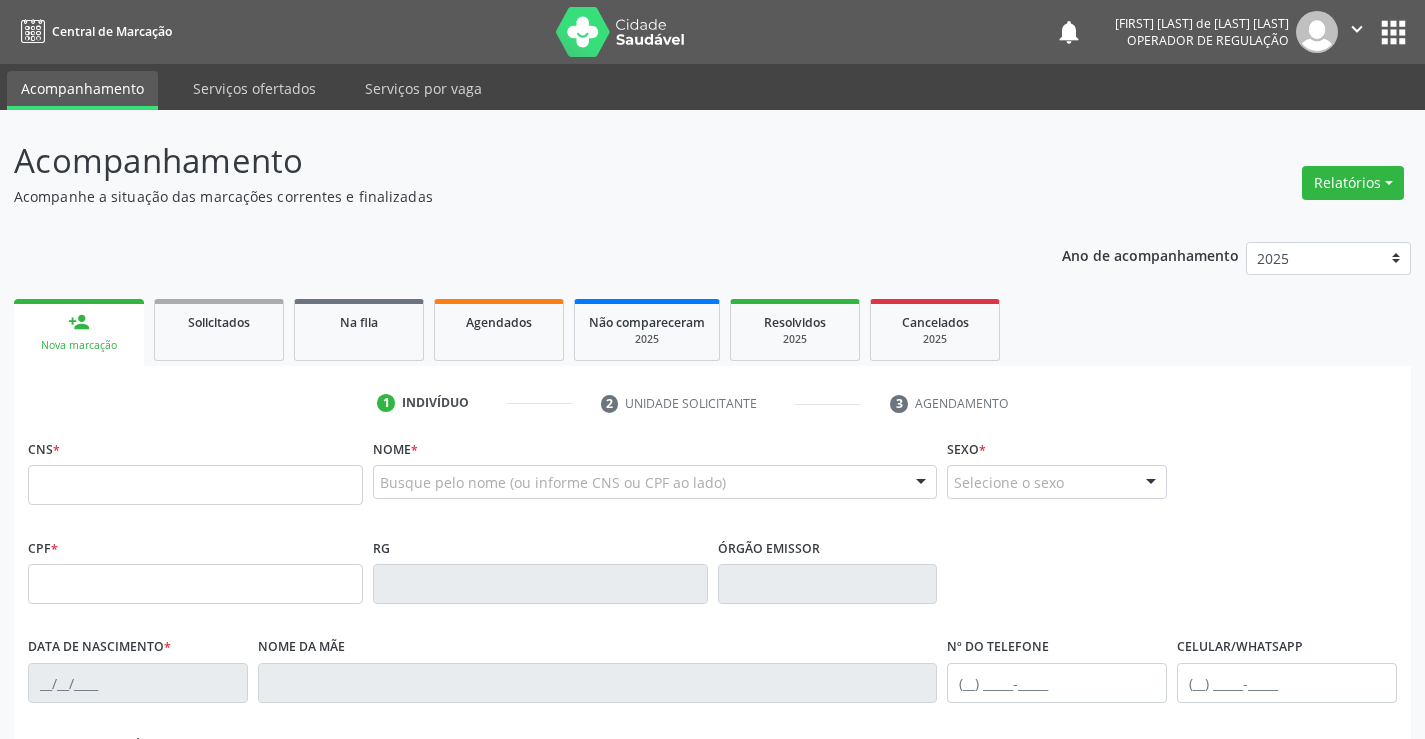 scroll, scrollTop: 0, scrollLeft: 0, axis: both 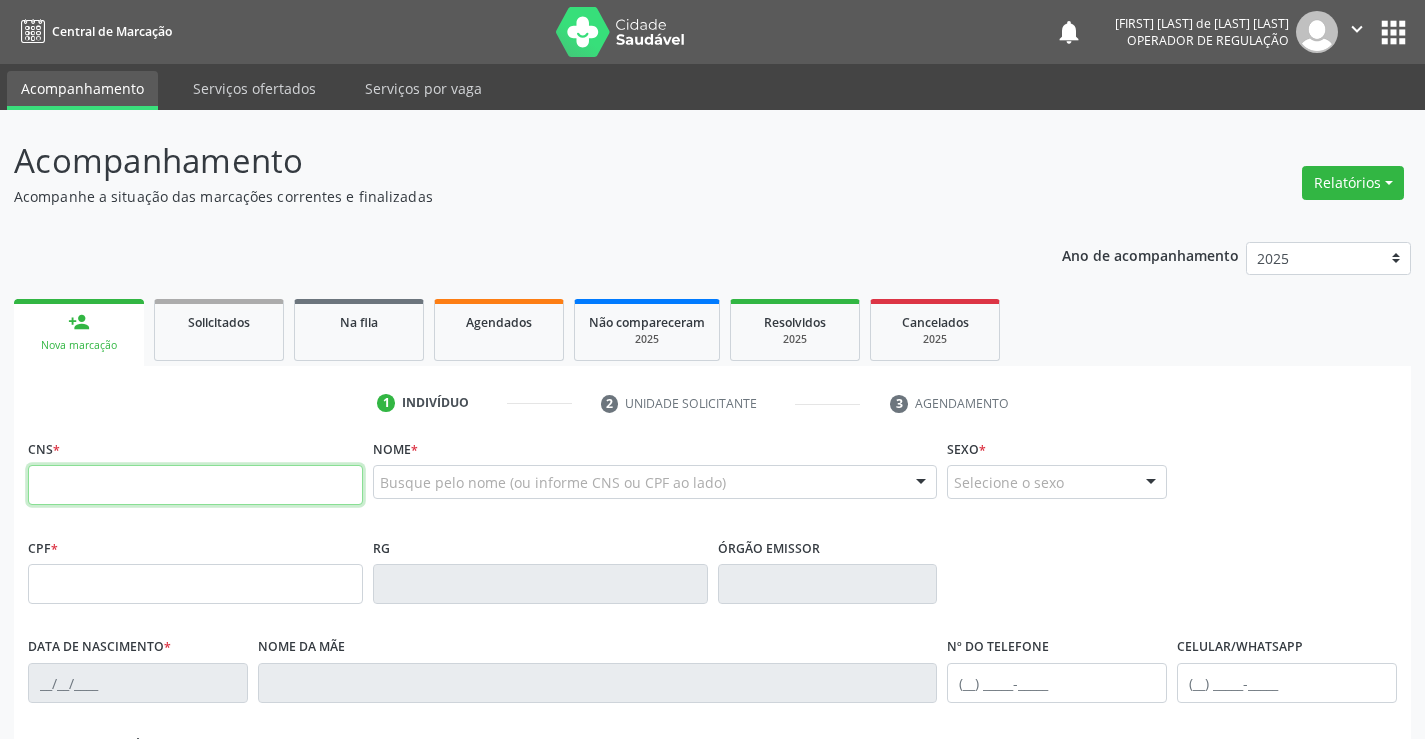 click at bounding box center [195, 485] 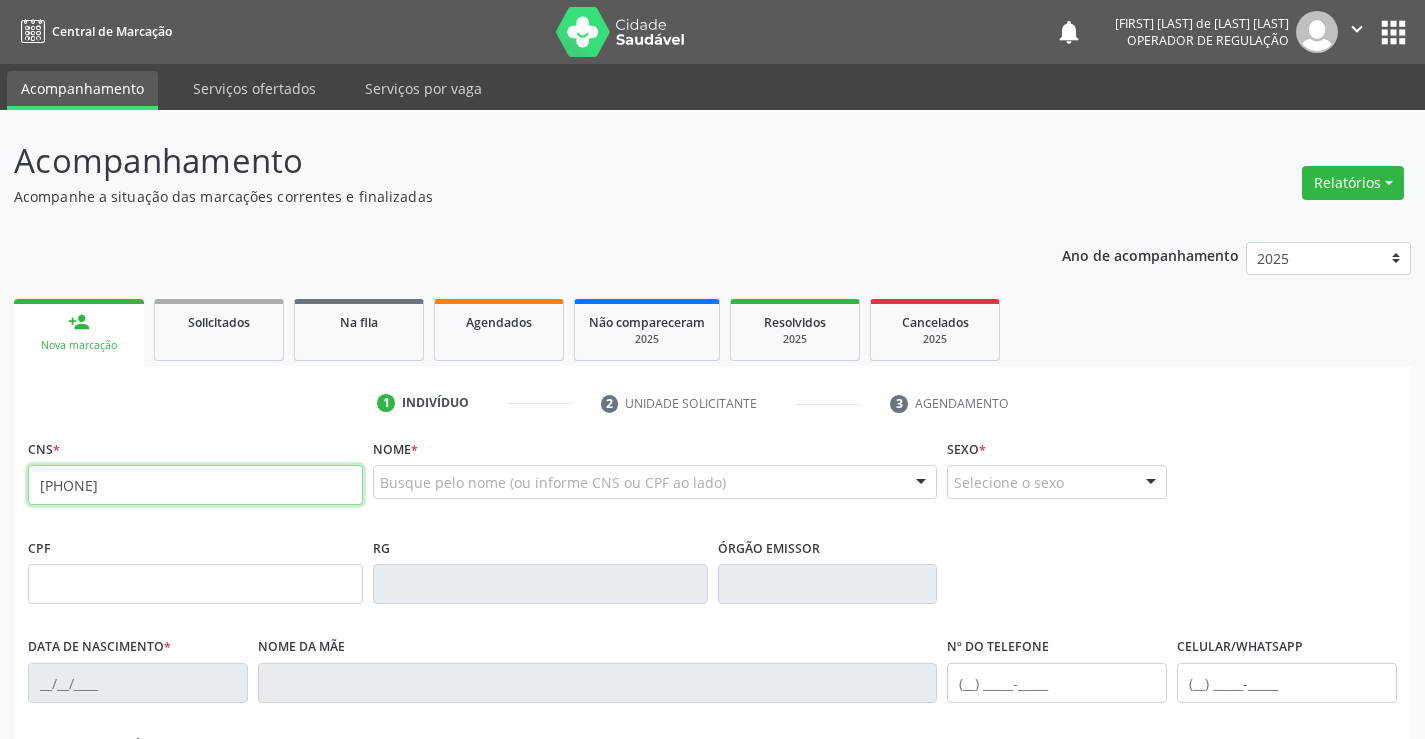 type on "702 6087 8444 2641" 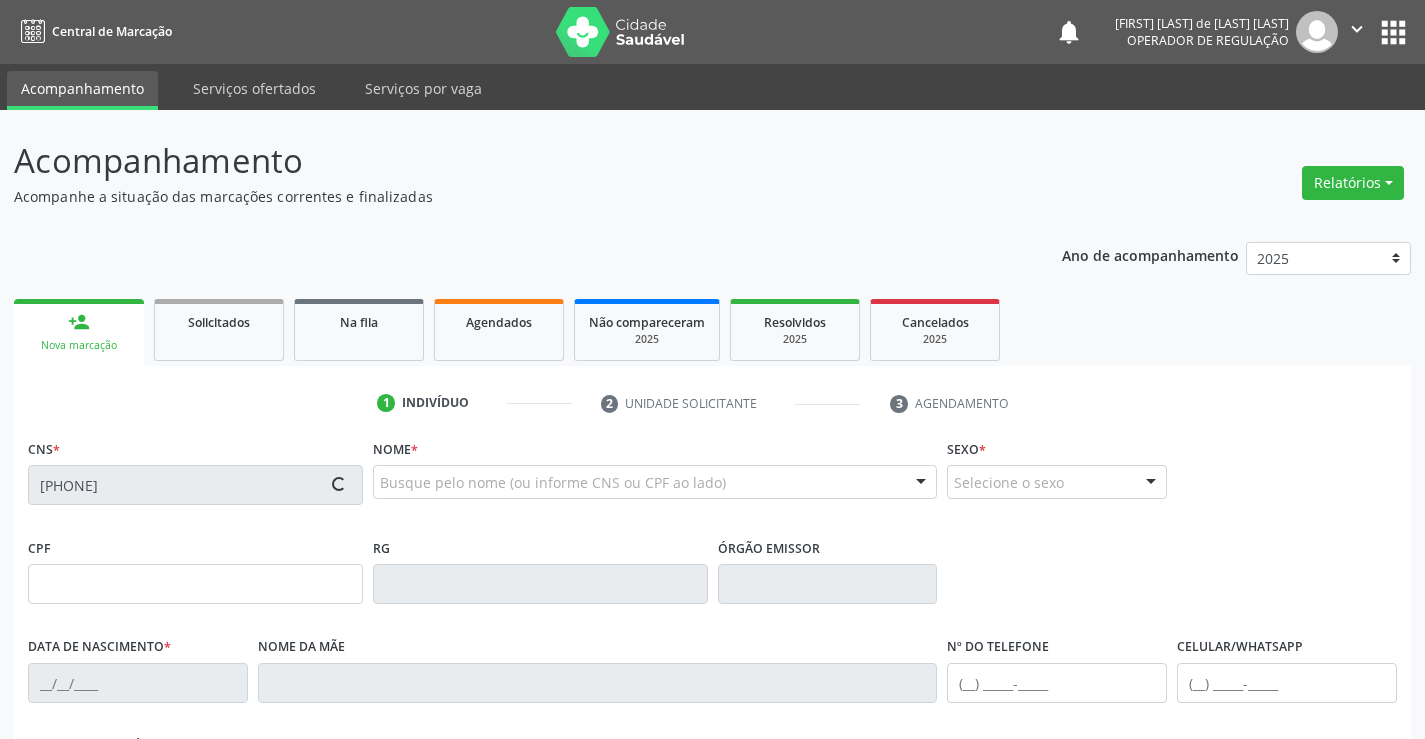 type on "0763925543" 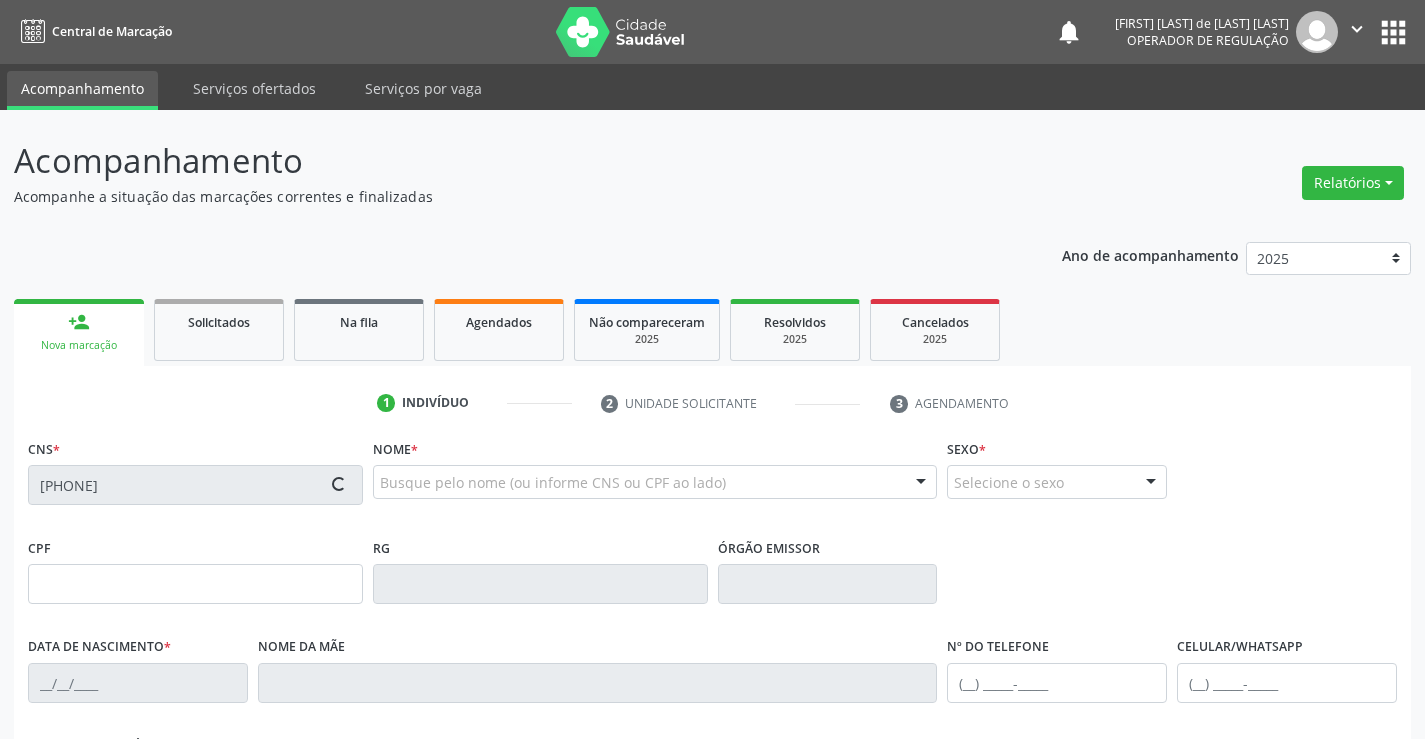 type on "06/04/1947" 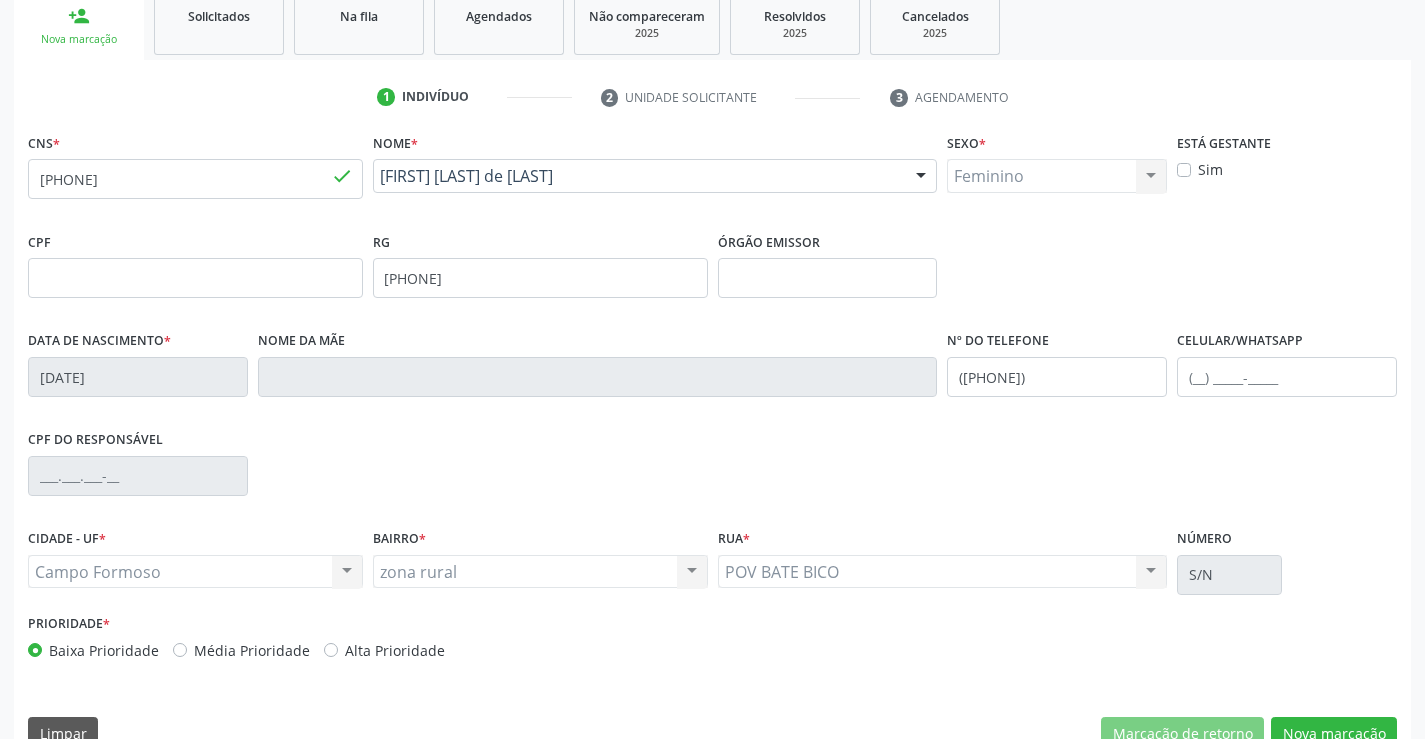 scroll, scrollTop: 345, scrollLeft: 0, axis: vertical 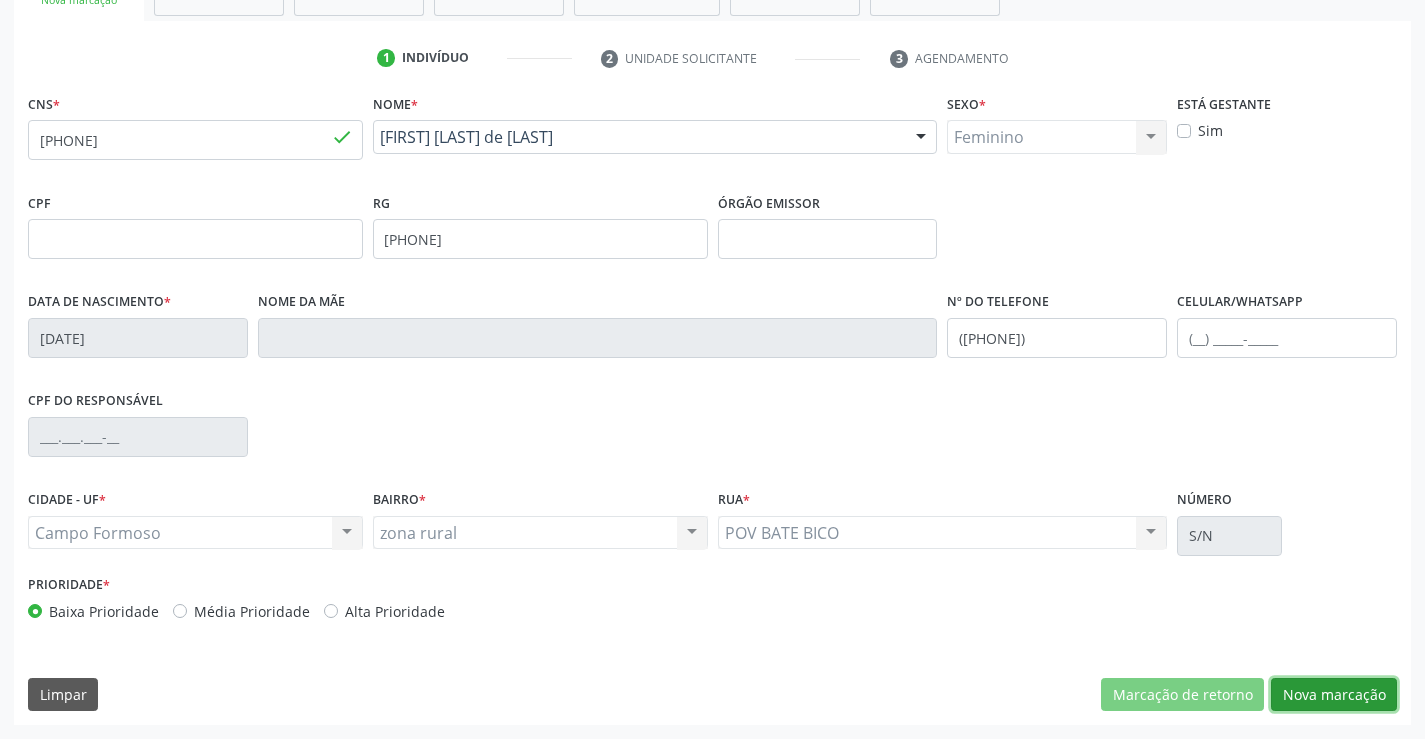 click on "Nova marcação" at bounding box center [1334, 695] 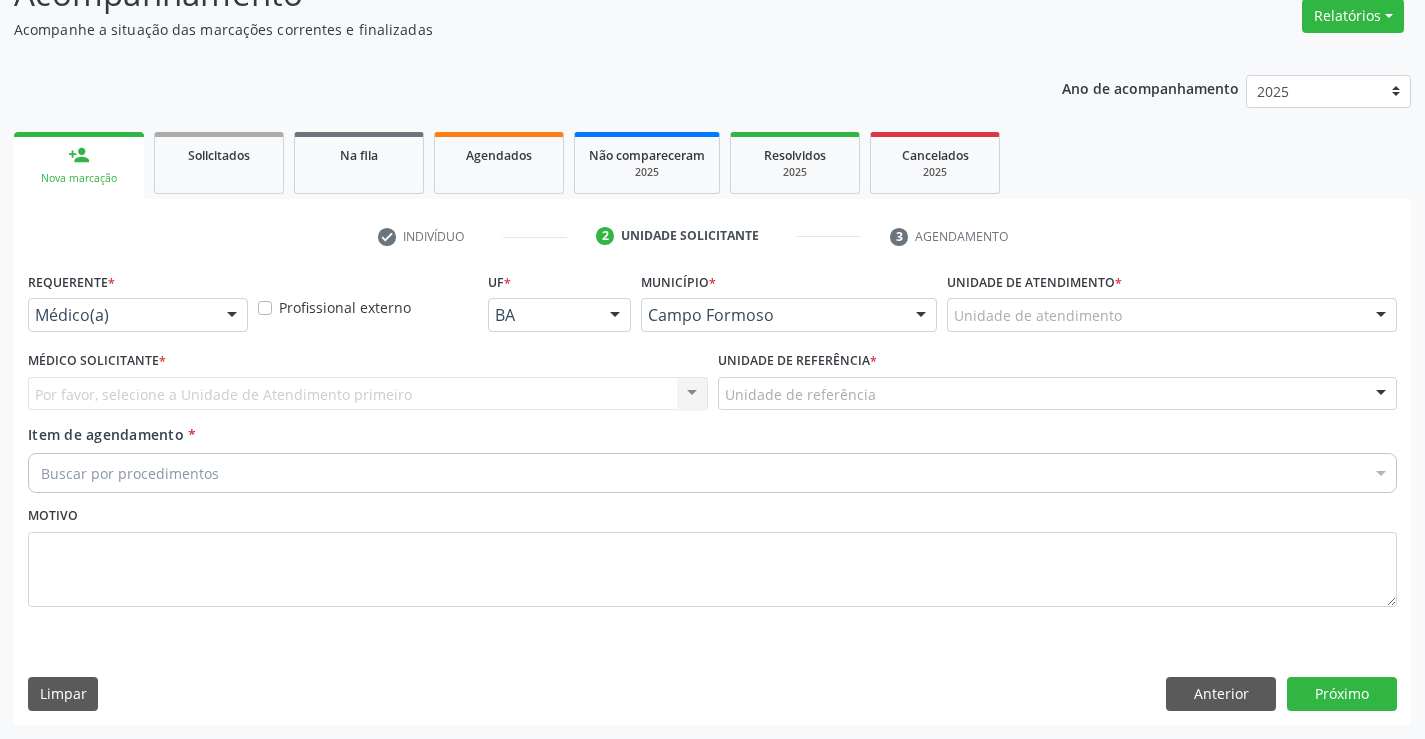 scroll, scrollTop: 167, scrollLeft: 0, axis: vertical 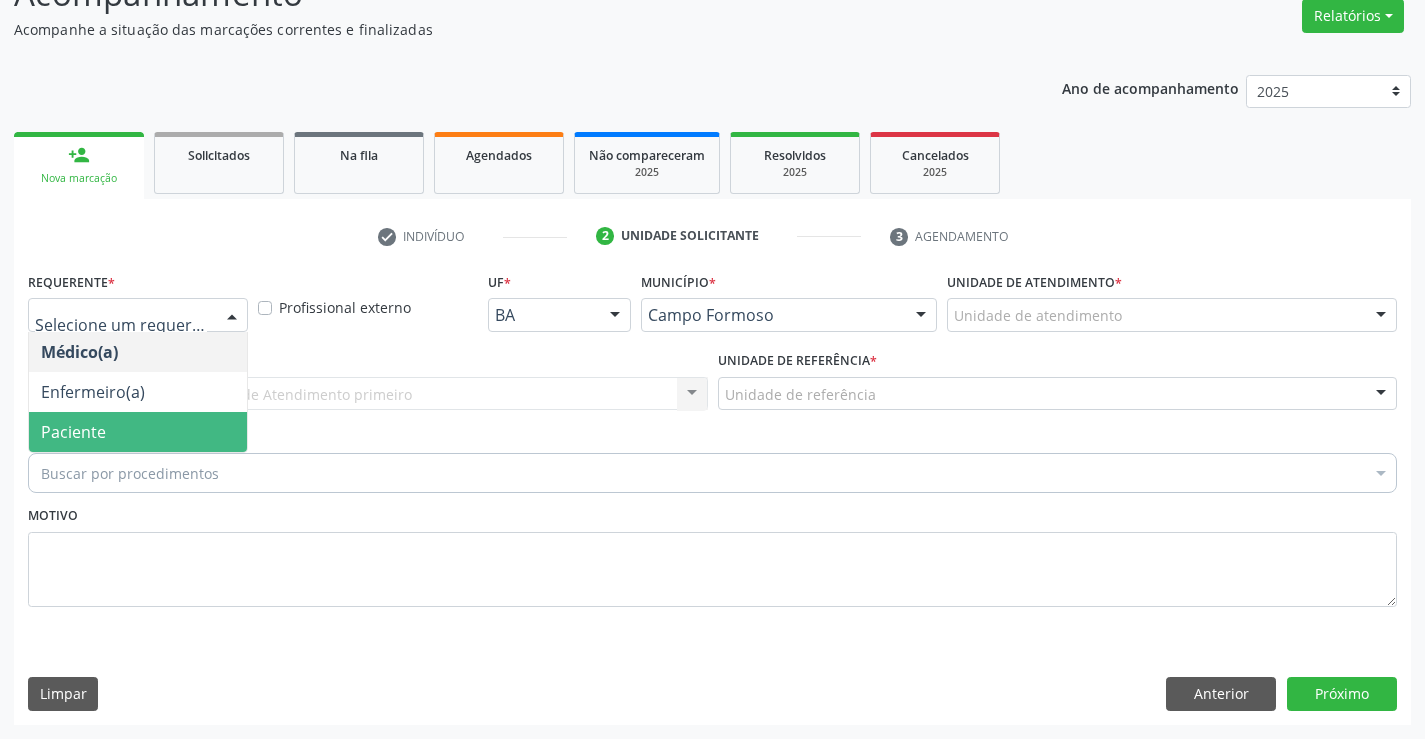 click on "Paciente" at bounding box center [73, 432] 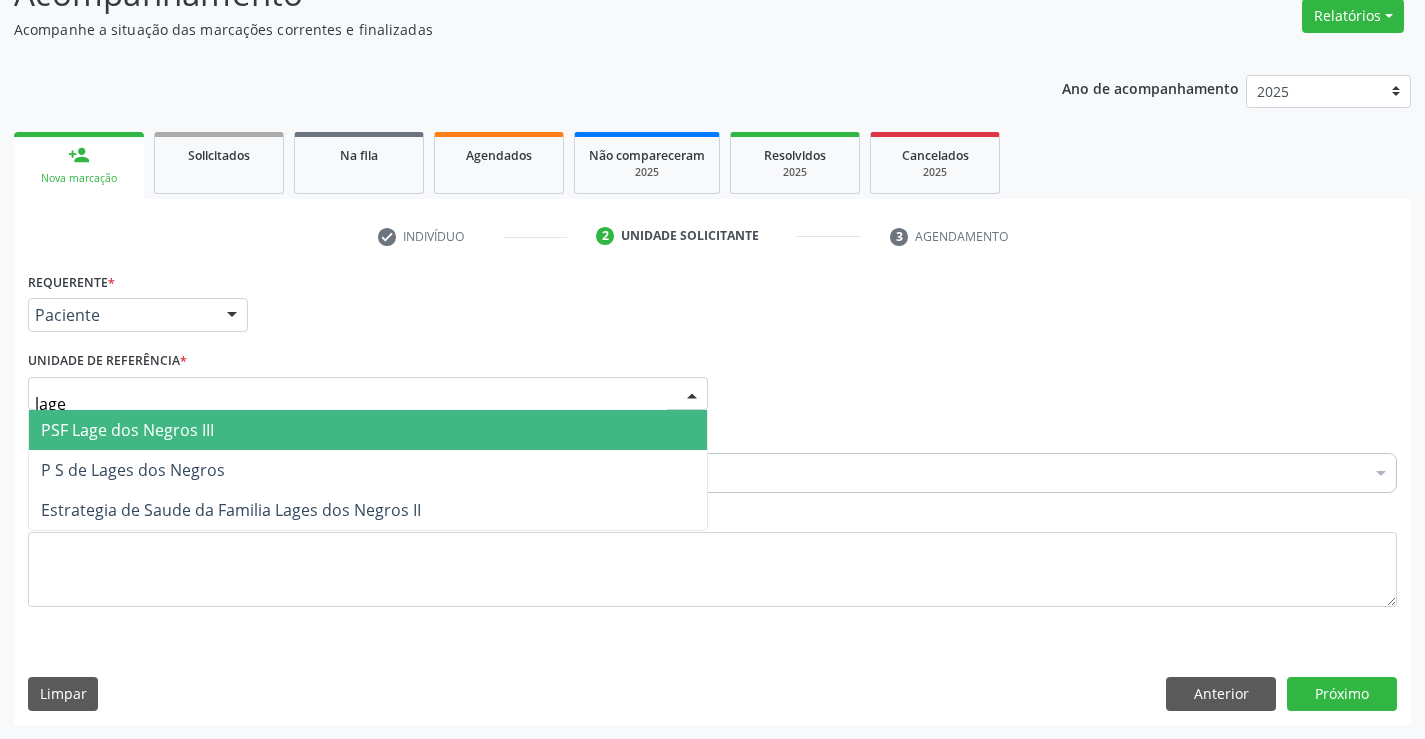 type on "lages" 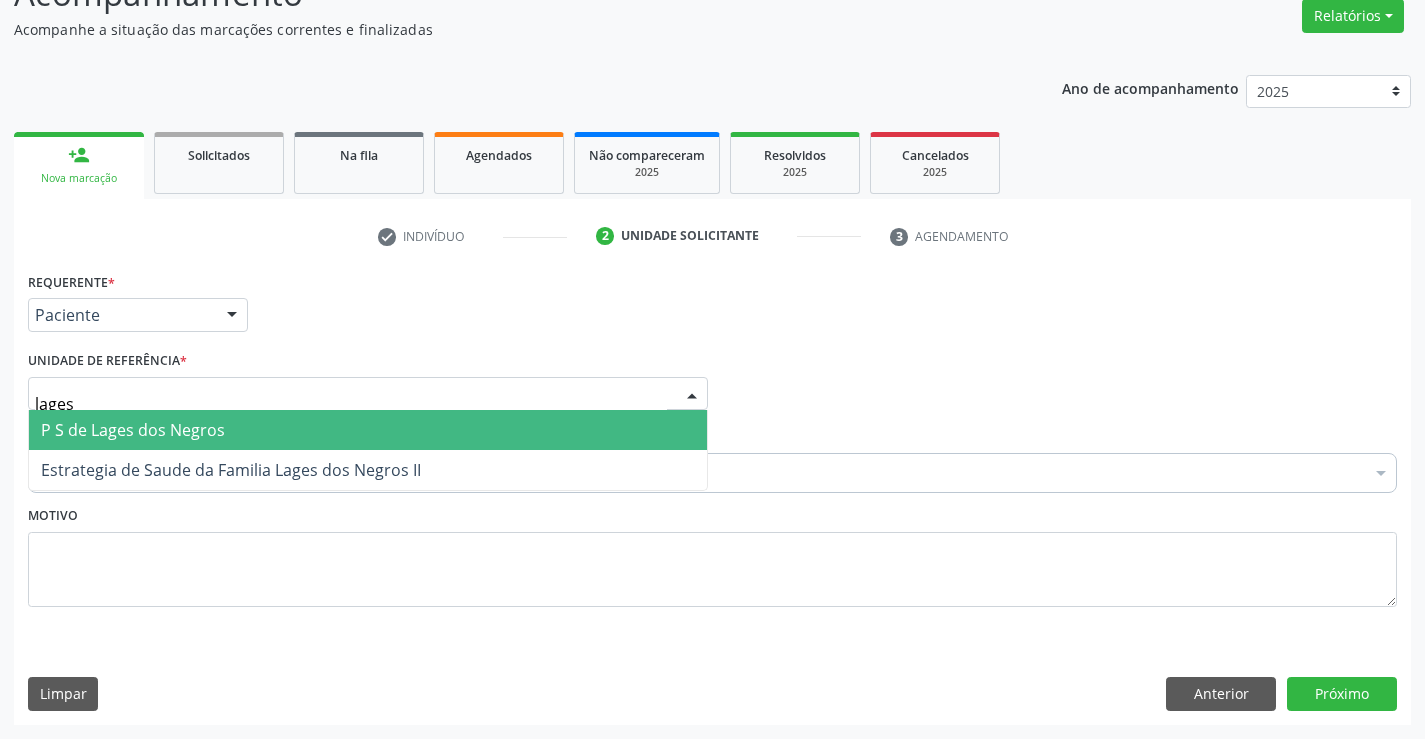 click on "P S de Lages dos Negros" at bounding box center (133, 430) 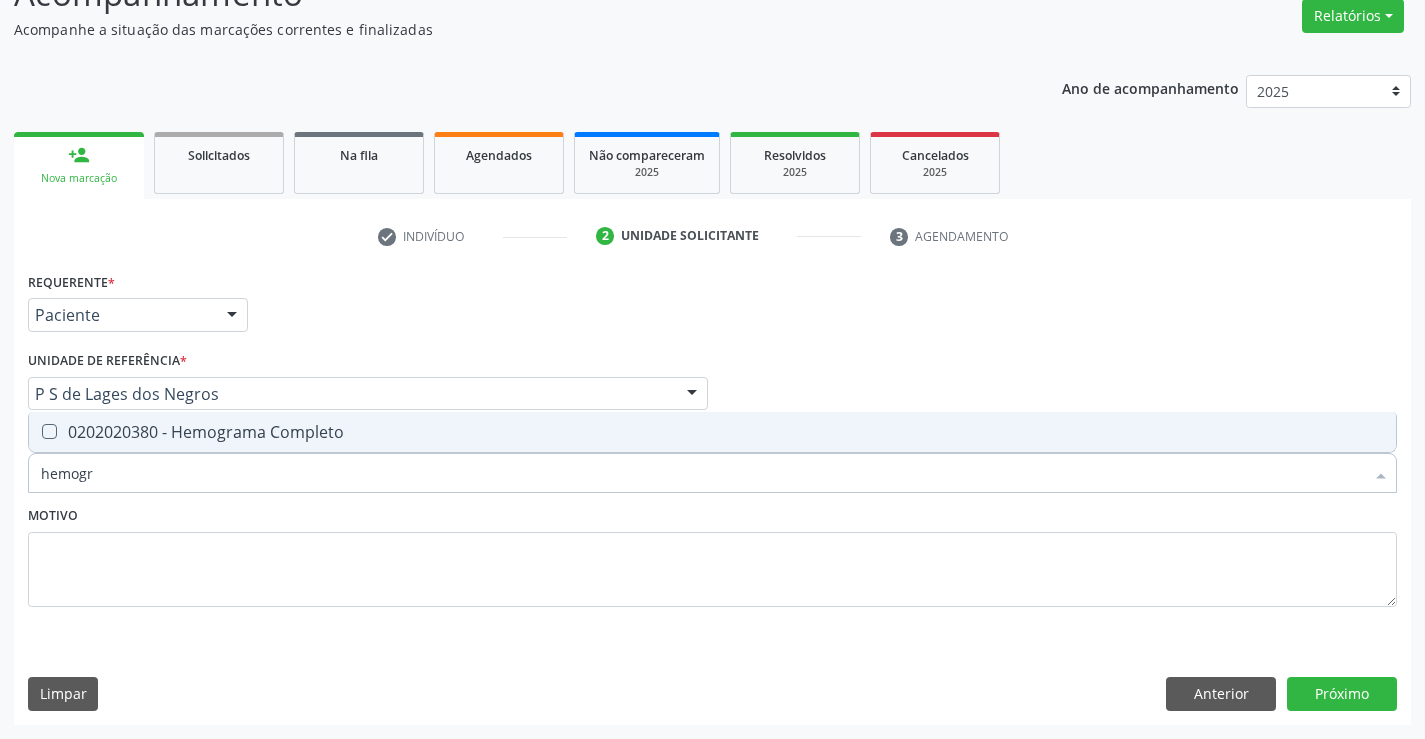 type on "hemogra" 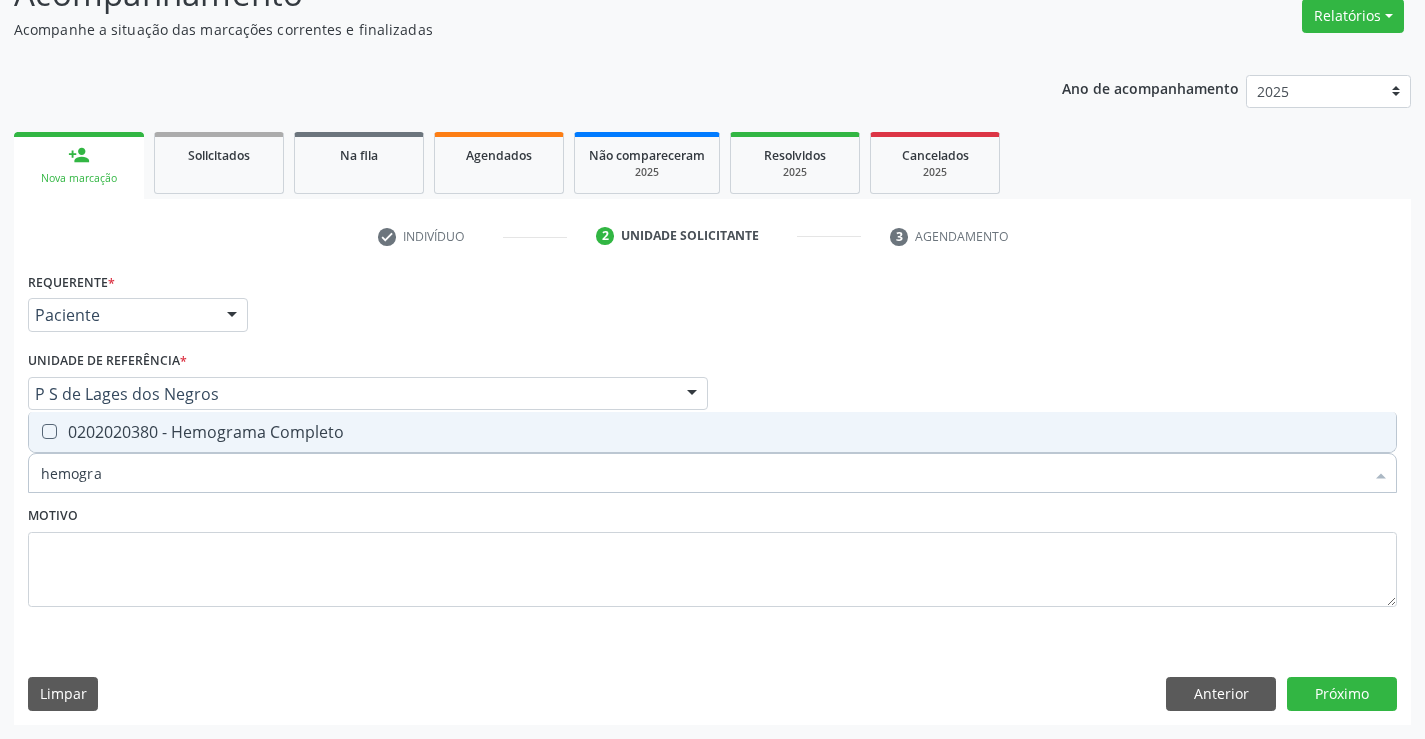 click on "0202020380 - Hemograma Completo" at bounding box center (712, 432) 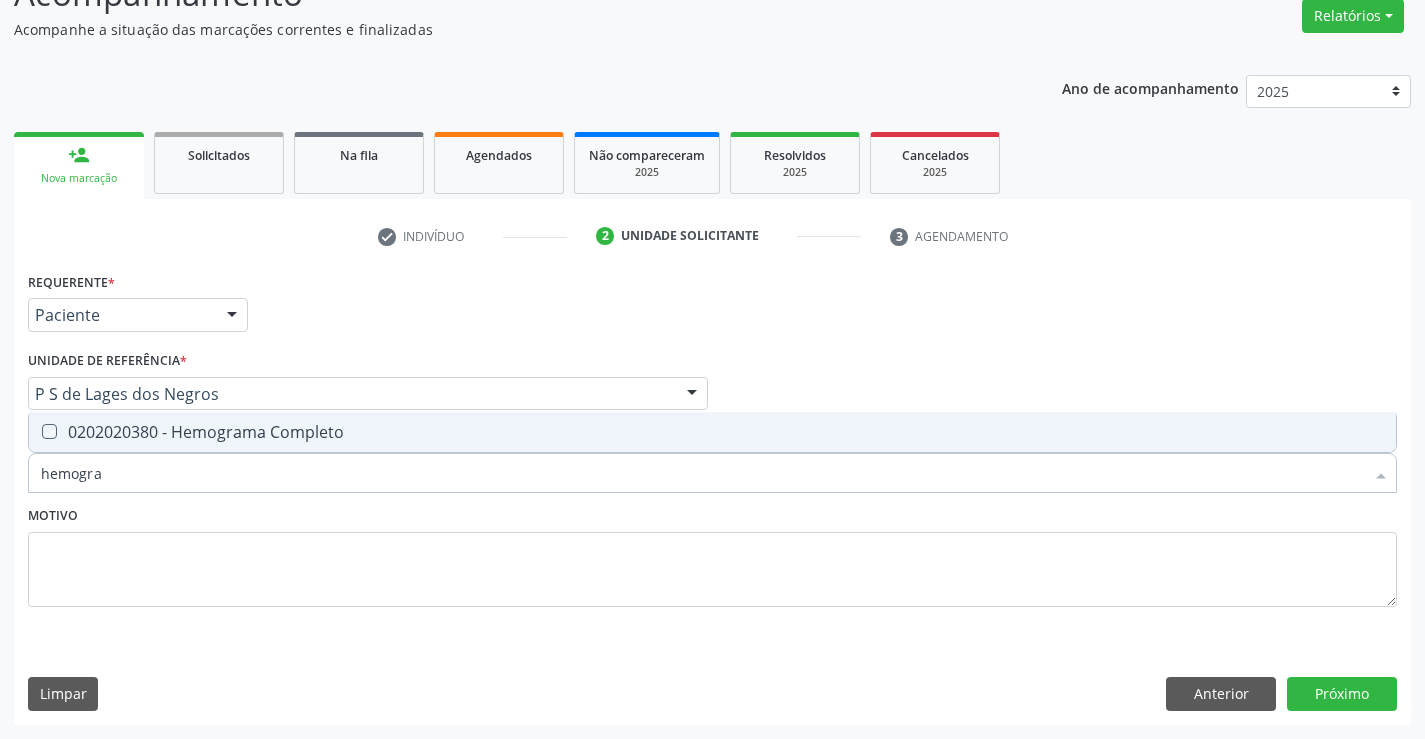 checkbox on "true" 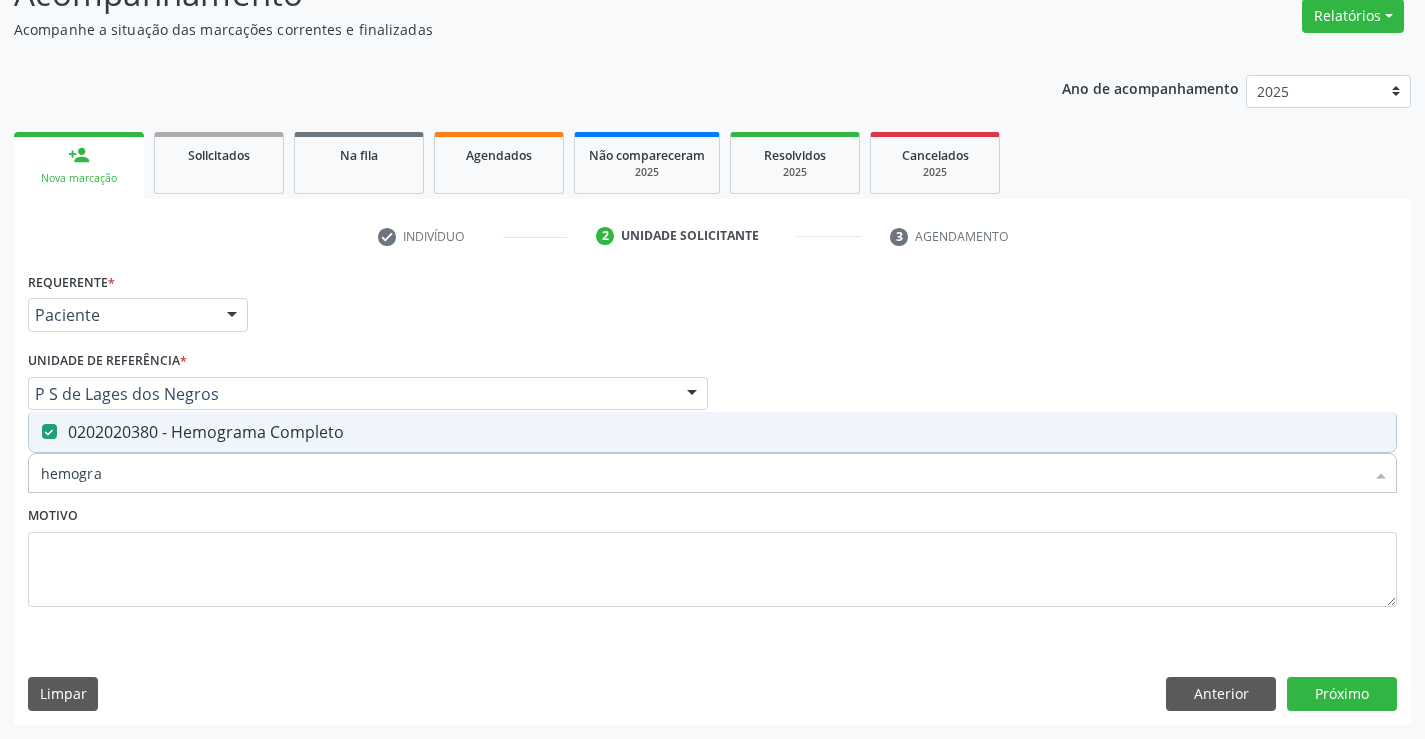 type on "hemogra" 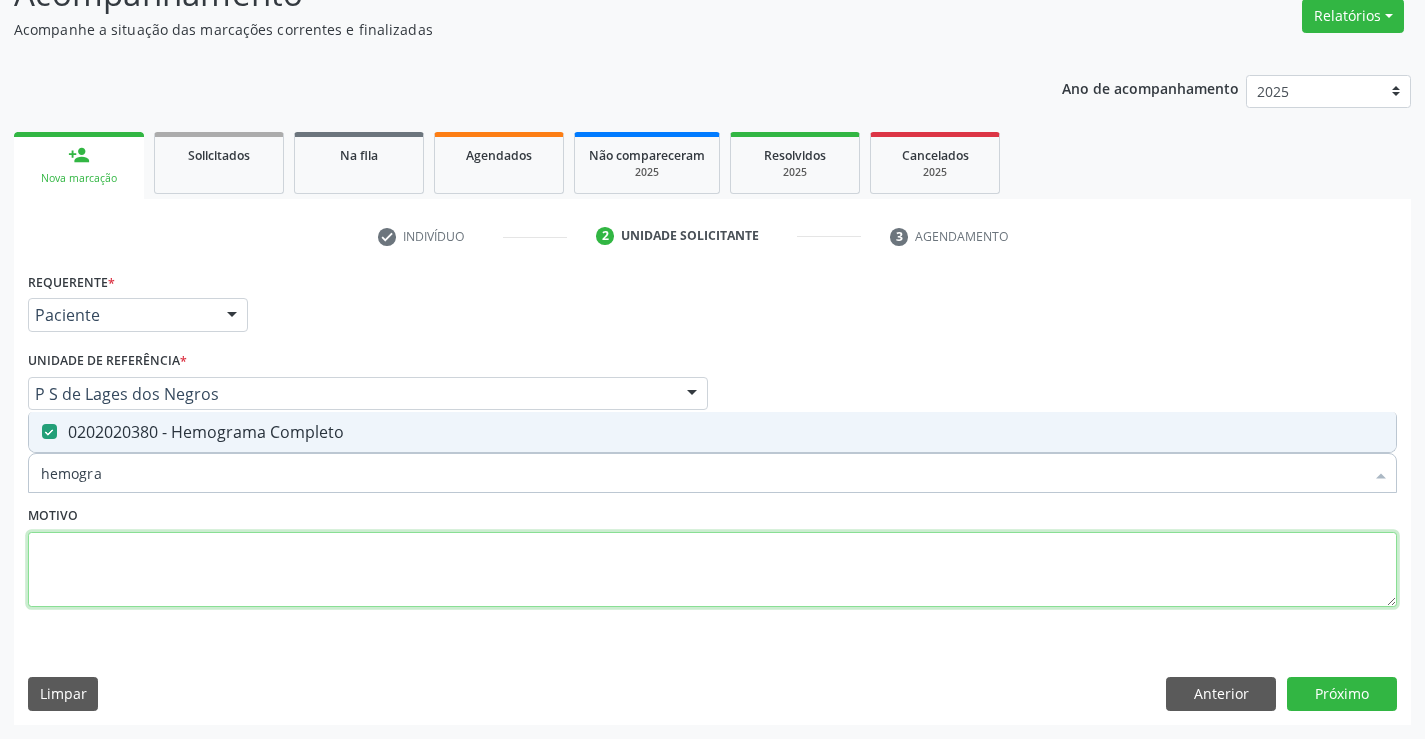 click at bounding box center [712, 570] 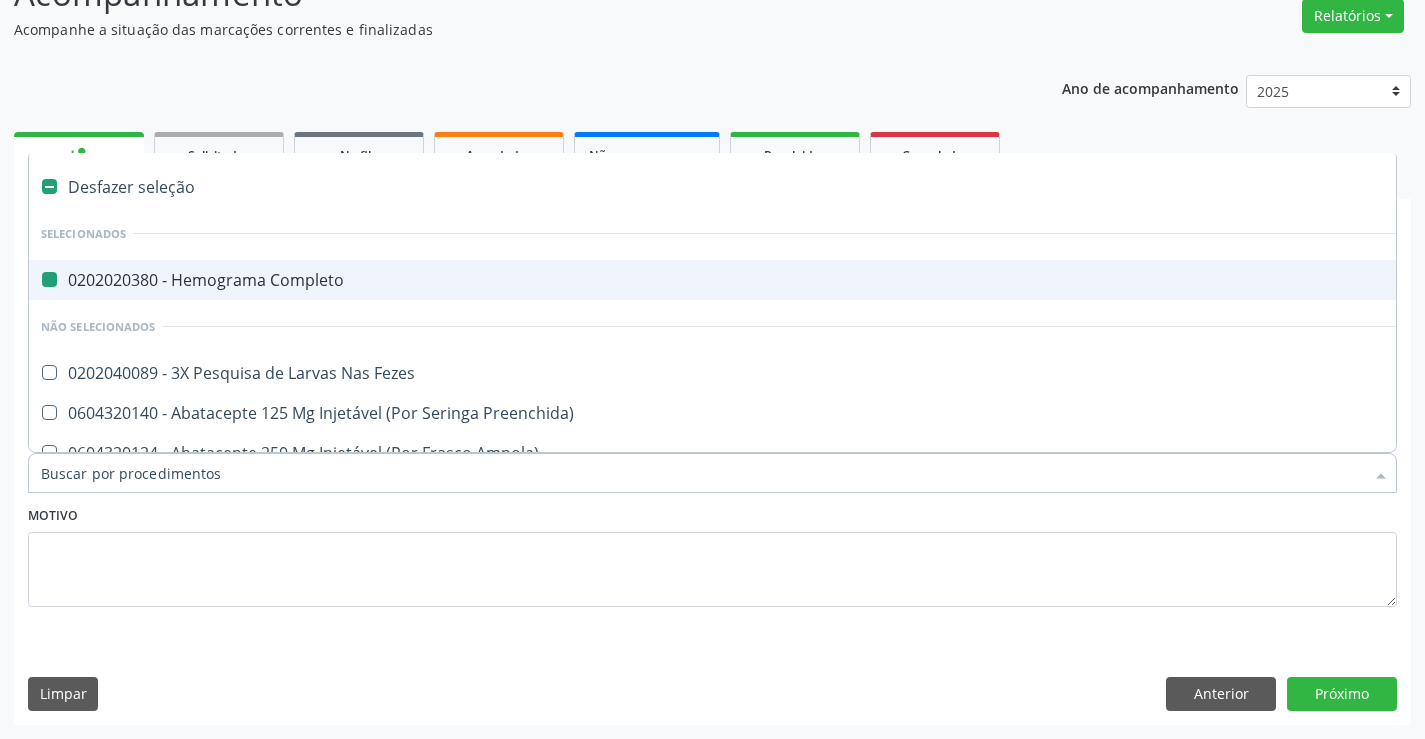type on "u" 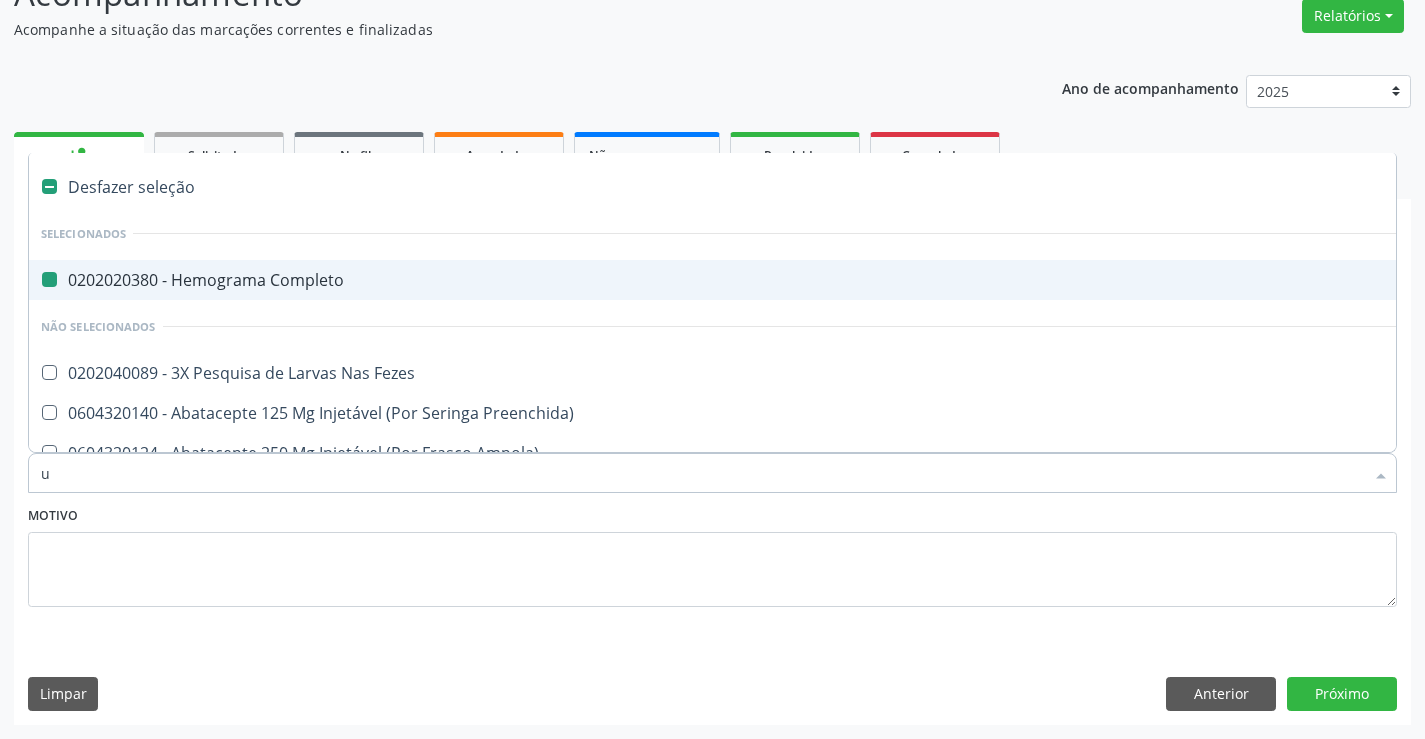 checkbox on "false" 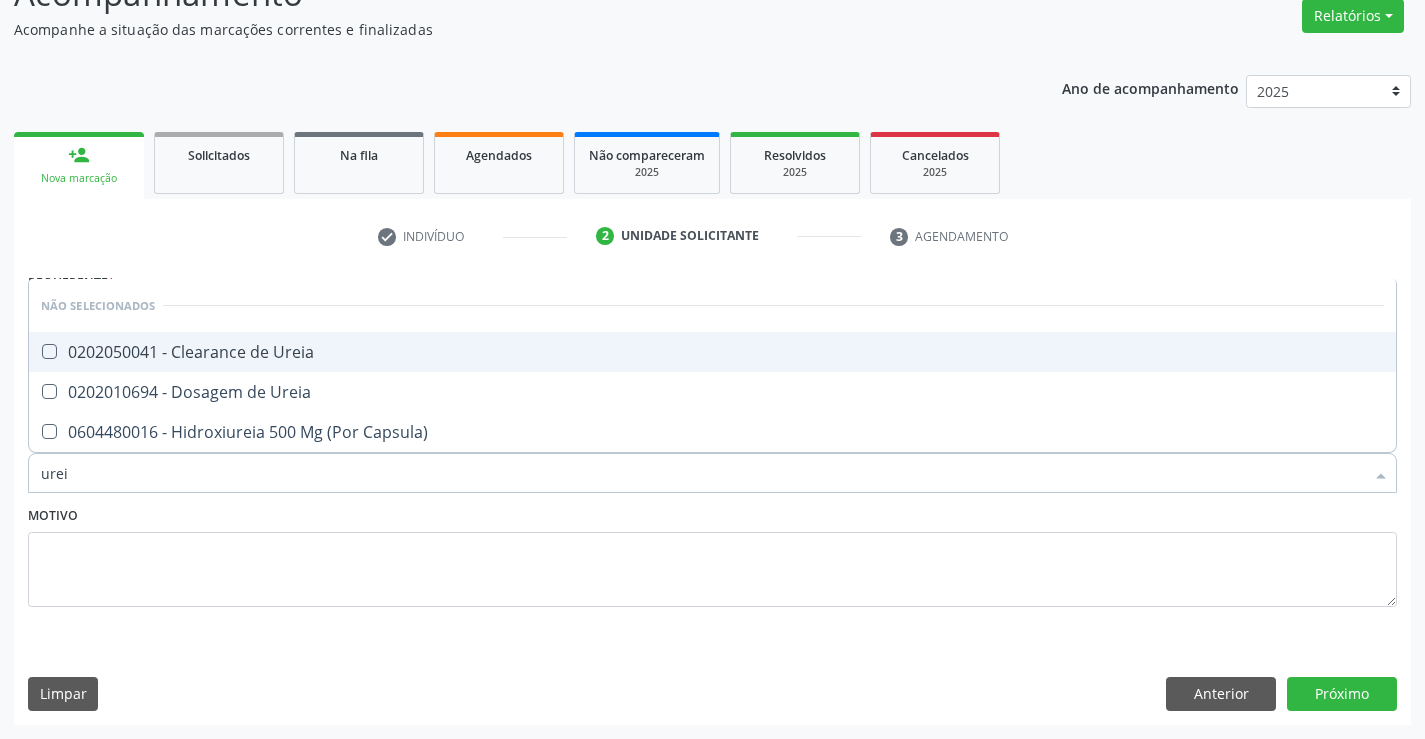 type on "ureia" 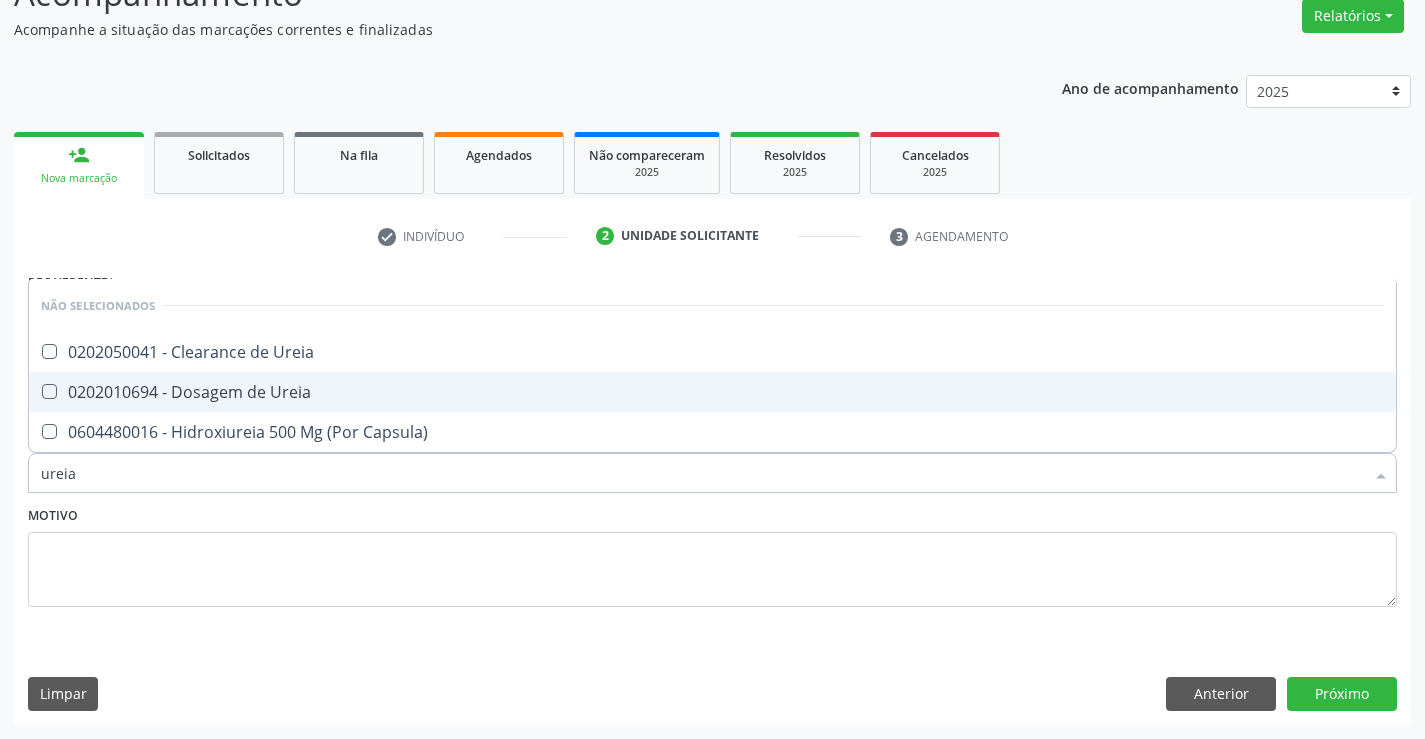 click on "0202010694 - Dosagem de Ureia" at bounding box center [712, 392] 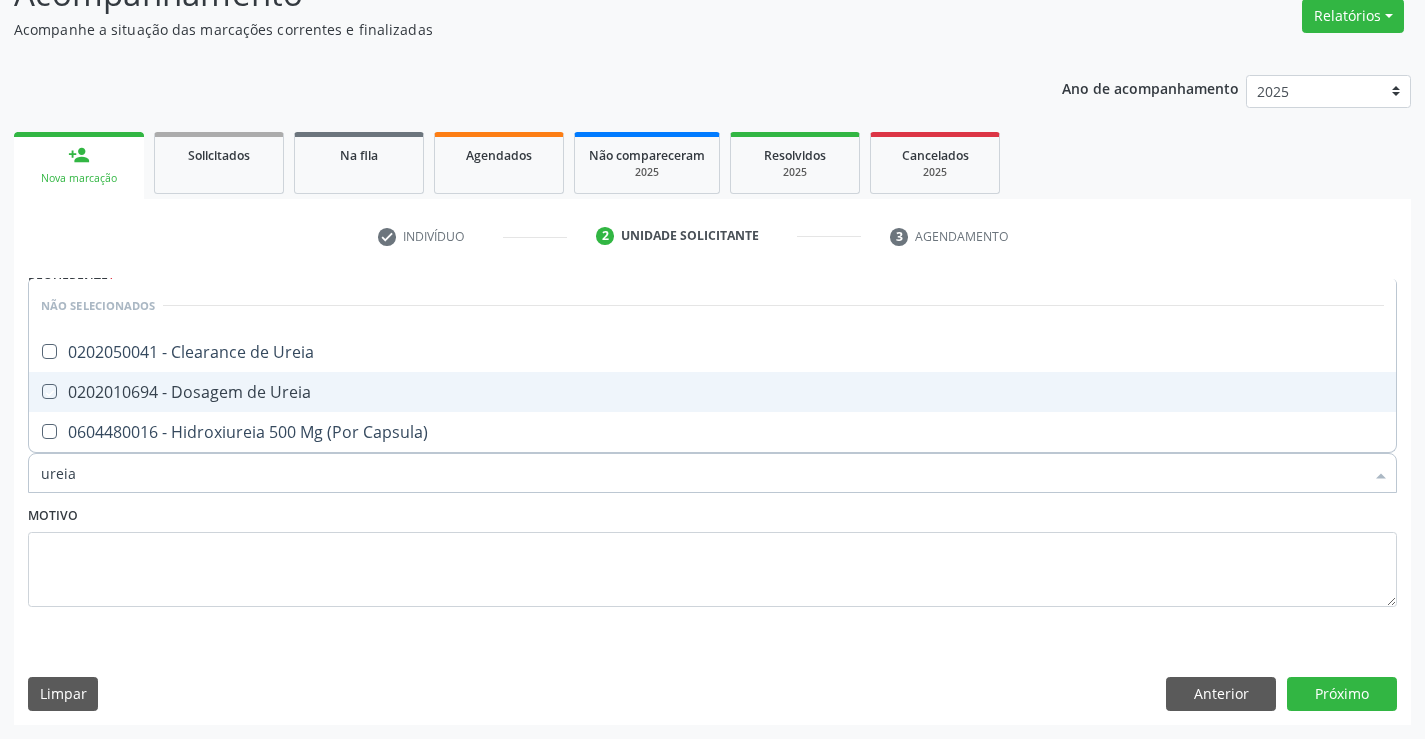 checkbox on "true" 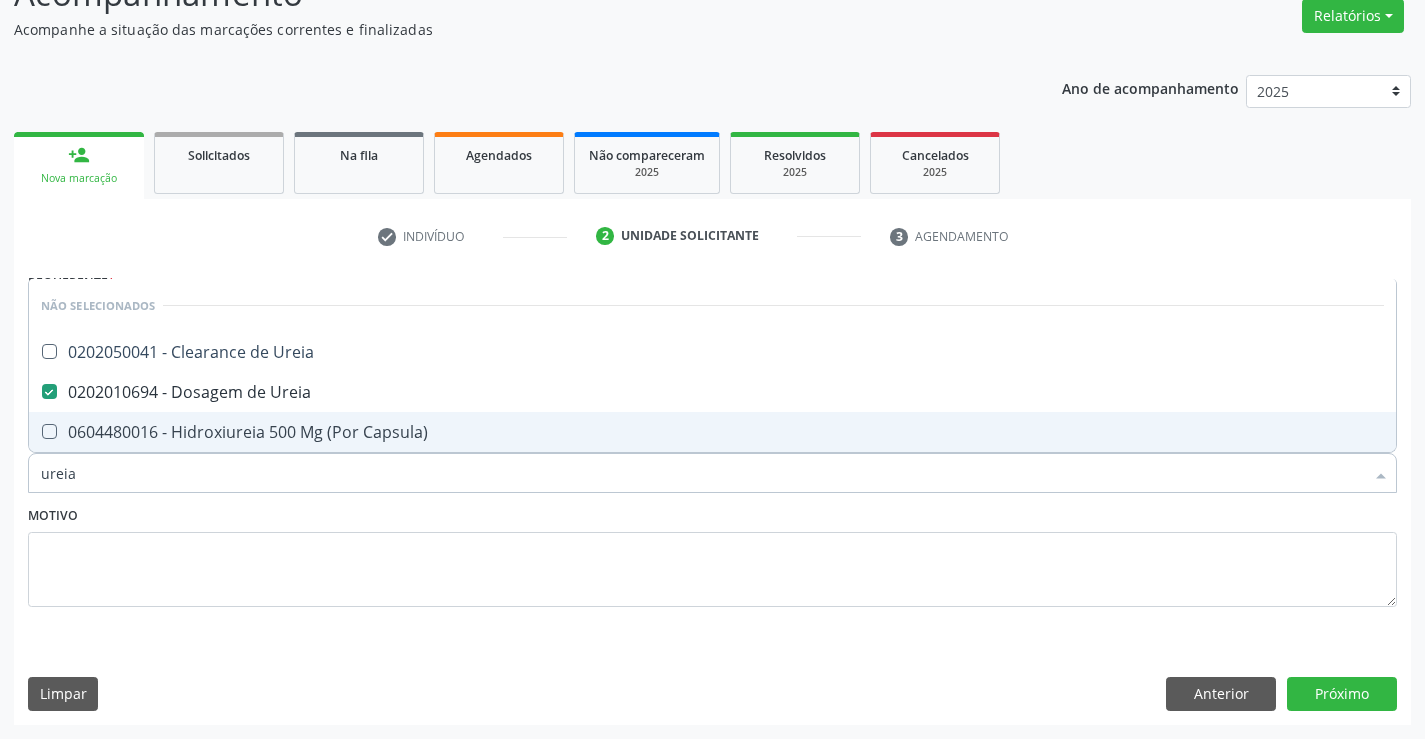 type on "ureia" 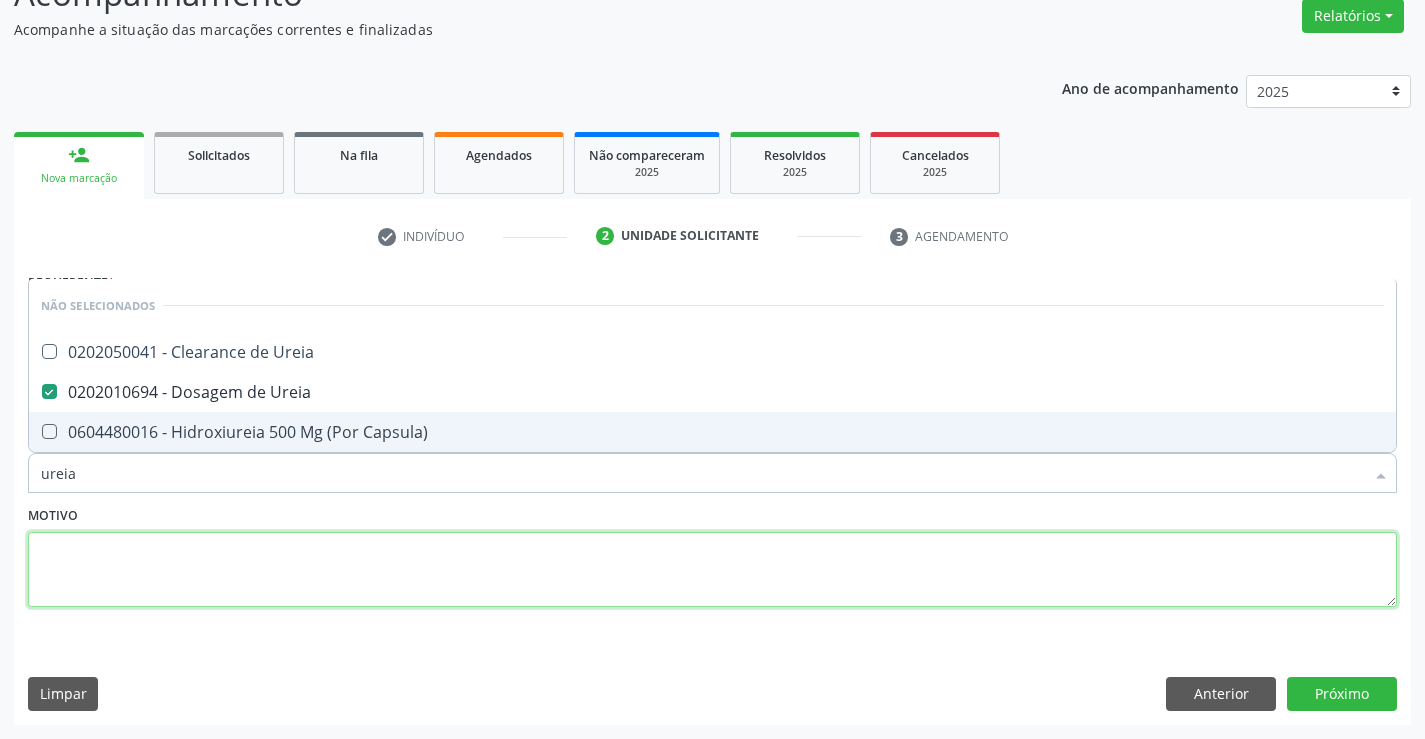 click at bounding box center [712, 570] 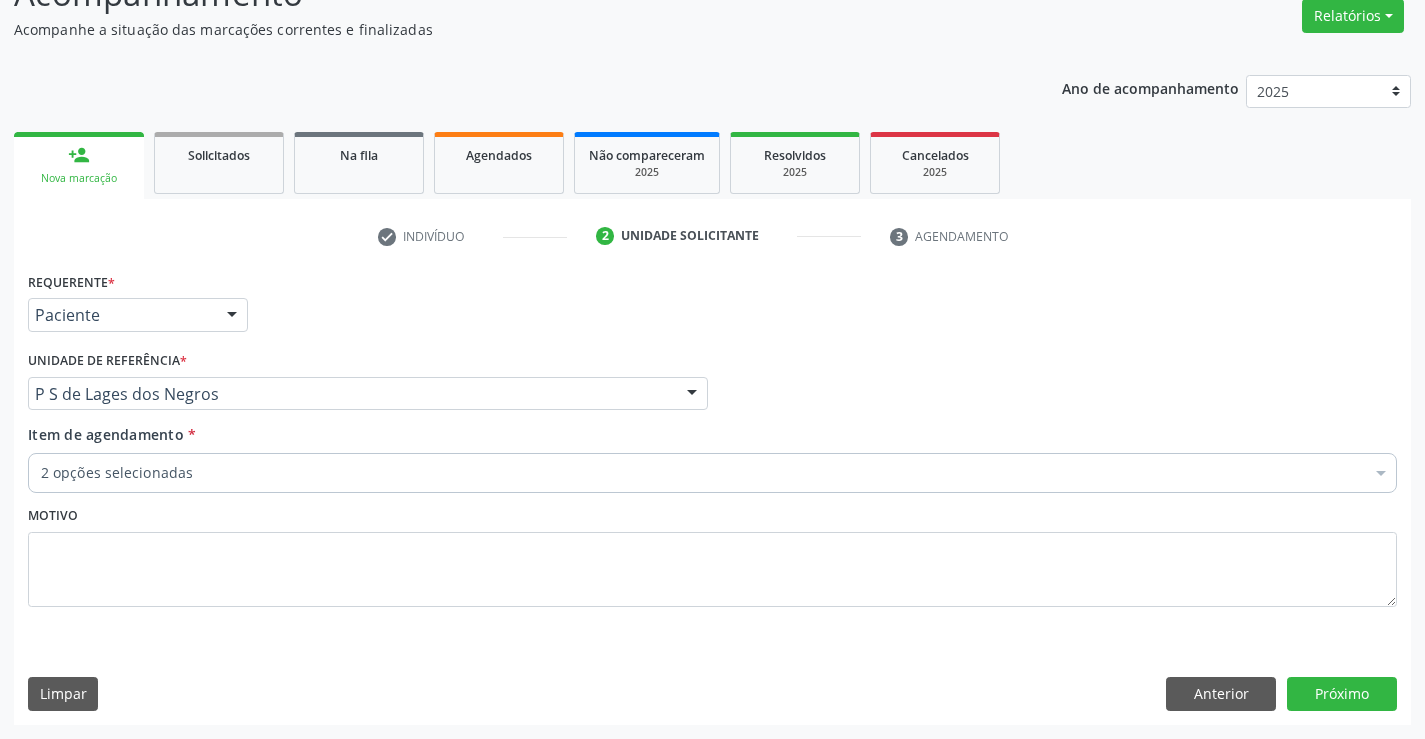 click on "2 opções selecionadas" at bounding box center [712, 473] 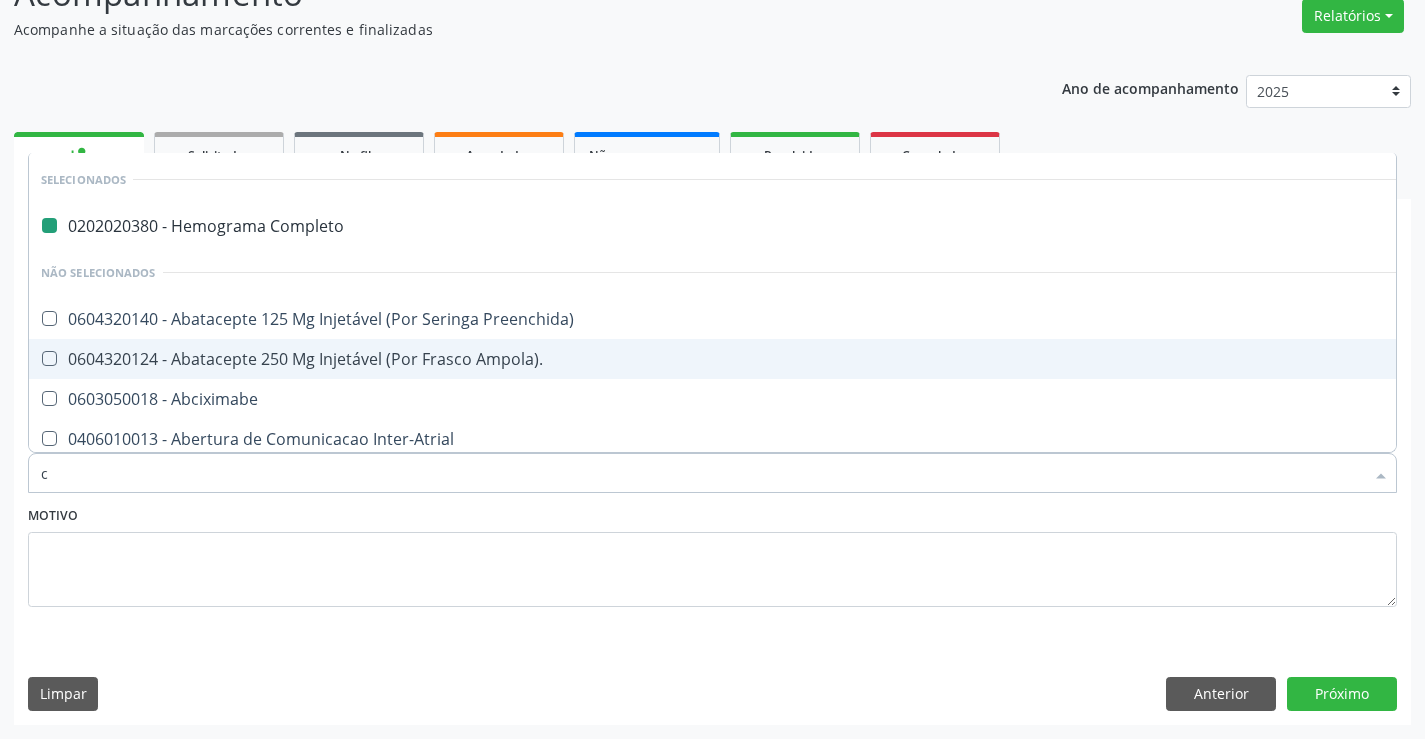 type on "cr" 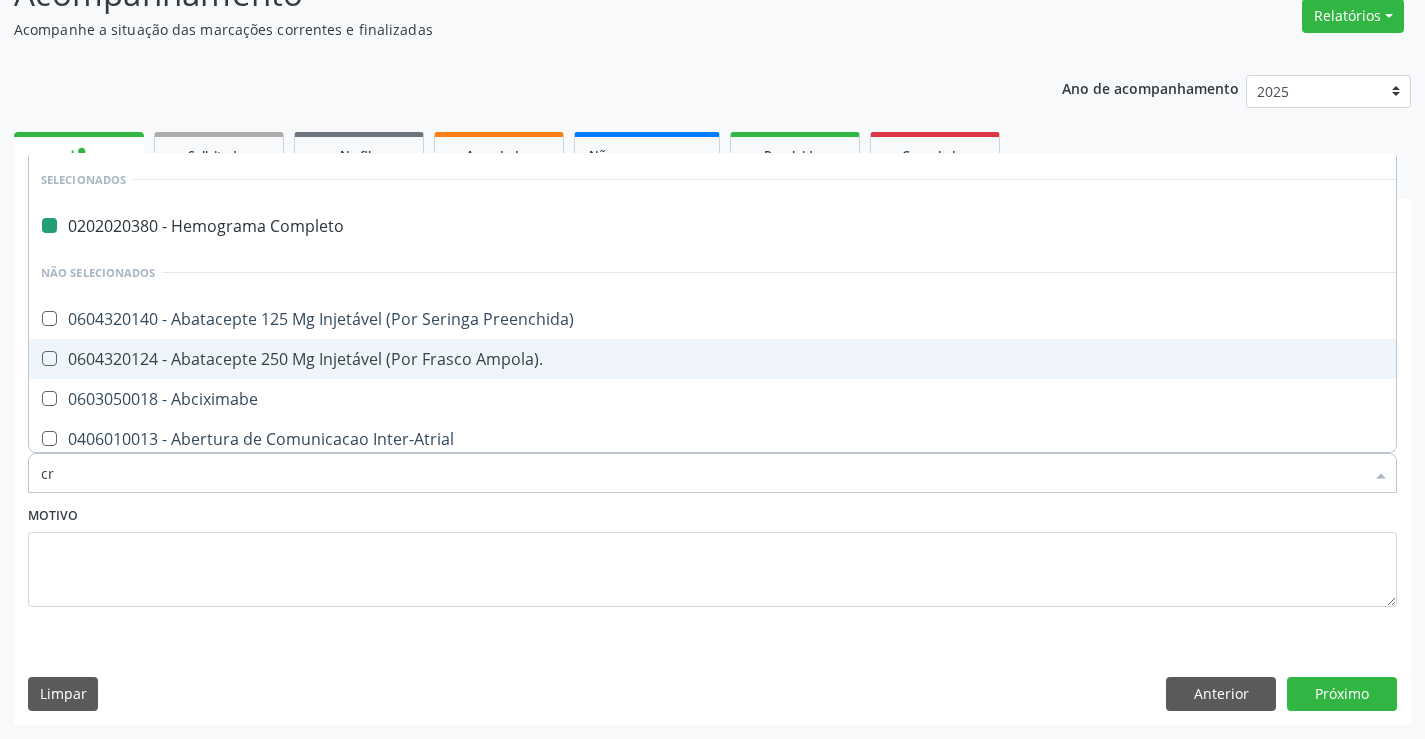 checkbox on "false" 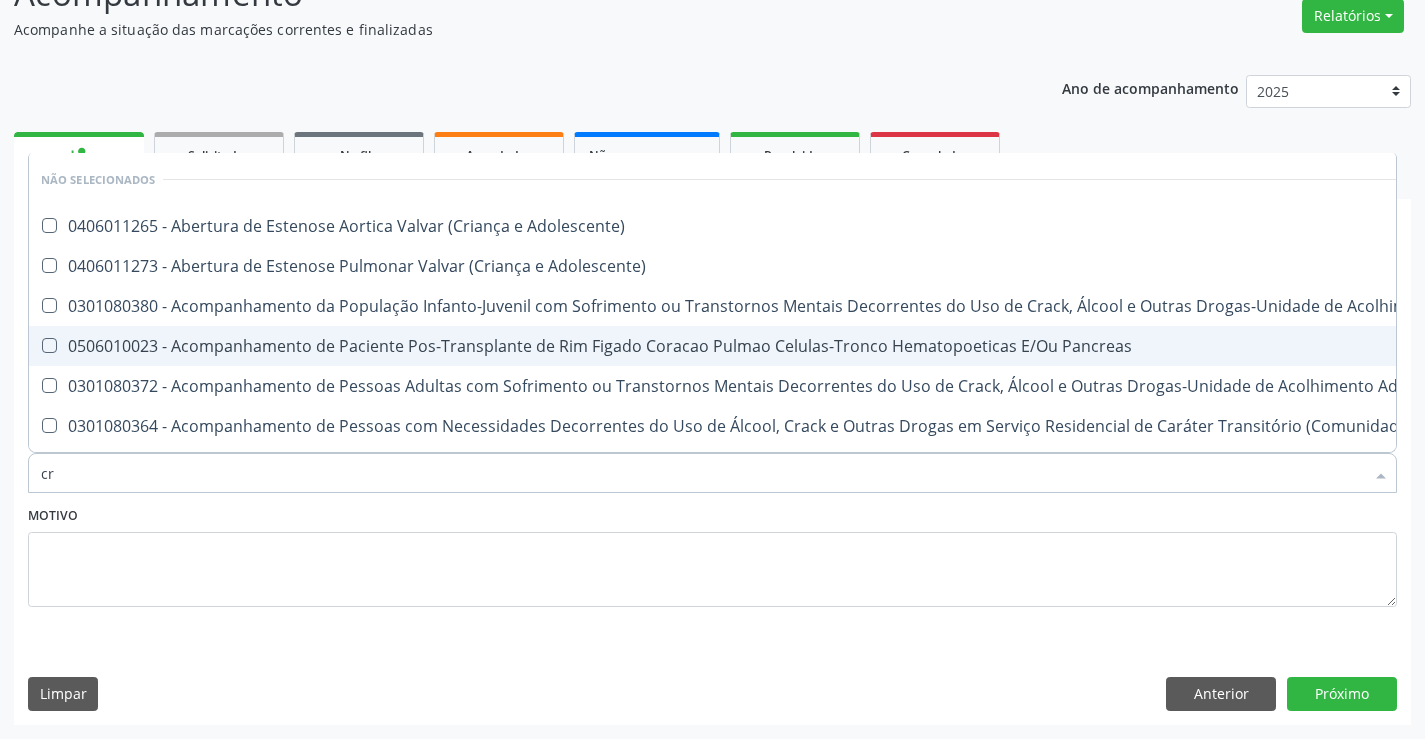 type on "cre" 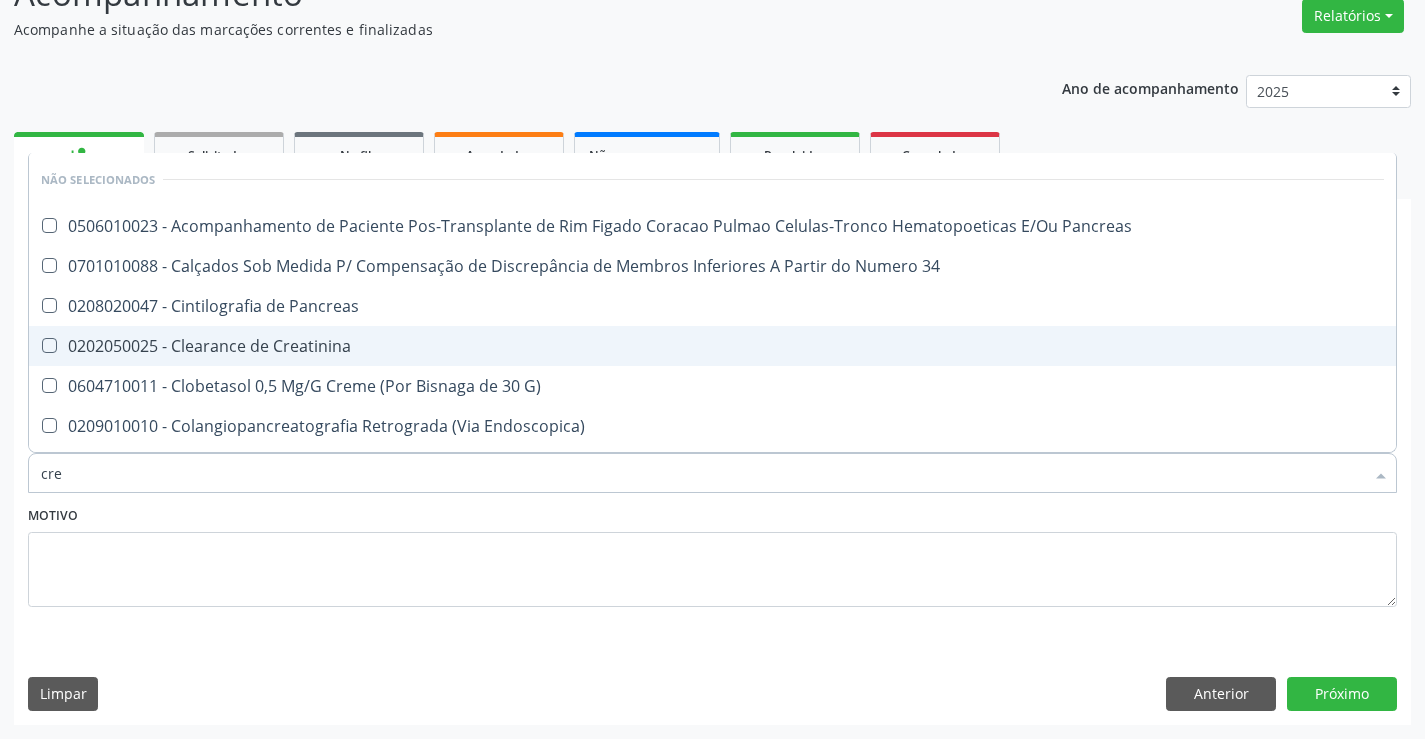 click on "0202050025 - Clearance de Creatinina" at bounding box center (712, 346) 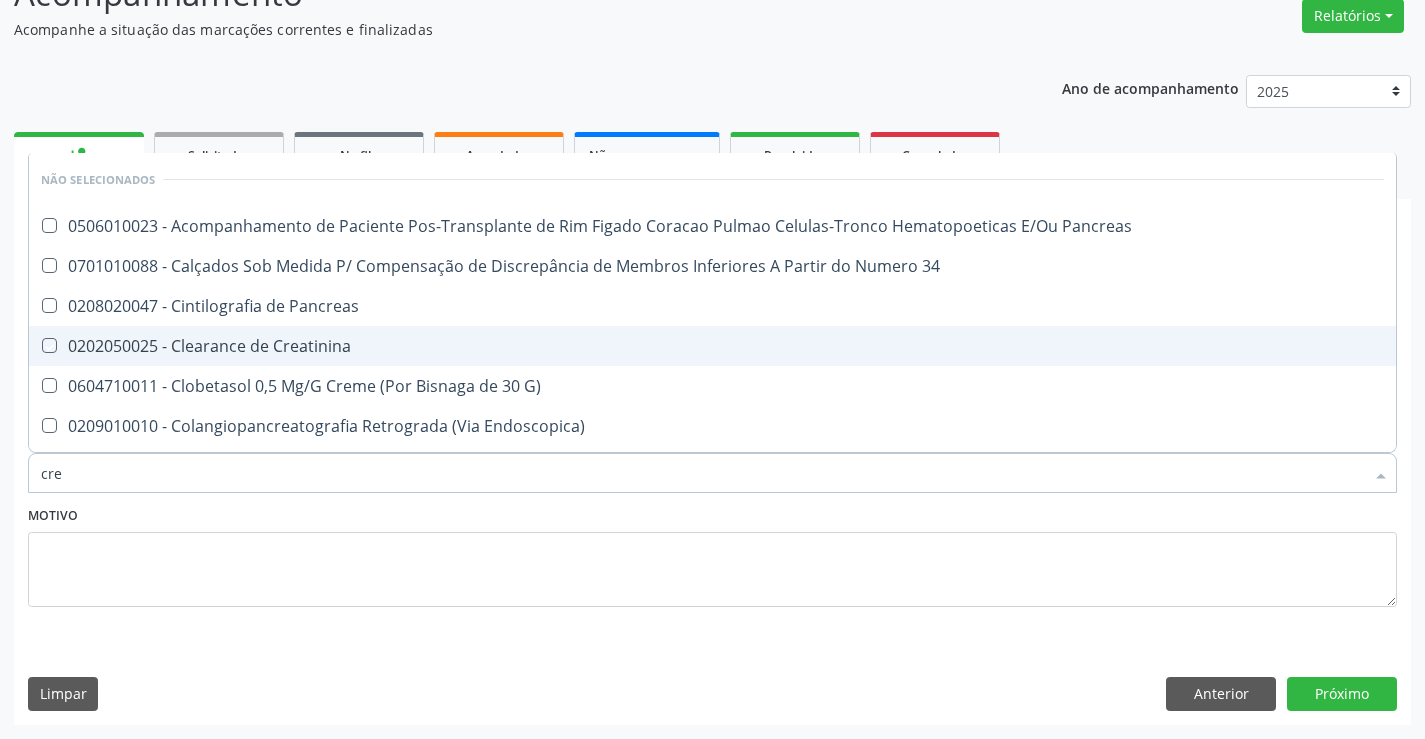 checkbox on "true" 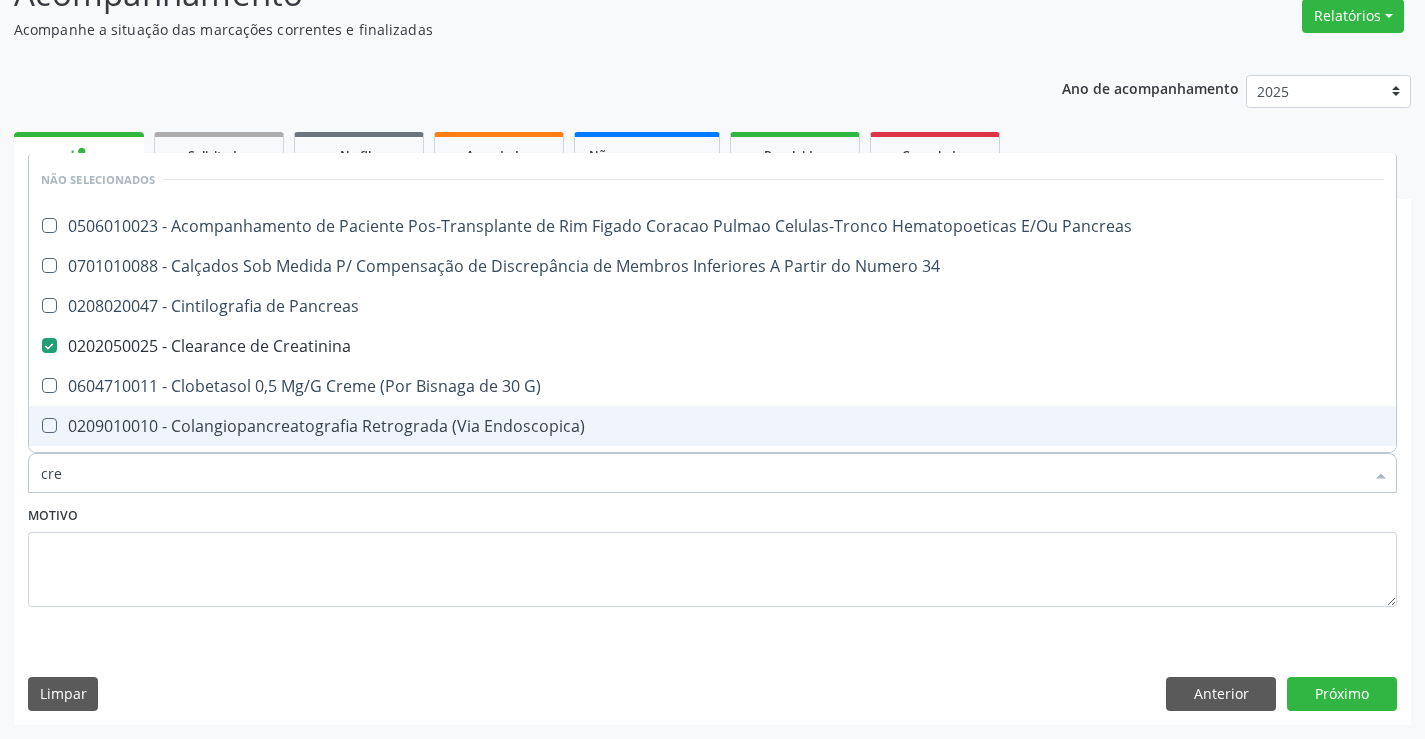 type on "cre" 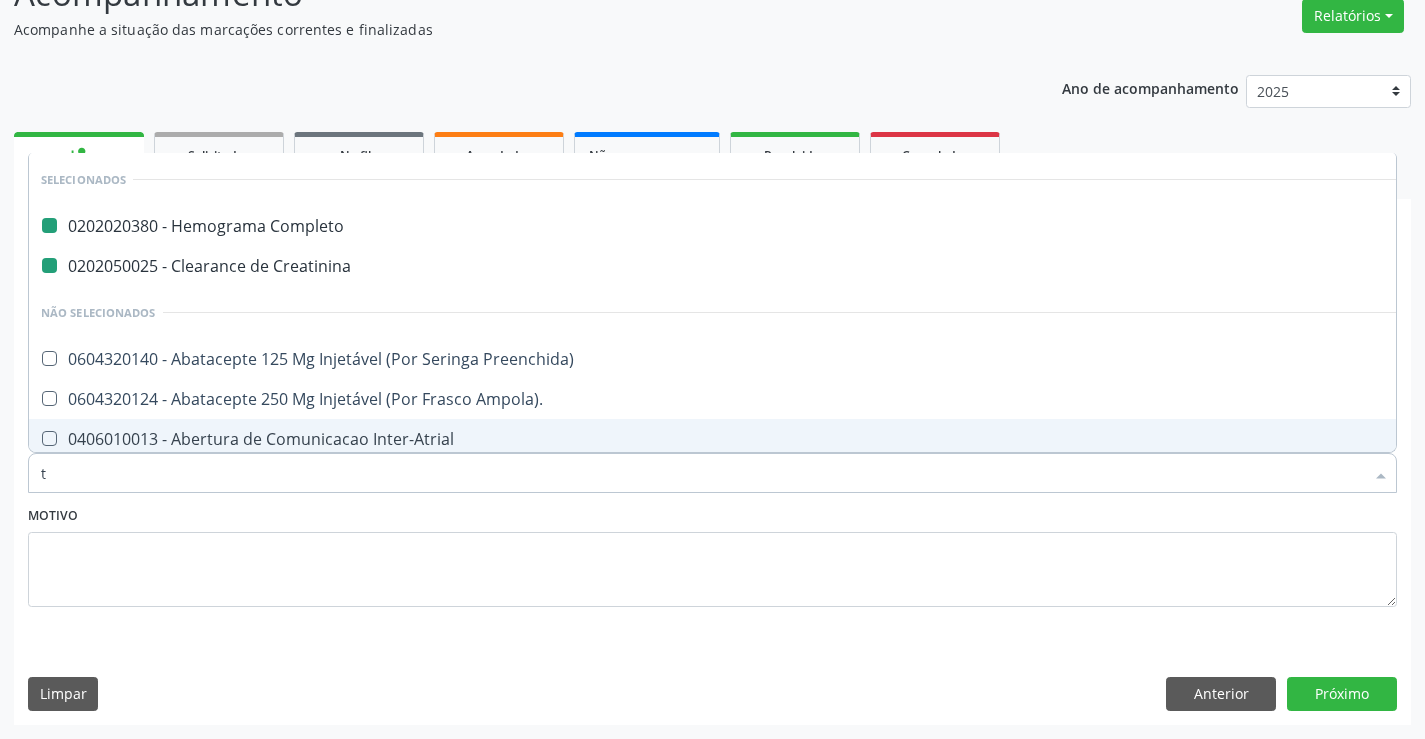 type on "tg" 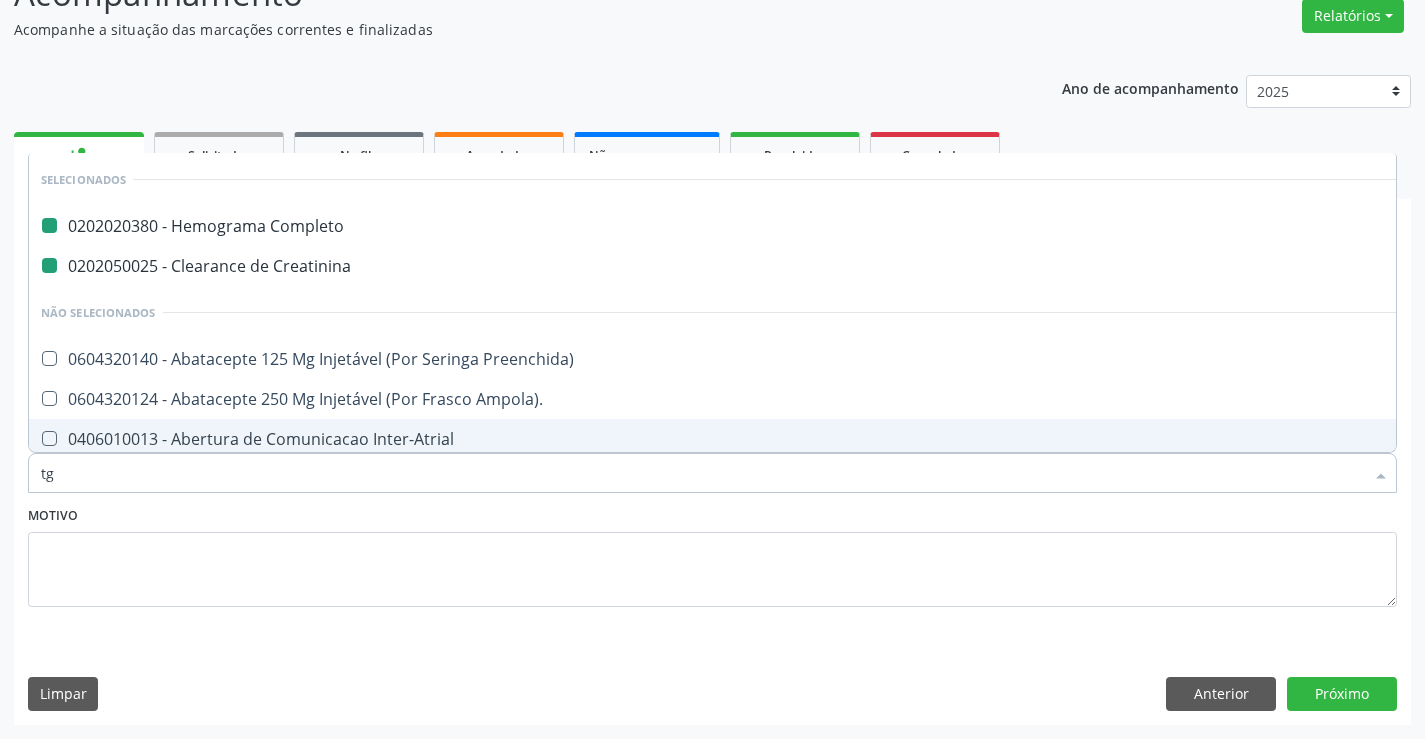 checkbox on "false" 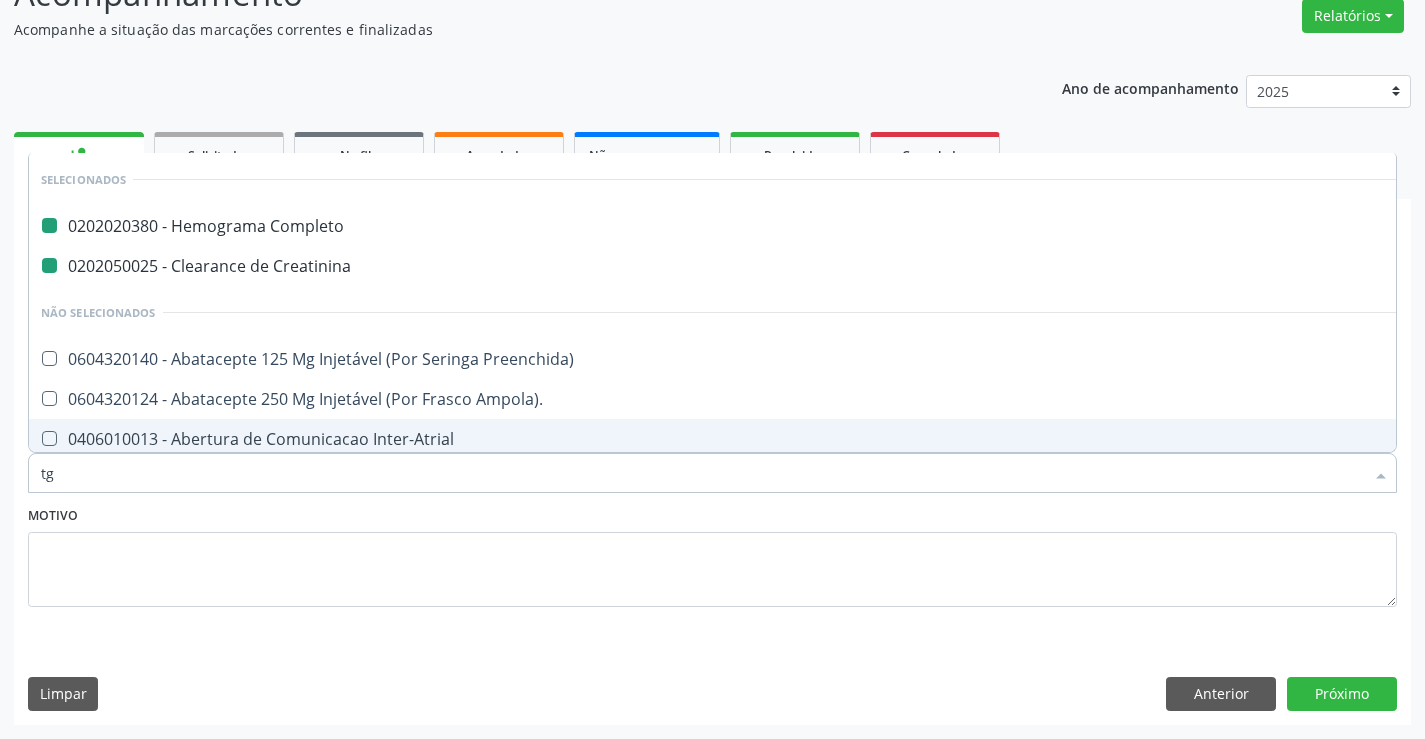 checkbox on "false" 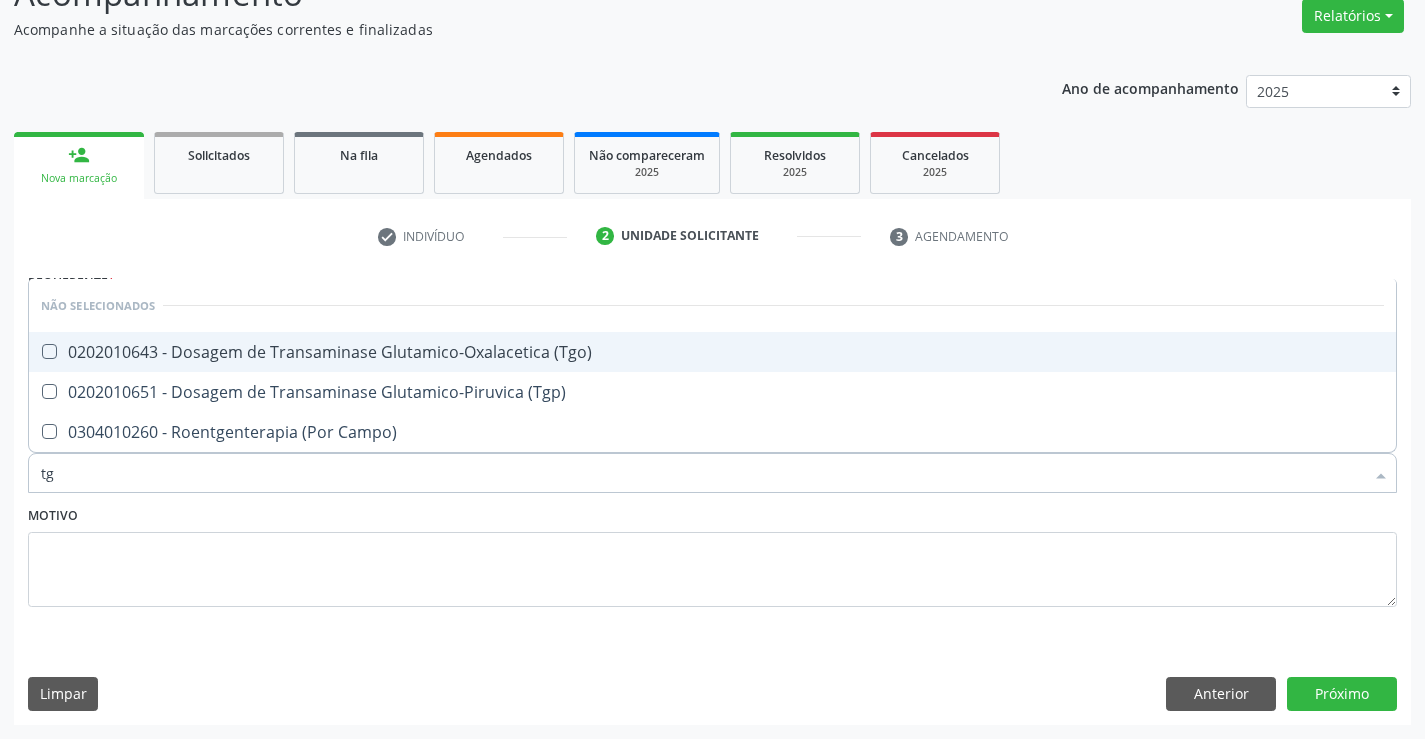 click on "0202010643 - Dosagem de Transaminase Glutamico-Oxalacetica (Tgo)" at bounding box center [712, 352] 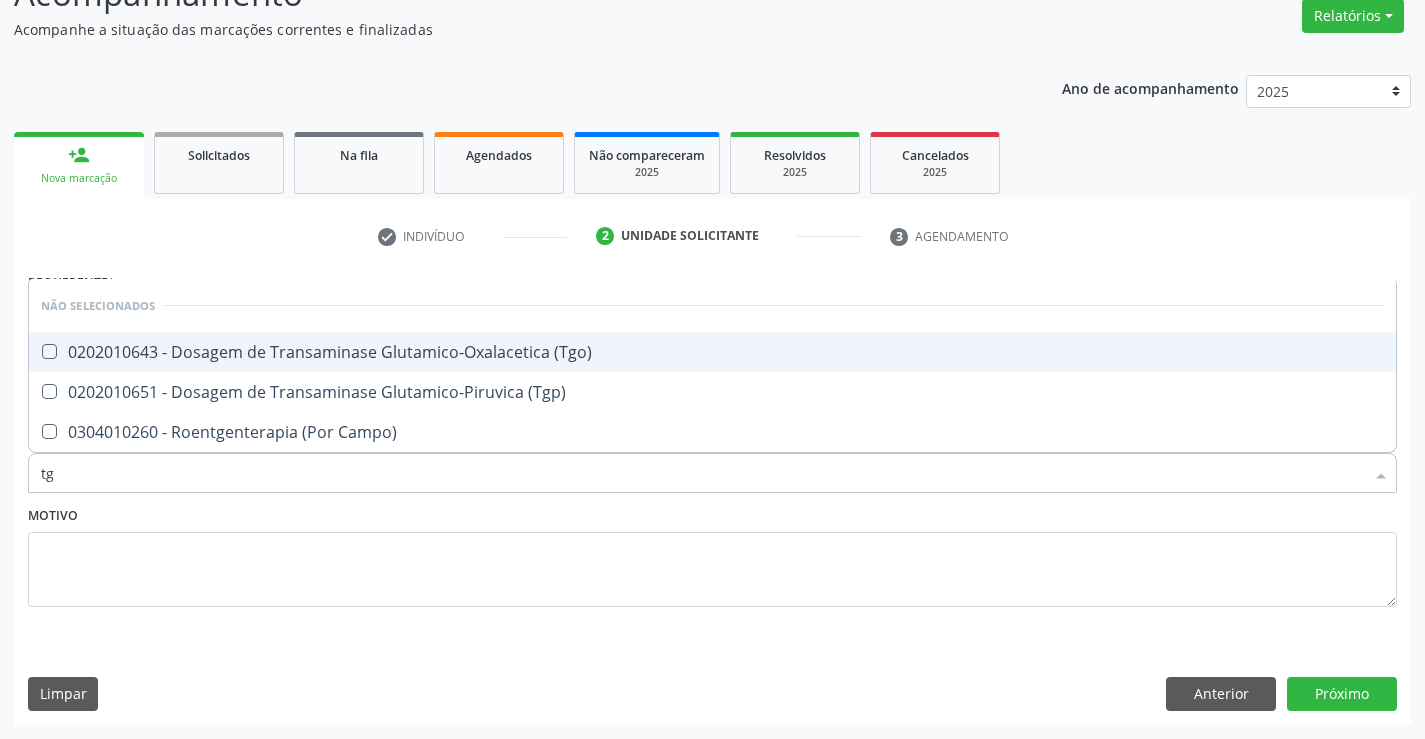 checkbox on "true" 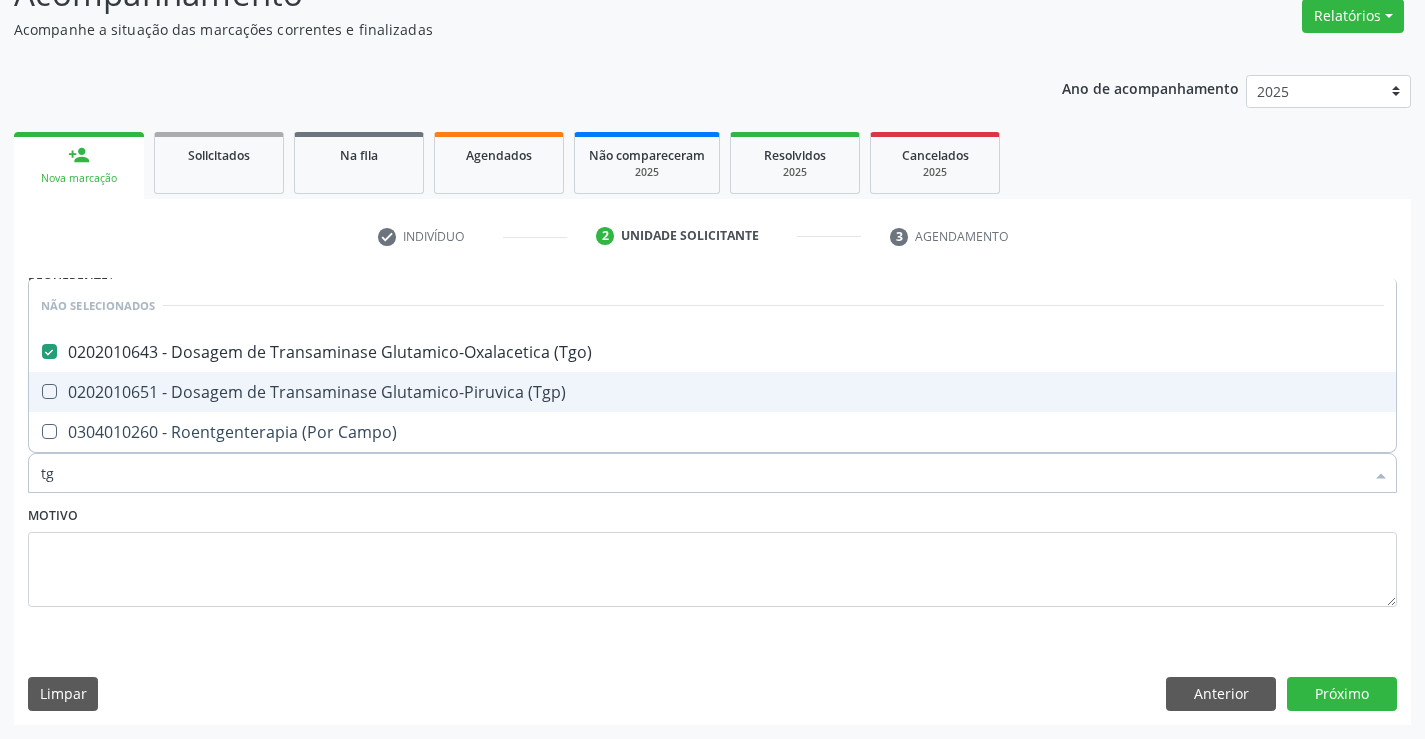 click on "0202010651 - Dosagem de Transaminase Glutamico-Piruvica (Tgp)" at bounding box center [712, 392] 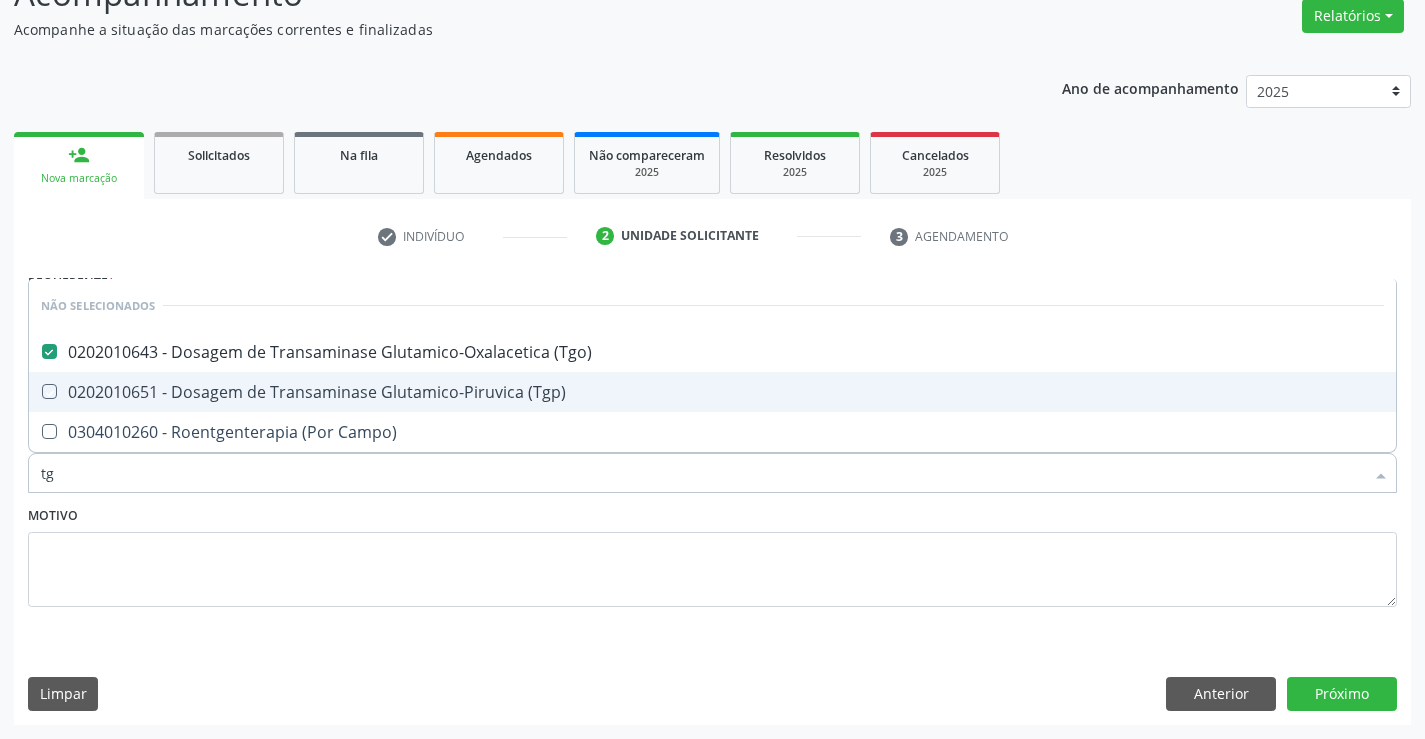 checkbox on "true" 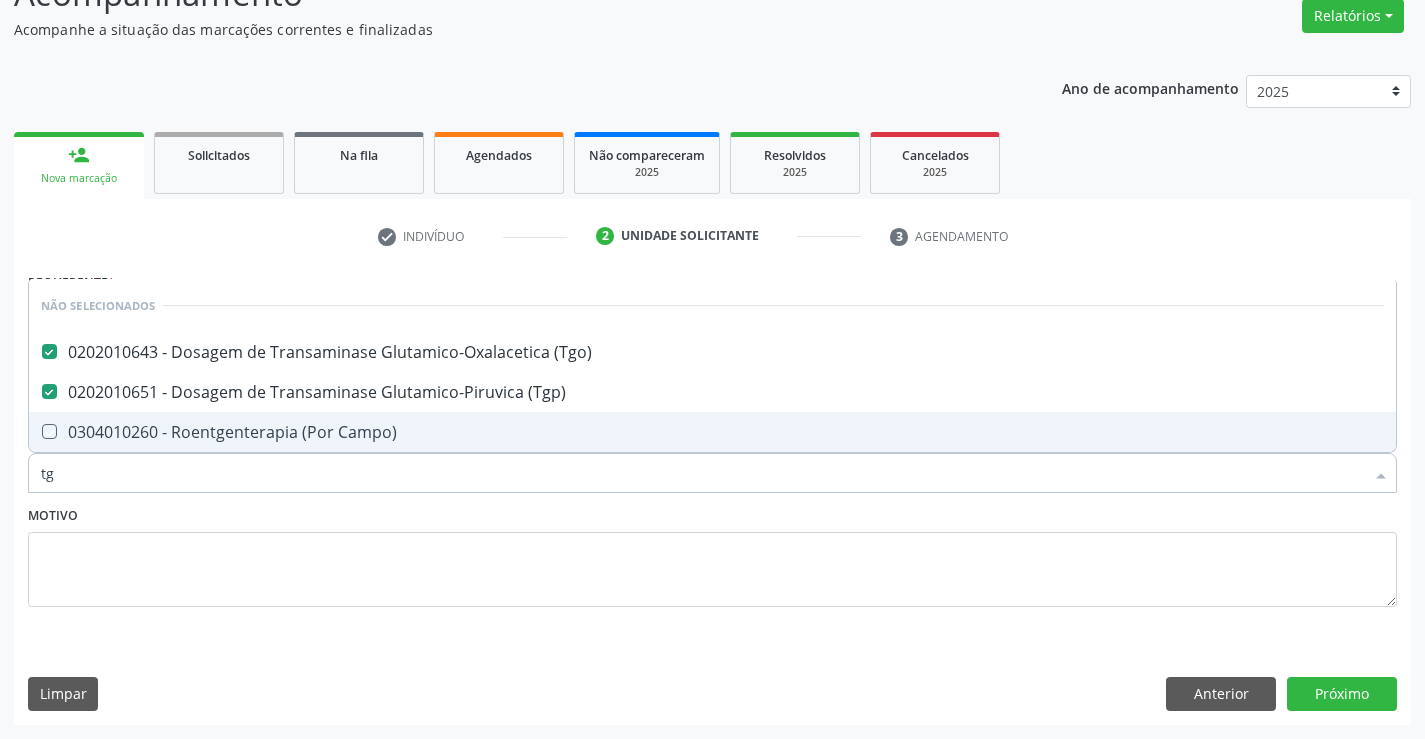 click on "Motivo" at bounding box center (712, 554) 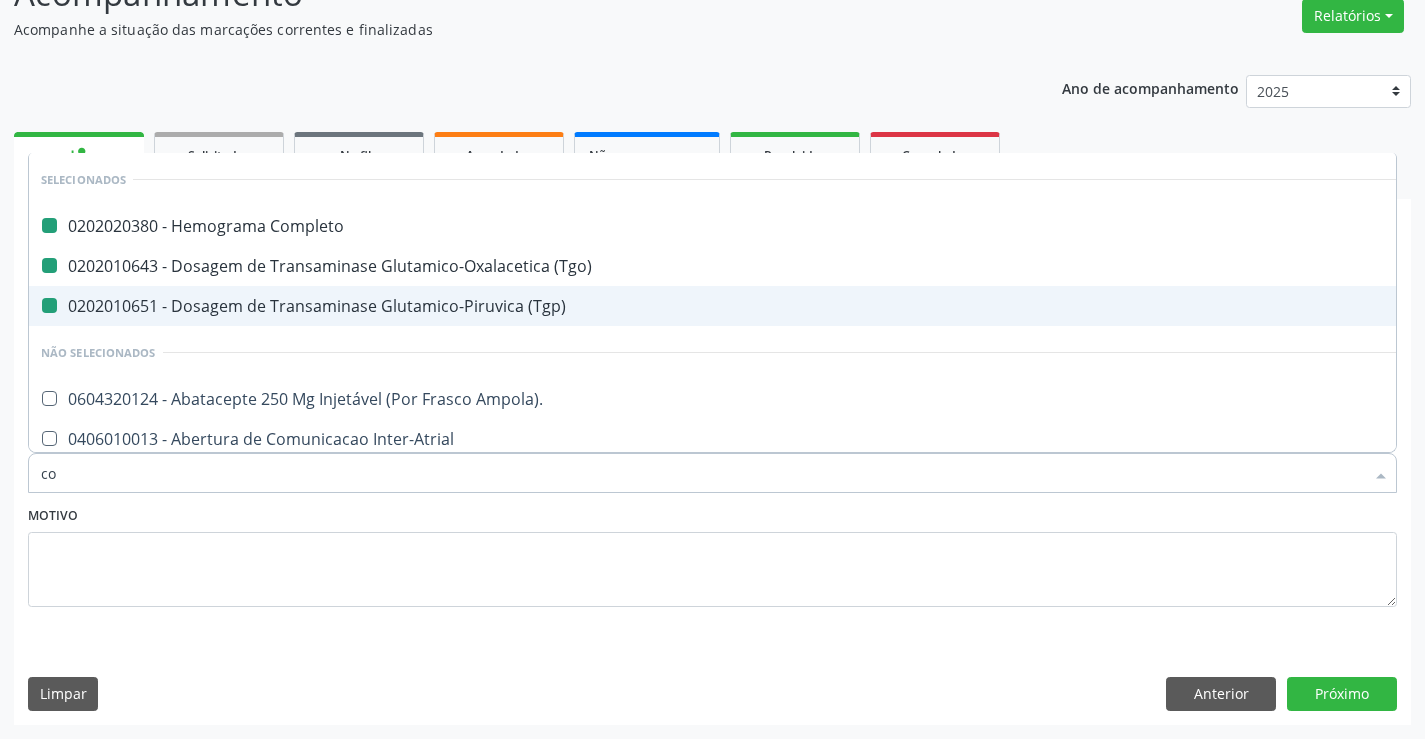 type on "col" 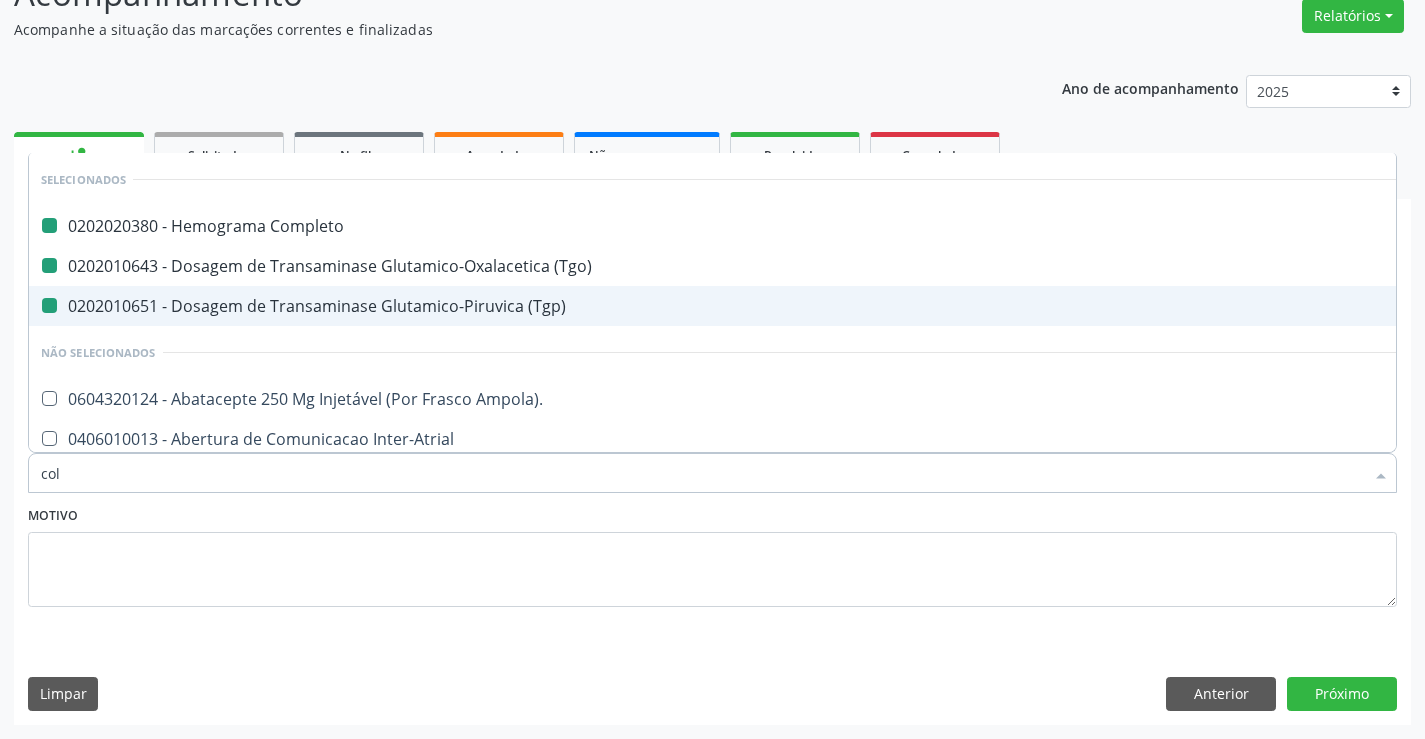 checkbox on "false" 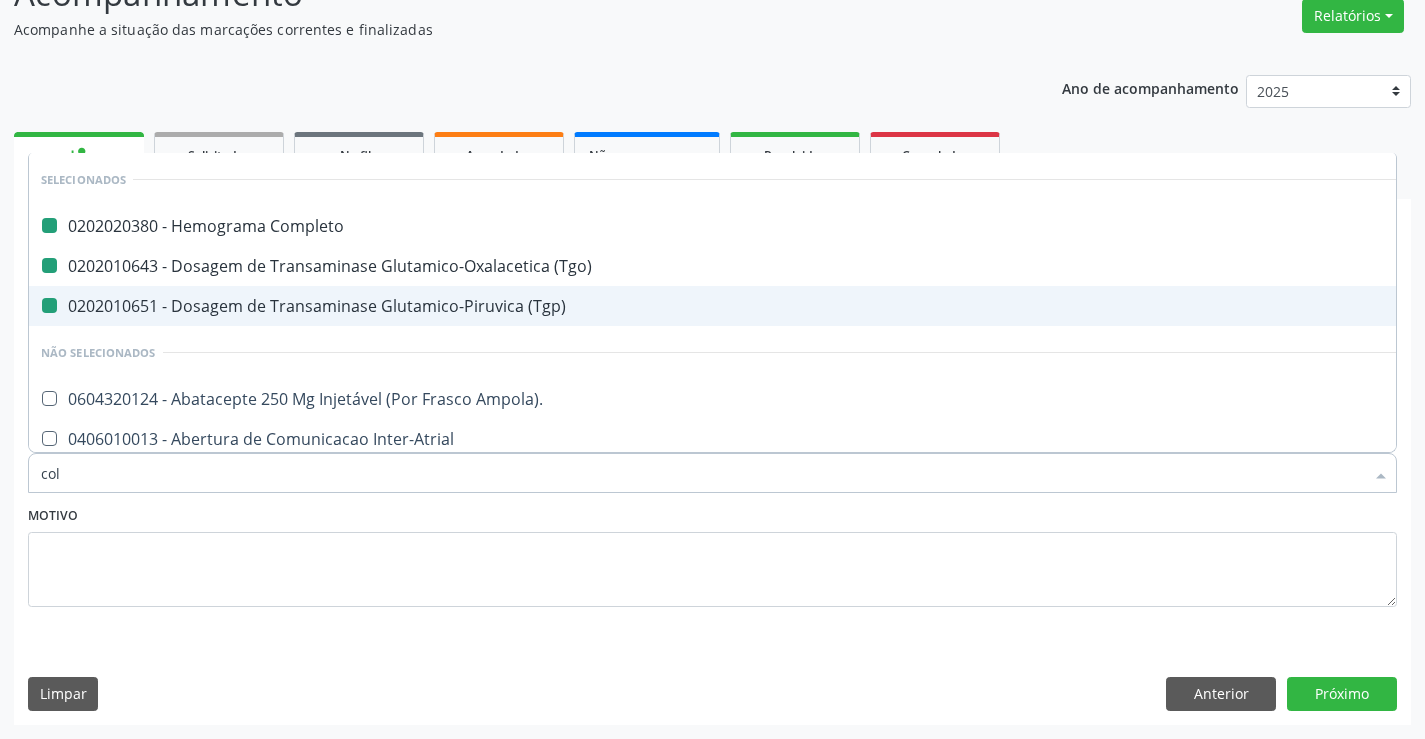 checkbox on "false" 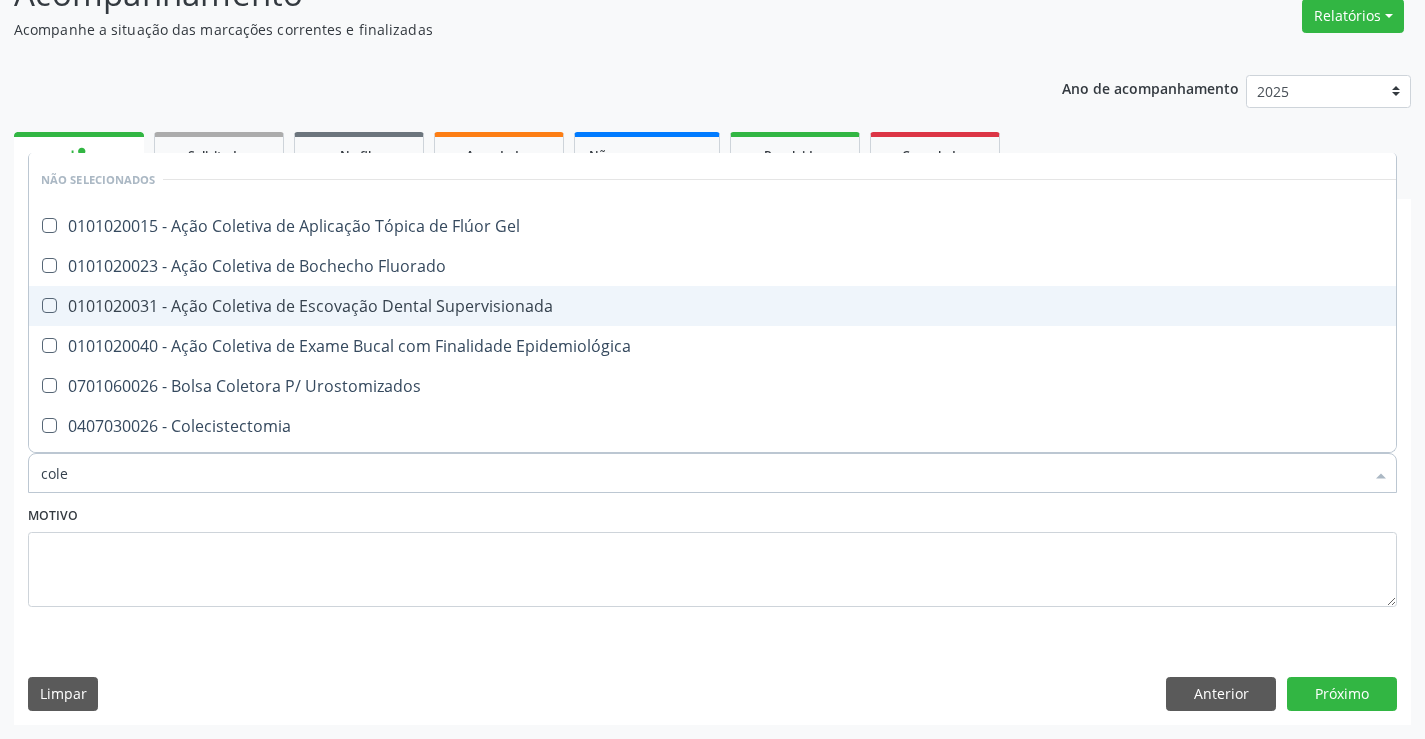 type on "coles" 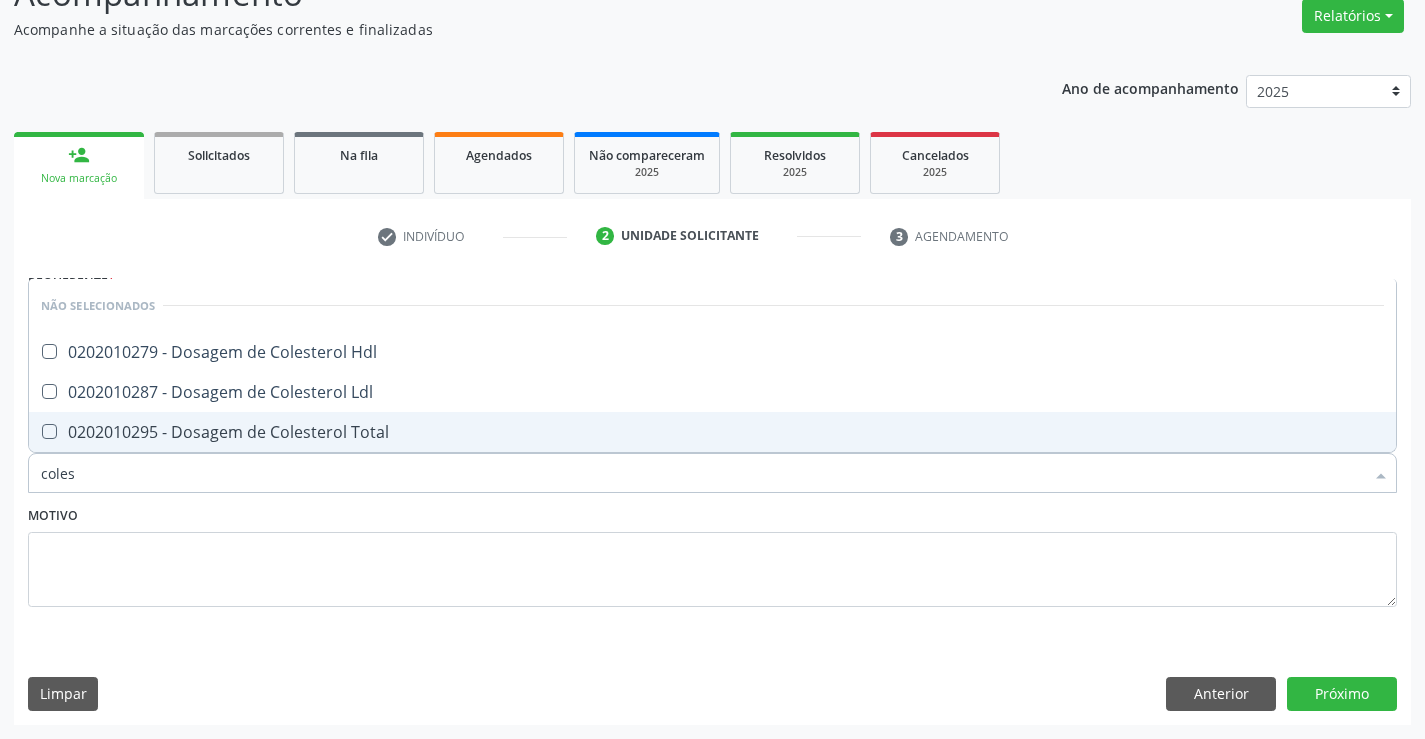click on "0202010295 - Dosagem de Colesterol Total" at bounding box center [712, 432] 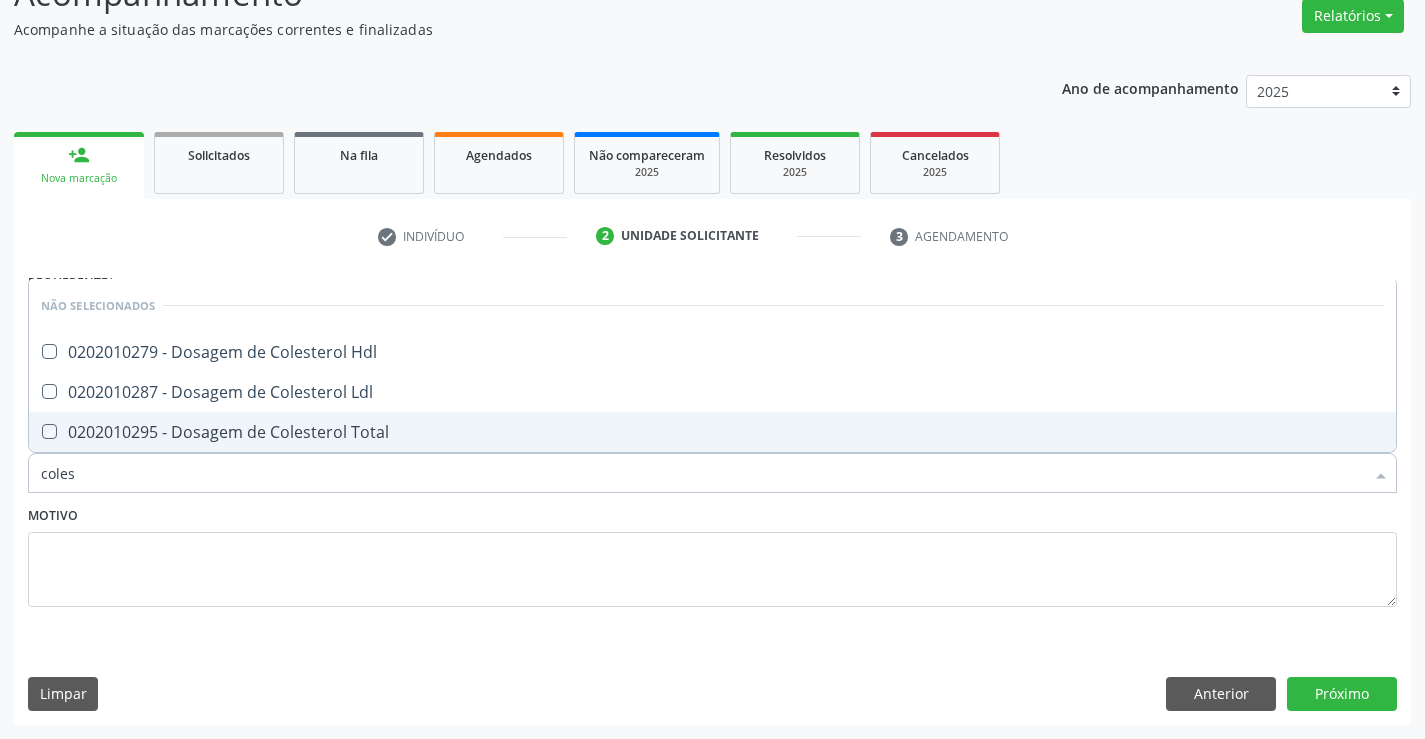 checkbox on "true" 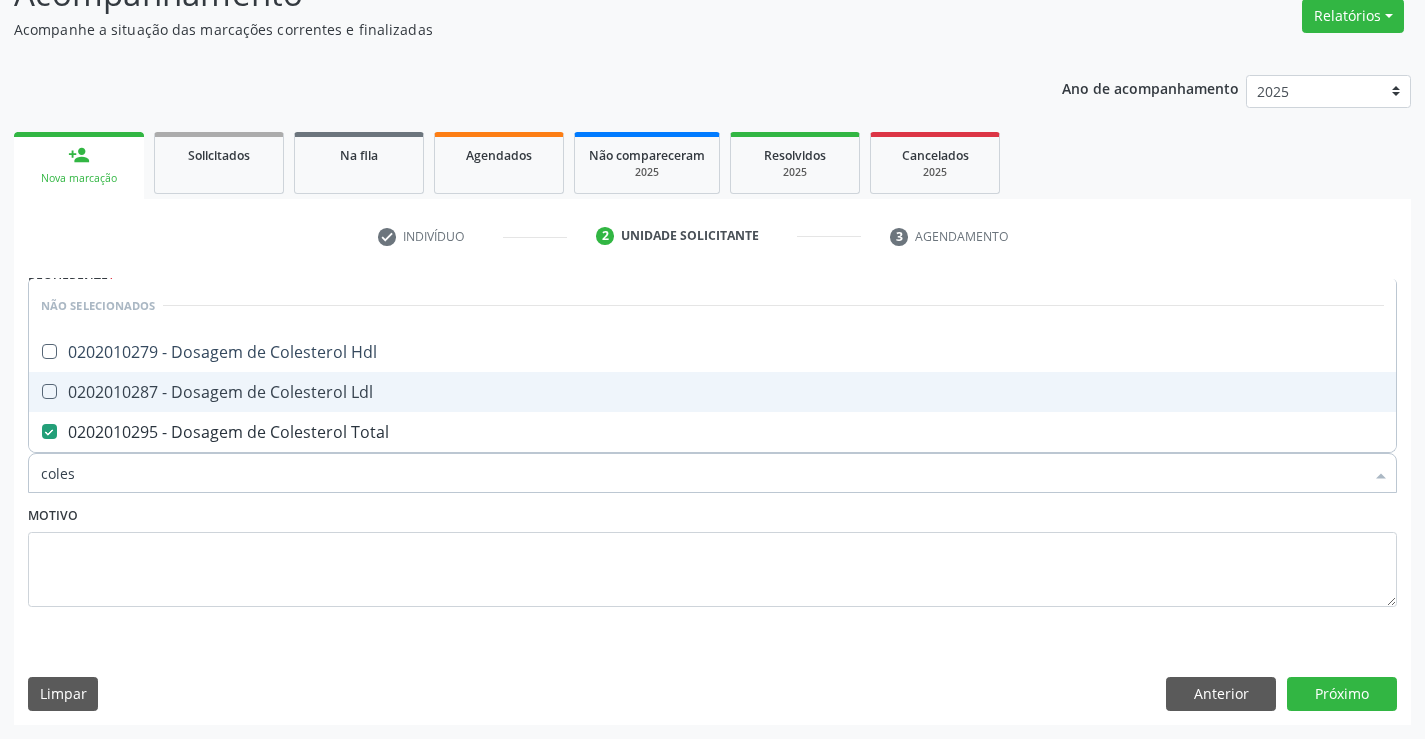 drag, startPoint x: 222, startPoint y: 402, endPoint x: 230, endPoint y: 384, distance: 19.697716 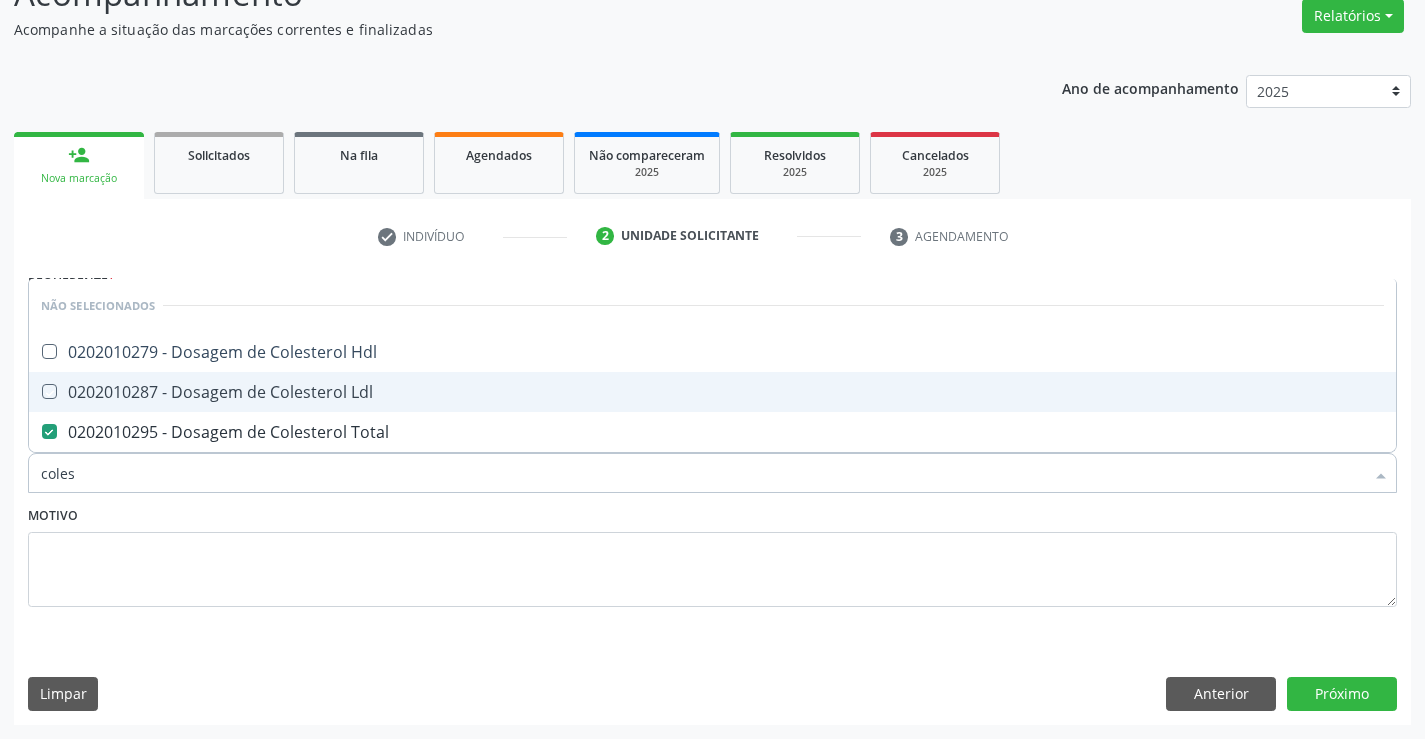 checkbox on "true" 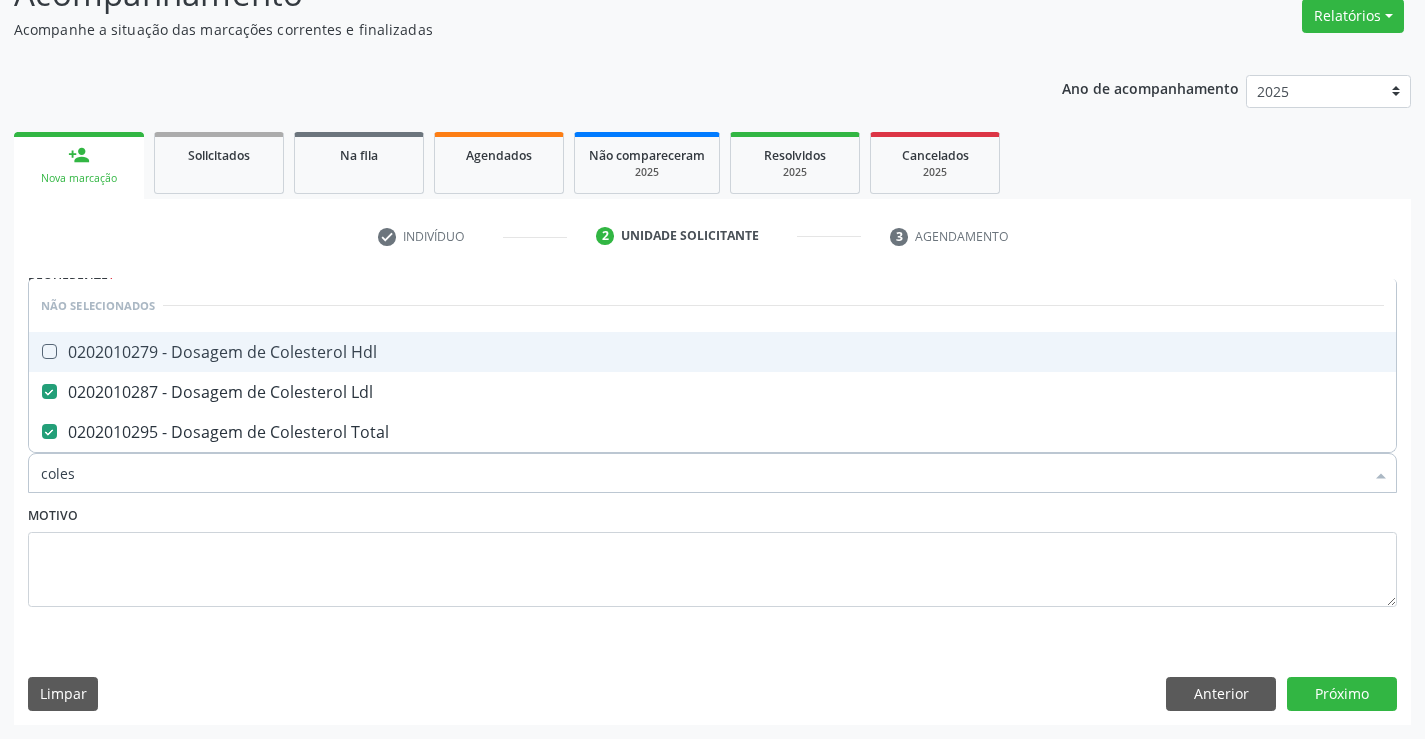 click on "0202010279 - Dosagem de Colesterol Hdl" at bounding box center (712, 352) 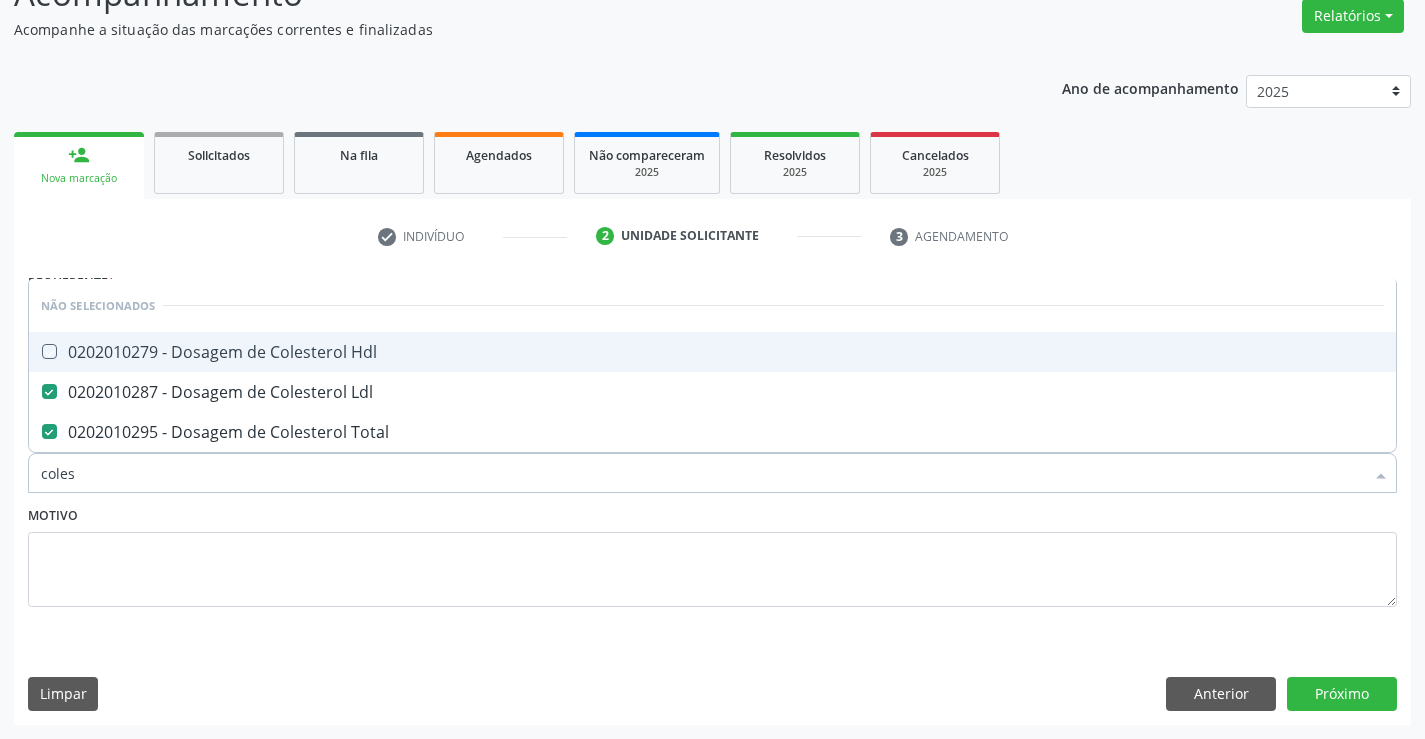 checkbox on "true" 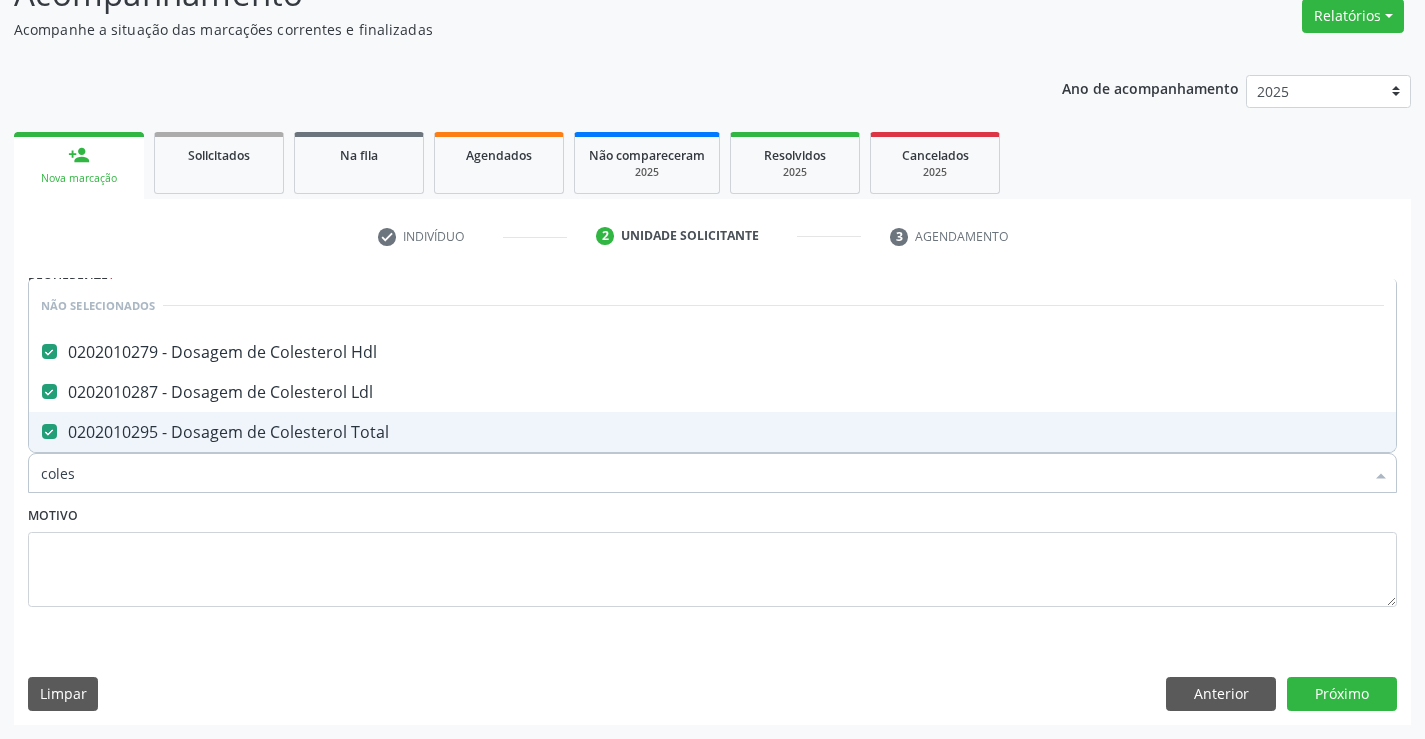 click on "Motivo" at bounding box center [712, 554] 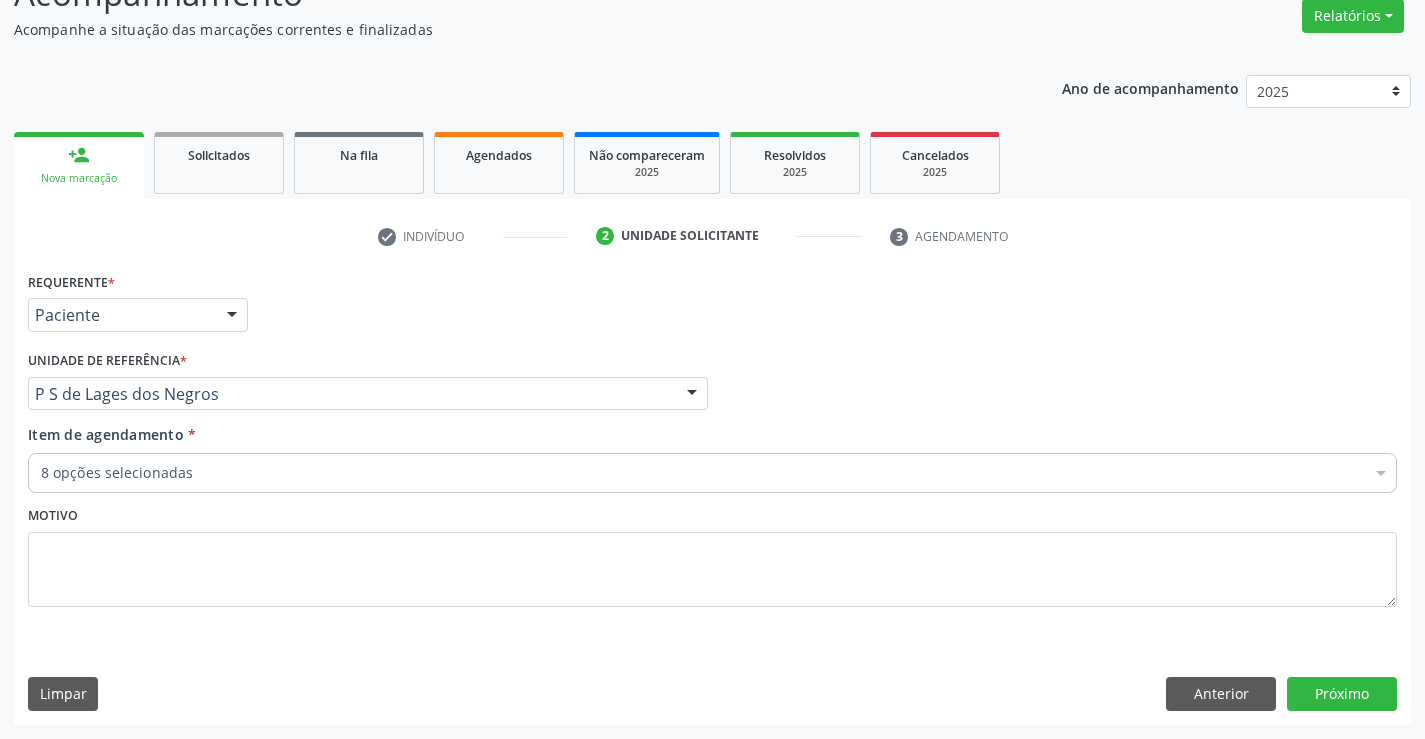 click on "8 opções selecionadas" at bounding box center (712, 473) 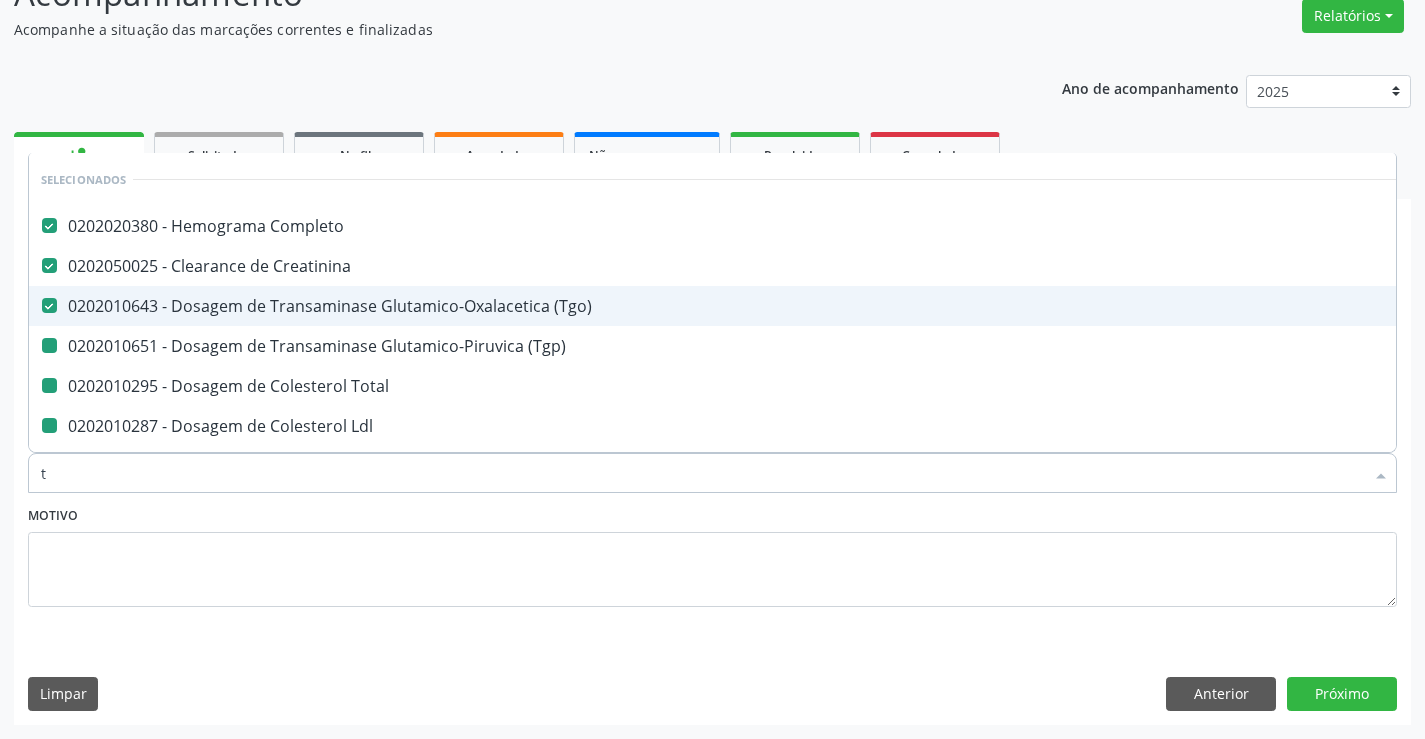 type on "tr" 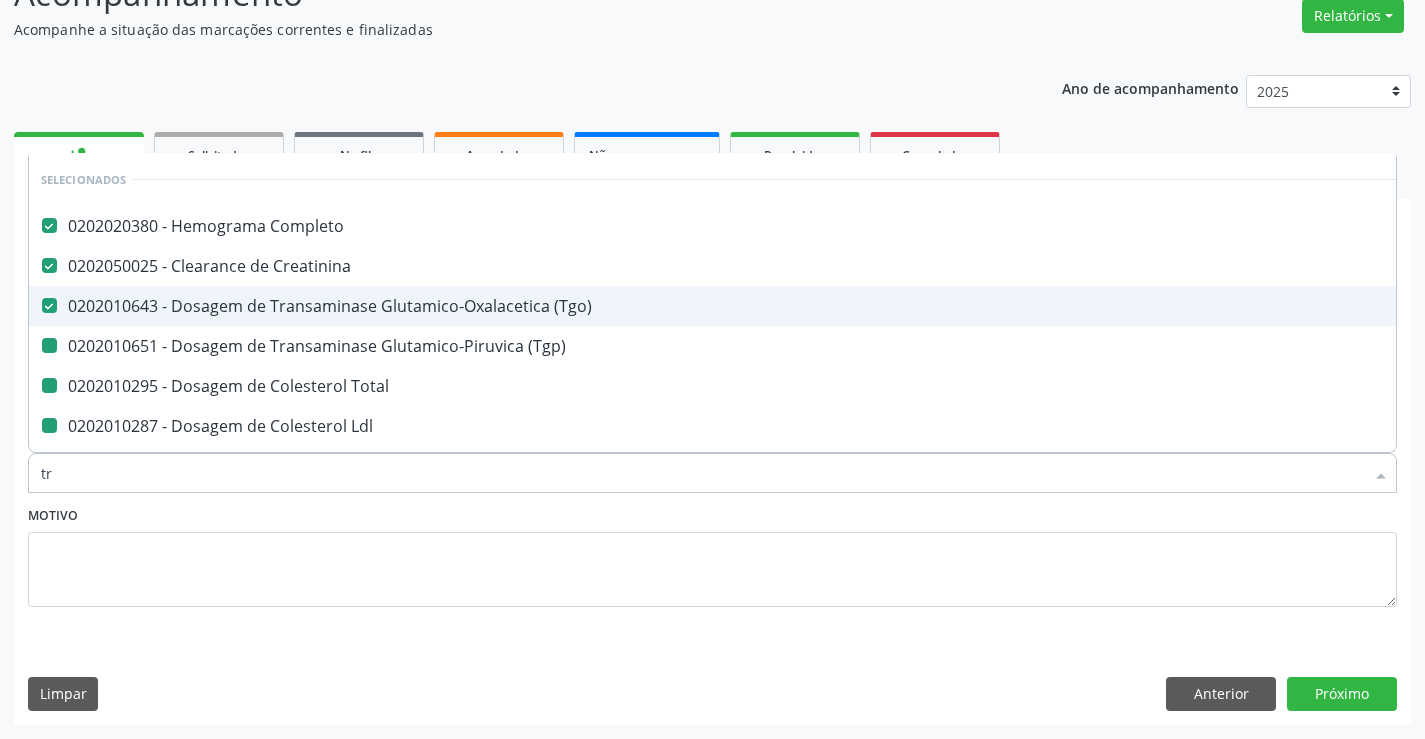checkbox on "false" 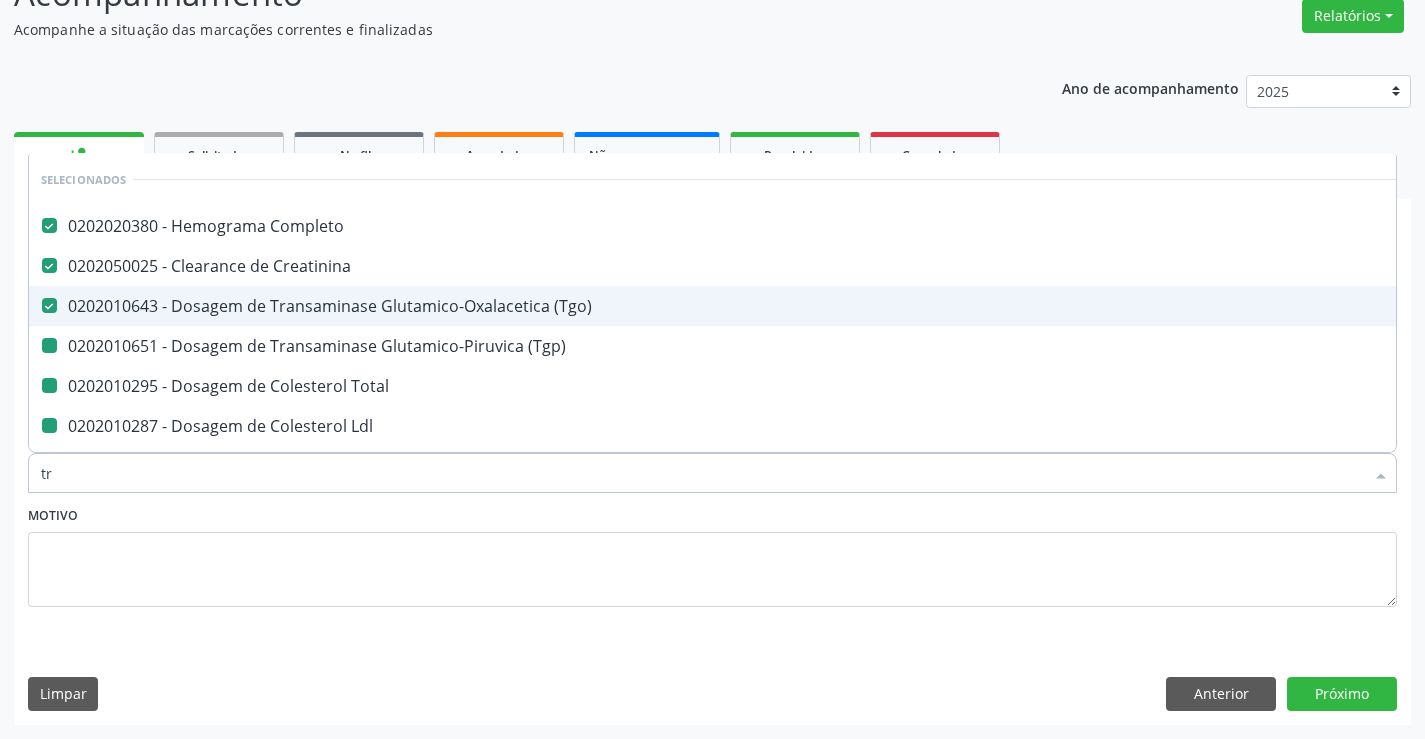 checkbox on "false" 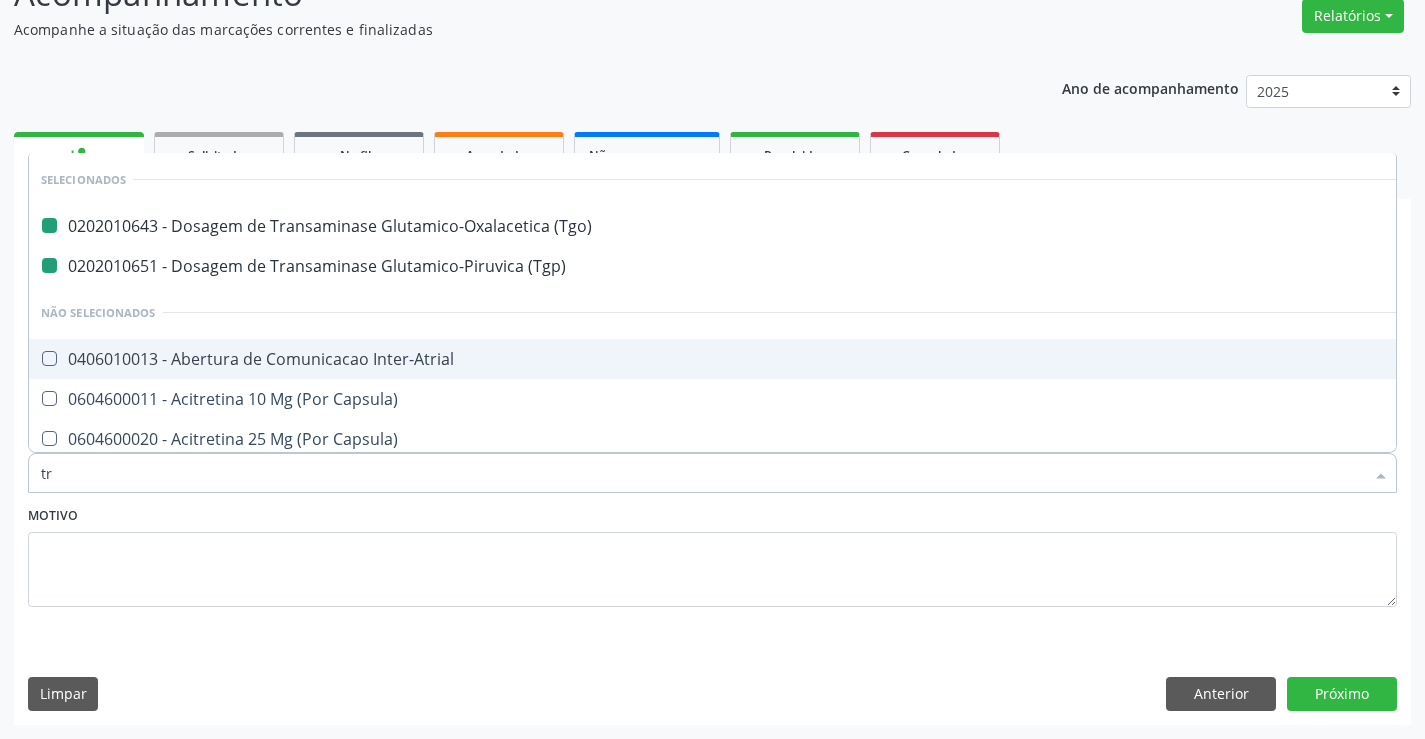 type on "tri" 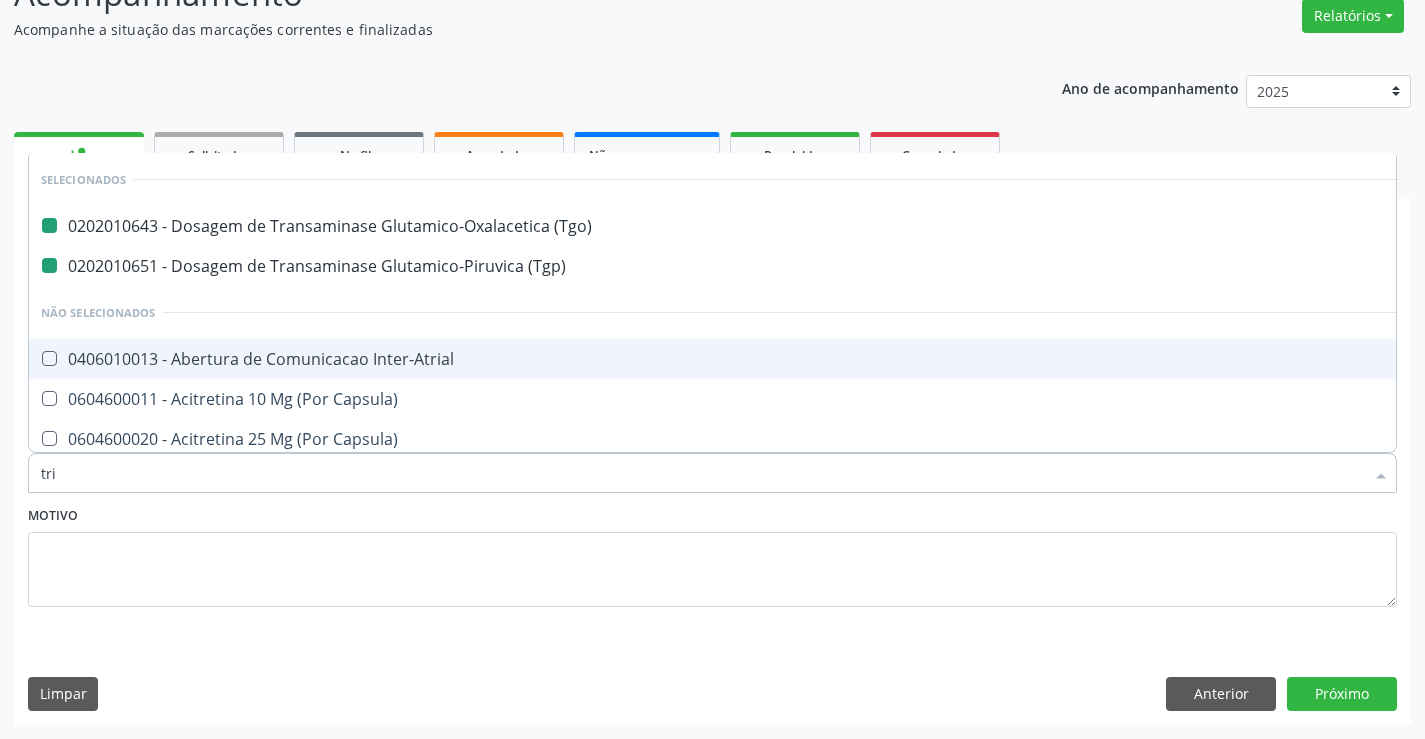 checkbox on "false" 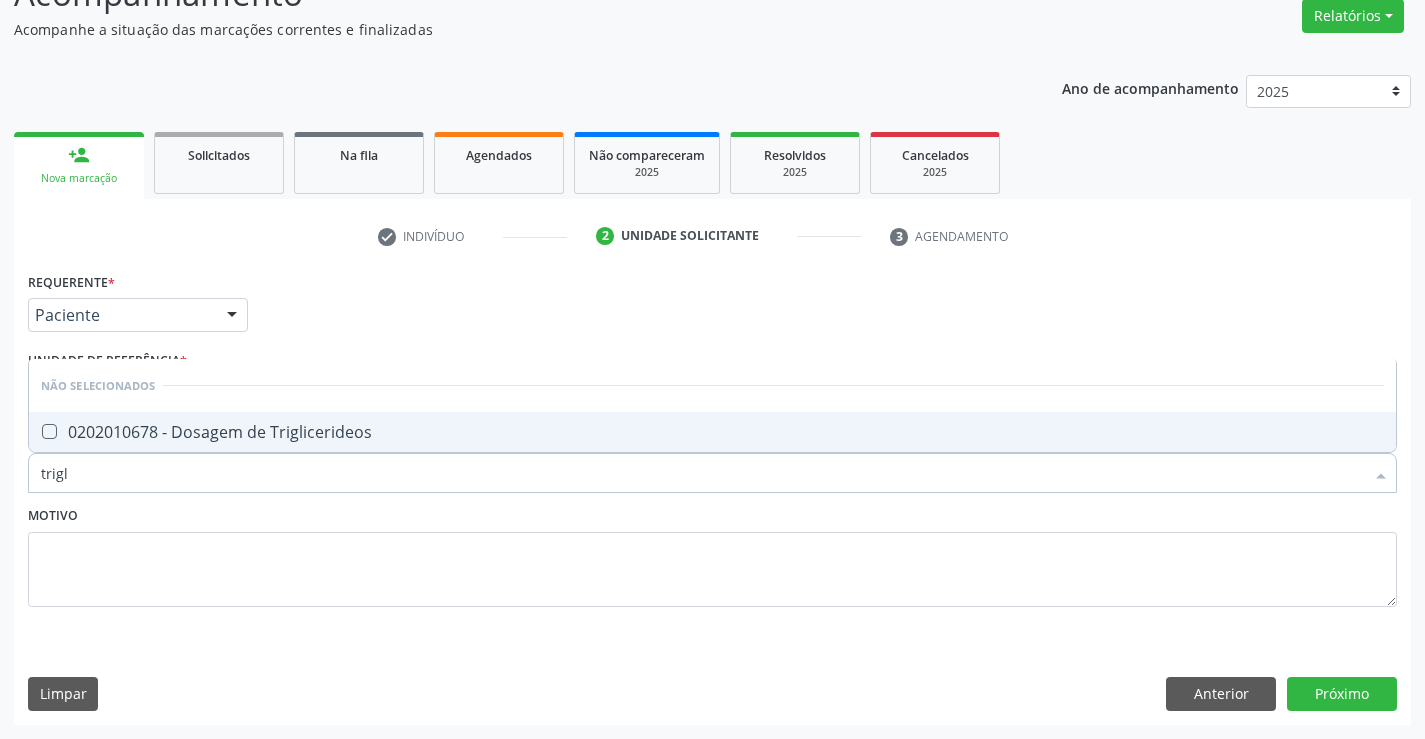 type on "trigli" 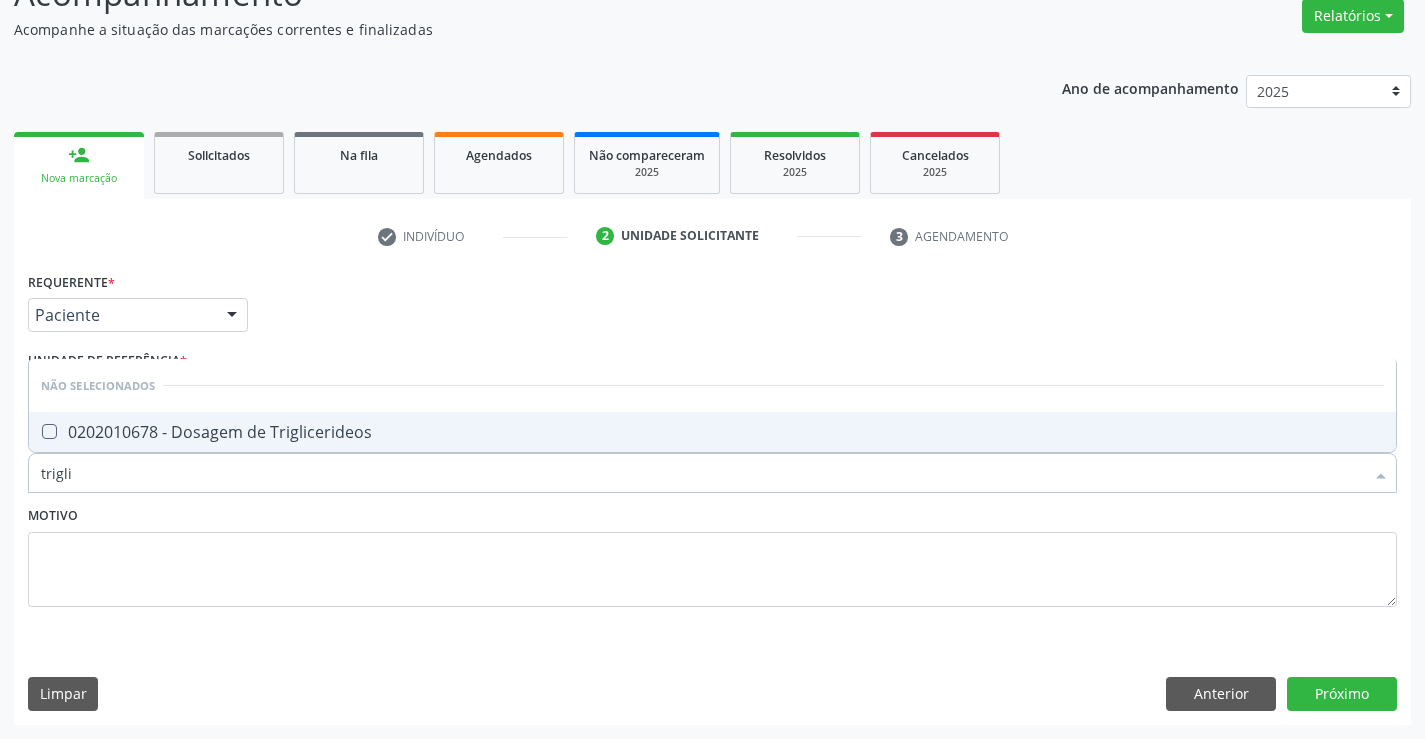 click on "0202010678 - Dosagem de Triglicerideos" at bounding box center [712, 432] 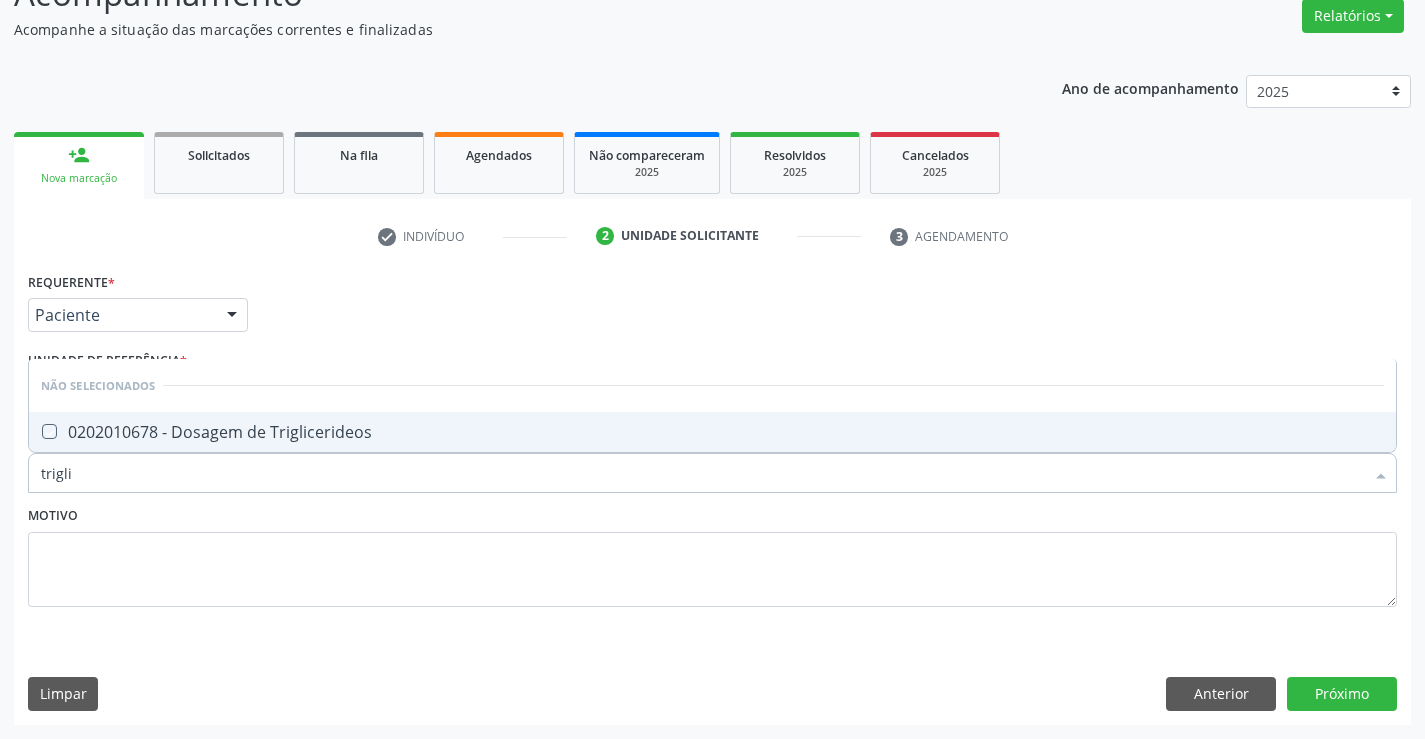 checkbox on "true" 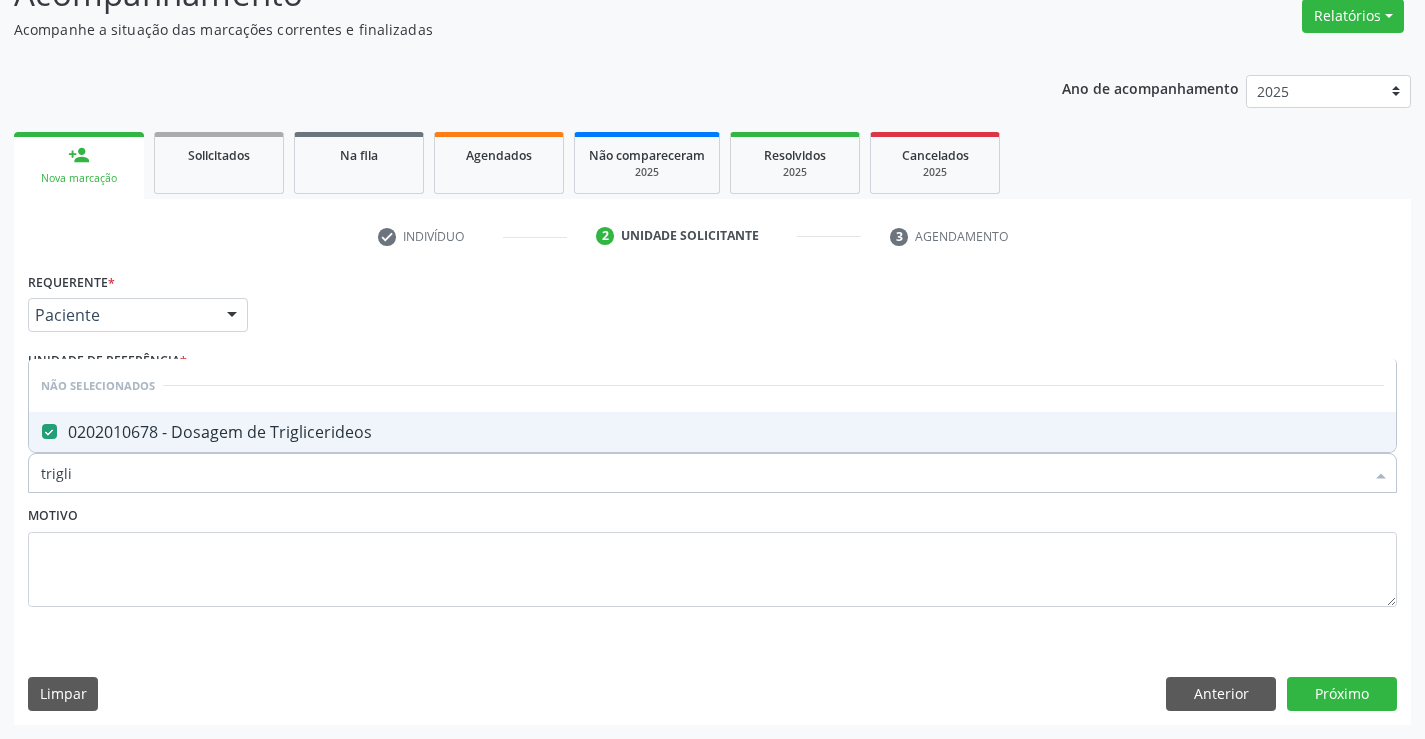 type on "trigli" 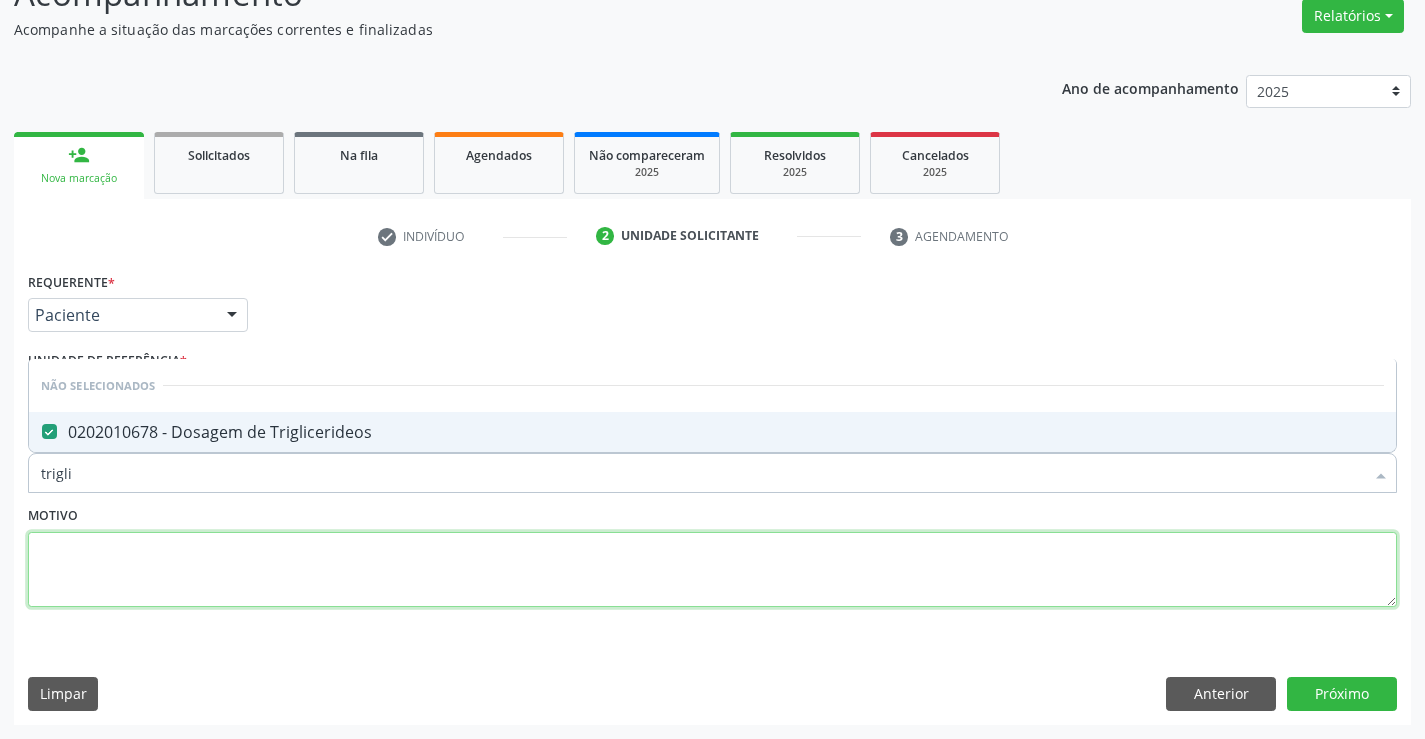 click at bounding box center [712, 570] 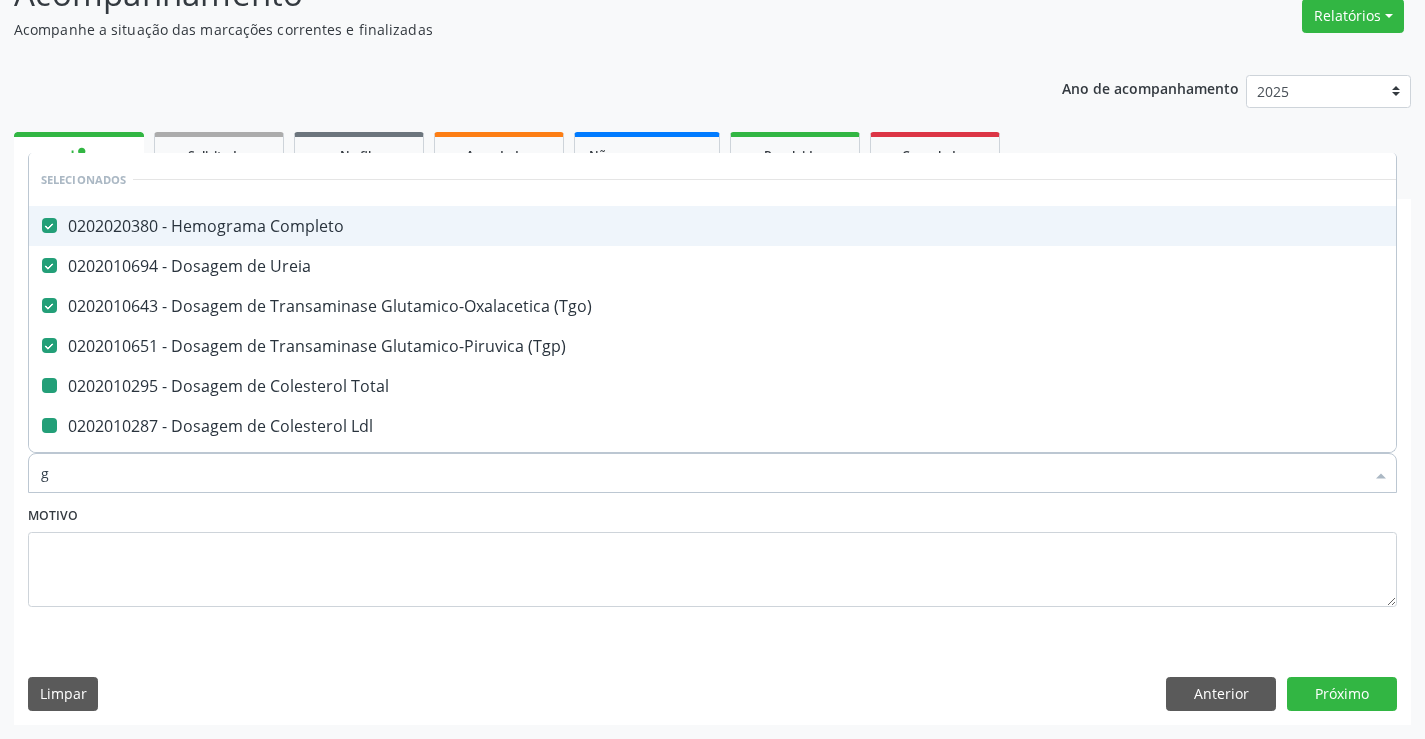 type on "gl" 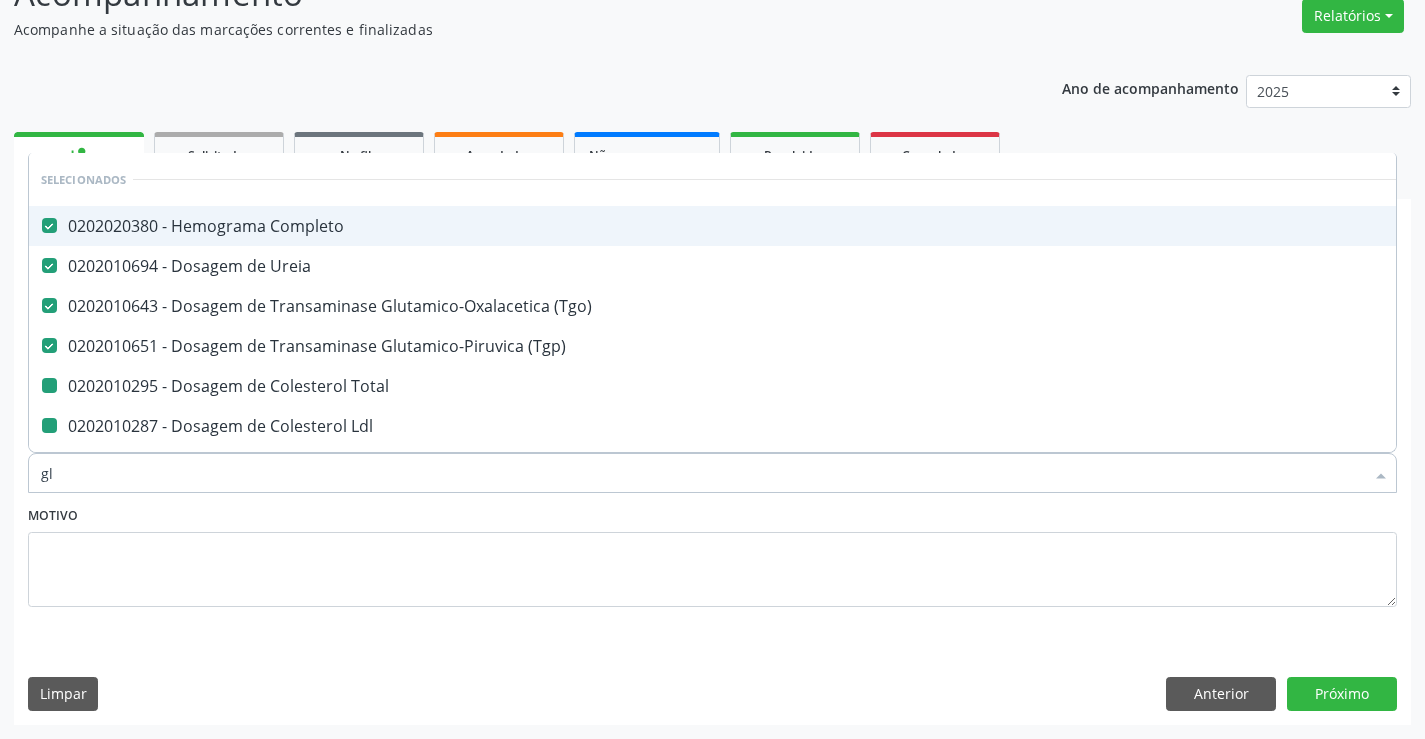 checkbox on "false" 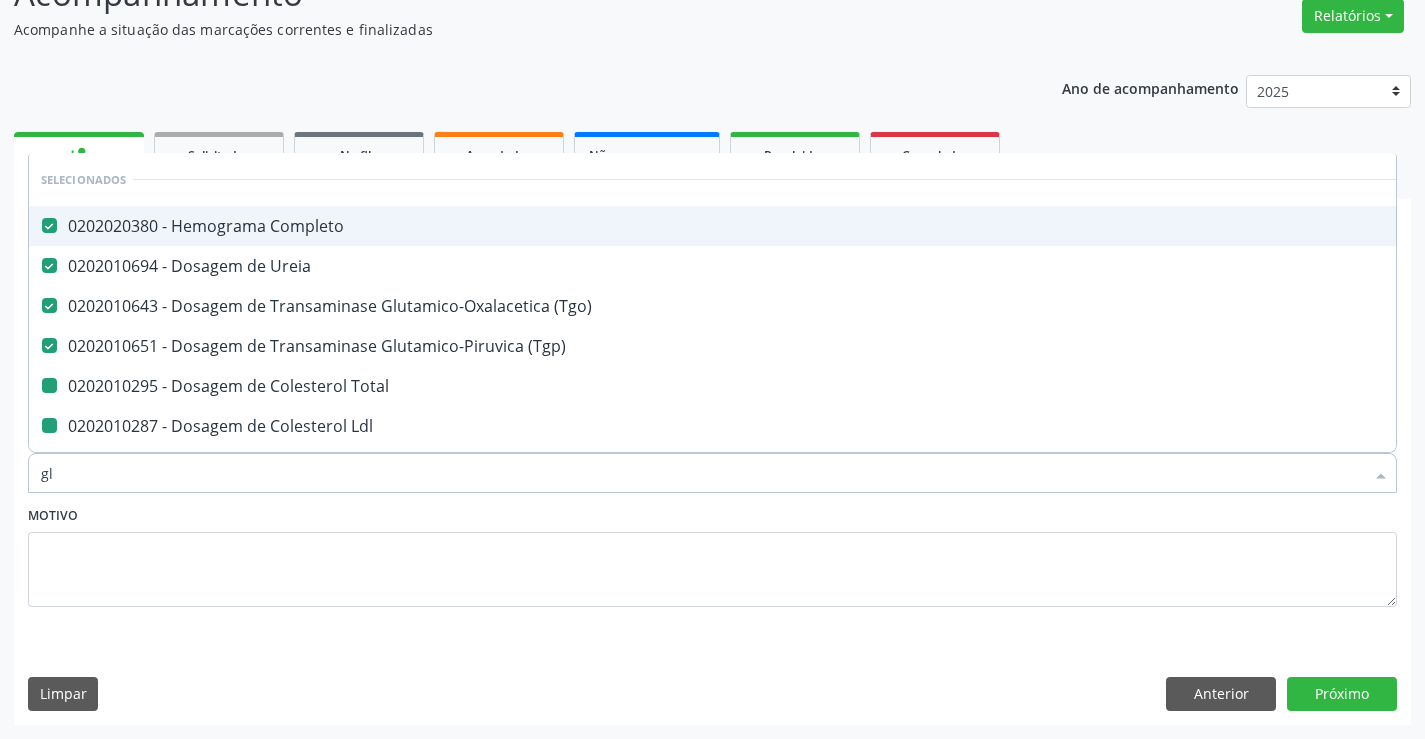 checkbox on "false" 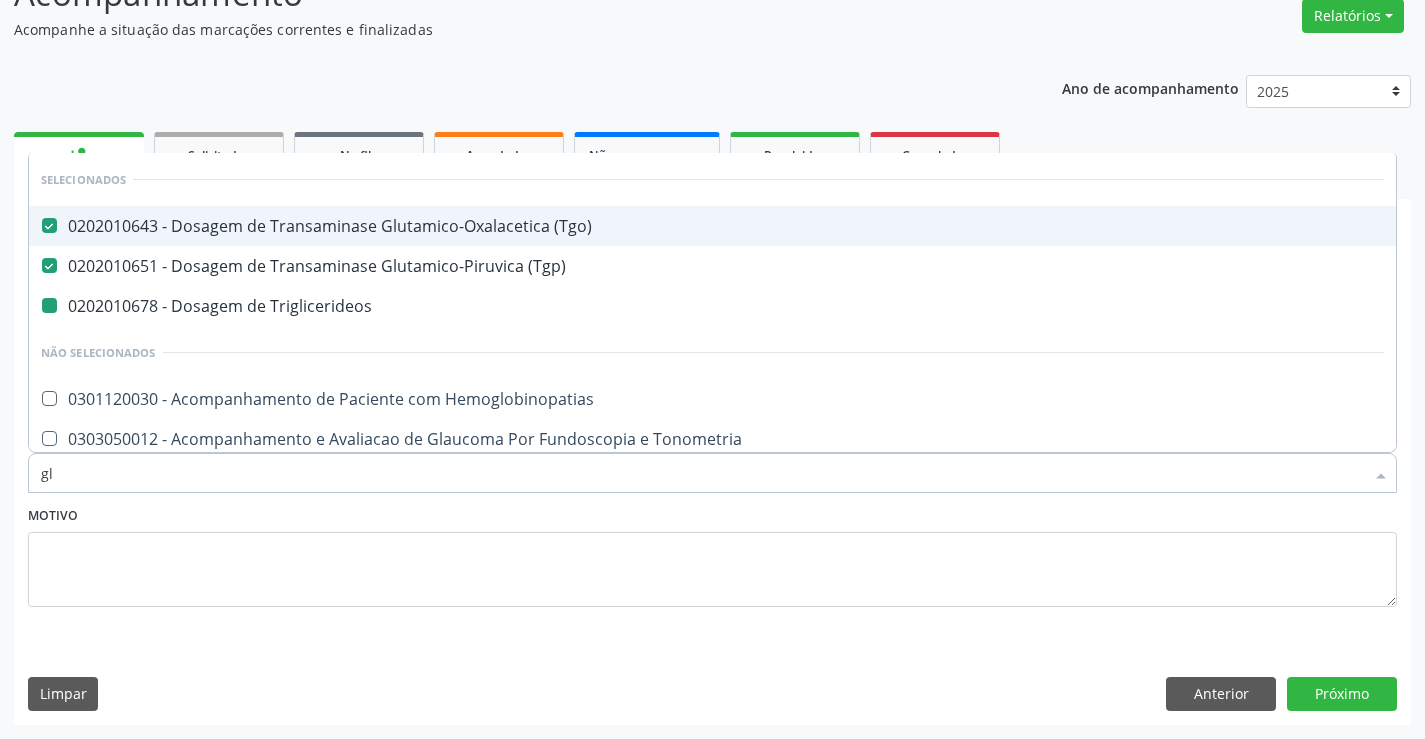 type on "gli" 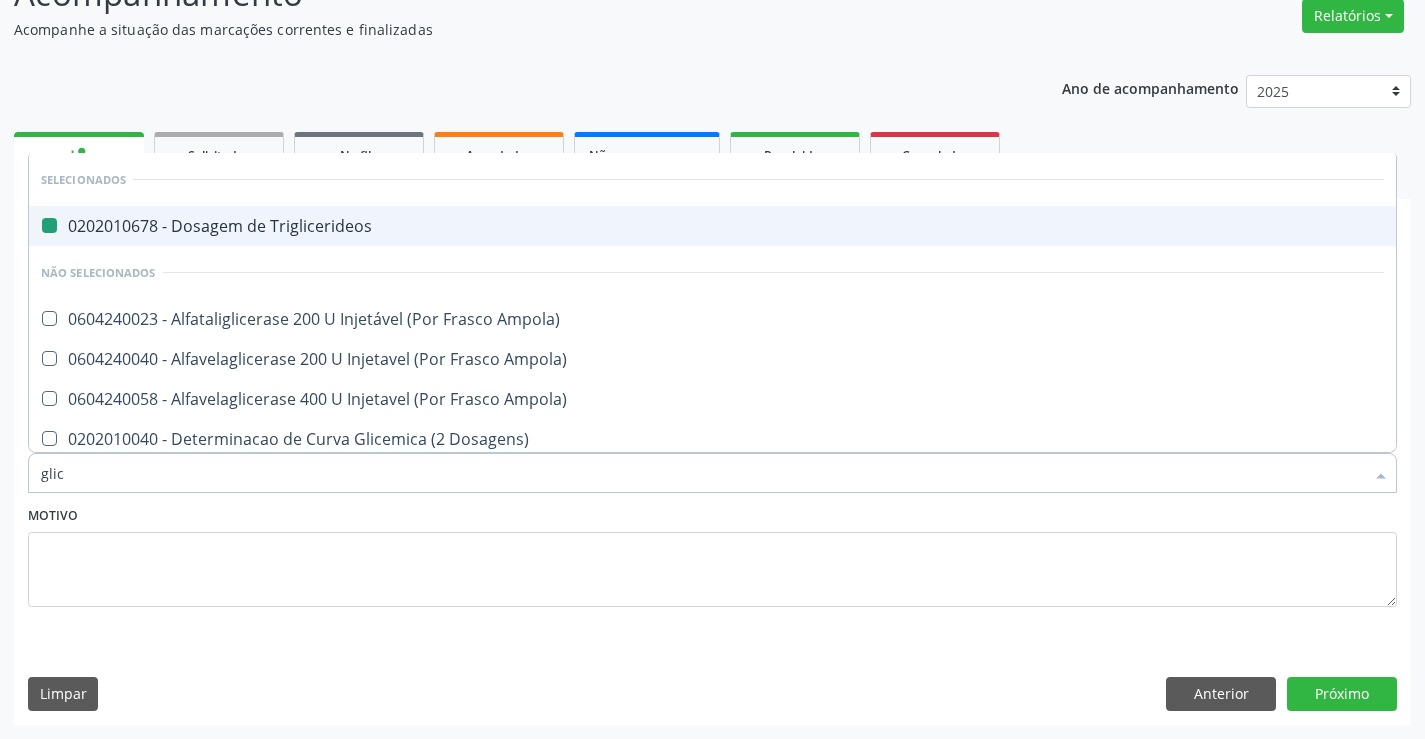 type on "glico" 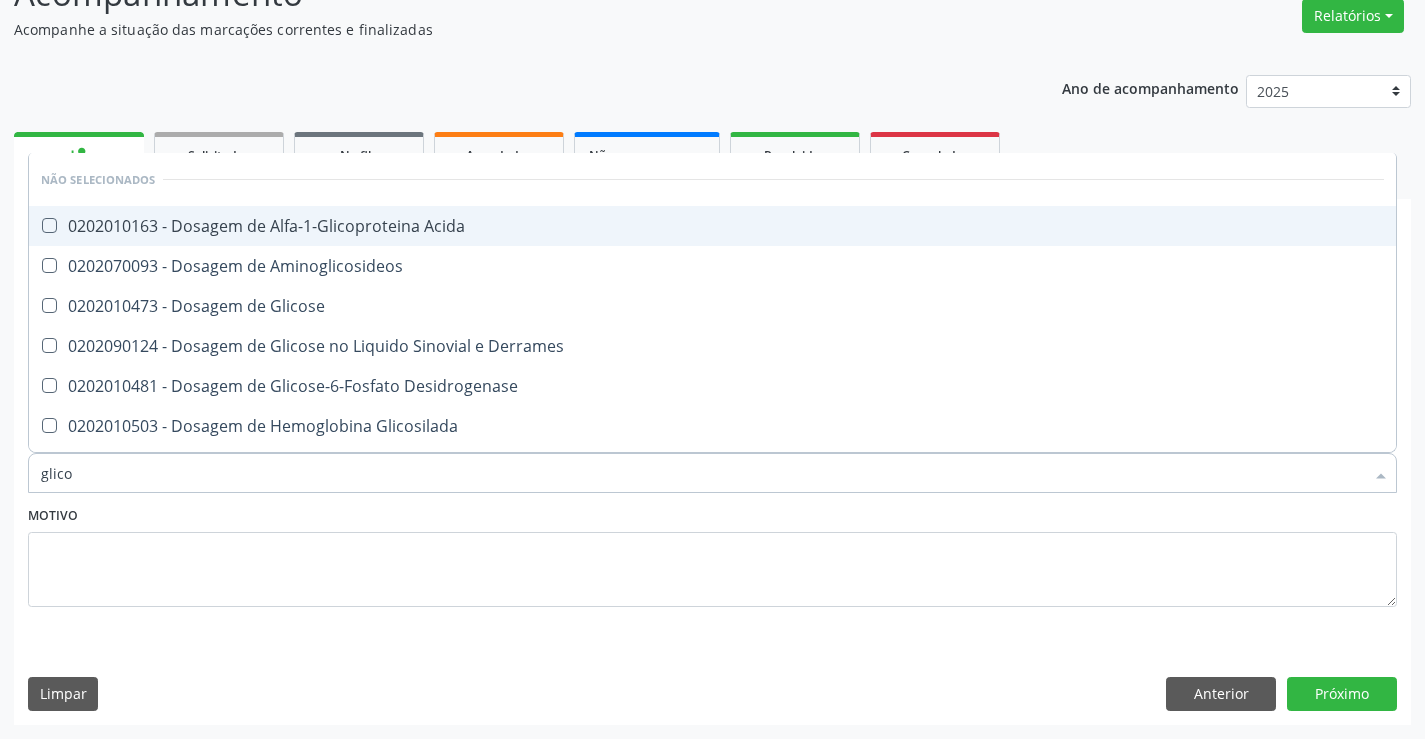type on "glicos" 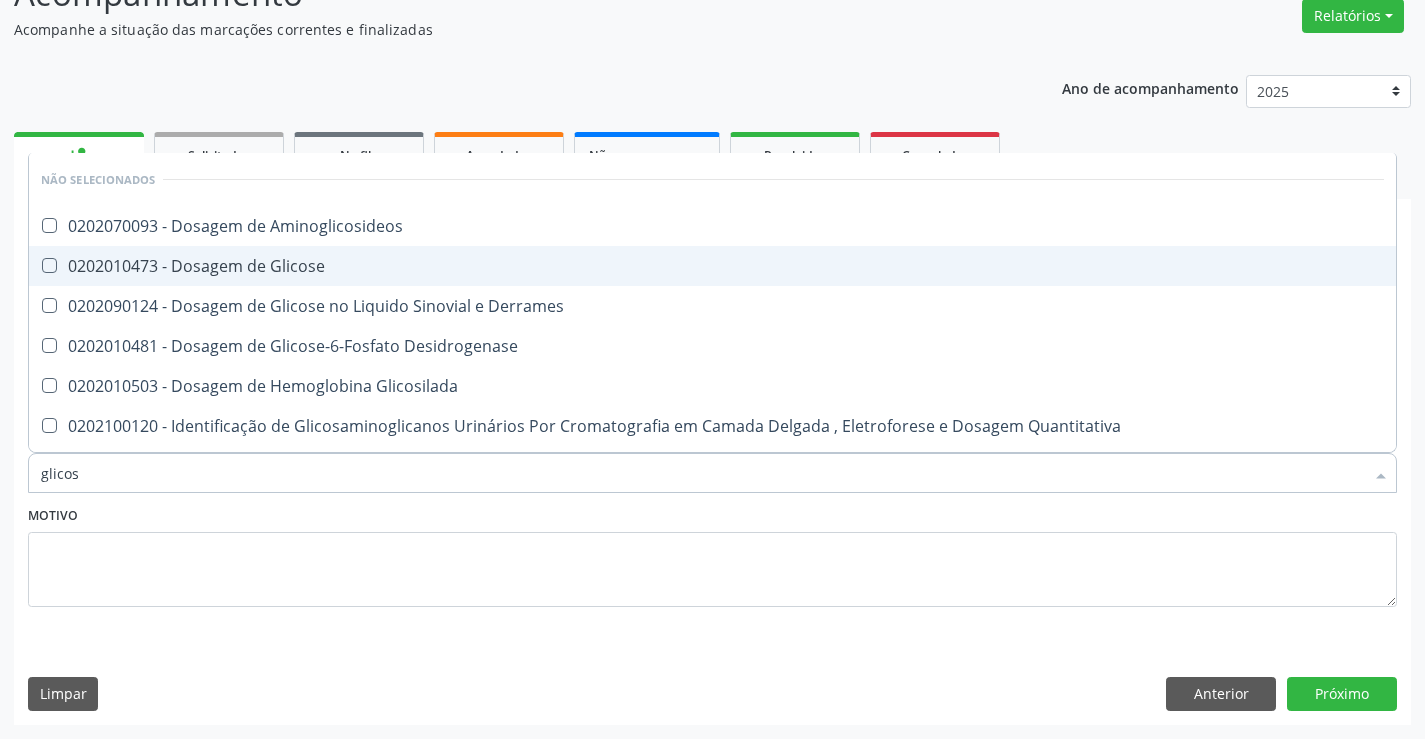 click on "0202010473 - Dosagem de Glicose" at bounding box center (712, 266) 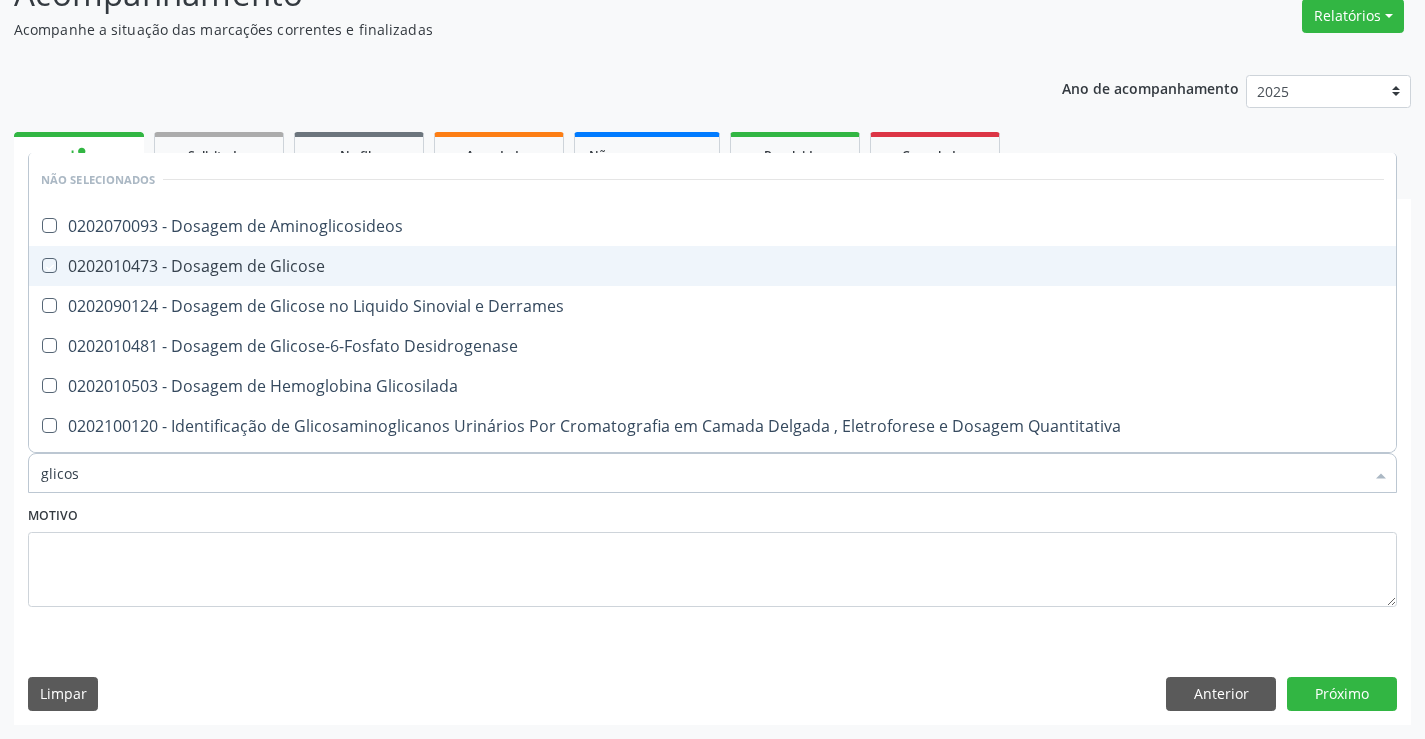 checkbox on "true" 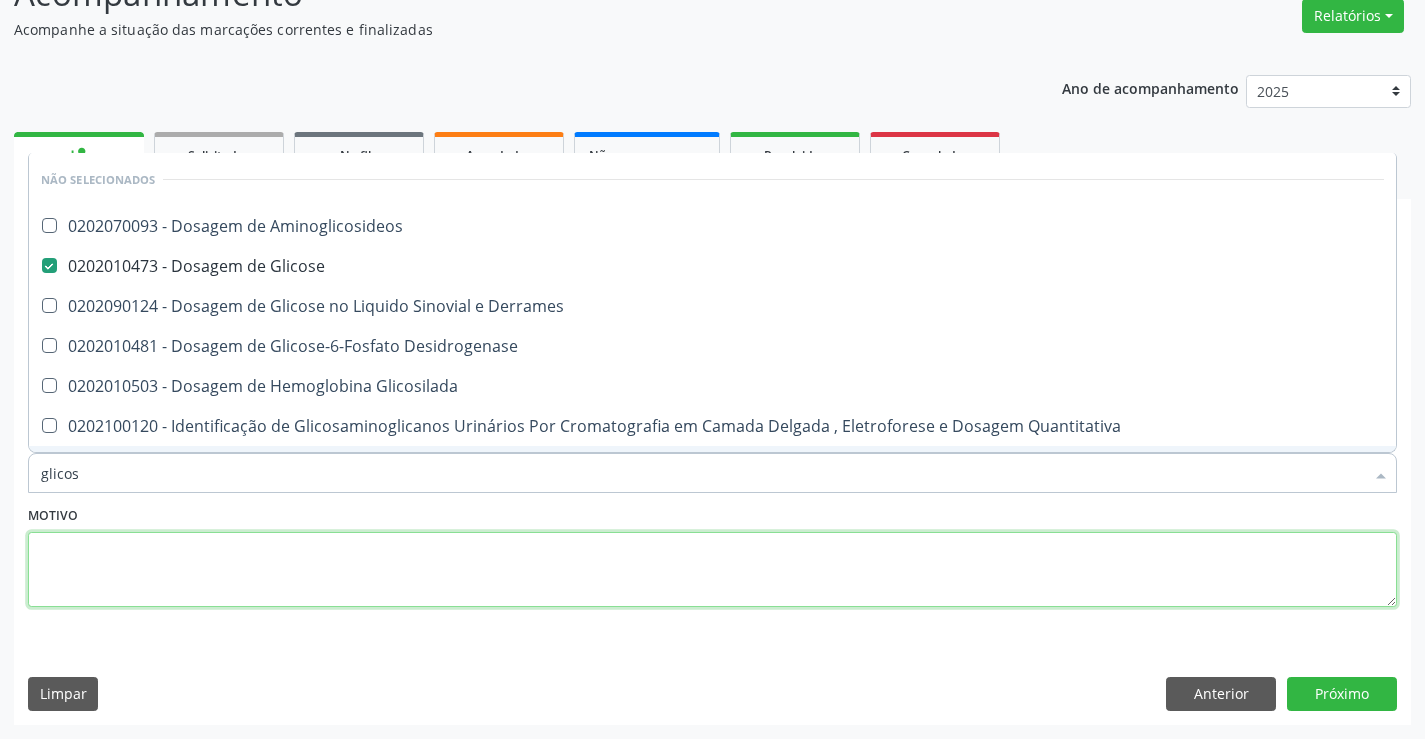 click at bounding box center [712, 570] 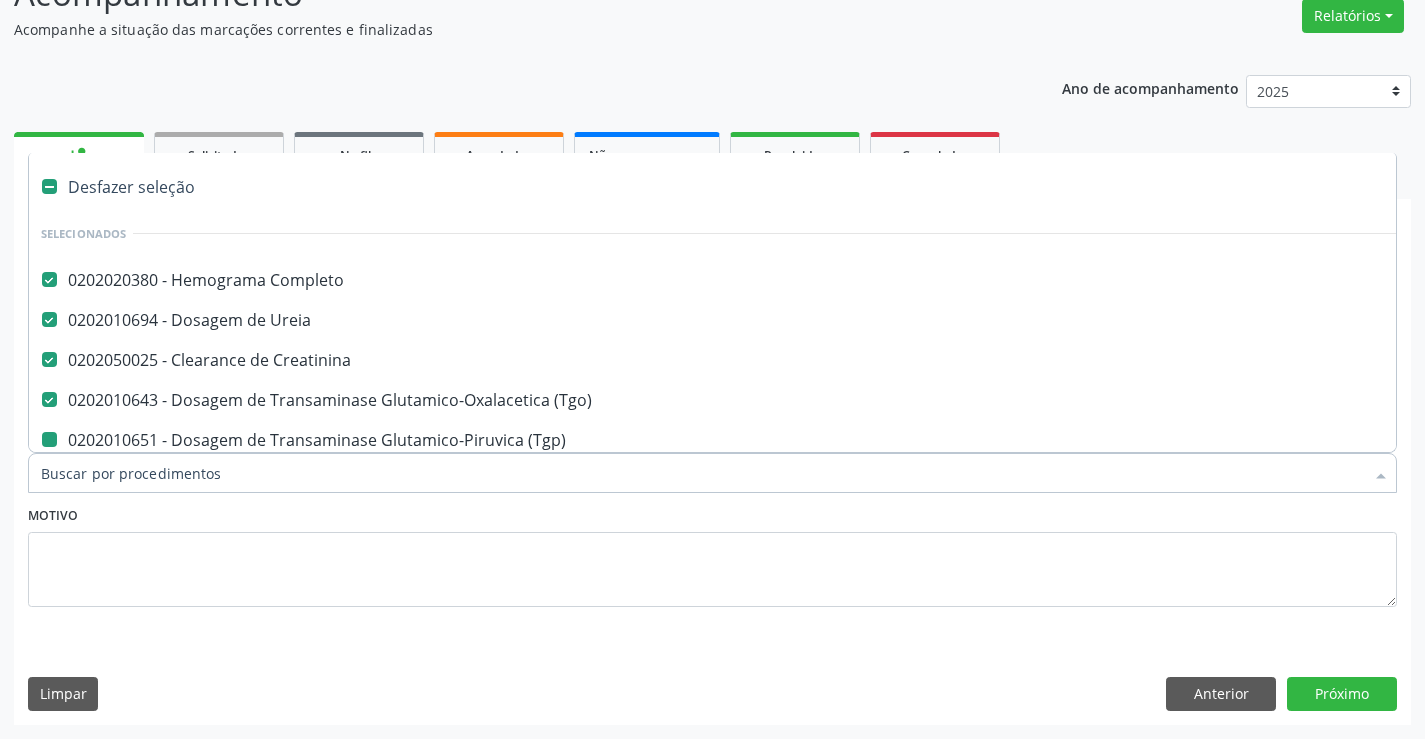 type on "u" 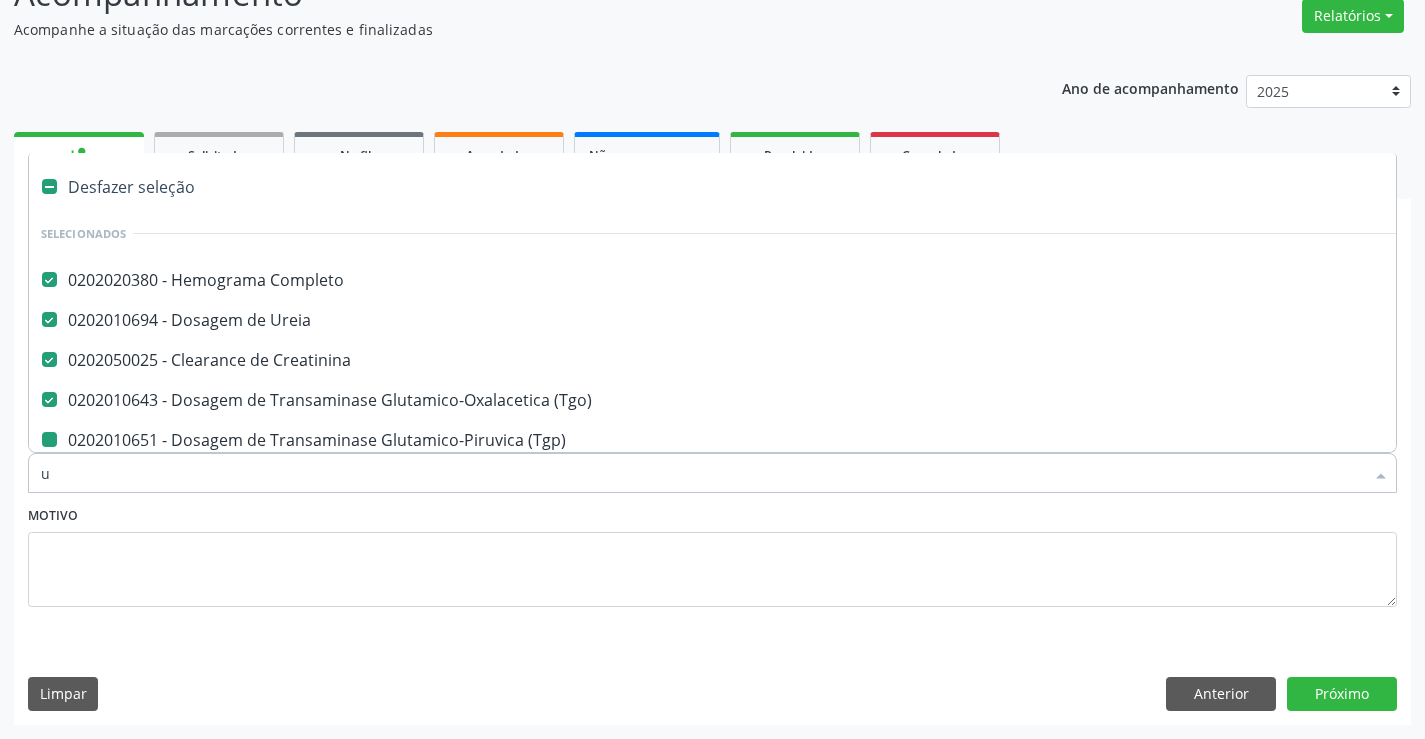 checkbox on "false" 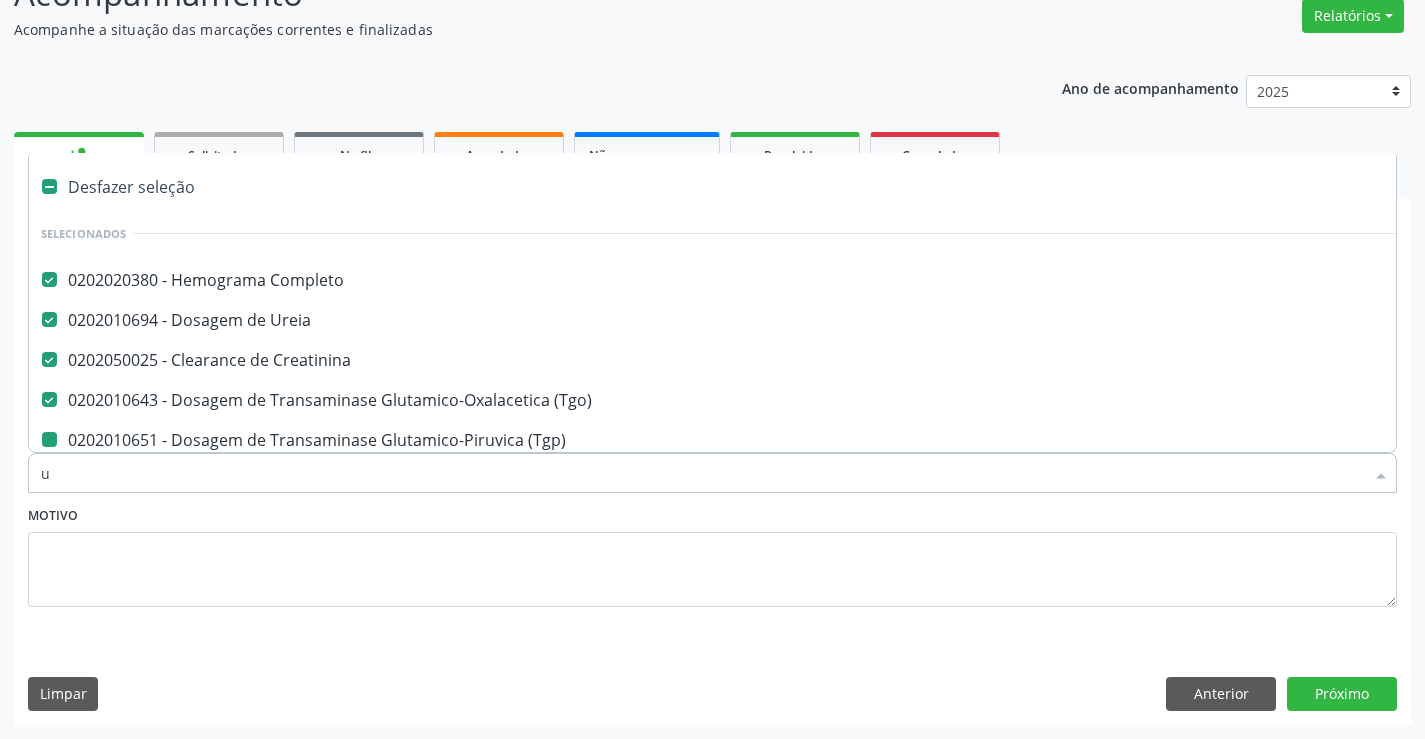 checkbox on "false" 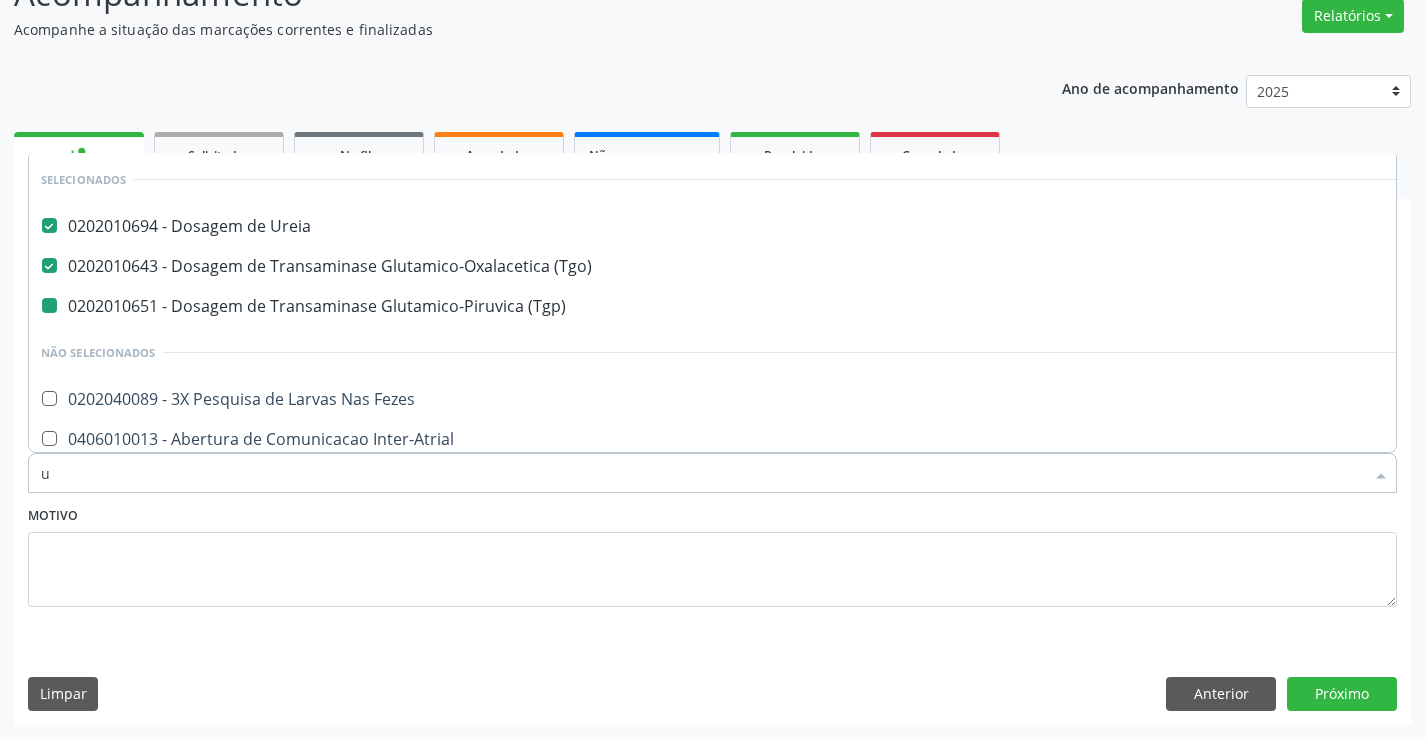 type on "ur" 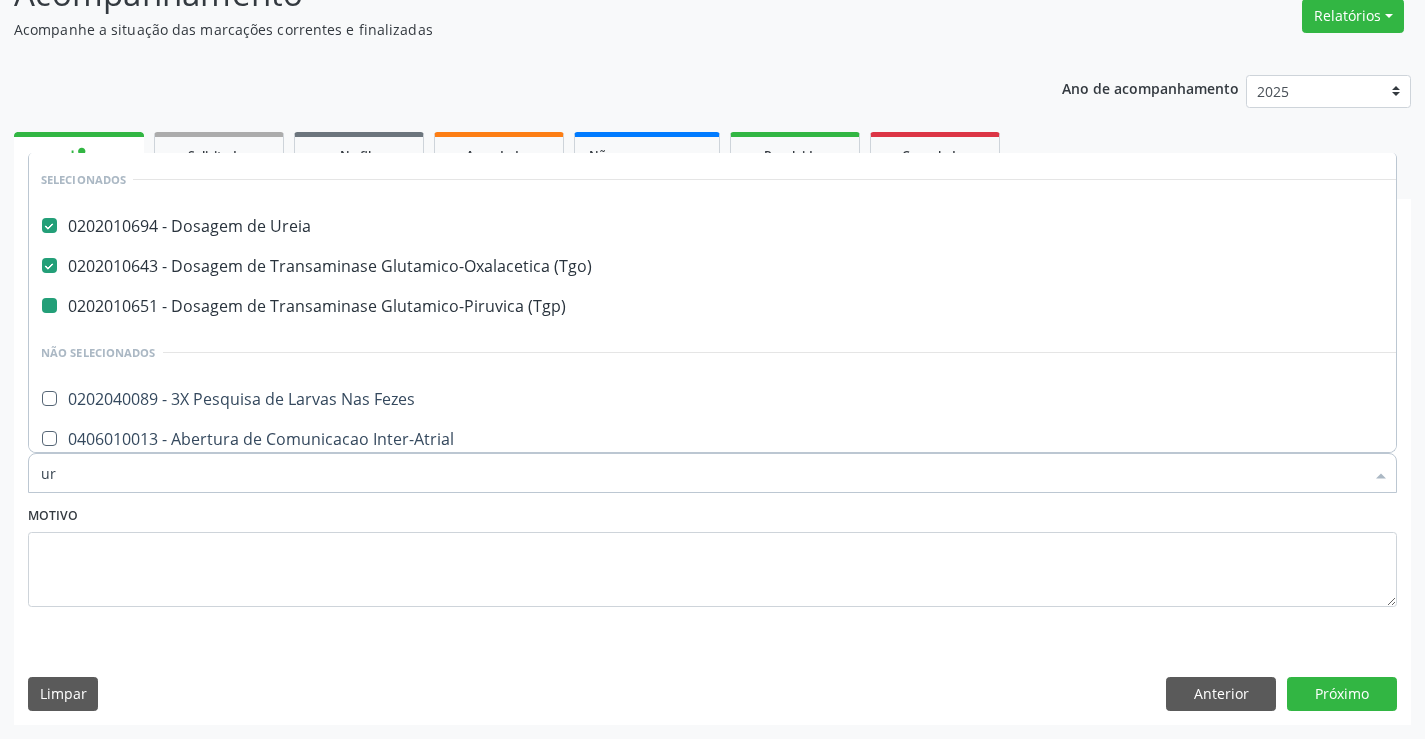 checkbox on "false" 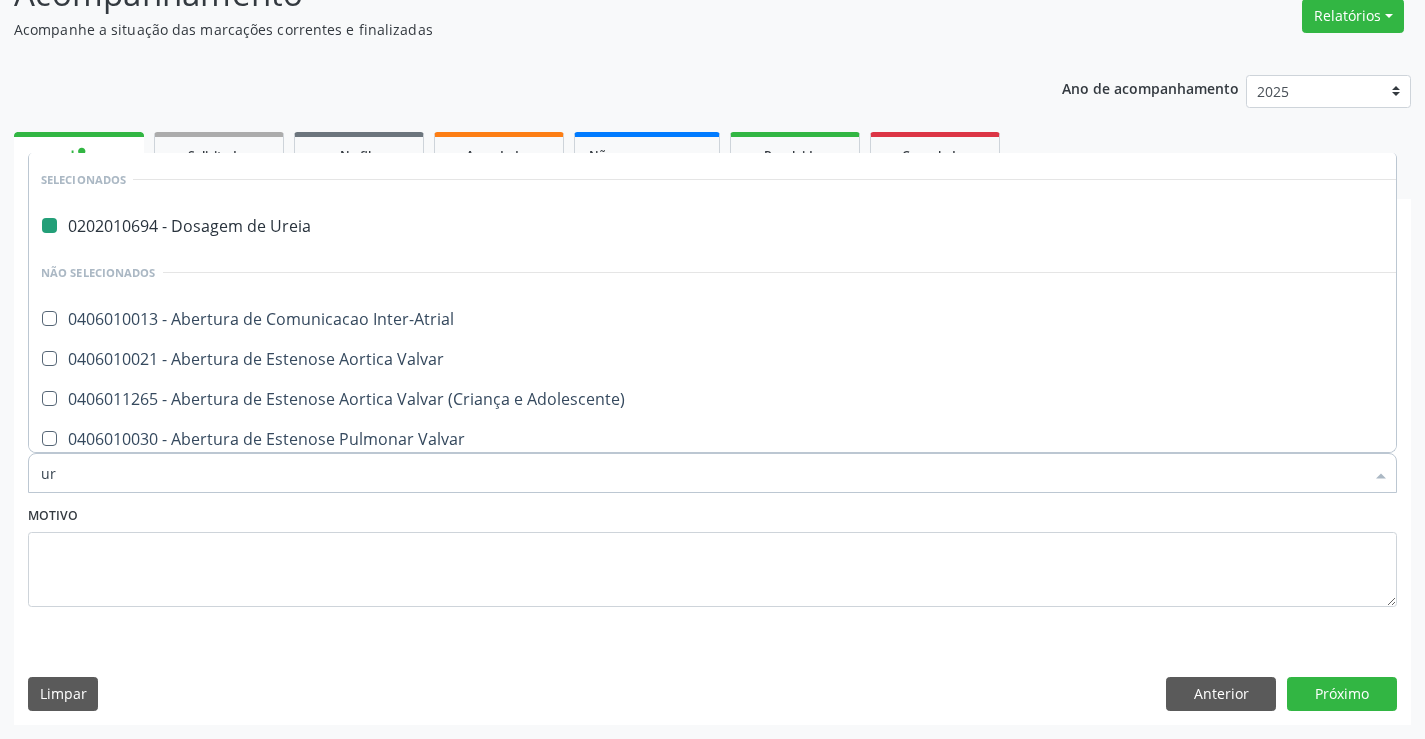 type on "uri" 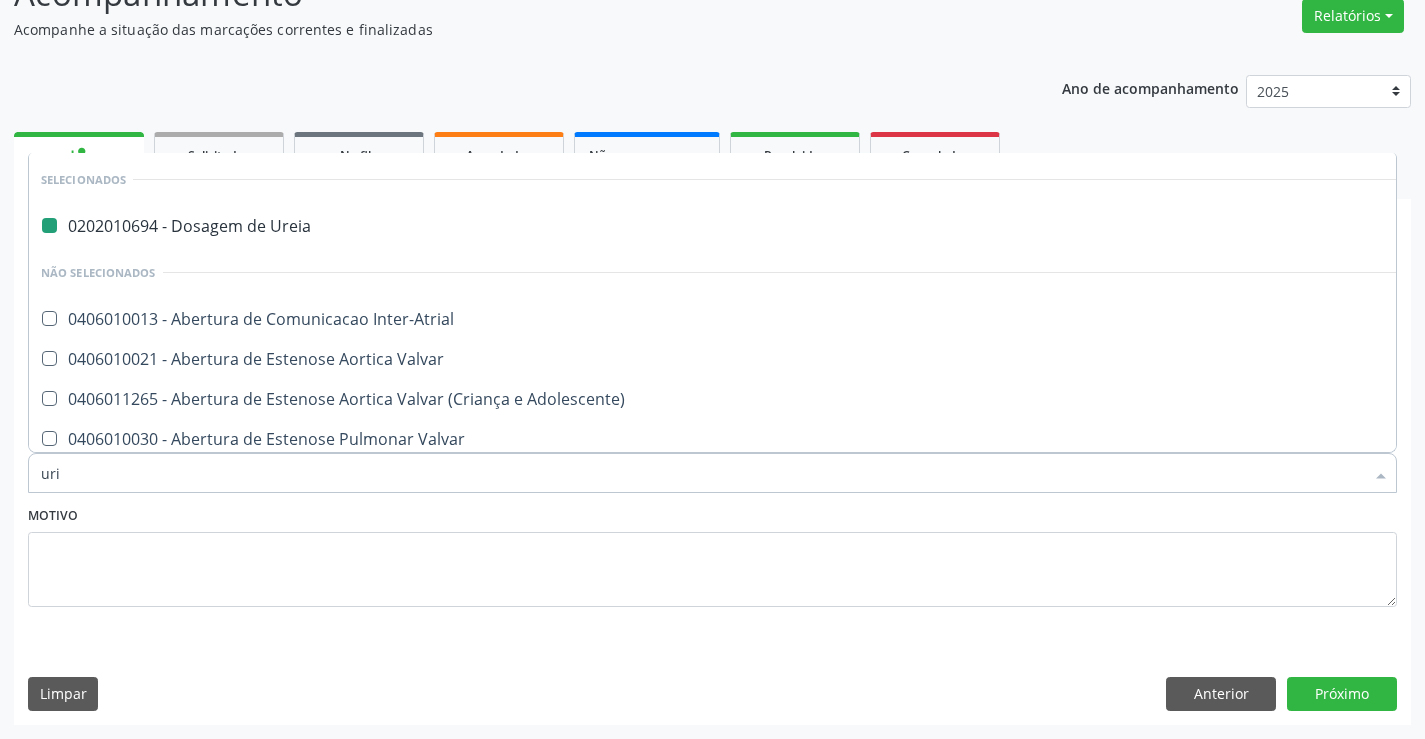 checkbox on "false" 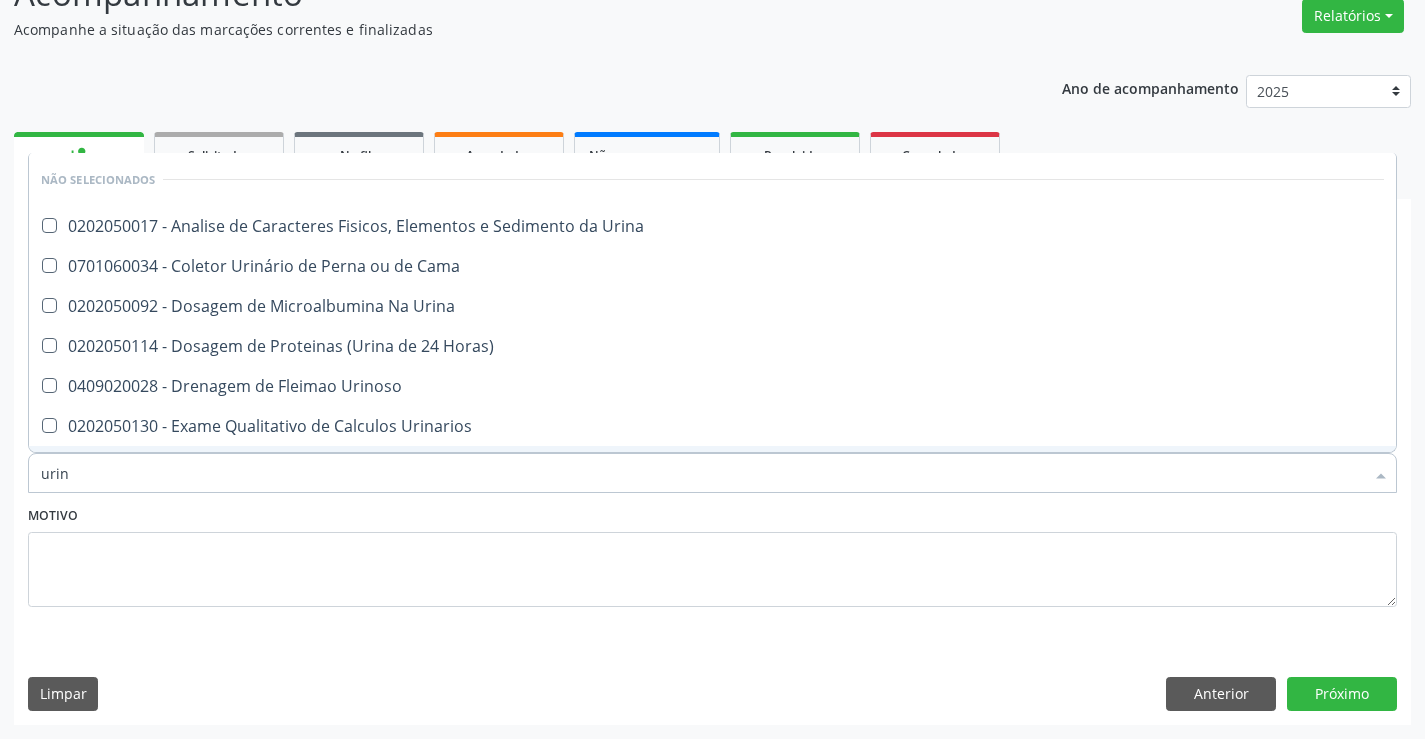 type on "urina" 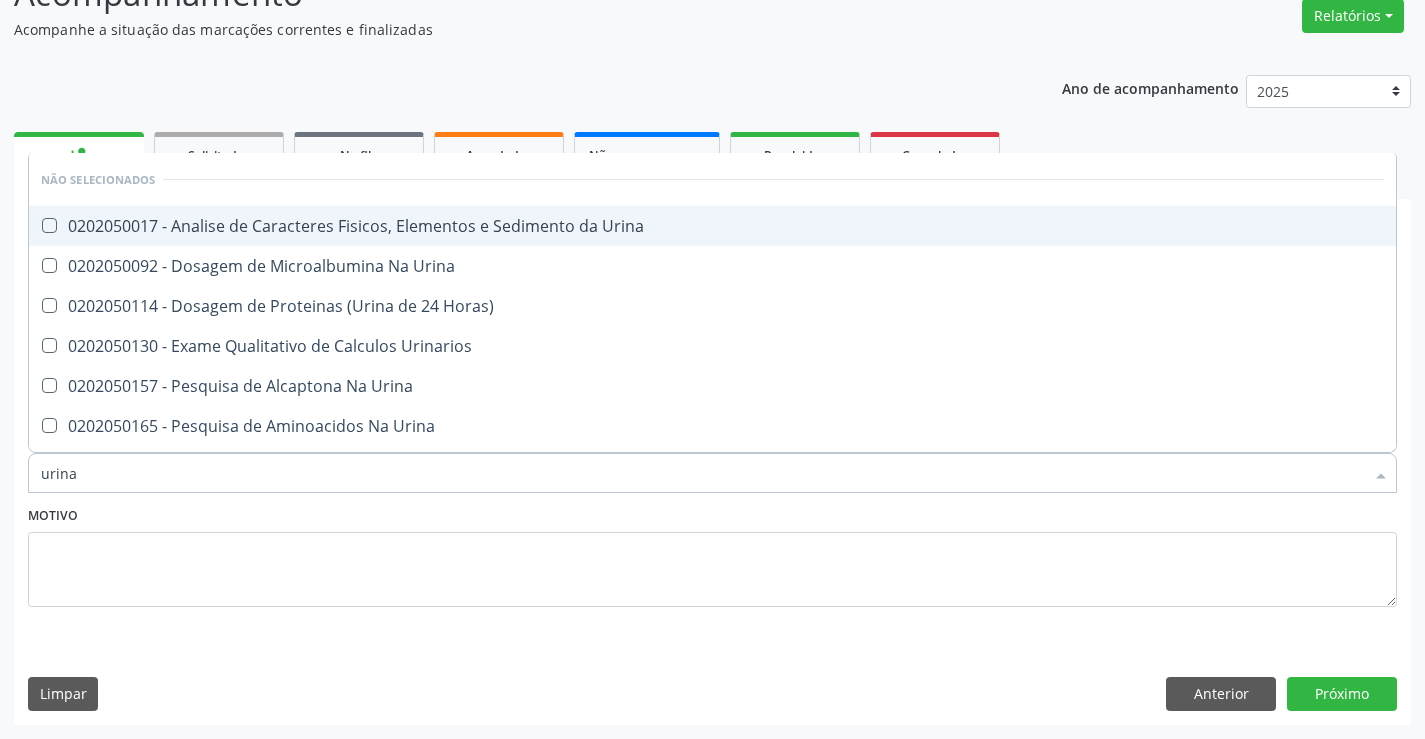 click on "0202050017 - Analise de Caracteres Fisicos, Elementos e Sedimento da Urina" at bounding box center (712, 226) 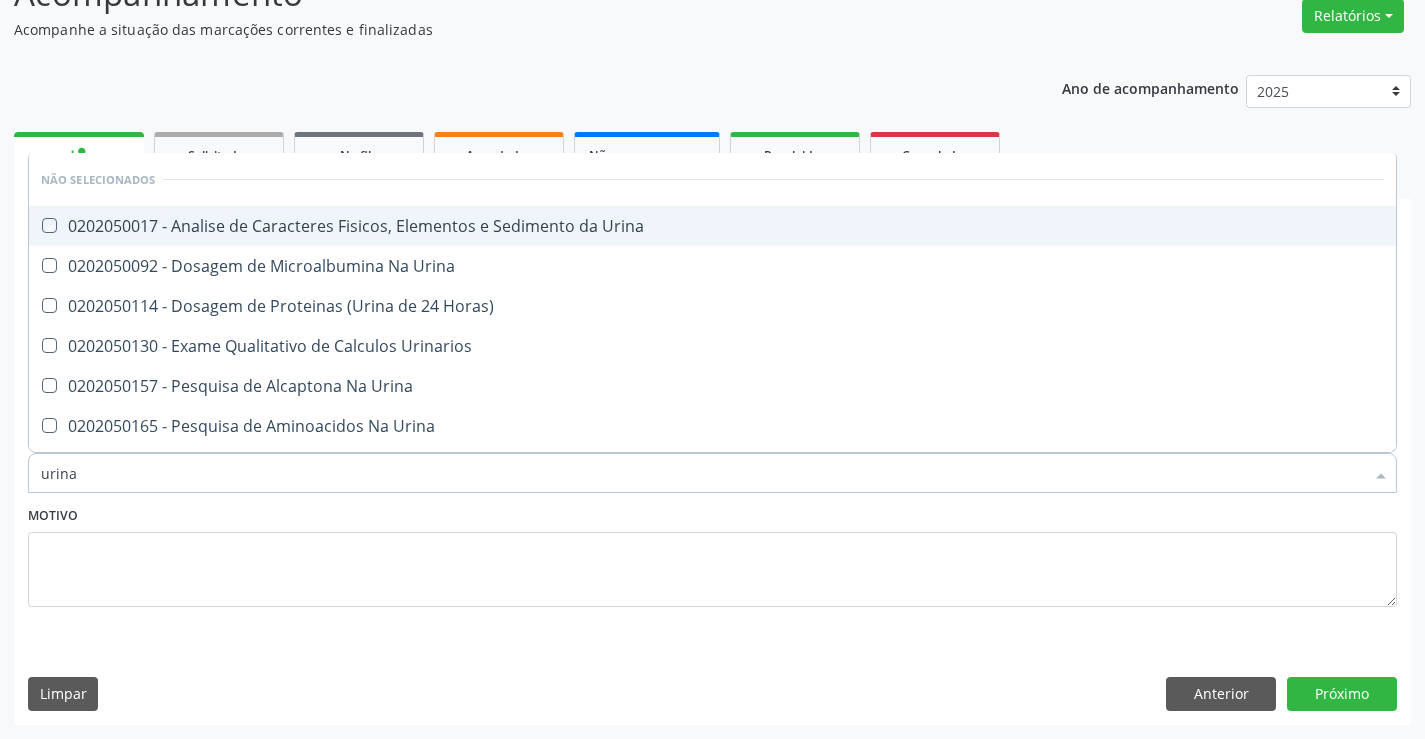 checkbox on "true" 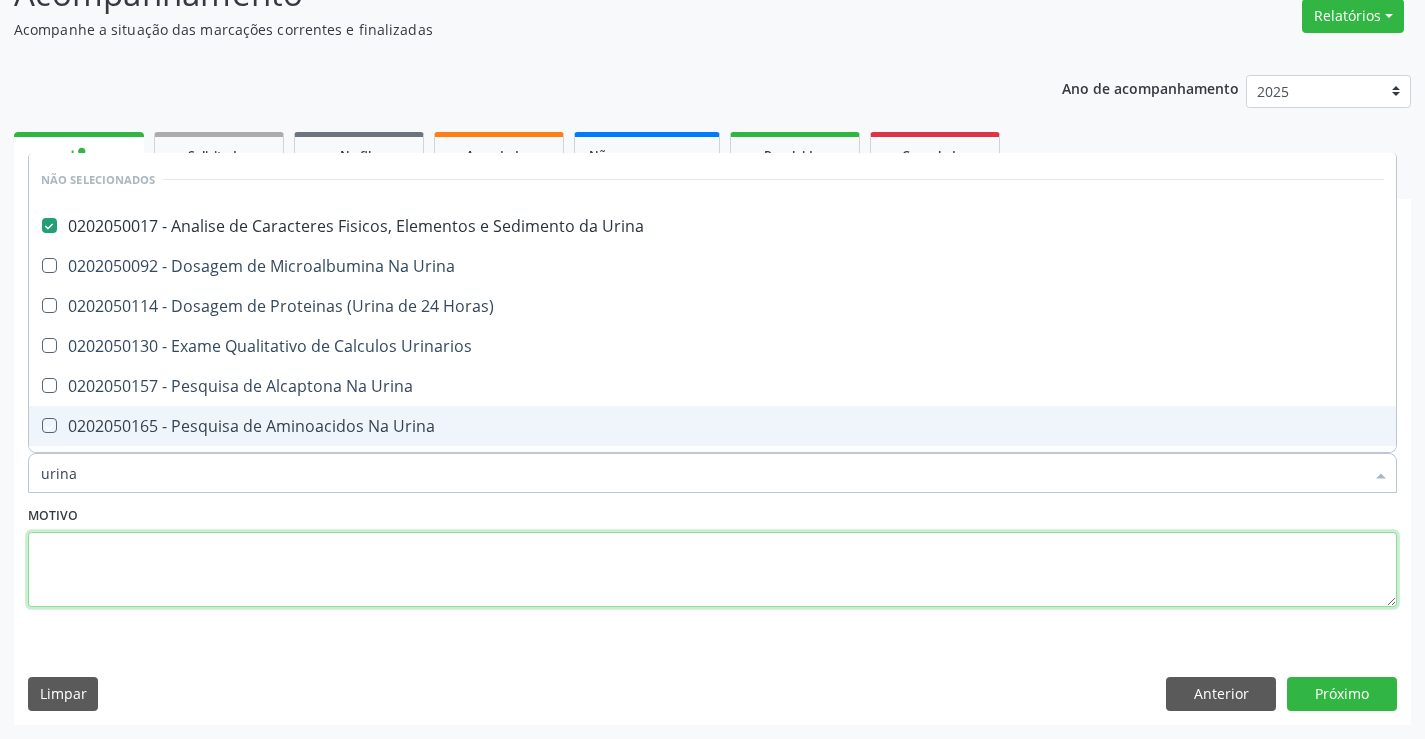 click at bounding box center [712, 570] 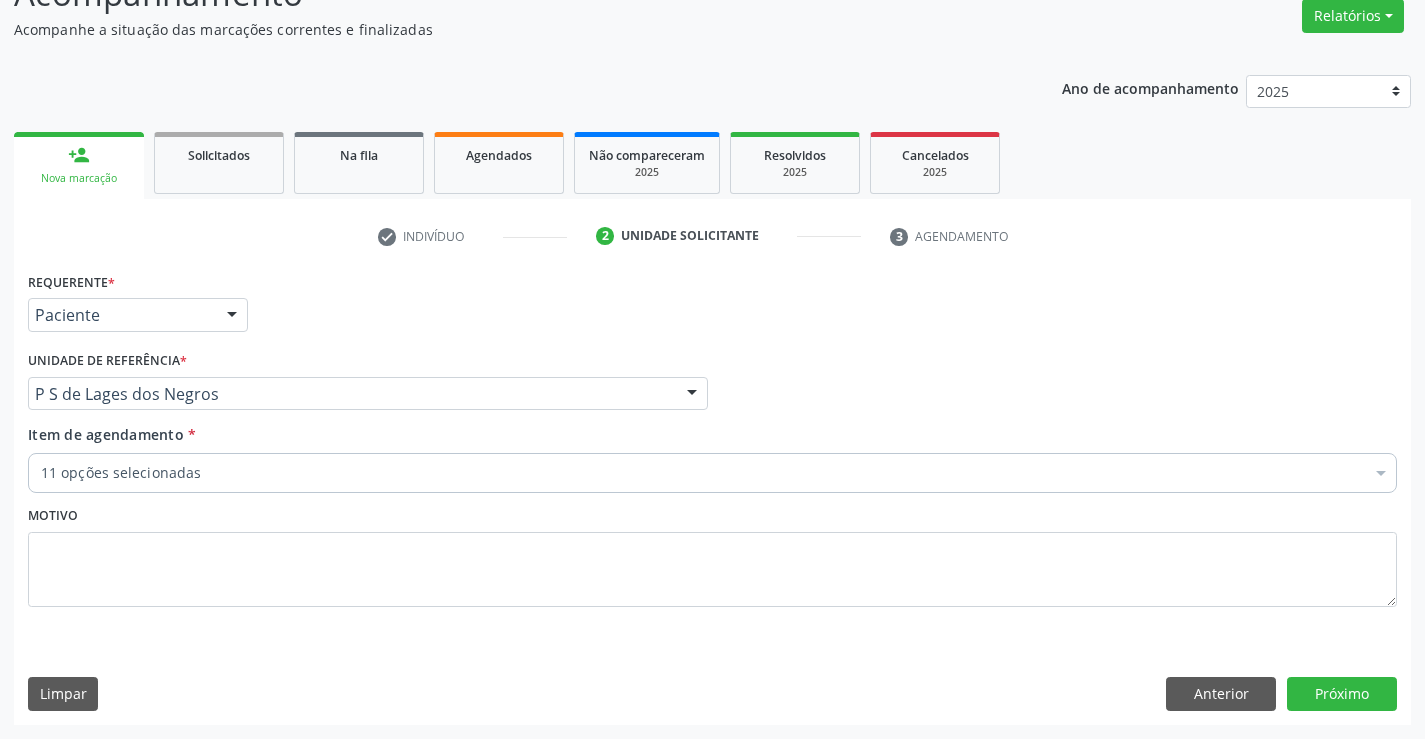 click on "11 opções selecionadas" at bounding box center (712, 473) 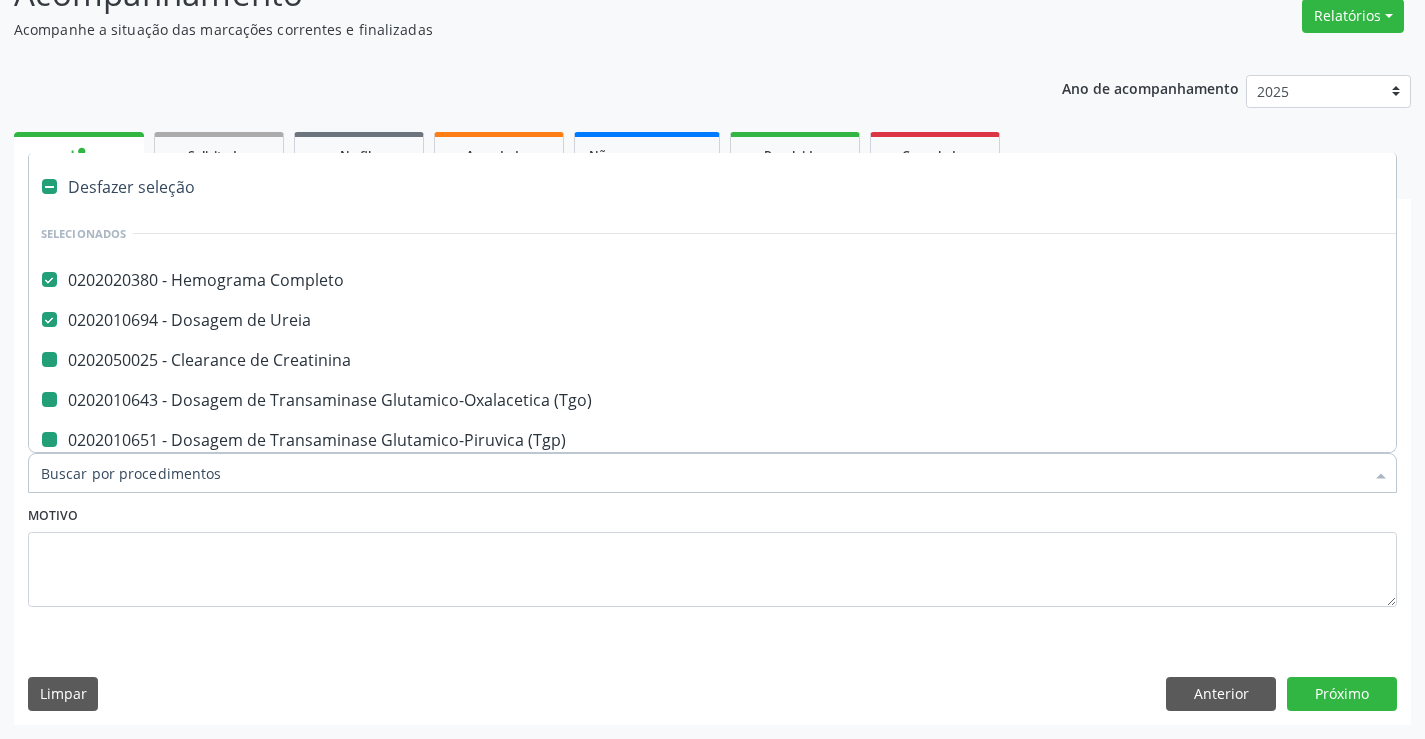 type on "f" 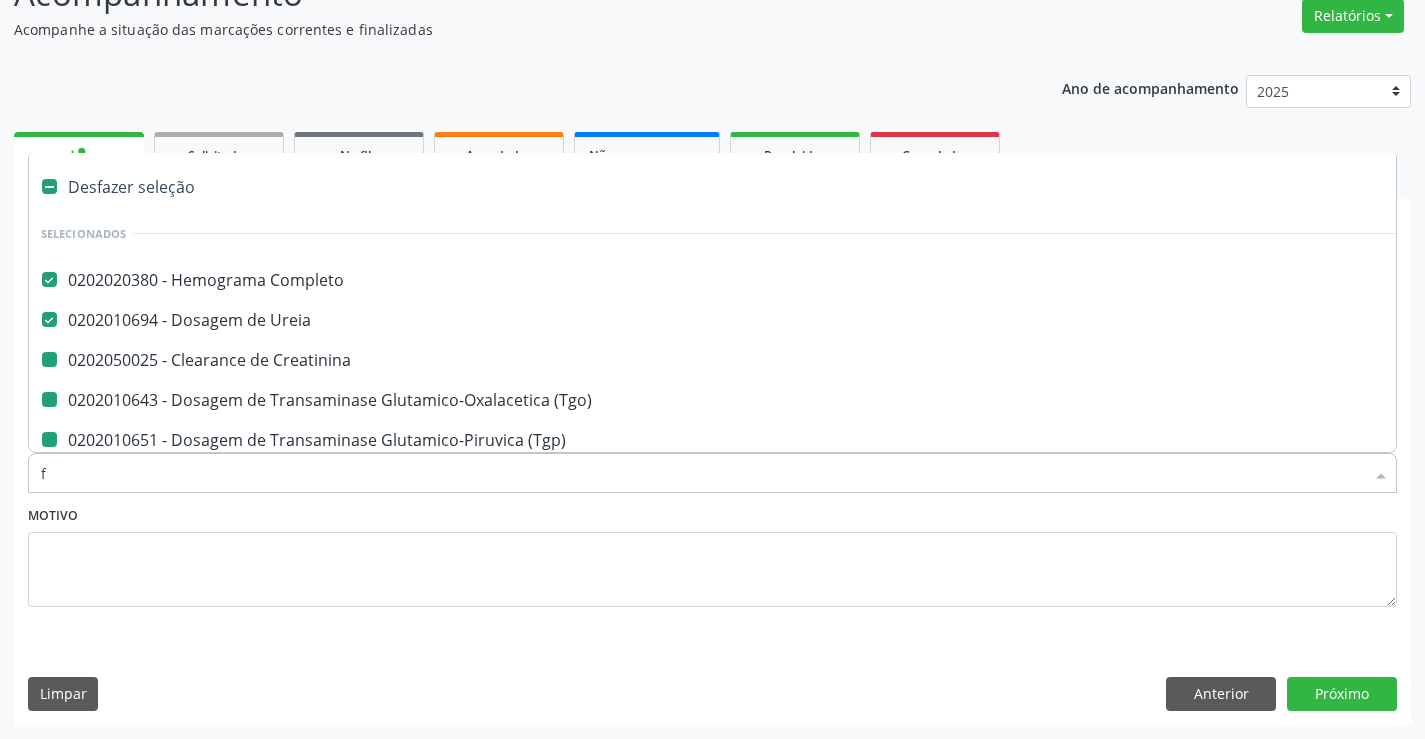 checkbox on "false" 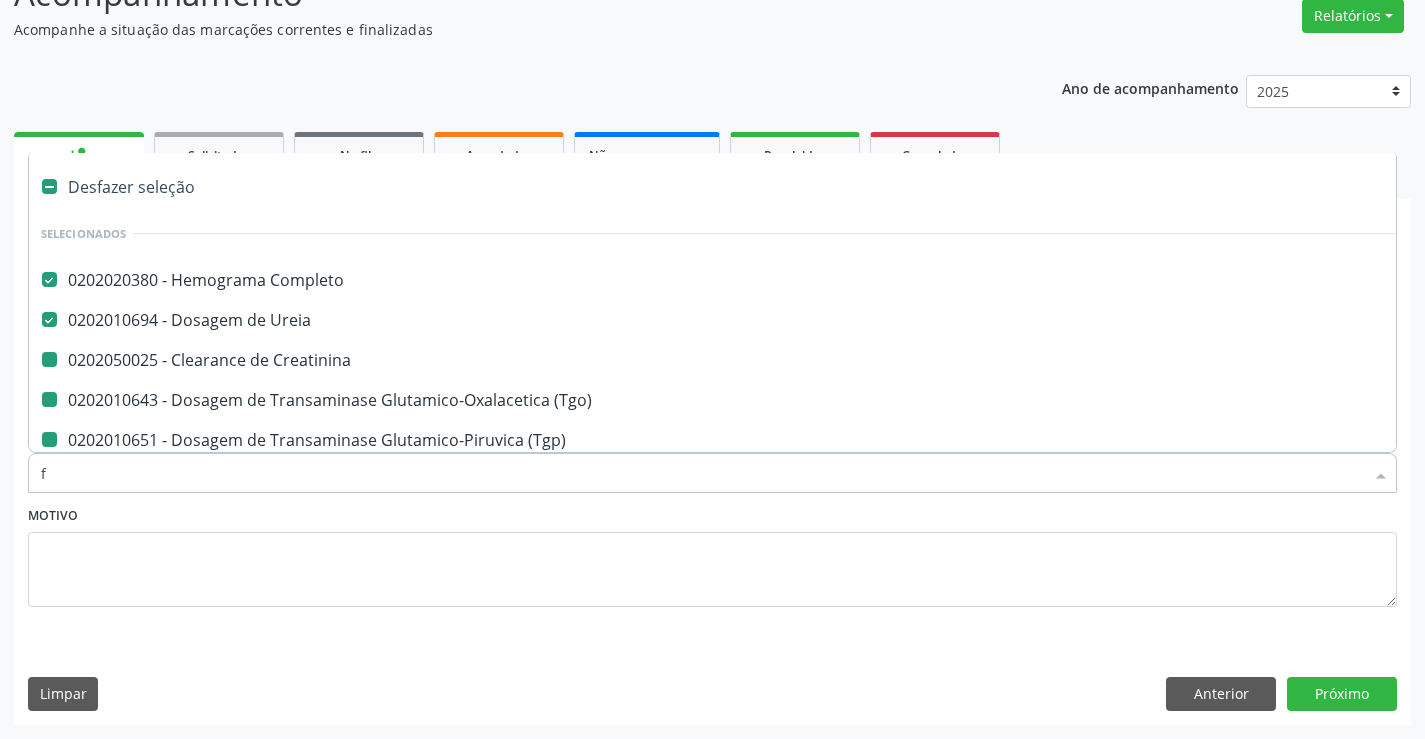 checkbox on "false" 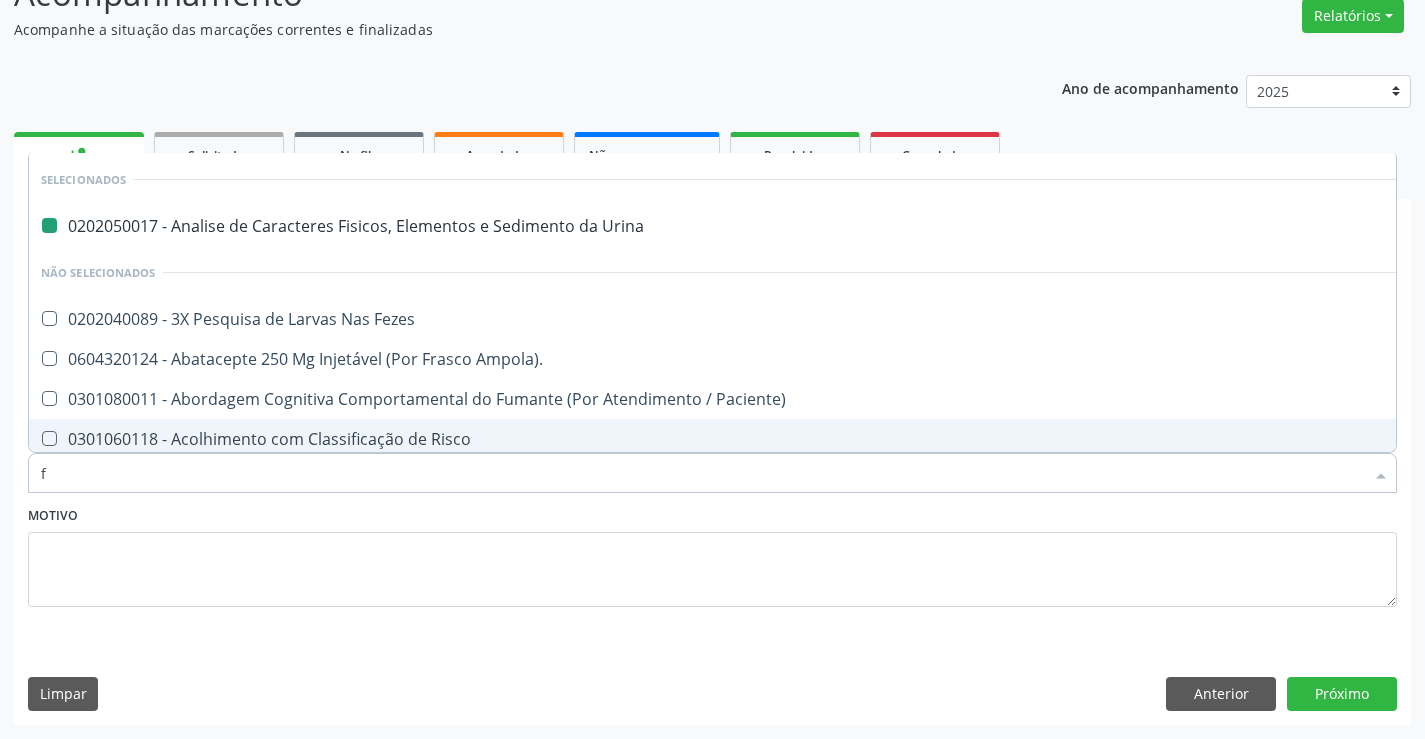 type on "fe" 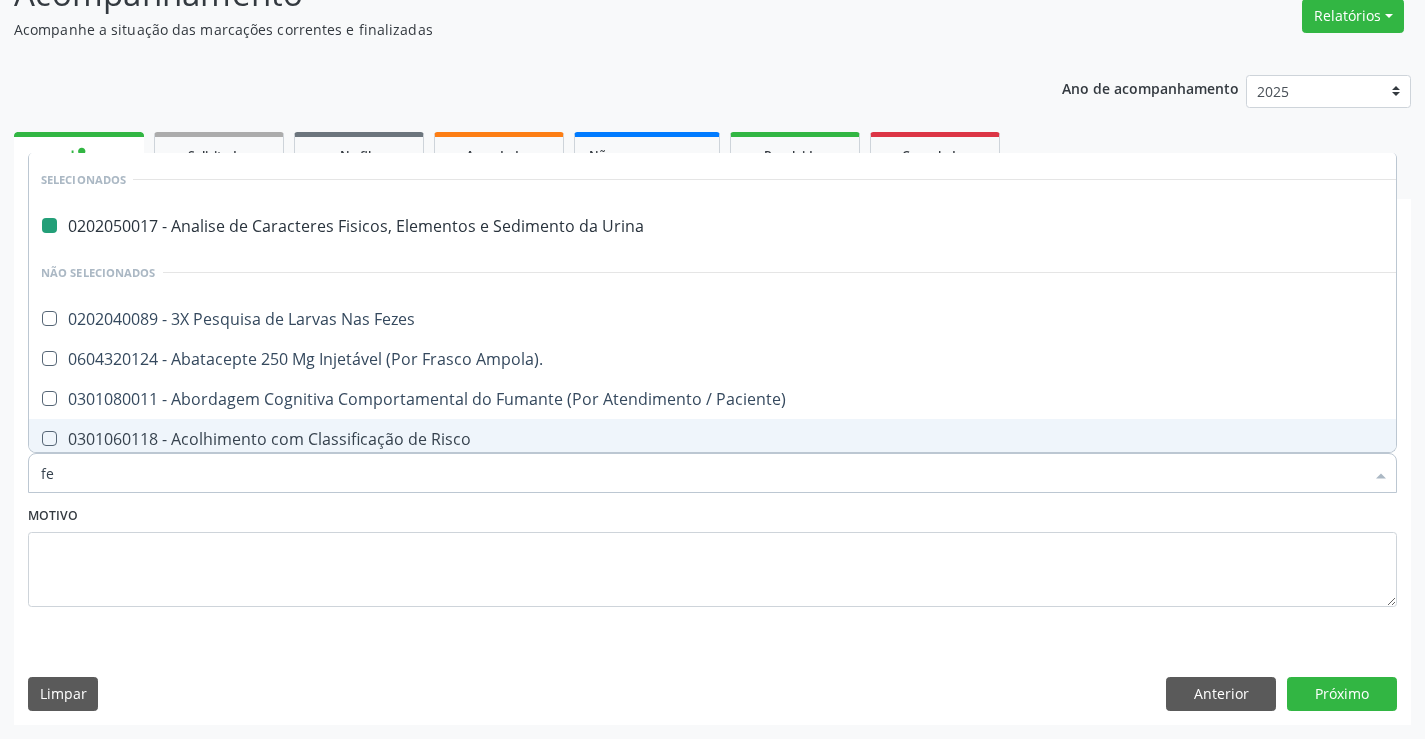 checkbox on "false" 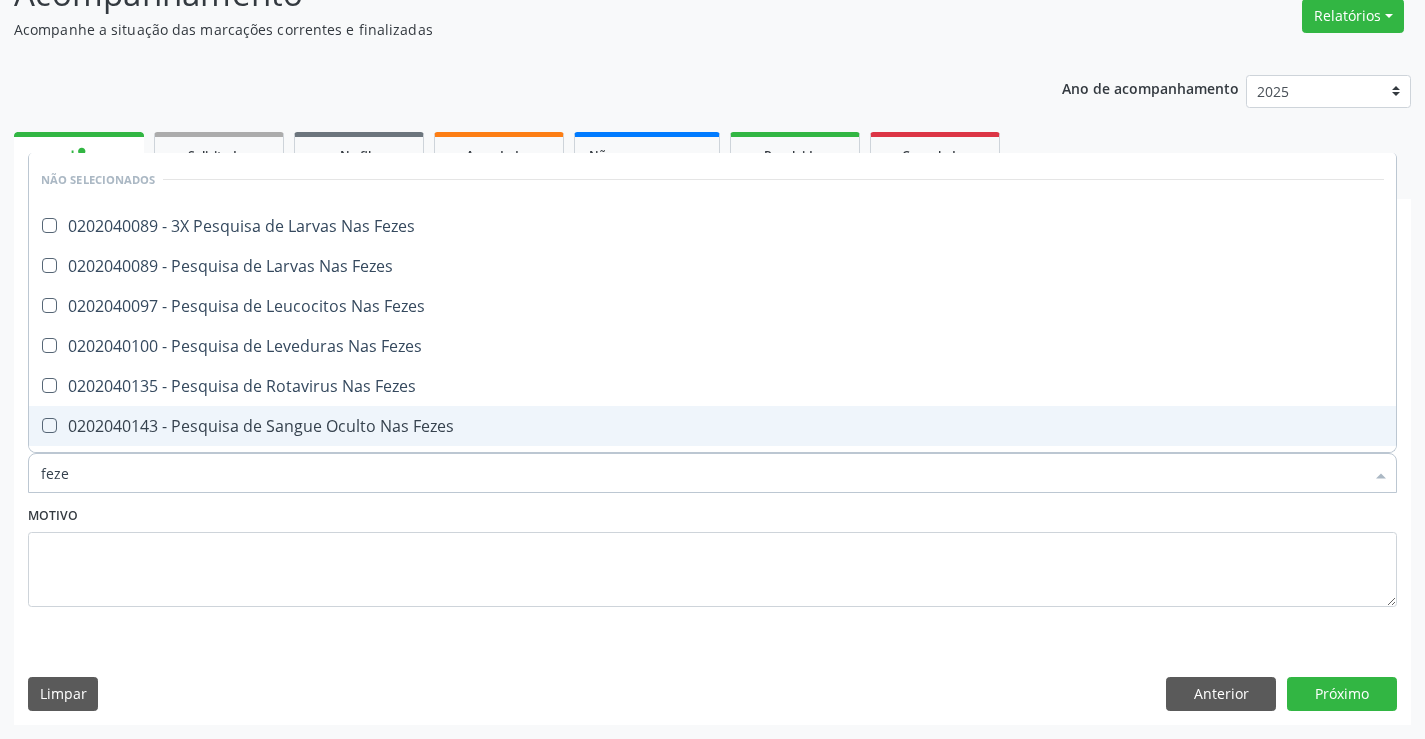 type on "fezes" 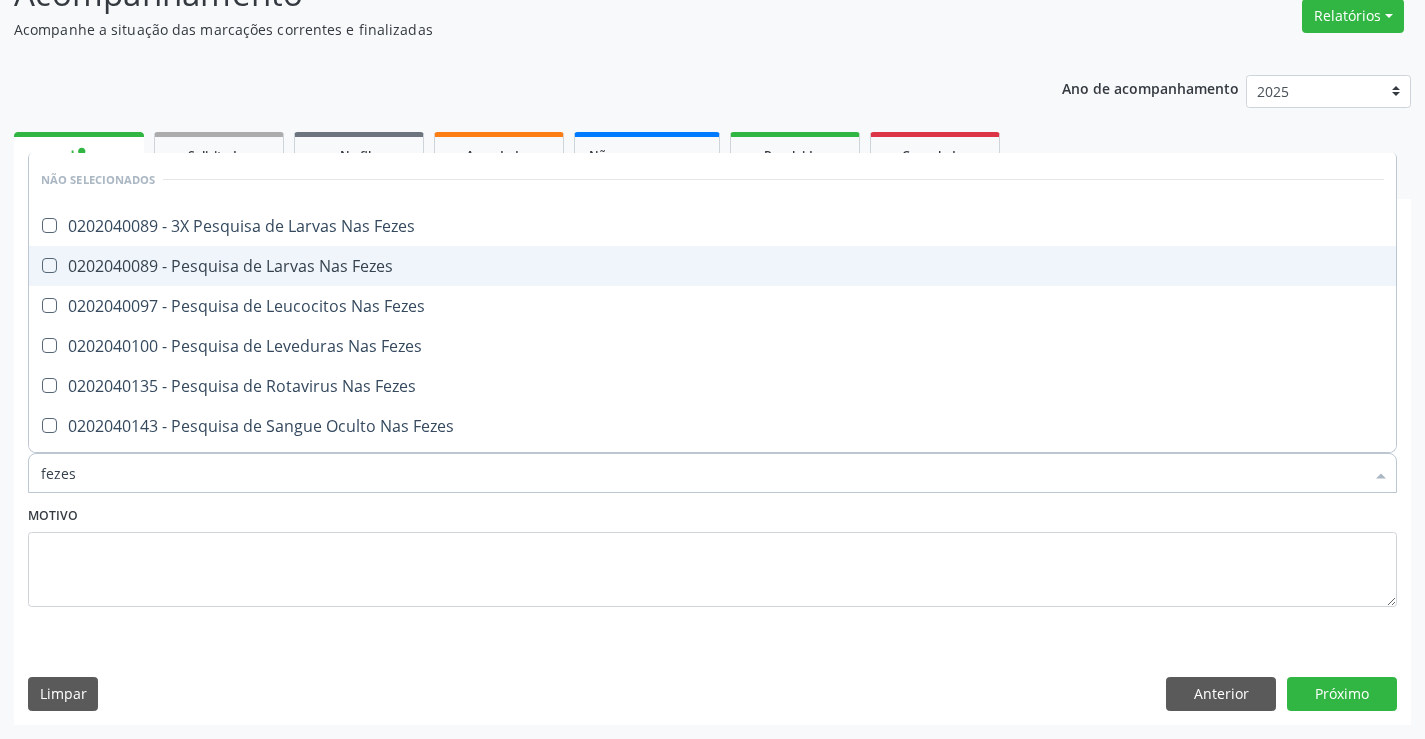 click on "0202040089 - Pesquisa de Larvas Nas Fezes" at bounding box center (712, 266) 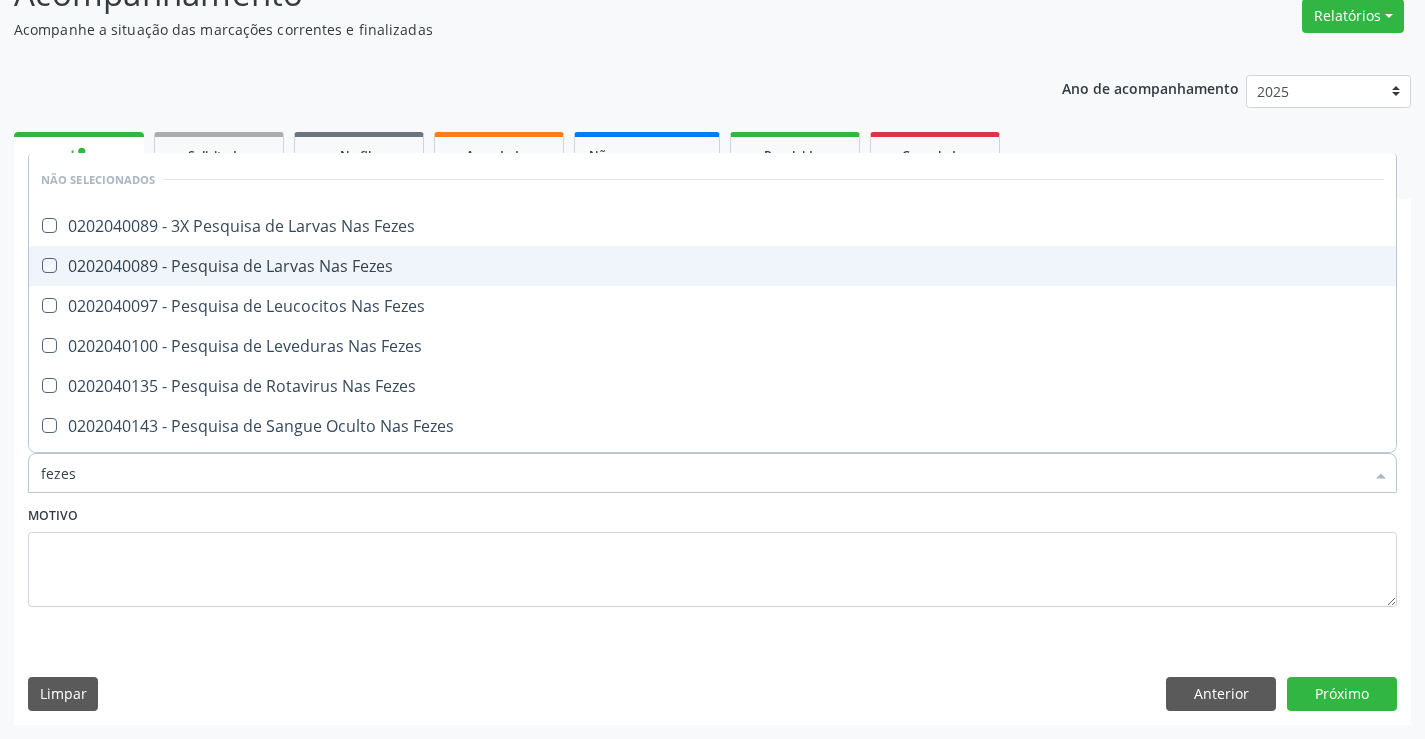 checkbox on "true" 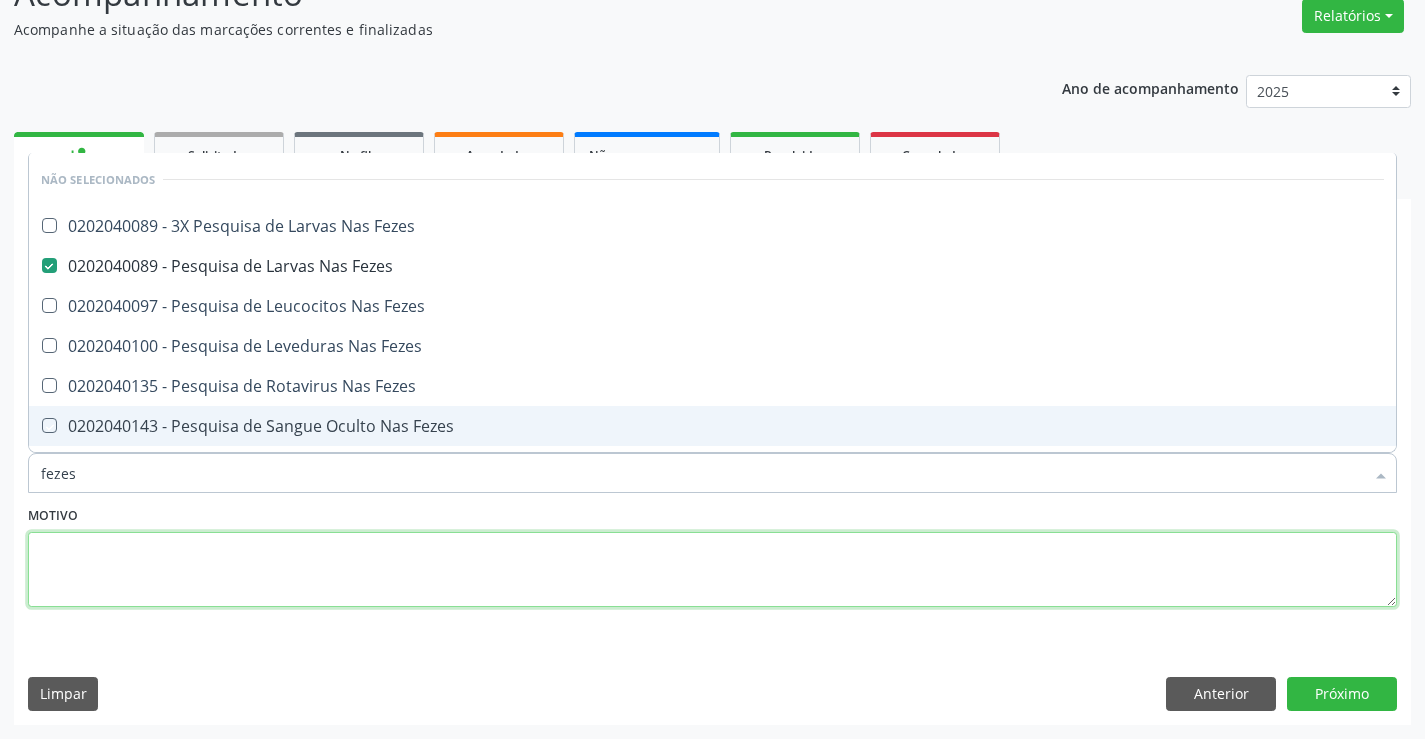 click at bounding box center [712, 570] 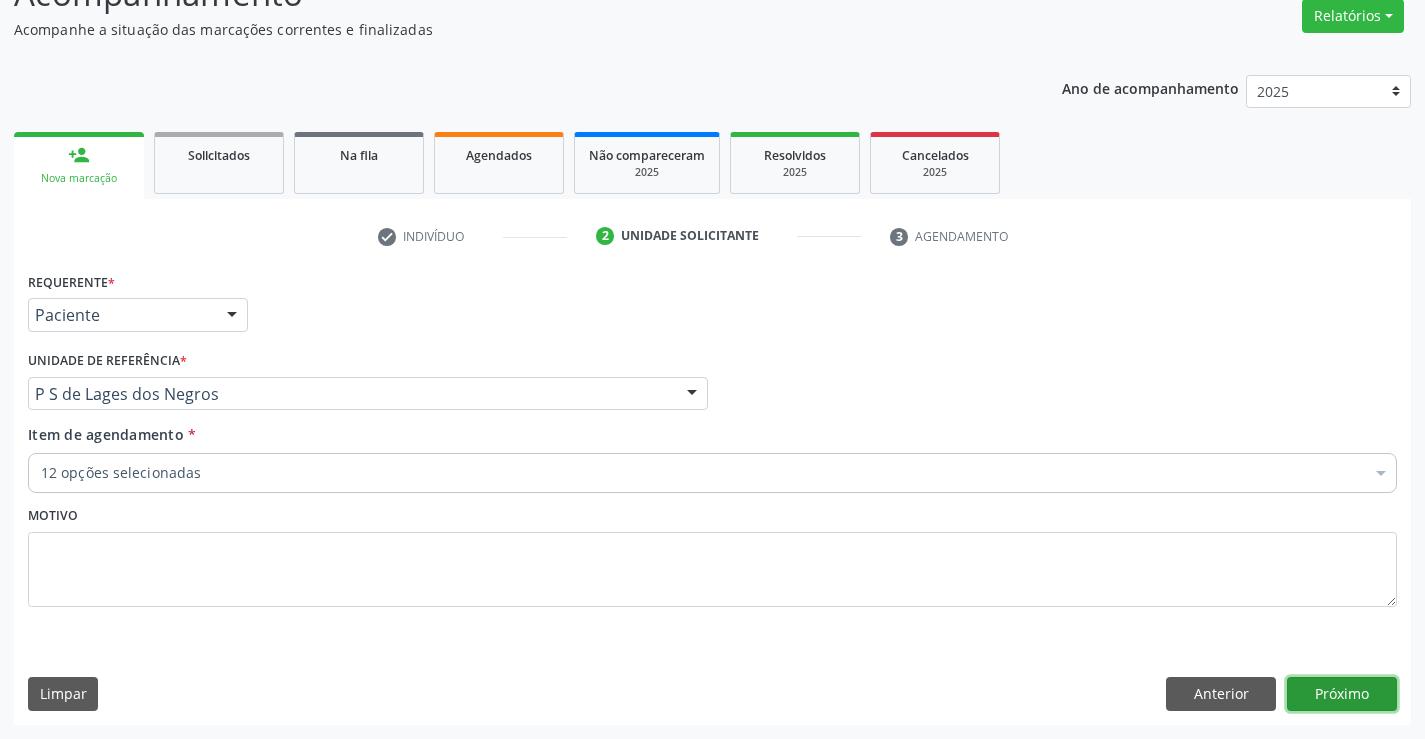 click on "Próximo" at bounding box center (1342, 694) 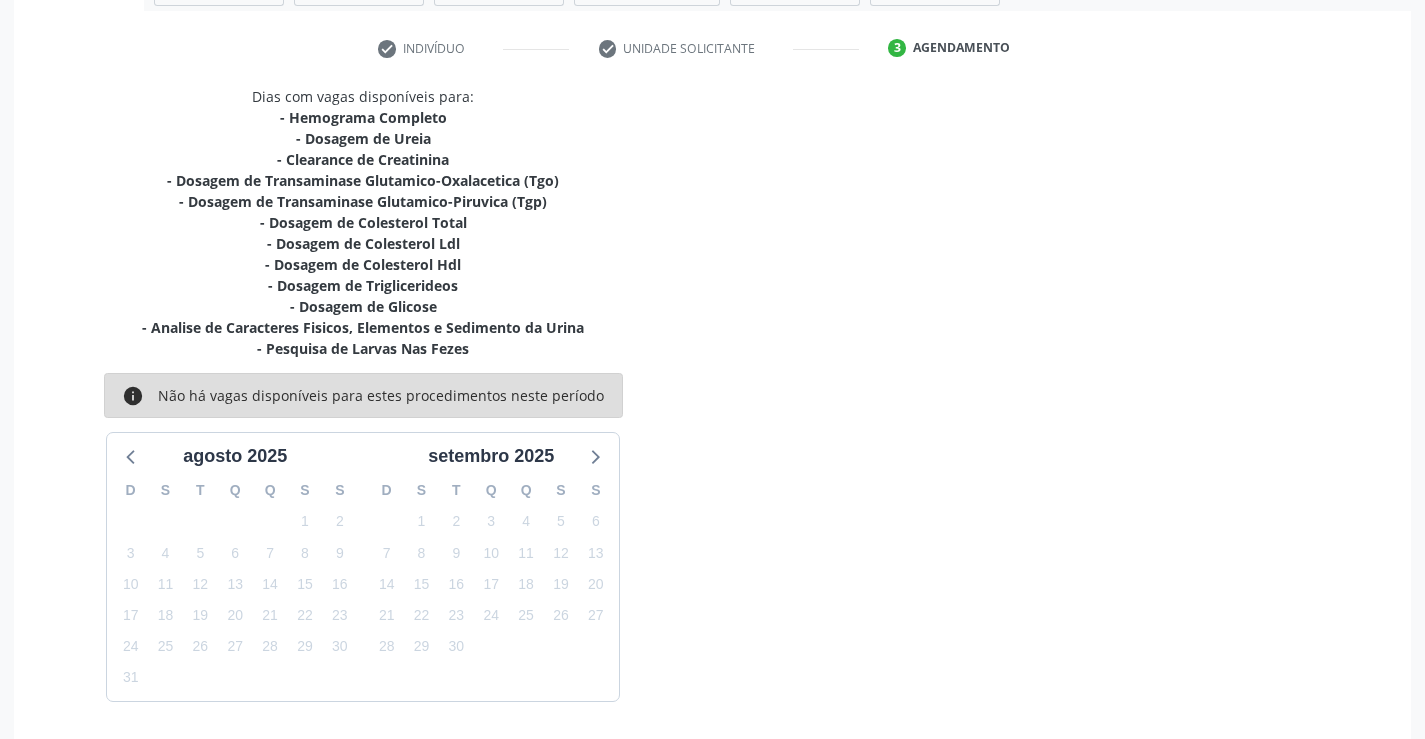 scroll, scrollTop: 367, scrollLeft: 0, axis: vertical 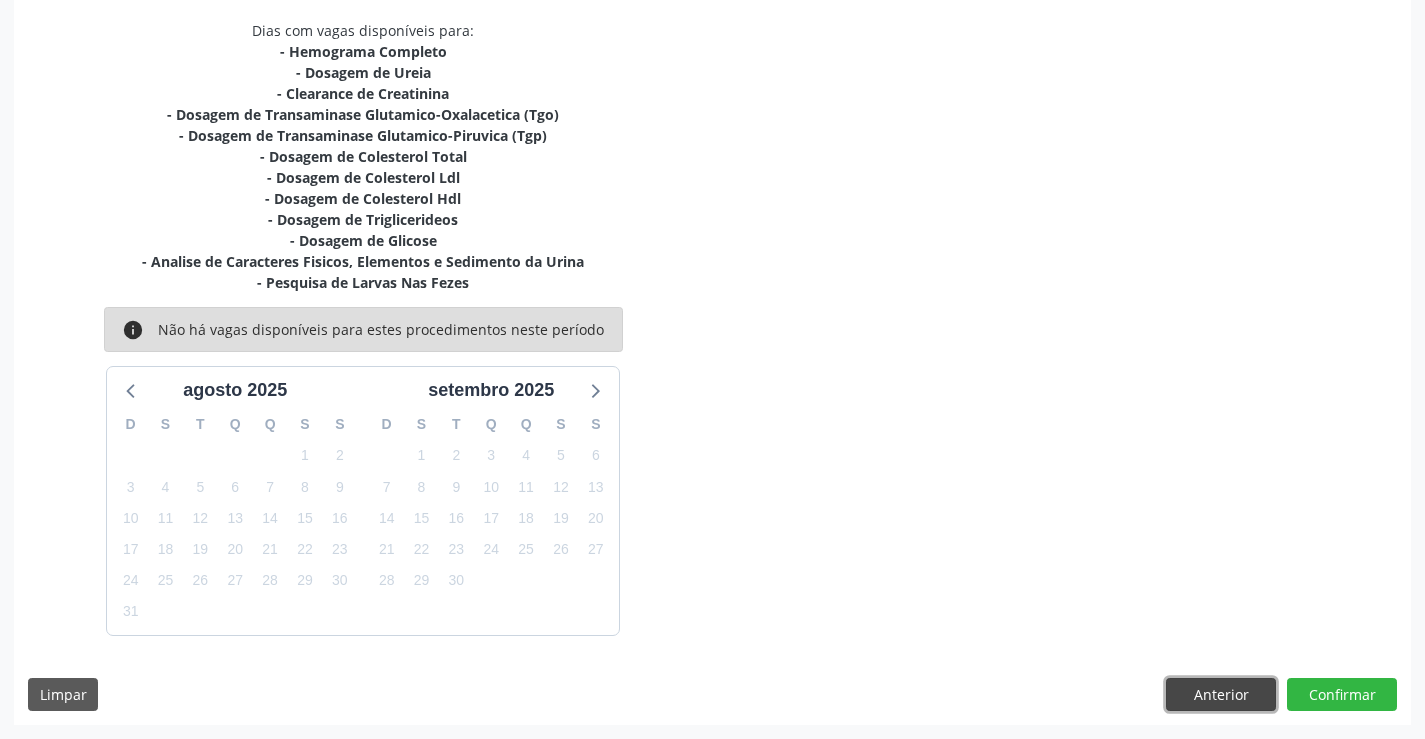 click on "Anterior" at bounding box center (1221, 695) 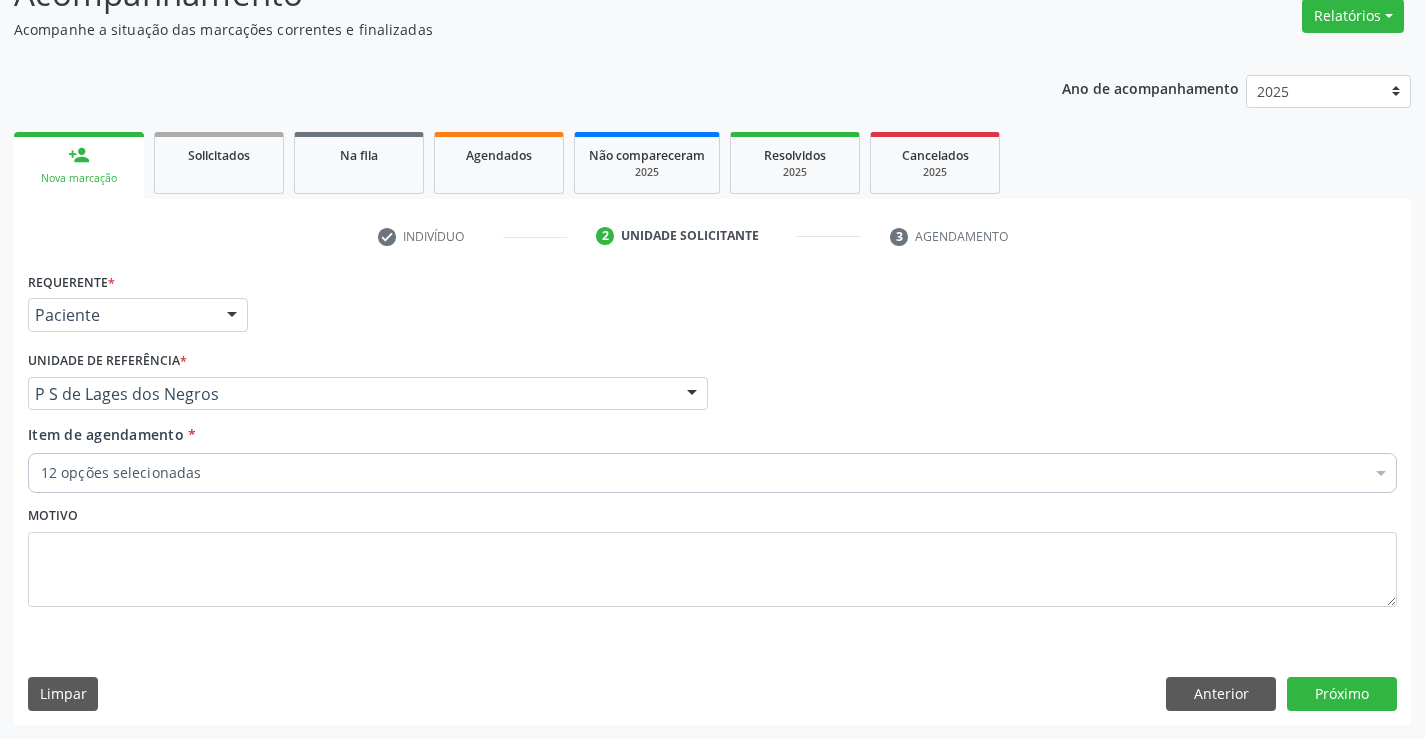 scroll, scrollTop: 167, scrollLeft: 0, axis: vertical 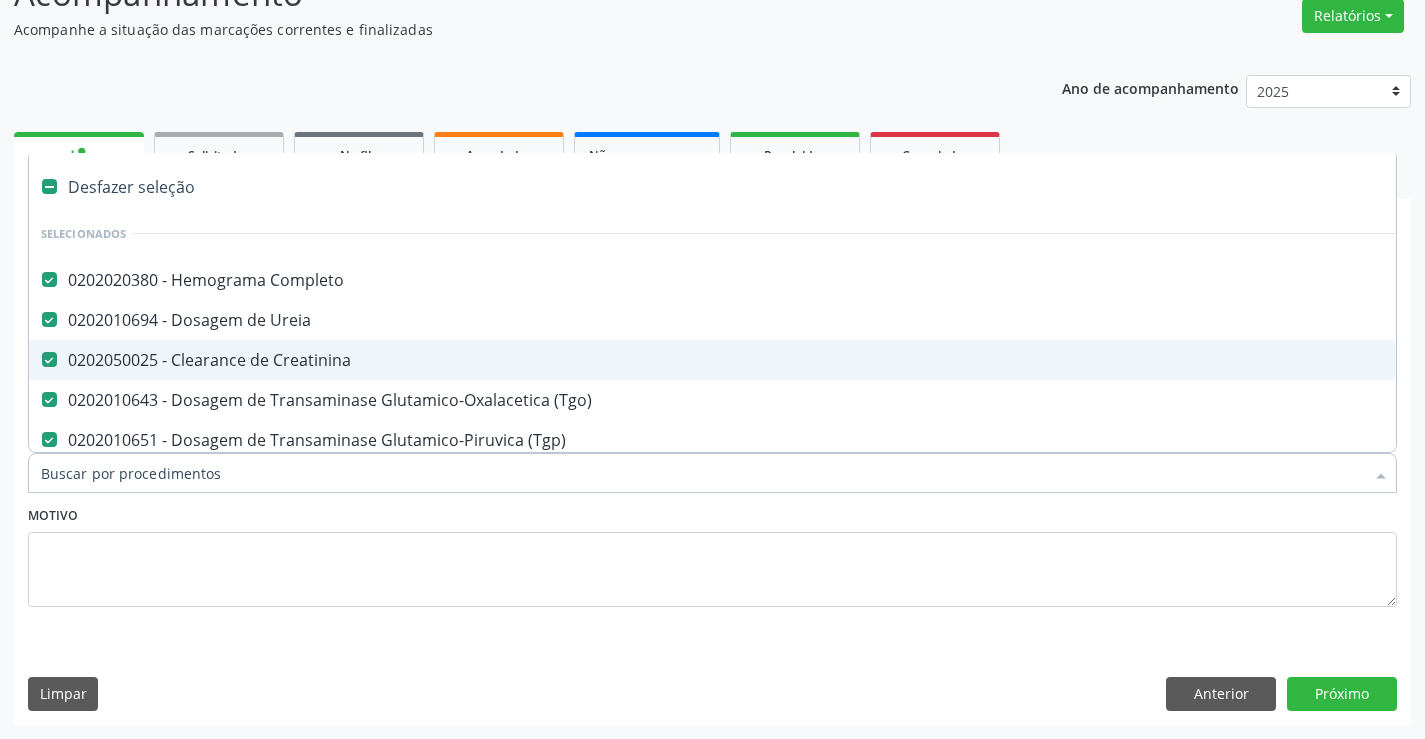 click on "0202050025 - Clearance de Creatinina" at bounding box center [819, 360] 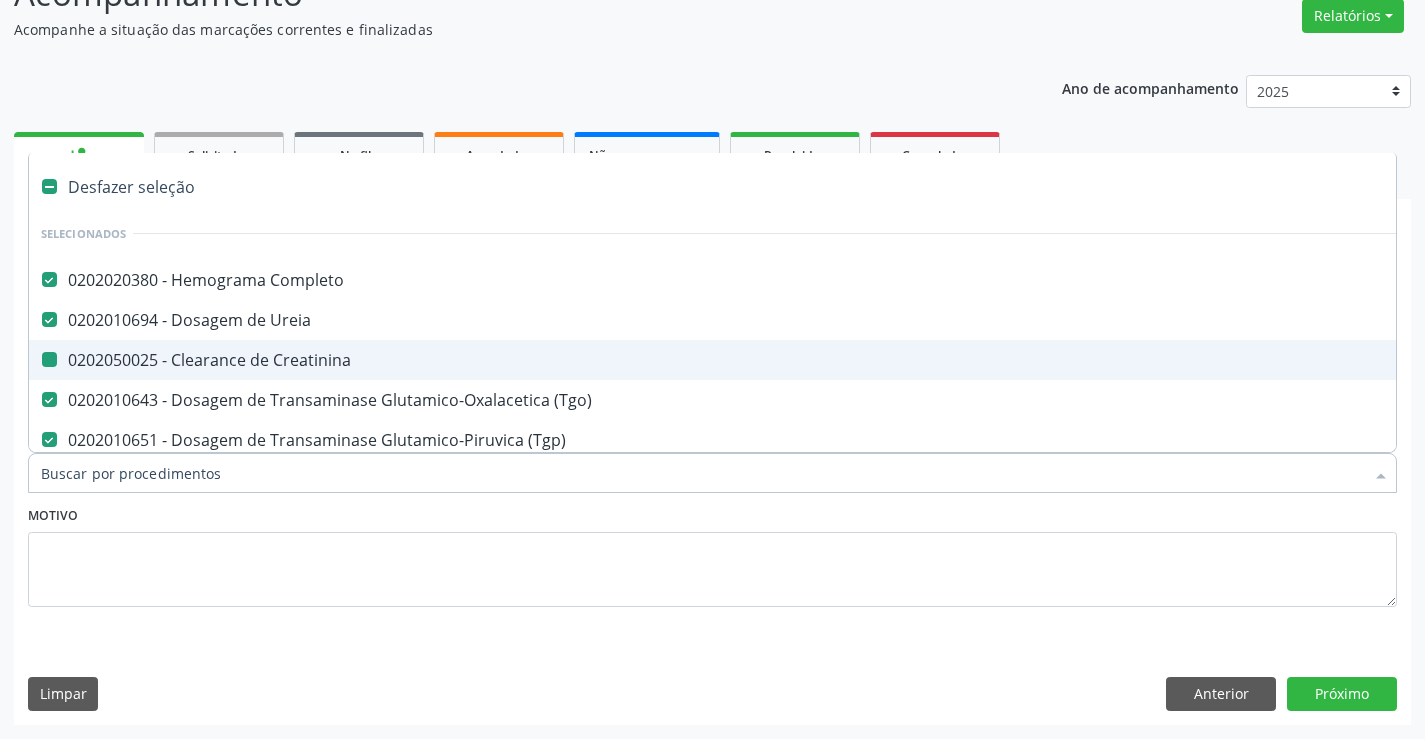 checkbox on "false" 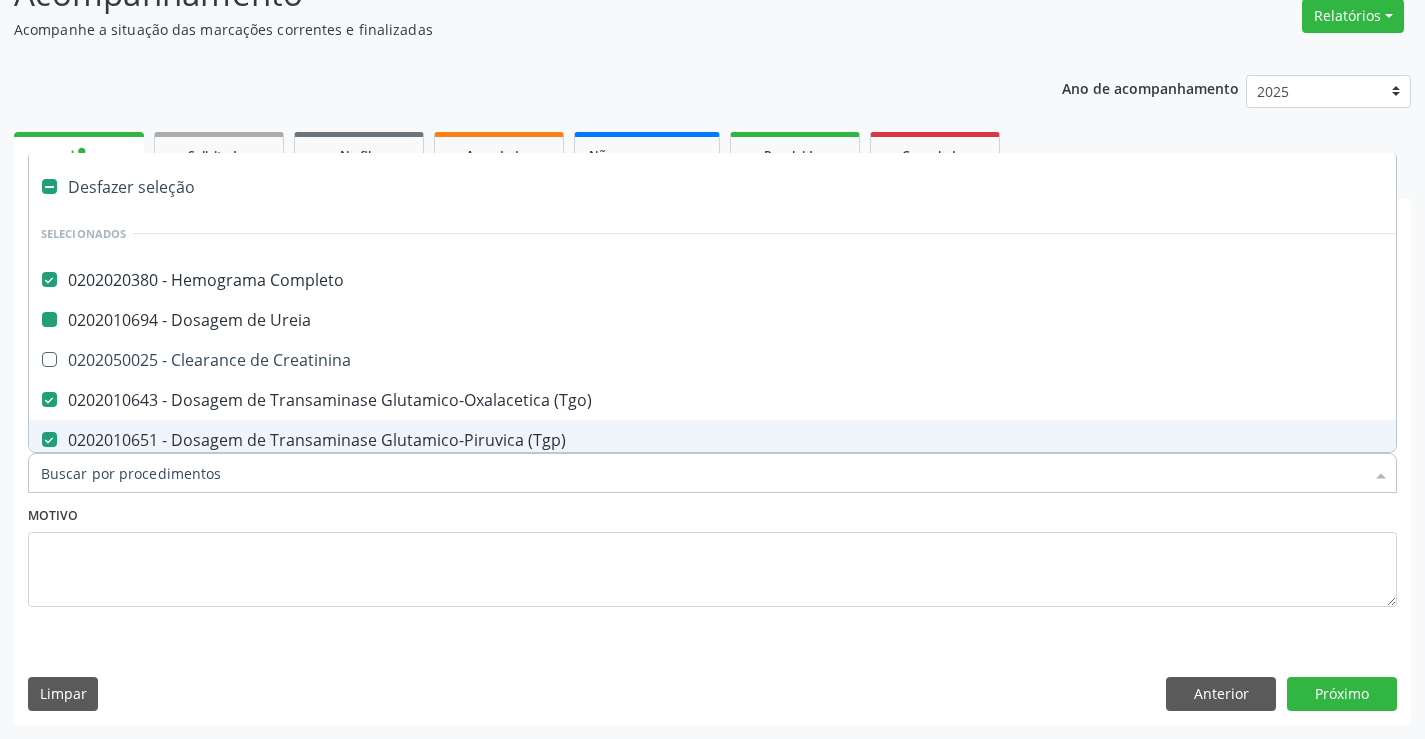 type on "c" 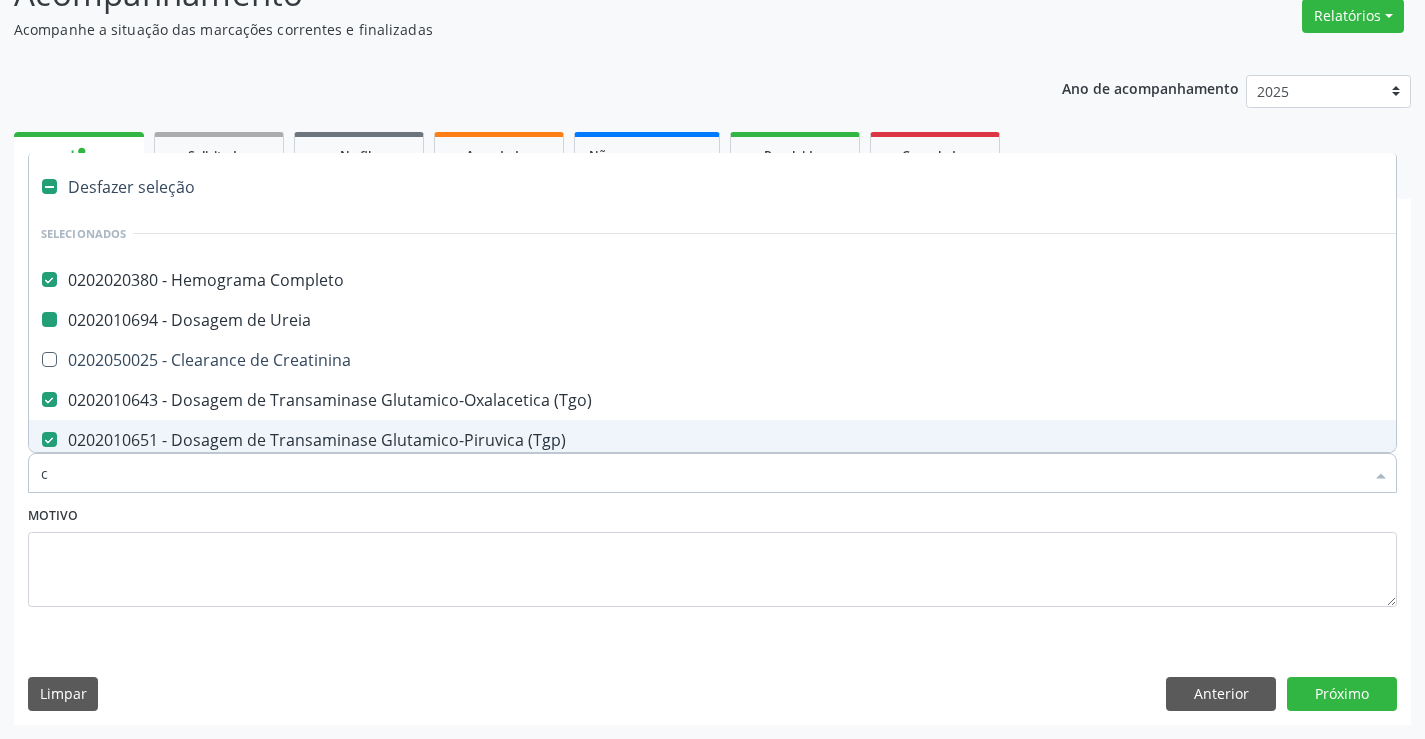 checkbox on "true" 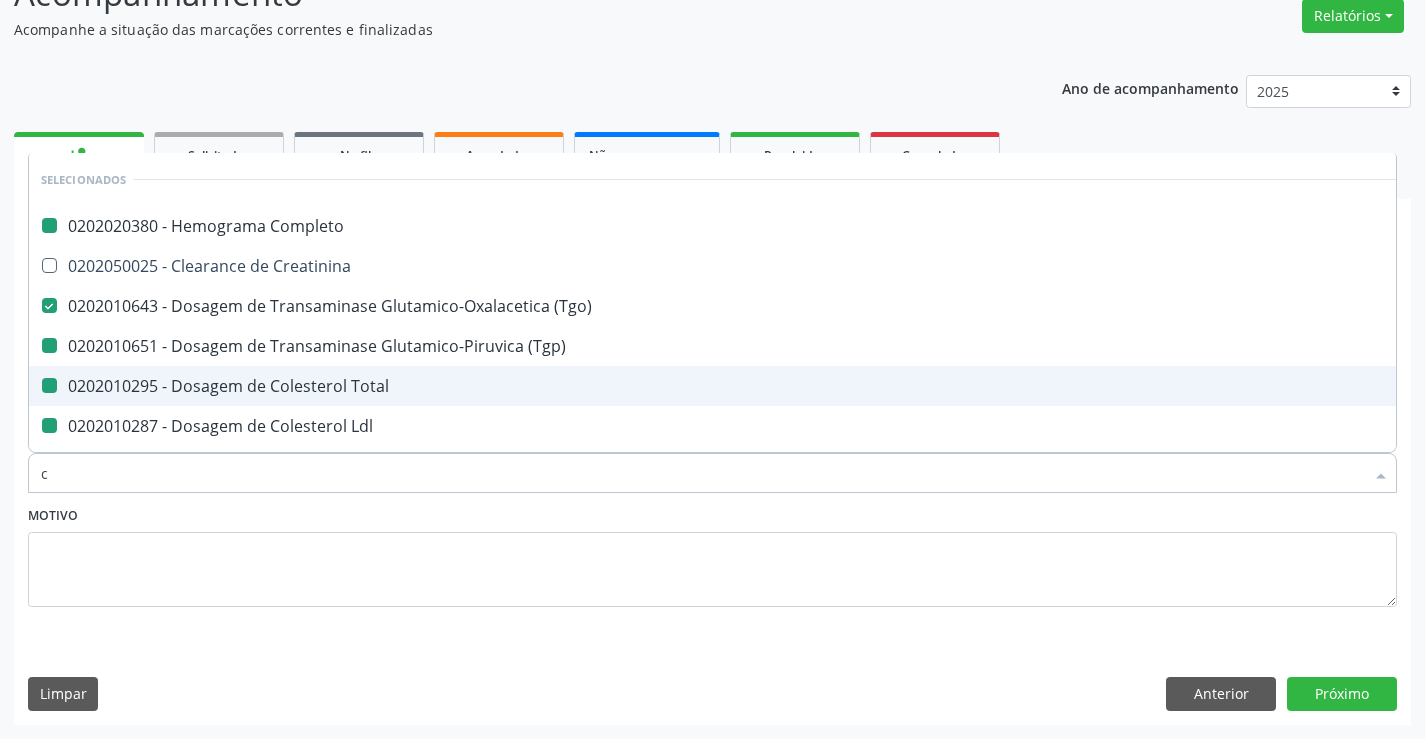 type on "cr" 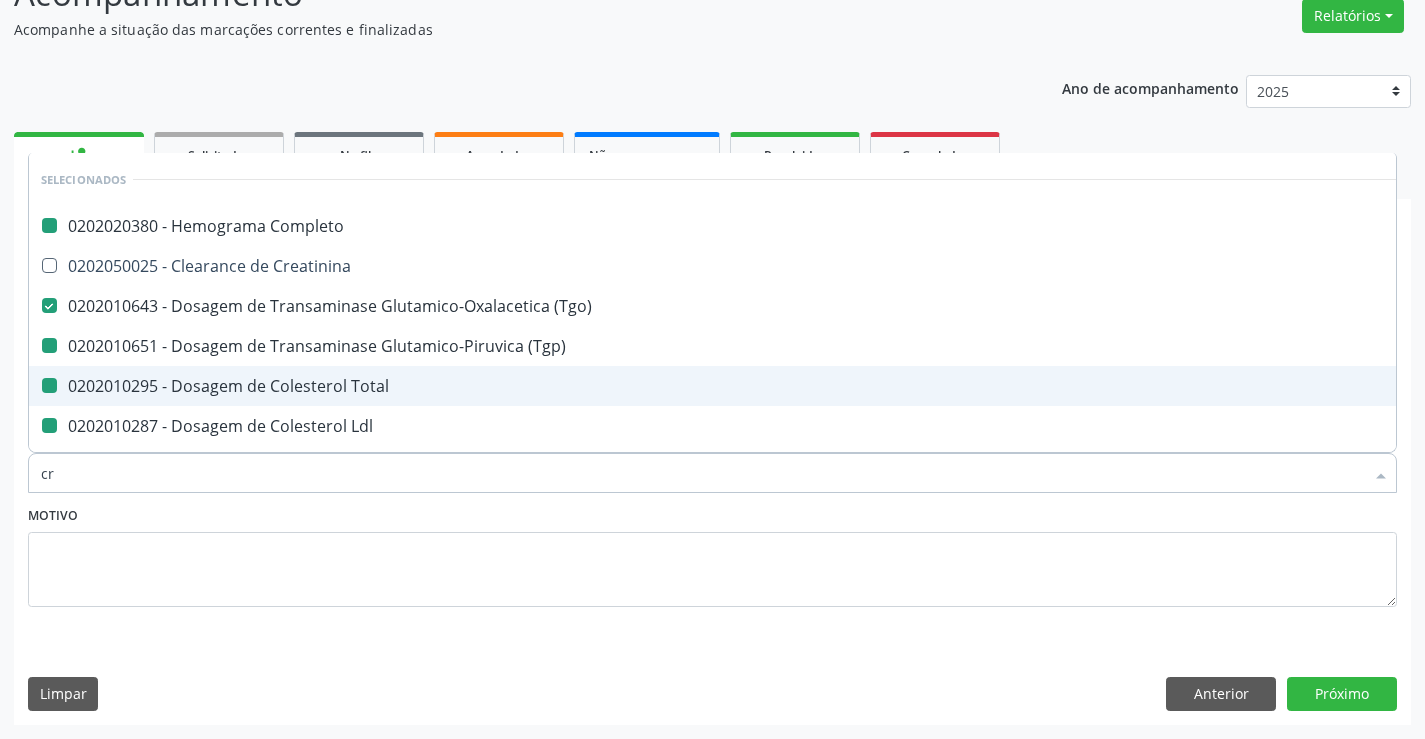 checkbox on "false" 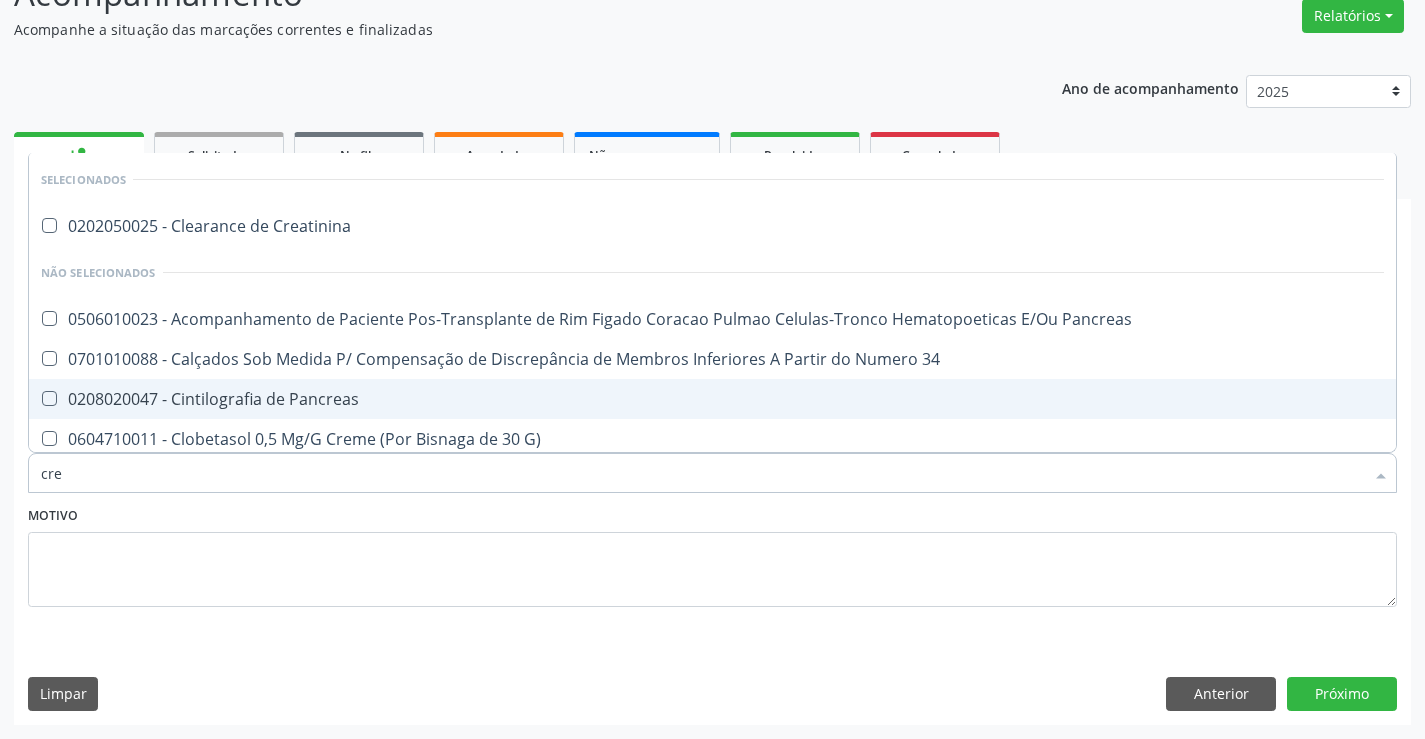 type on "crea" 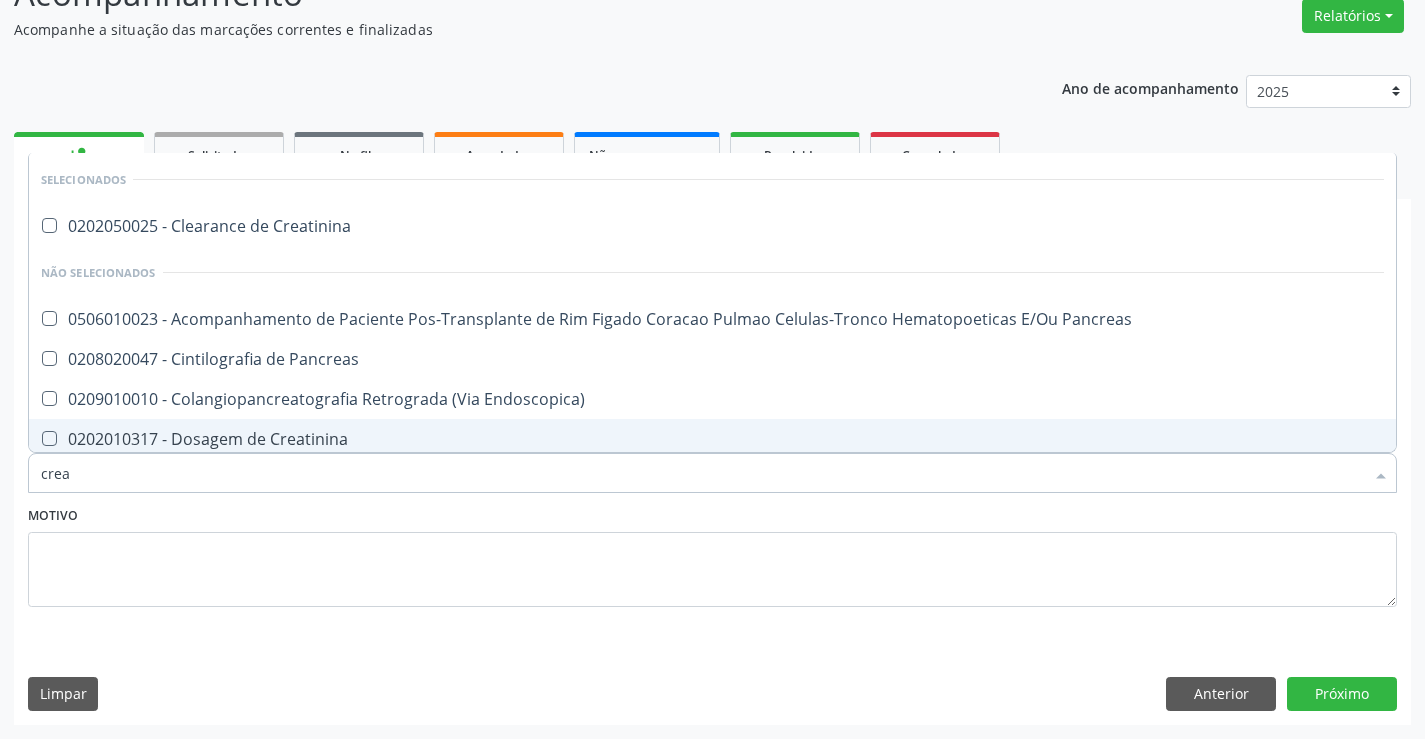 click on "0202010317 - Dosagem de Creatinina" at bounding box center [712, 439] 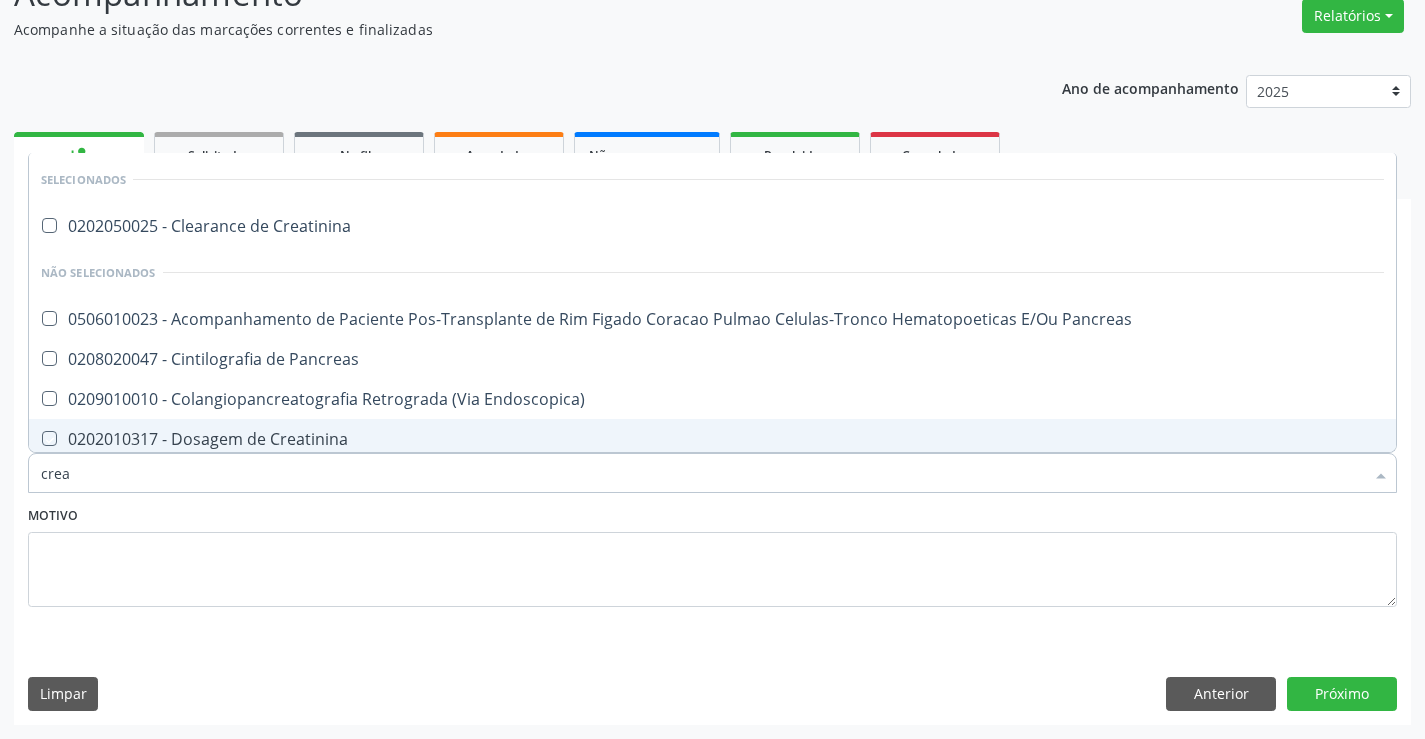 checkbox on "true" 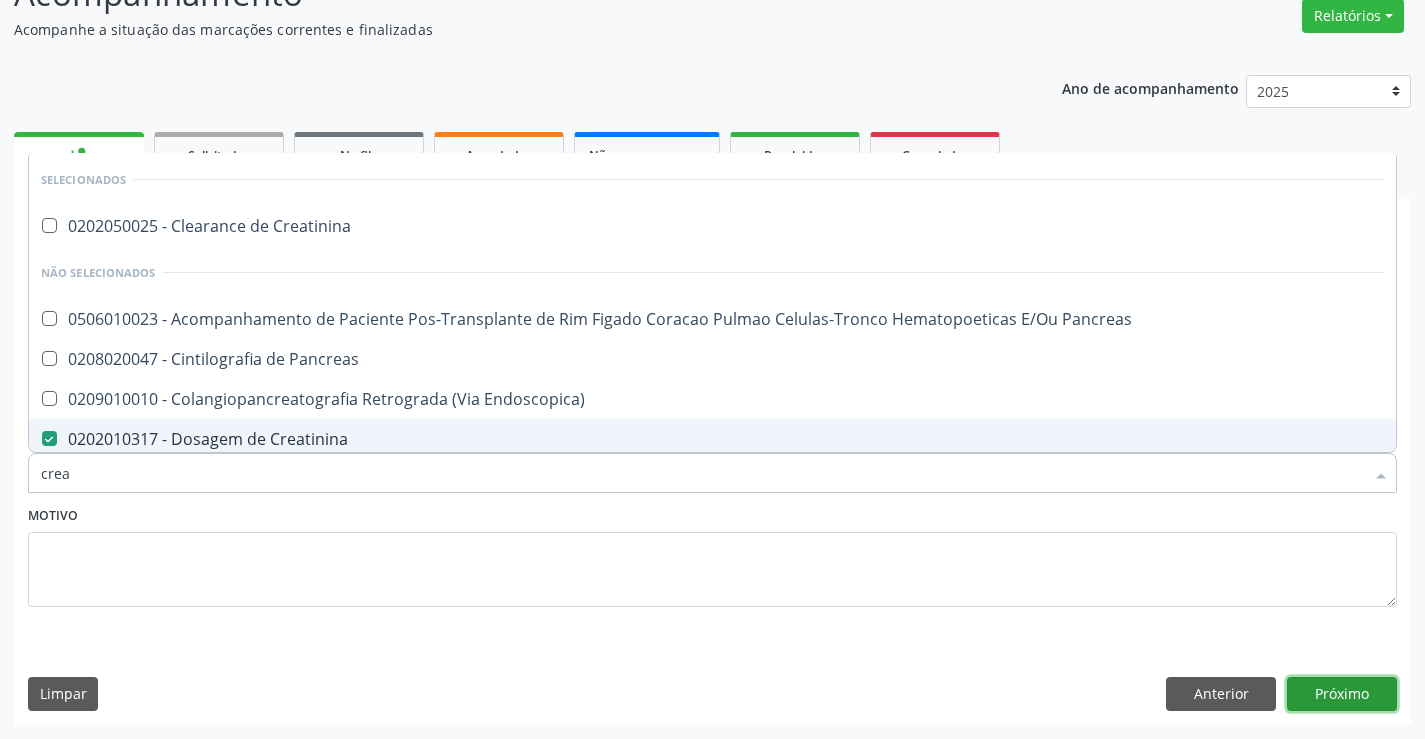 click on "Próximo" at bounding box center [1342, 694] 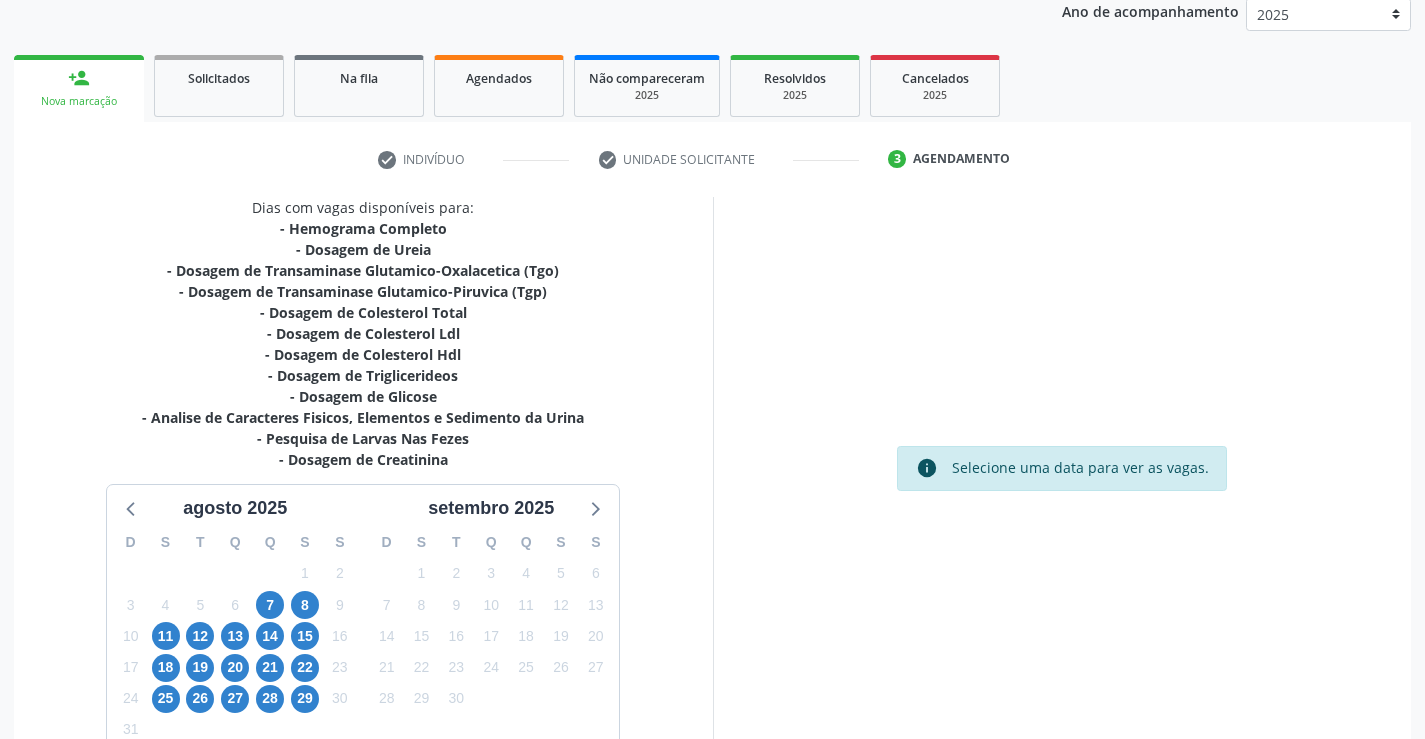 scroll, scrollTop: 362, scrollLeft: 0, axis: vertical 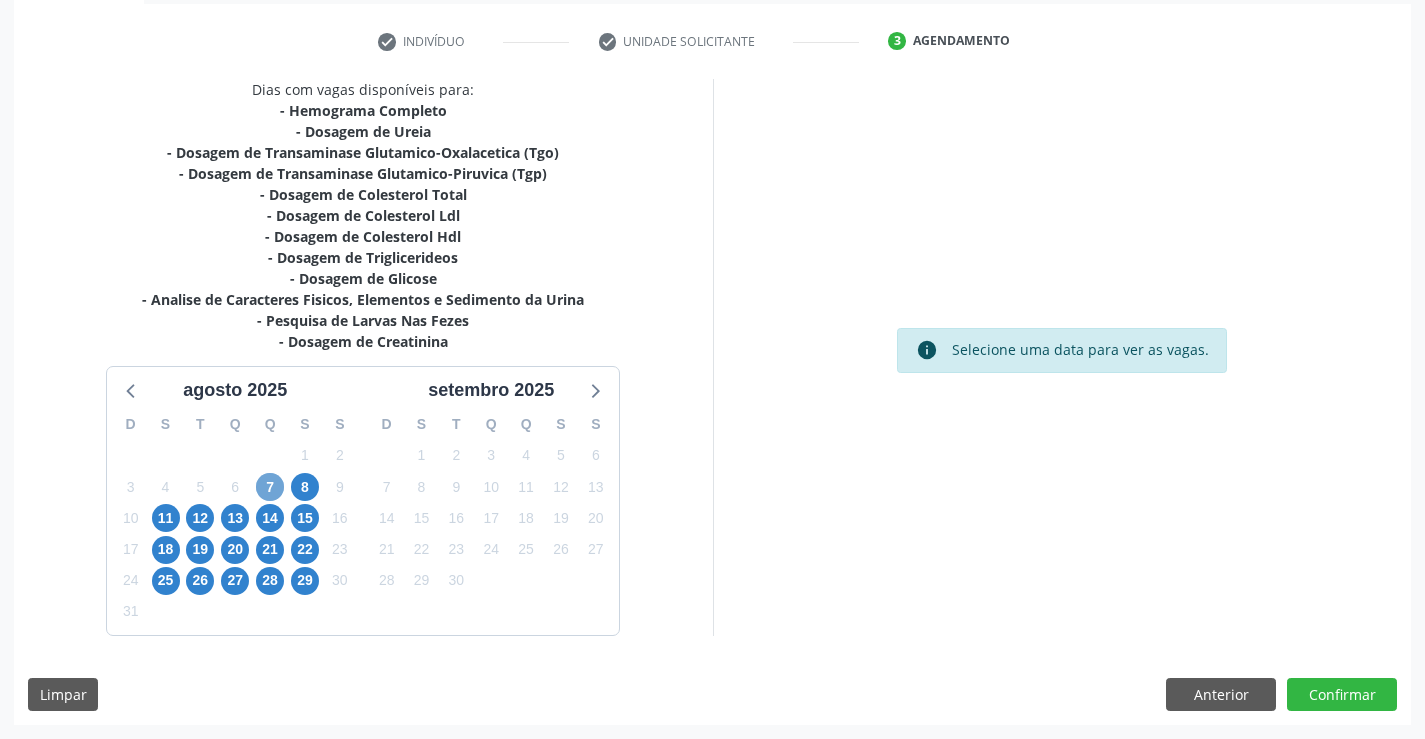 click on "7" at bounding box center (270, 487) 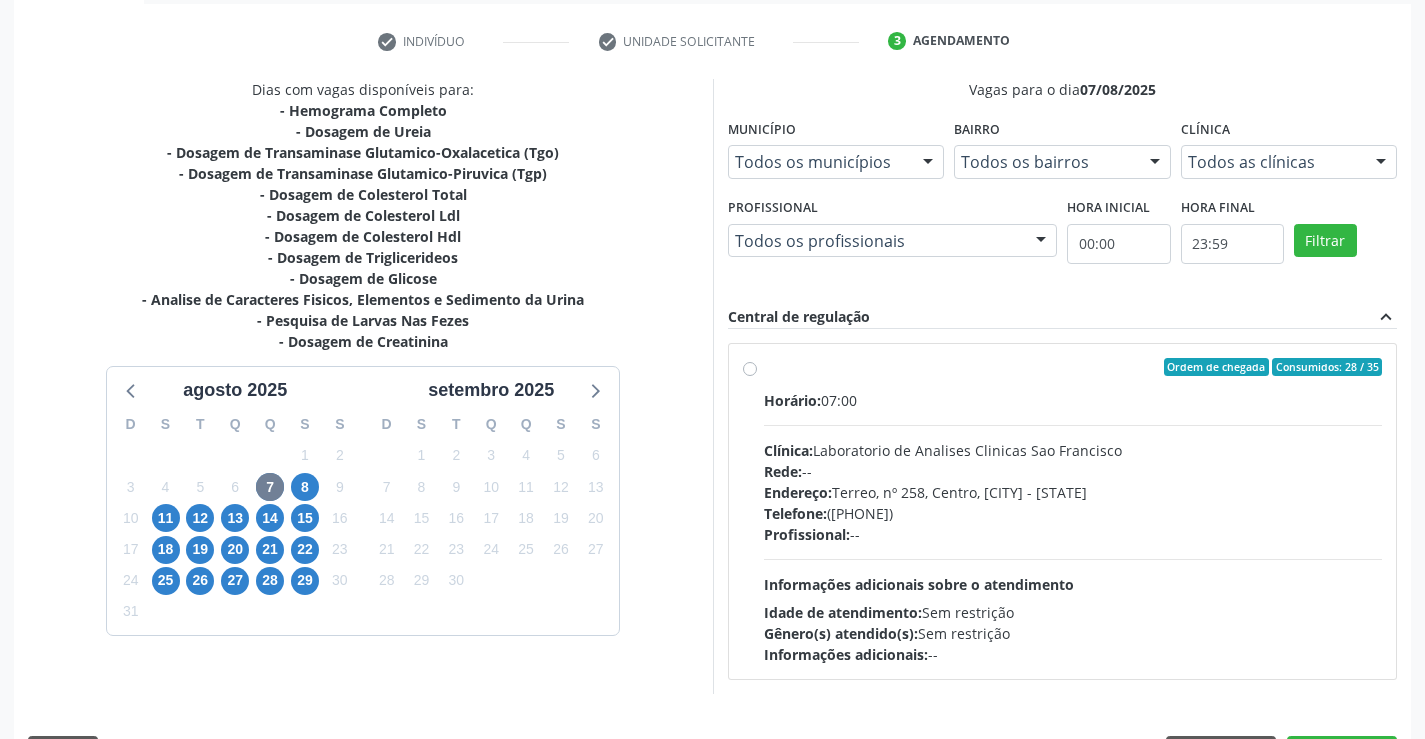 click on "Ordem de chegada
Consumidos: 28 / 35
Horário:   07:00
Clínica:  Laboratorio de Analises Clinicas Sao Francisco
Rede:
--
Endereço:   Terreo, nº 258, Centro, Campo Formoso - BA
Telefone:   (74) 36453588
Profissional:
--
Informações adicionais sobre o atendimento
Idade de atendimento:
Sem restrição
Gênero(s) atendido(s):
Sem restrição
Informações adicionais:
--" at bounding box center (1073, 511) 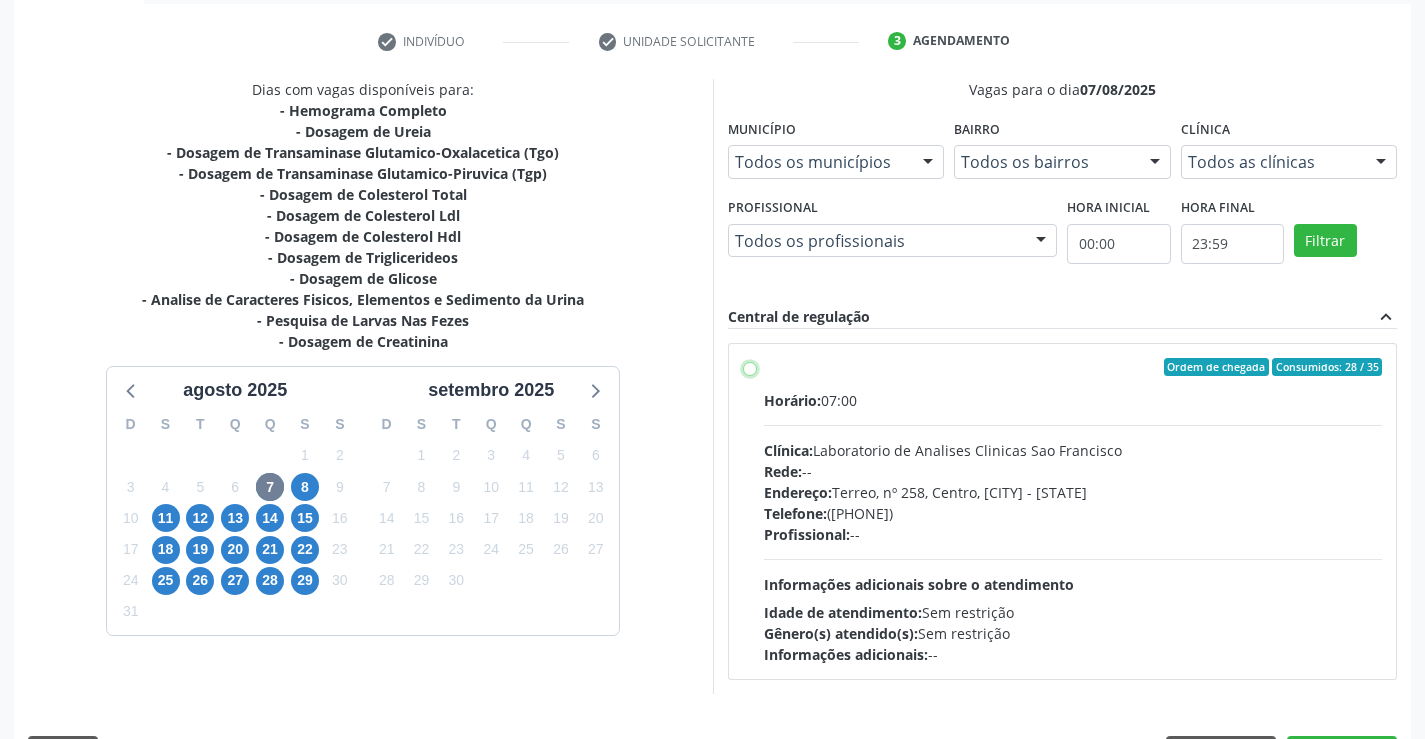 click on "Ordem de chegada
Consumidos: 28 / 35
Horário:   07:00
Clínica:  Laboratorio de Analises Clinicas Sao Francisco
Rede:
--
Endereço:   Terreo, nº 258, Centro, Campo Formoso - BA
Telefone:   (74) 36453588
Profissional:
--
Informações adicionais sobre o atendimento
Idade de atendimento:
Sem restrição
Gênero(s) atendido(s):
Sem restrição
Informações adicionais:
--" at bounding box center [750, 367] 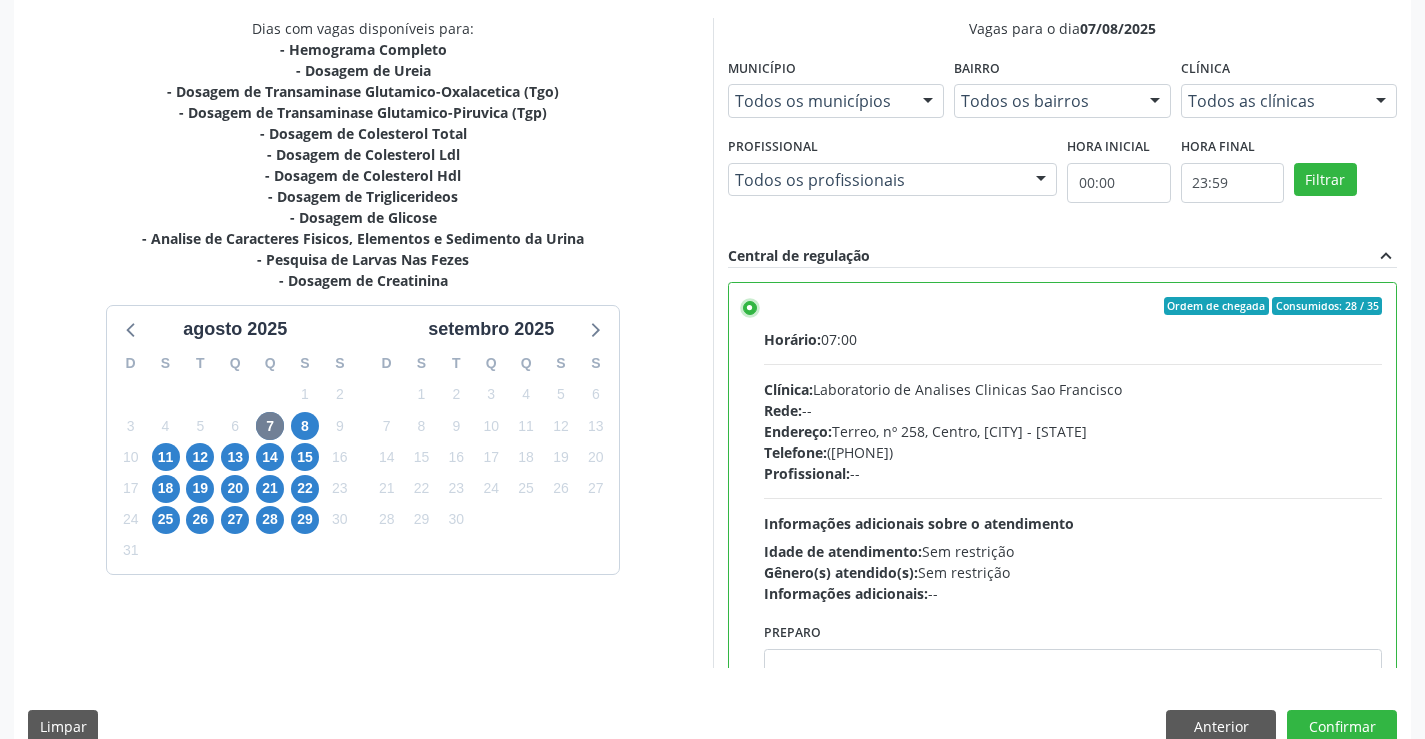 scroll, scrollTop: 456, scrollLeft: 0, axis: vertical 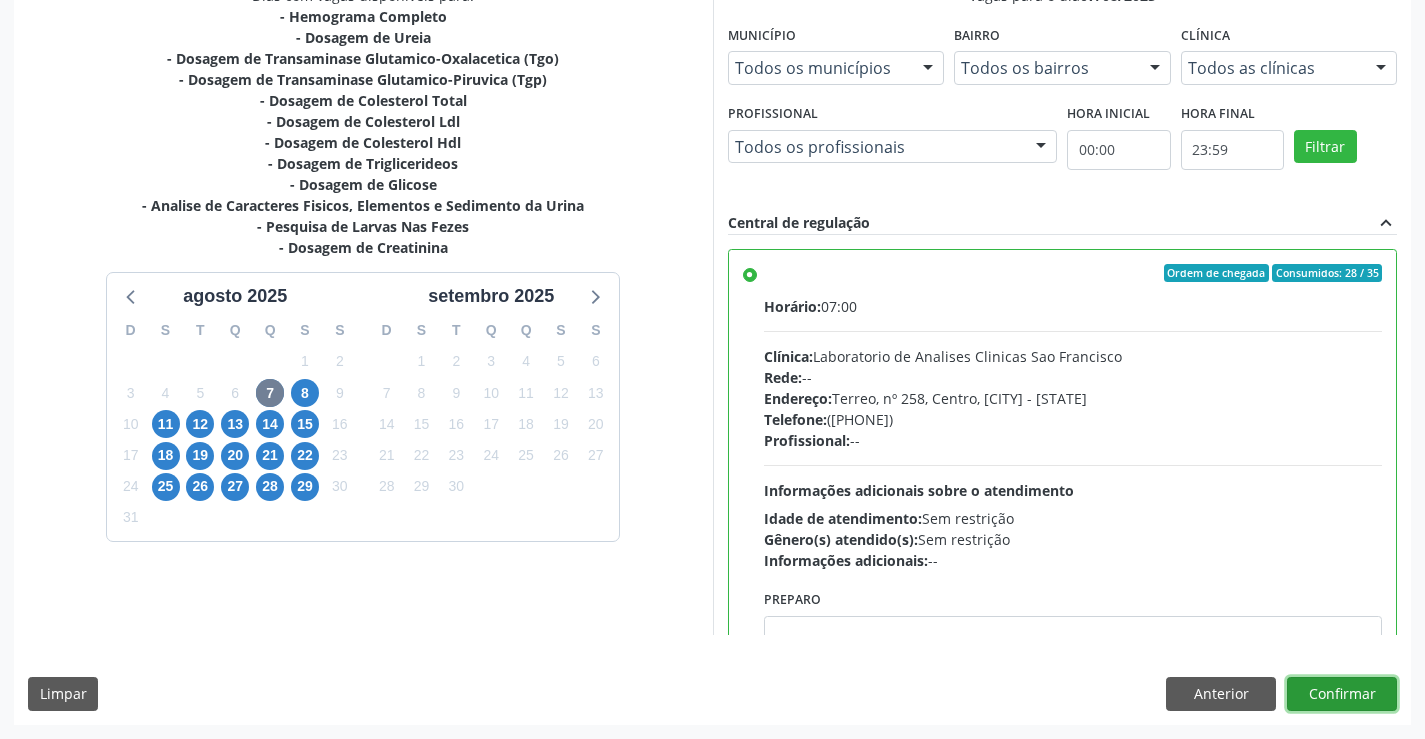 click on "Confirmar" at bounding box center (1342, 694) 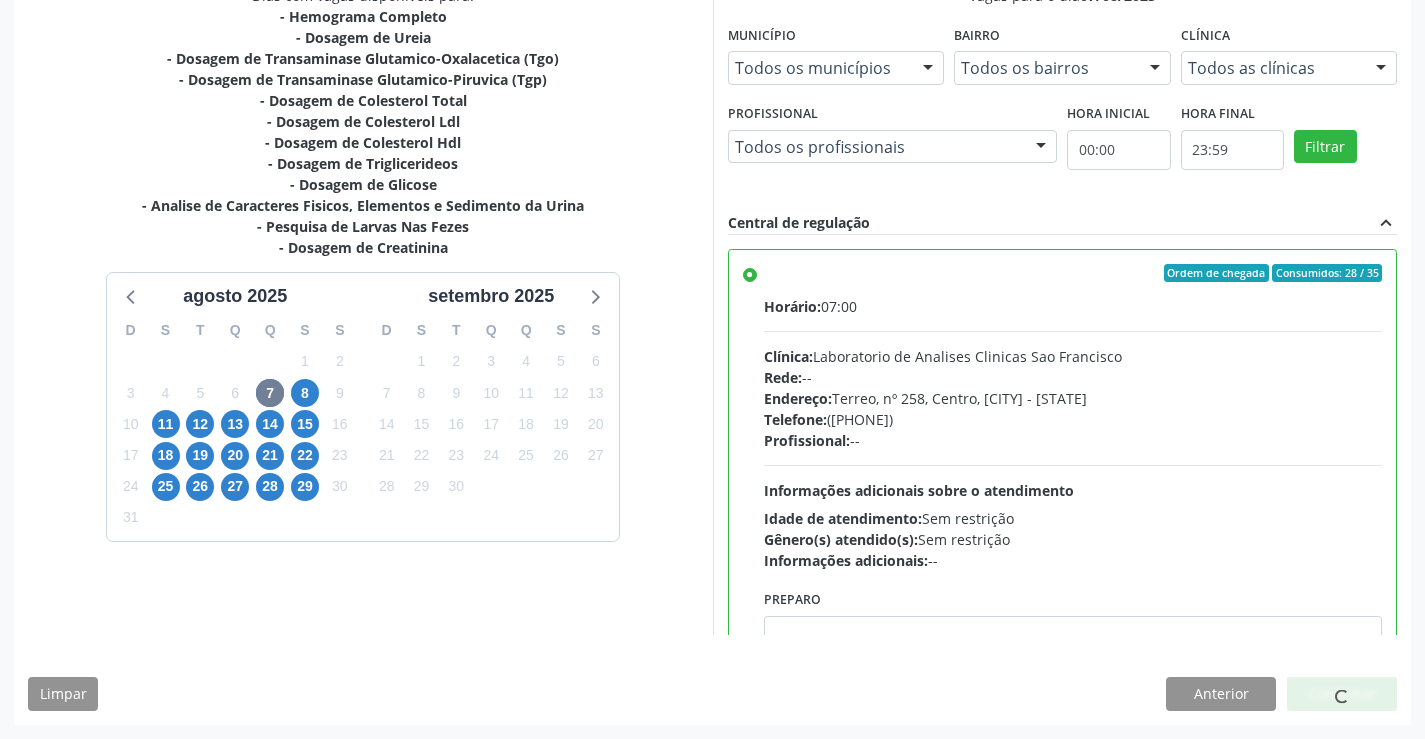 scroll, scrollTop: 0, scrollLeft: 0, axis: both 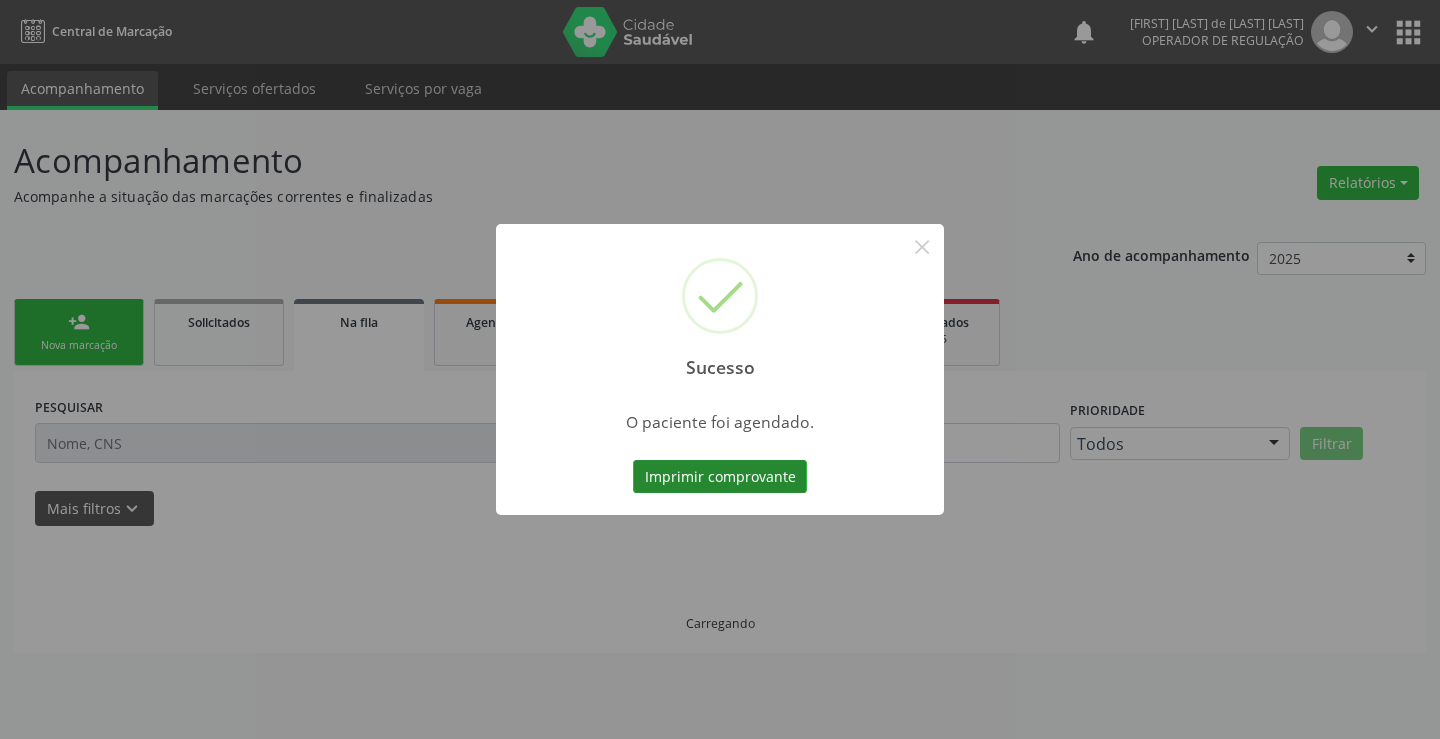 click on "Imprimir comprovante" at bounding box center (720, 477) 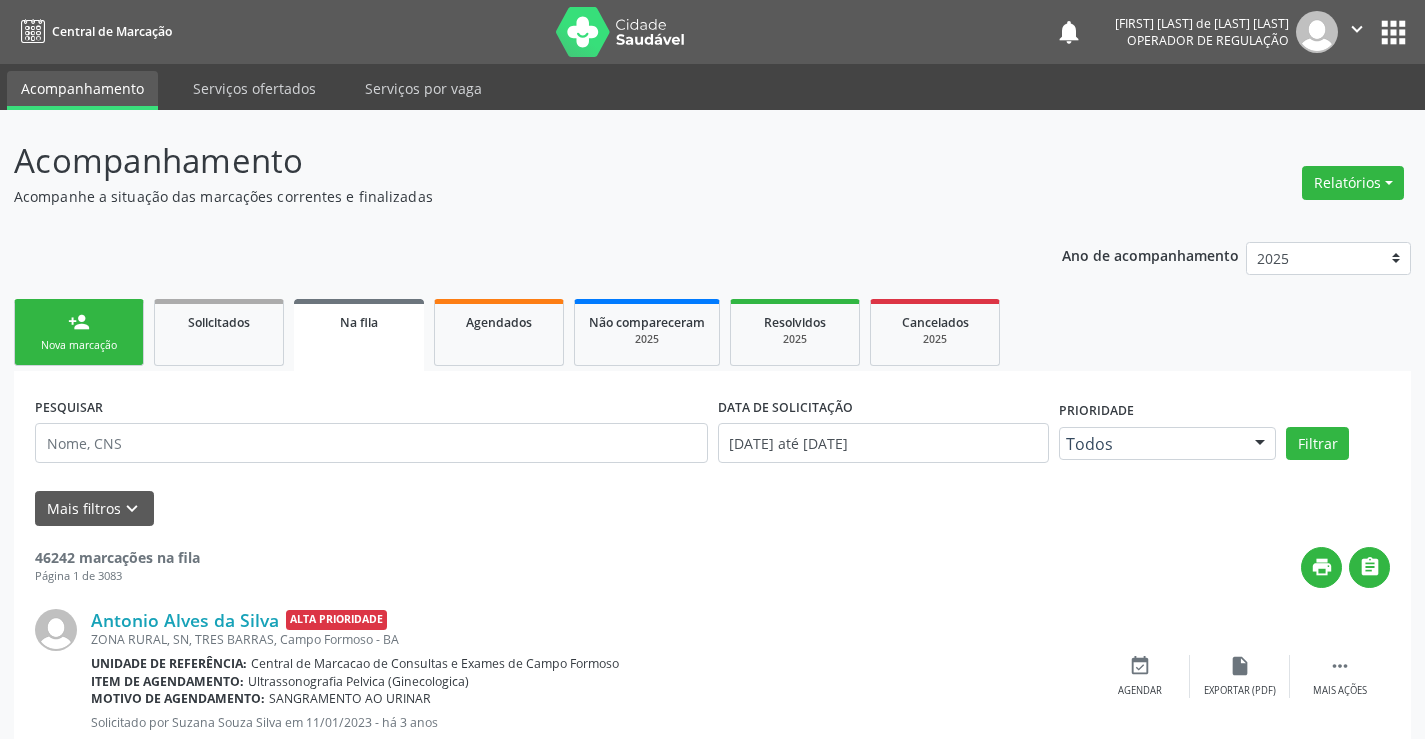 click on "person_add
Nova marcação" at bounding box center [79, 332] 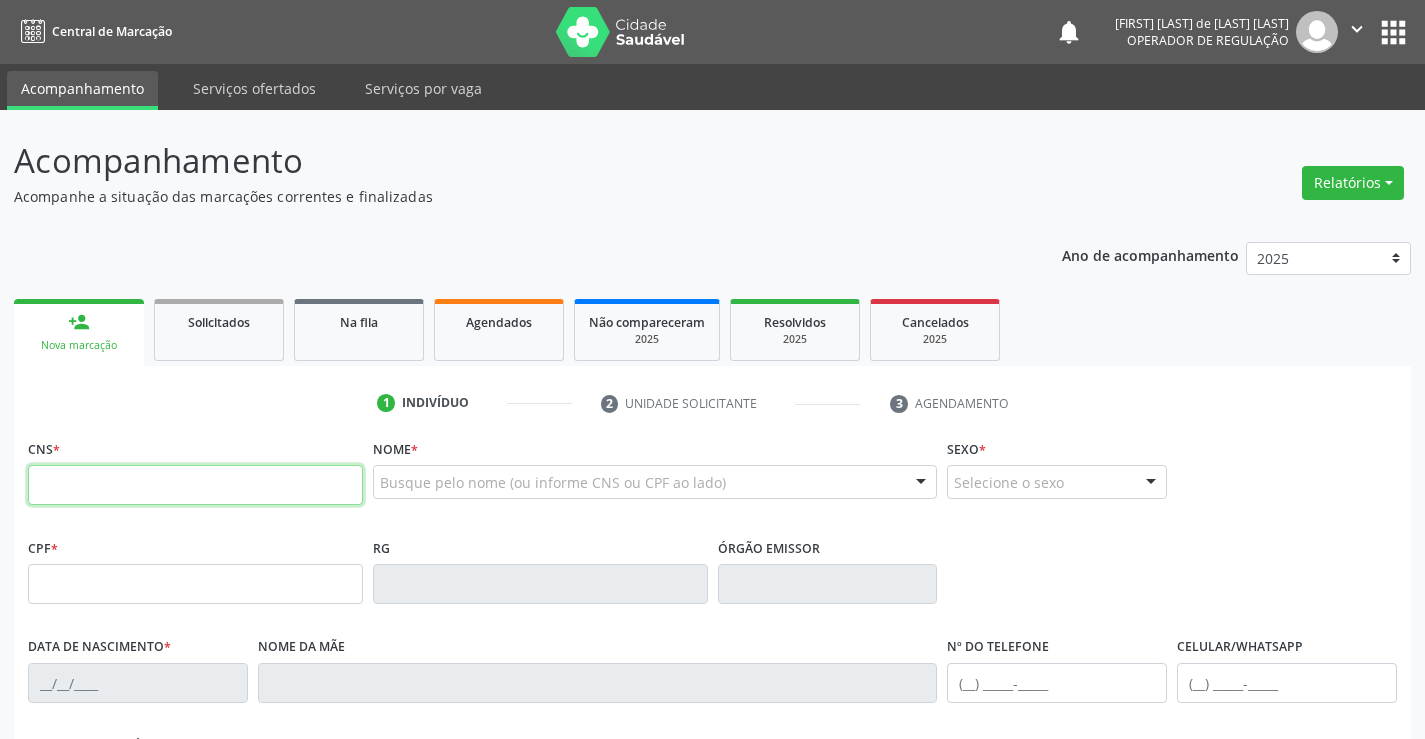 click at bounding box center [195, 485] 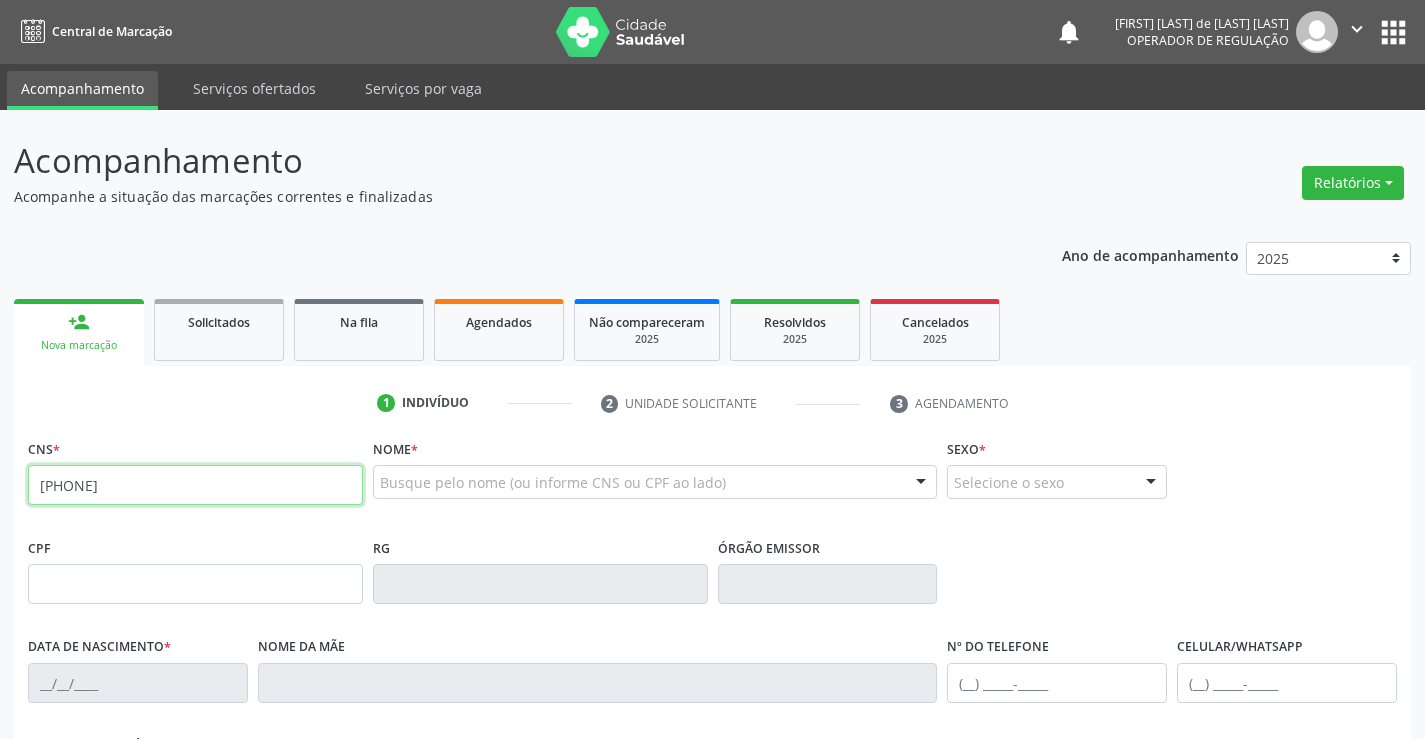 type on "[PHONE] [PHONE] [PHONE]" 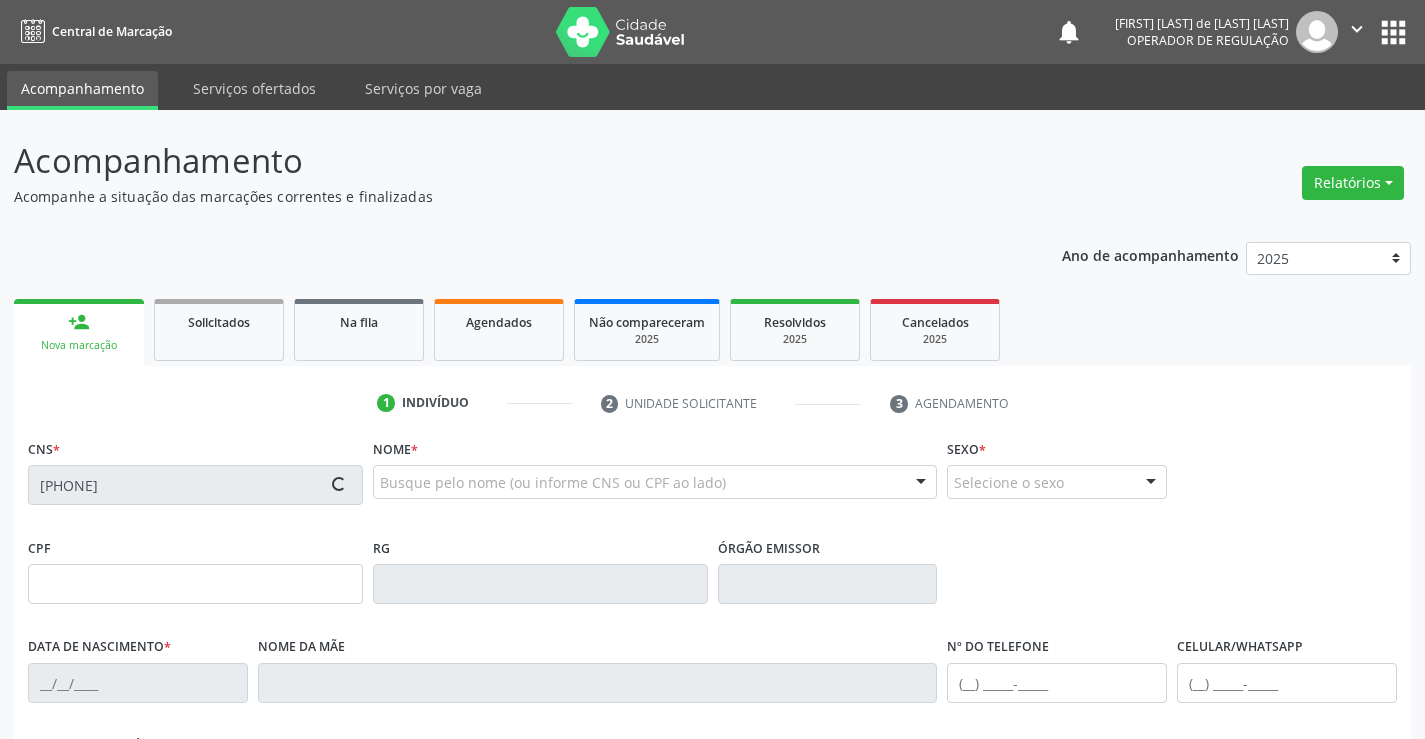 type on "[DATE]/[MONTH]/[YEAR]" 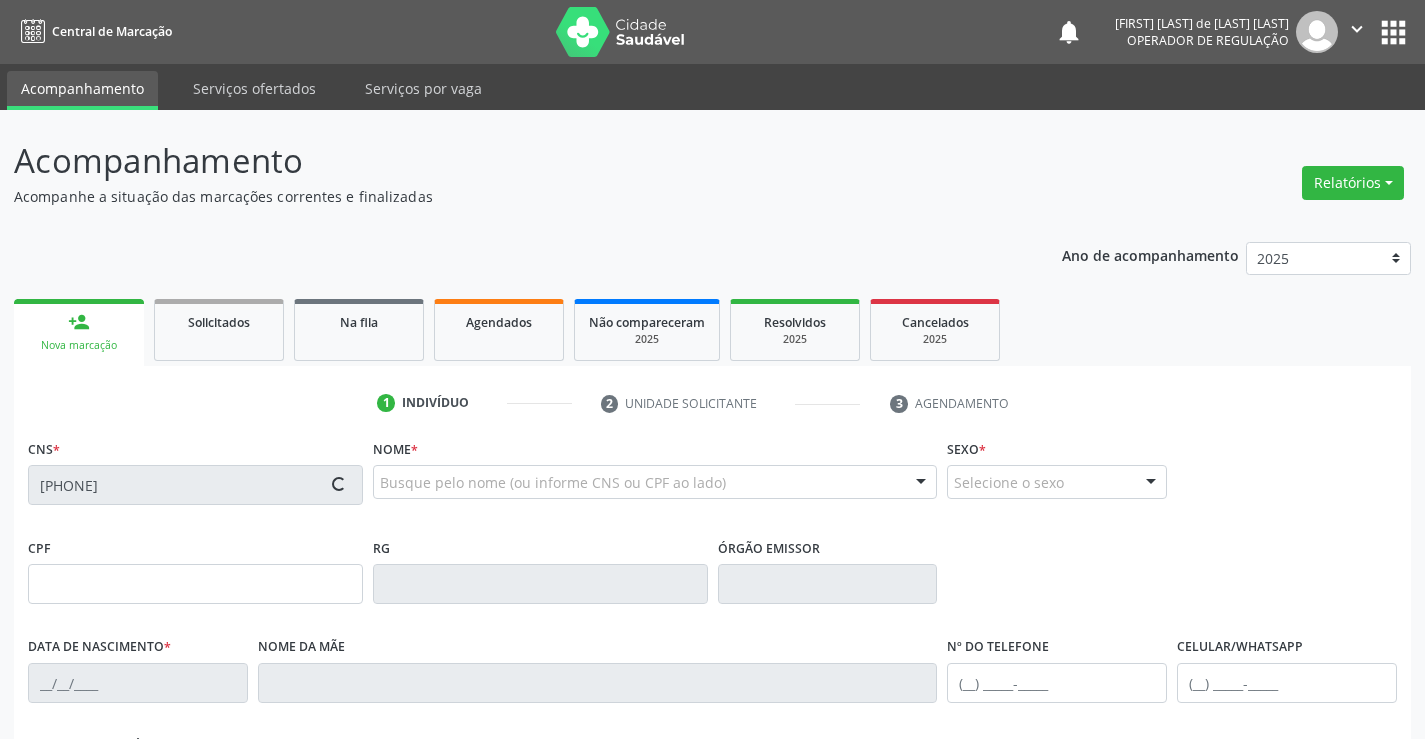 type on "([PHONE]) [PHONE]-[PHONE]" 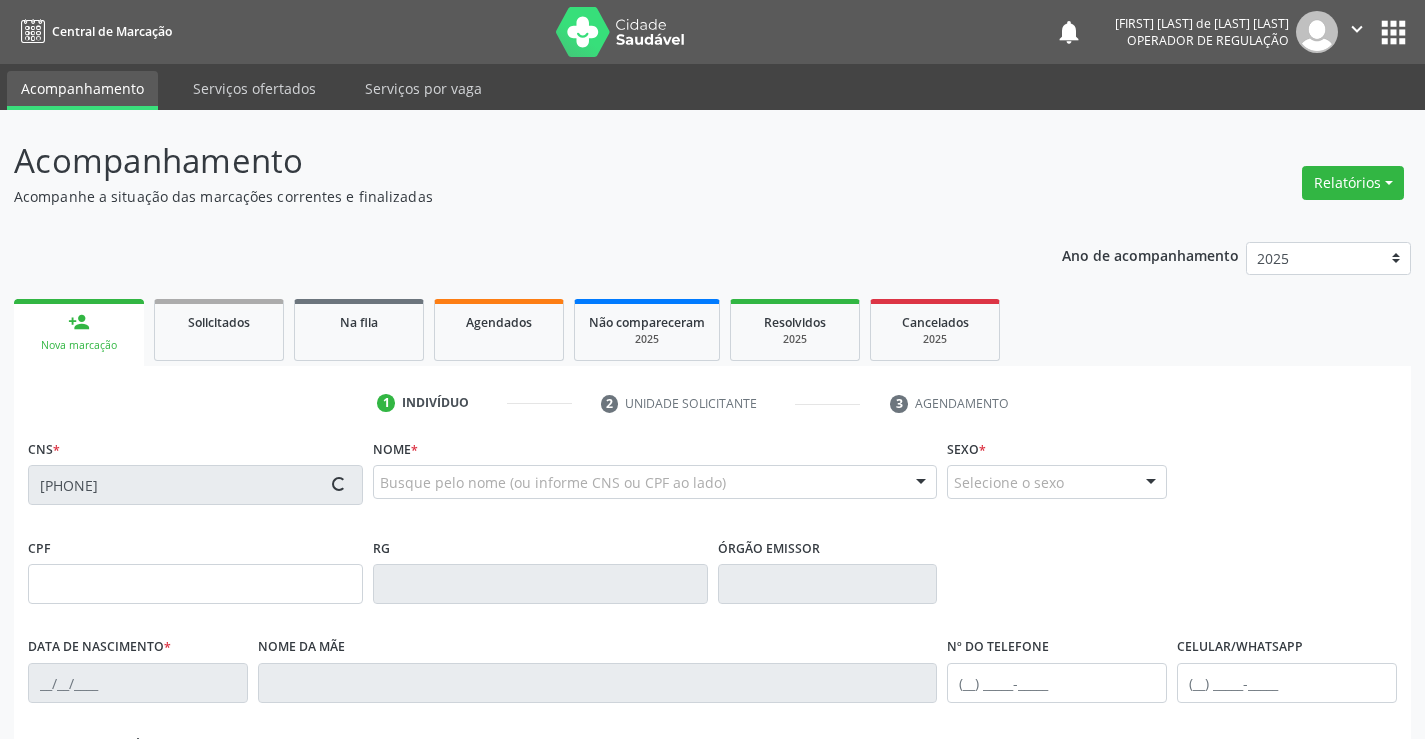 type on "S/N" 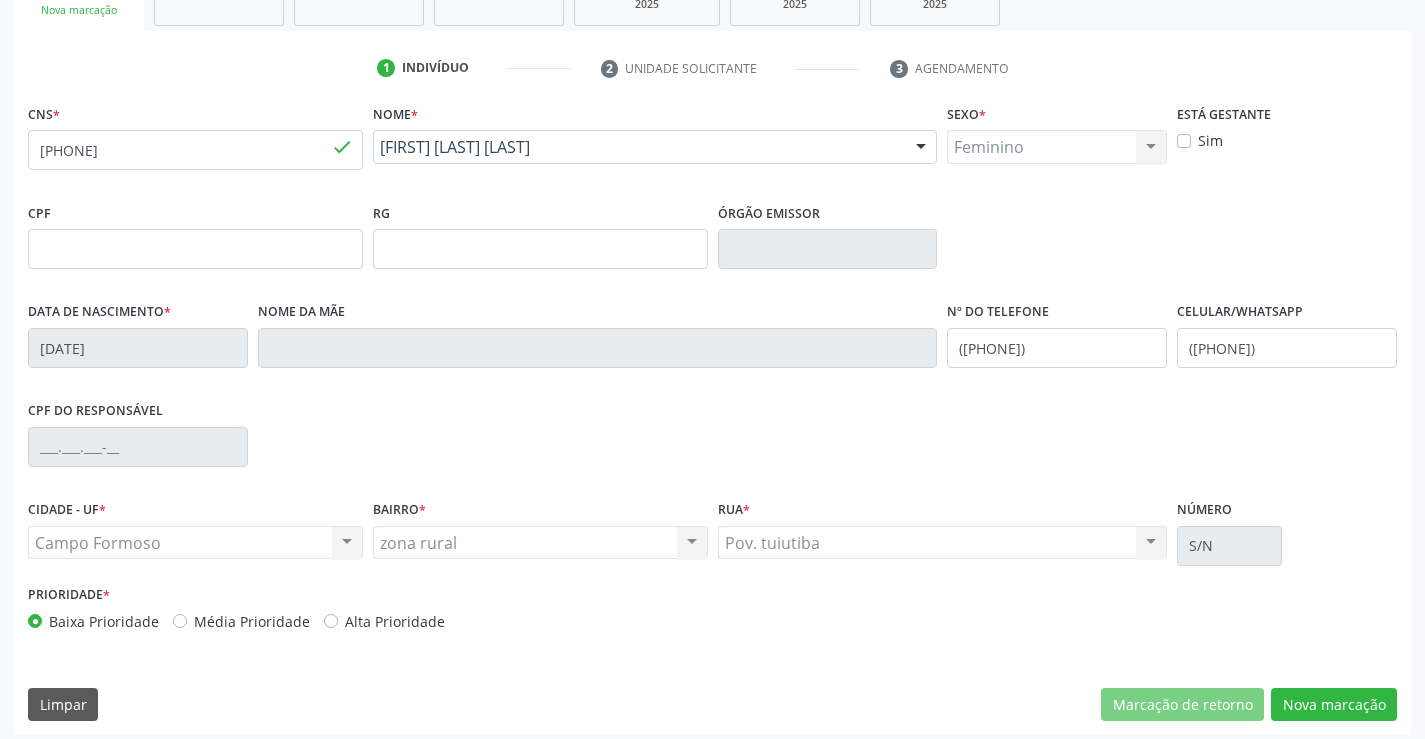 scroll, scrollTop: 345, scrollLeft: 0, axis: vertical 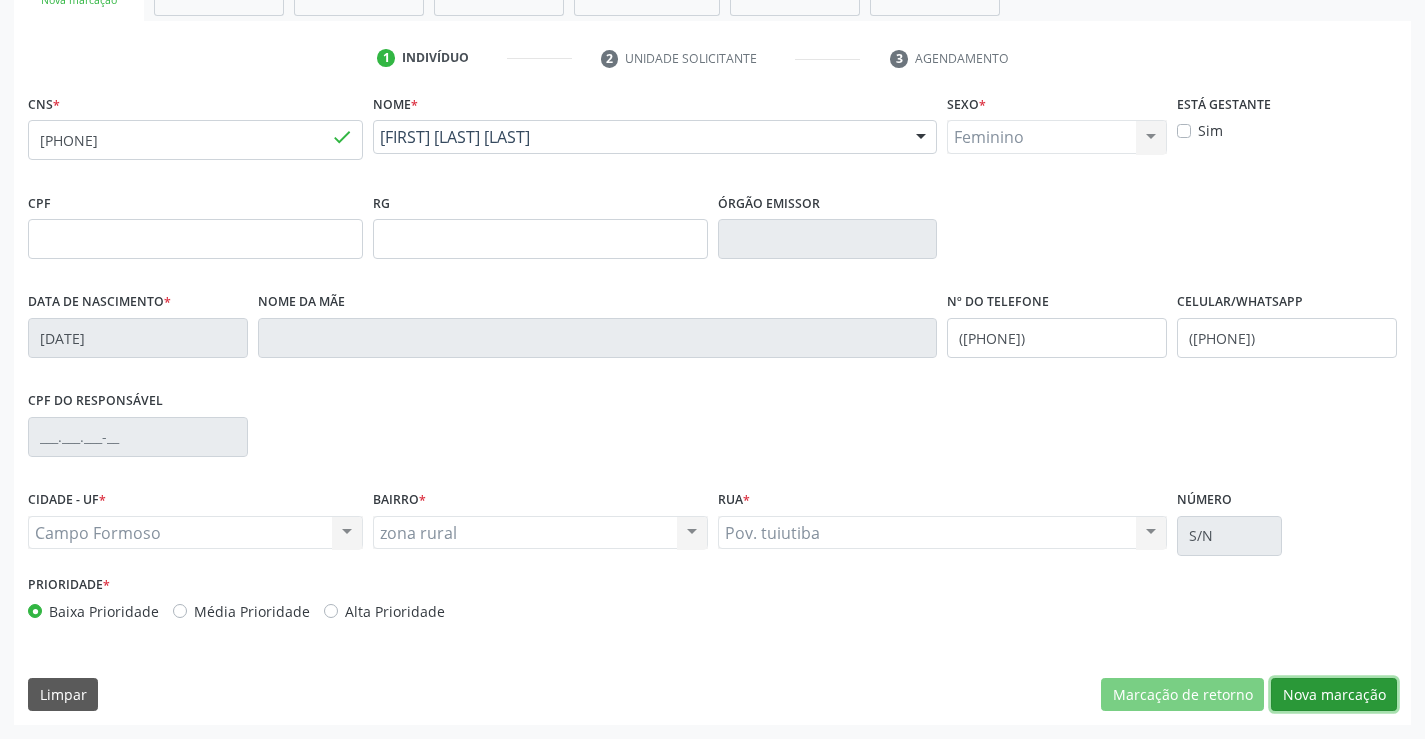 click on "Nova marcação" at bounding box center [1334, 695] 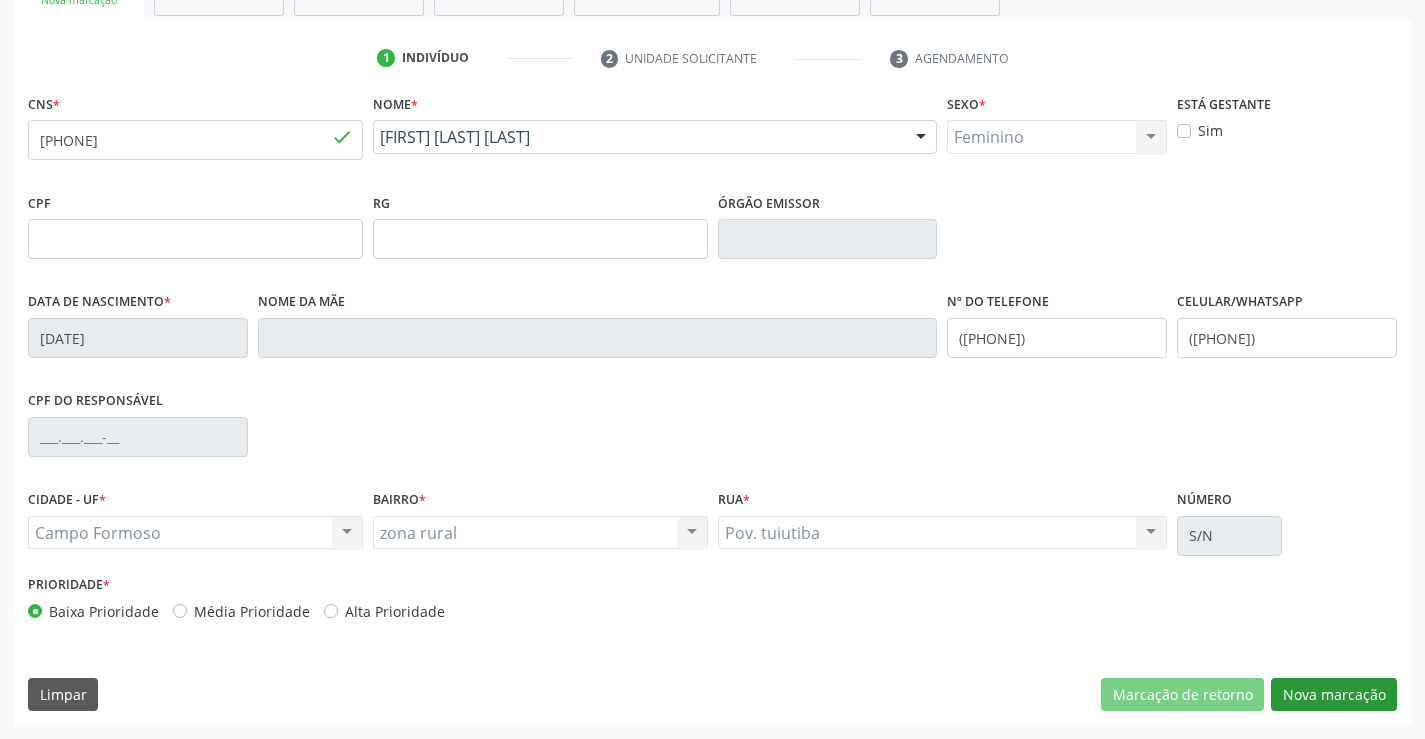 scroll, scrollTop: 167, scrollLeft: 0, axis: vertical 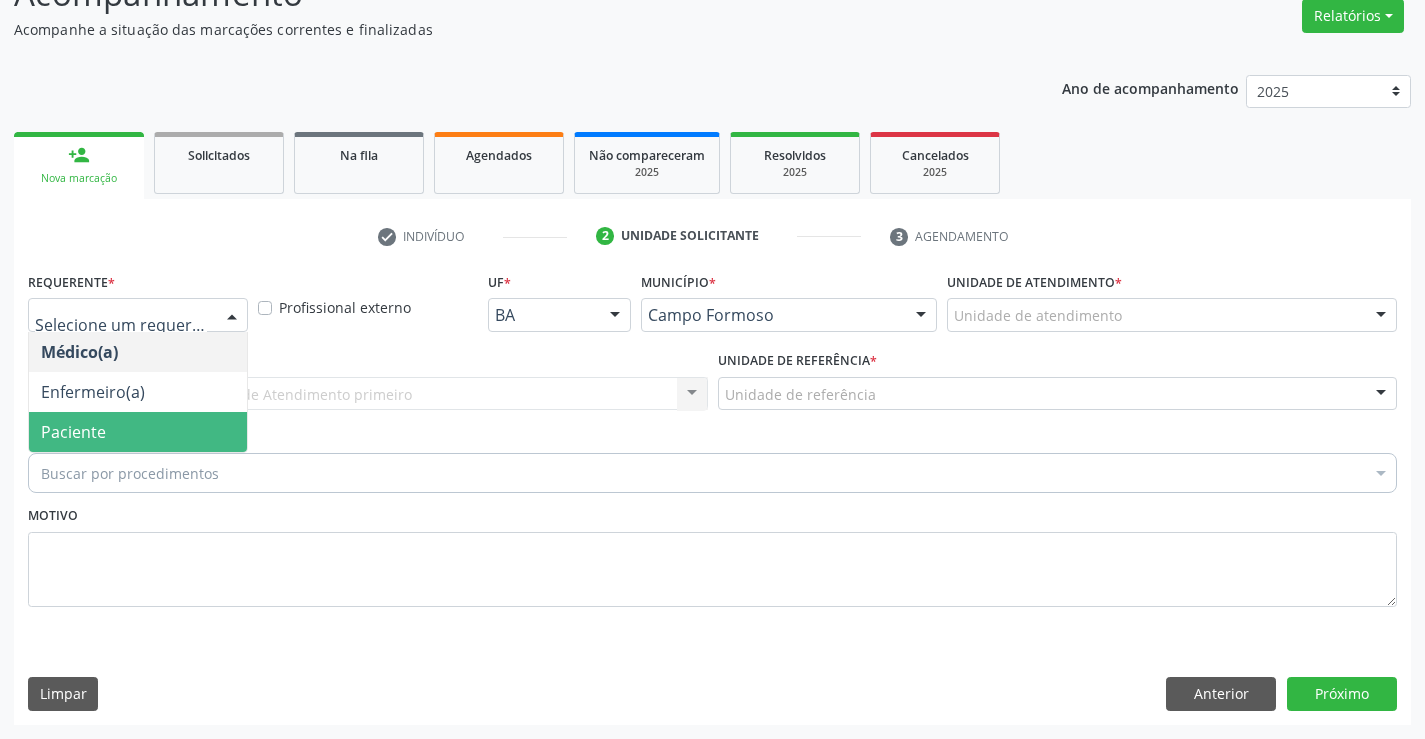 click on "Paciente" at bounding box center (73, 432) 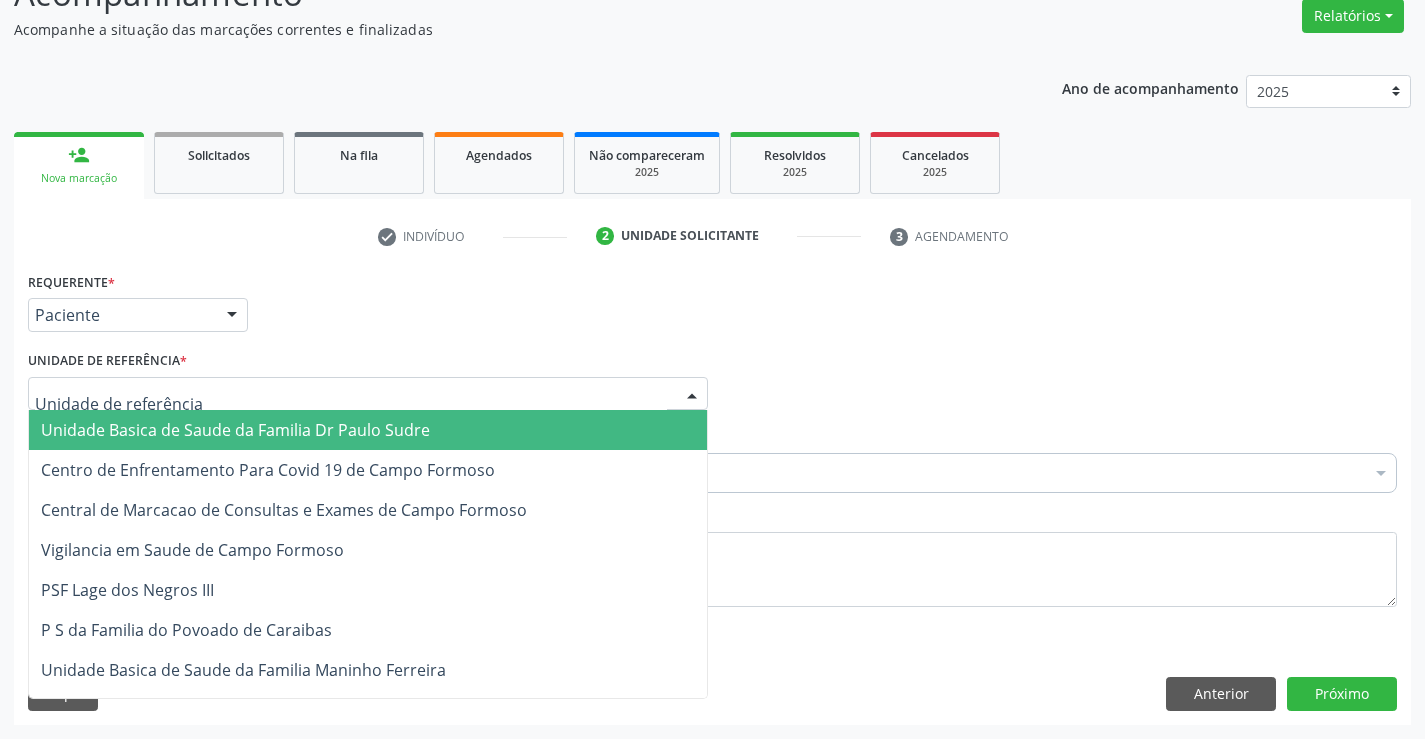 click on "Unidade Basica de Saude da Familia Dr Paulo Sudre" at bounding box center (235, 430) 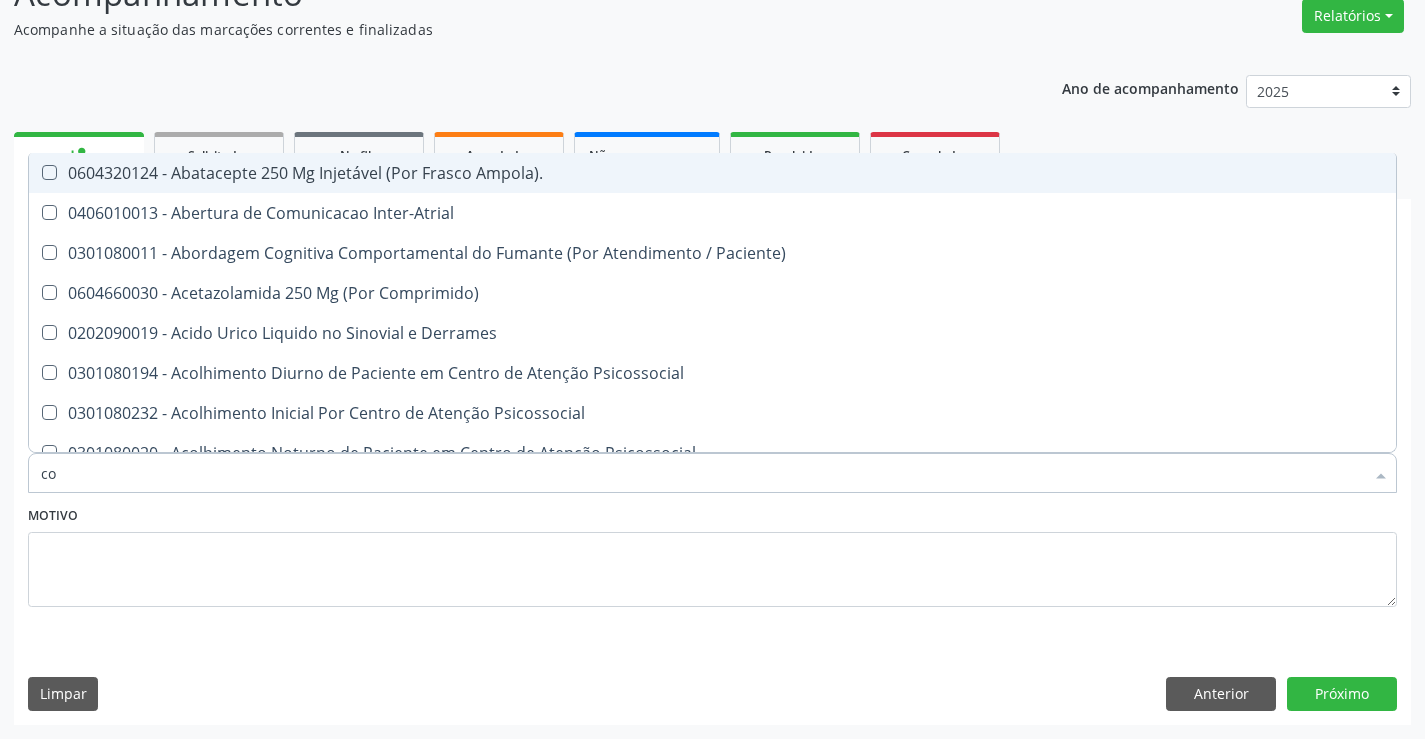 type on "col" 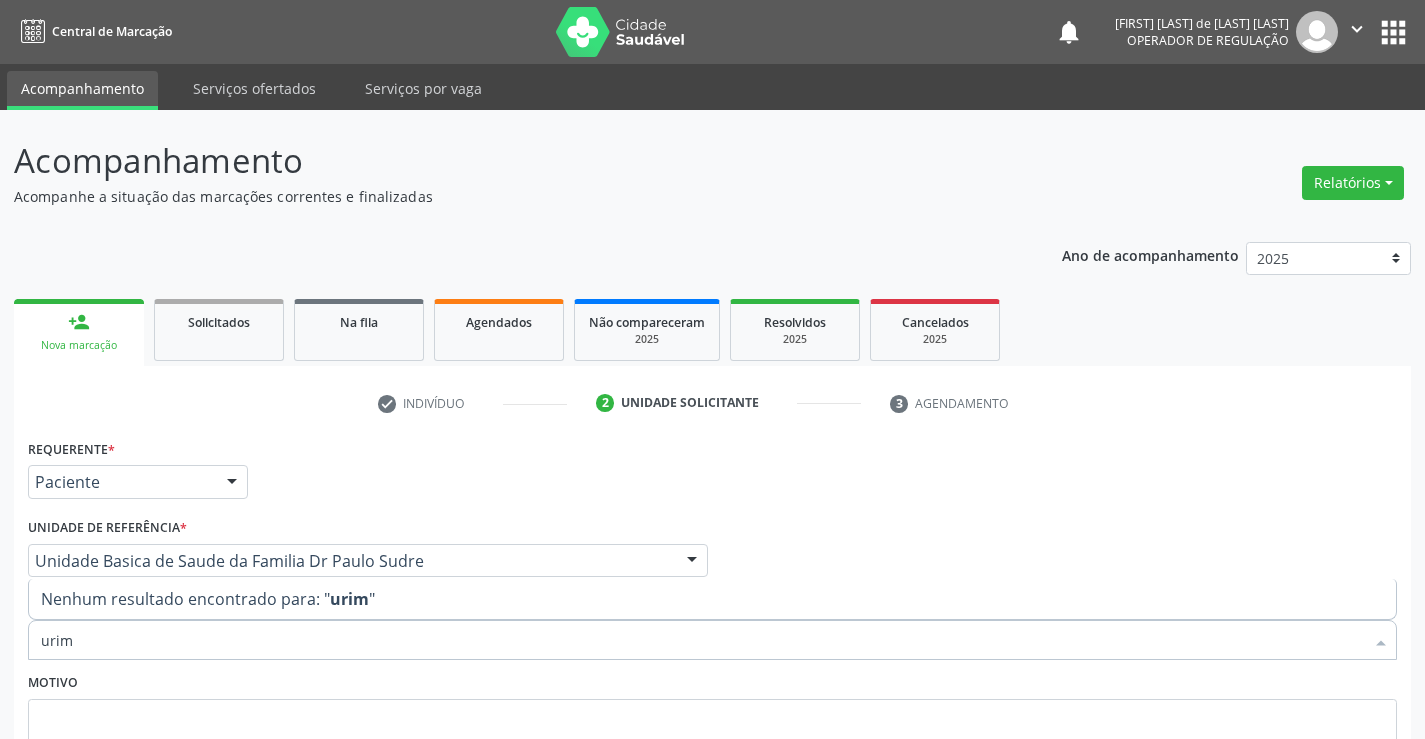 scroll, scrollTop: 167, scrollLeft: 0, axis: vertical 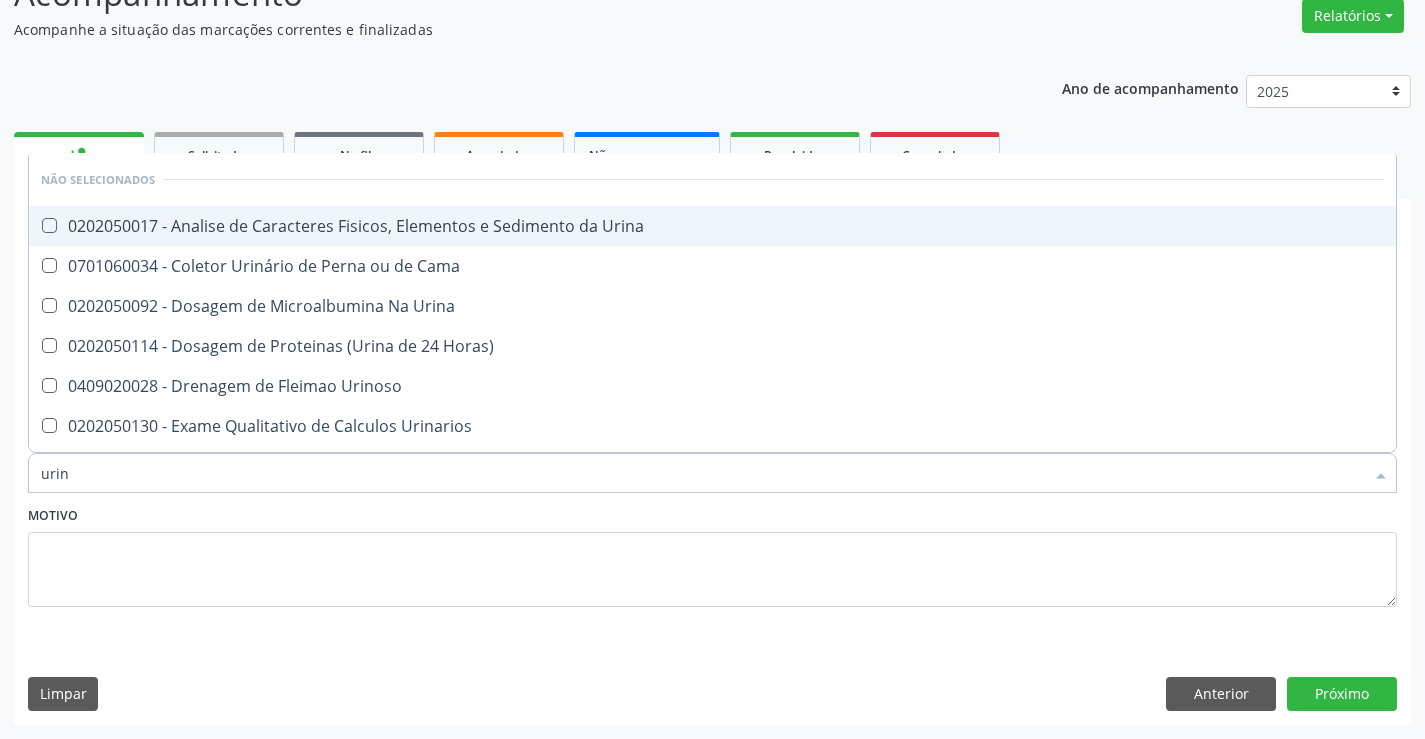 type on "urina" 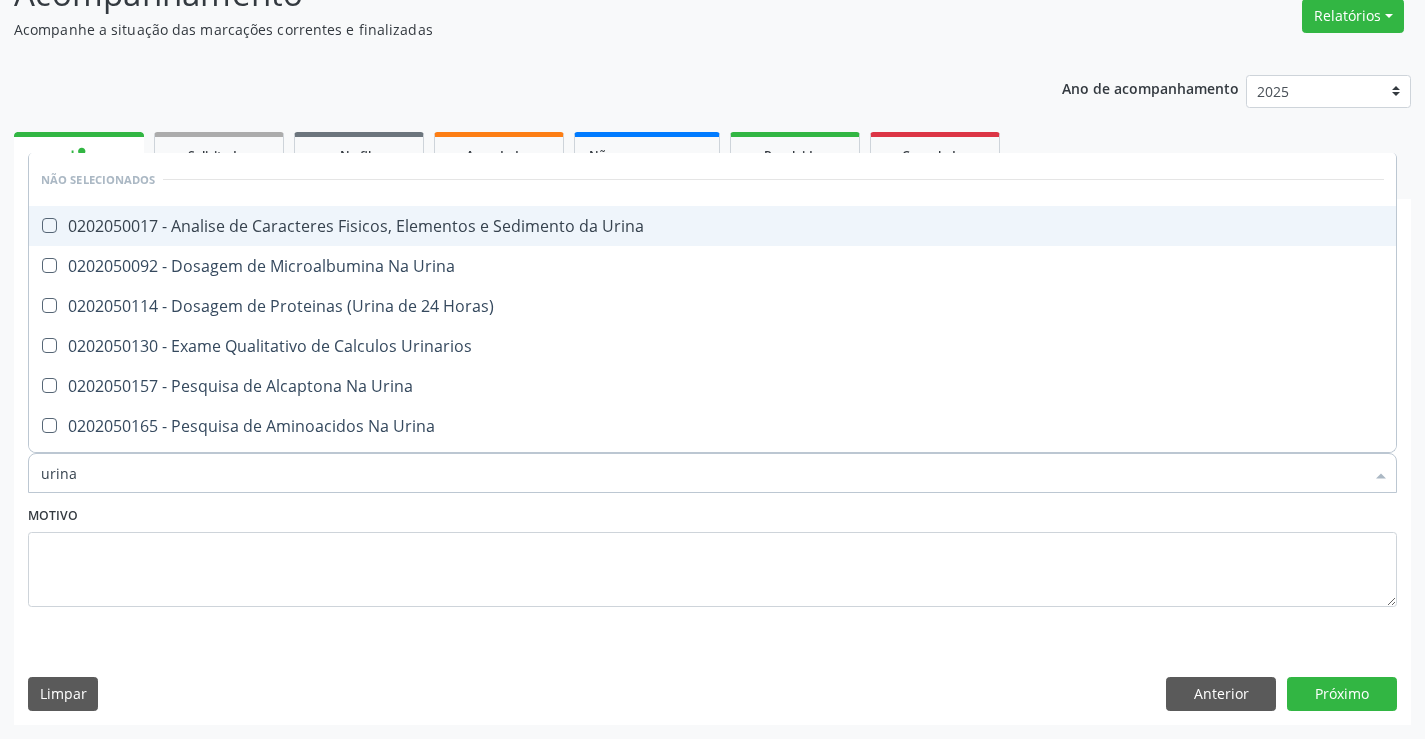 click on "0202050017 - Analise de Caracteres Fisicos, Elementos e Sedimento da Urina" at bounding box center (712, 226) 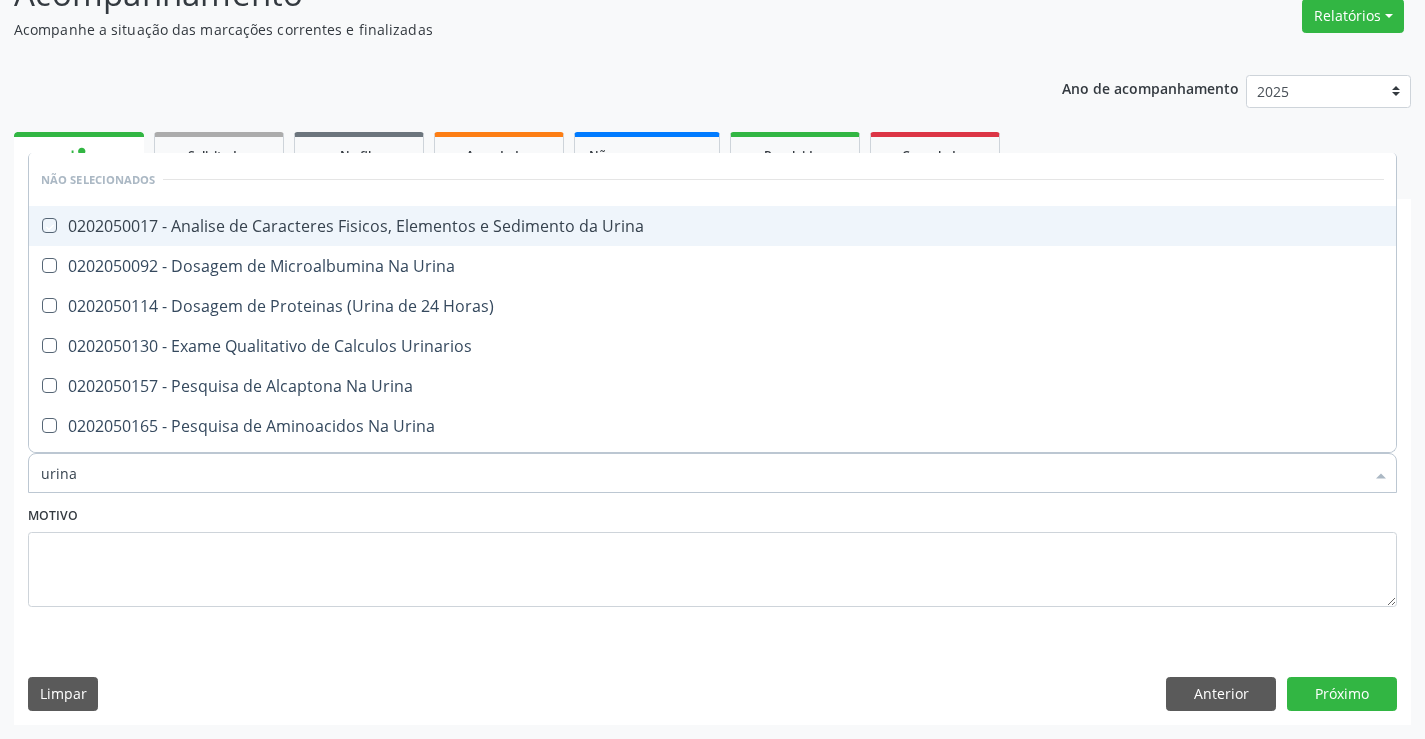 checkbox on "true" 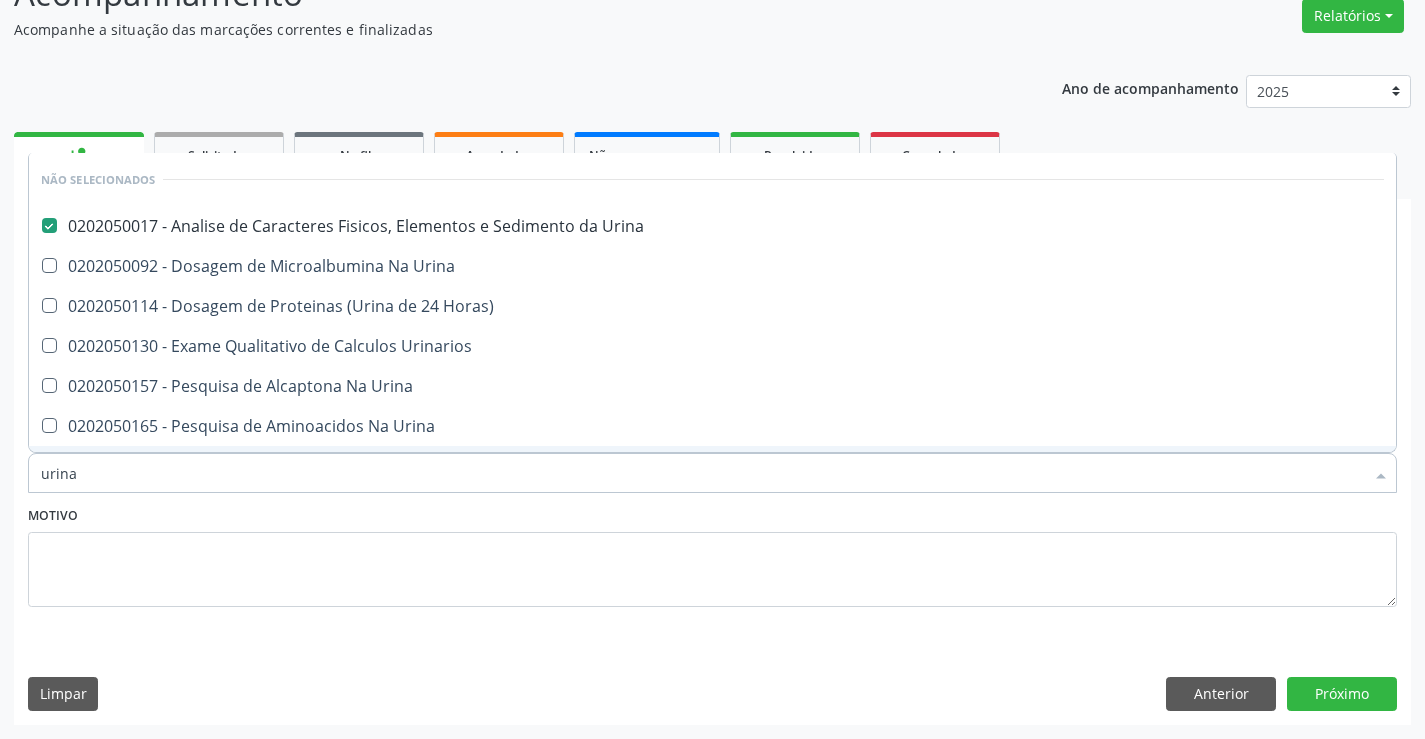 type on "urina" 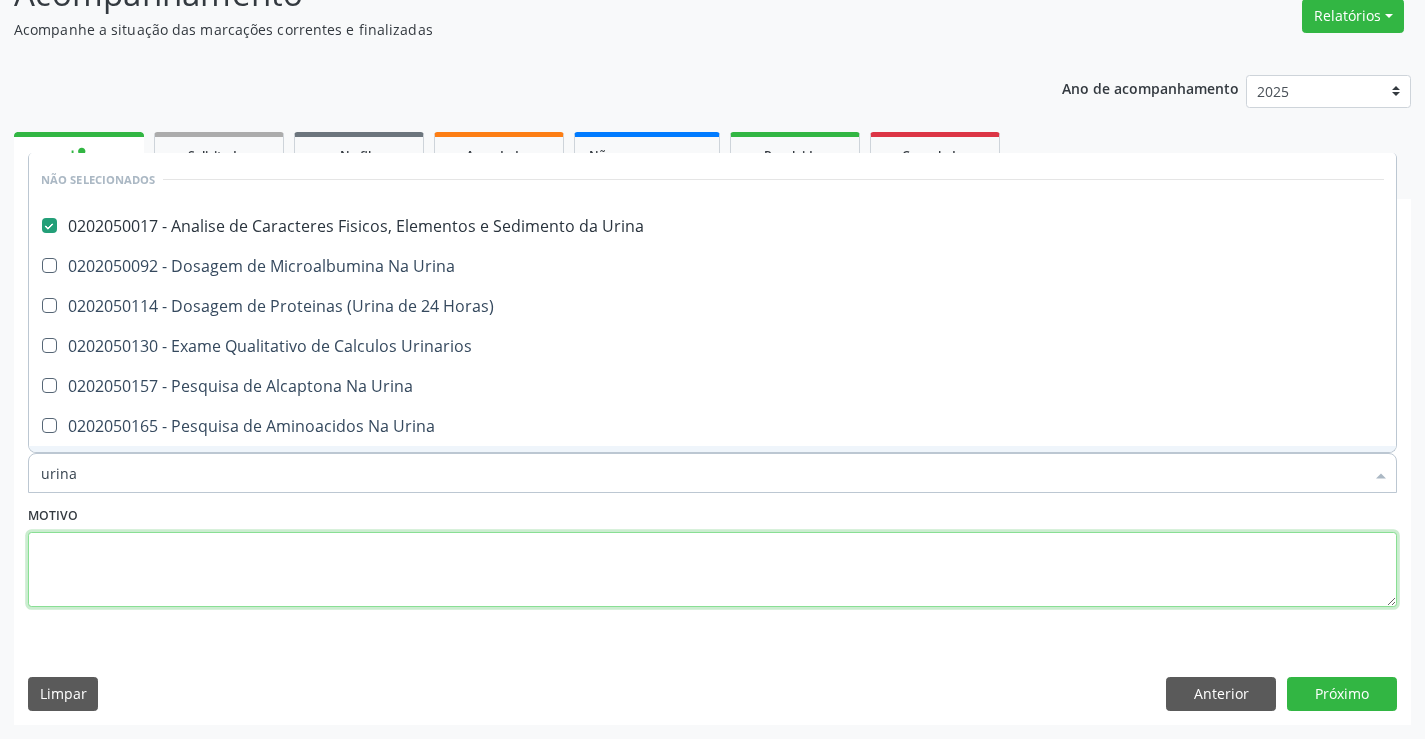 click at bounding box center [712, 570] 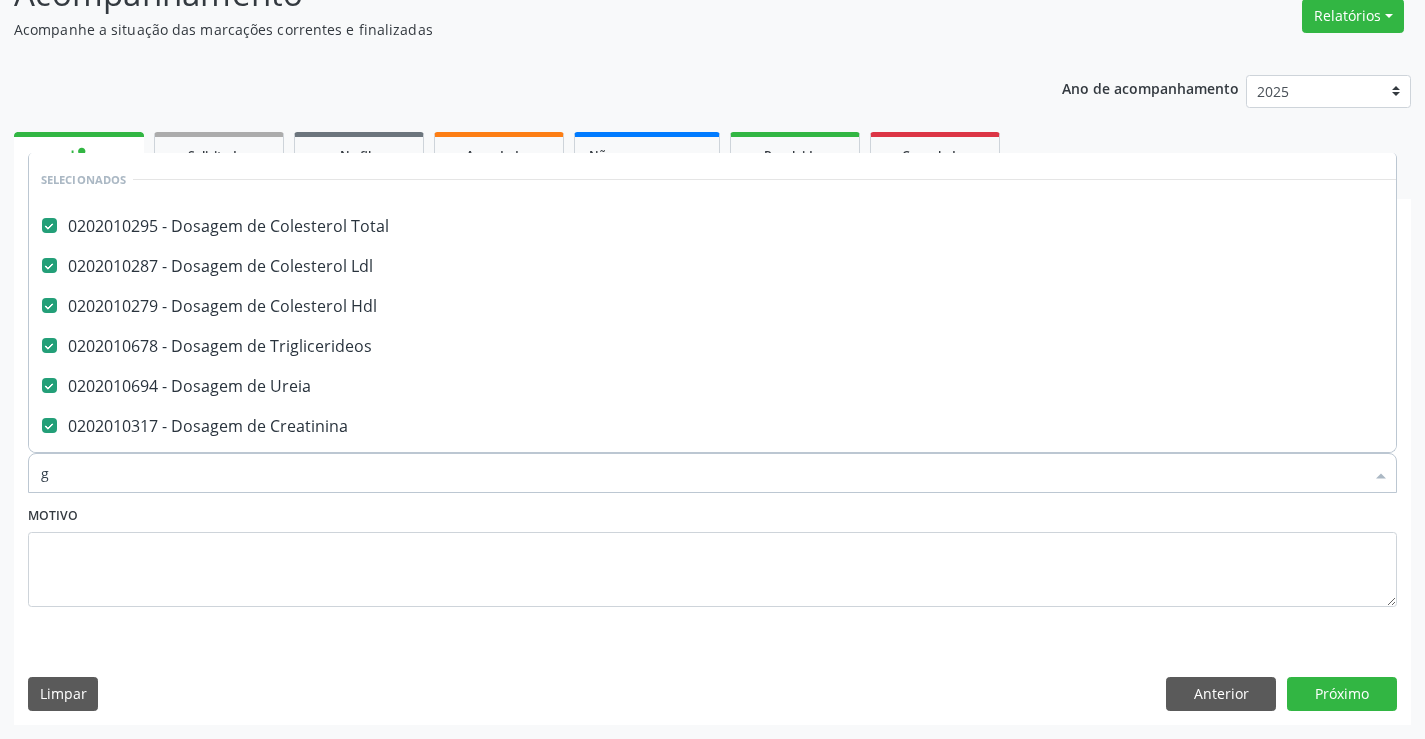 scroll, scrollTop: 6, scrollLeft: 0, axis: vertical 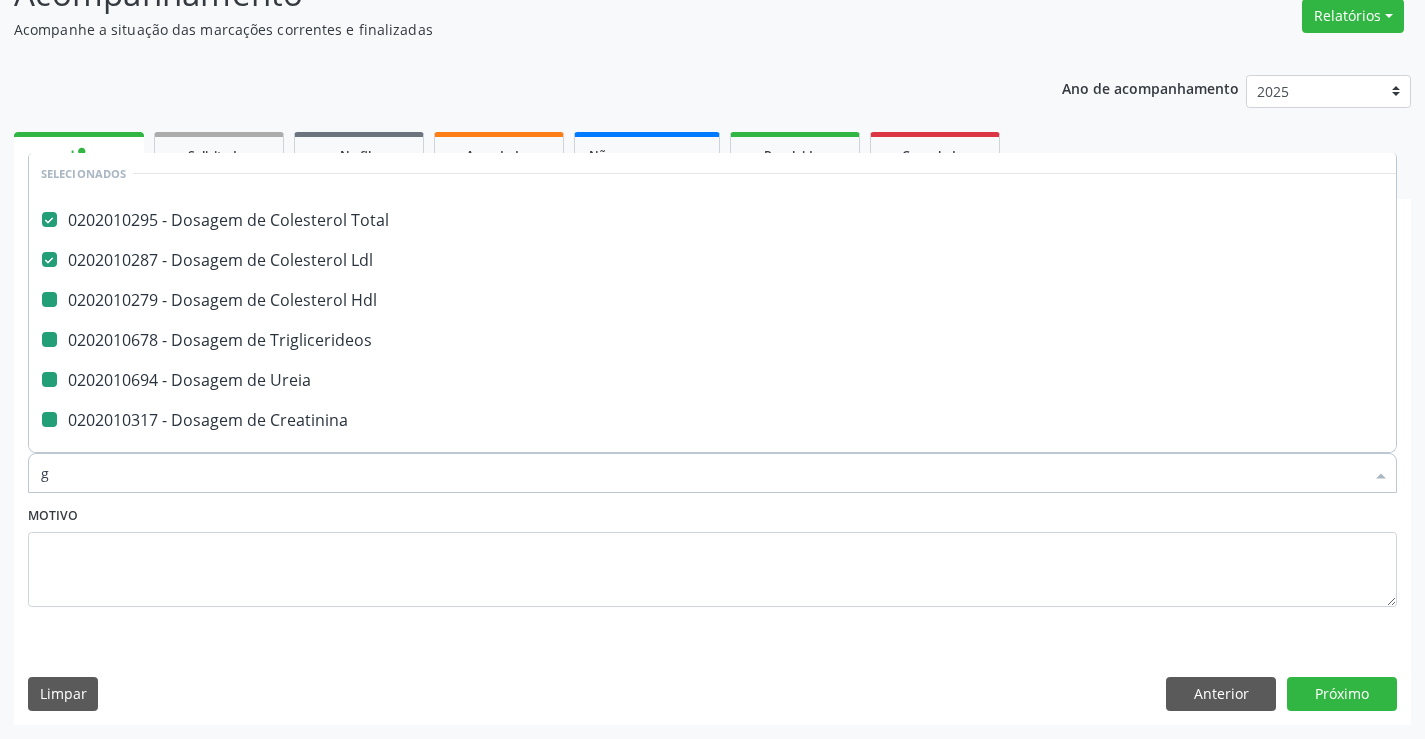 type on "gl" 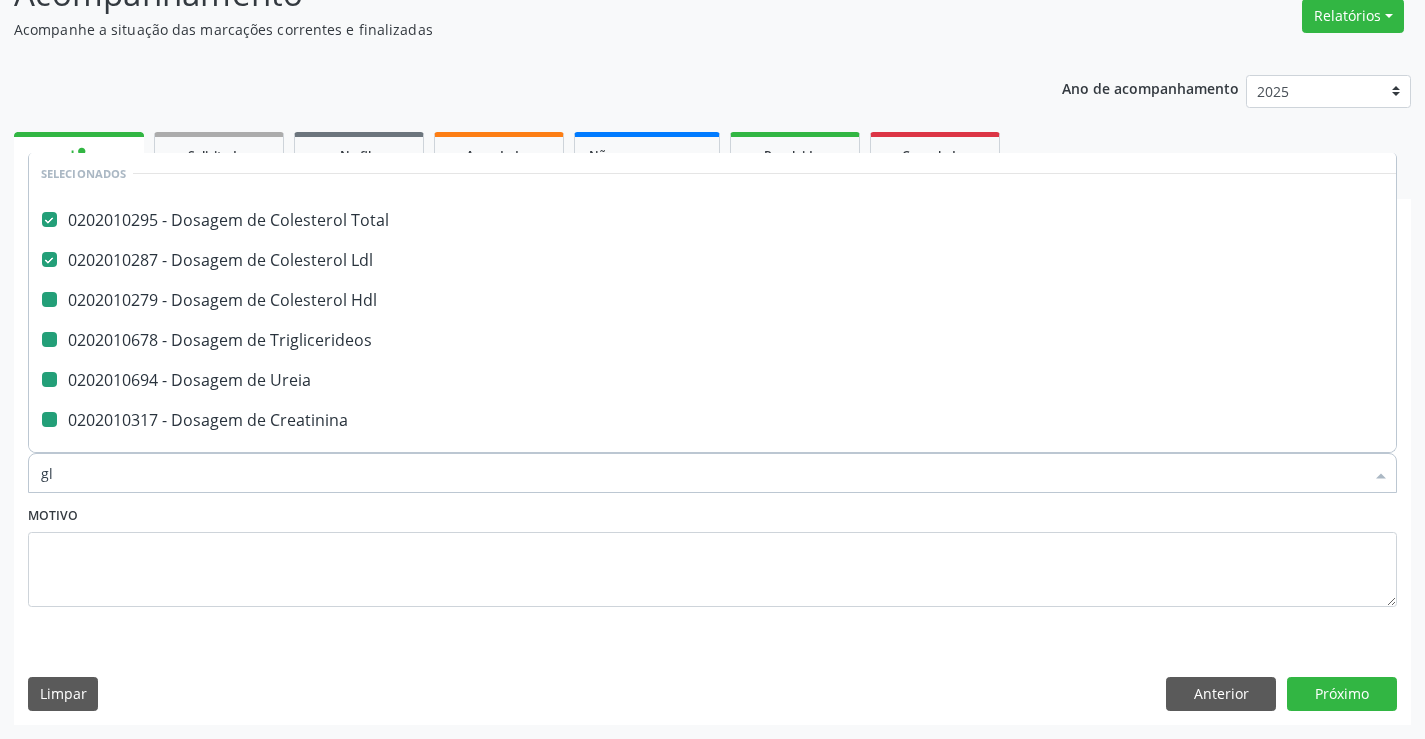 checkbox on "false" 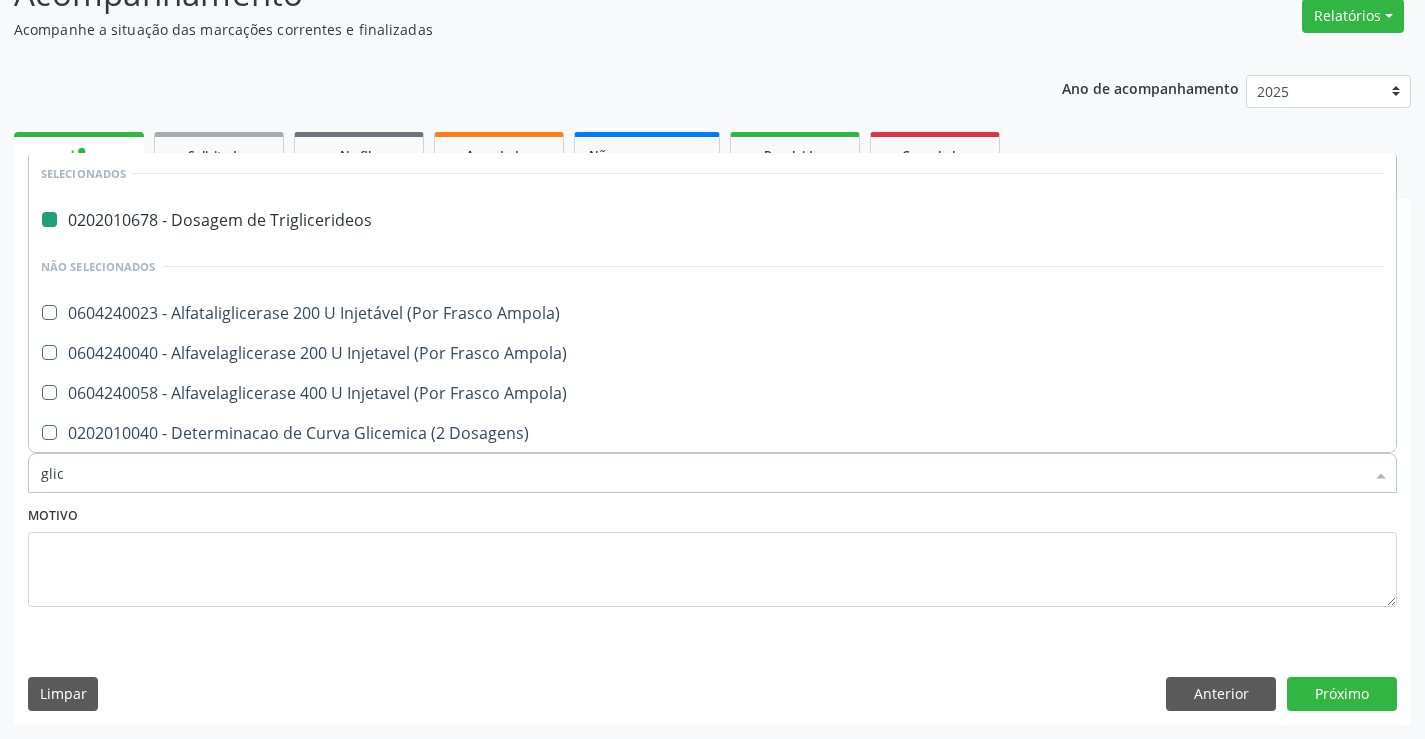 type on "glico" 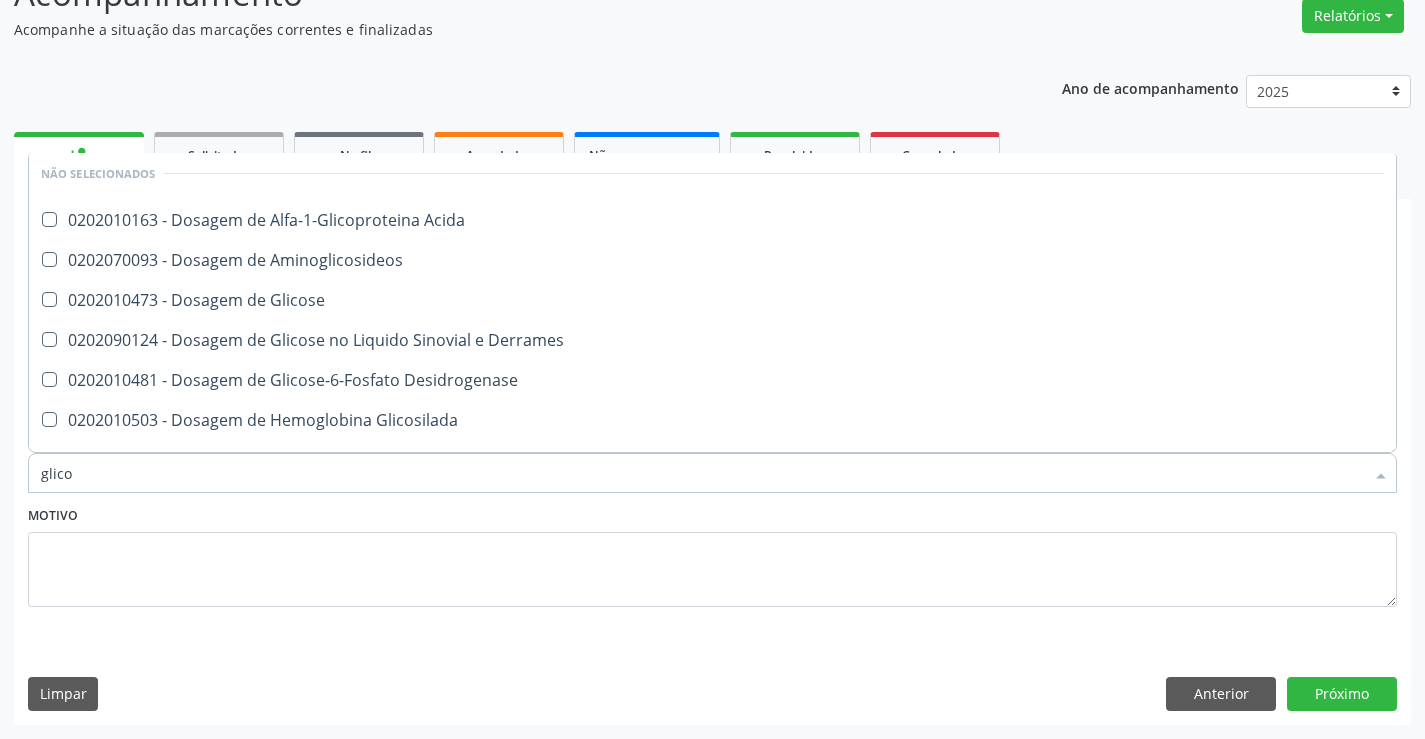 type on "glicos" 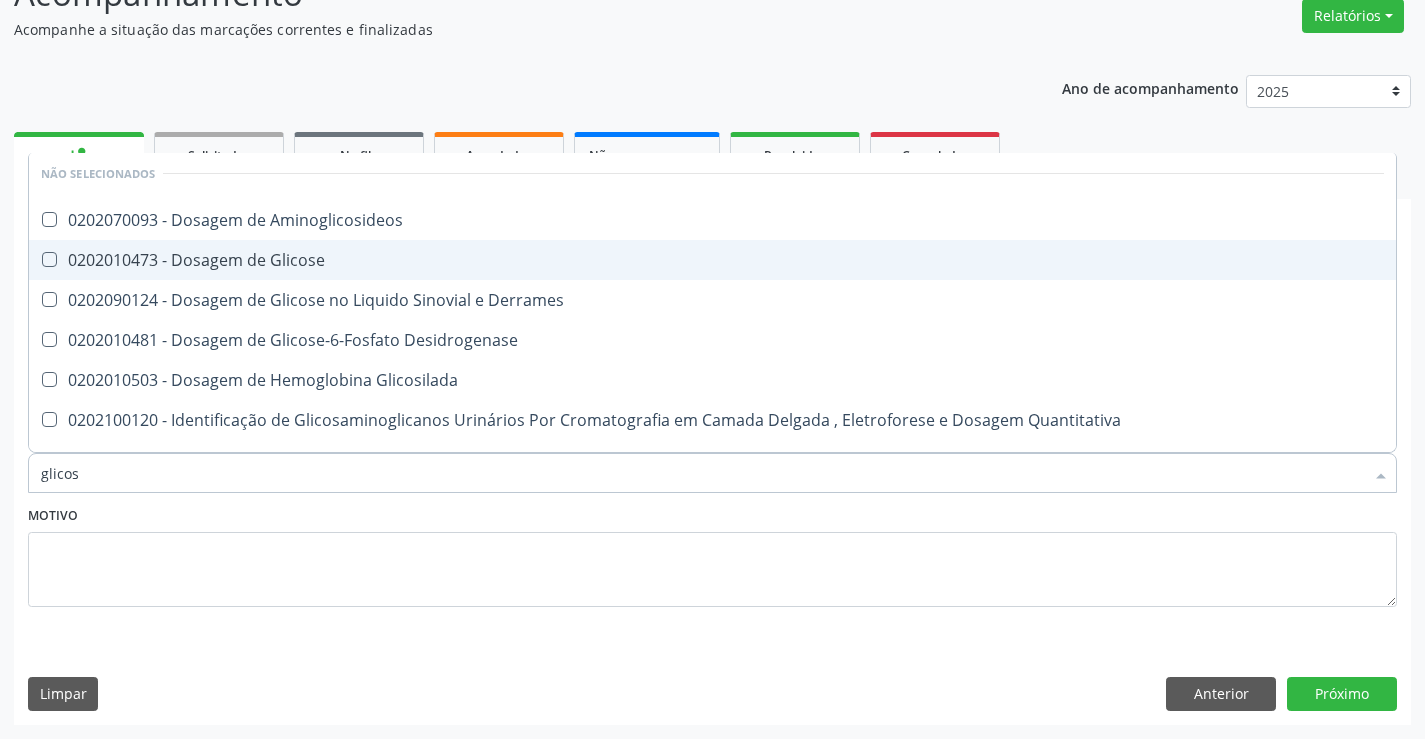 click on "0202010473 - Dosagem de Glicose" at bounding box center (712, 260) 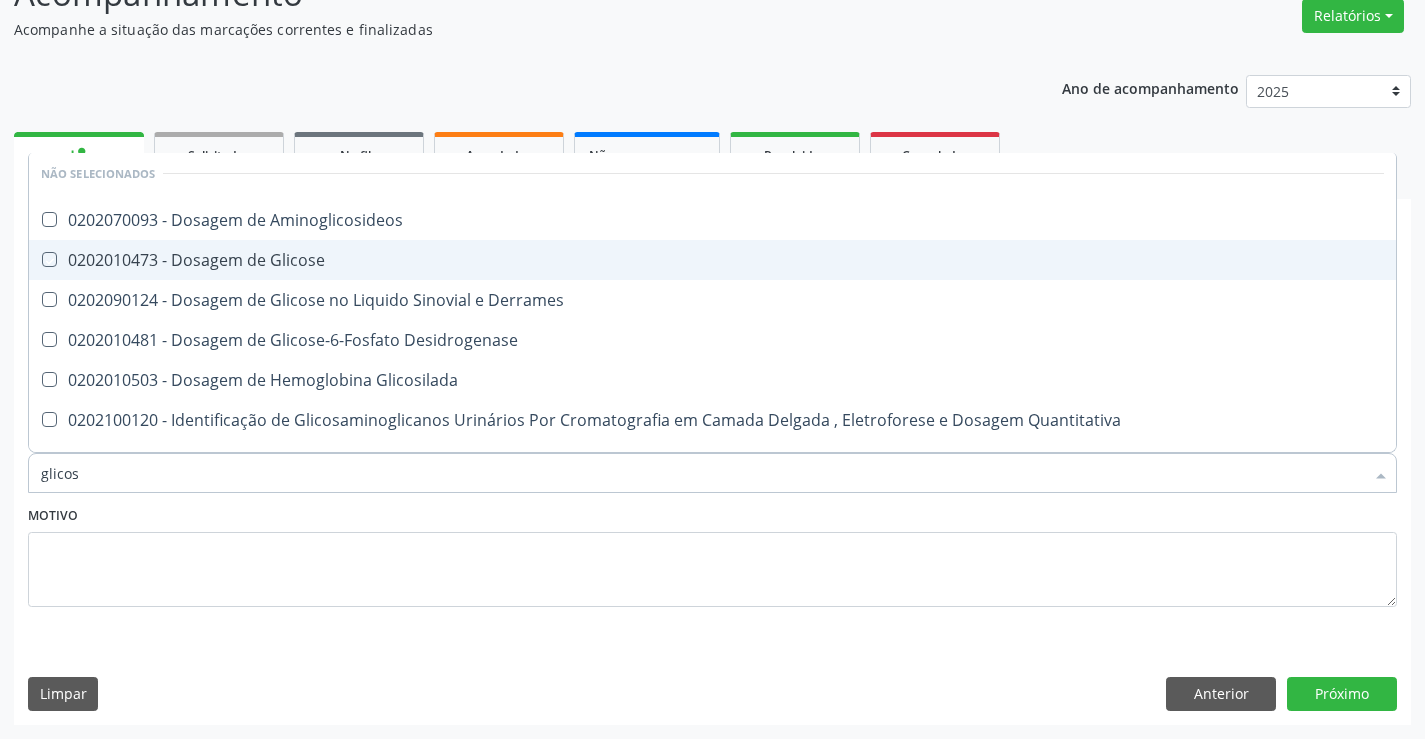 checkbox on "true" 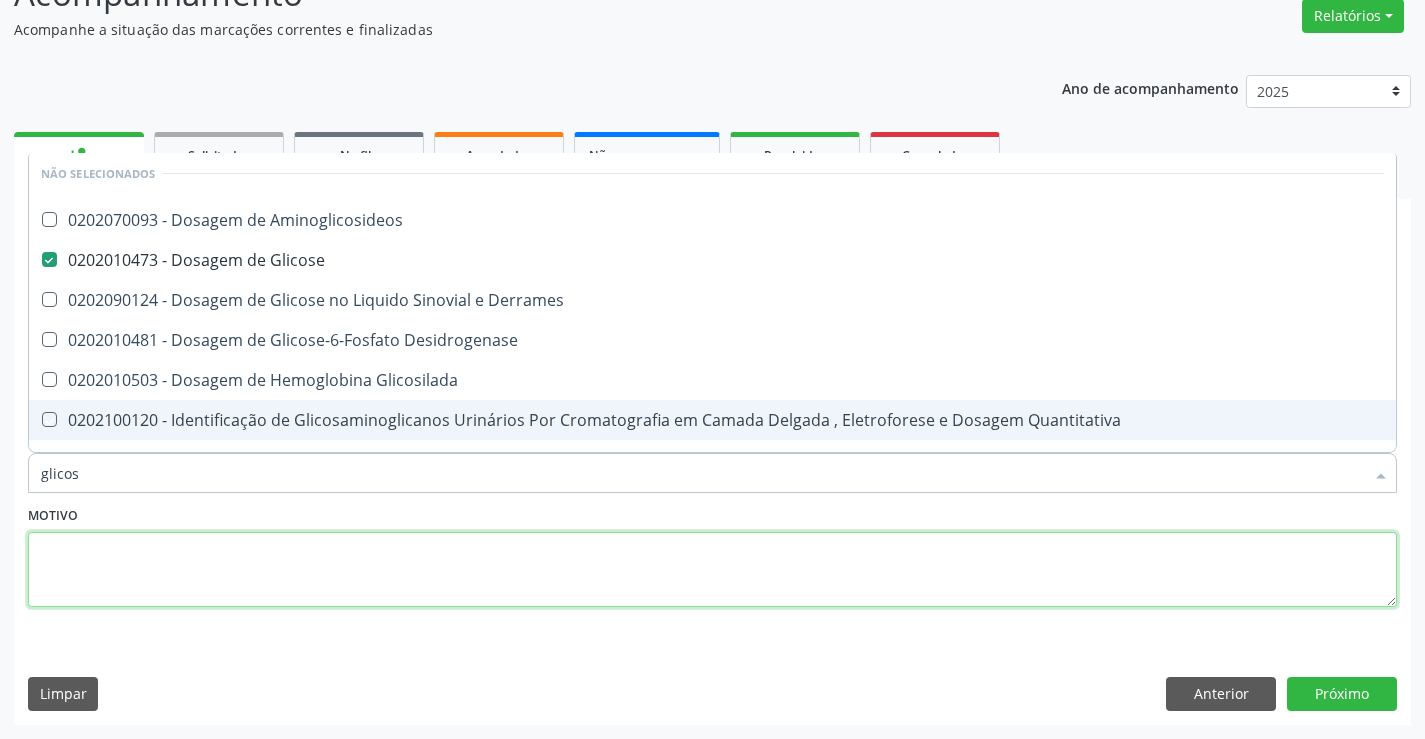 click at bounding box center [712, 570] 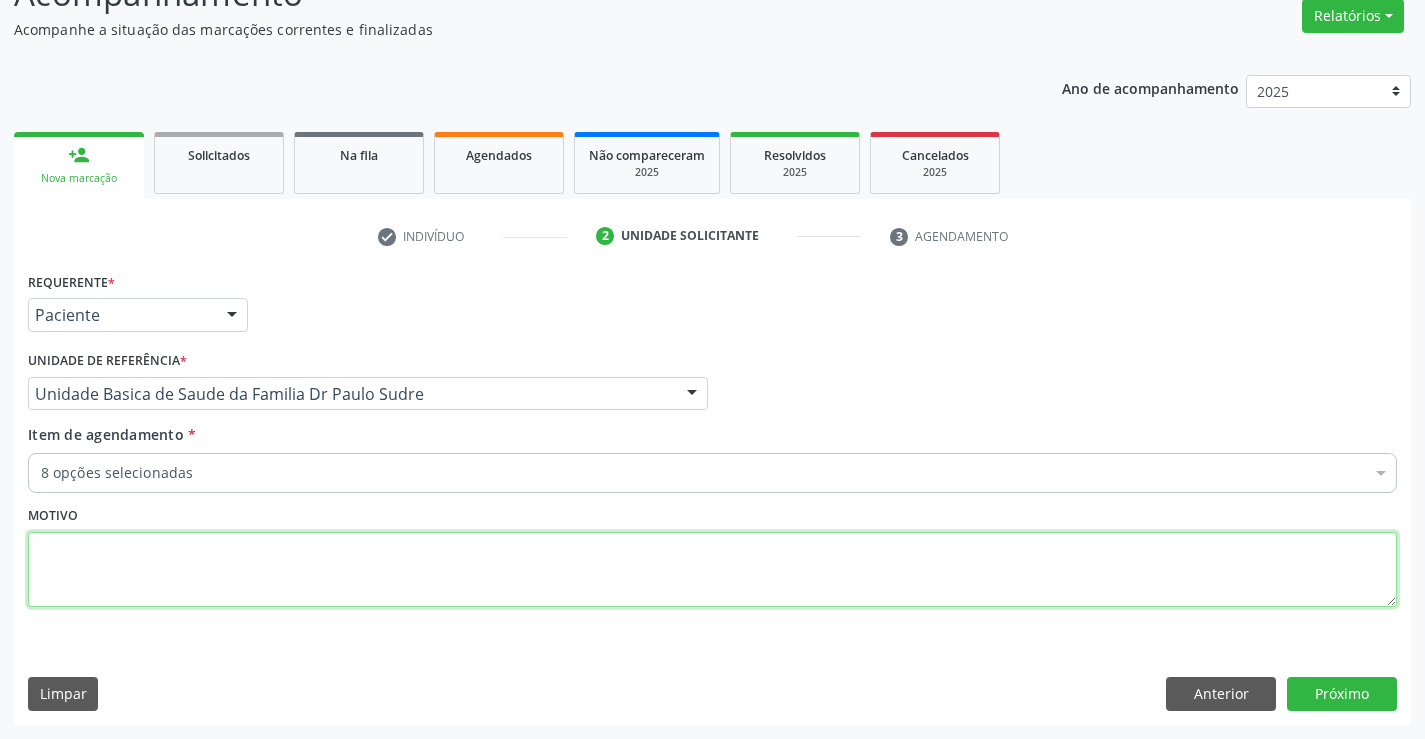 scroll, scrollTop: 0, scrollLeft: 0, axis: both 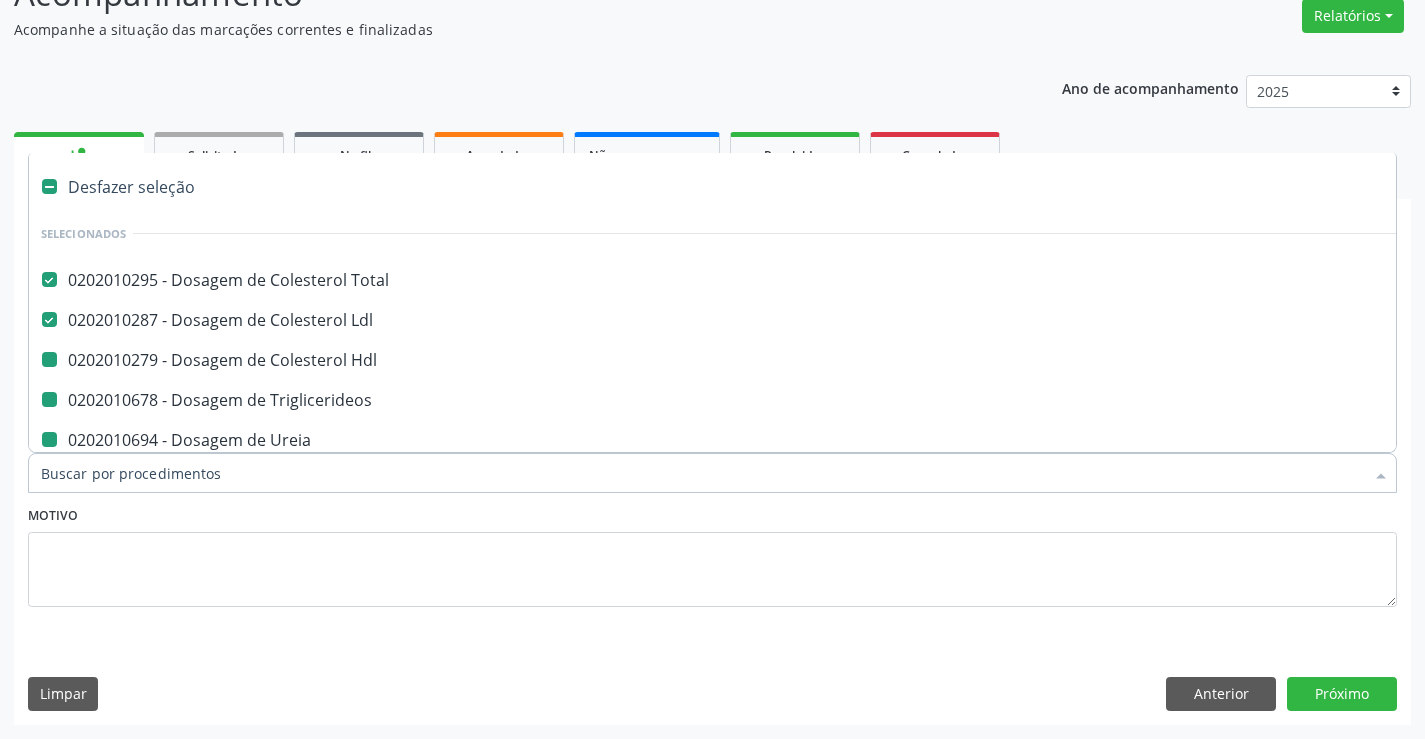 type on "h" 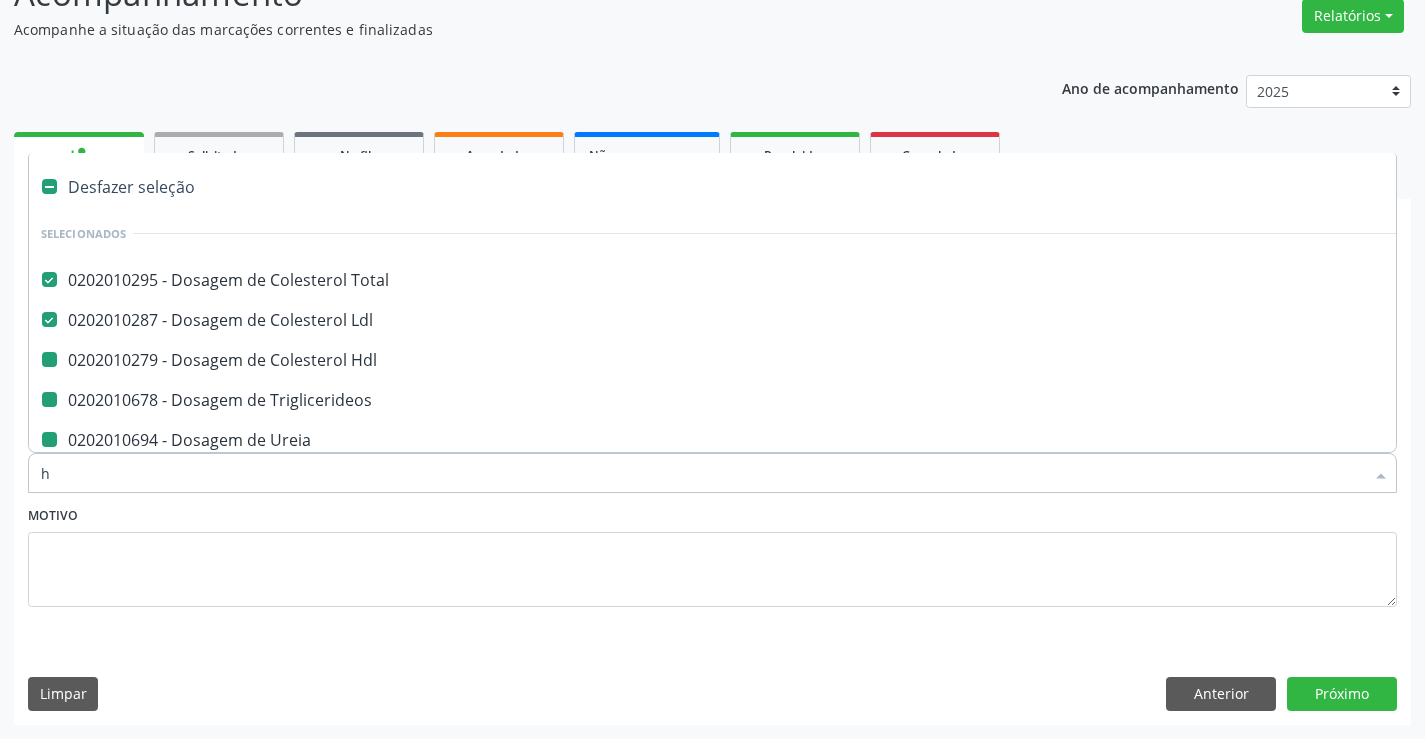 checkbox on "false" 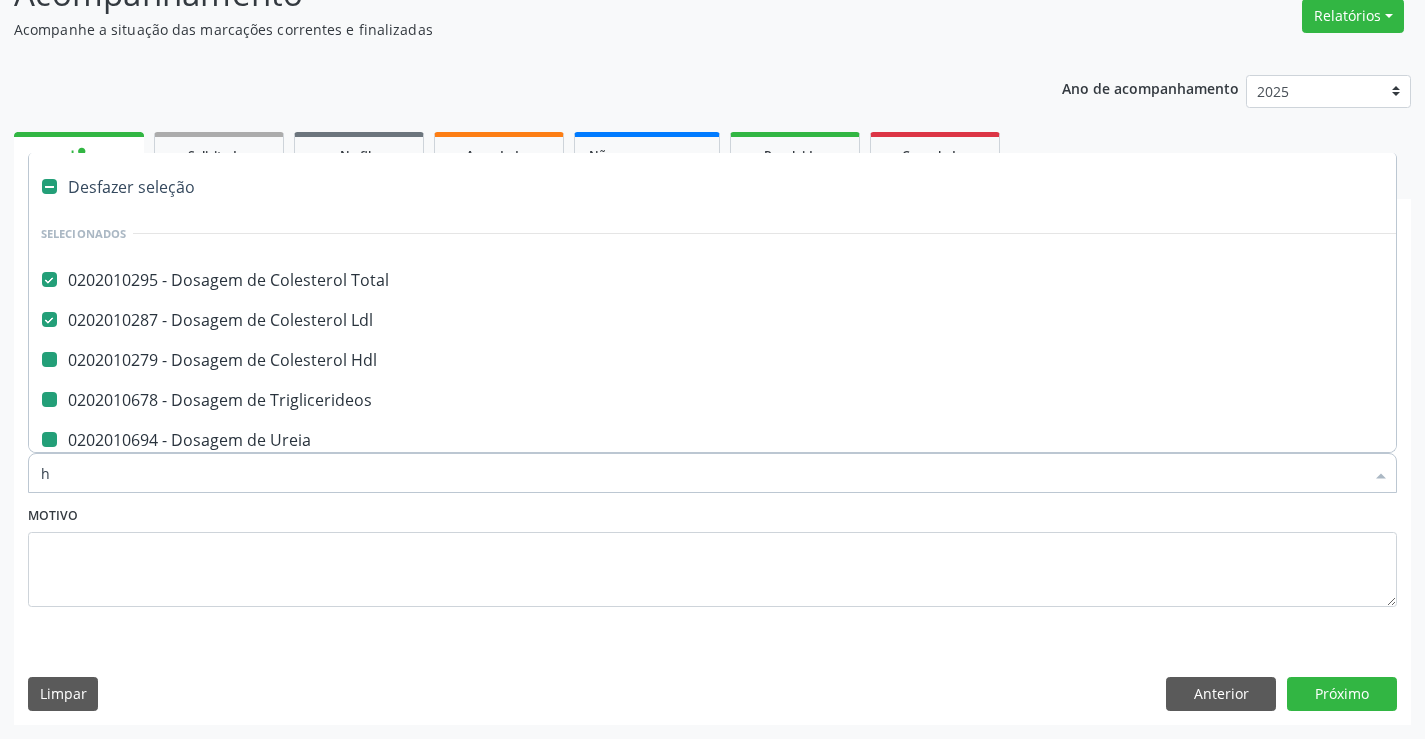 checkbox on "false" 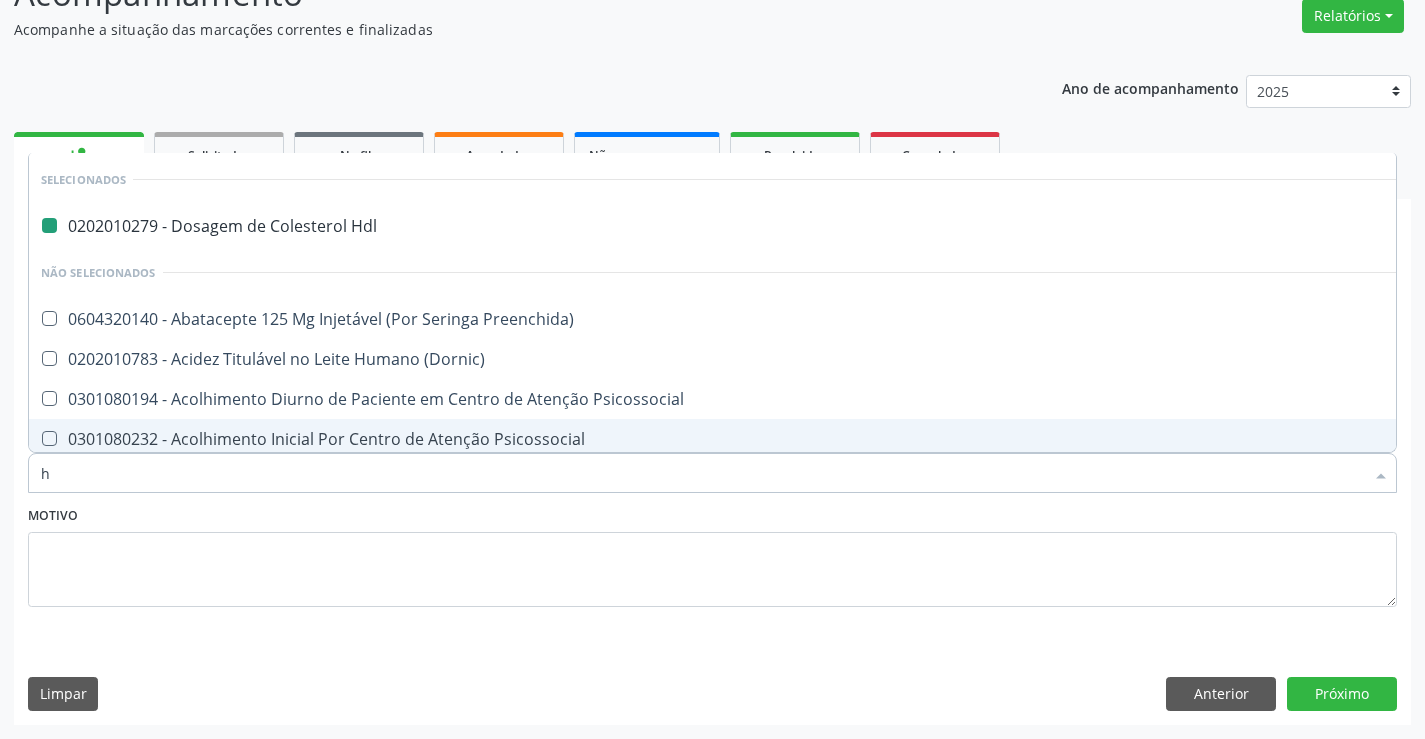 type on "he" 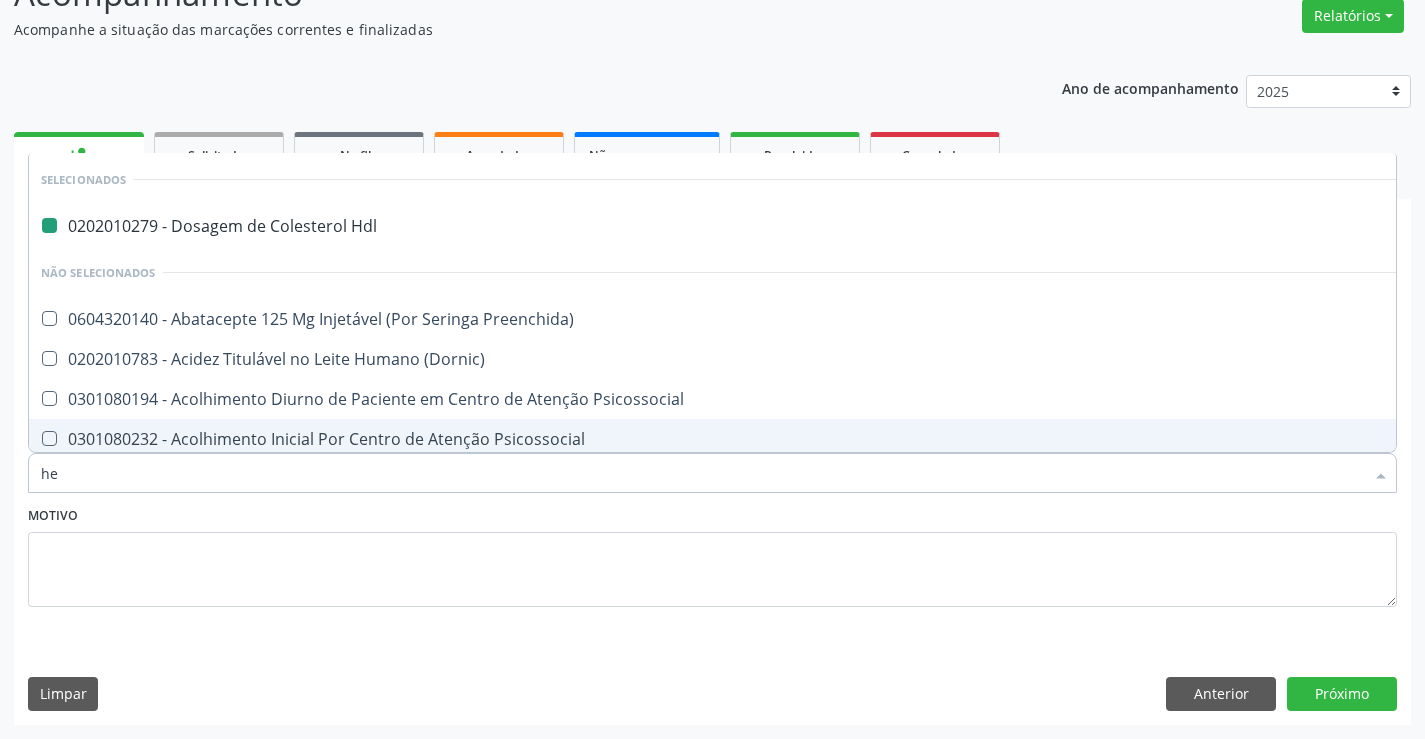 checkbox on "false" 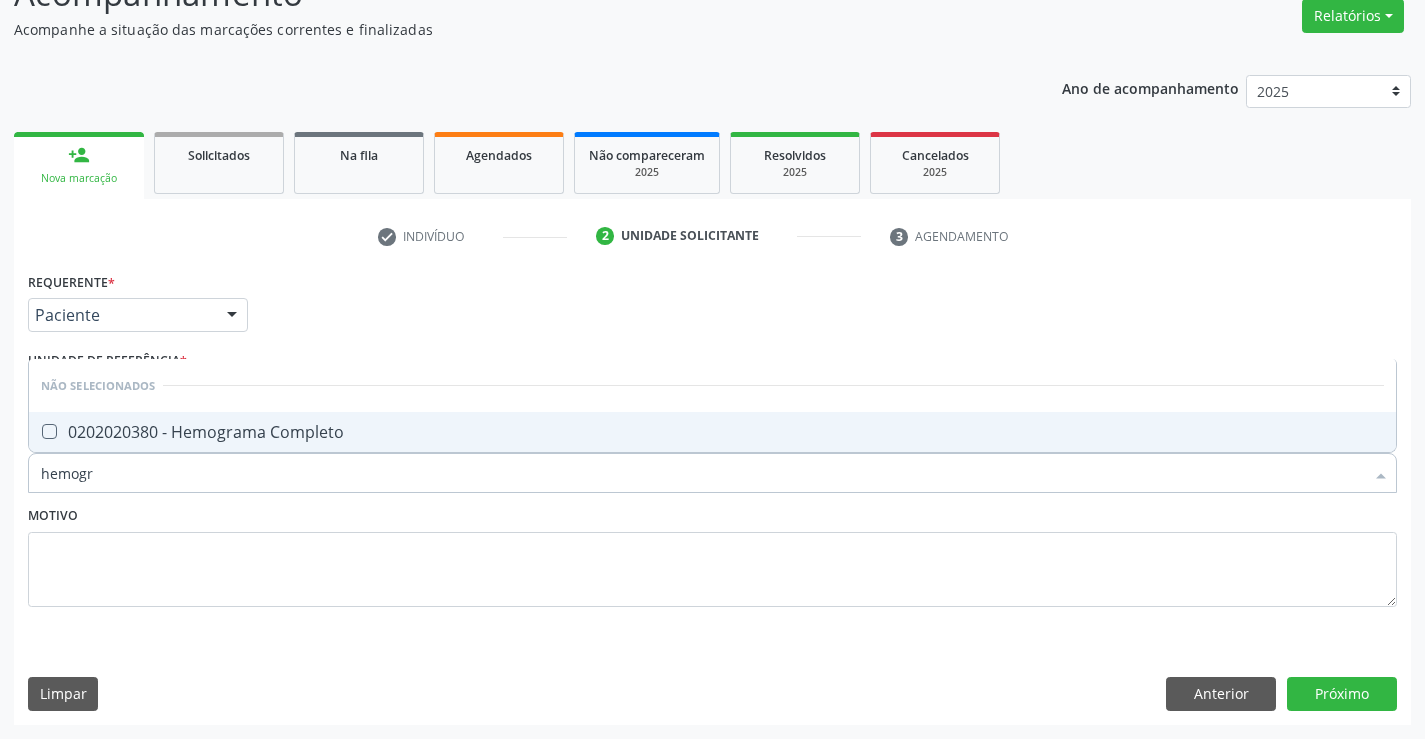type on "hemogra" 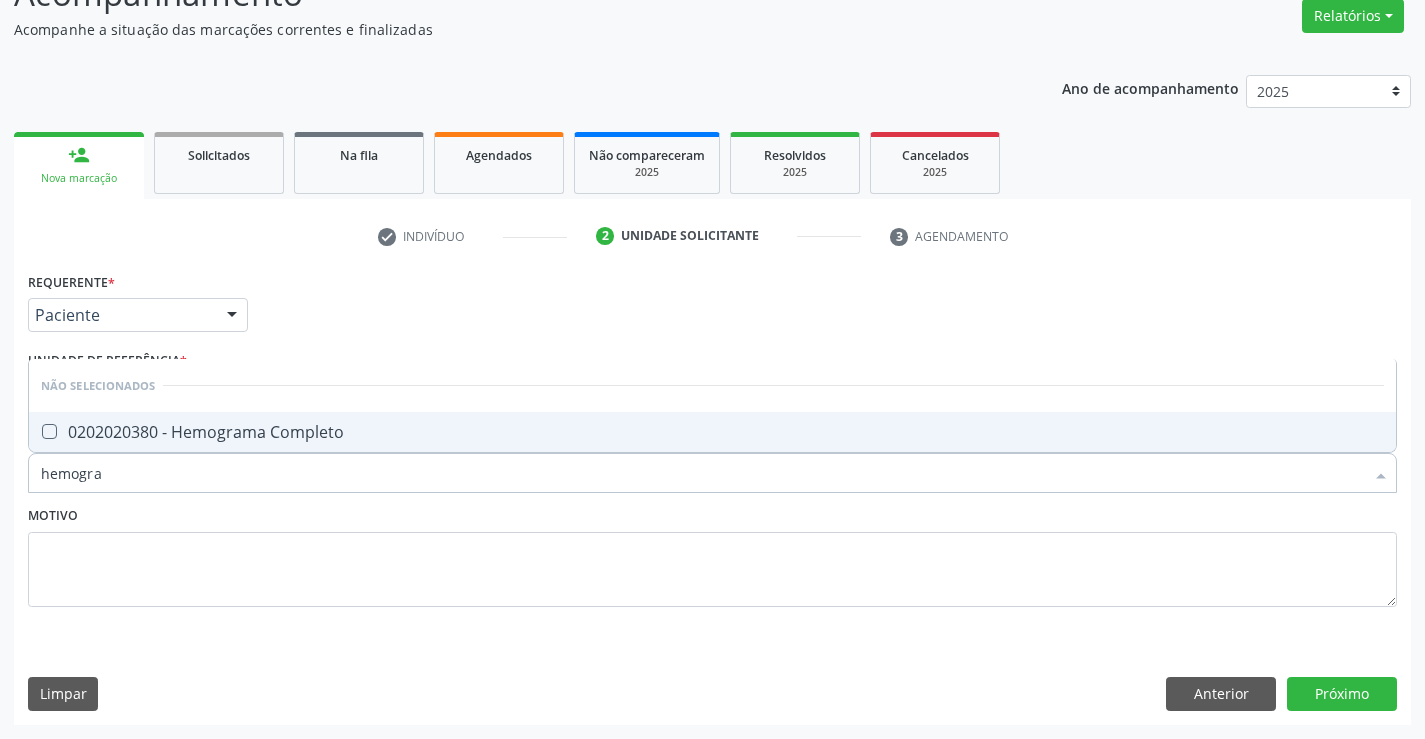 click on "0202020380 - Hemograma Completo" at bounding box center (712, 432) 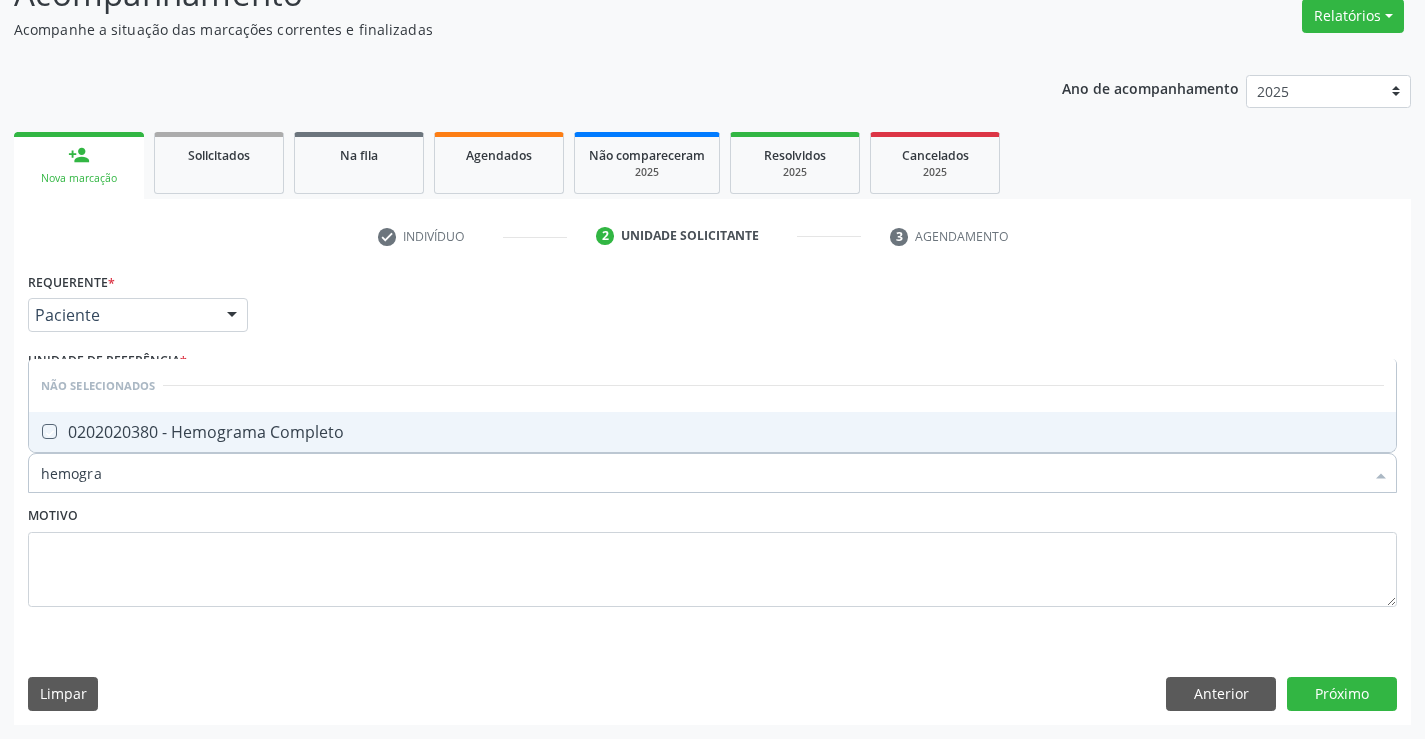 checkbox on "true" 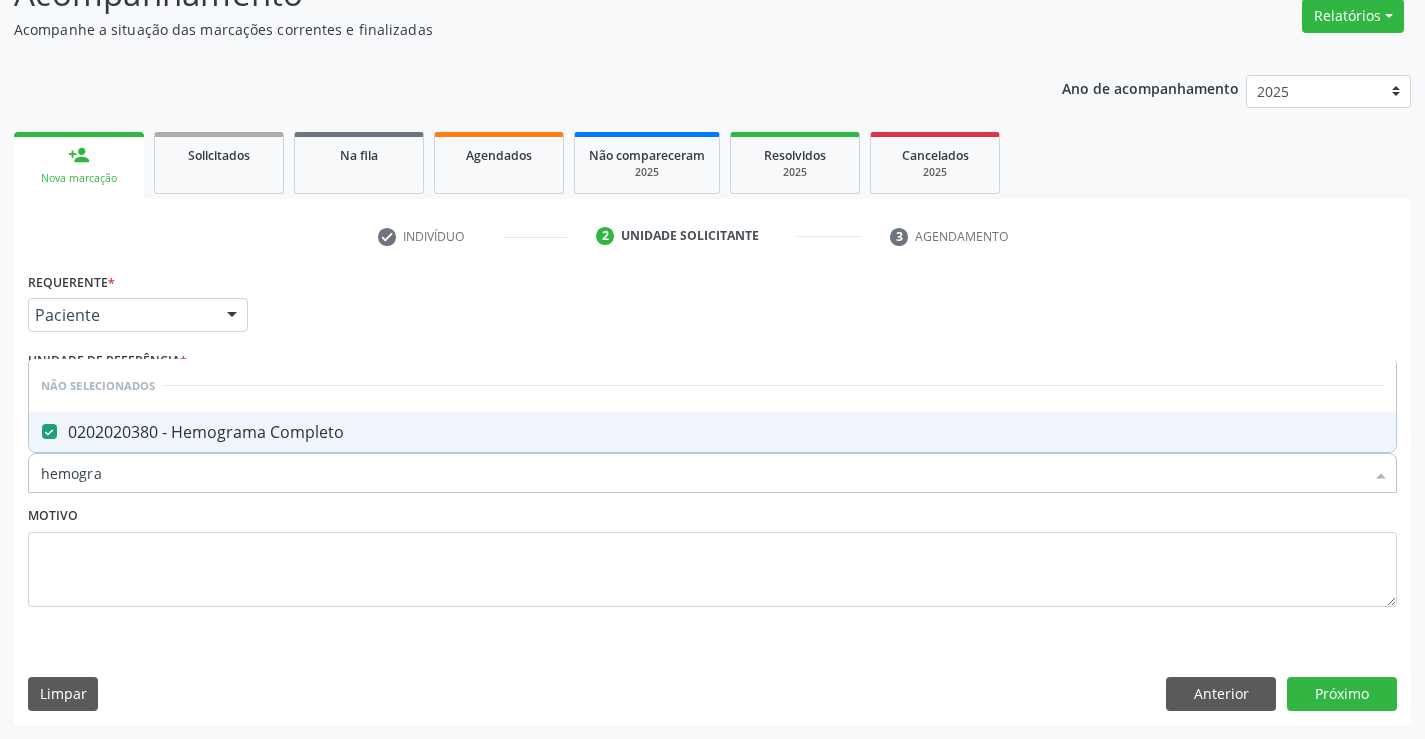 click on "Motivo" at bounding box center (712, 554) 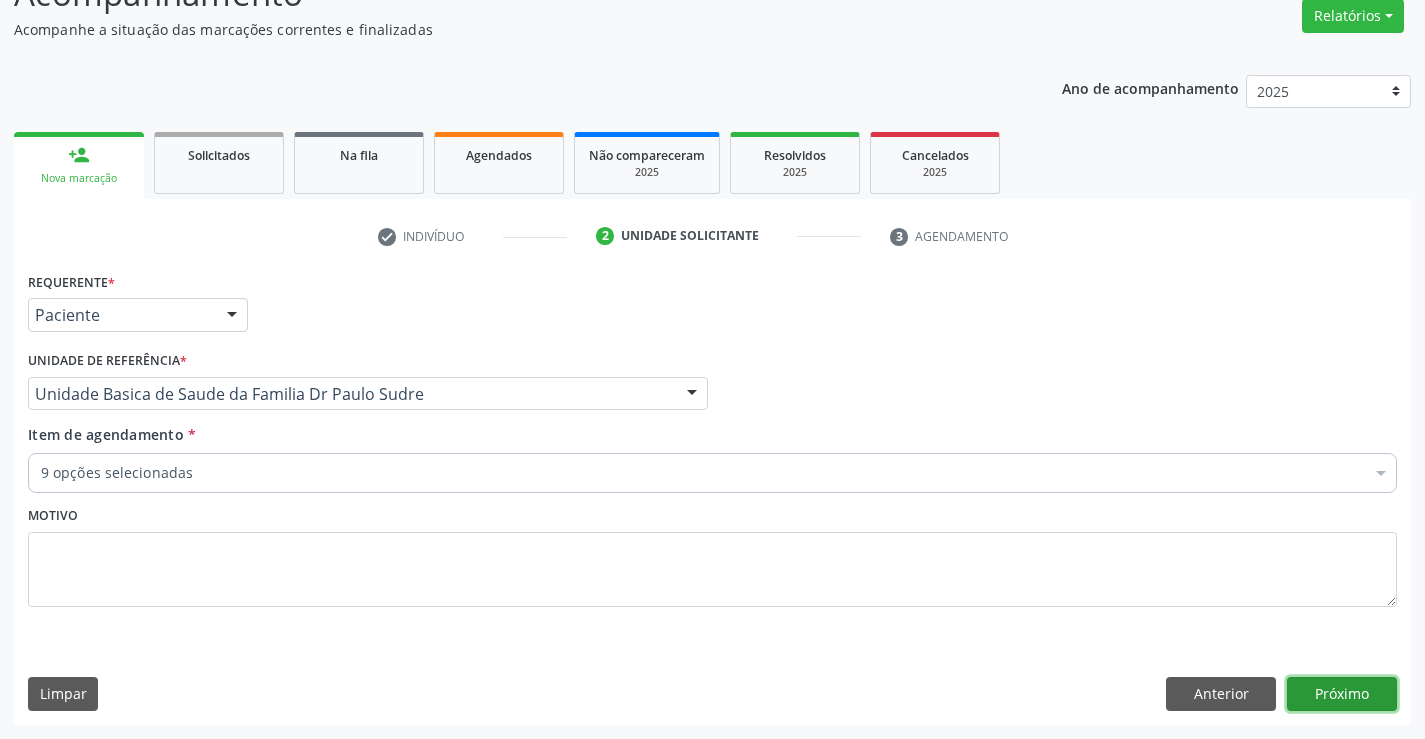click on "Próximo" at bounding box center [1342, 694] 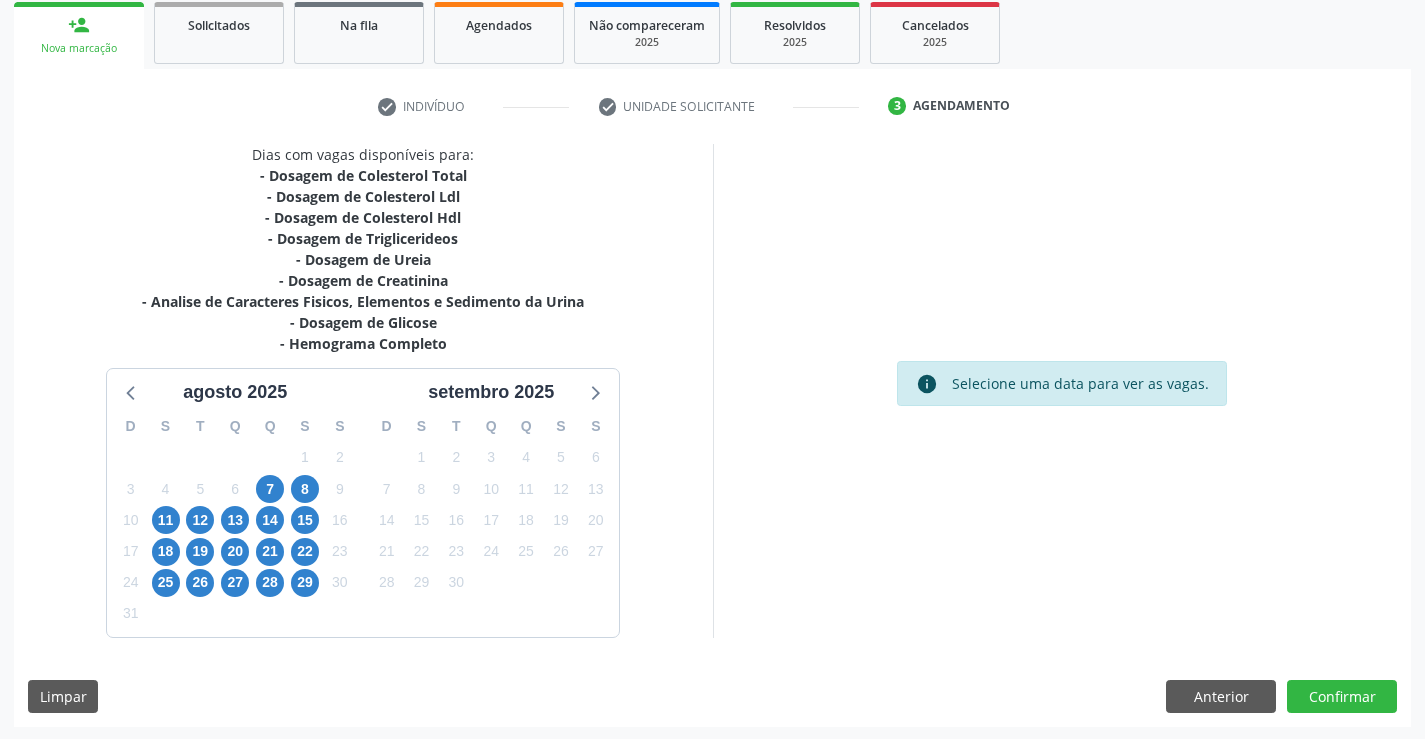 scroll, scrollTop: 299, scrollLeft: 0, axis: vertical 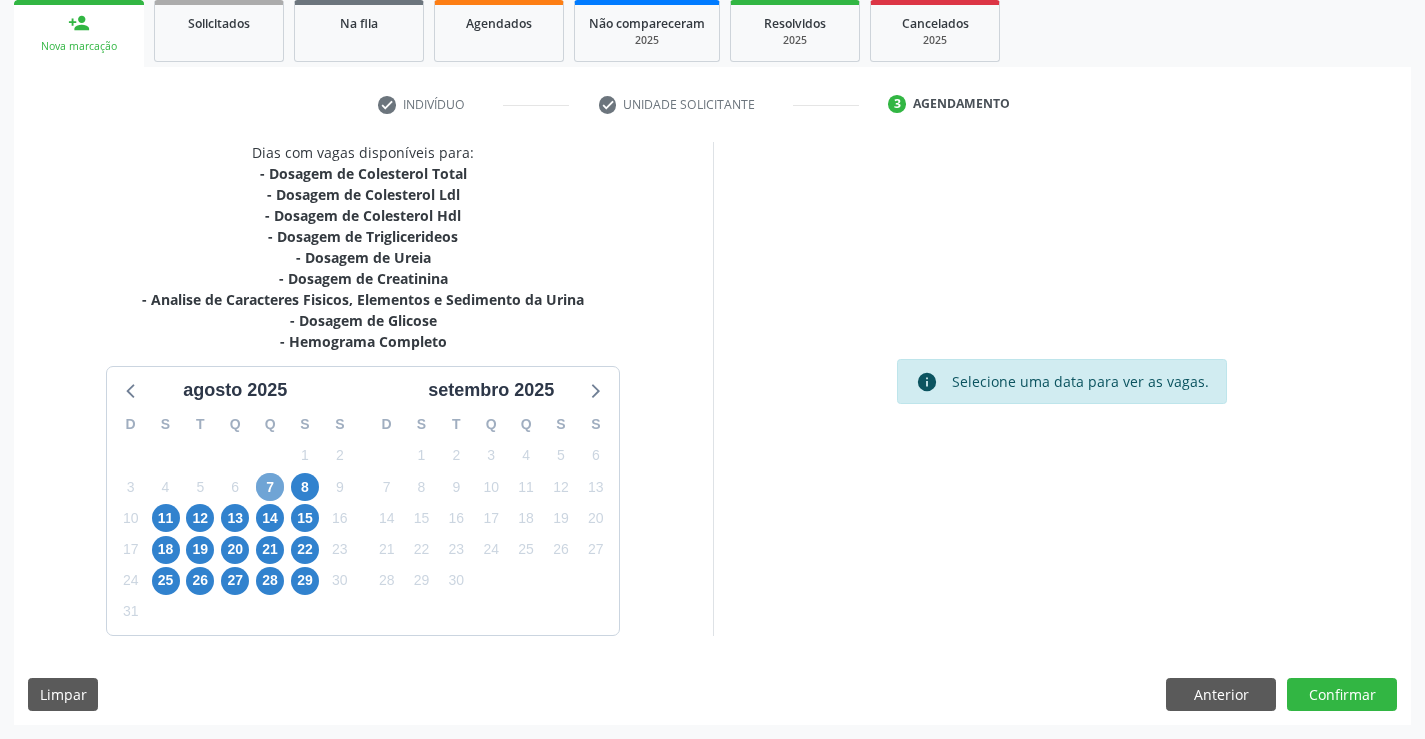 click on "7" at bounding box center (270, 487) 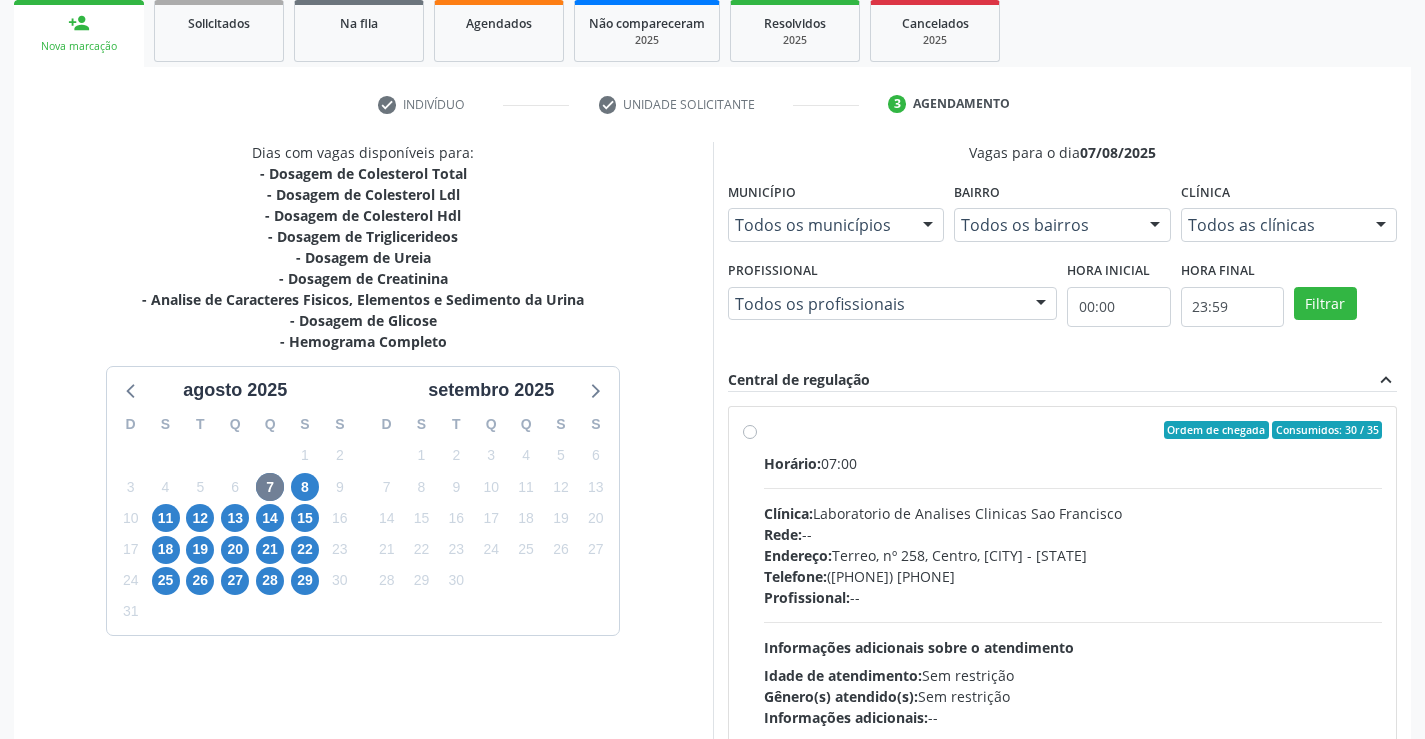 click on "Endereço:   Terreo, nº 258, Centro, [CITY] - [STATE]
Telefone:   ([PHONE]) [PHONE]
Profissional:
--
Informações adicionais sobre o atendimento
Idade de atendimento:
Sem restrição
Gênero(s) atendido(s):
Sem restrição
Informações adicionais:
--" at bounding box center [1073, 574] 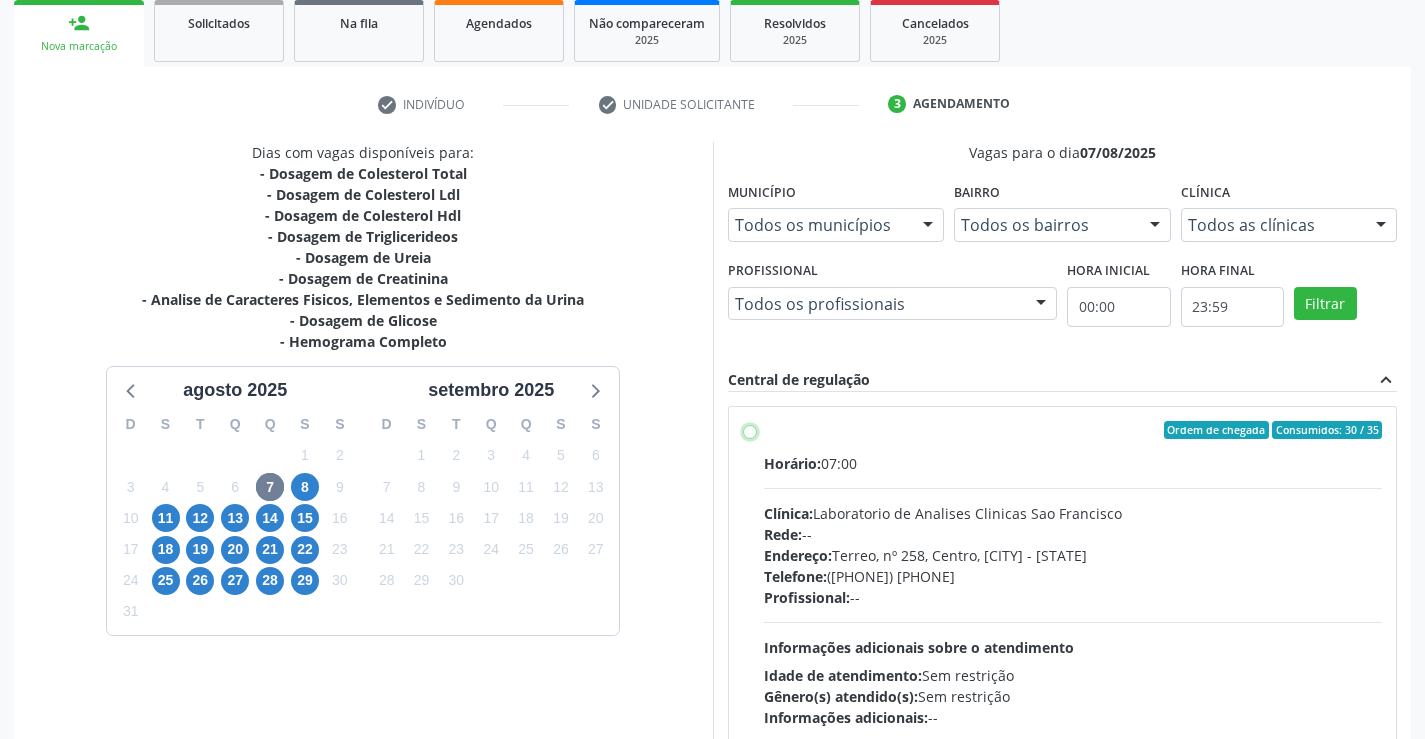 click on "Endereço:   Terreo, nº 258, Centro, [CITY] - [STATE]
Telefone:   ([PHONE]) [PHONE]
Profissional:
--
Informações adicionais sobre o atendimento
Idade de atendimento:
Sem restrição
Gênero(s) atendido(s):
Sem restrição
Informações adicionais:
--" at bounding box center (750, 430) 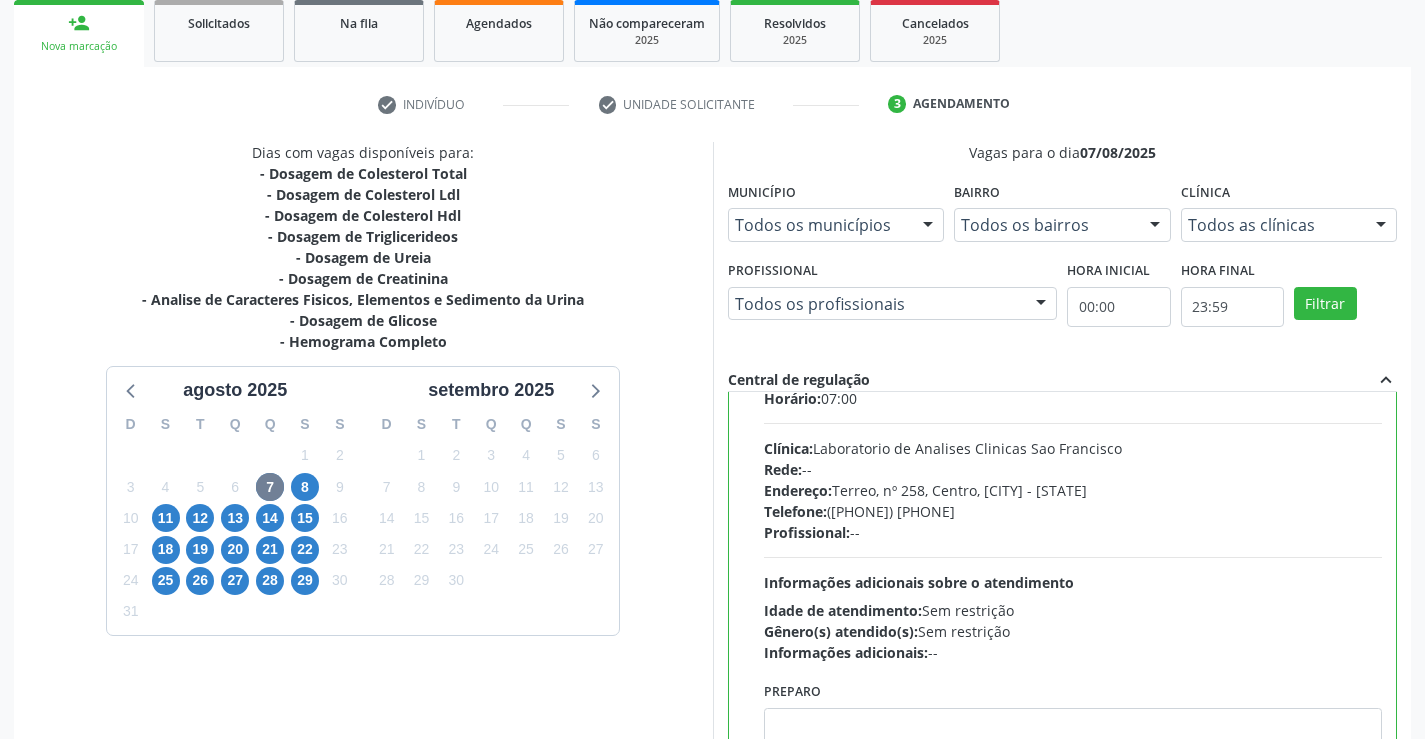 scroll, scrollTop: 99, scrollLeft: 0, axis: vertical 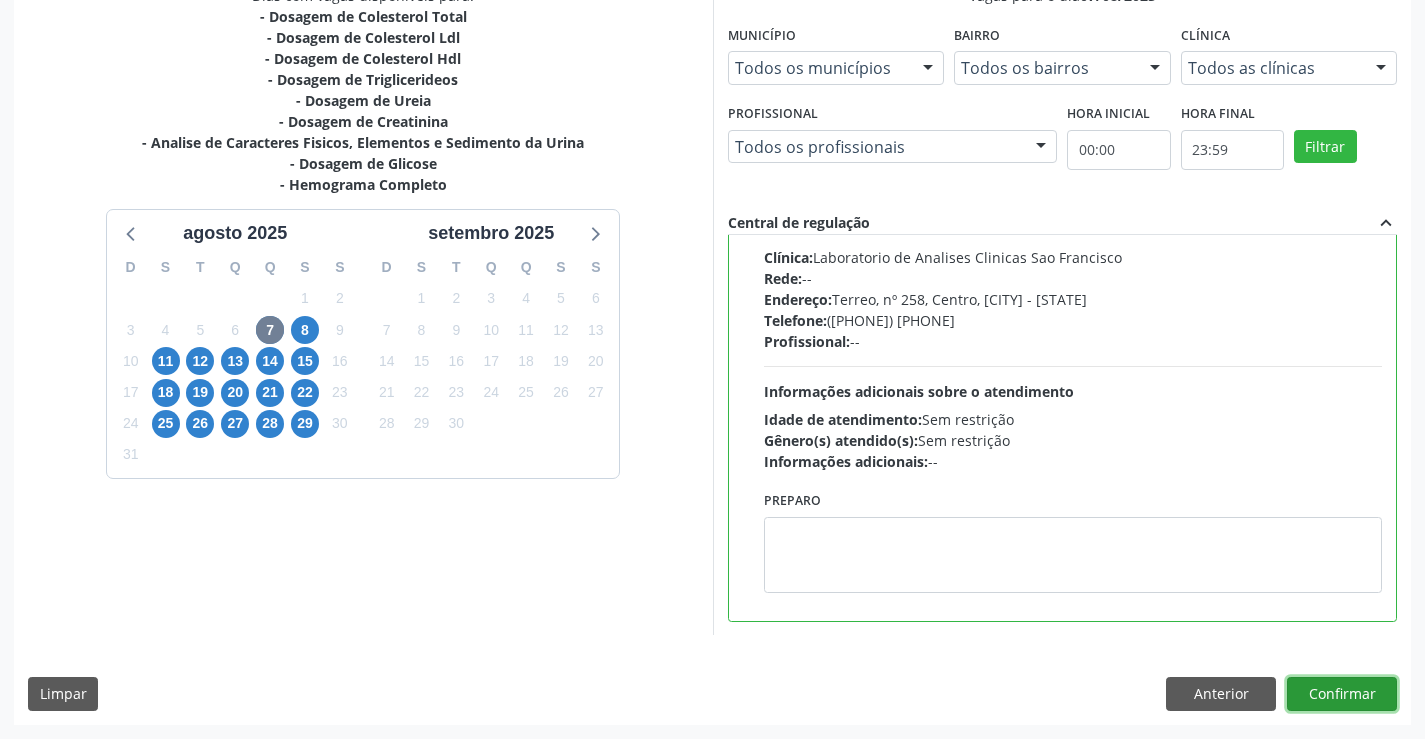 click on "Confirmar" at bounding box center [1342, 694] 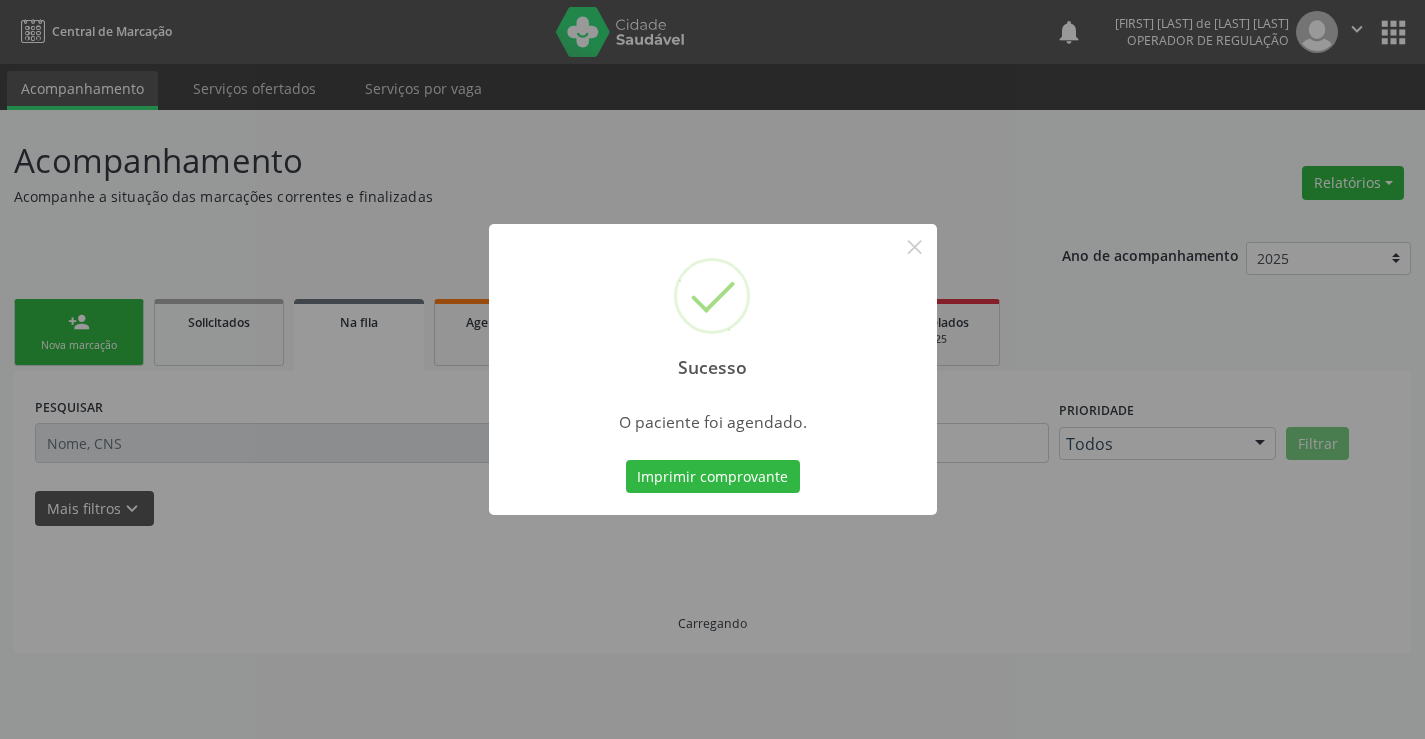 scroll, scrollTop: 0, scrollLeft: 0, axis: both 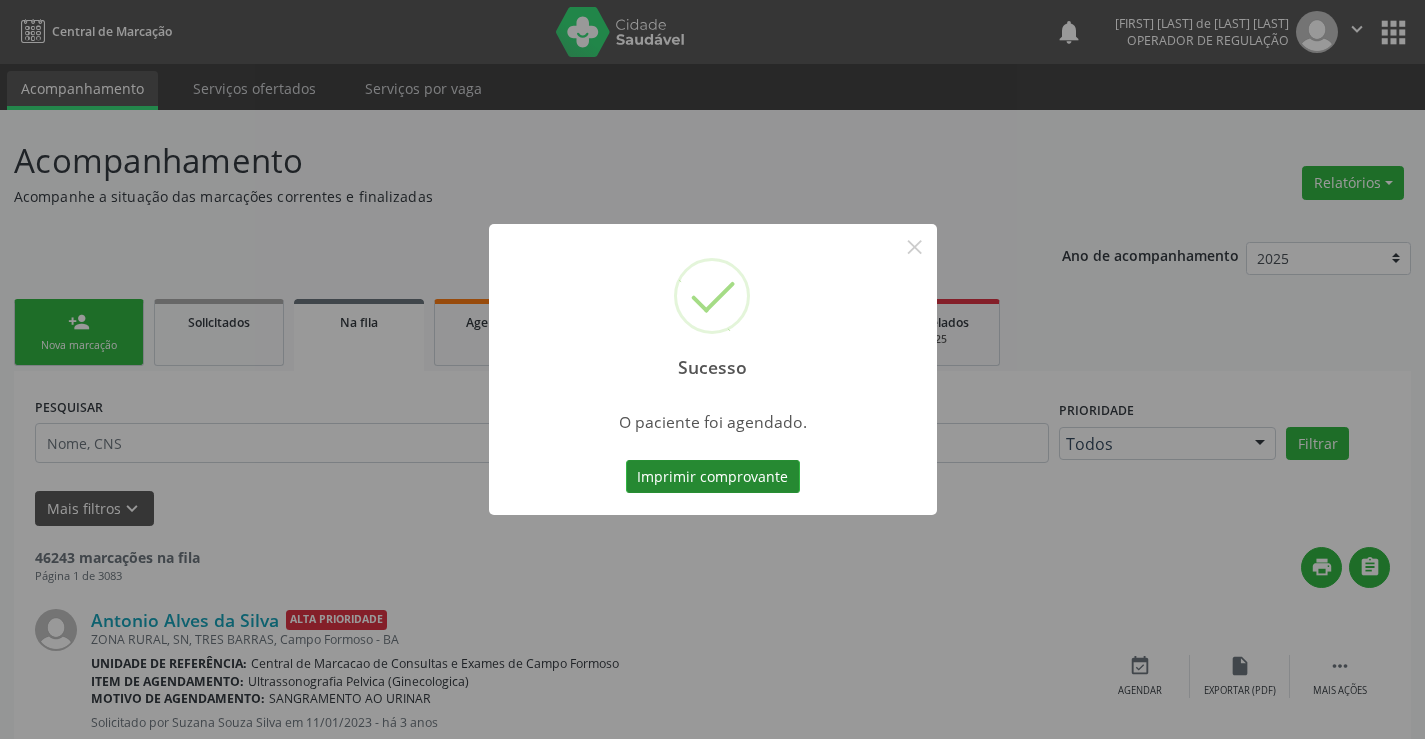 click on "Imprimir comprovante" at bounding box center (713, 477) 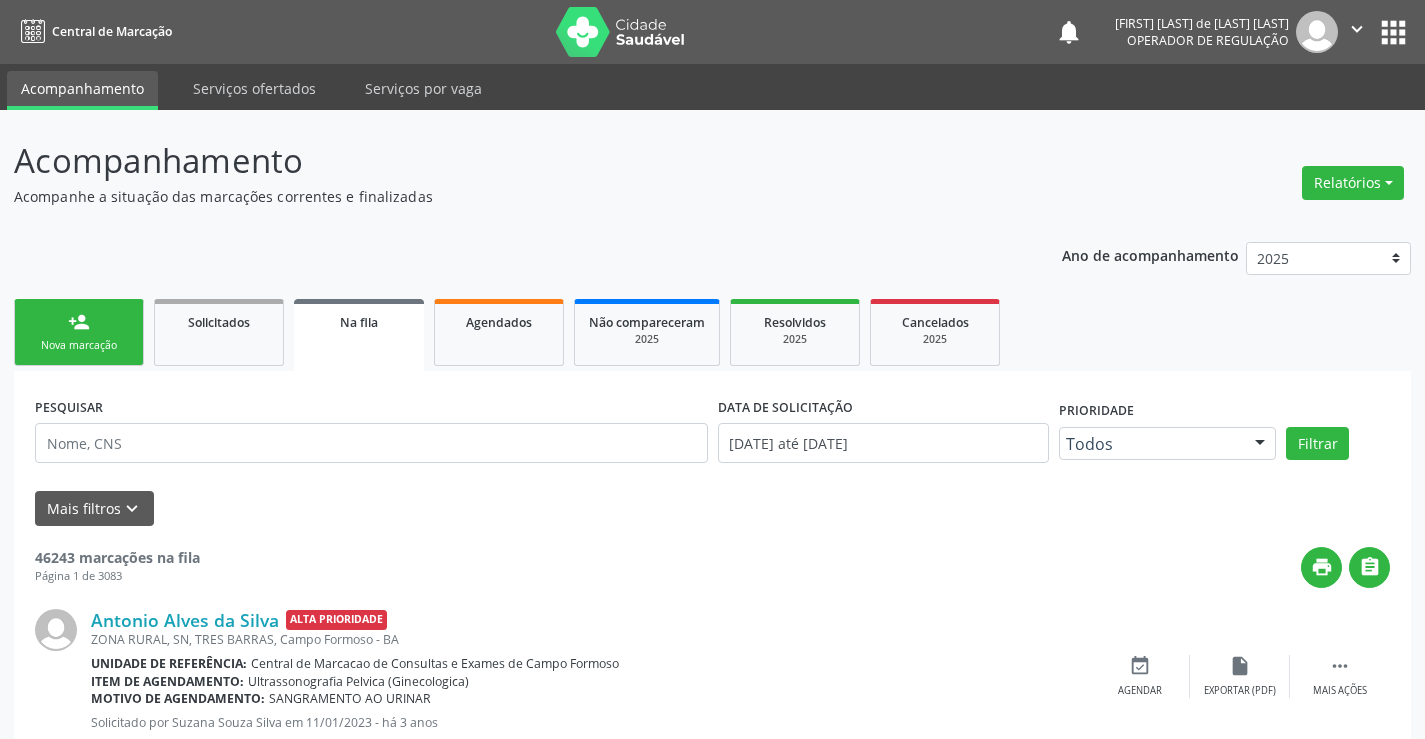click on "Nova marcação" at bounding box center (79, 345) 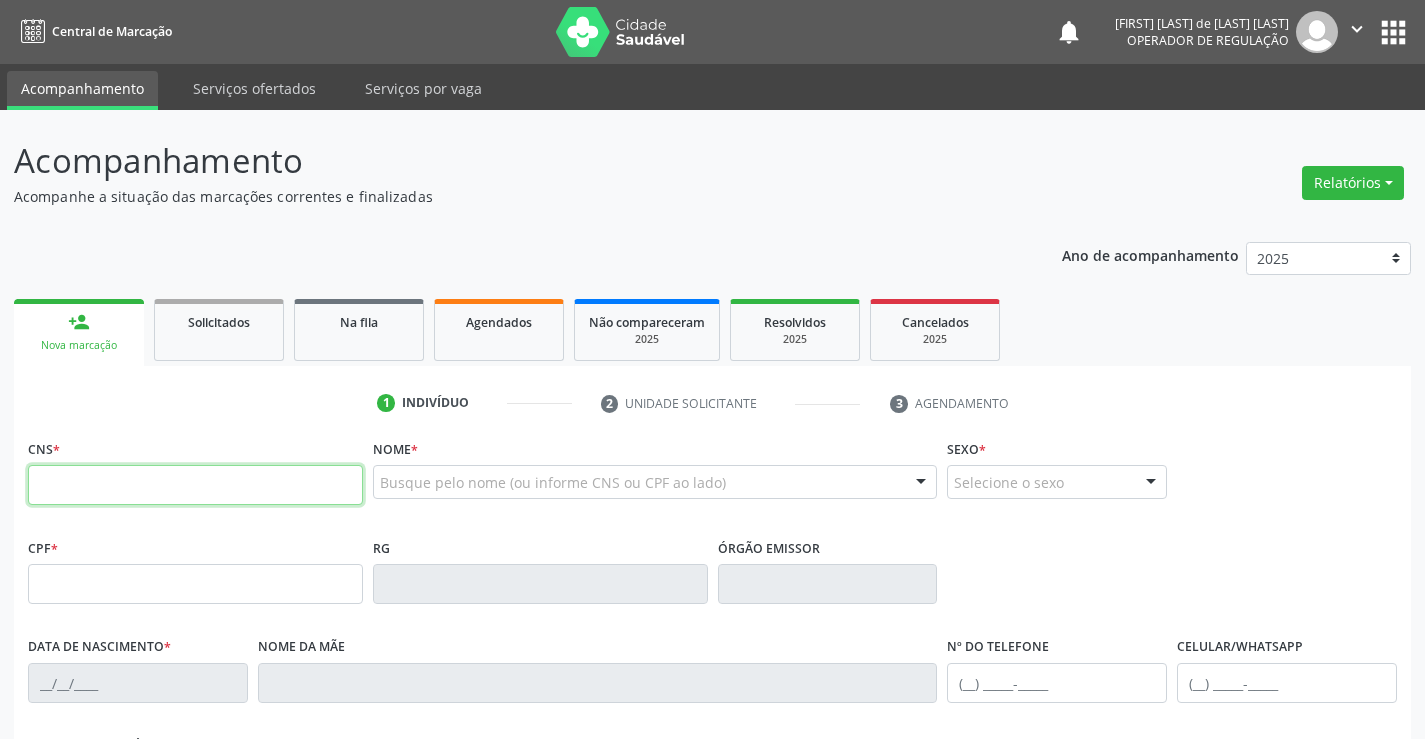click at bounding box center (195, 485) 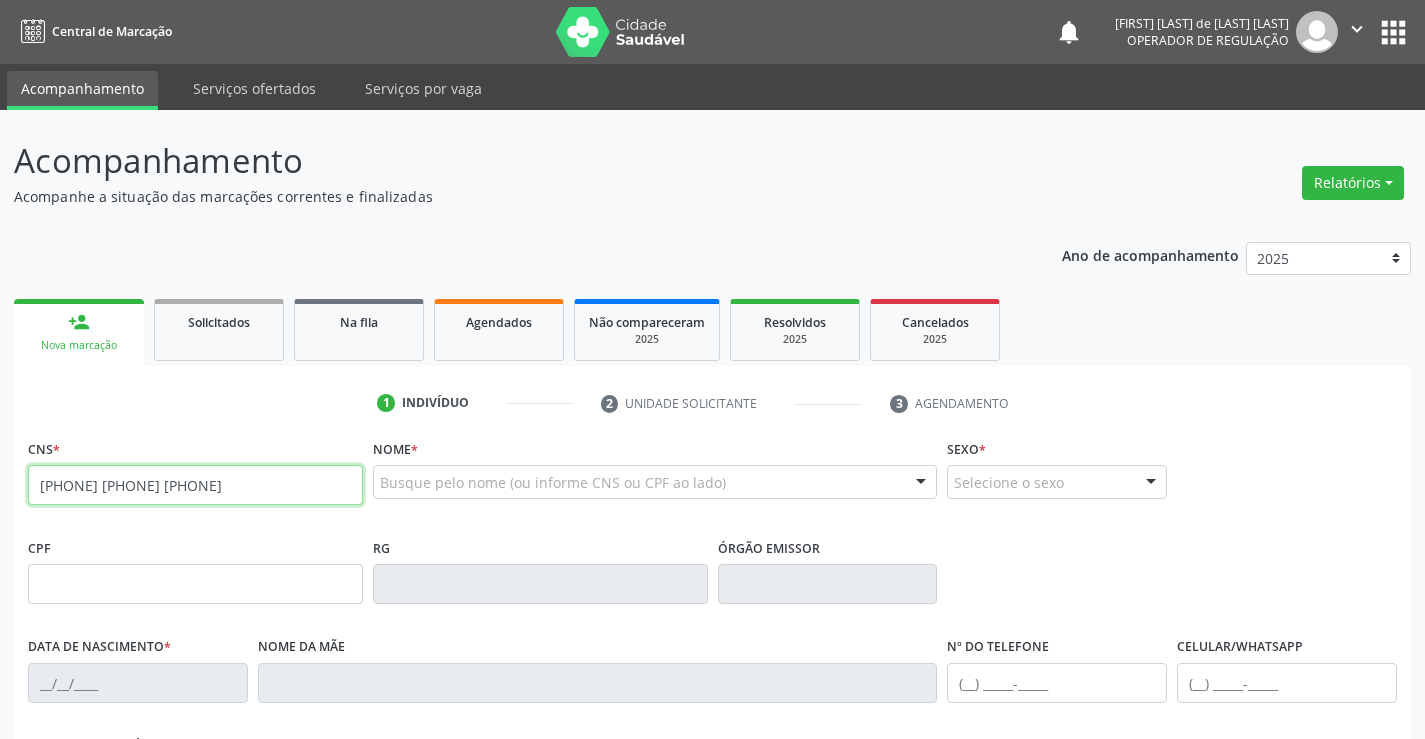 type on "[PHONE] [PHONE] [PHONE]" 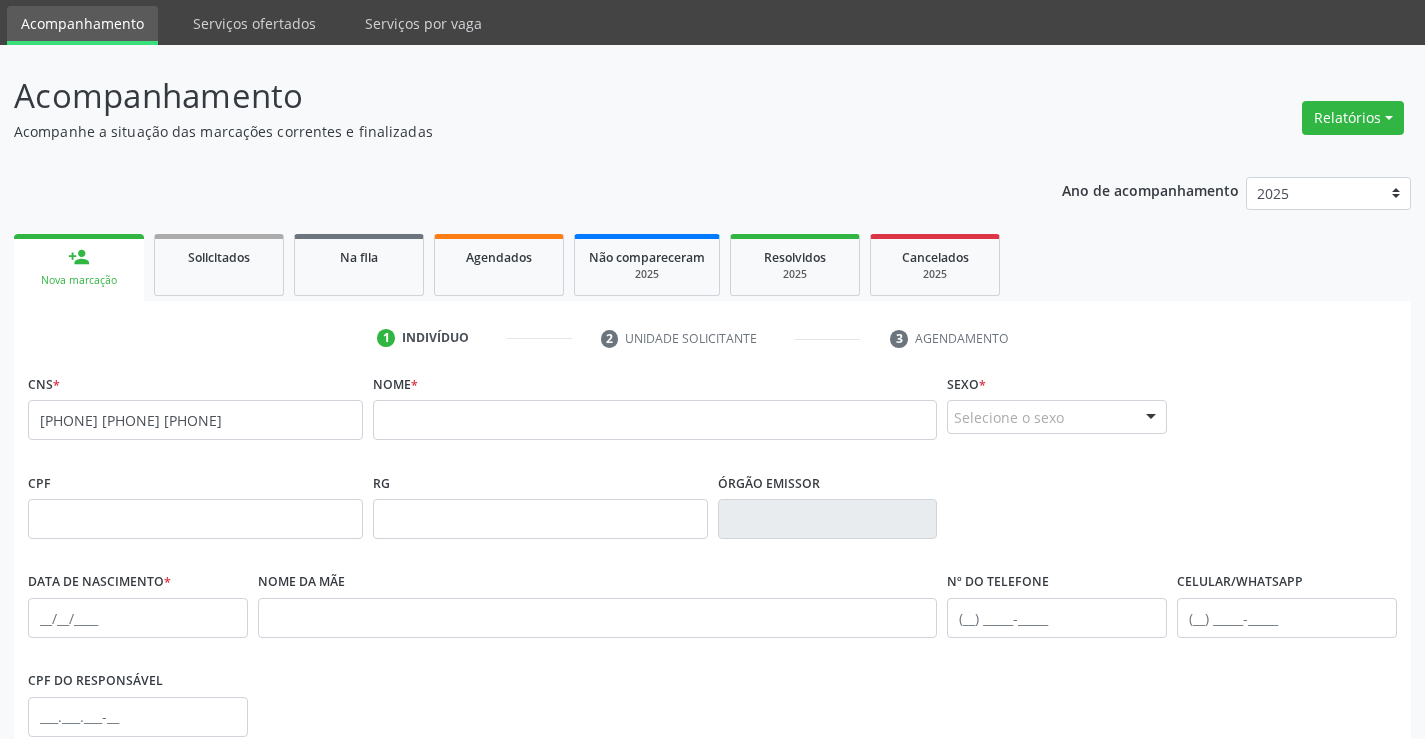scroll, scrollTop: 100, scrollLeft: 0, axis: vertical 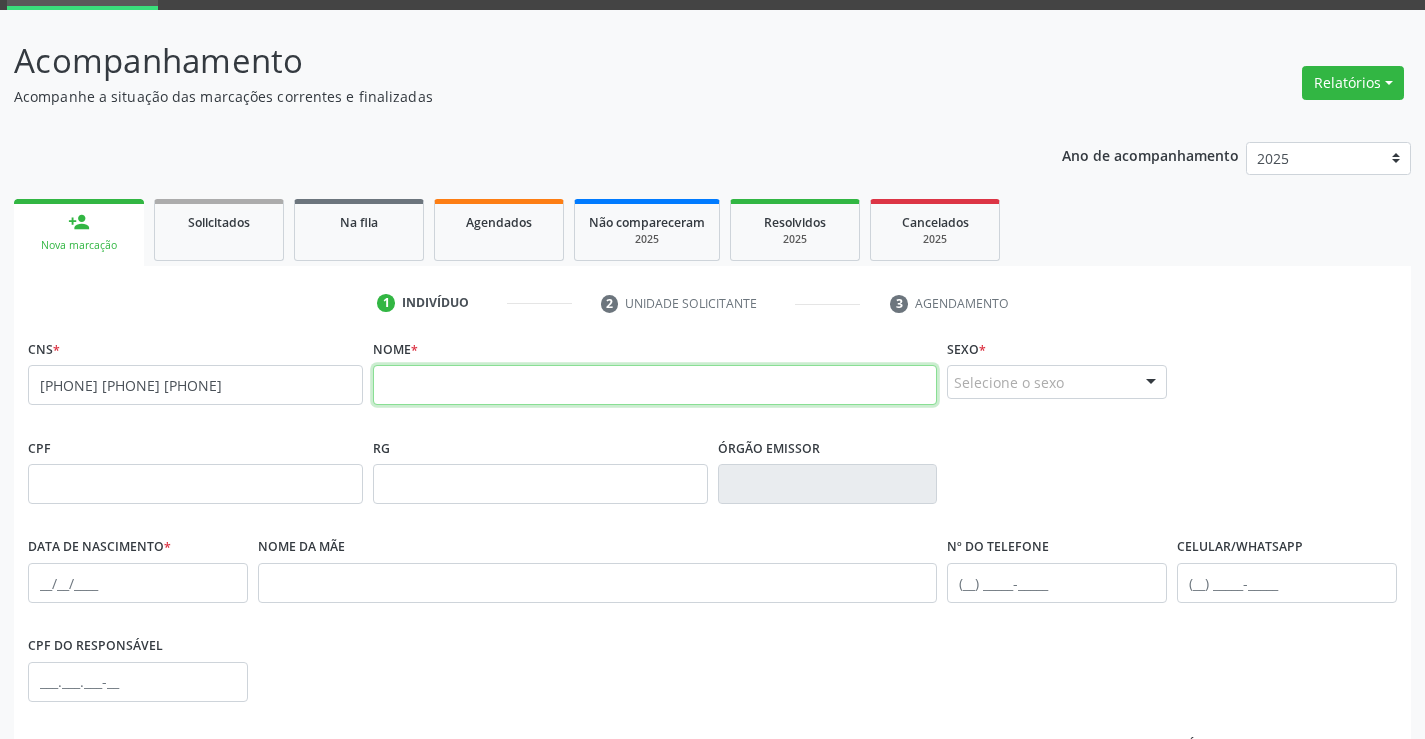 click at bounding box center [655, 385] 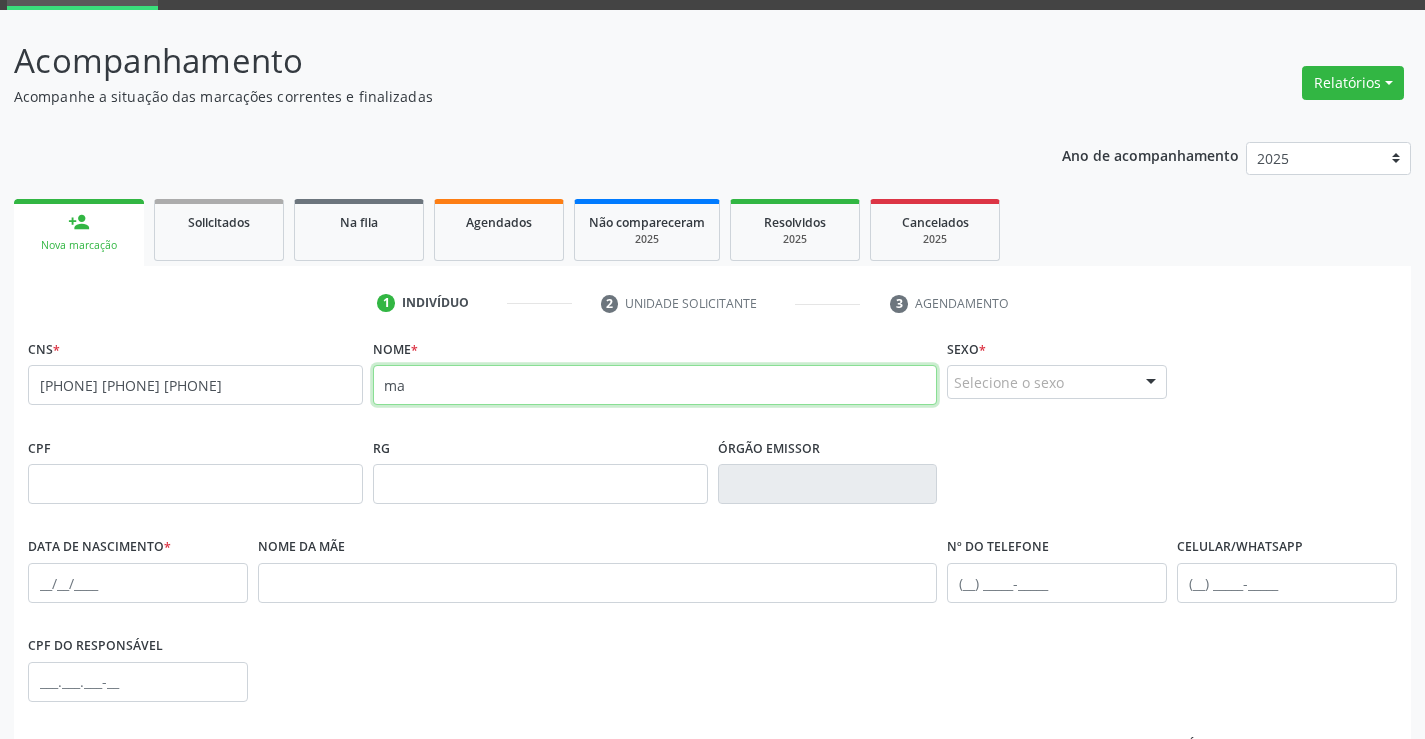 type on "m" 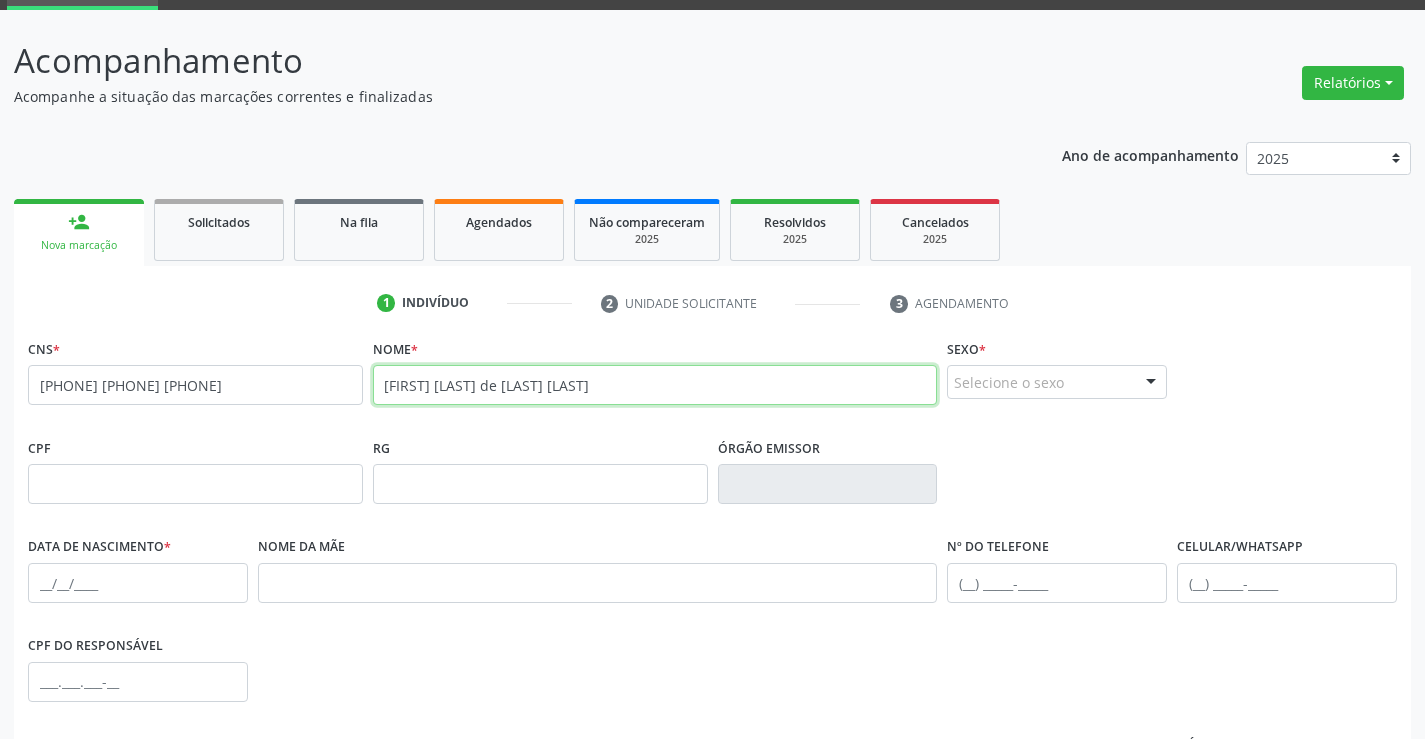 type on "[FIRST] [LAST] de [LAST] [LAST]" 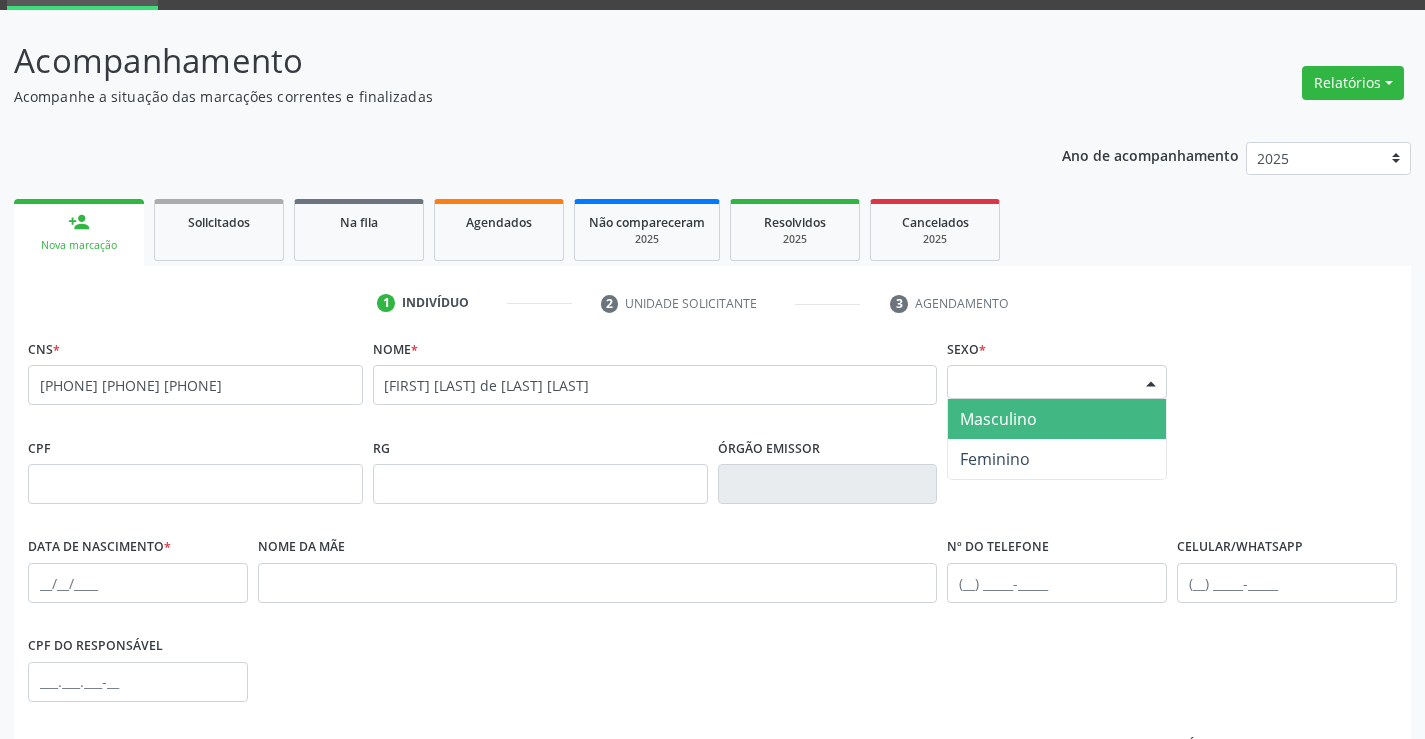 click on "Selecione o sexo" at bounding box center [1057, 382] 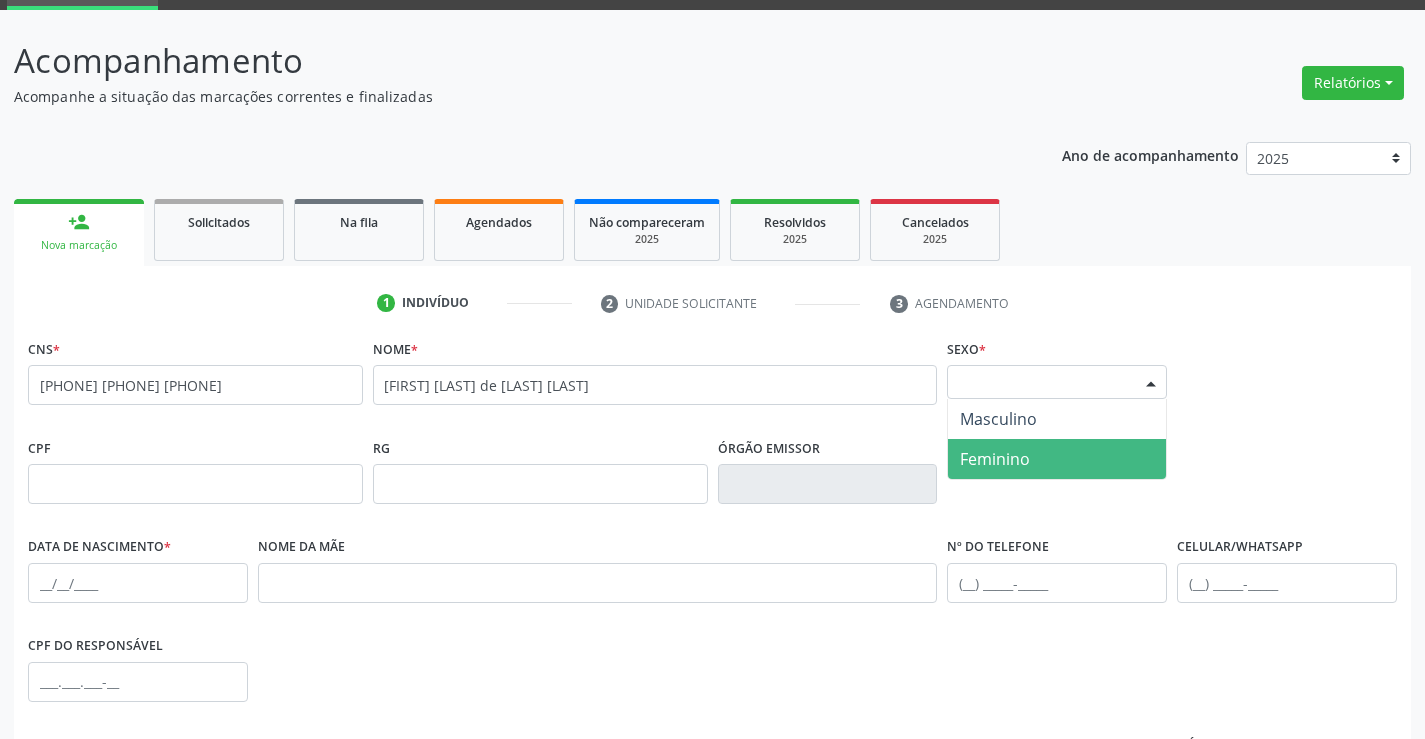 click on "Feminino" at bounding box center [995, 459] 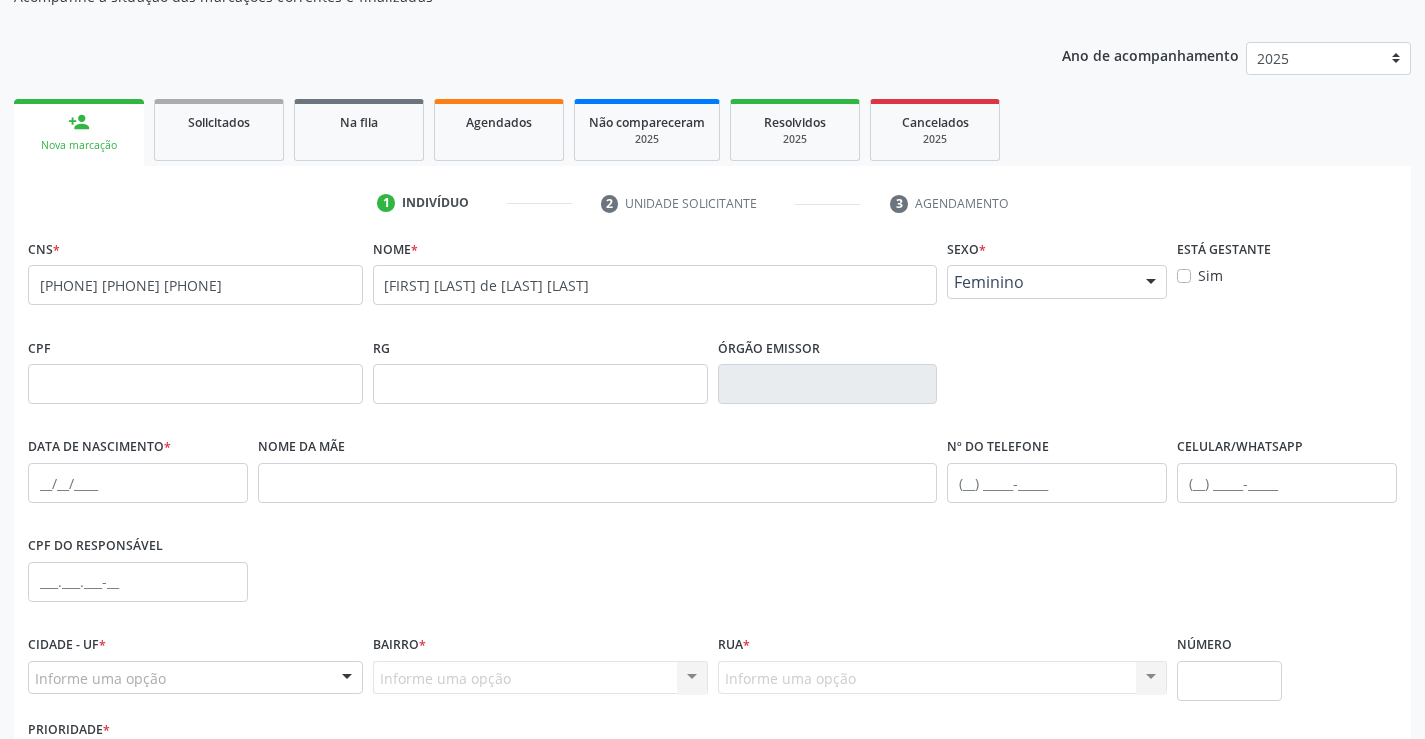 scroll, scrollTop: 300, scrollLeft: 0, axis: vertical 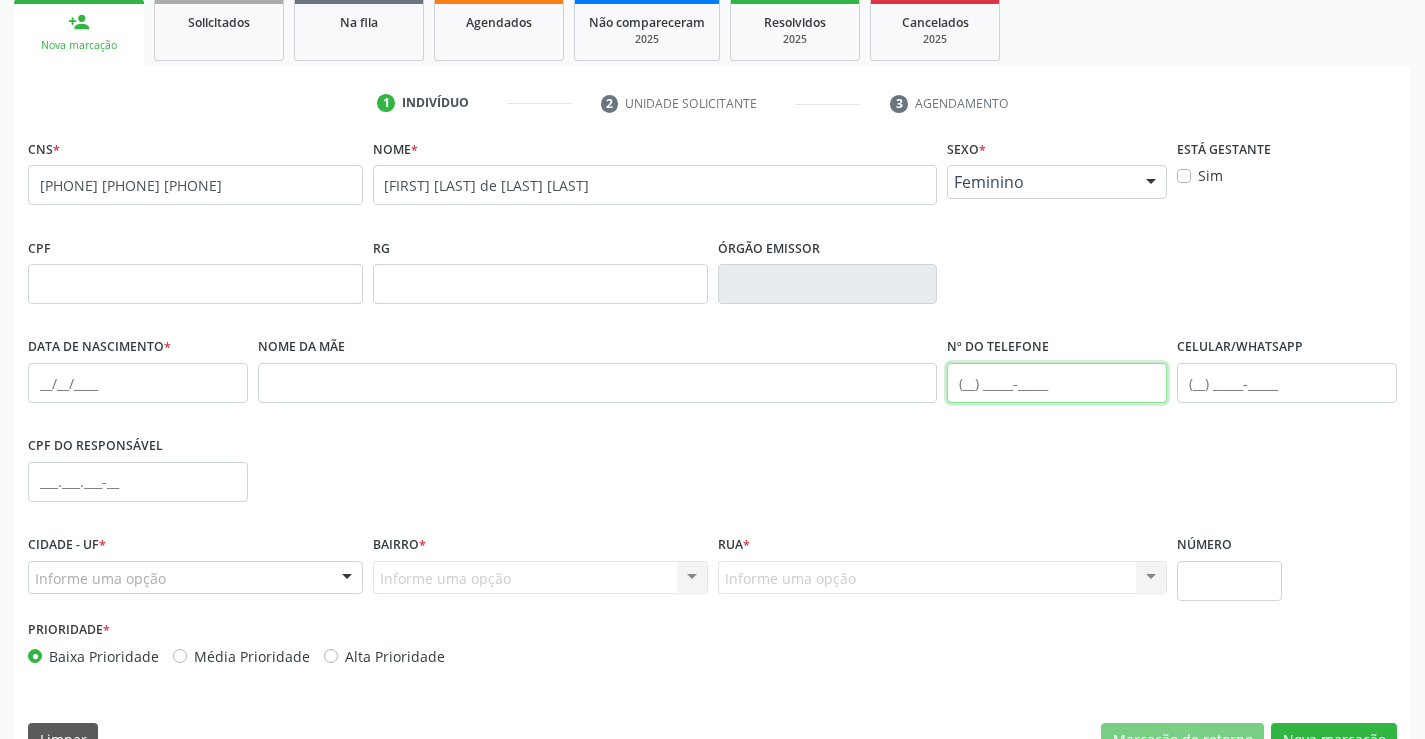 click at bounding box center (1057, 383) 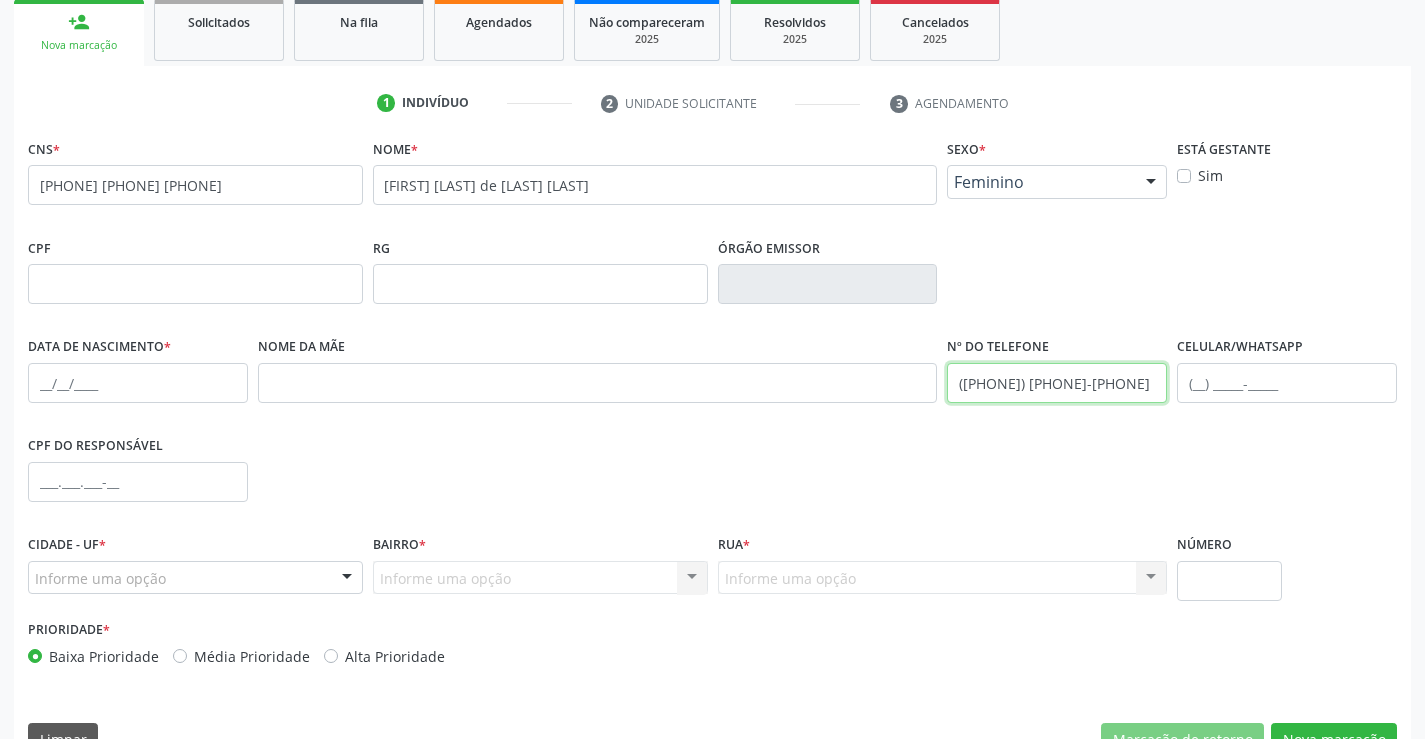 type on "([PHONE]) [PHONE]-[PHONE]" 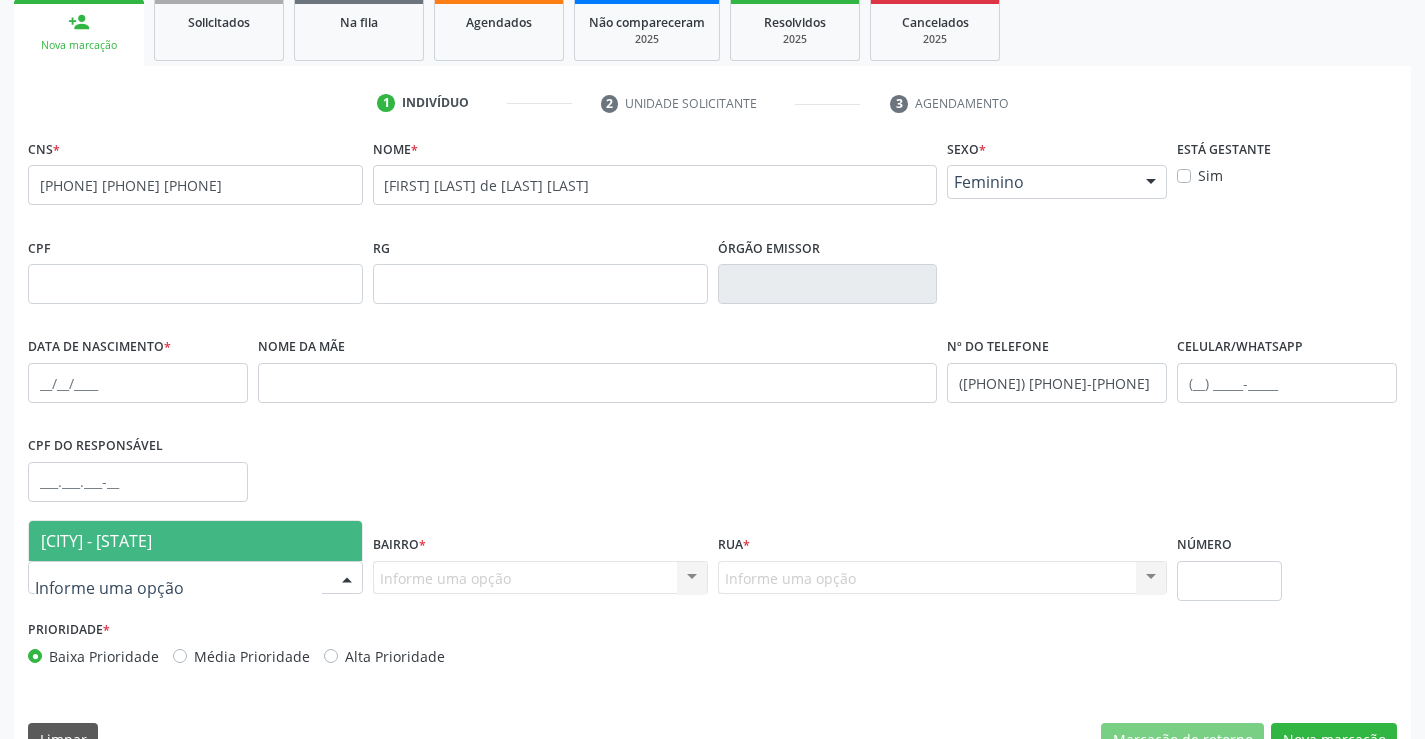 click on "[CITY] - [STATE]" at bounding box center (96, 541) 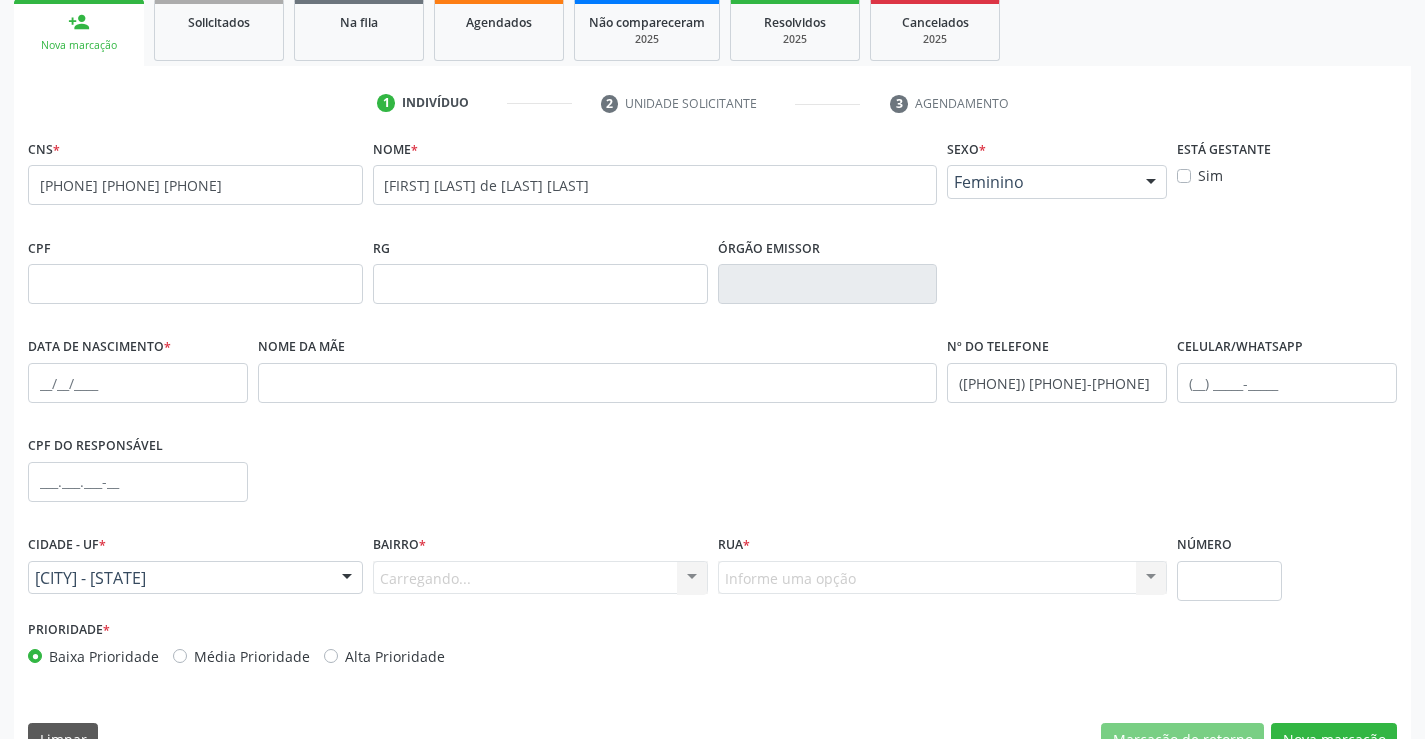 click on "Carregando...
Nenhum resultado encontrado para: "   "
Nenhuma opção encontrada. Digite para adicionar." at bounding box center [540, 578] 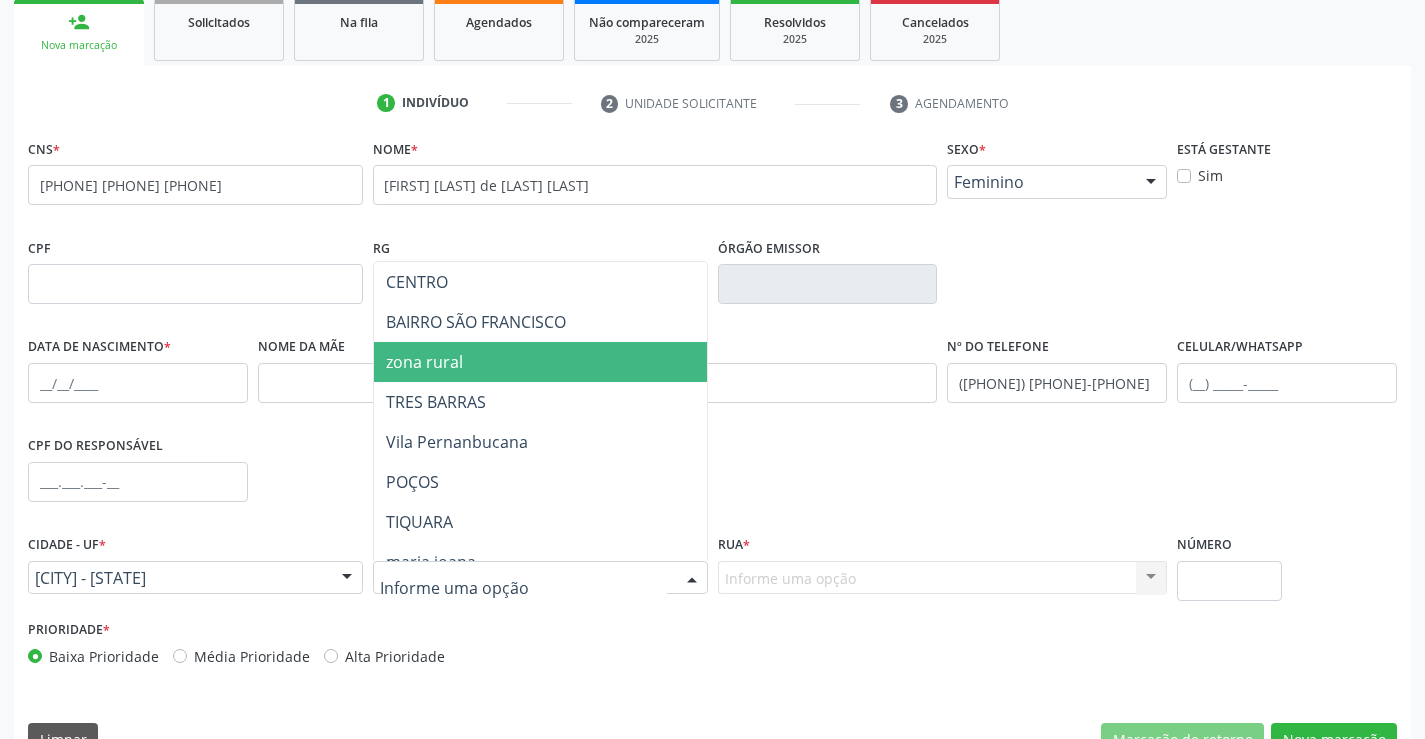 click on "zona rural" at bounding box center (424, 362) 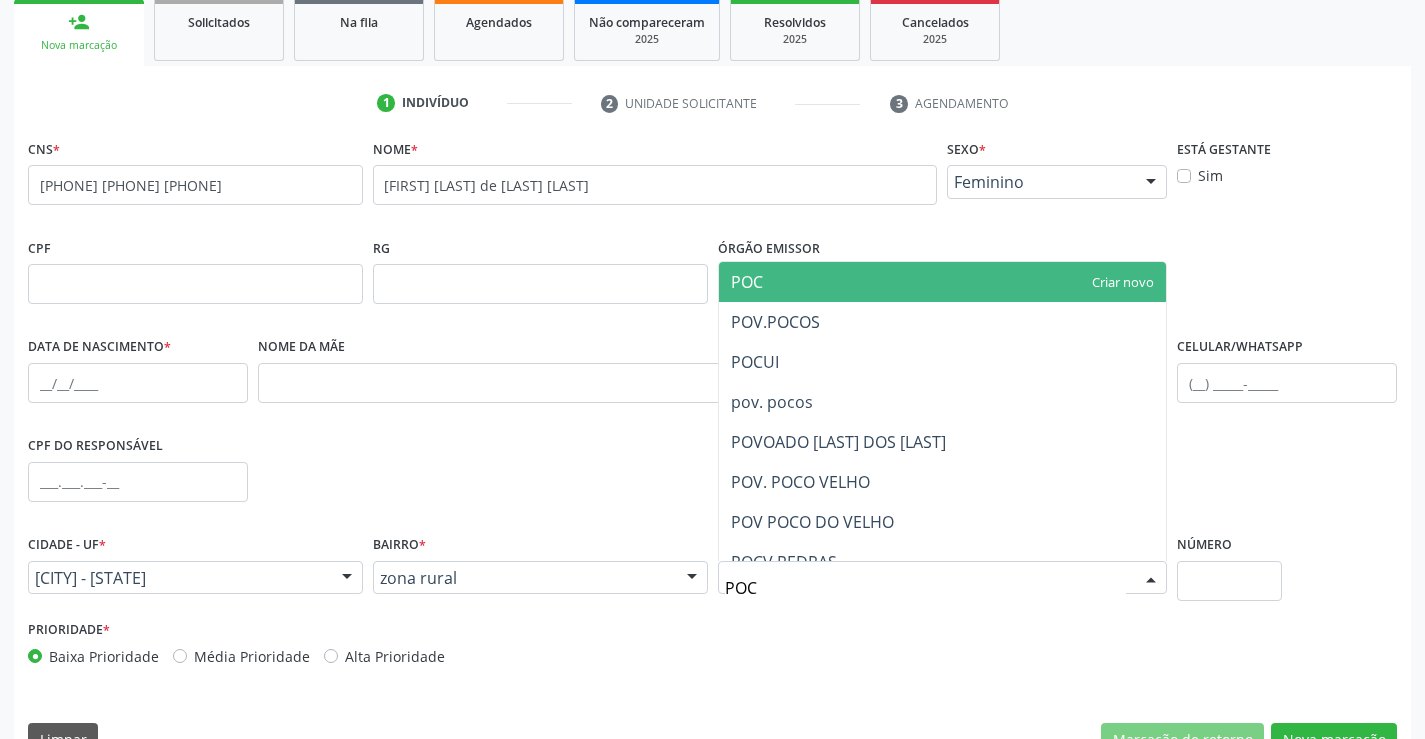type on "POCO" 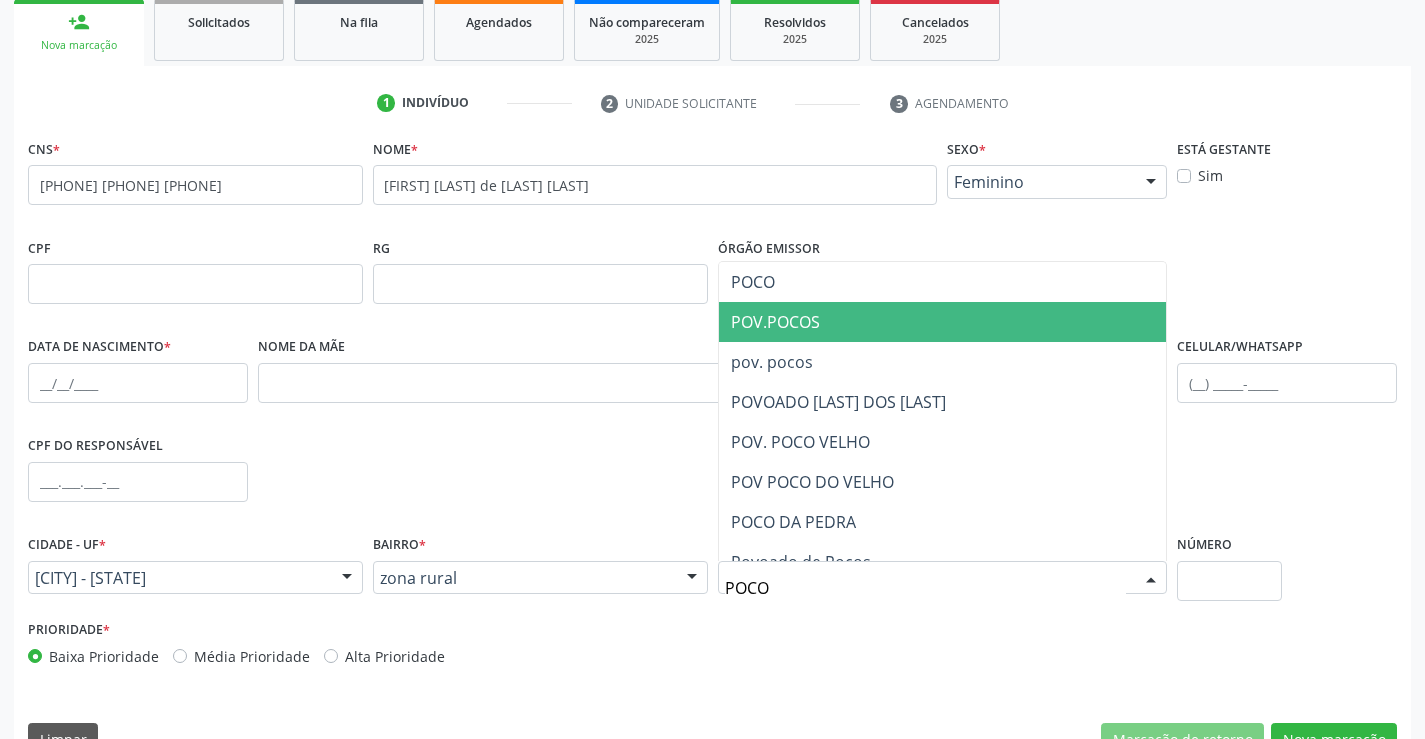click on "POV.POCOS" at bounding box center (943, 322) 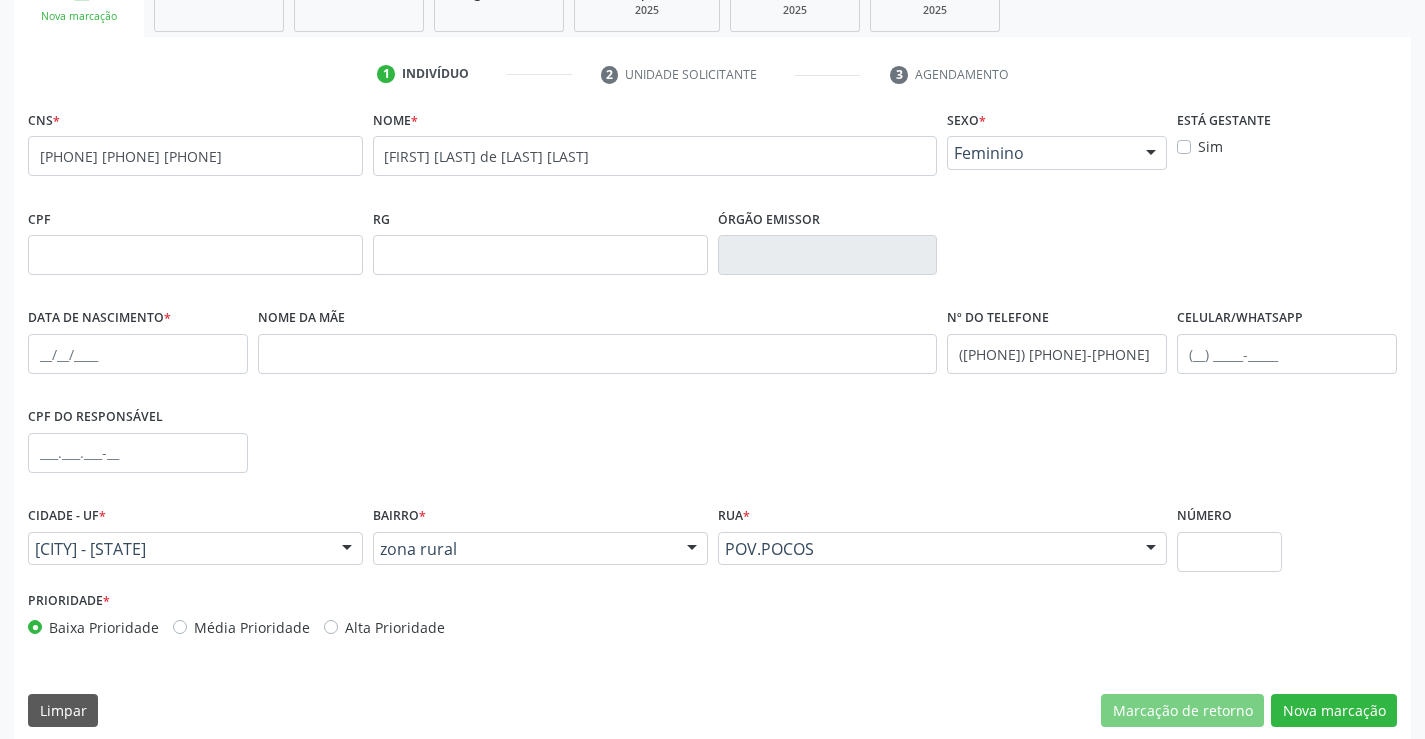scroll, scrollTop: 345, scrollLeft: 0, axis: vertical 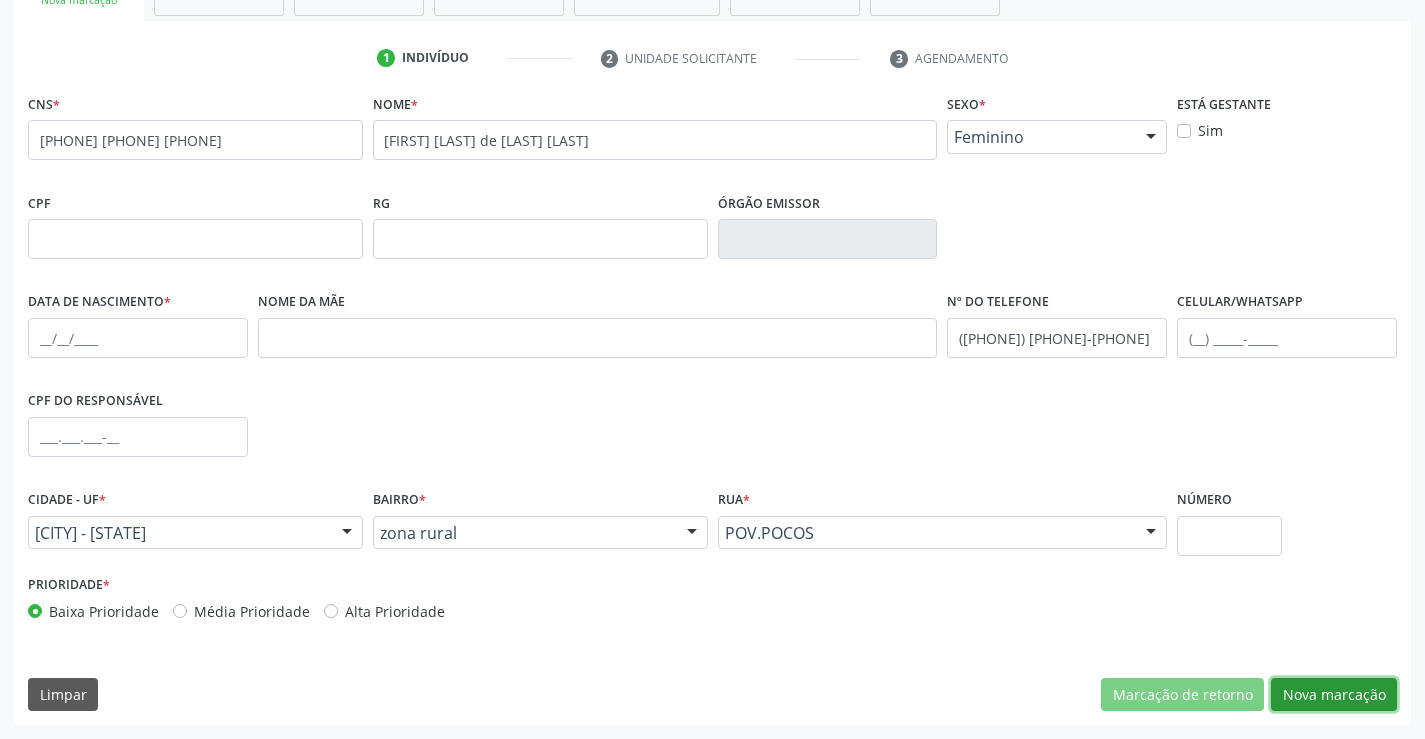 click on "Nova marcação" at bounding box center [1334, 695] 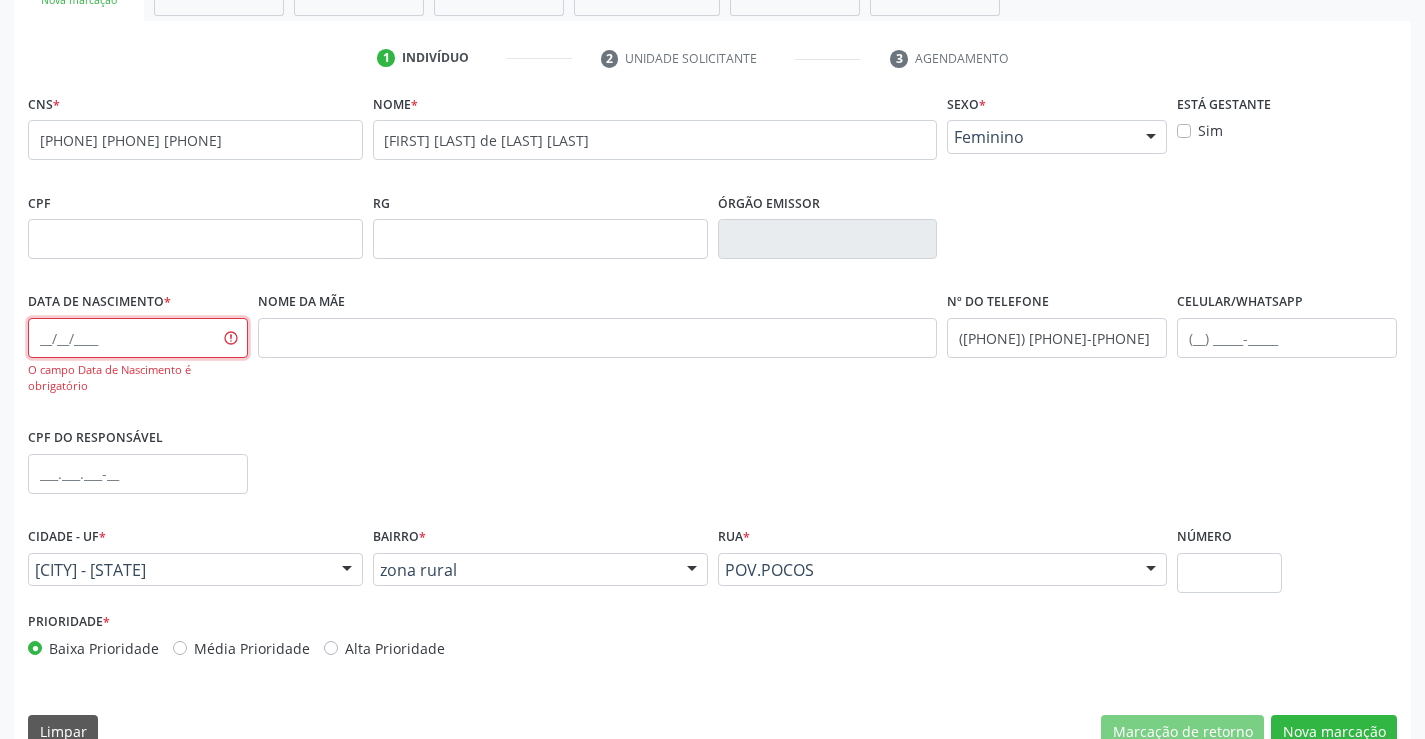click at bounding box center (138, 338) 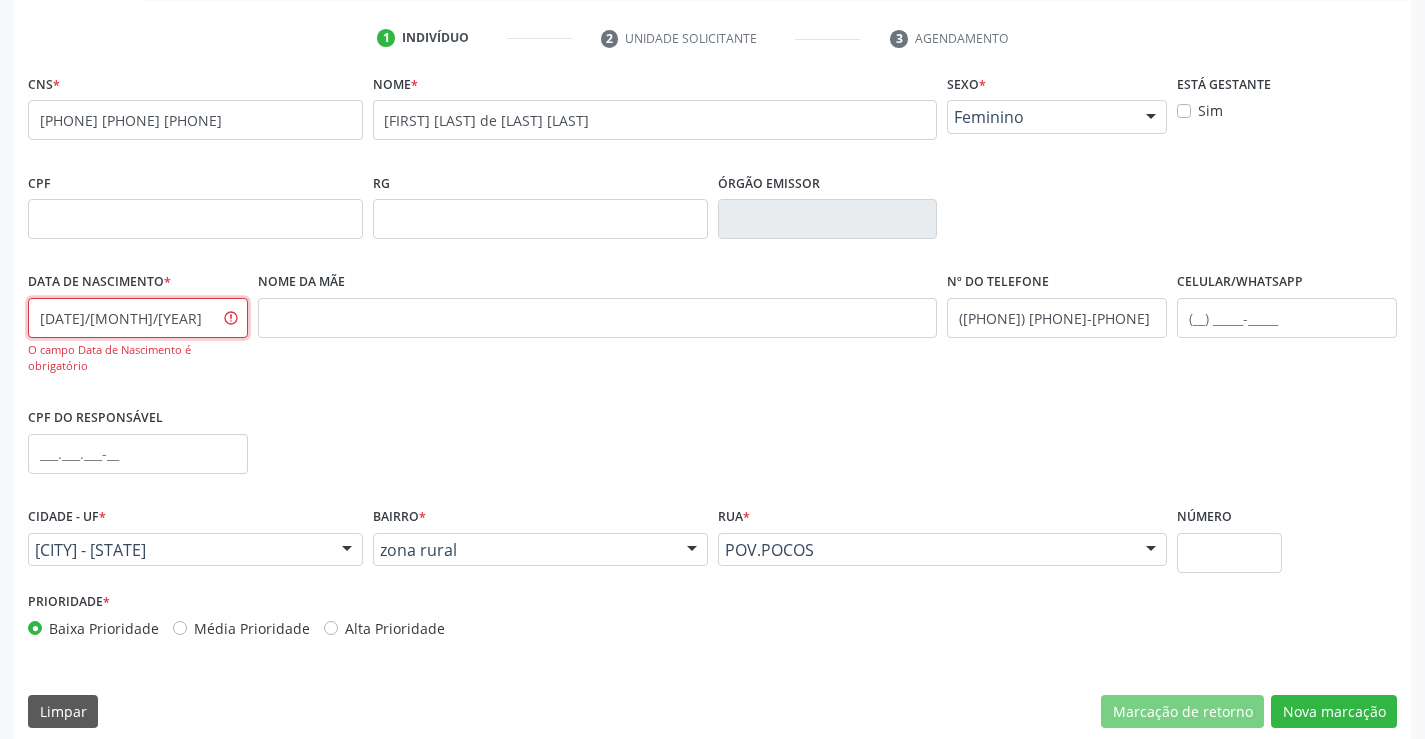 scroll, scrollTop: 382, scrollLeft: 0, axis: vertical 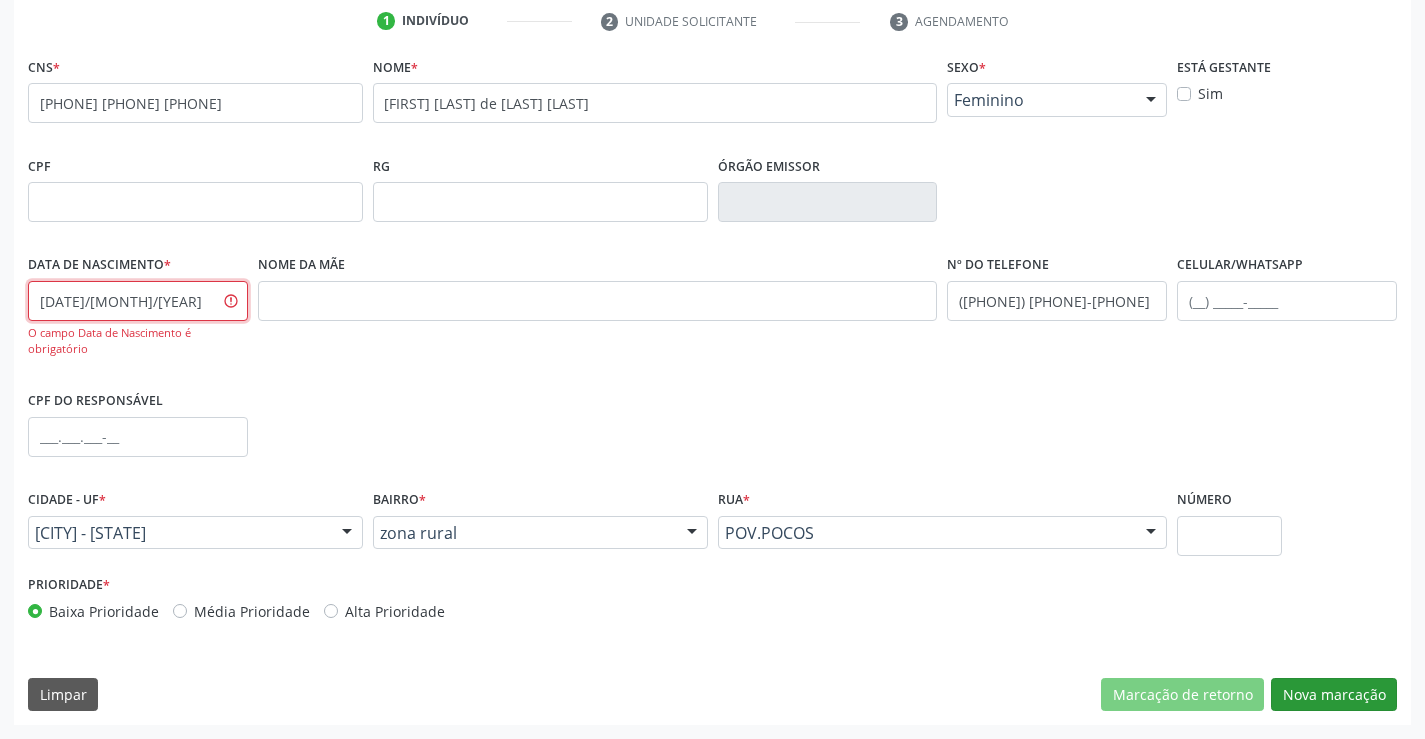 type on "[DATE]/[MONTH]/[YEAR]" 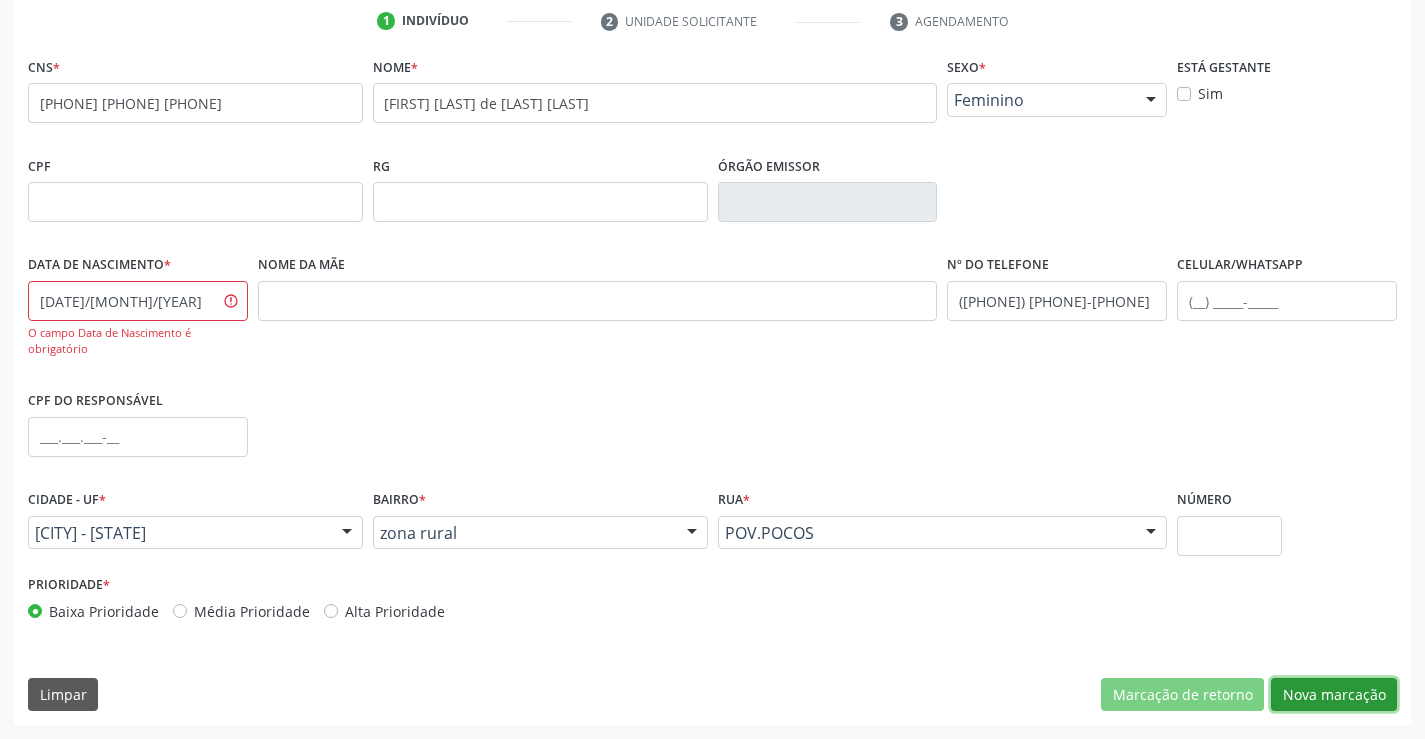 click on "Nova marcação" at bounding box center [1334, 695] 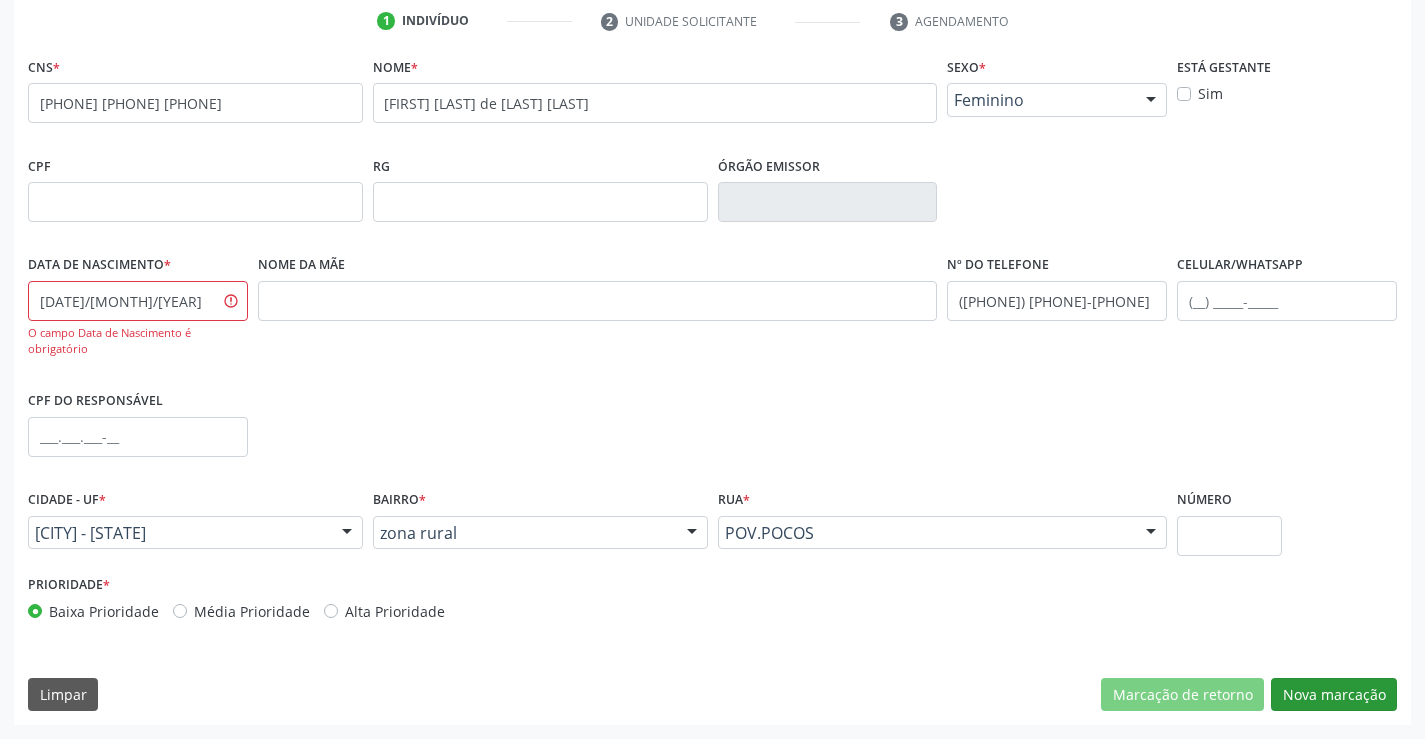 scroll, scrollTop: 167, scrollLeft: 0, axis: vertical 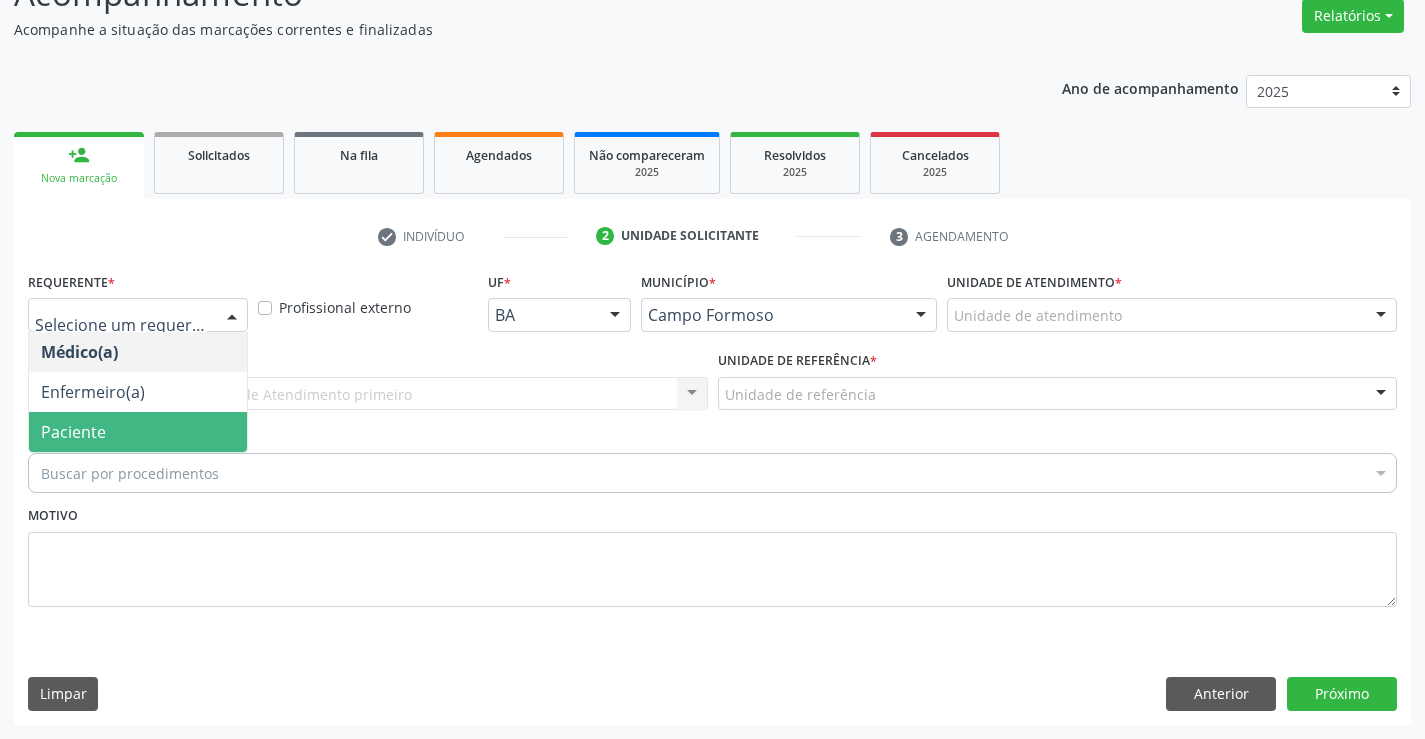 click on "Paciente" at bounding box center [73, 432] 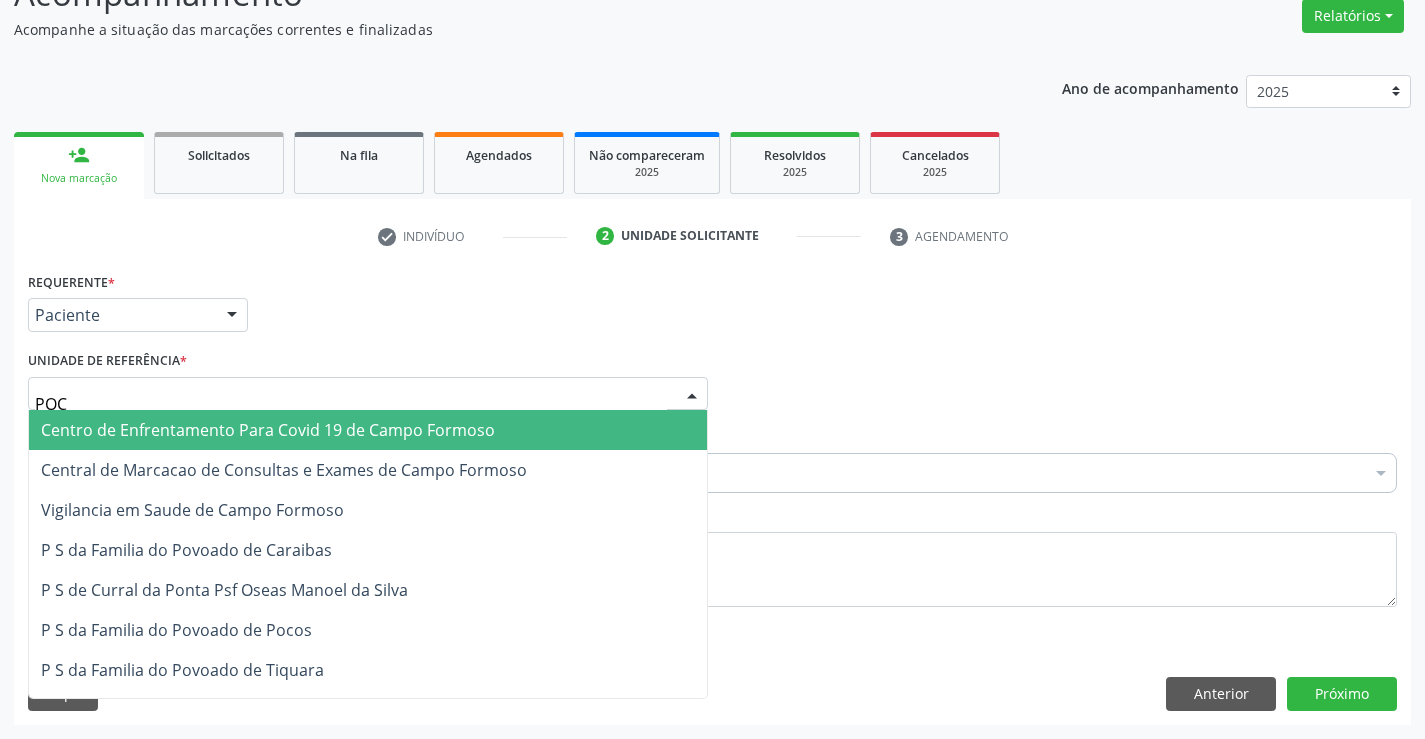 type on "POCO" 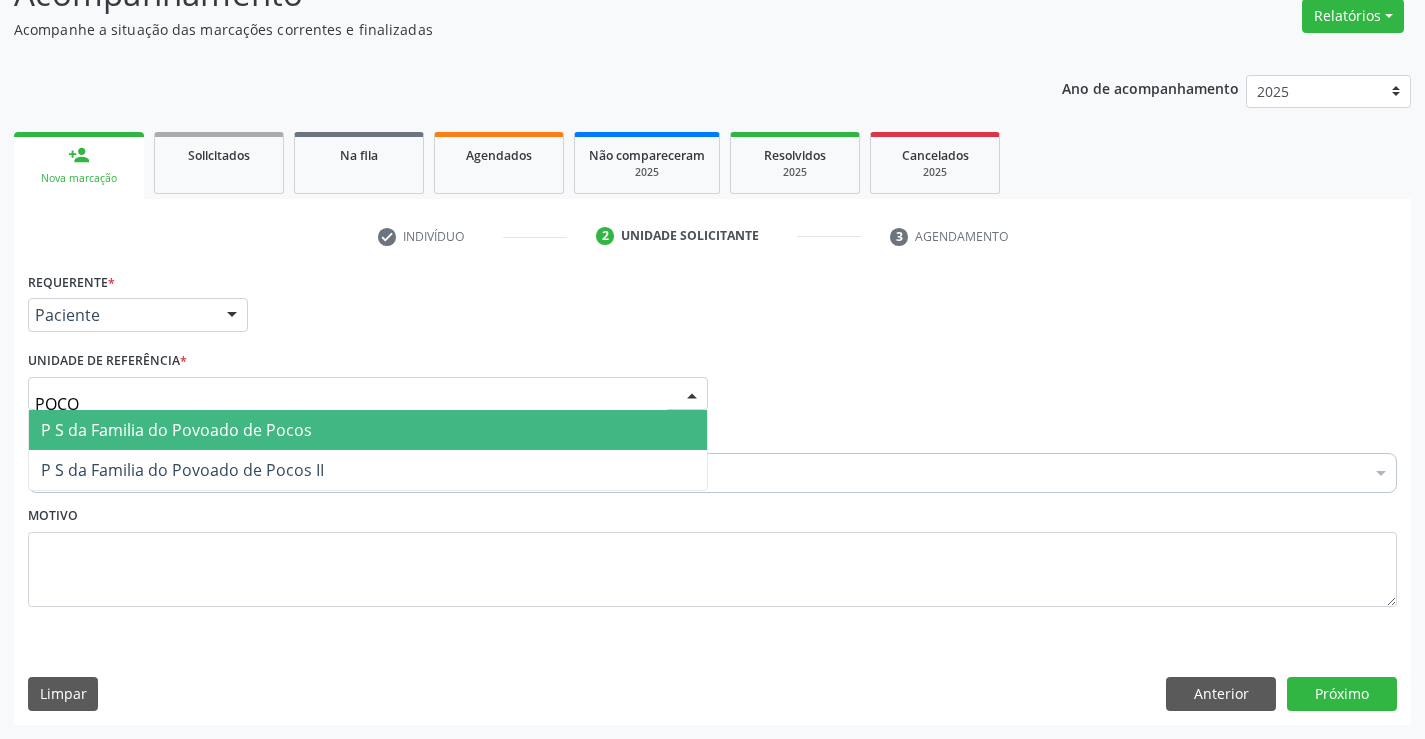click on "P S da Familia do Povoado de Pocos" at bounding box center [176, 430] 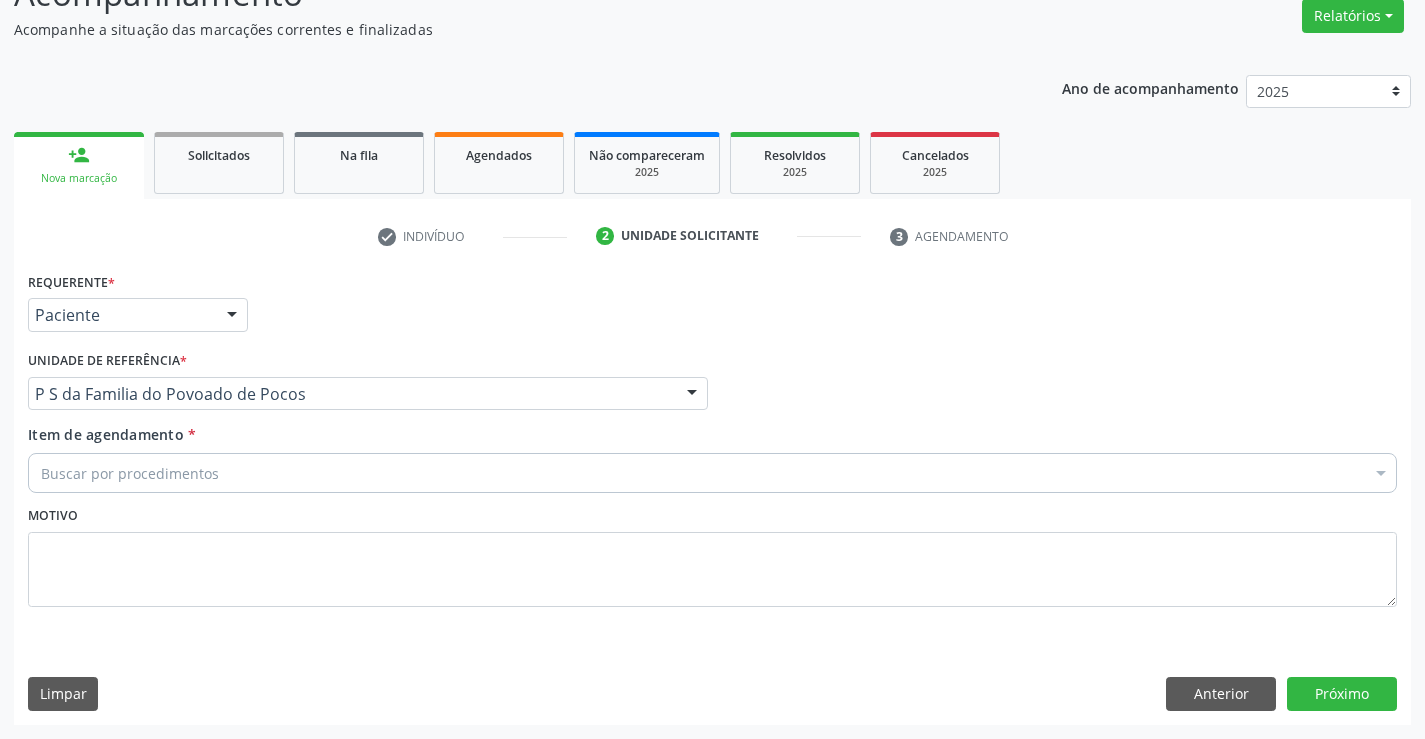 click on "Buscar por procedimentos" at bounding box center (712, 473) 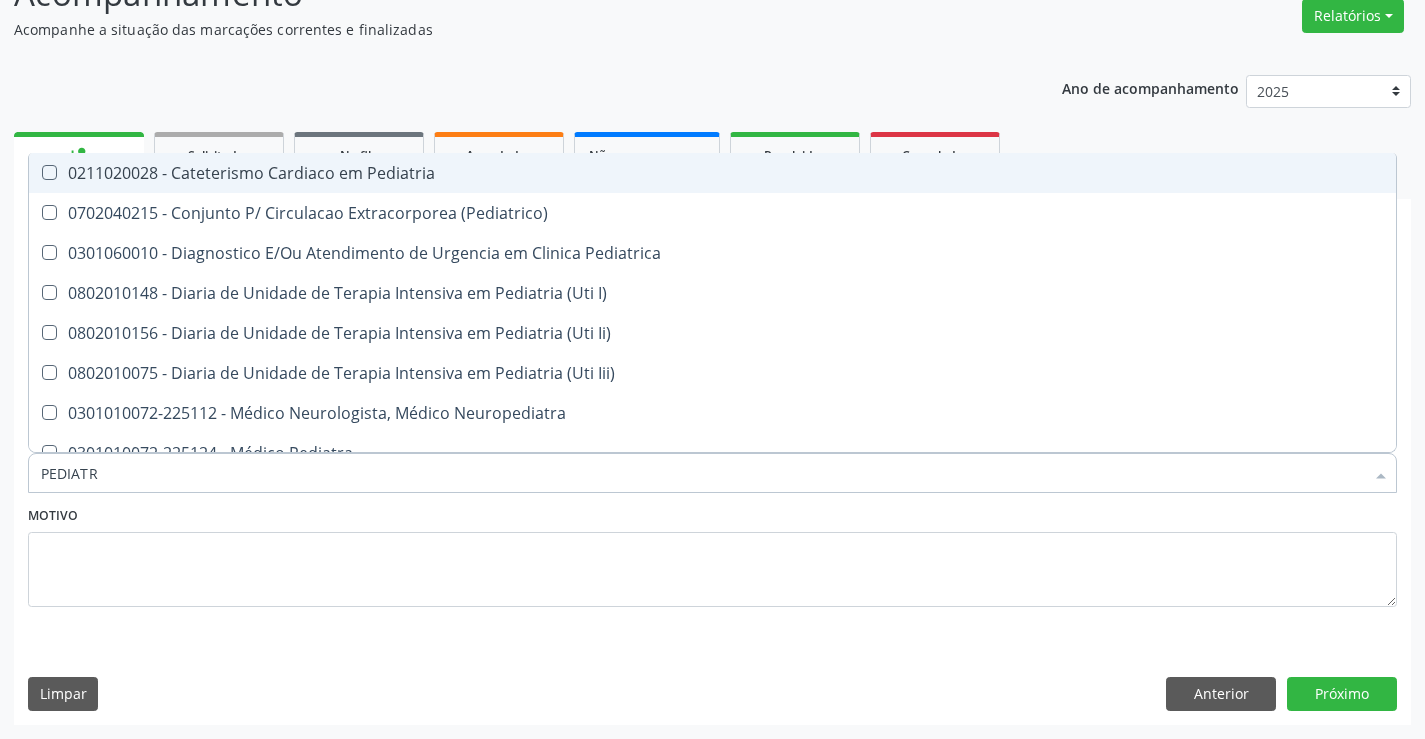 type on "PEDIATRA" 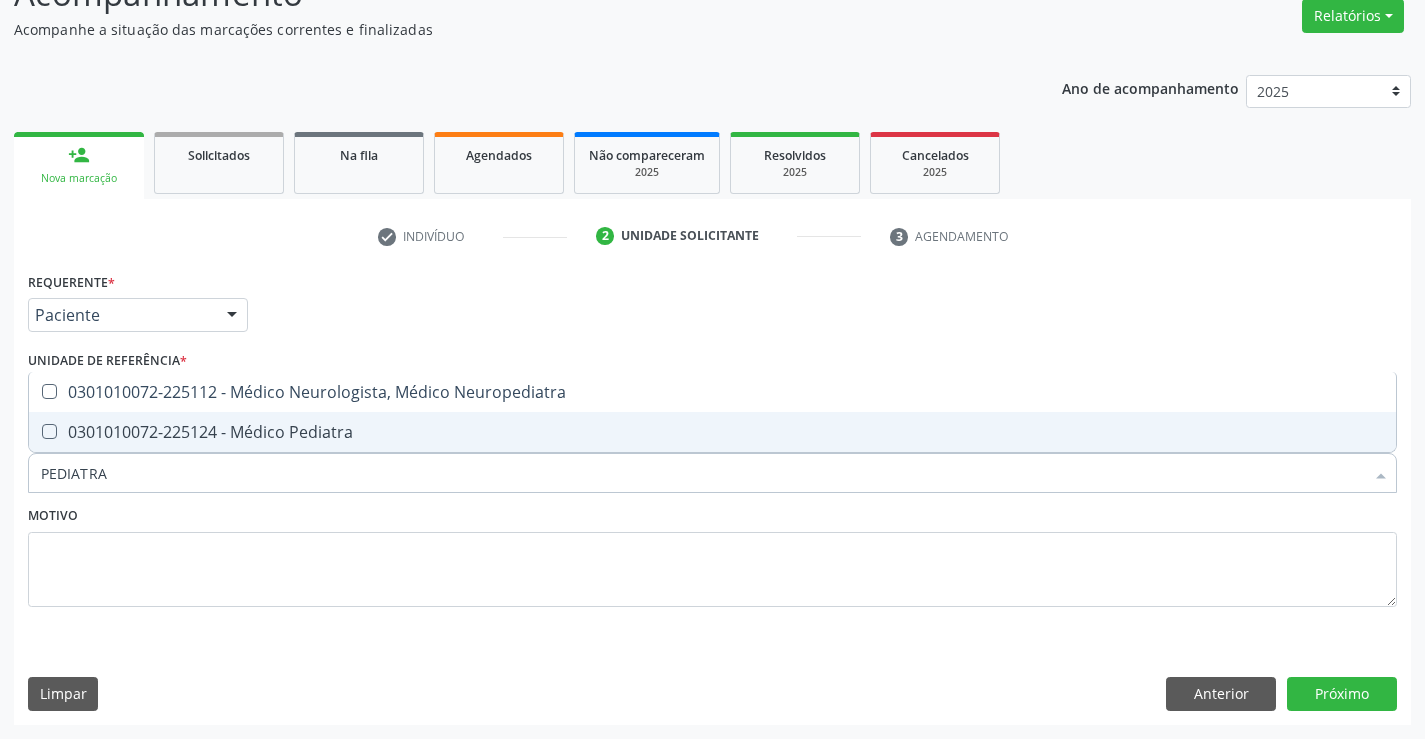 click on "0301010072-225124 - Médico Pediatra" at bounding box center [712, 432] 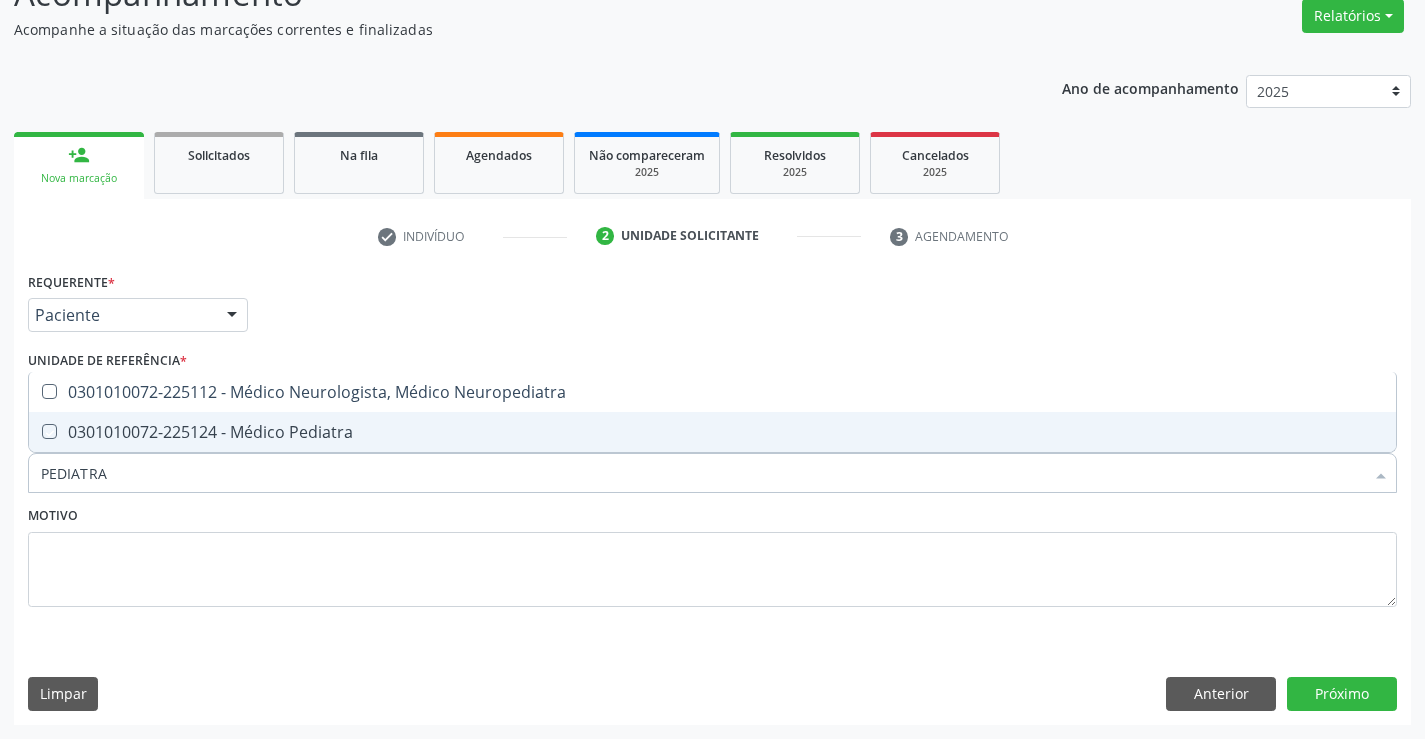 checkbox on "true" 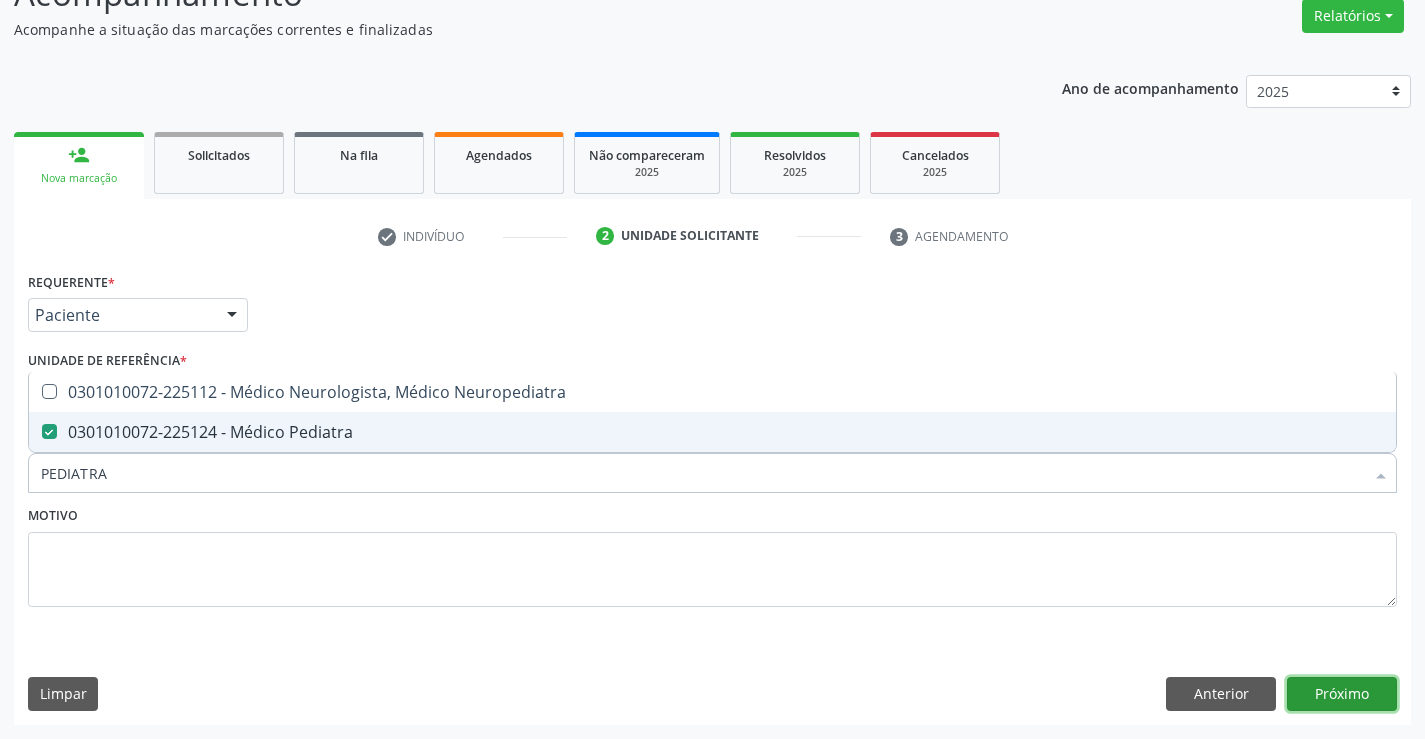 click on "Próximo" at bounding box center (1342, 694) 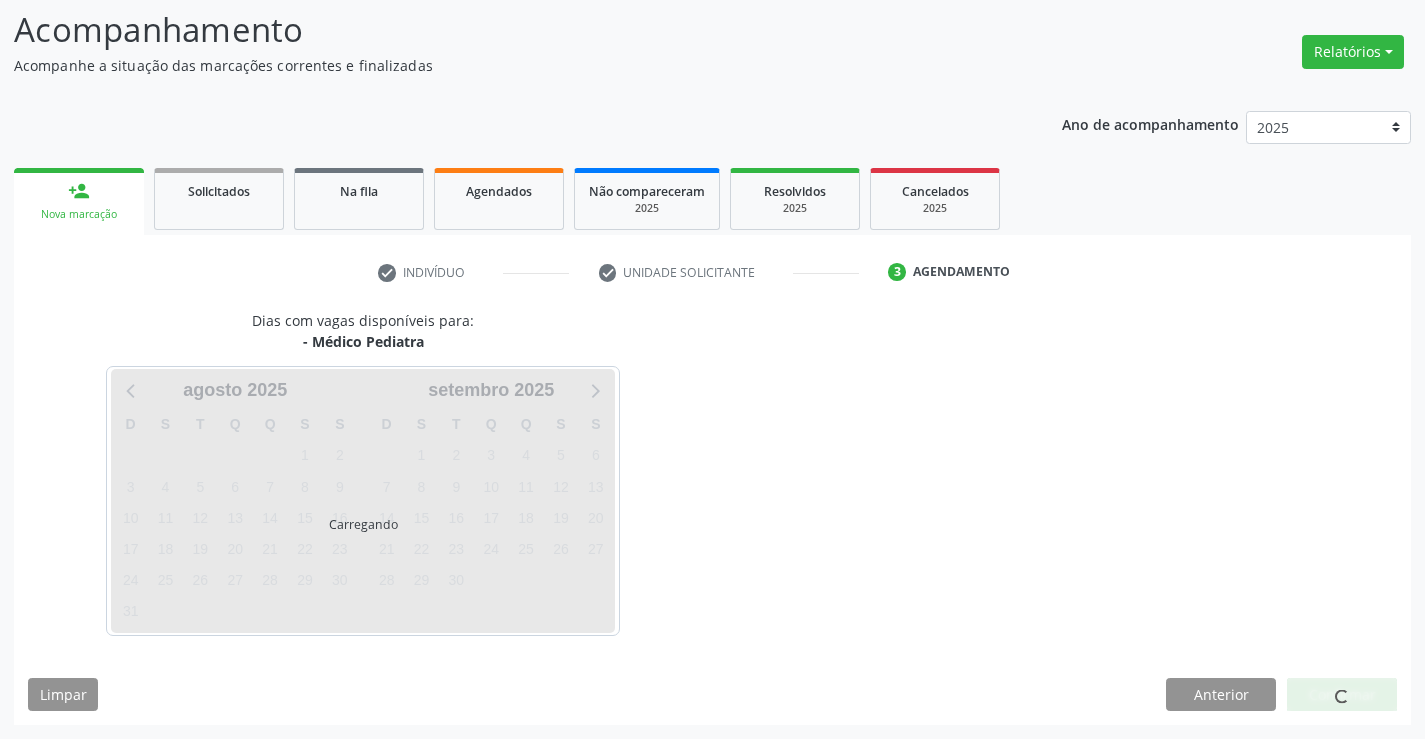 scroll, scrollTop: 131, scrollLeft: 0, axis: vertical 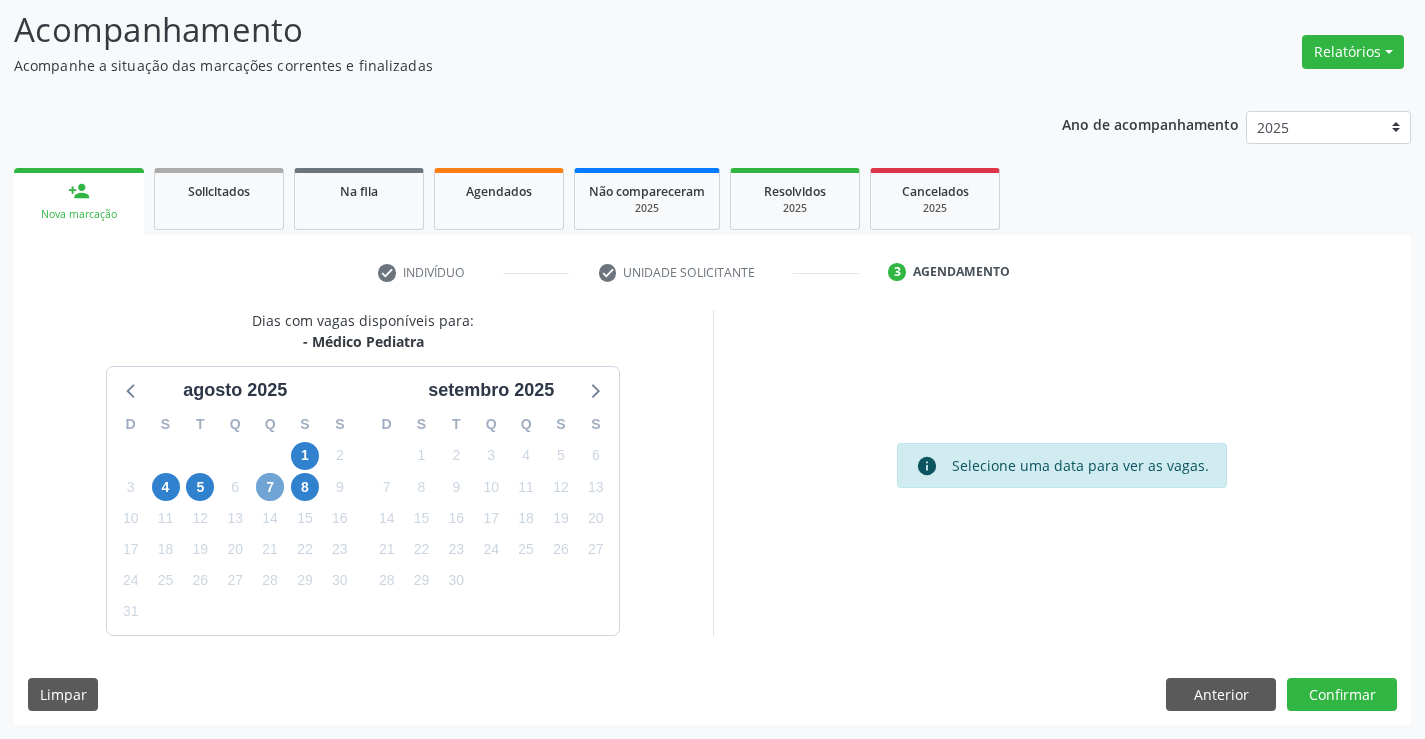click on "7" at bounding box center (270, 487) 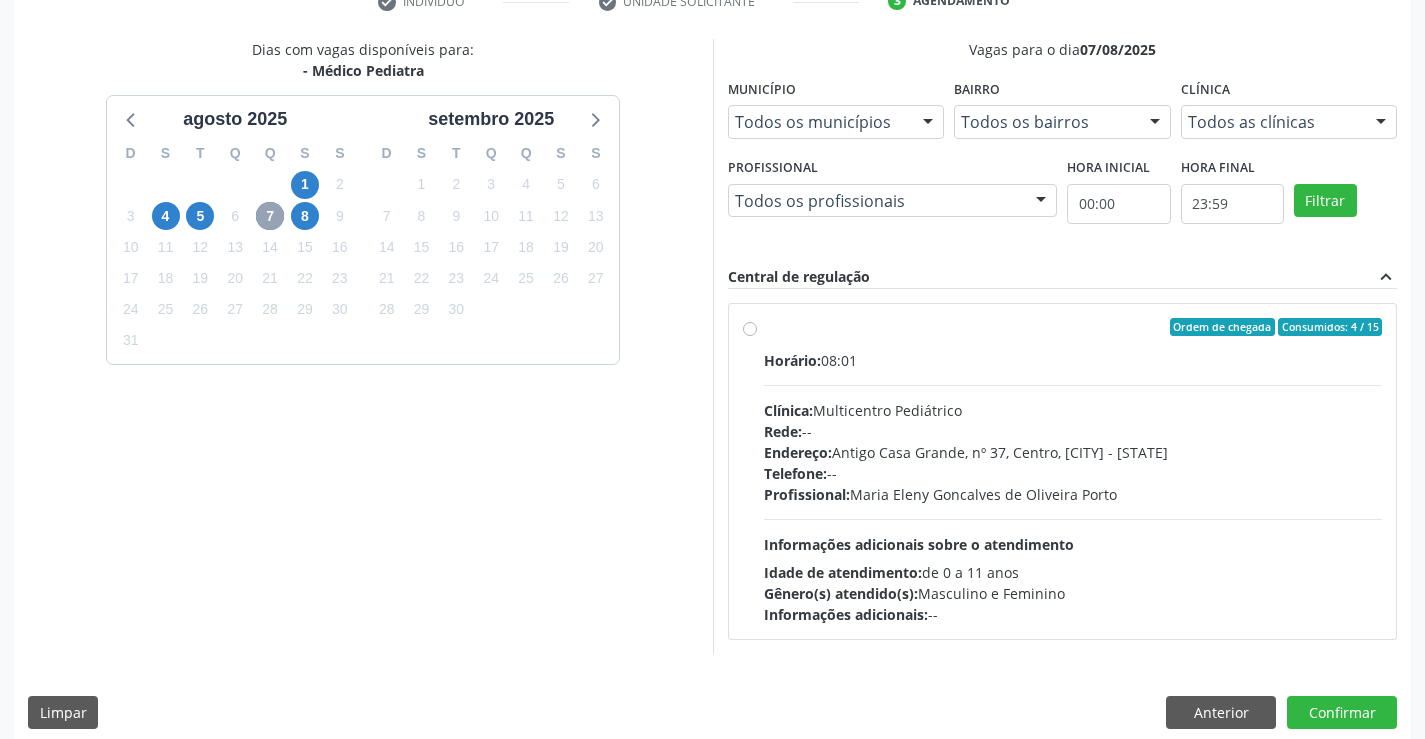 scroll, scrollTop: 420, scrollLeft: 0, axis: vertical 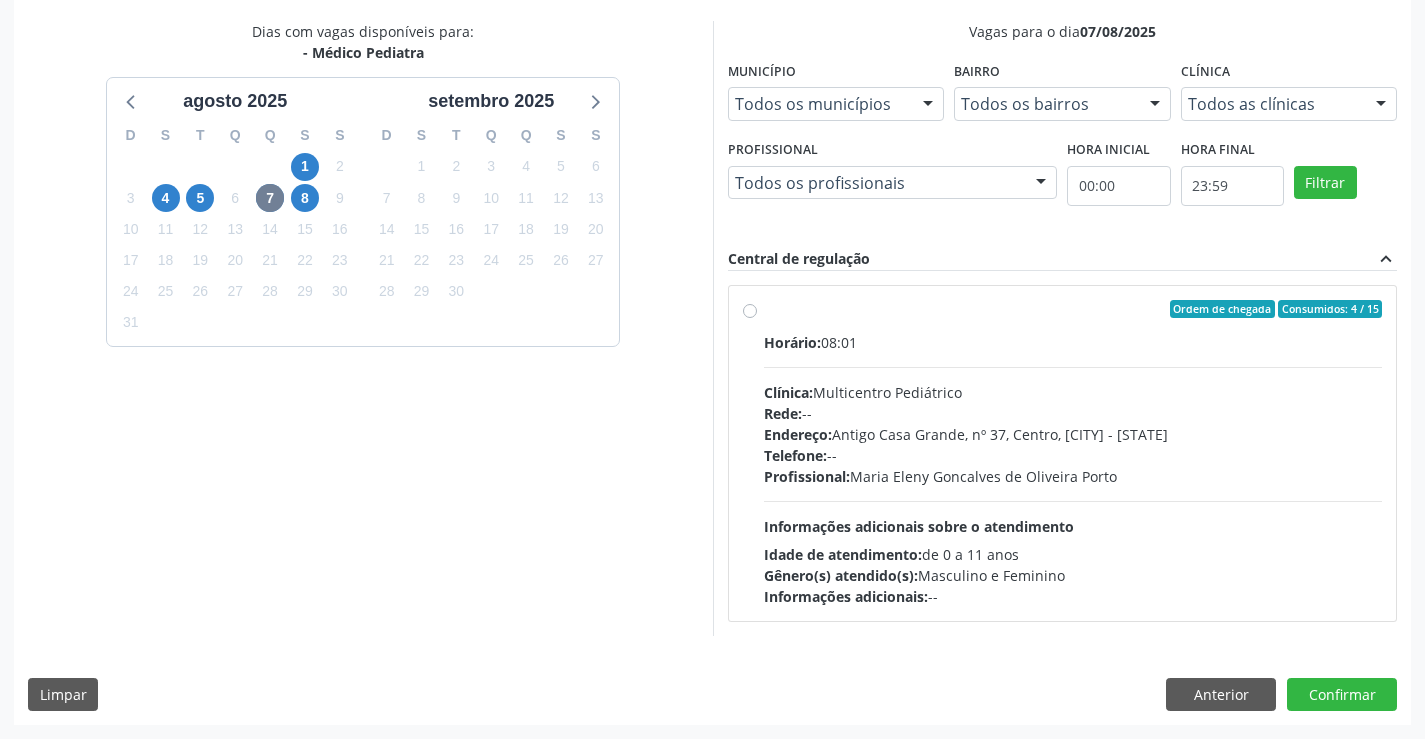 click on "Endereço:   Antigo Casa Grande, nº 37, Centro, [CITY] - [STATE]
Telefone:   --
Profissional:
[FIRST] [LAST] de [LAST] [LAST]
Informações adicionais sobre o atendimento
Idade de atendimento:
de 0 a 11 anos
Gênero(s) atendido(s):
Masculino e Feminino
Informações adicionais:
--" at bounding box center (1073, 453) 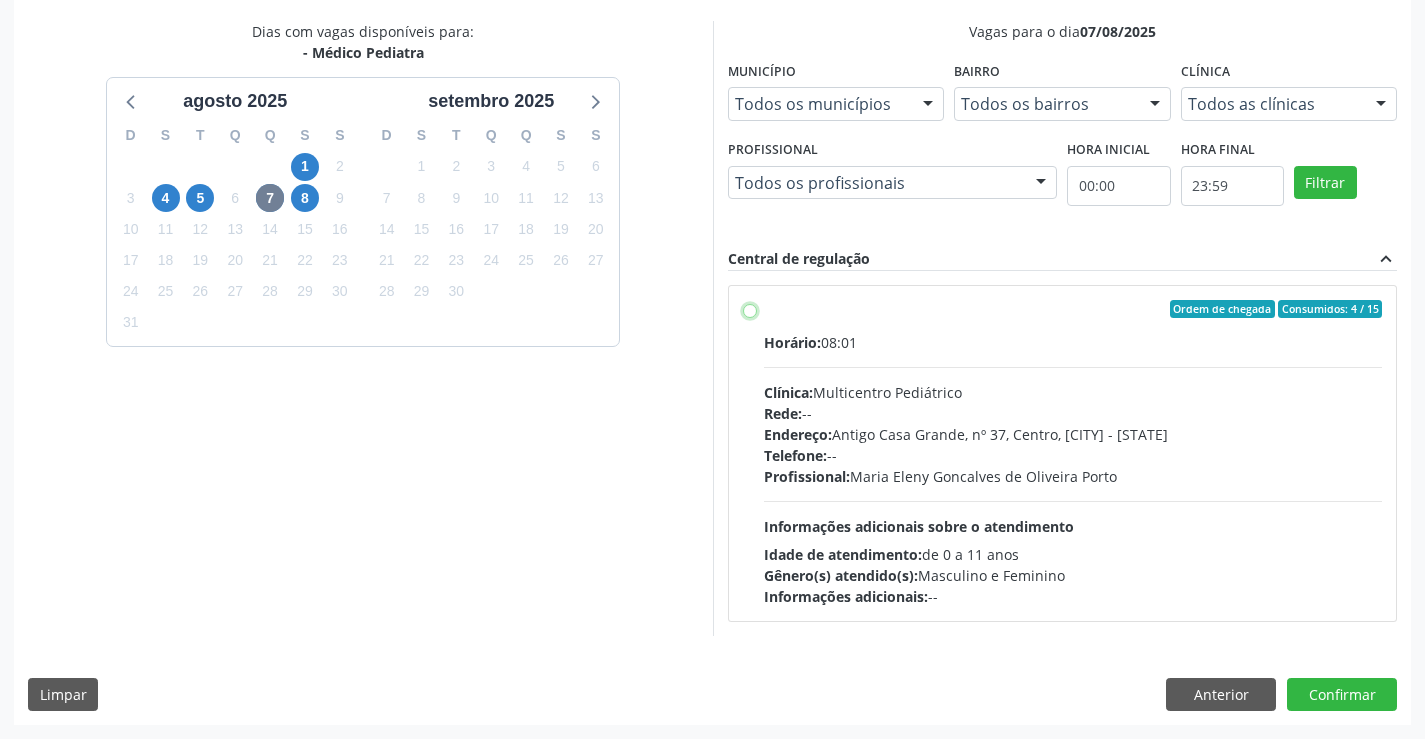 click on "Endereço:   Antigo Casa Grande, nº 37, Centro, [CITY] - [STATE]
Telefone:   --
Profissional:
[FIRST] [LAST] de [LAST] [LAST]
Informações adicionais sobre o atendimento
Idade de atendimento:
de 0 a 11 anos
Gênero(s) atendido(s):
Masculino e Feminino
Informações adicionais:
--" at bounding box center [750, 309] 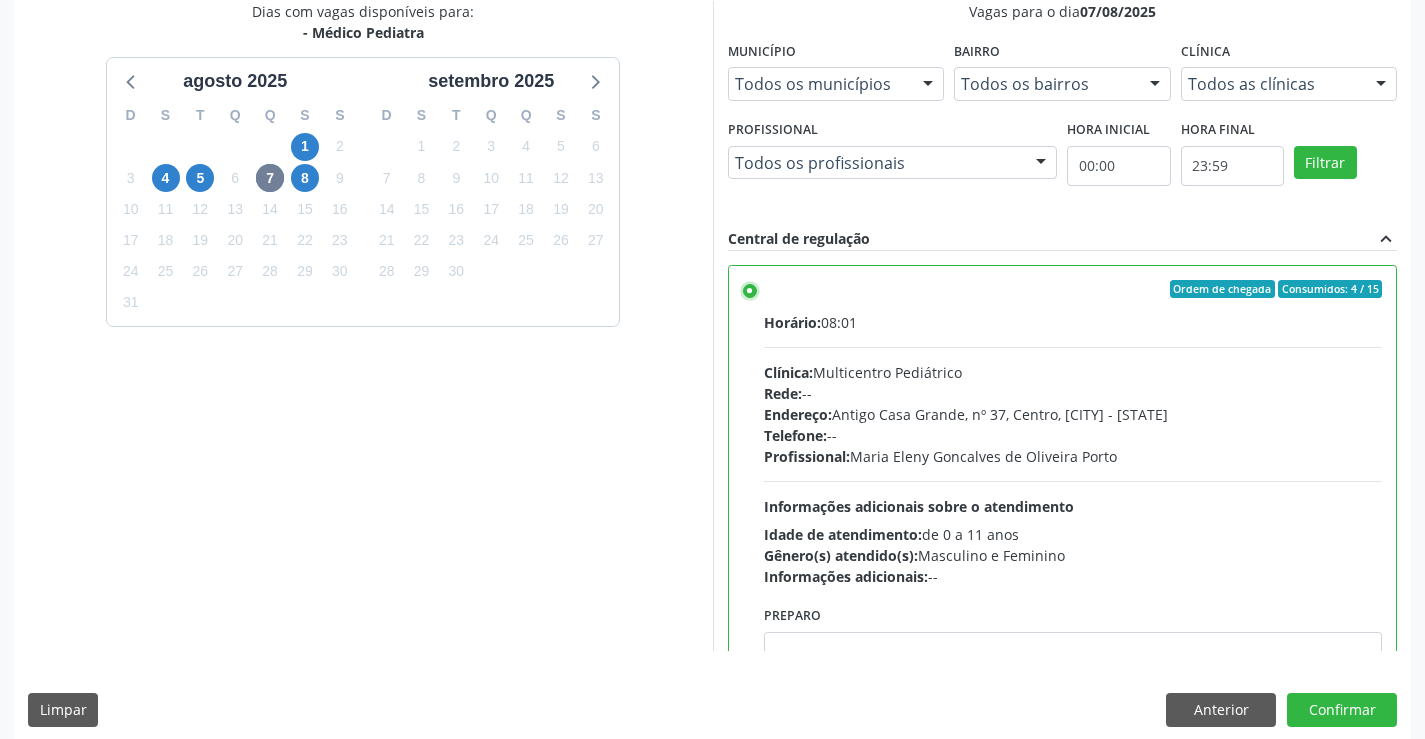 scroll, scrollTop: 456, scrollLeft: 0, axis: vertical 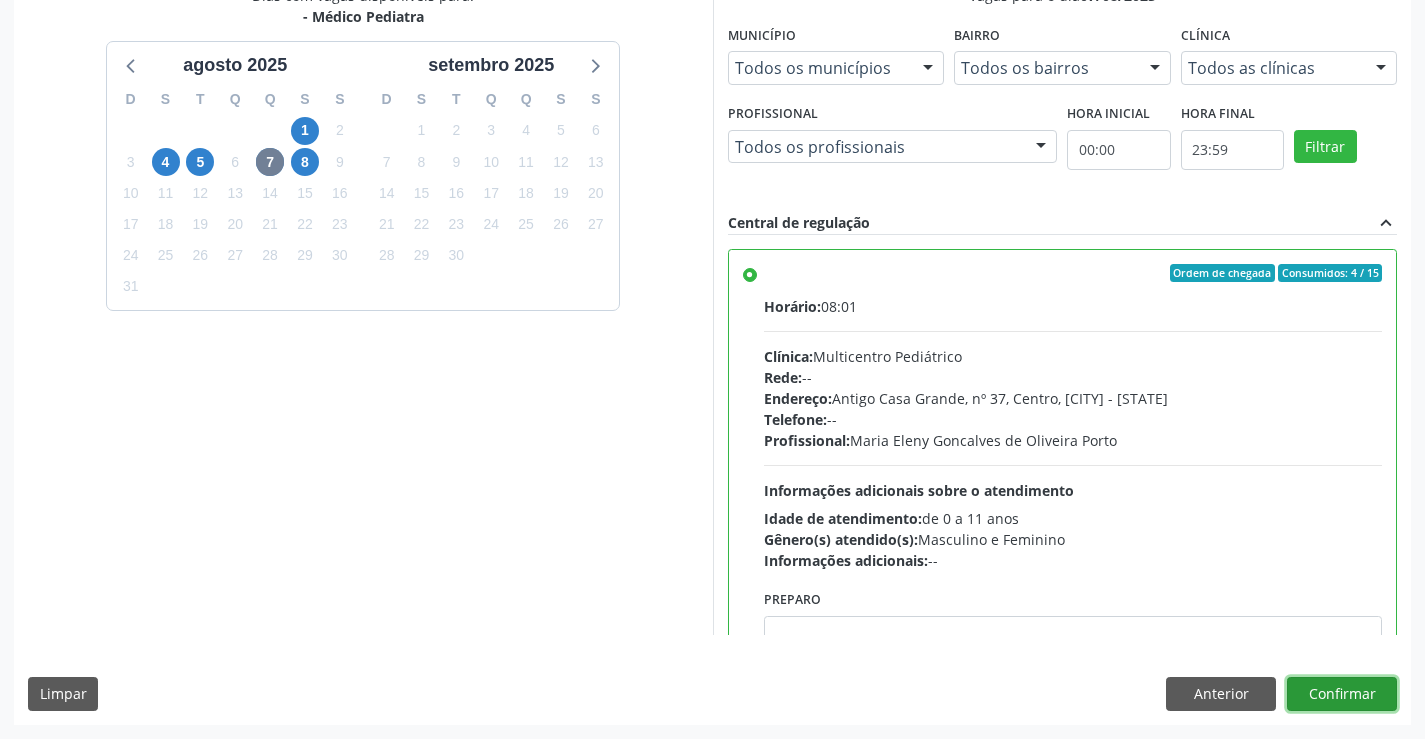 click on "Confirmar" at bounding box center (1342, 694) 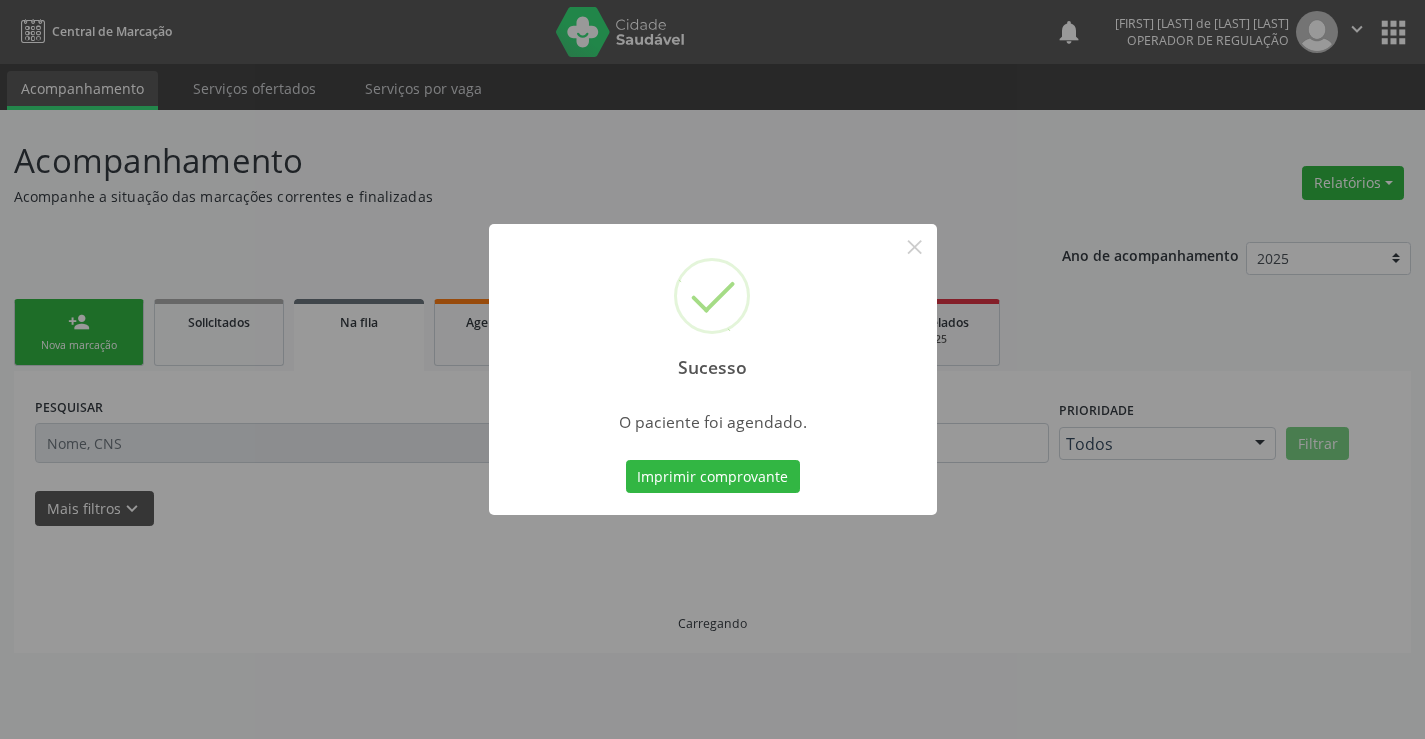 scroll, scrollTop: 0, scrollLeft: 0, axis: both 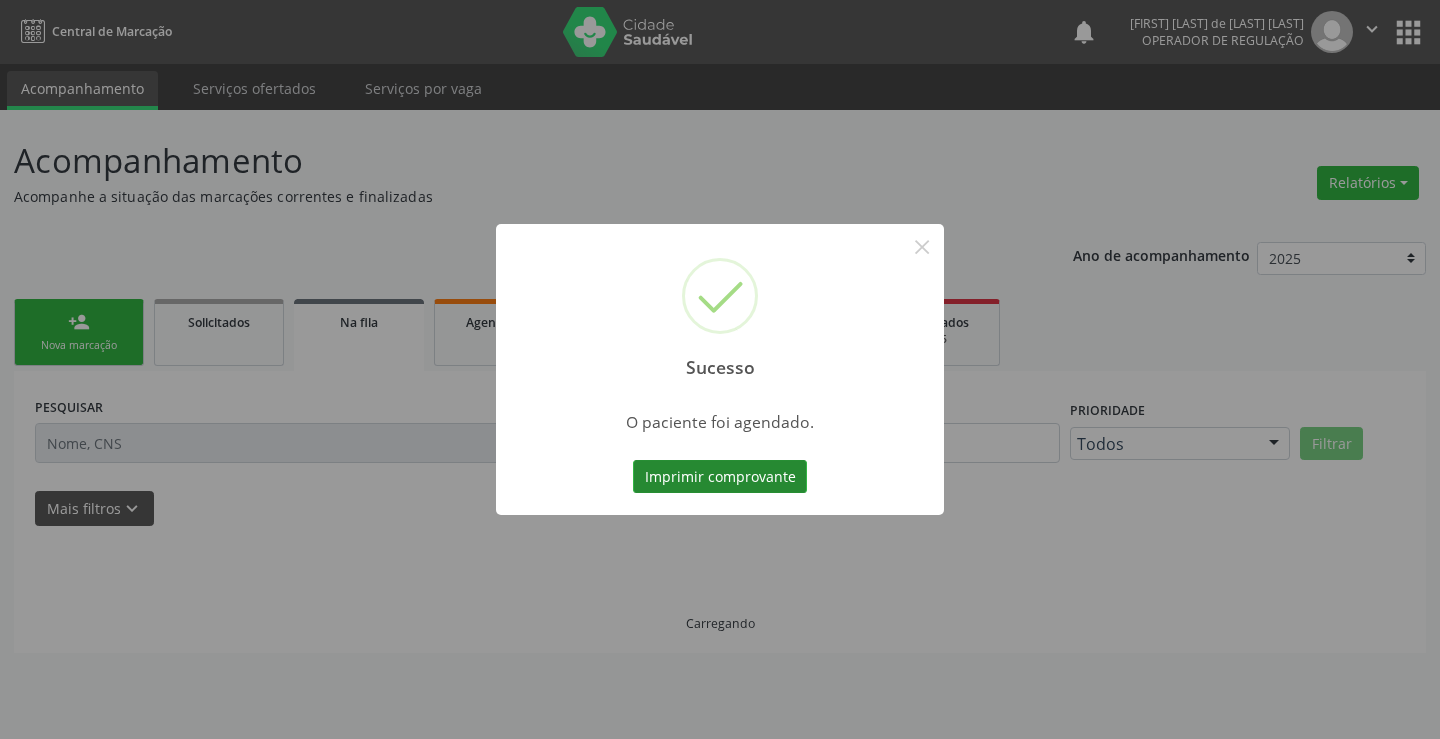 click on "Imprimir comprovante" at bounding box center (720, 477) 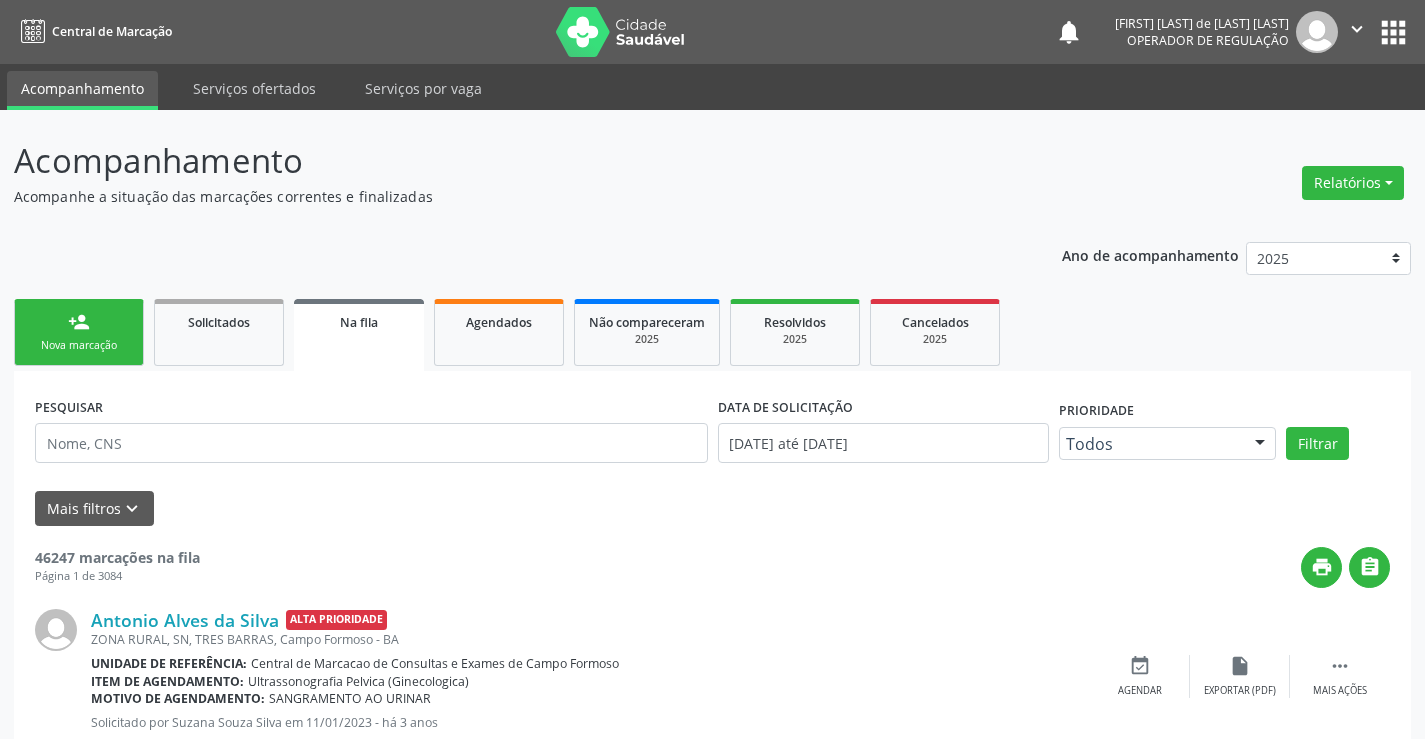 click on "person_add
Nova marcação" at bounding box center (79, 332) 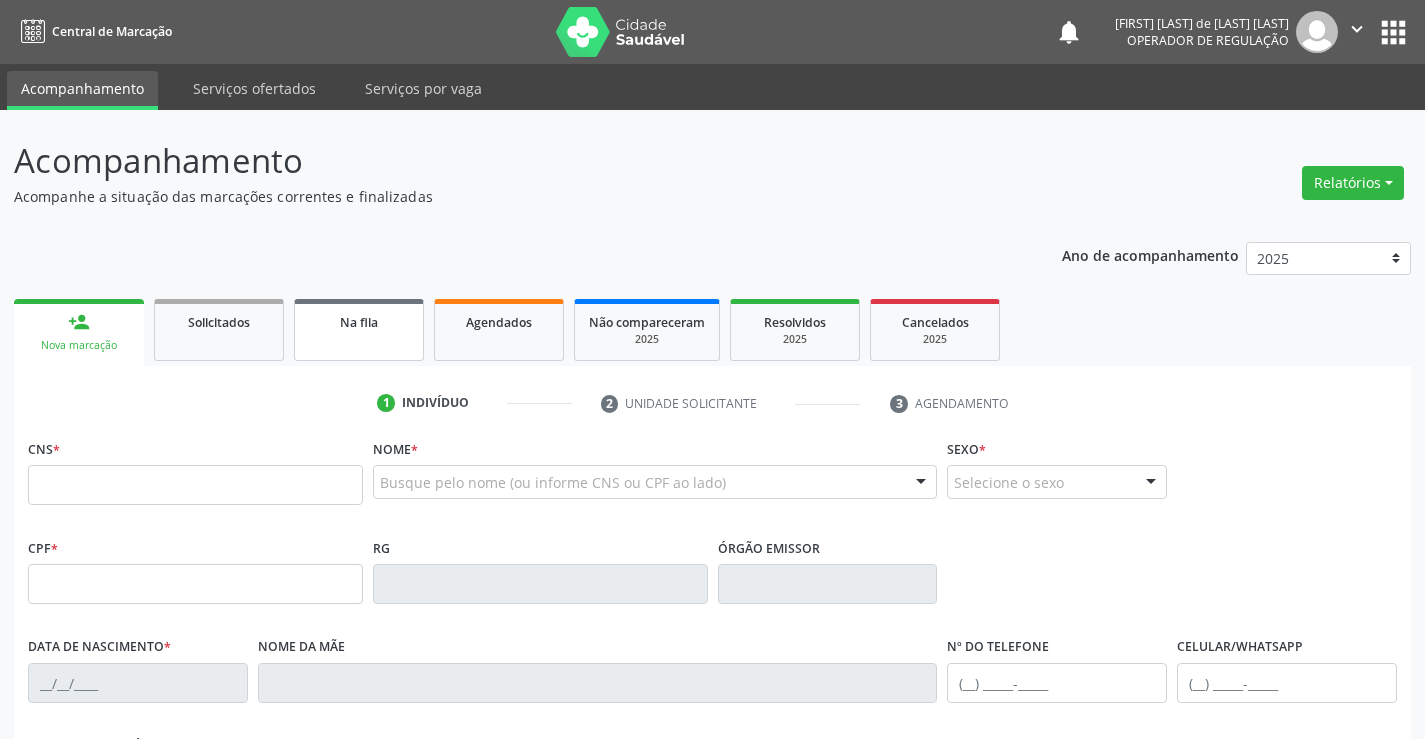 click on "Na fila" at bounding box center [359, 330] 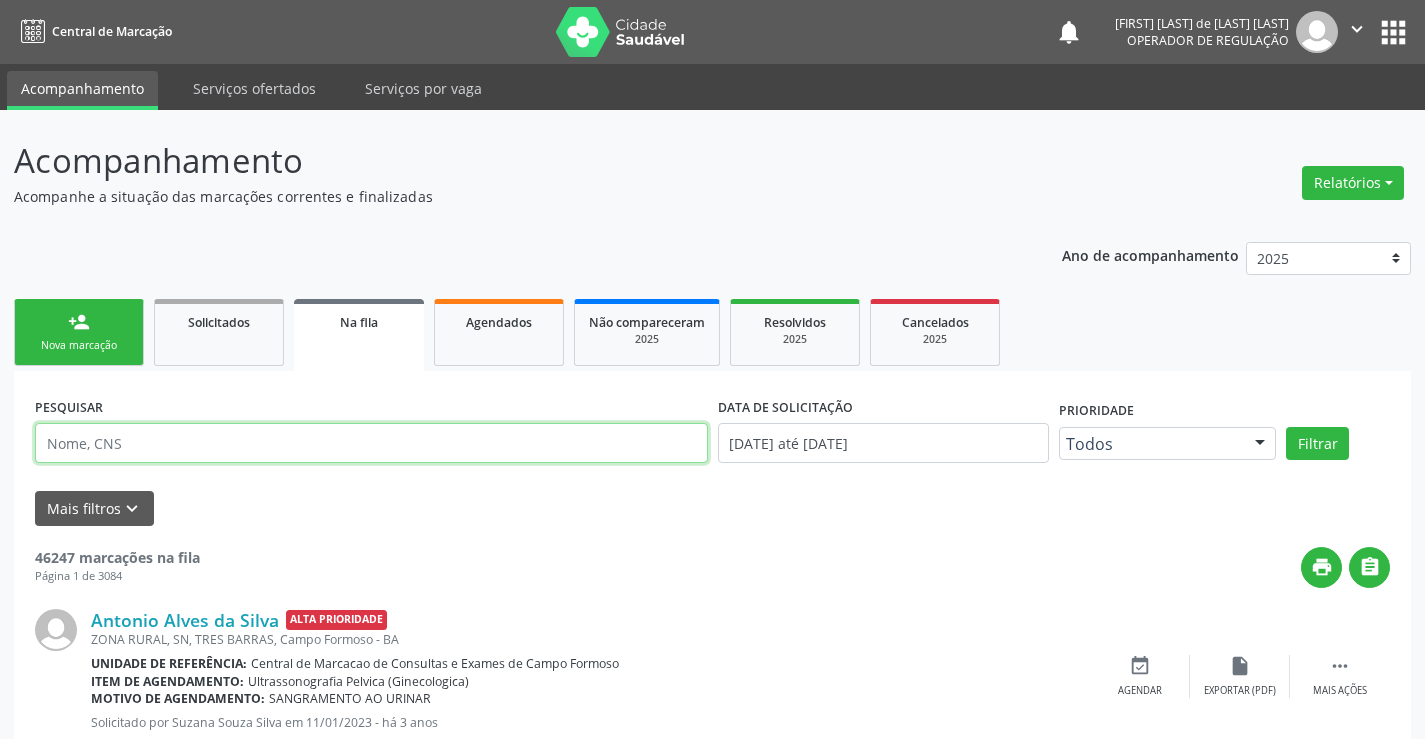click at bounding box center (371, 443) 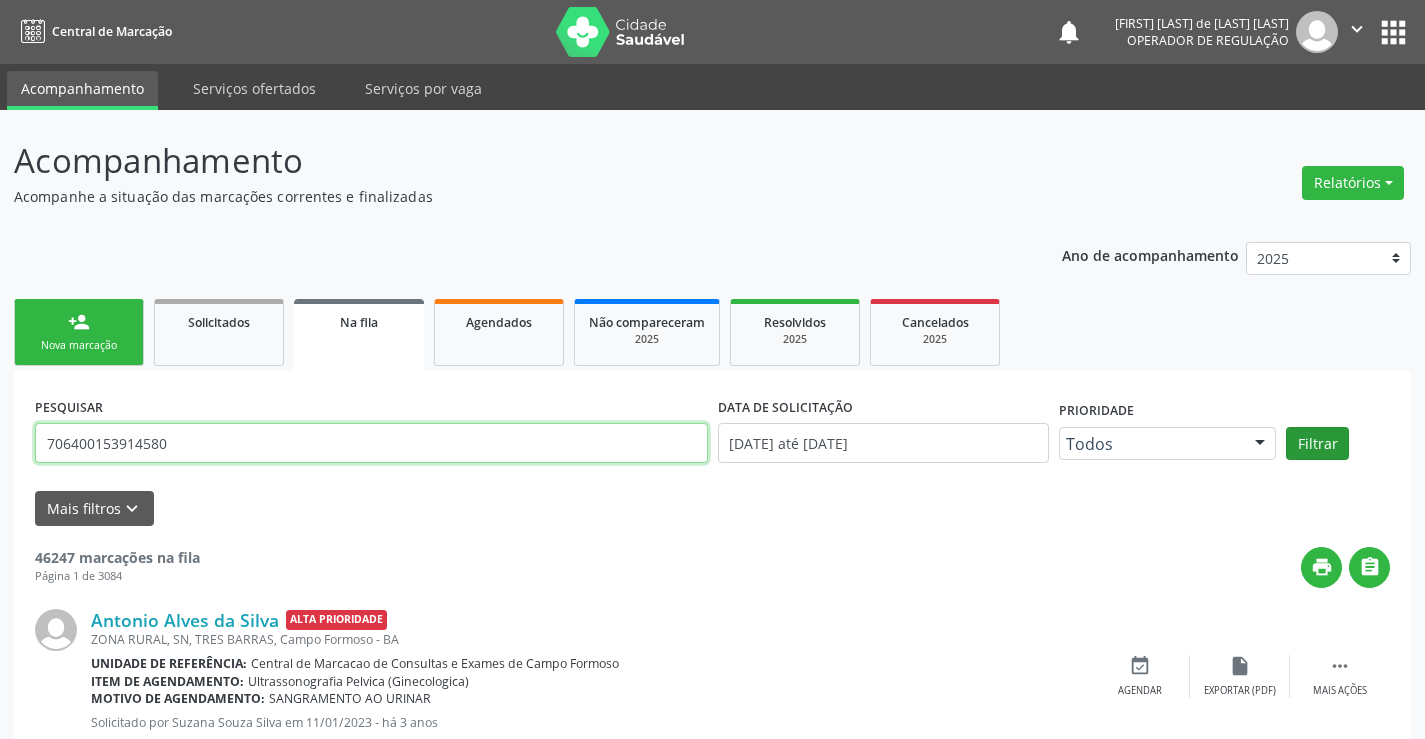 type on "706400153914580" 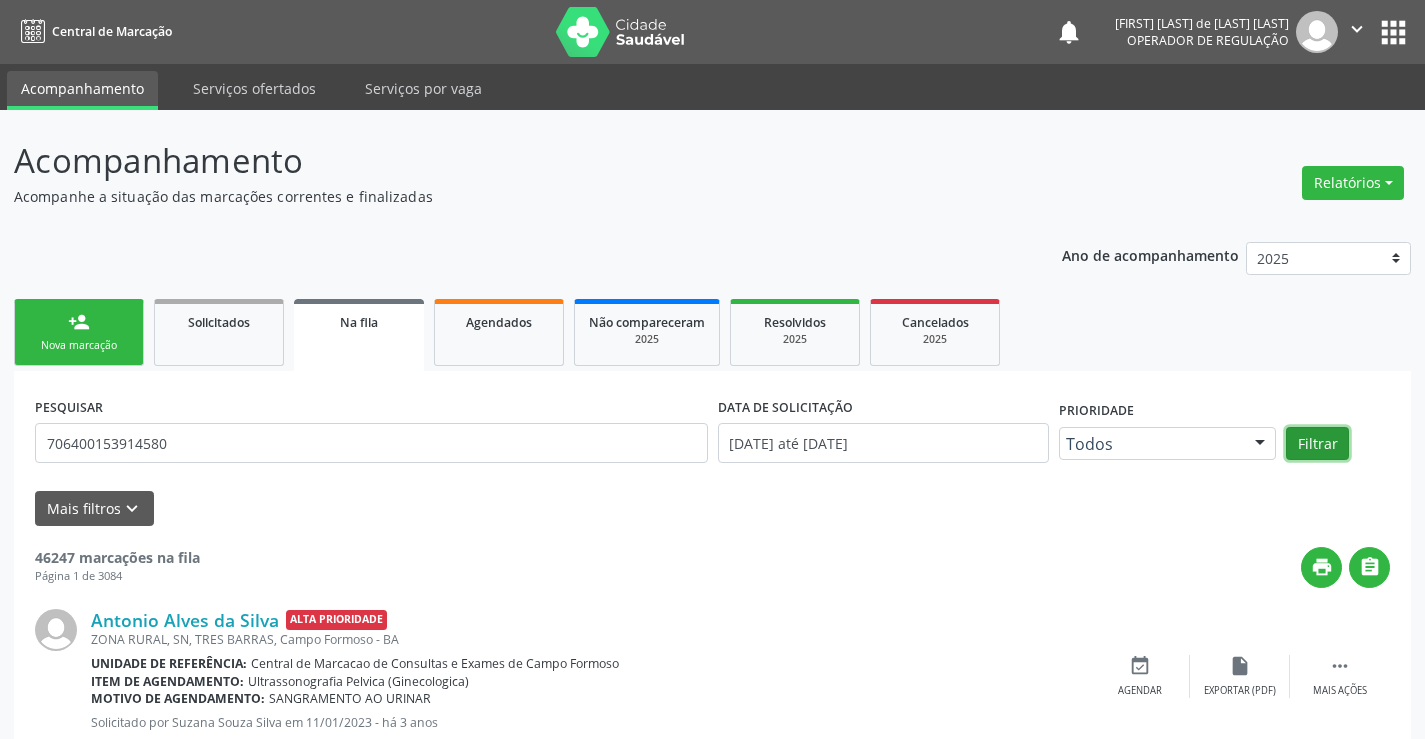 click on "Filtrar" at bounding box center (1317, 444) 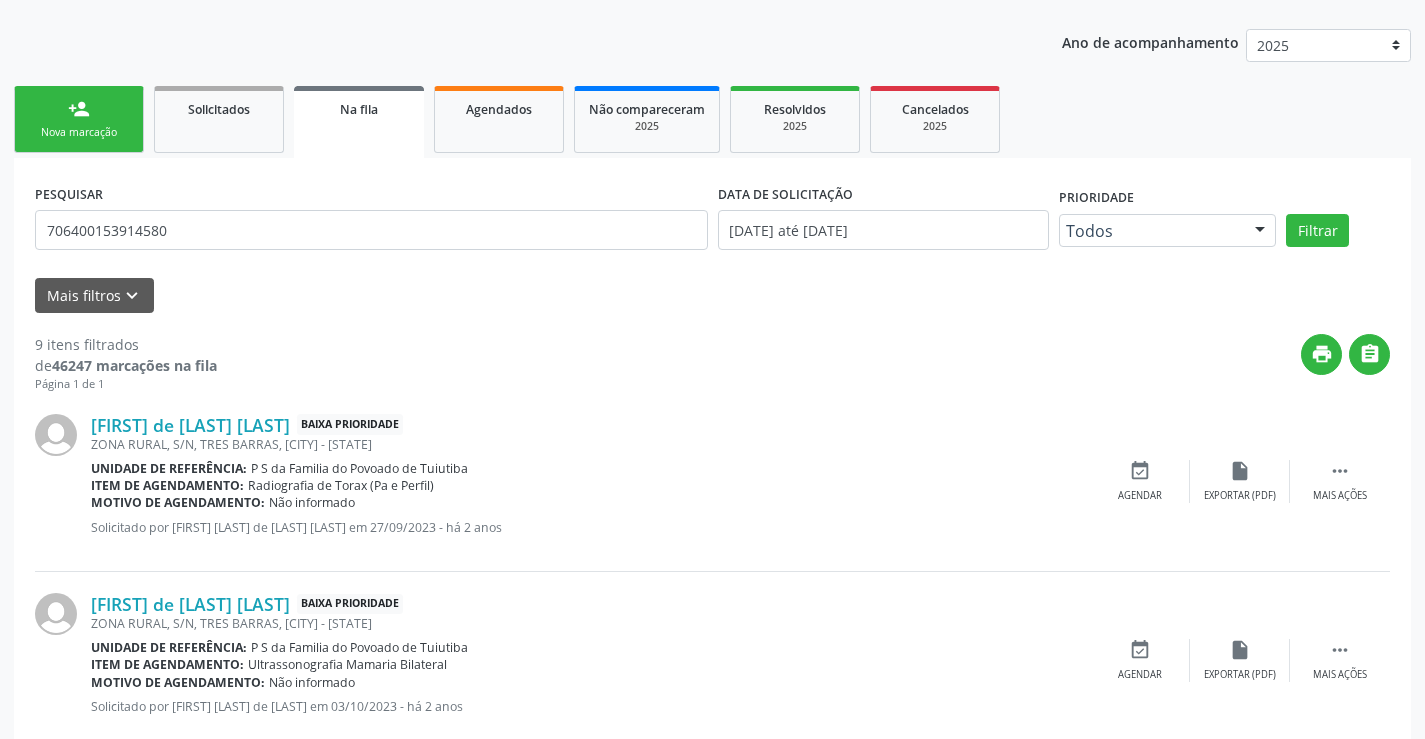 scroll, scrollTop: 0, scrollLeft: 0, axis: both 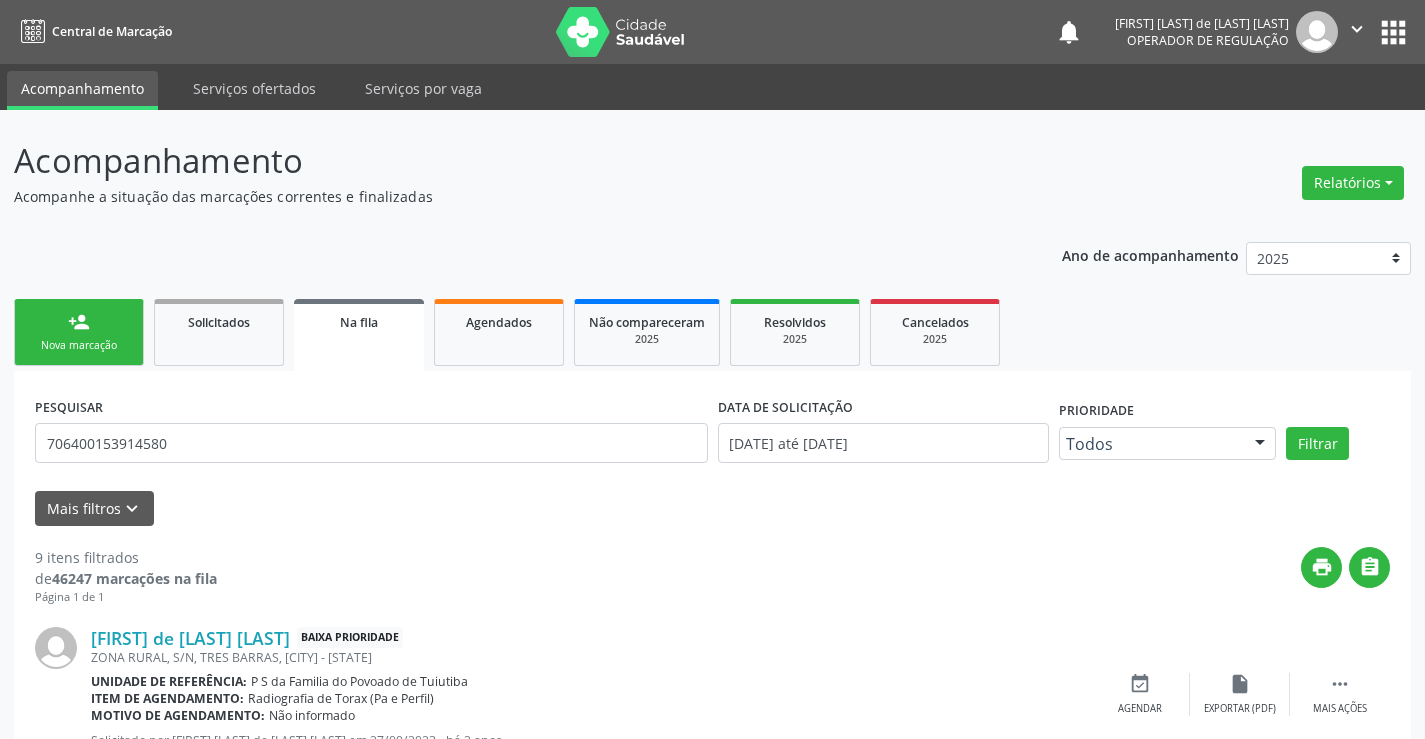 click on "person_add
Nova marcação" at bounding box center [79, 332] 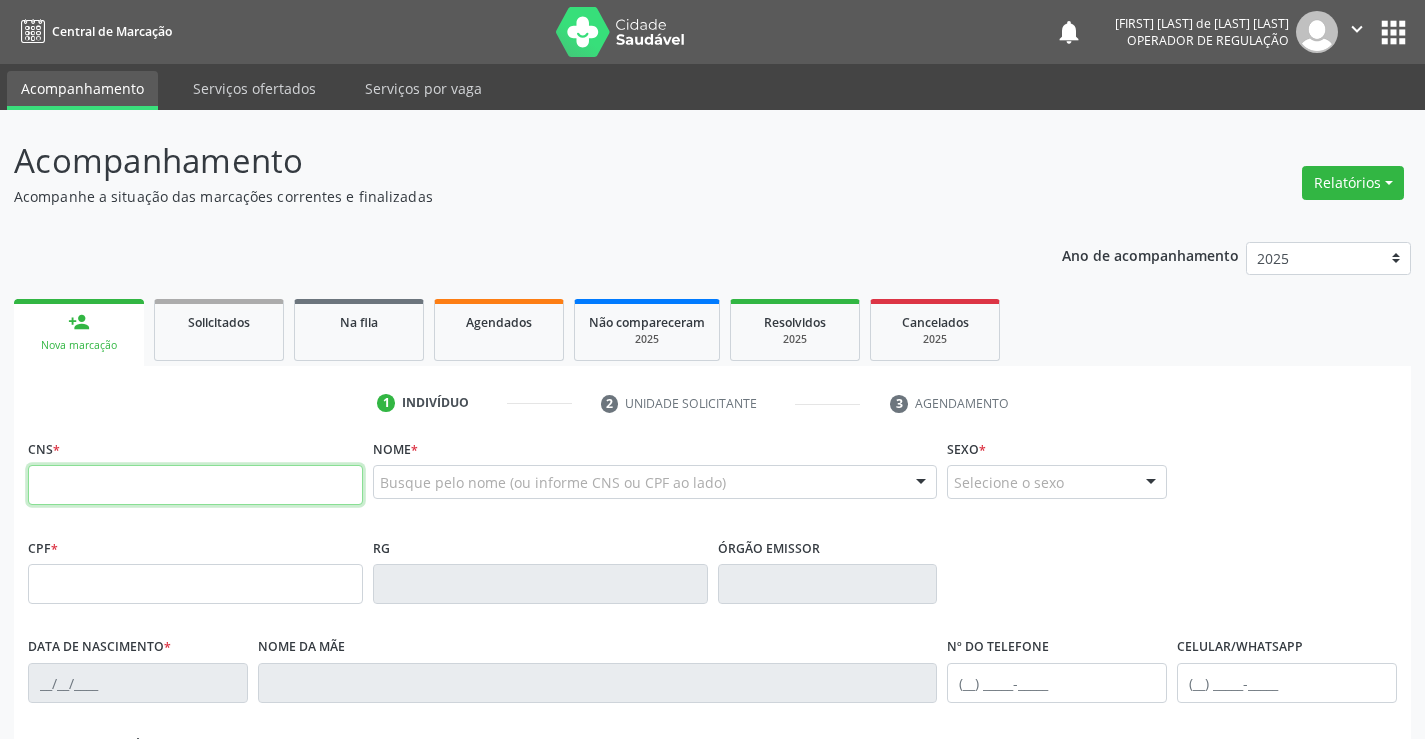 click at bounding box center (195, 485) 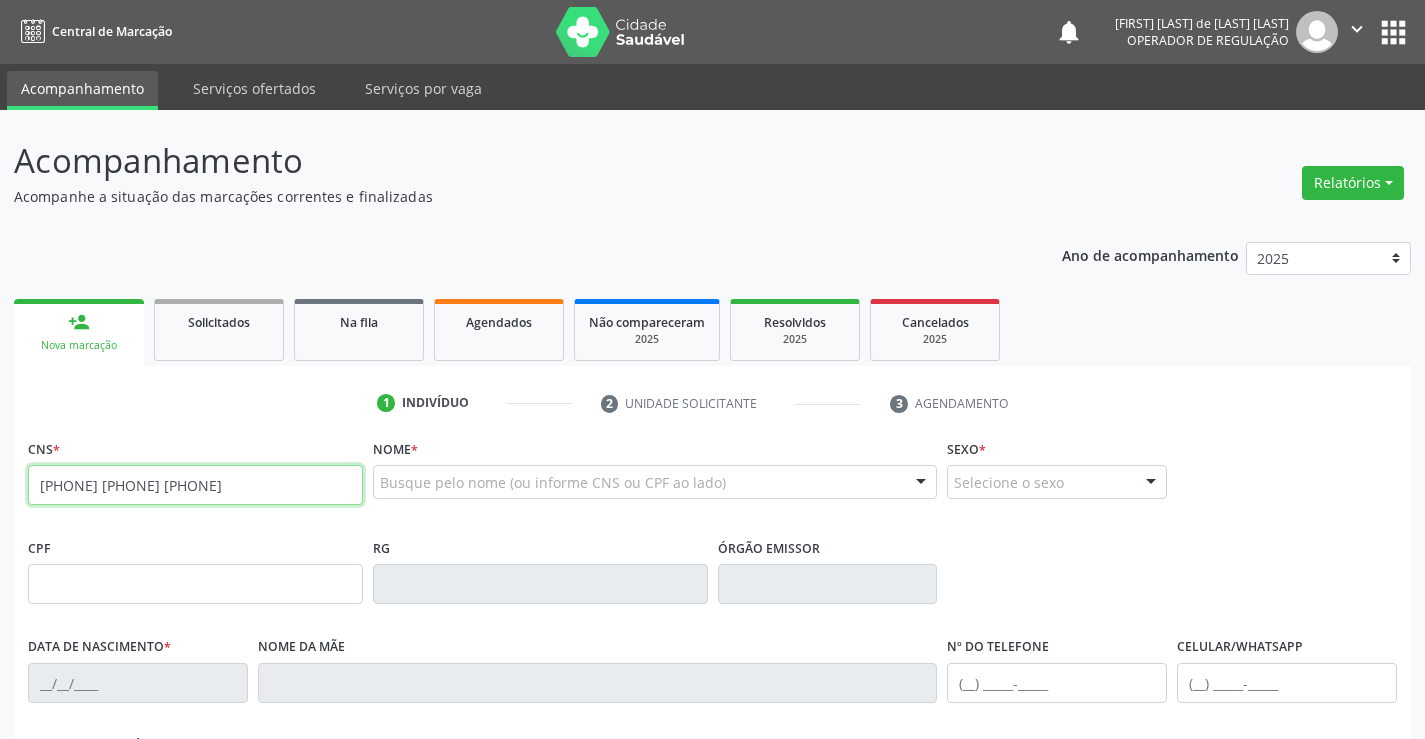 type on "[PHONE] [PHONE] [PHONE]" 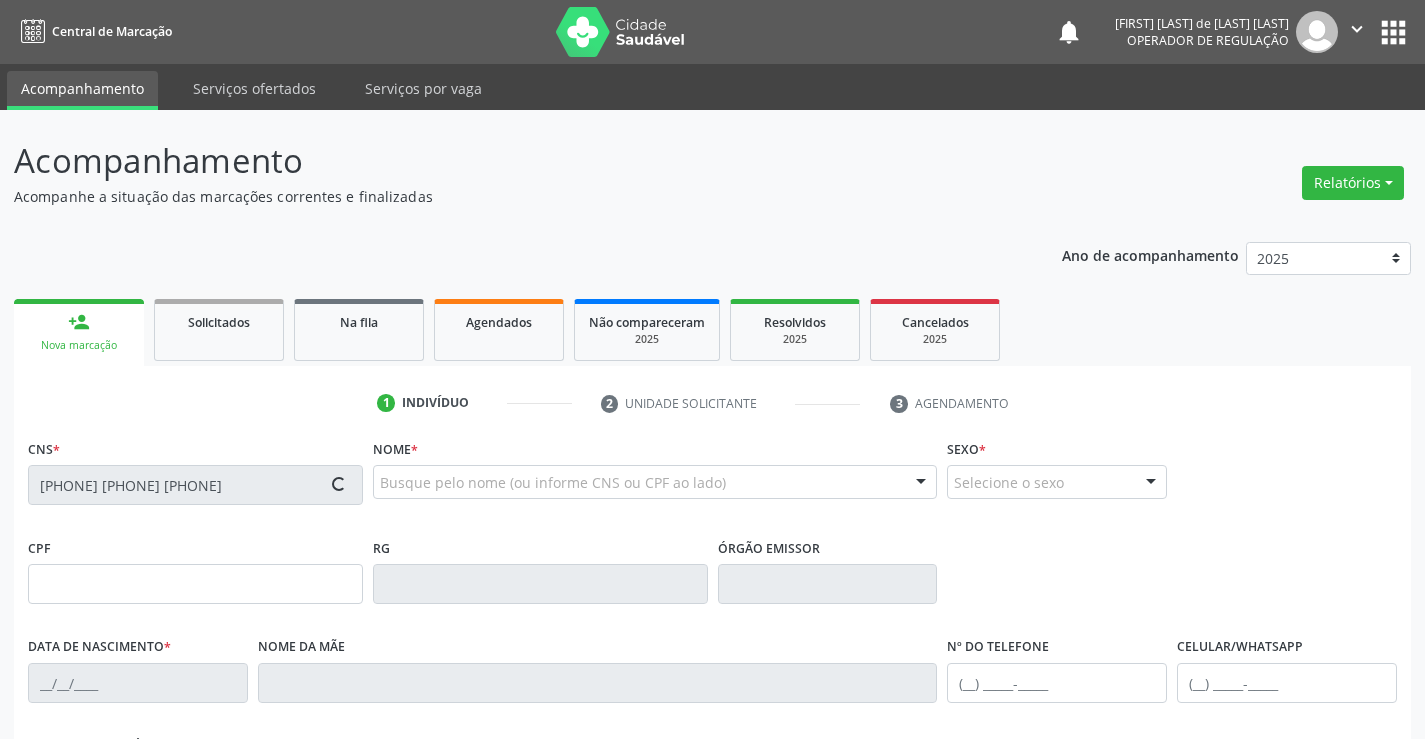 type on "[SSN]" 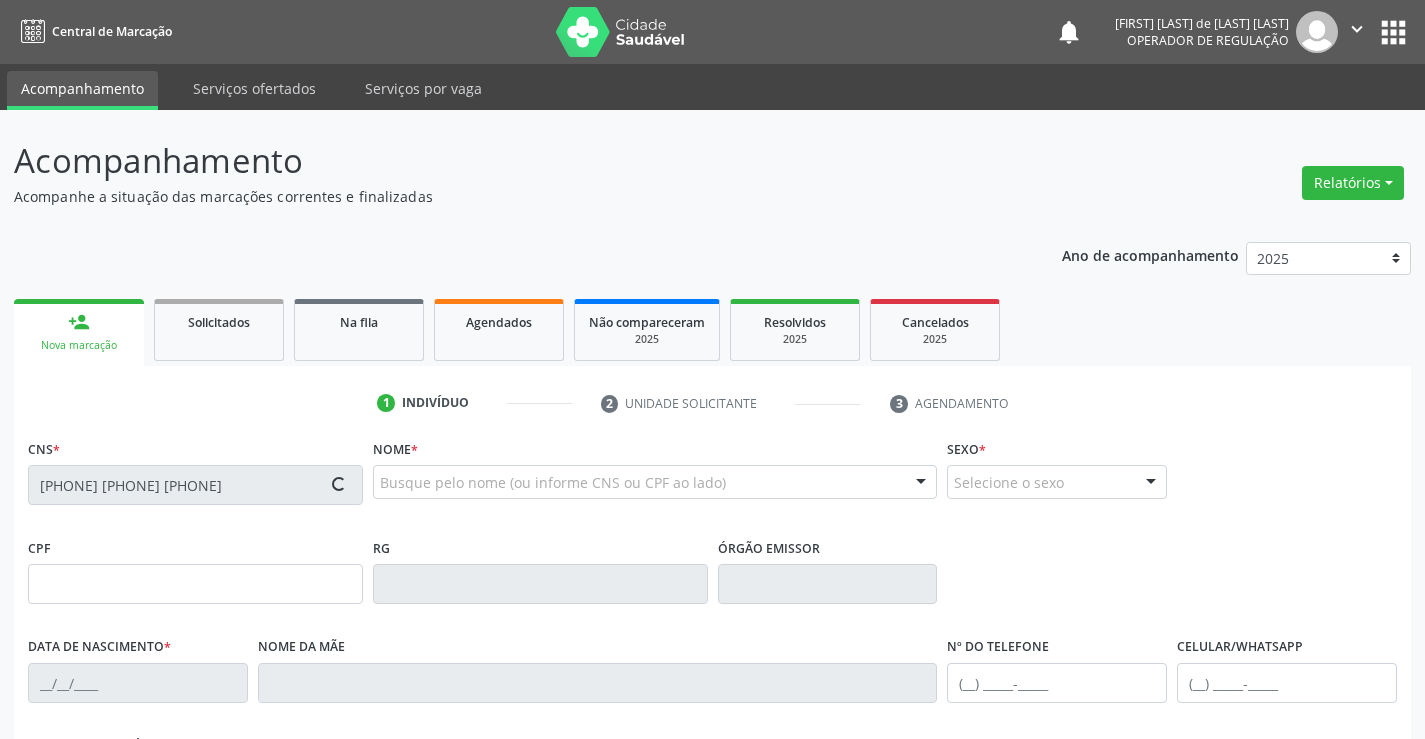 type on "[LAST][LAST][LAST]" 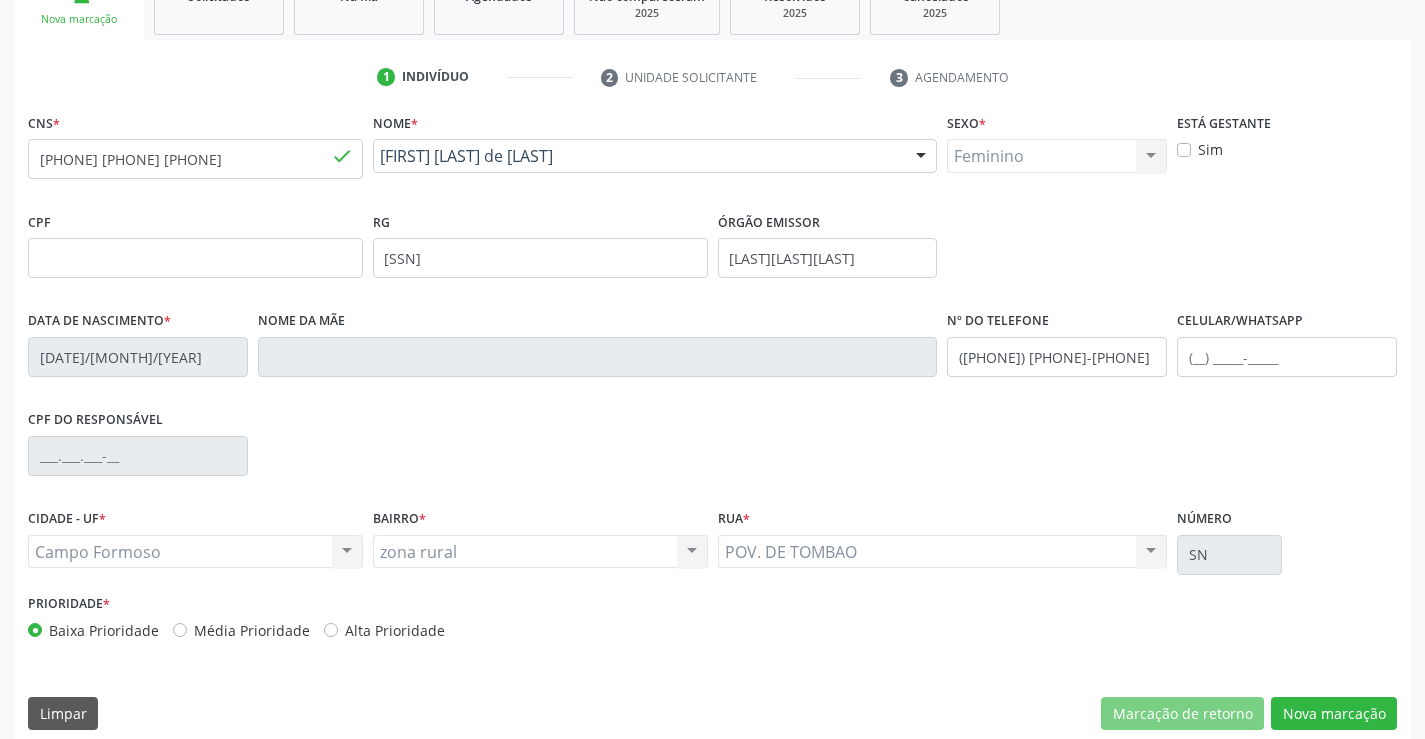 scroll, scrollTop: 345, scrollLeft: 0, axis: vertical 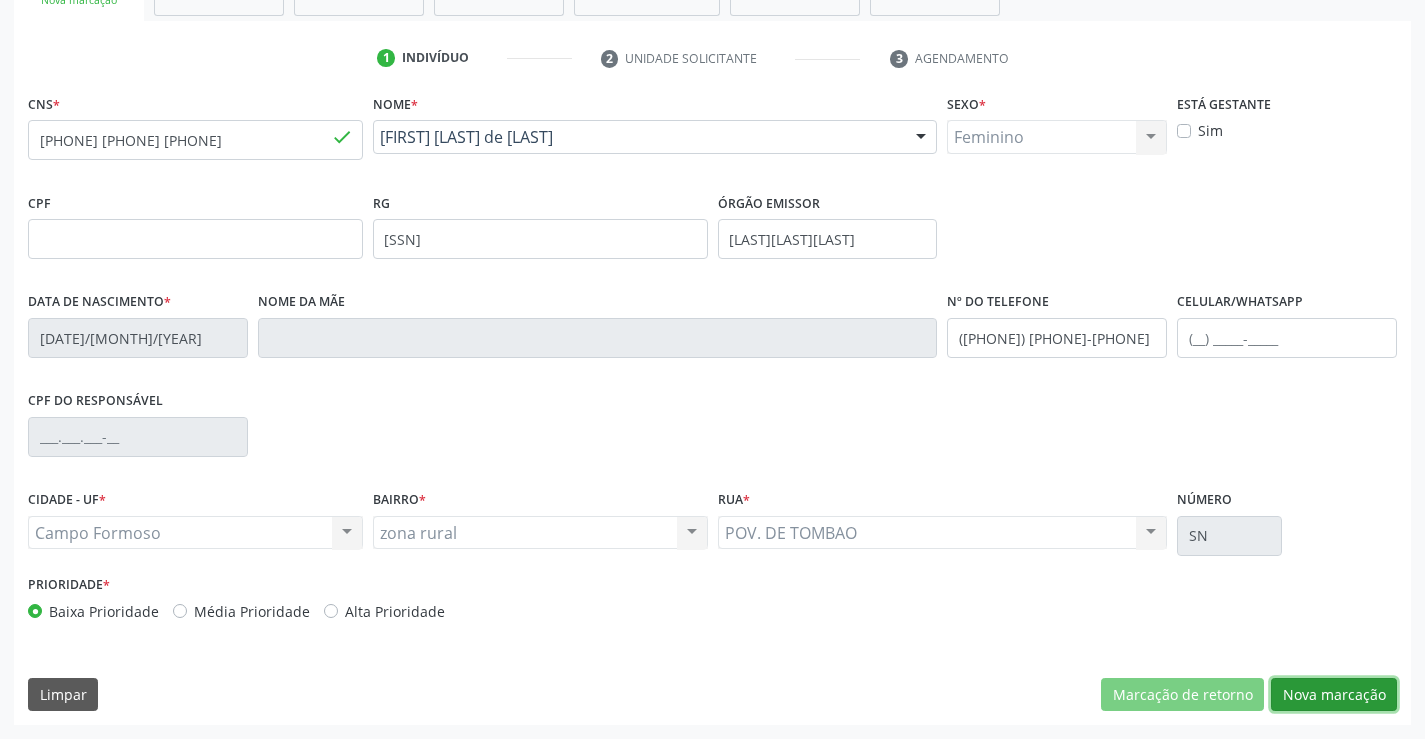 click on "Nova marcação" at bounding box center (1334, 695) 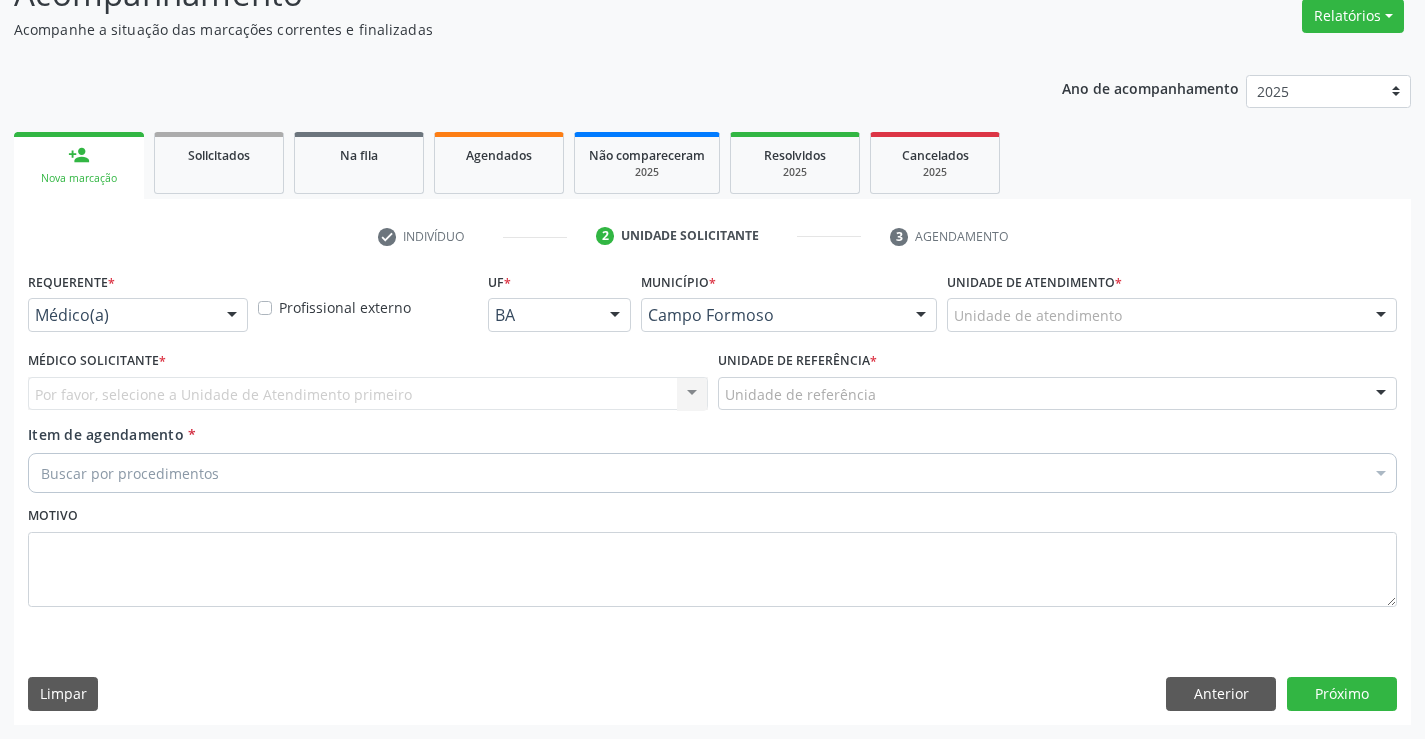 scroll, scrollTop: 167, scrollLeft: 0, axis: vertical 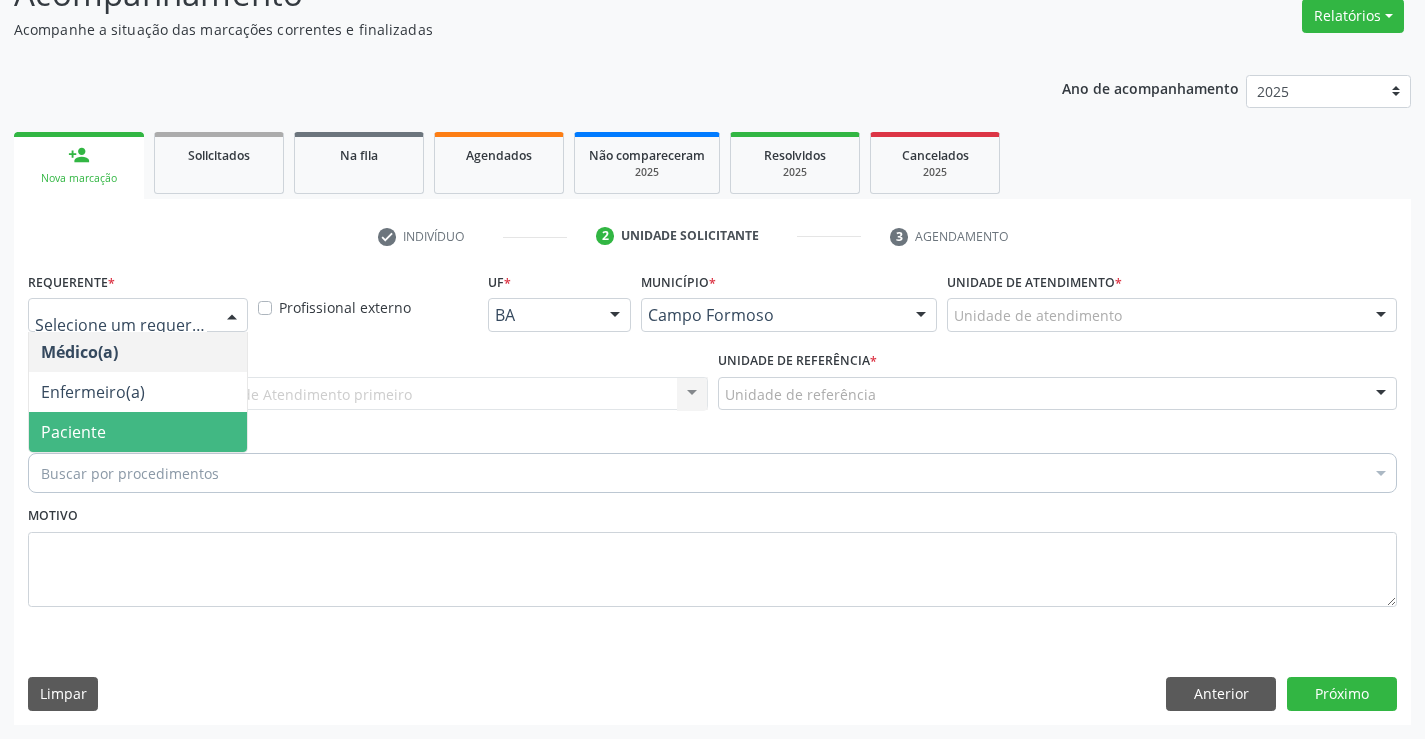 click on "Paciente" at bounding box center (73, 432) 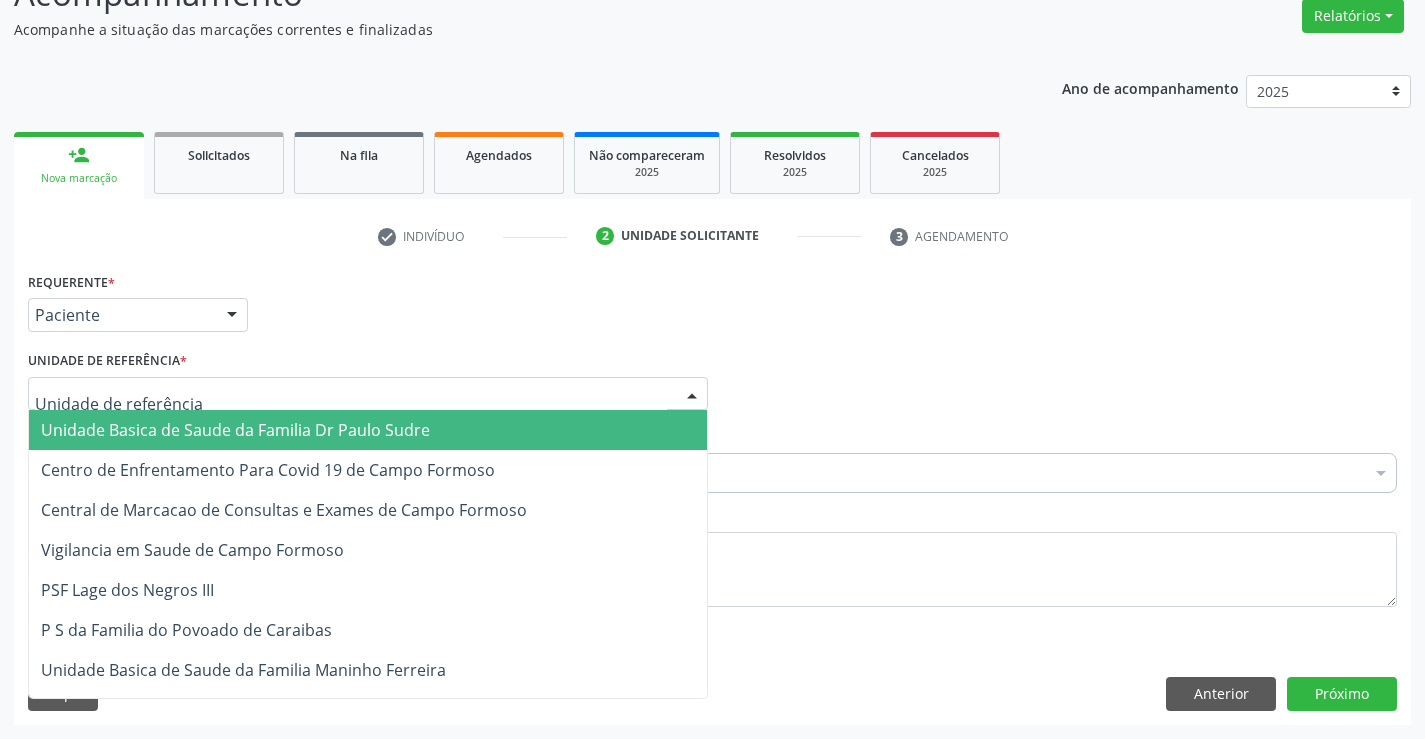 click on "Unidade Basica de Saude da Familia Dr Paulo Sudre" at bounding box center (235, 430) 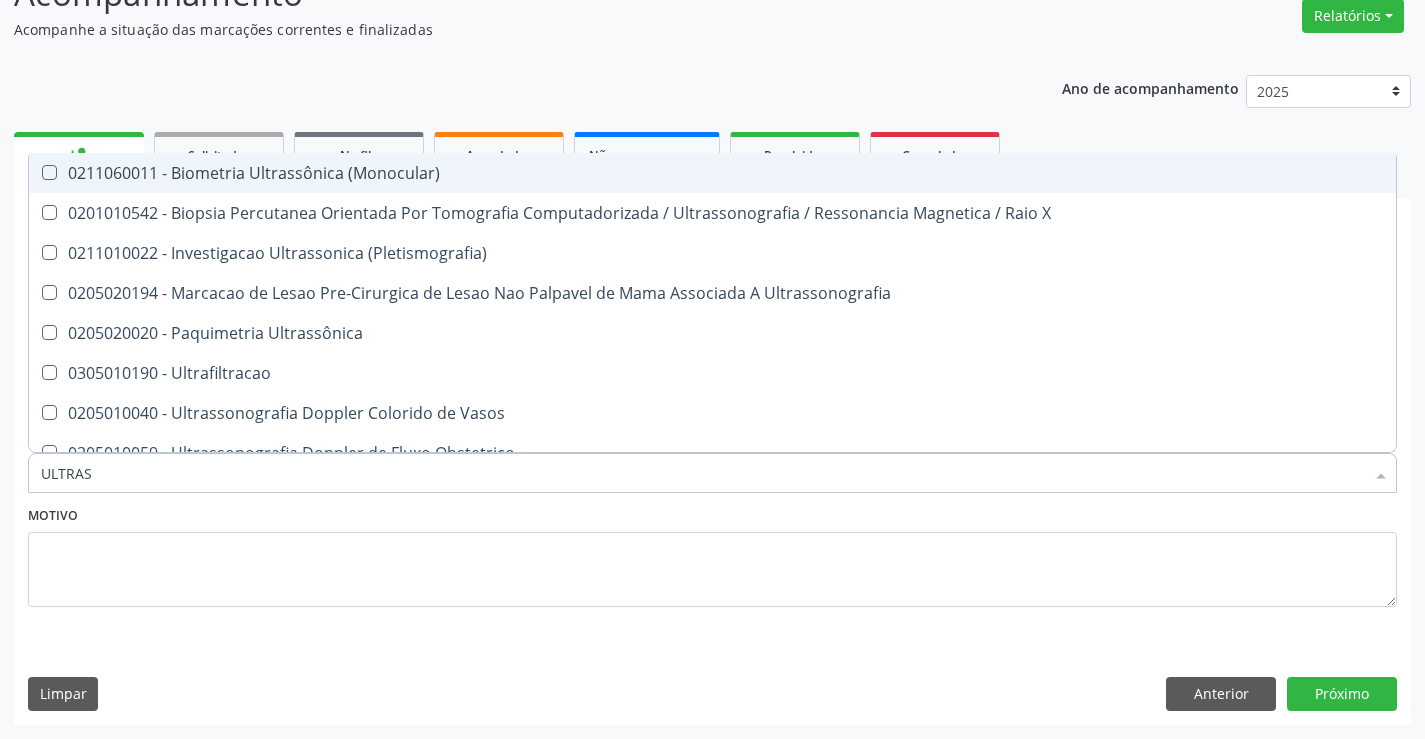 type on "ULTRASS" 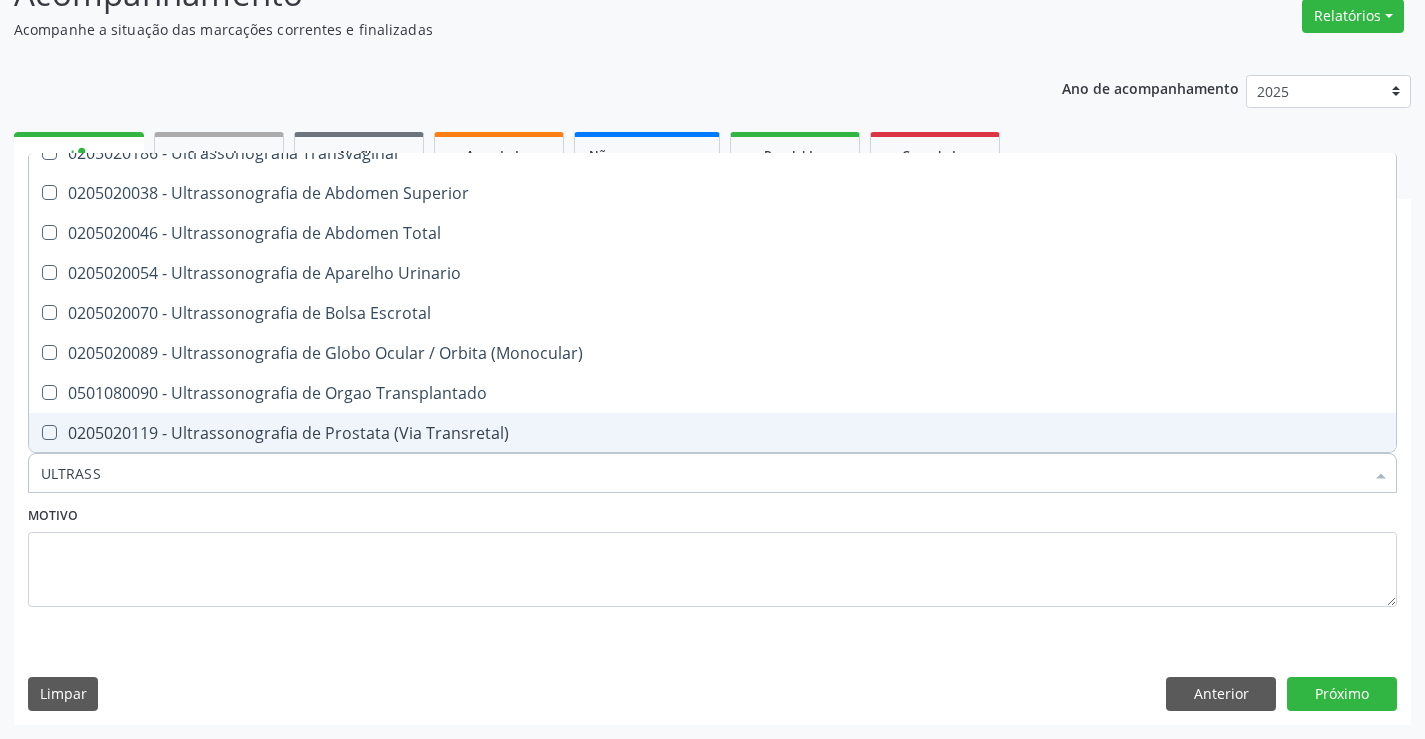 scroll, scrollTop: 400, scrollLeft: 0, axis: vertical 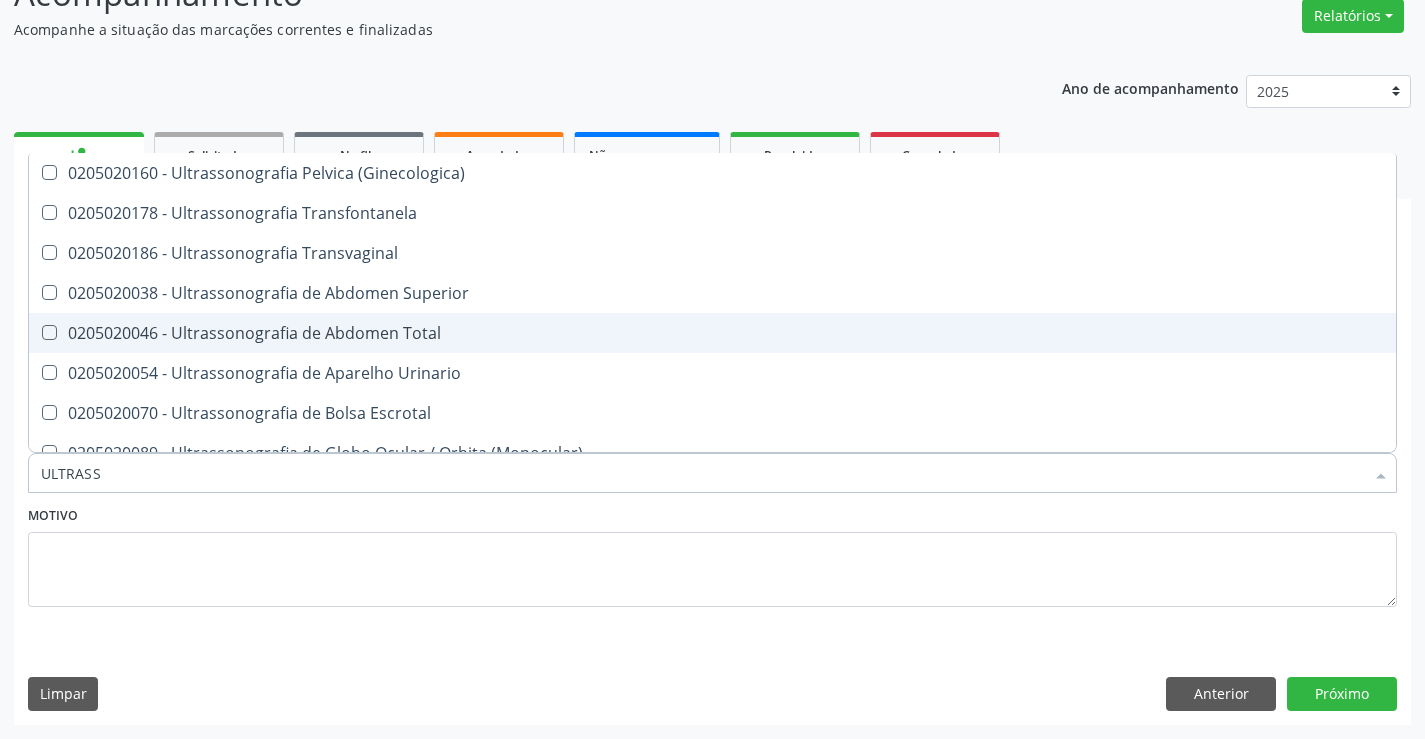 click on "0205020046 - Ultrassonografia de Abdomen Total" at bounding box center (712, 333) 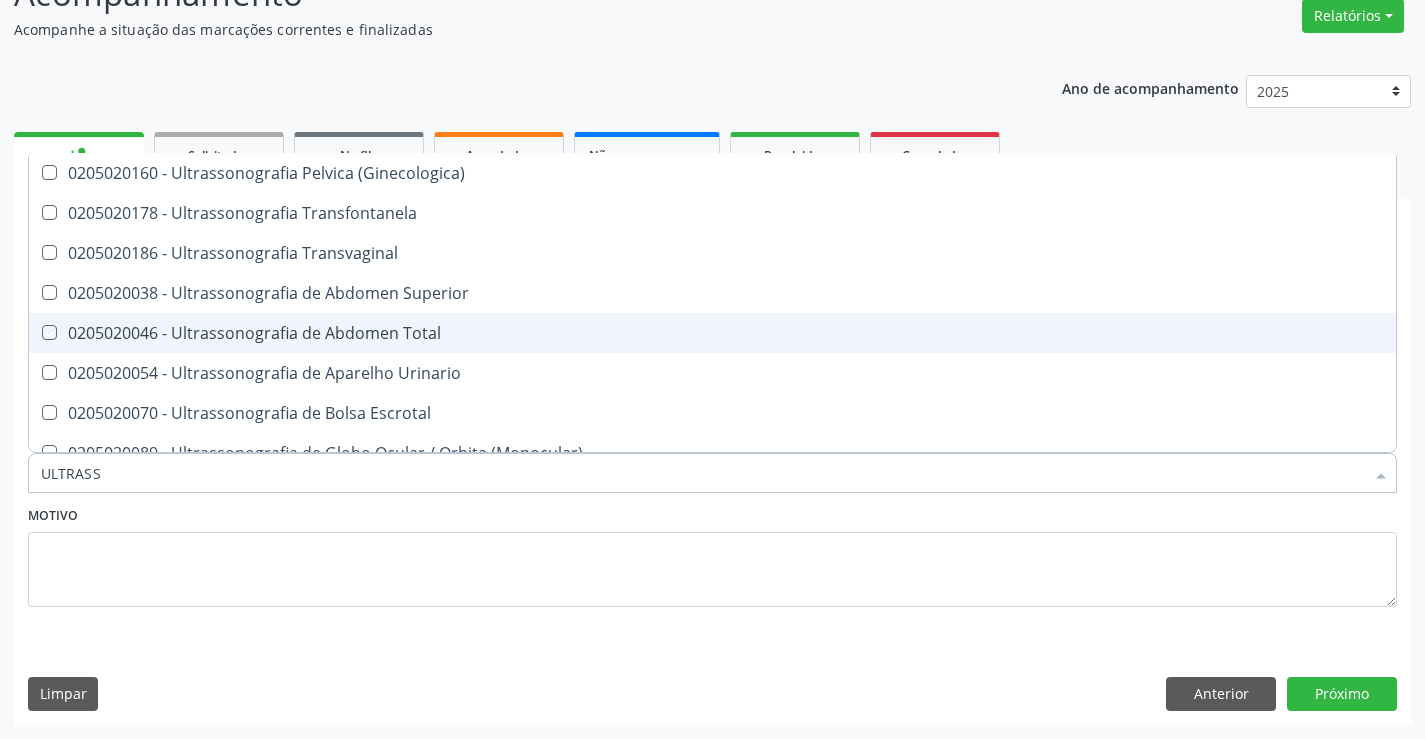 checkbox on "true" 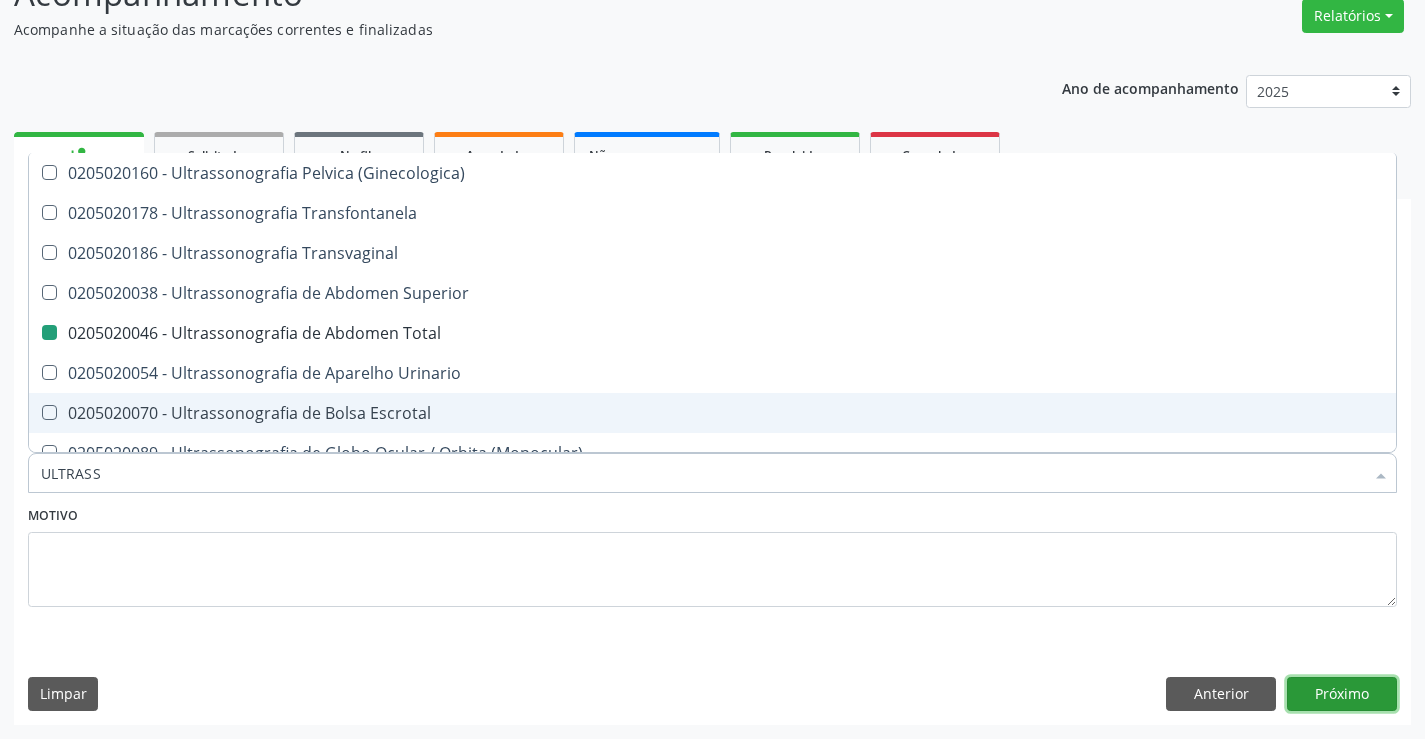 click on "Próximo" at bounding box center (1342, 694) 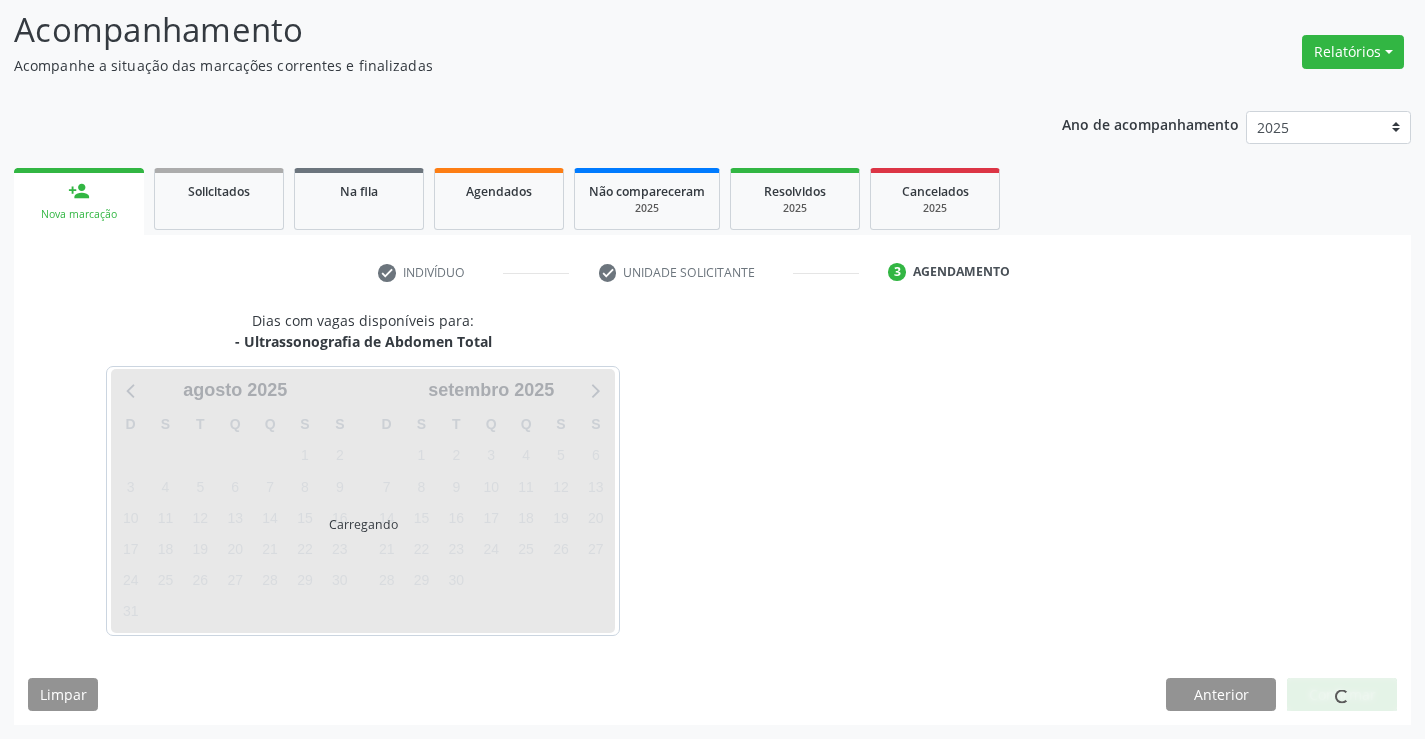 scroll, scrollTop: 131, scrollLeft: 0, axis: vertical 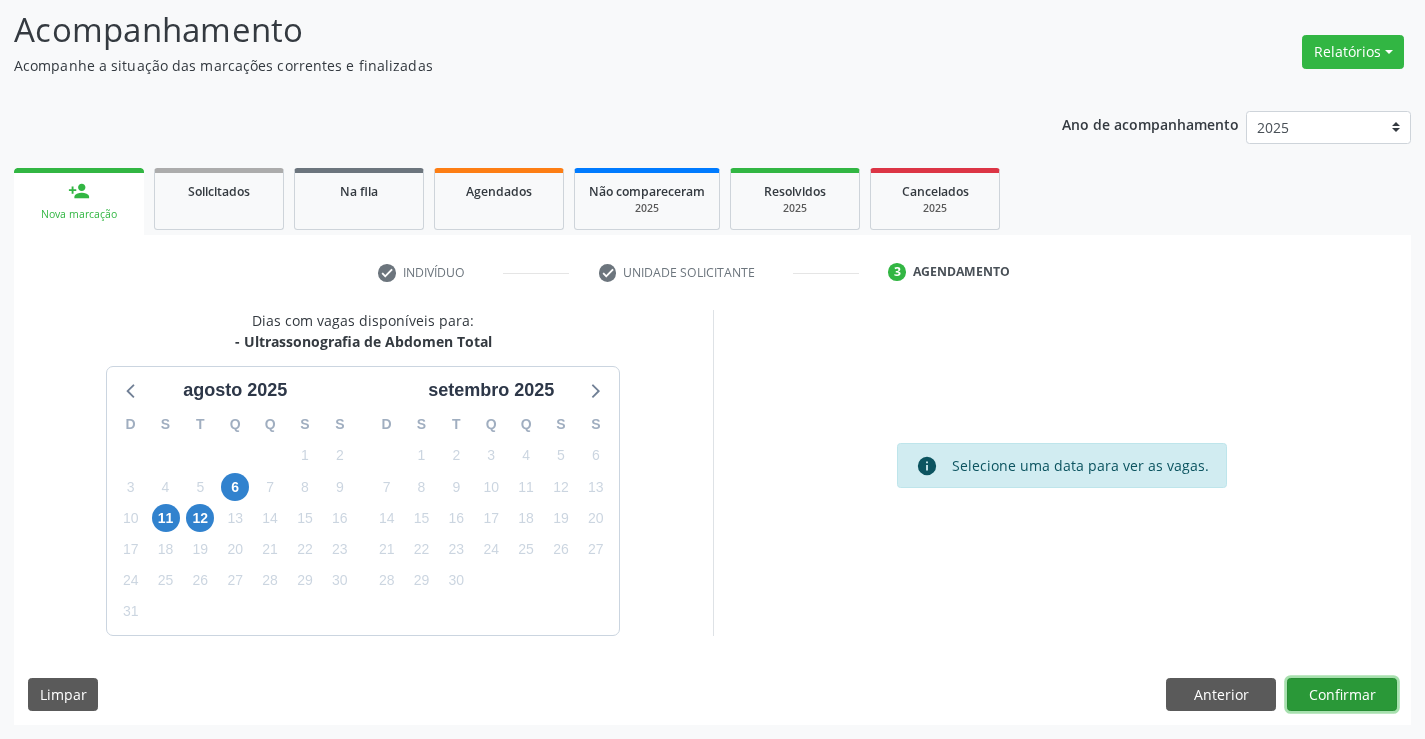 click on "Confirmar" at bounding box center [1342, 695] 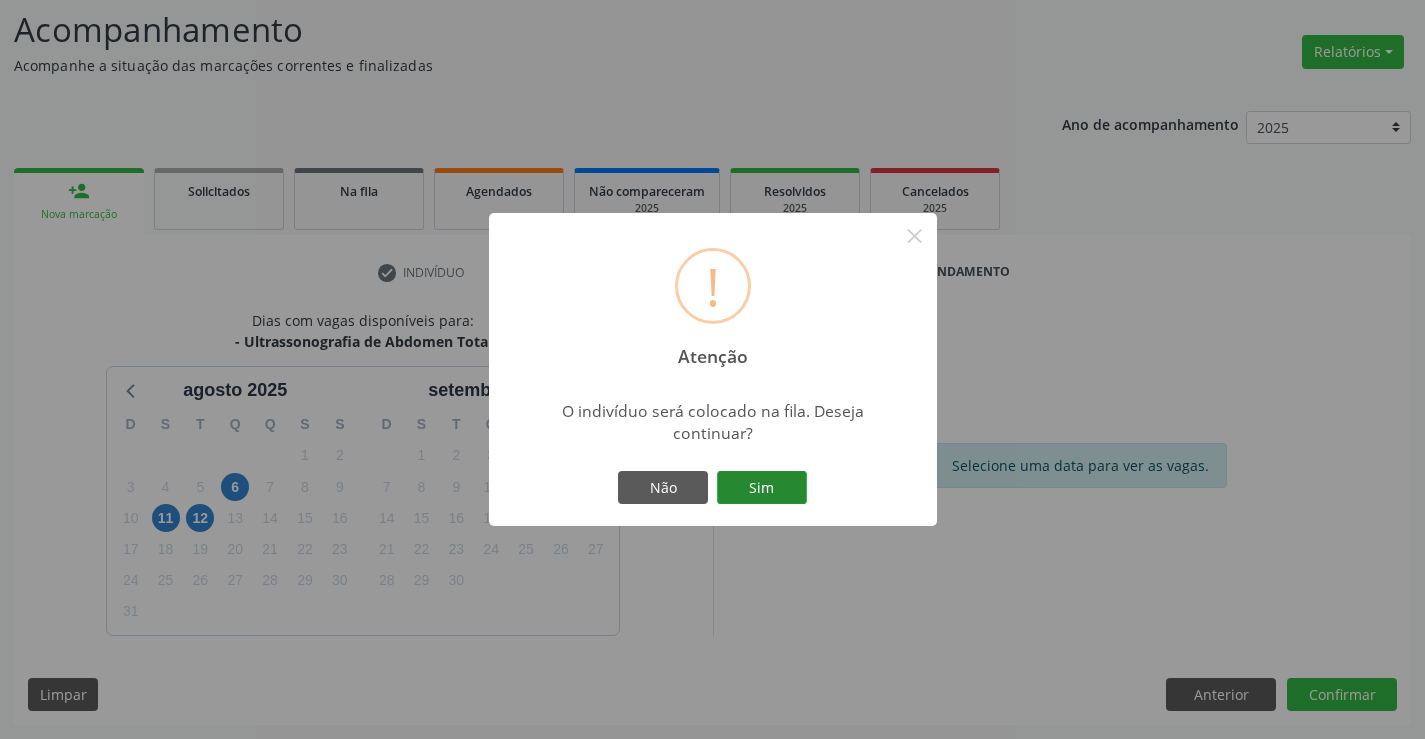 click on "Sim" at bounding box center [762, 488] 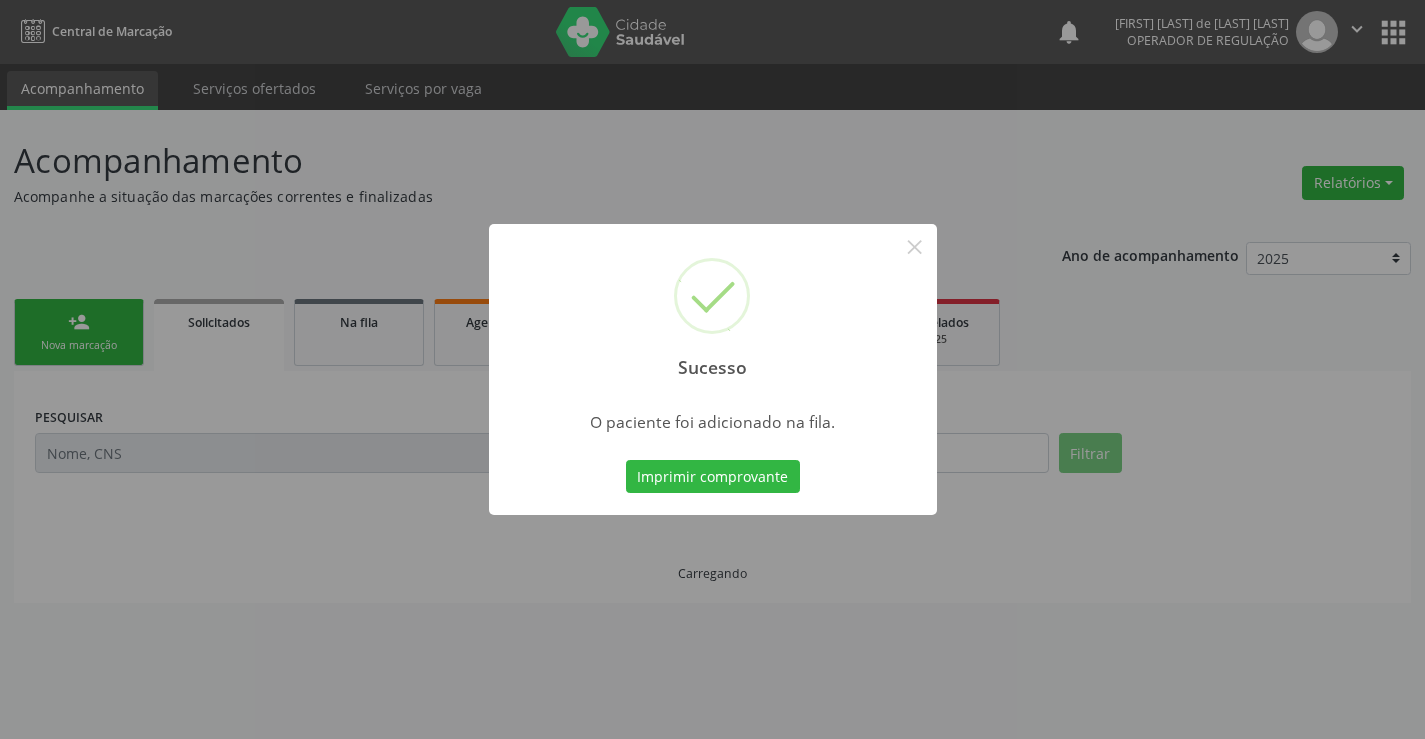scroll, scrollTop: 0, scrollLeft: 0, axis: both 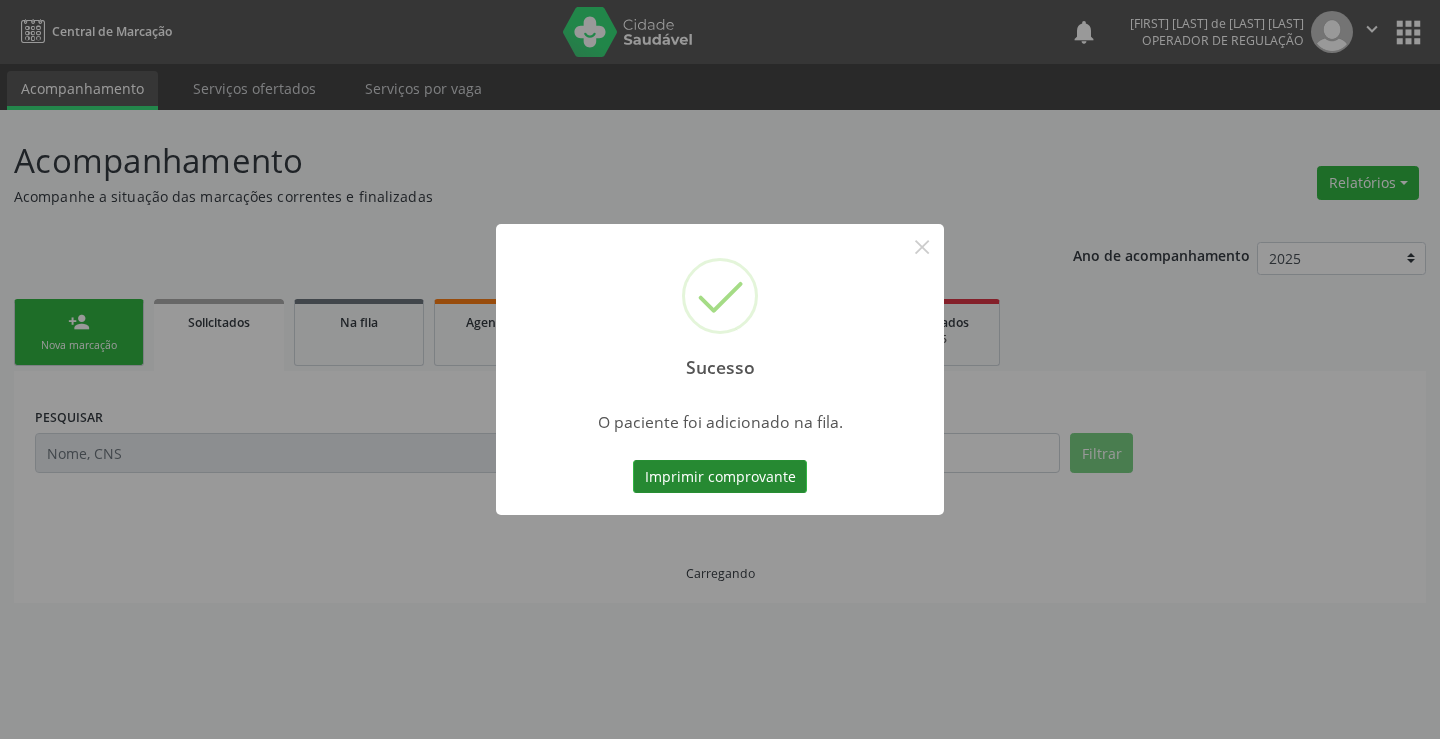 click on "Imprimir comprovante" at bounding box center (720, 477) 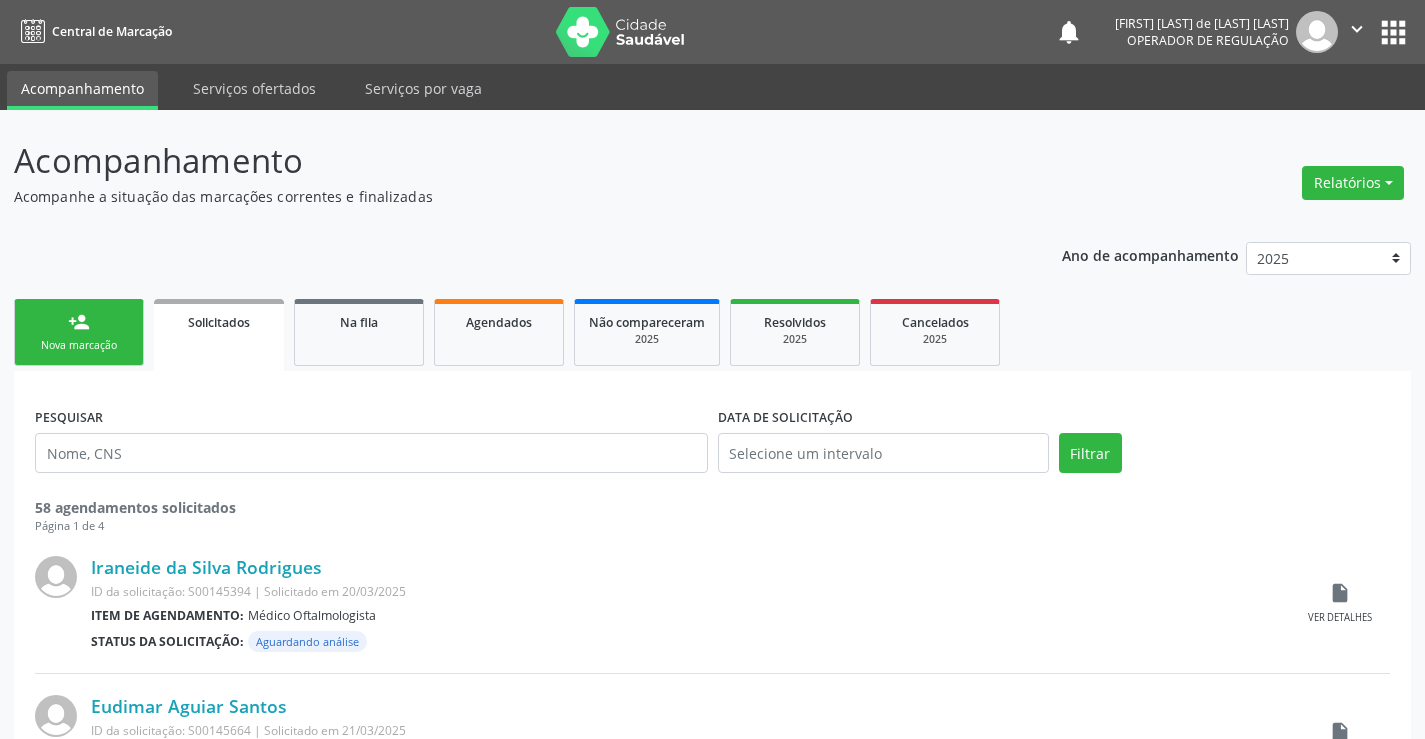 click on "person_add
Nova marcação" at bounding box center [79, 332] 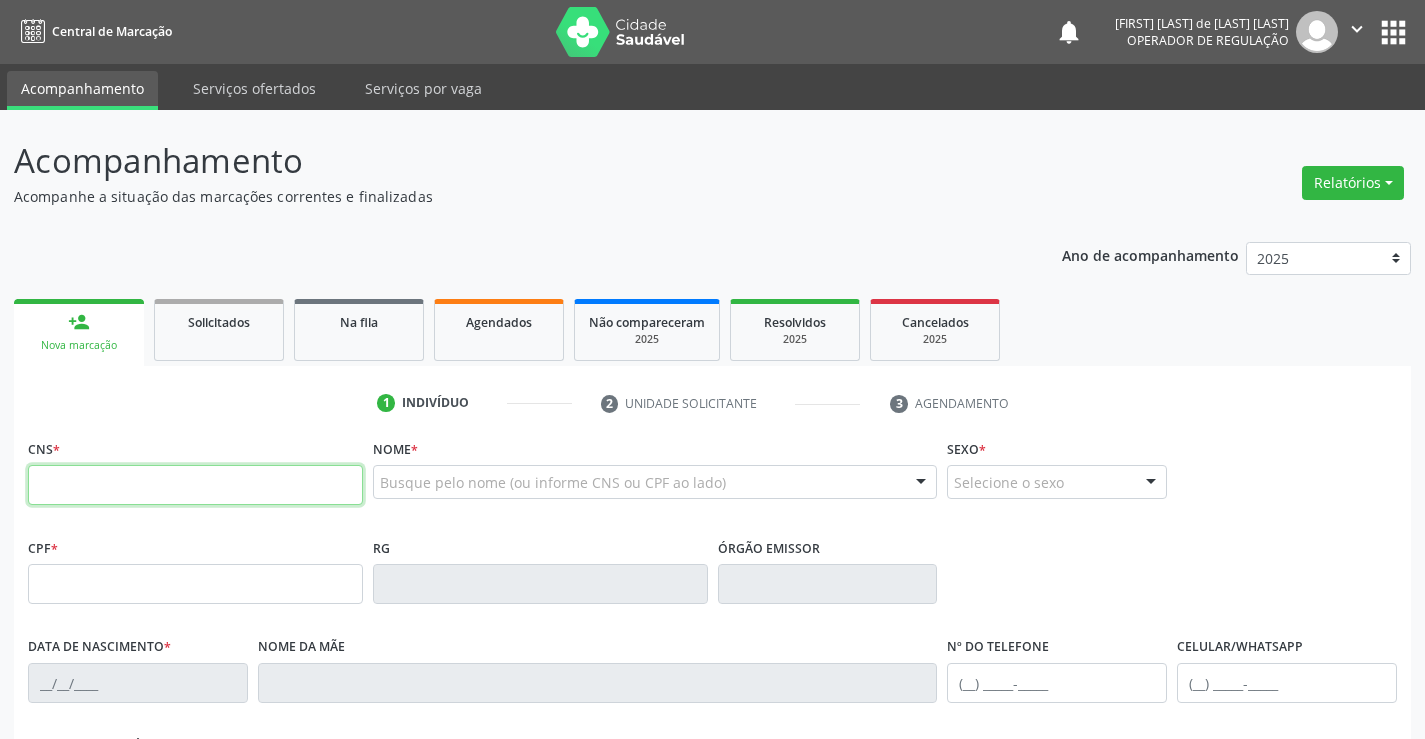 click at bounding box center (195, 485) 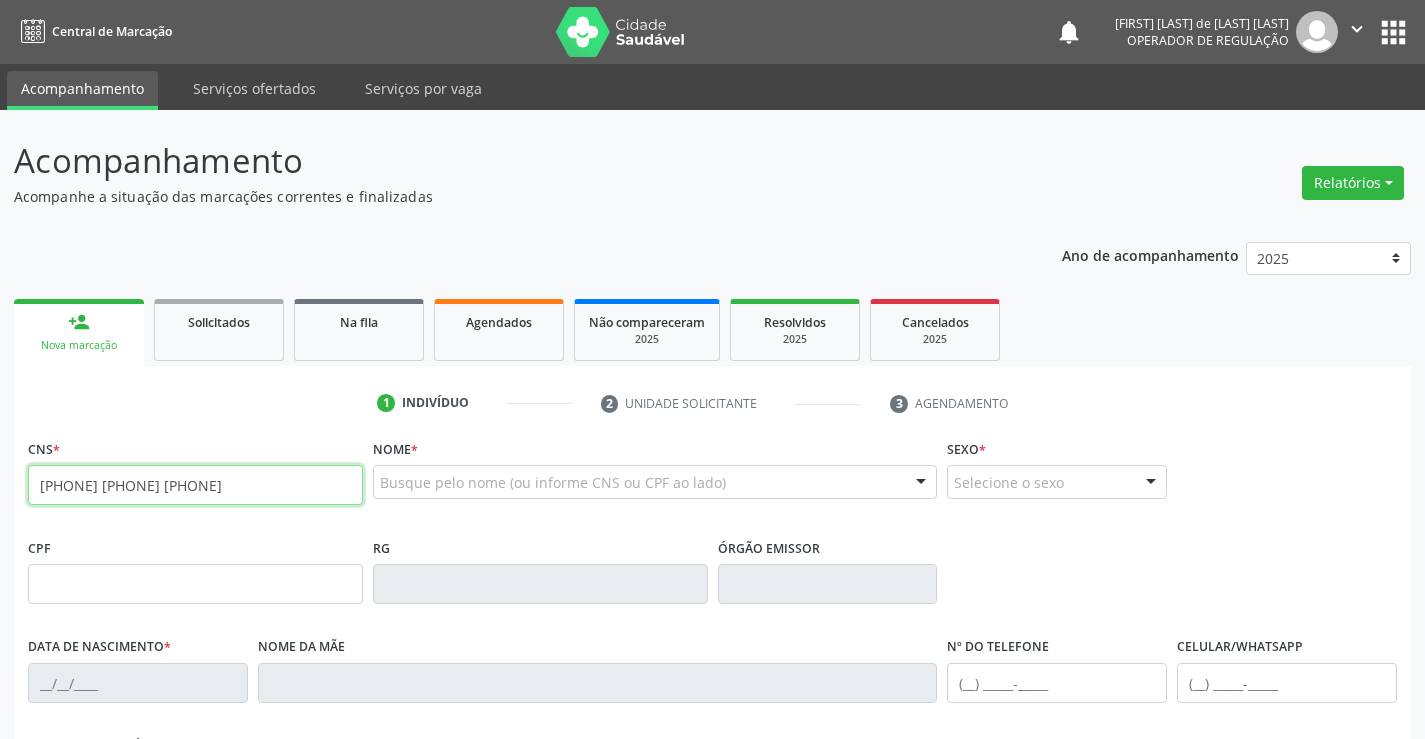 type on "[PHONE] [PHONE] [PHONE]" 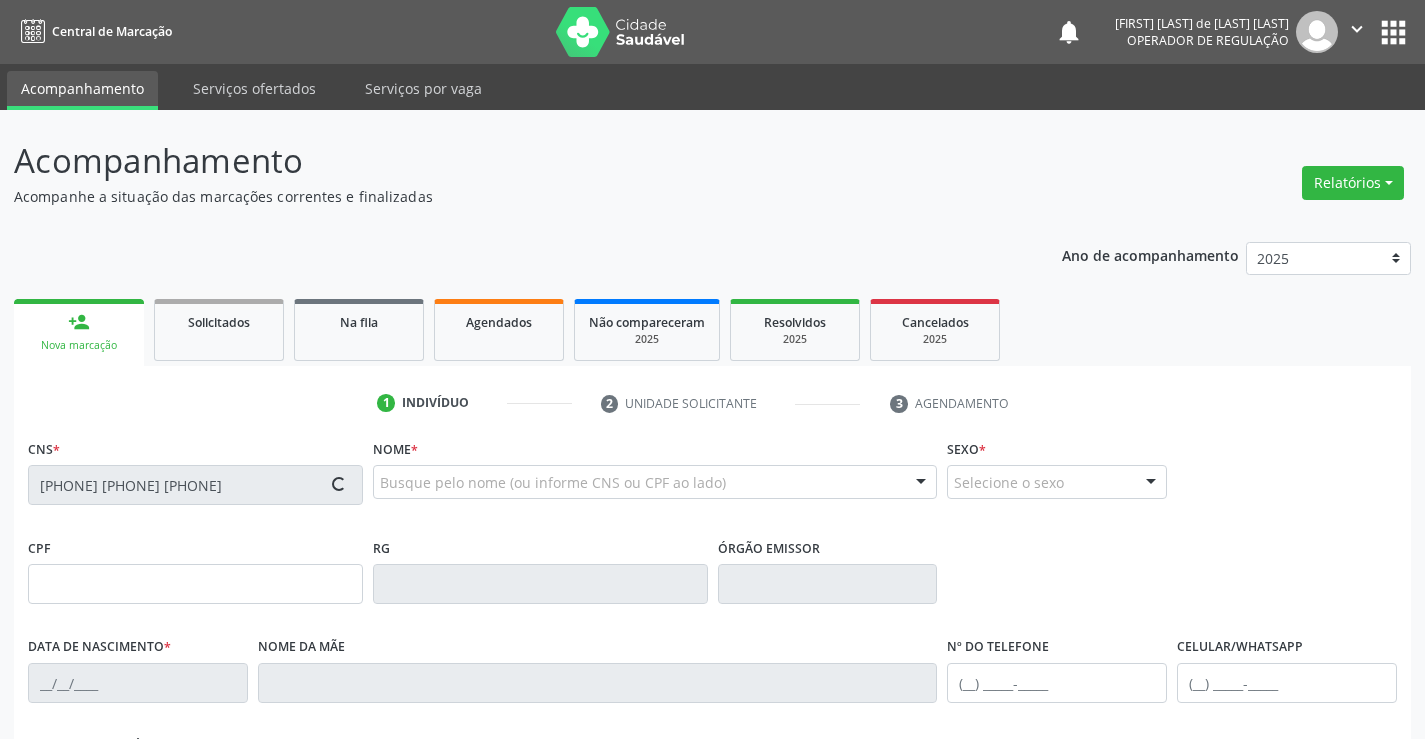 type on "[PHONE]" 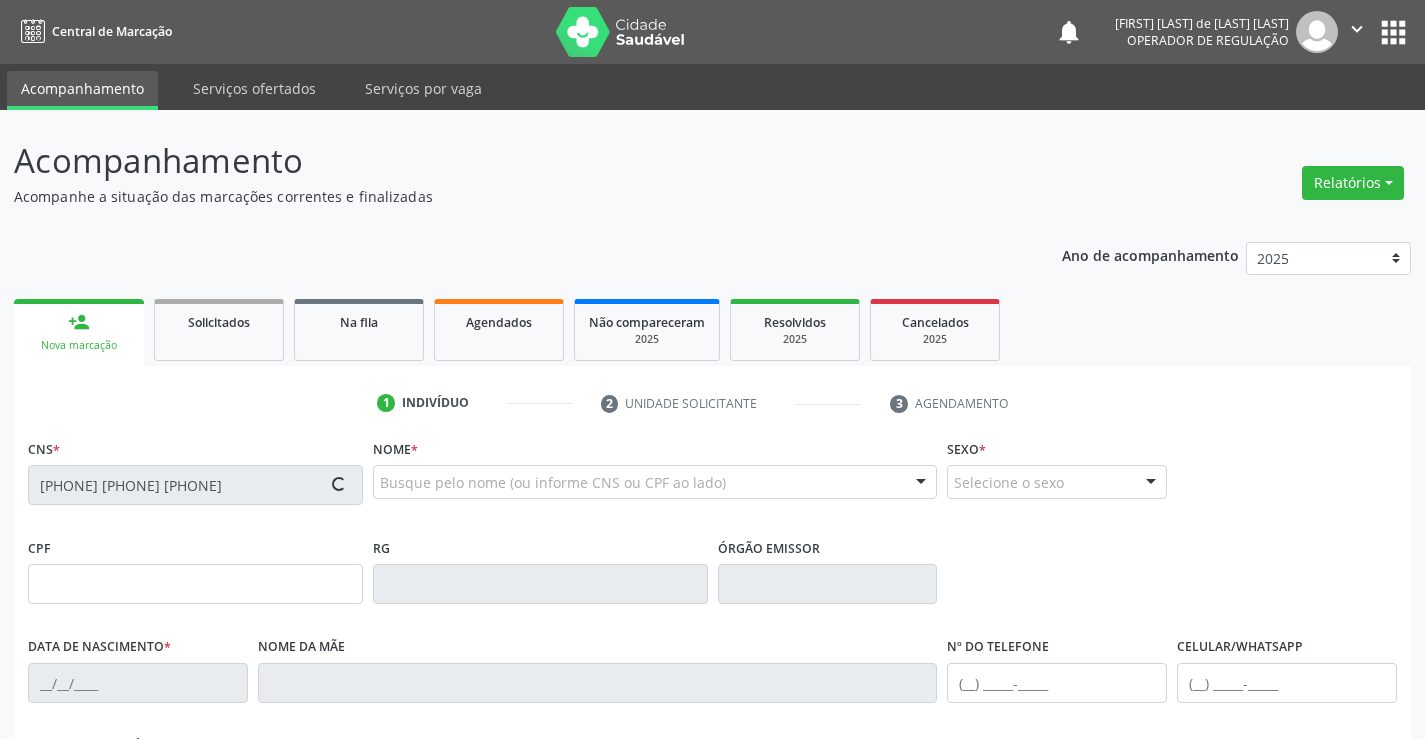 type on "[DATE]/[MONTH]/[YEAR]" 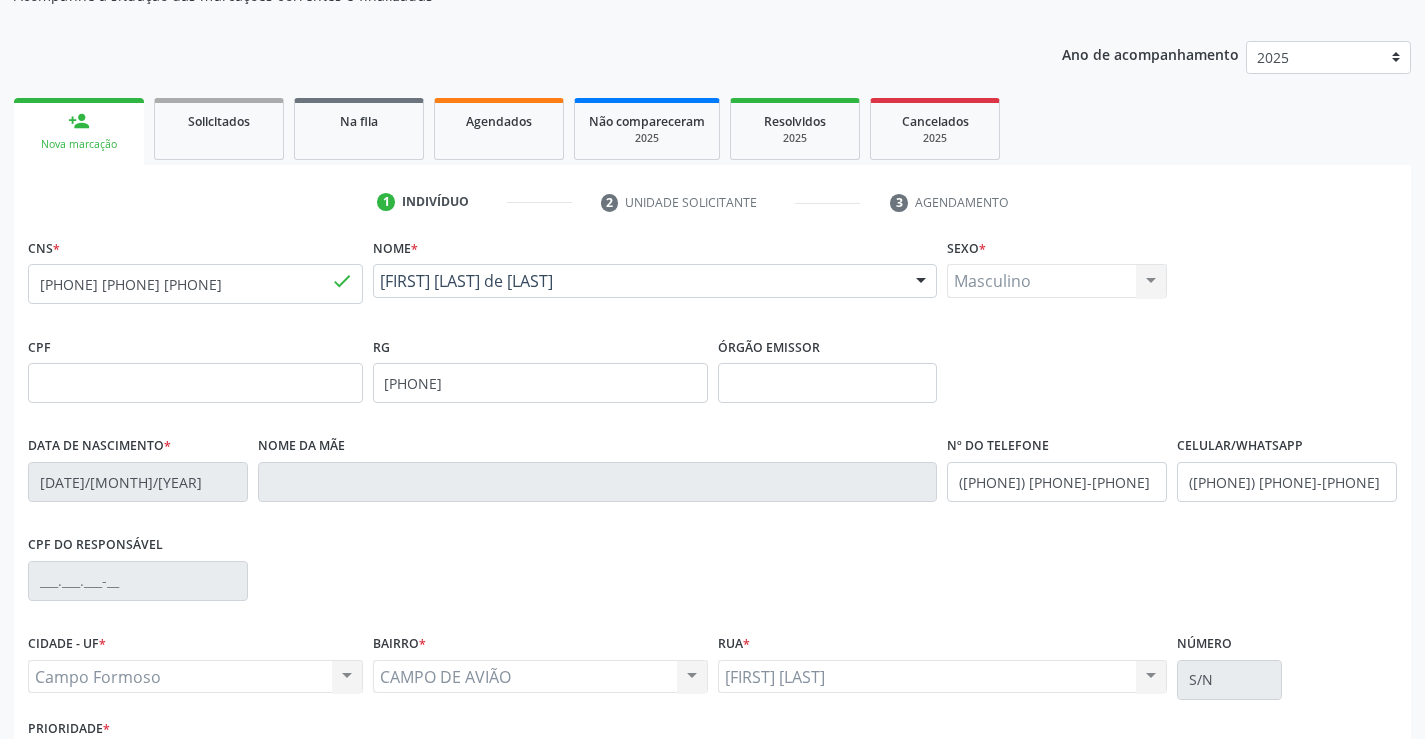 scroll, scrollTop: 345, scrollLeft: 0, axis: vertical 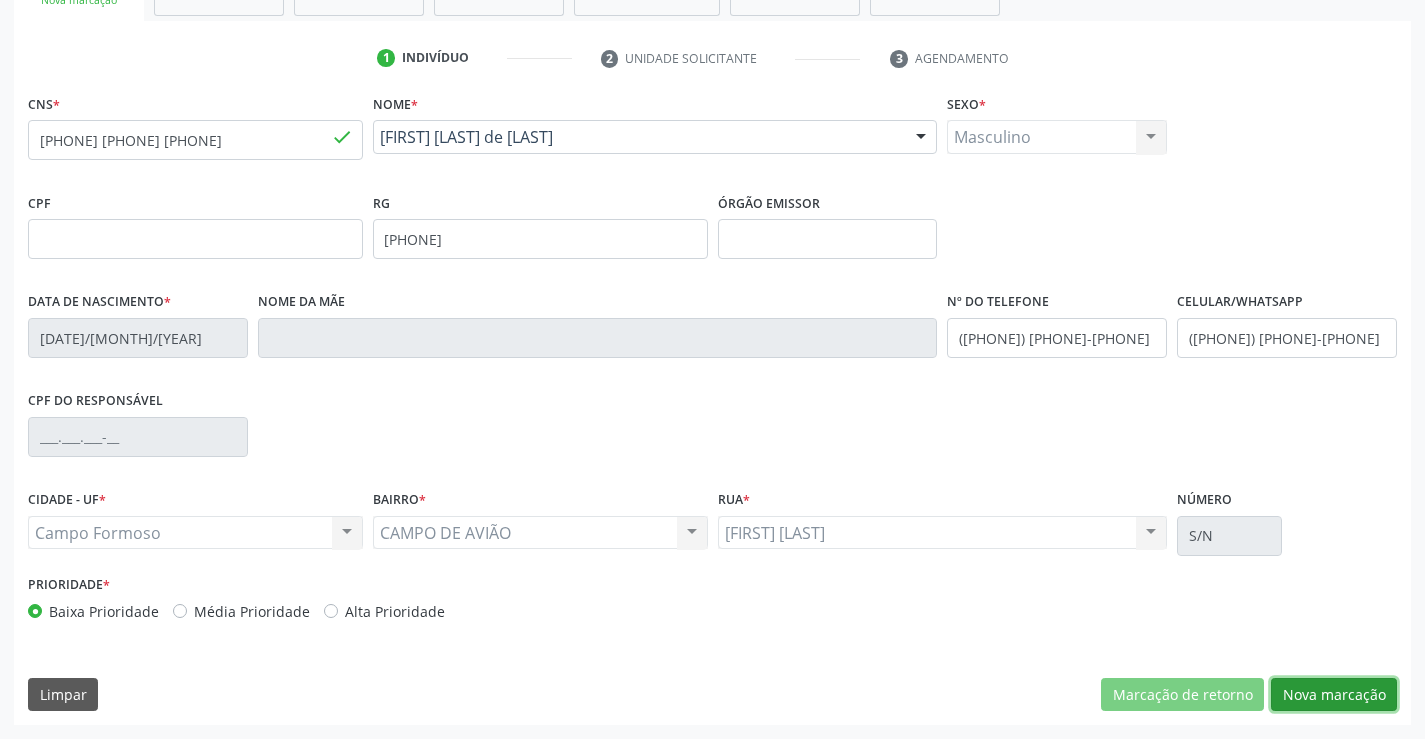 click on "Nova marcação" at bounding box center [1334, 695] 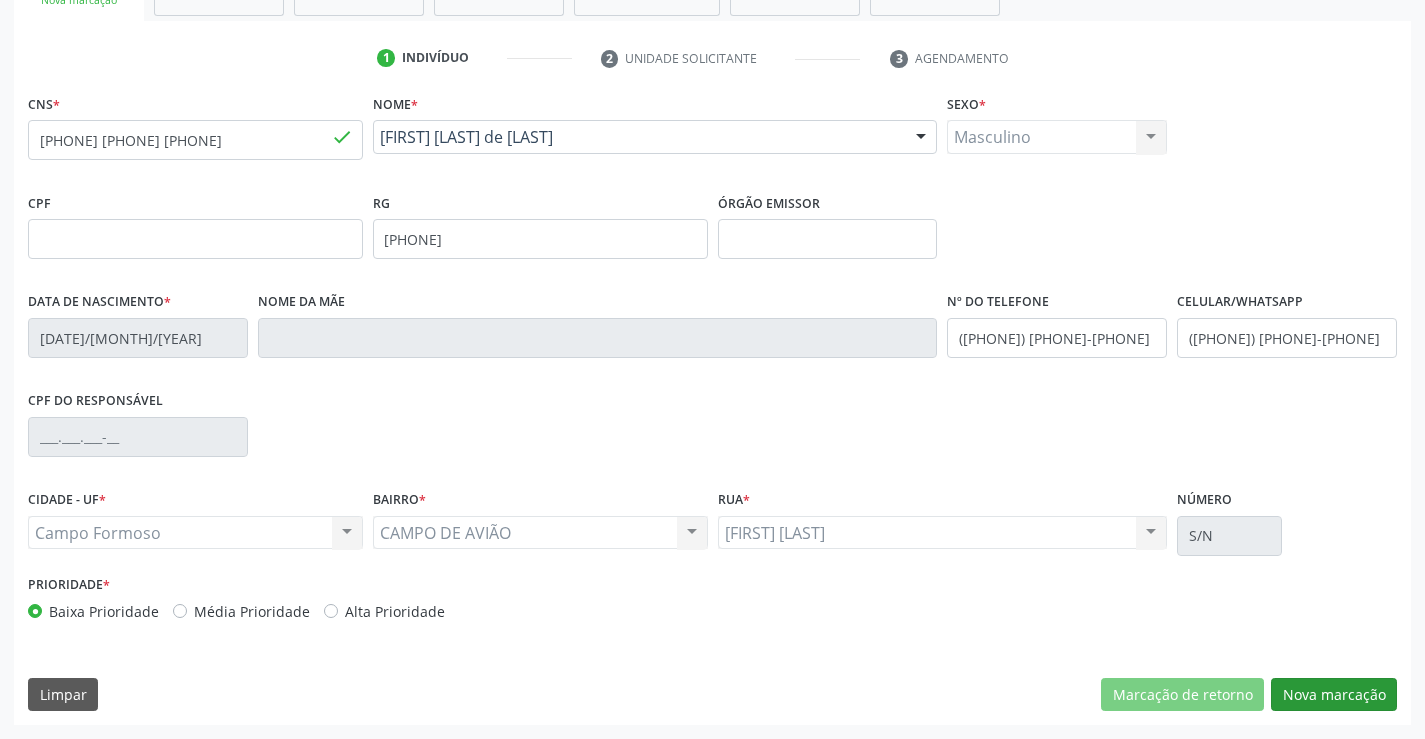 scroll, scrollTop: 167, scrollLeft: 0, axis: vertical 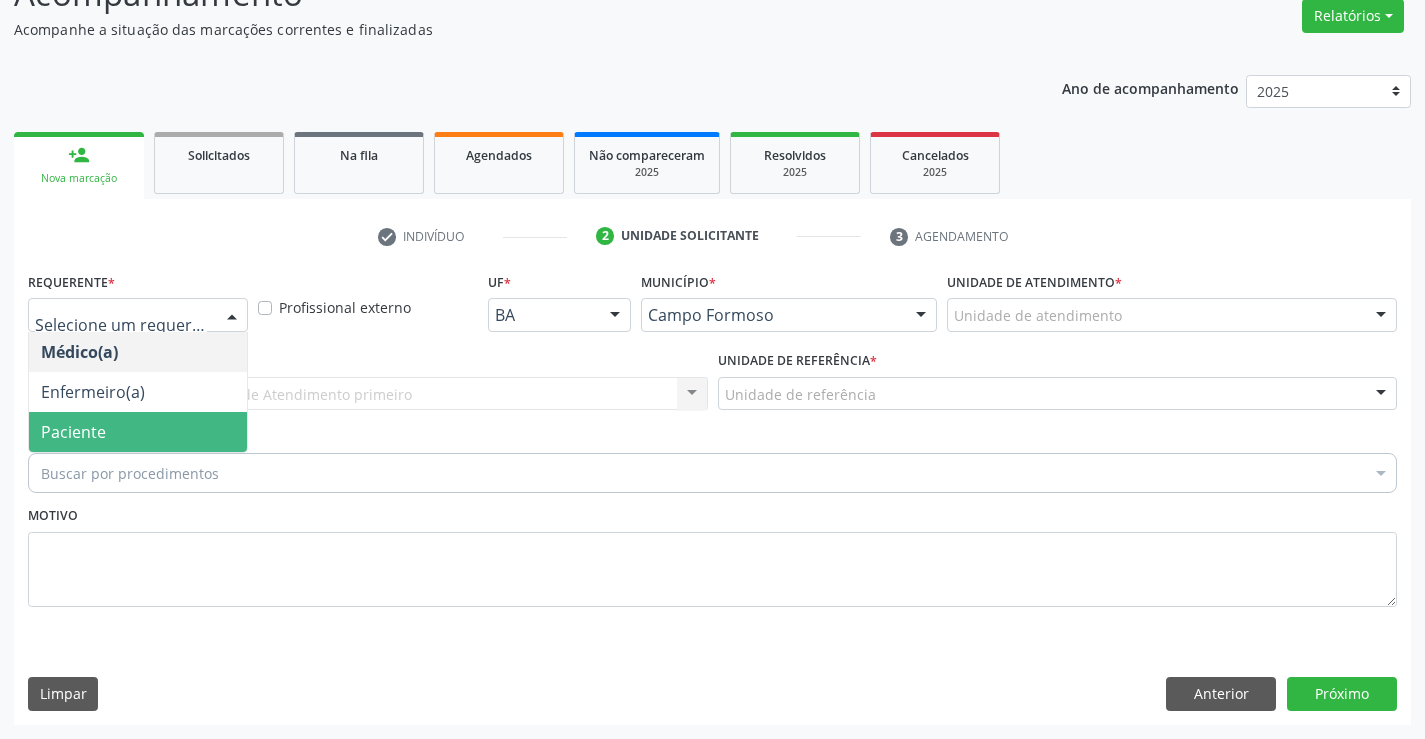 click on "Paciente" at bounding box center (73, 432) 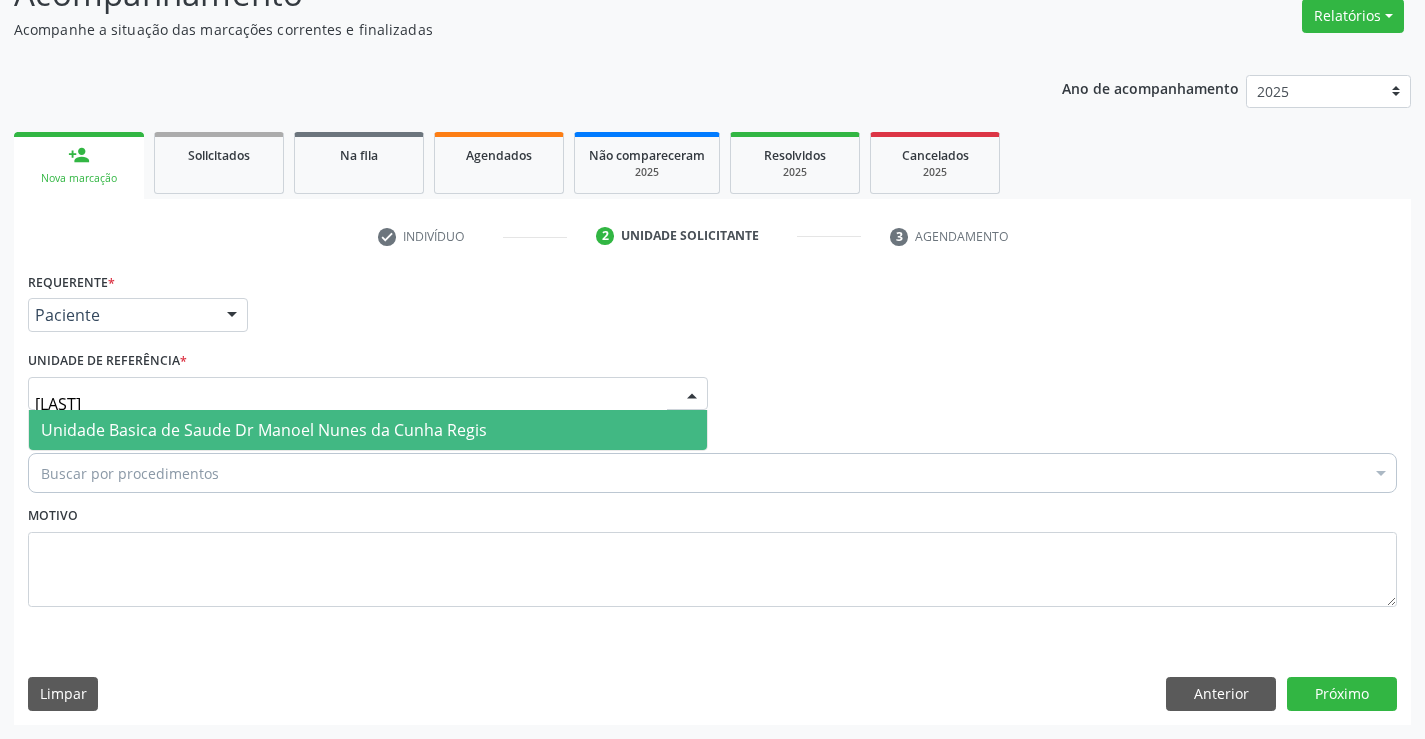 type on "[LAST]" 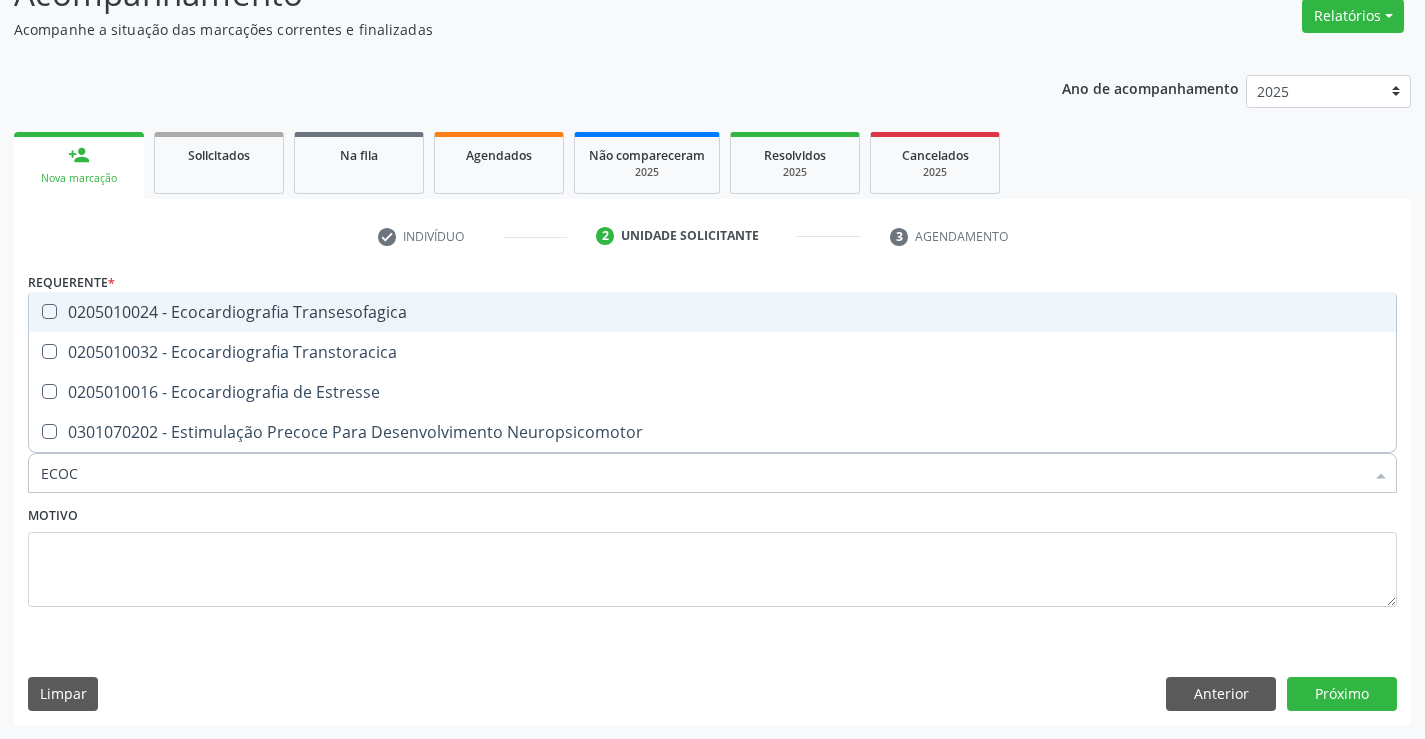 type on "ECOCA" 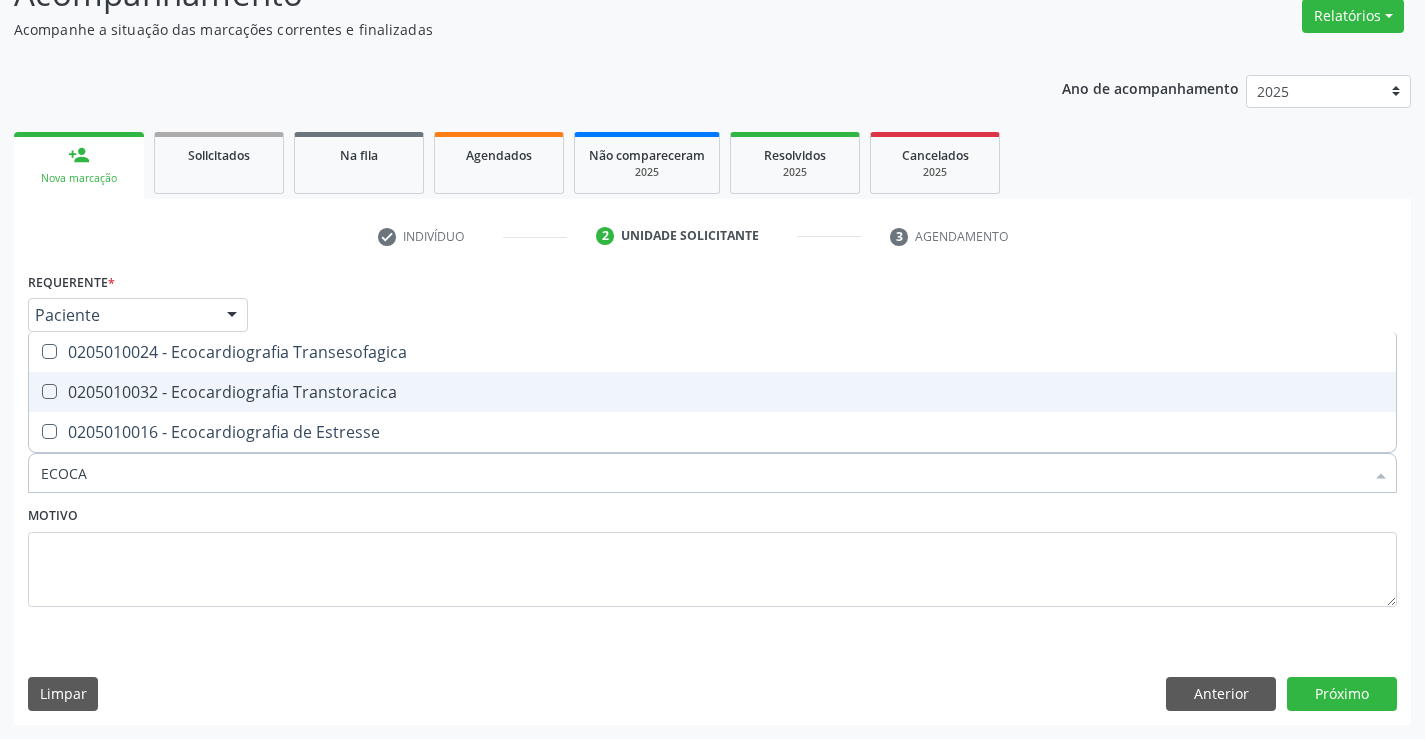 click on "0205010032 - Ecocardiografia Transtoracica" at bounding box center [712, 392] 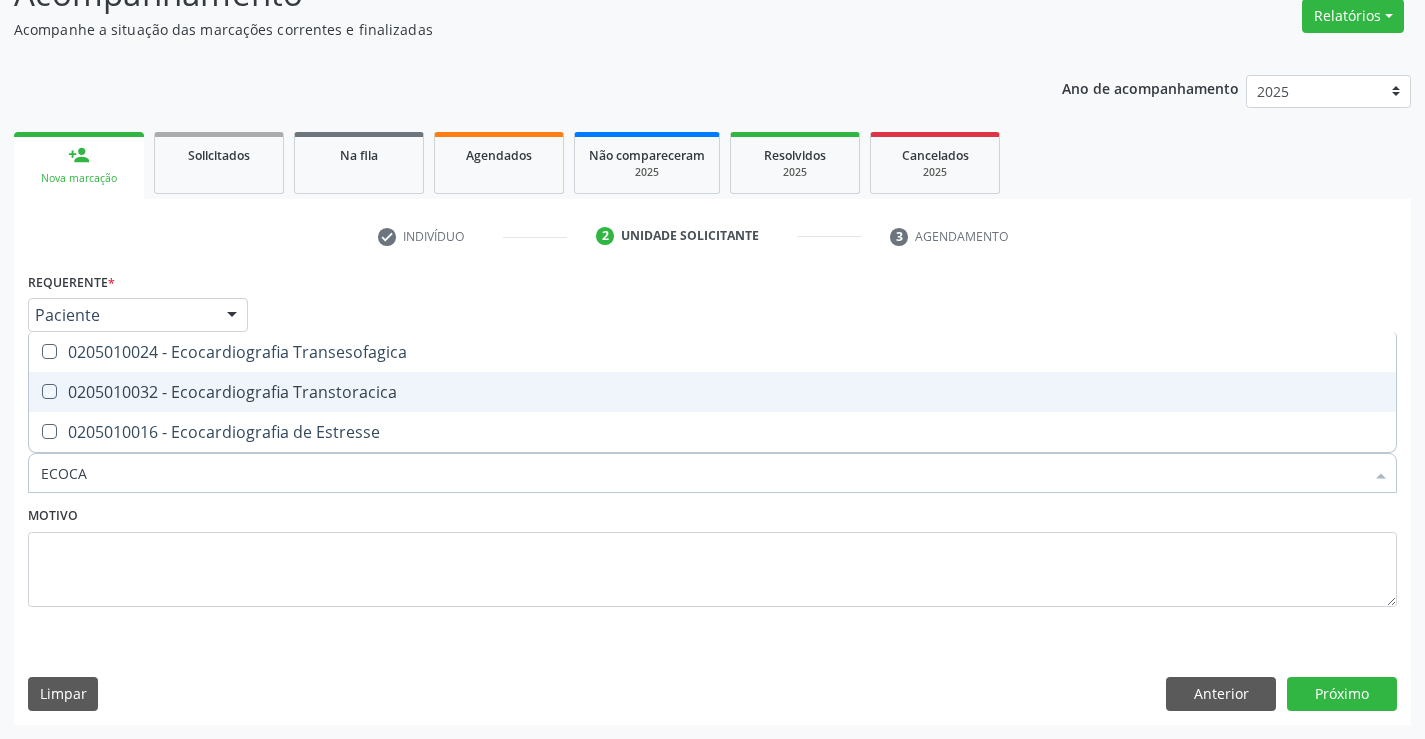 checkbox on "true" 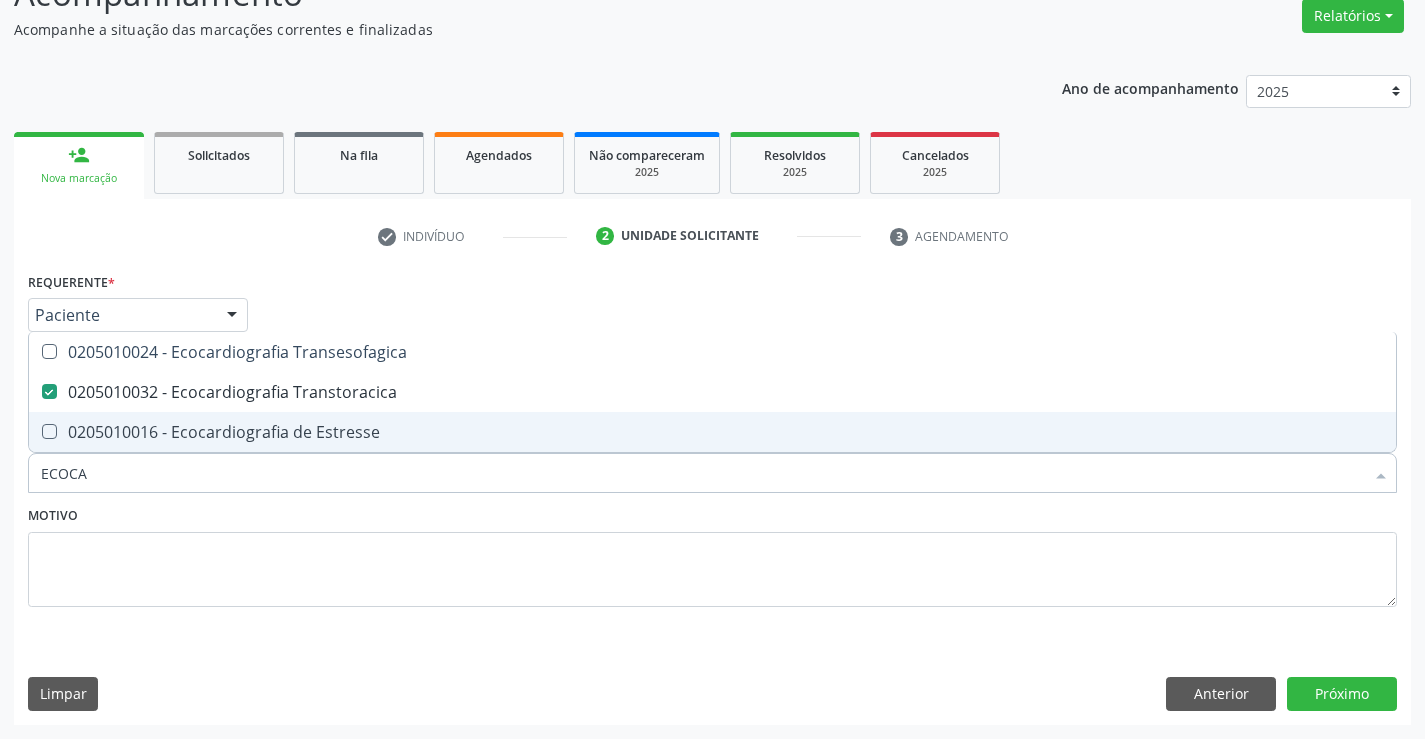 type on "ECOCA" 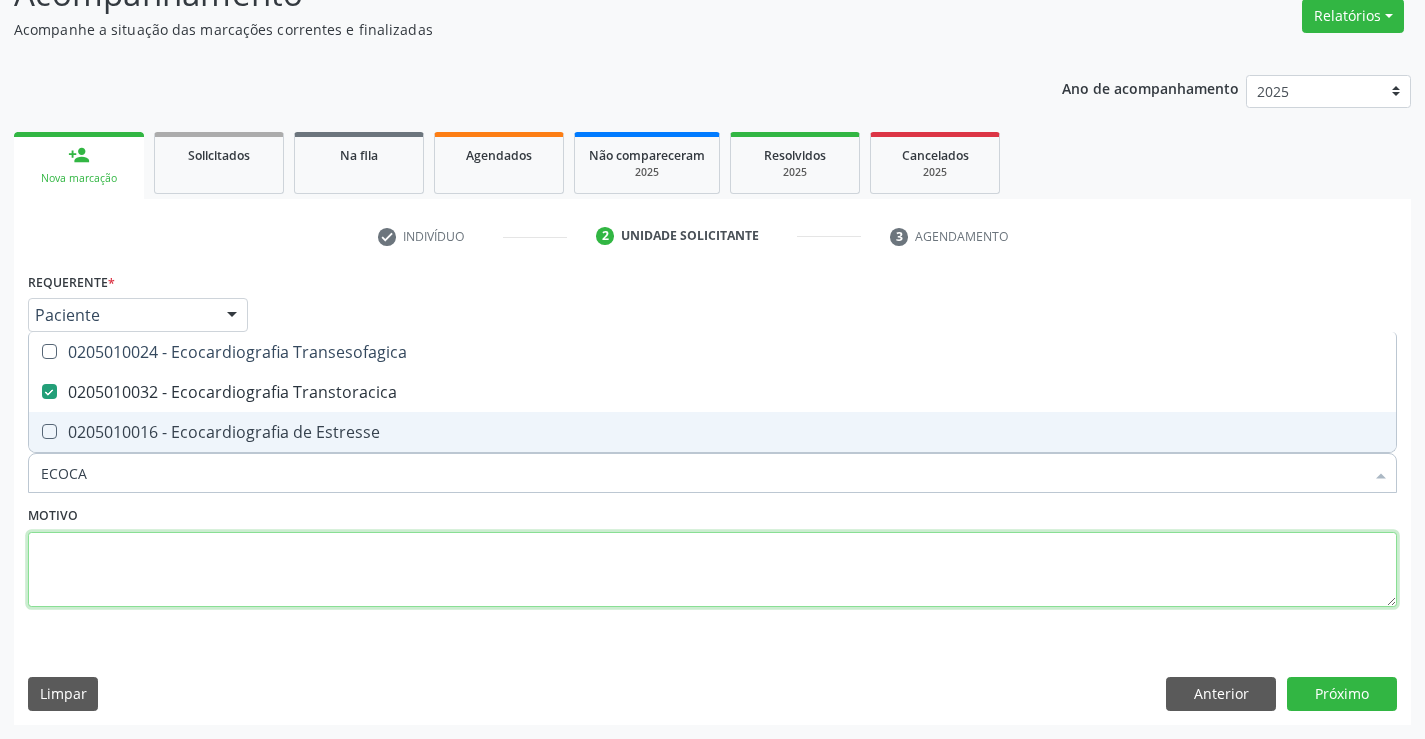 click at bounding box center [712, 570] 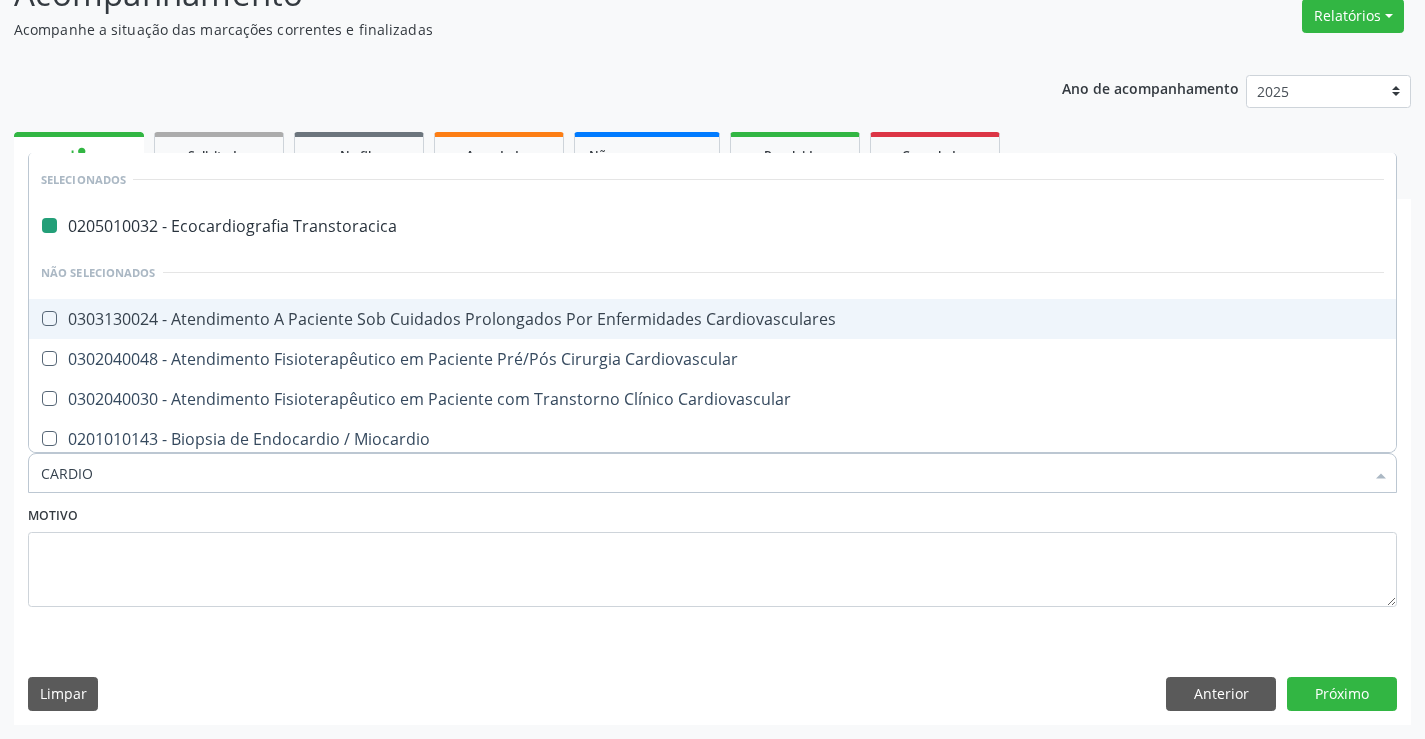 type on "CARDIOL" 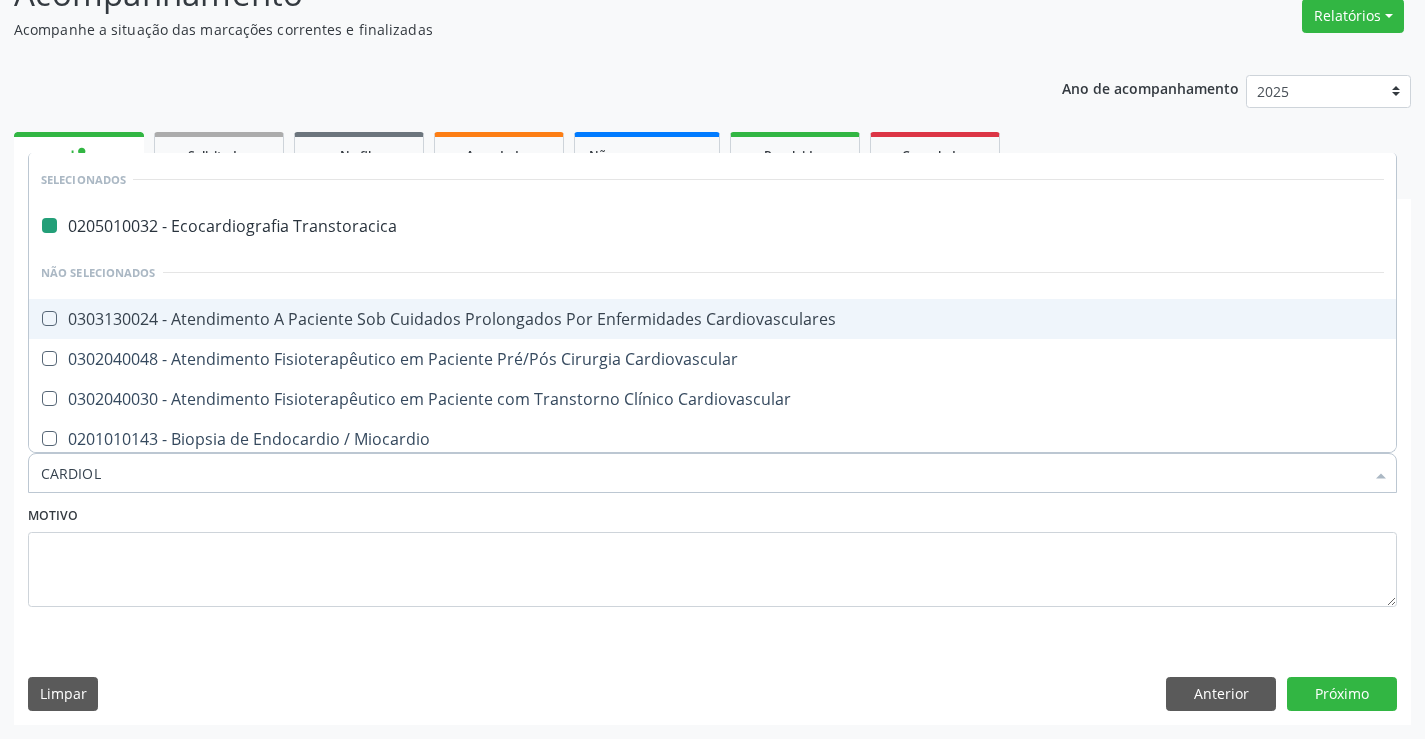 type on "CARDIOLO" 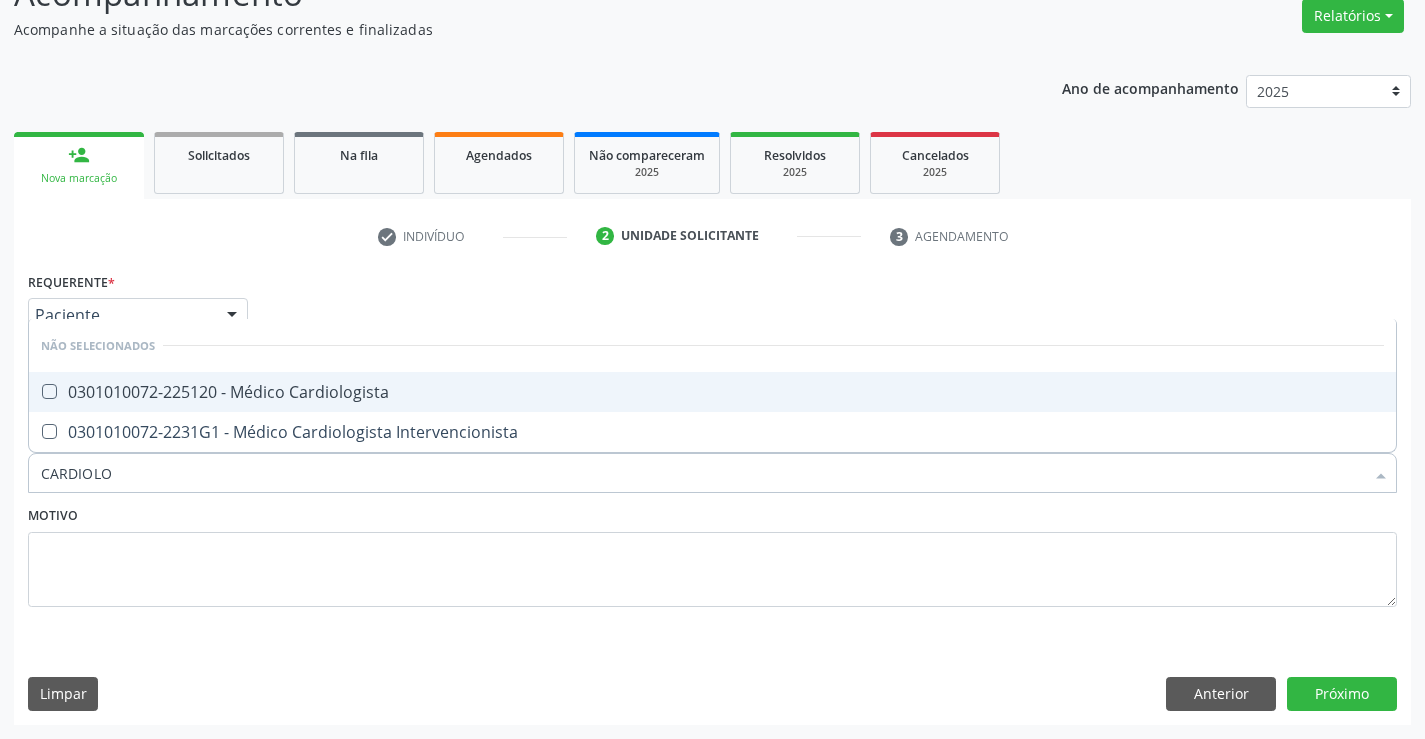 click on "0301010072-225120 - Médico Cardiologista" at bounding box center (712, 392) 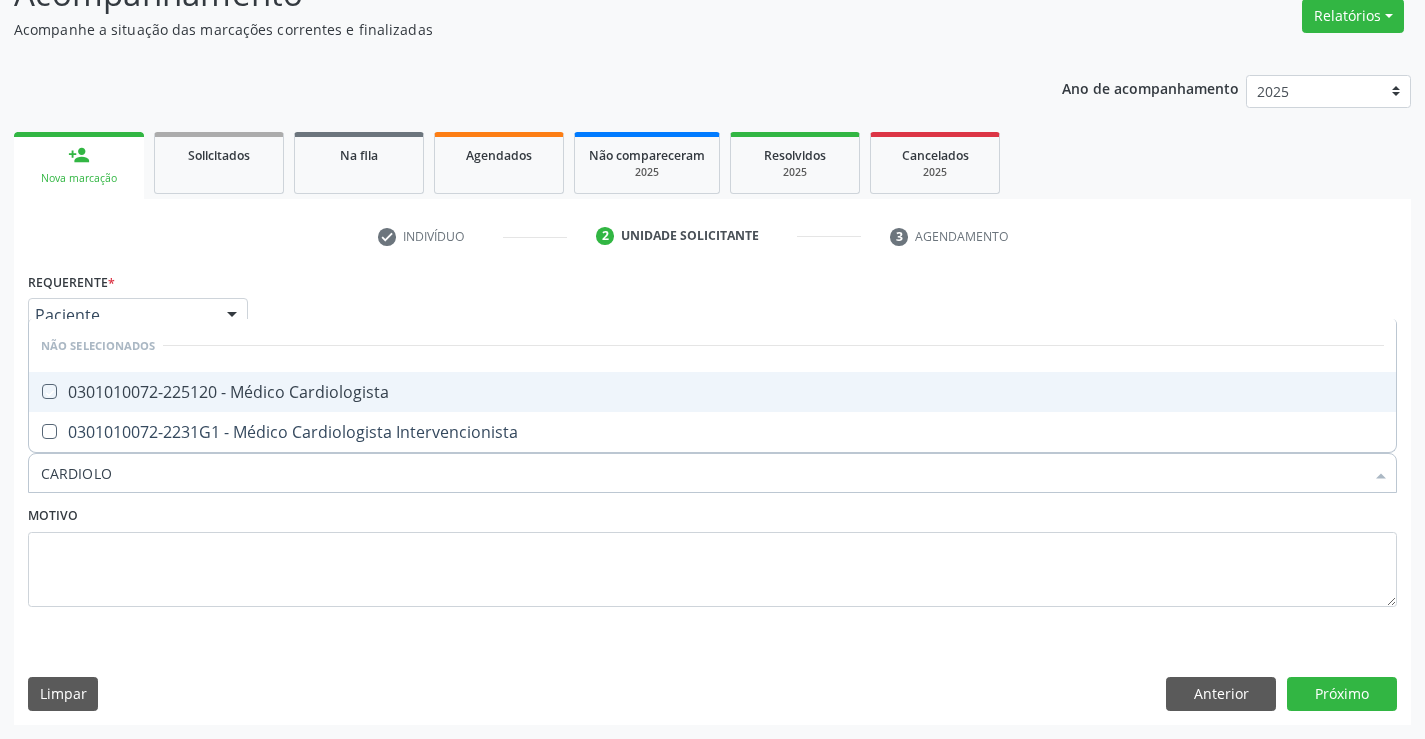 checkbox on "true" 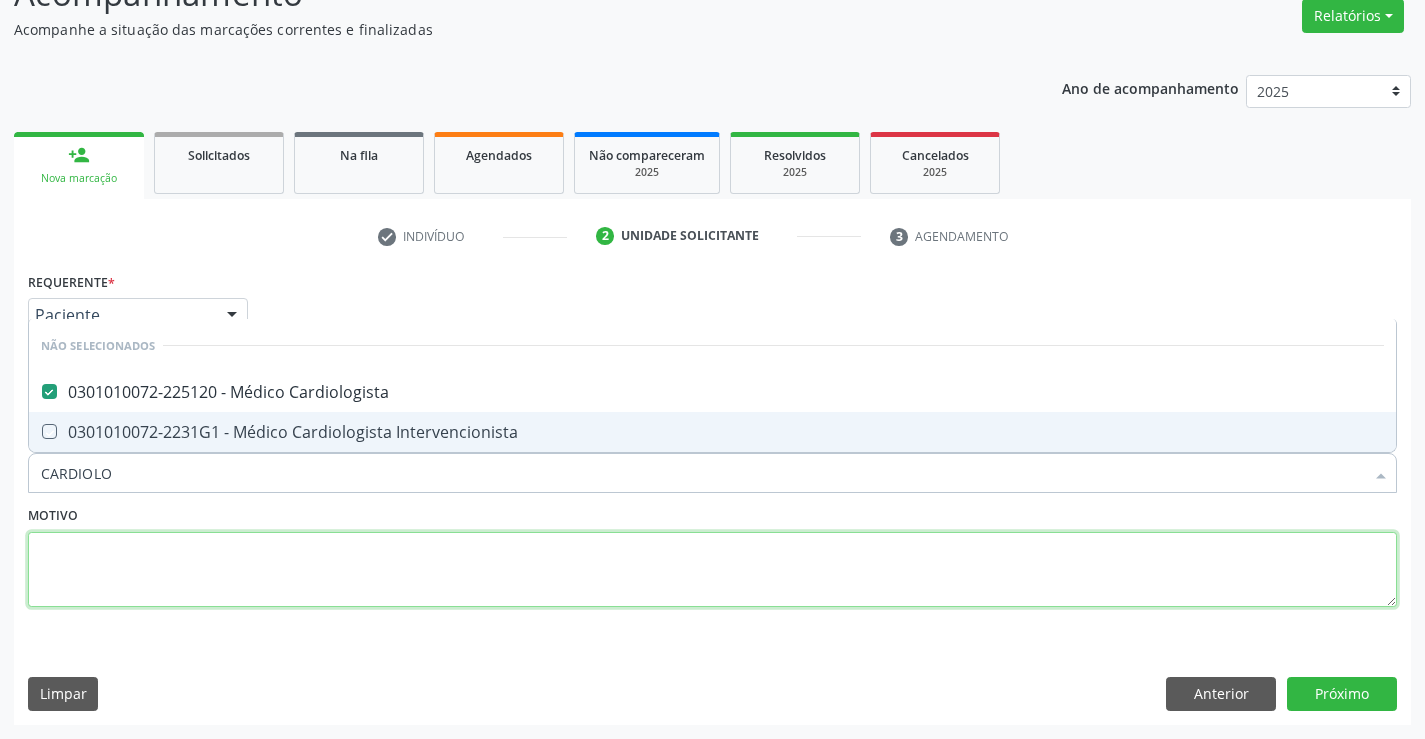 click at bounding box center (712, 570) 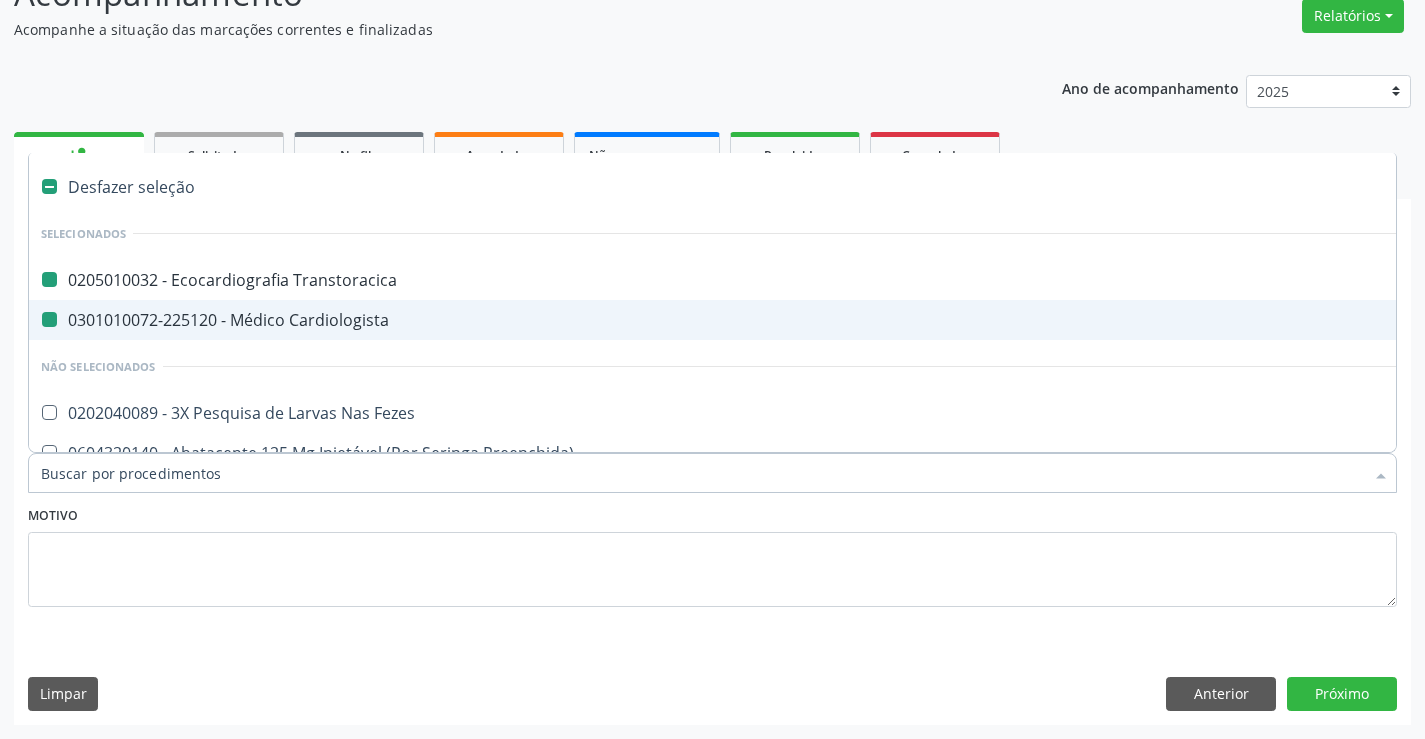 type on "H" 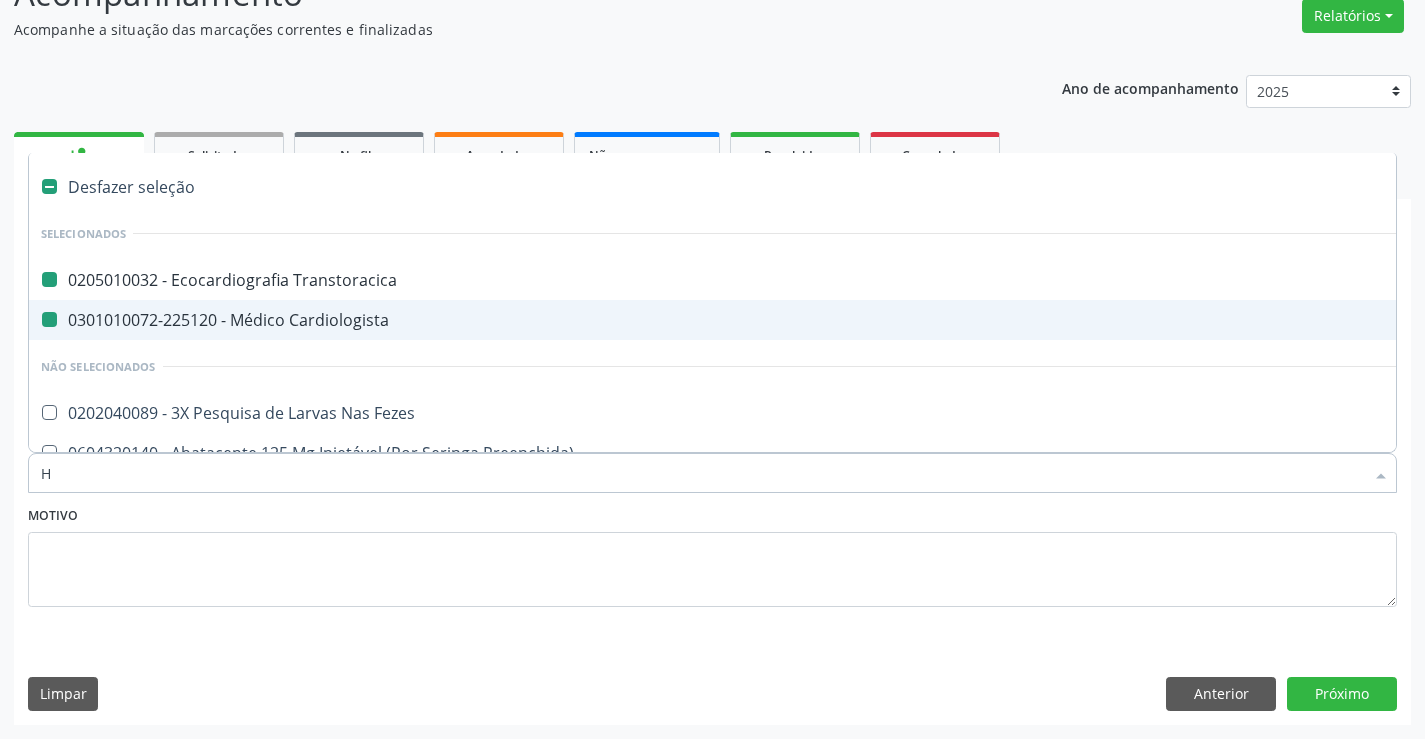 checkbox on "false" 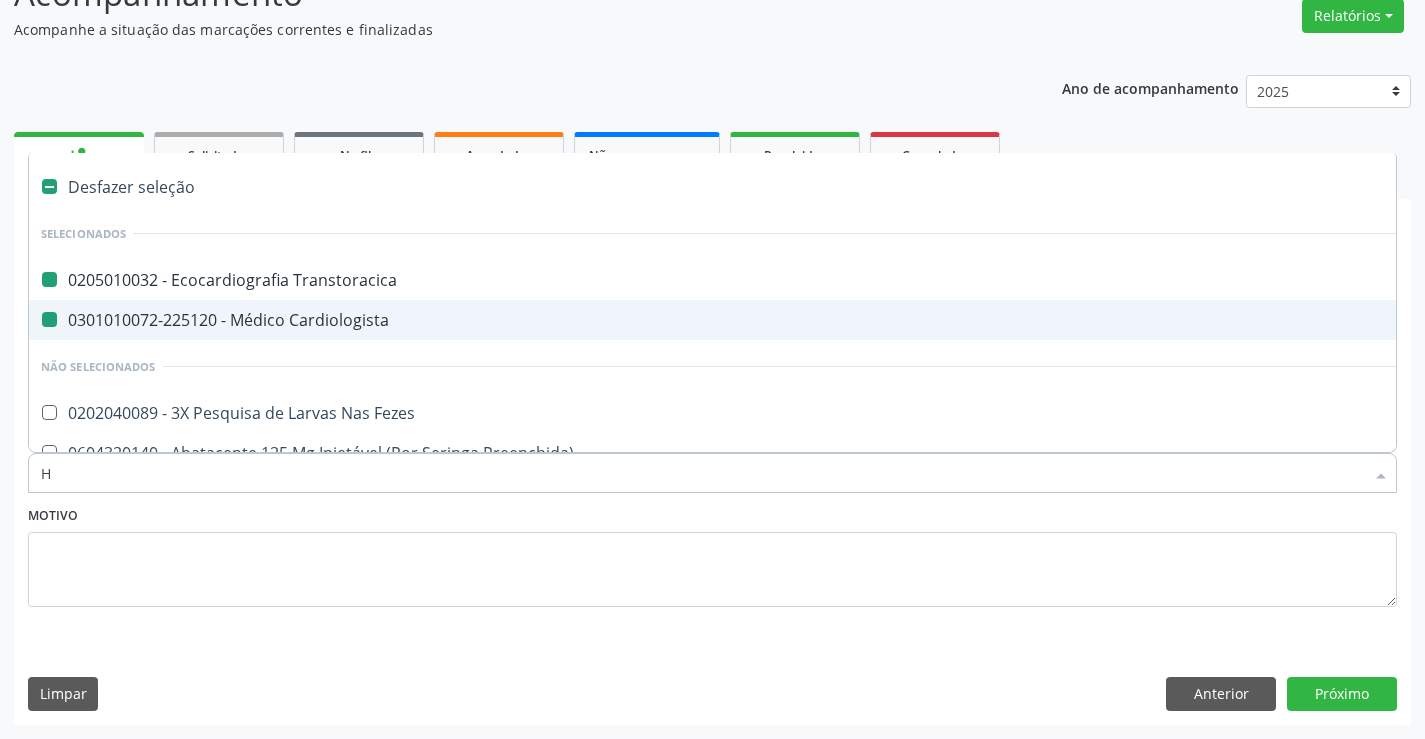 checkbox on "false" 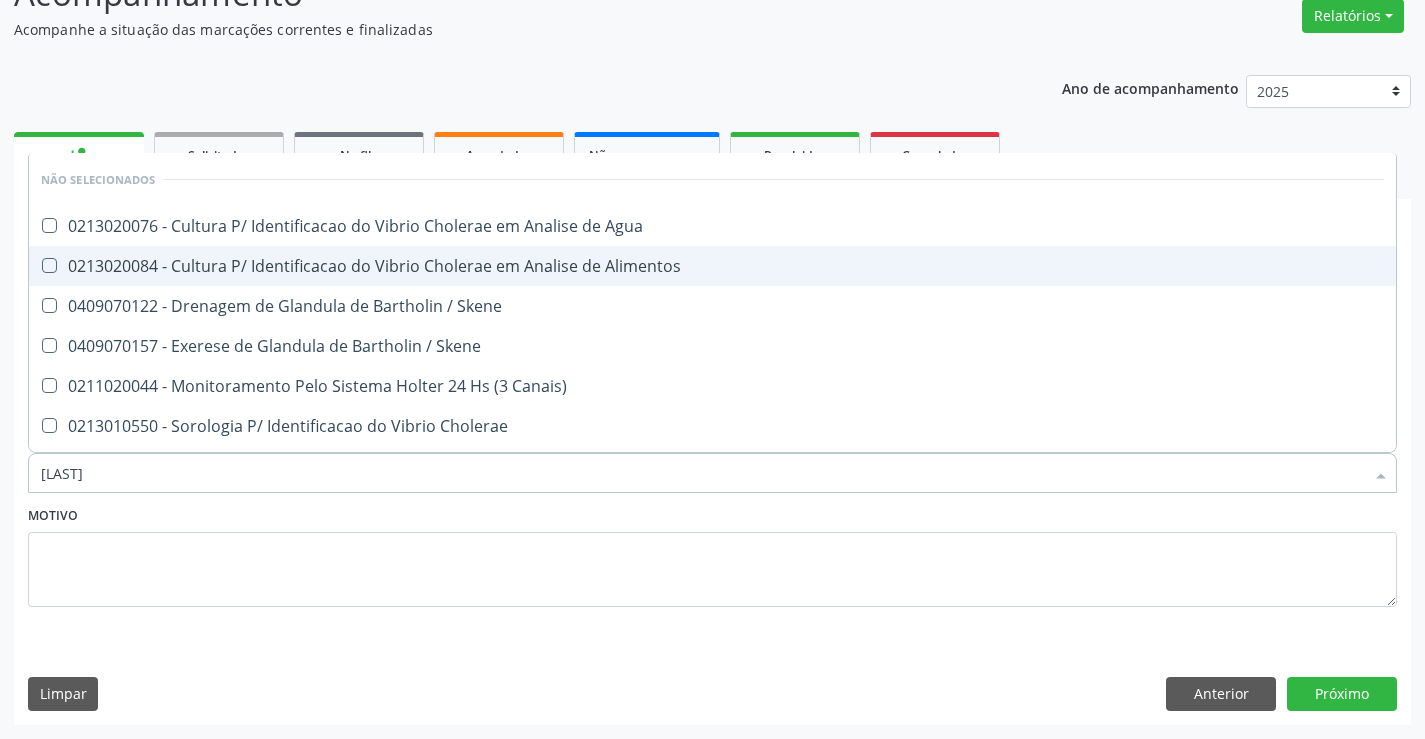 type on "[LAST]" 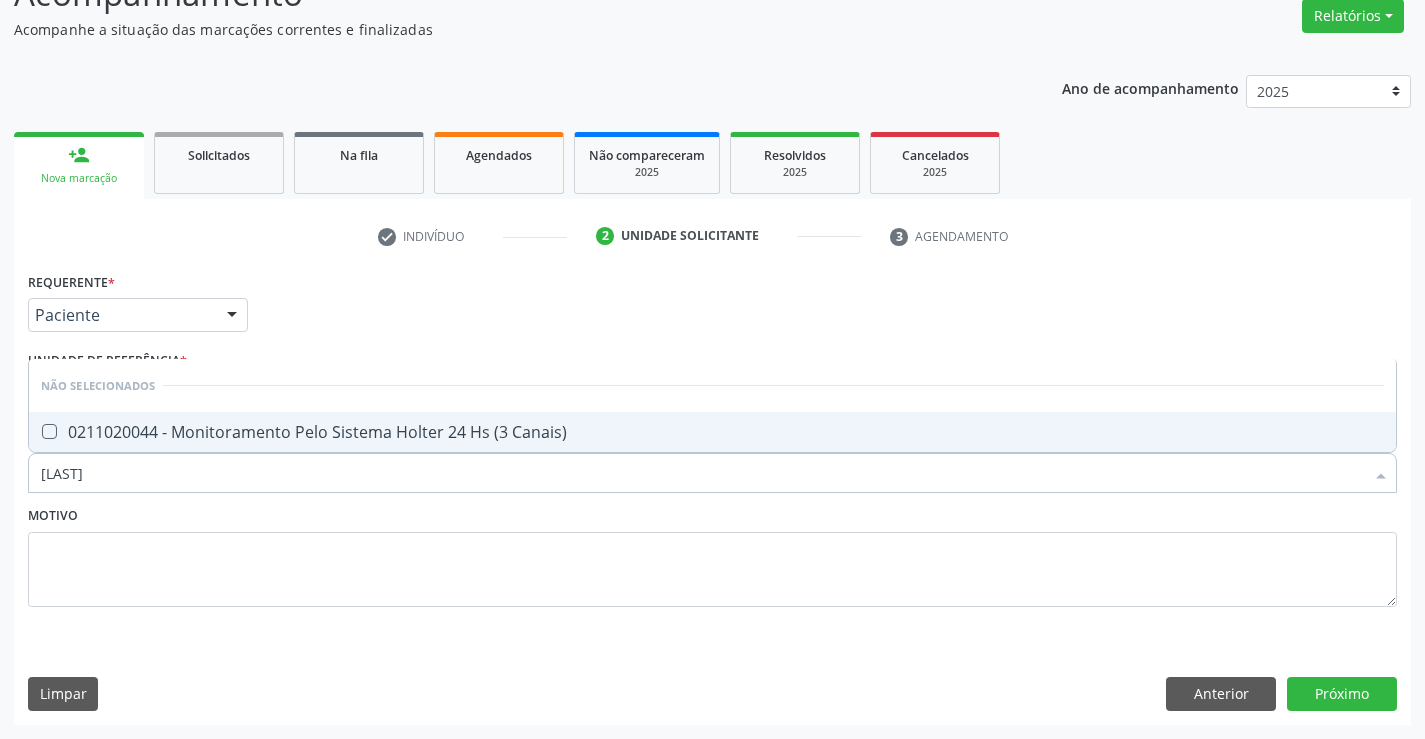 click on "0211020044 - Monitoramento Pelo Sistema Holter 24 Hs (3 Canais)" at bounding box center (712, 432) 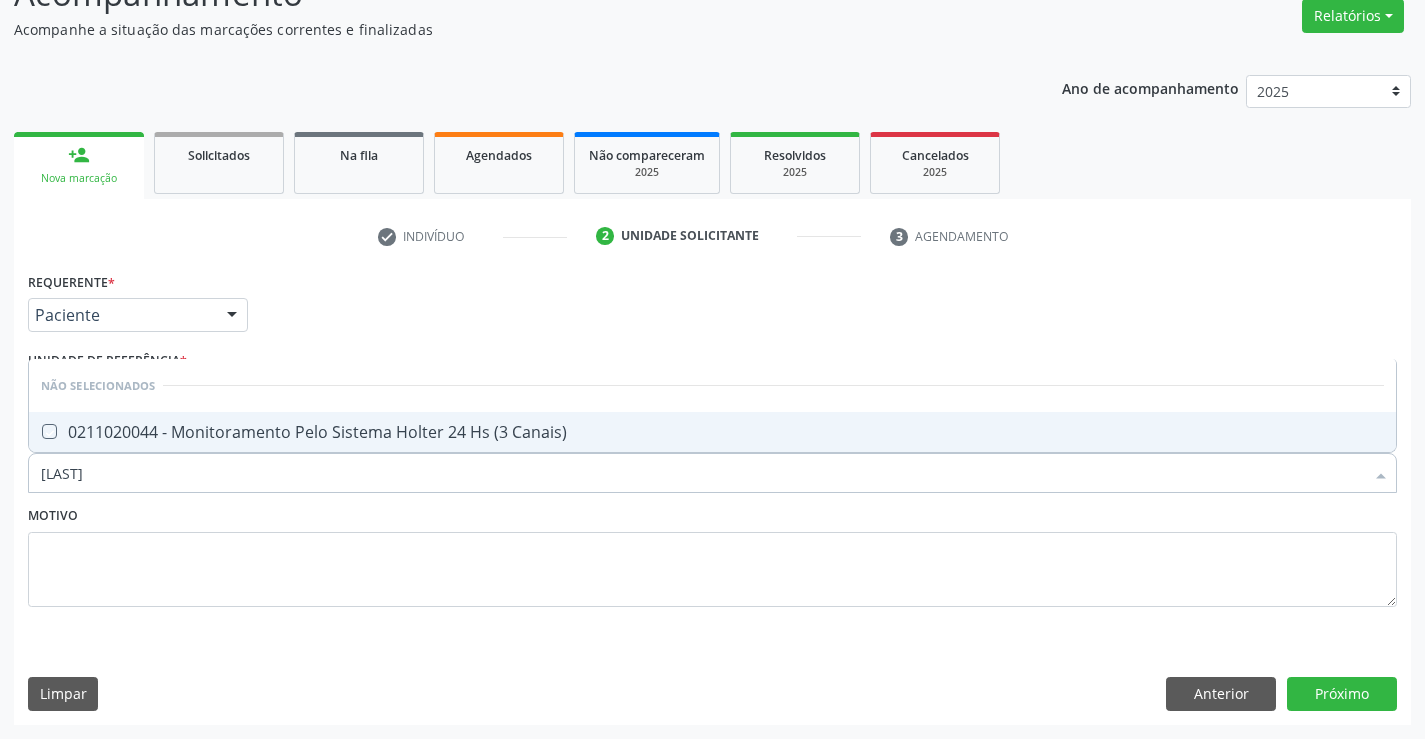 checkbox on "true" 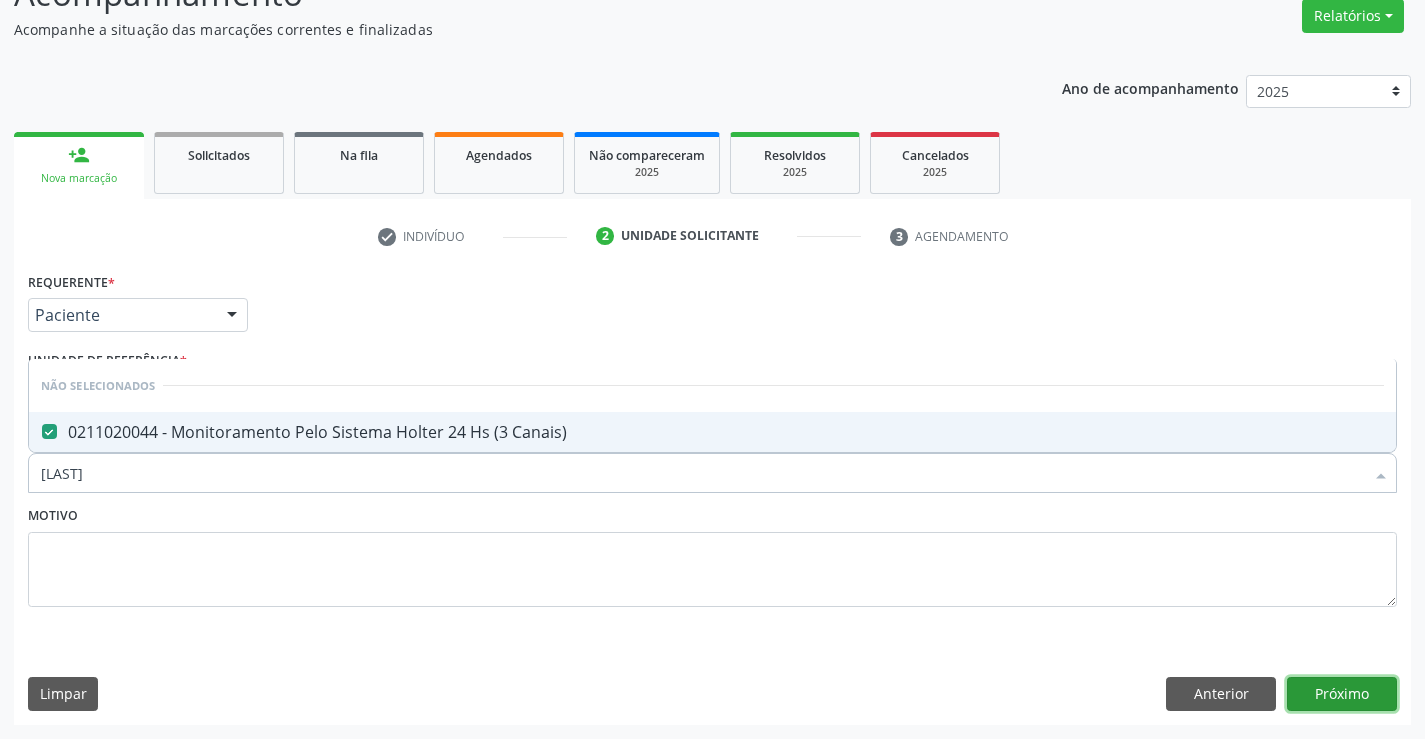 click on "Próximo" at bounding box center [1342, 694] 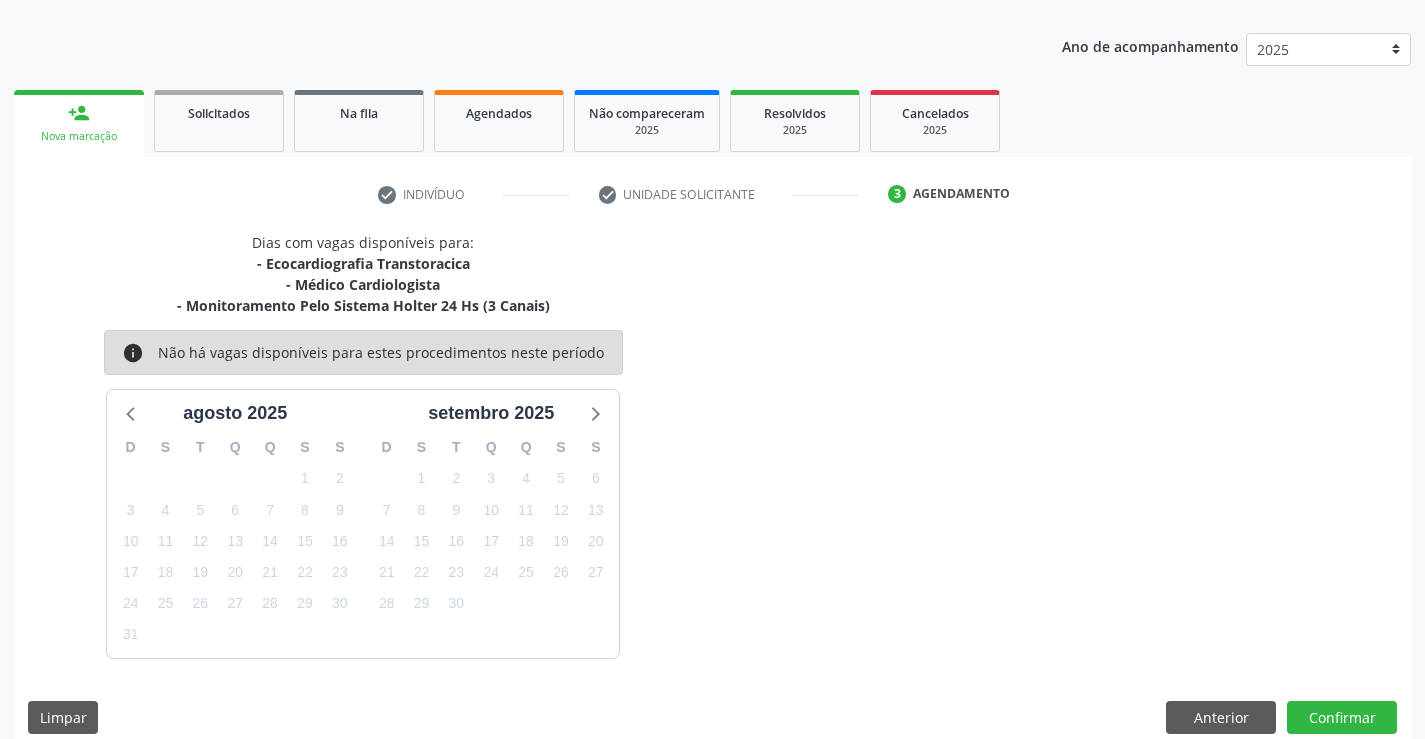 scroll, scrollTop: 232, scrollLeft: 0, axis: vertical 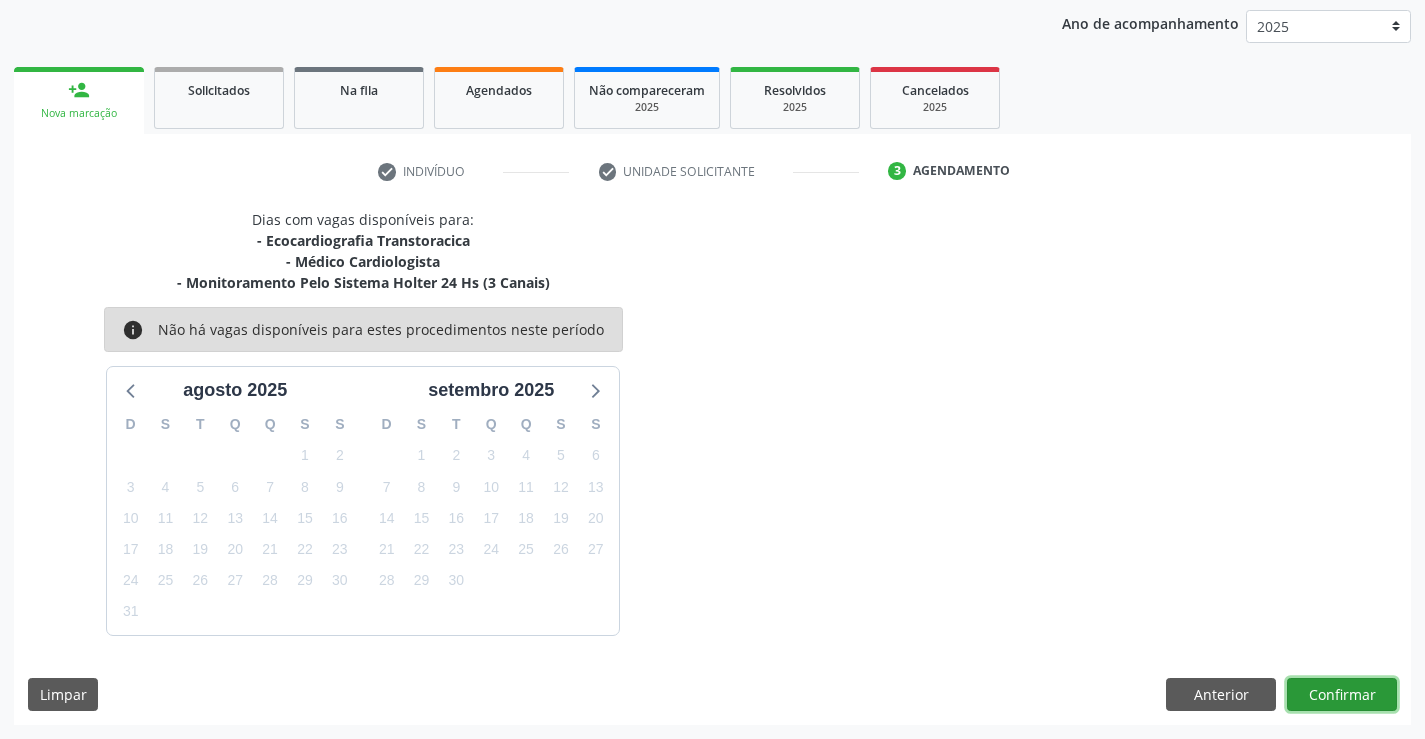 click on "Confirmar" at bounding box center (1342, 695) 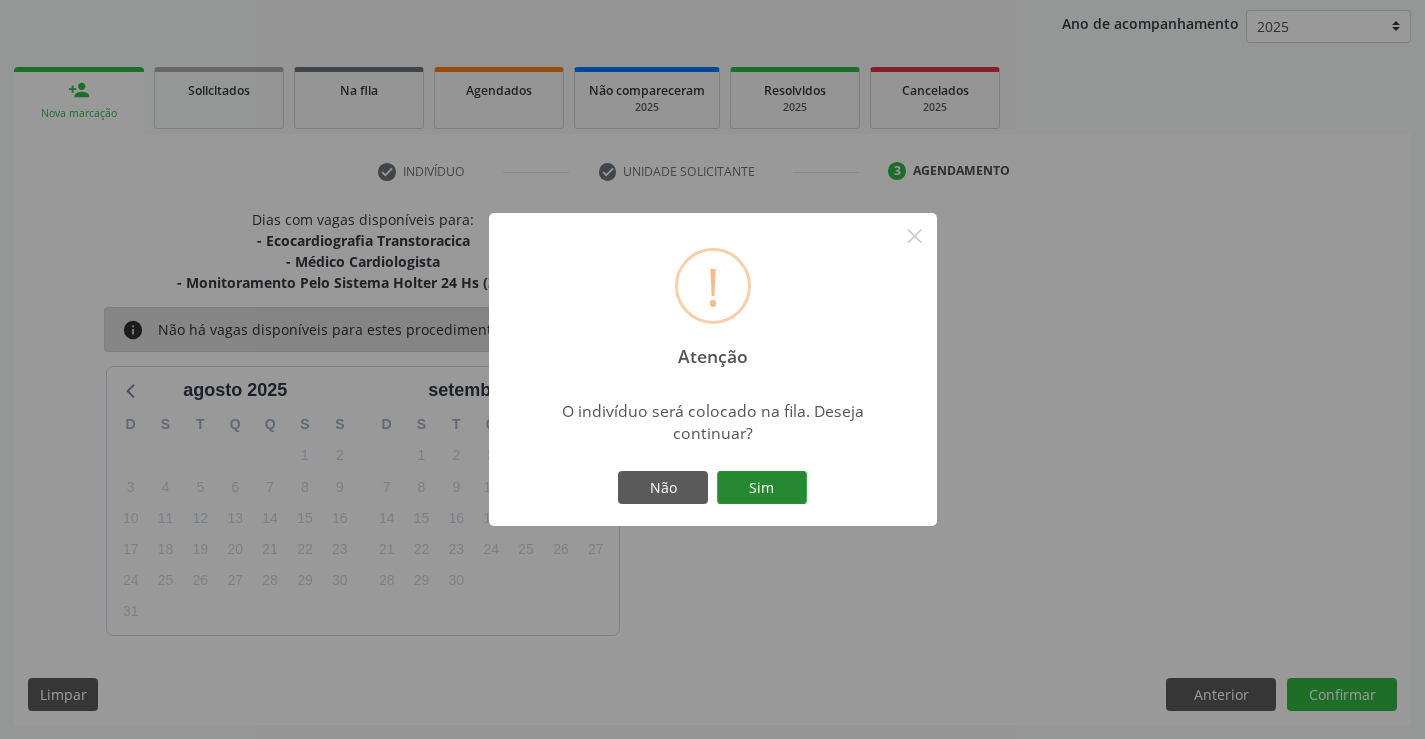 click on "Sim" at bounding box center (762, 488) 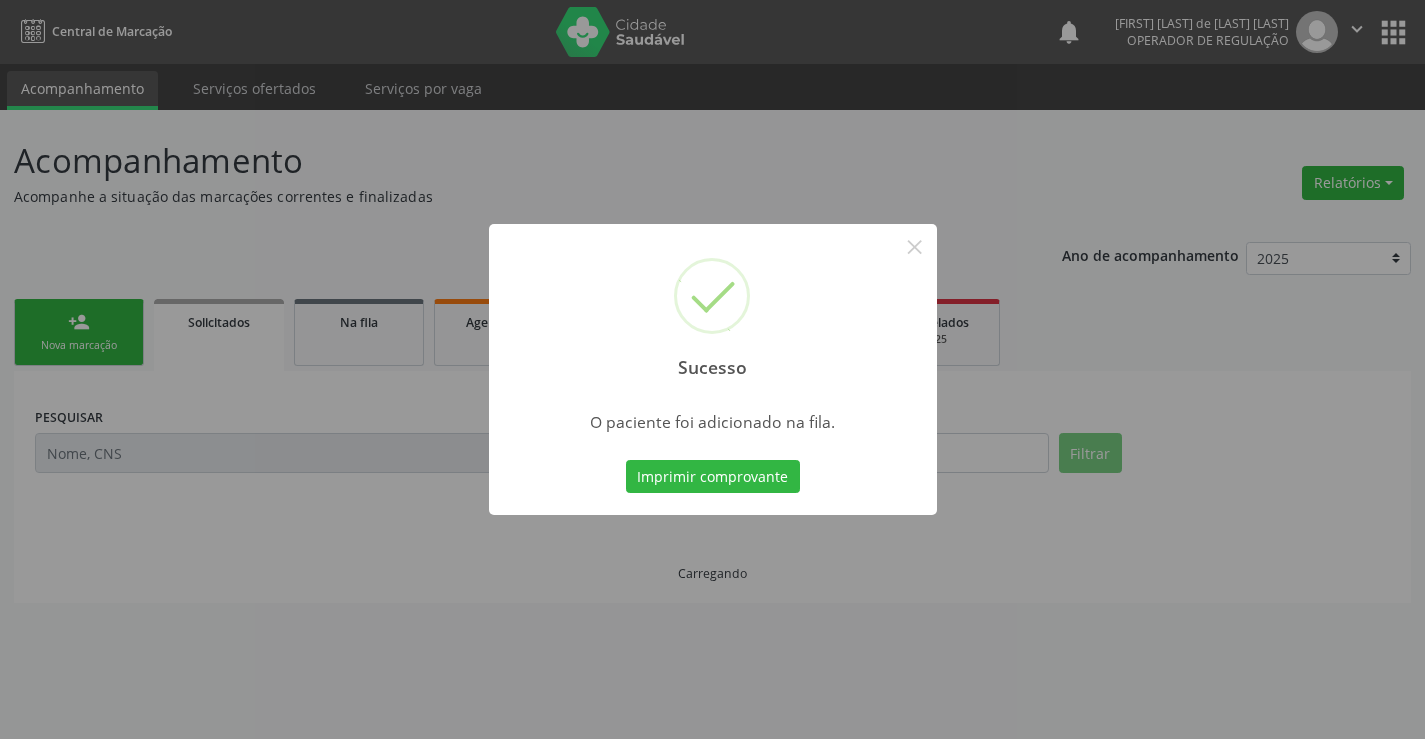 scroll, scrollTop: 0, scrollLeft: 0, axis: both 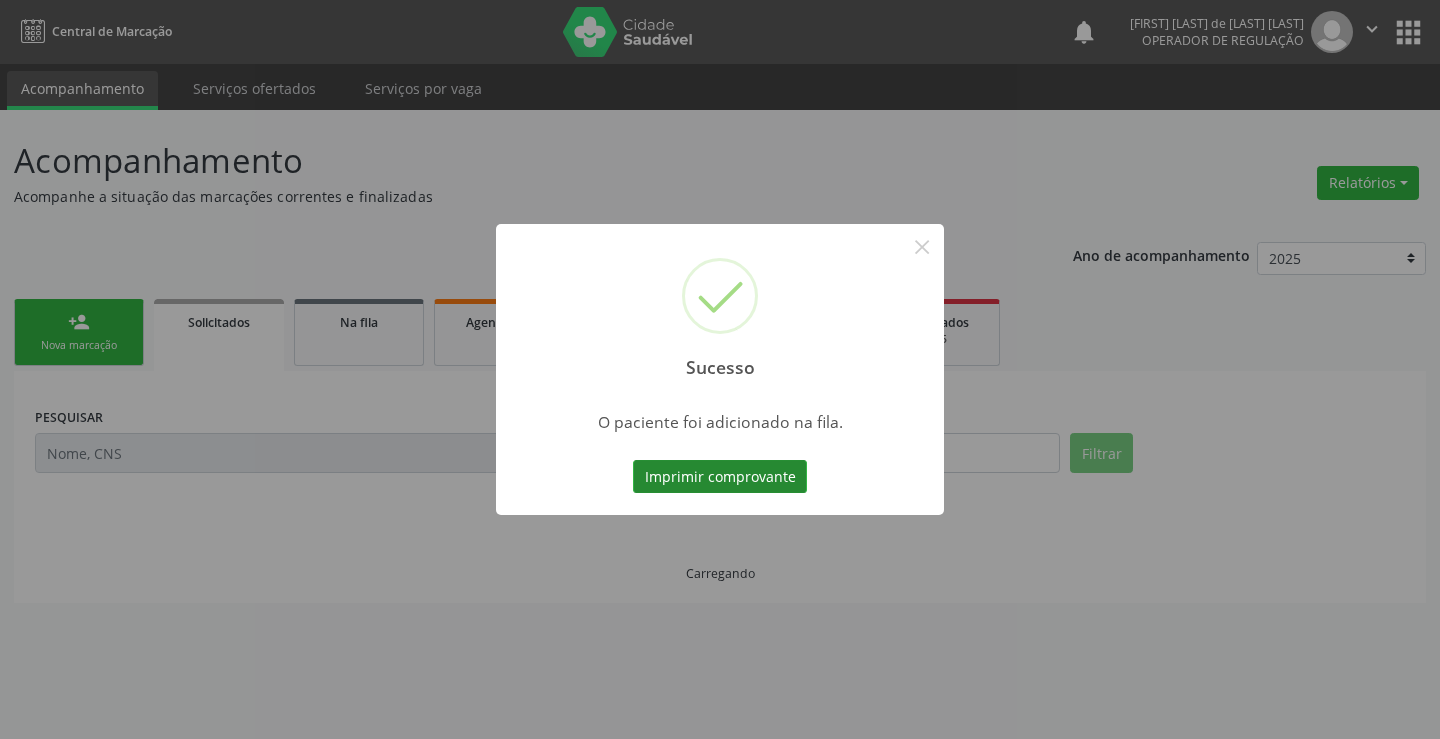 click on "Imprimir comprovante" at bounding box center [720, 477] 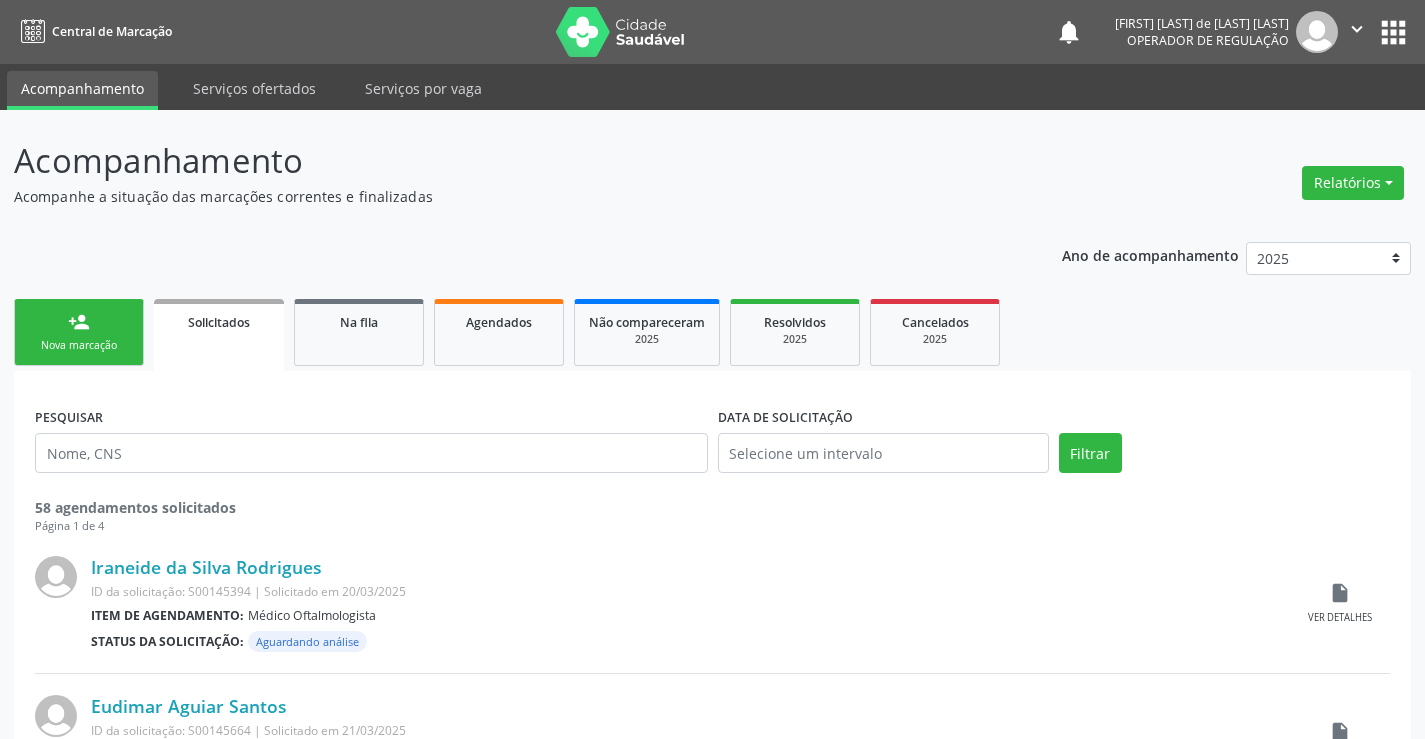 click on "person_add
Nova marcação" at bounding box center (79, 332) 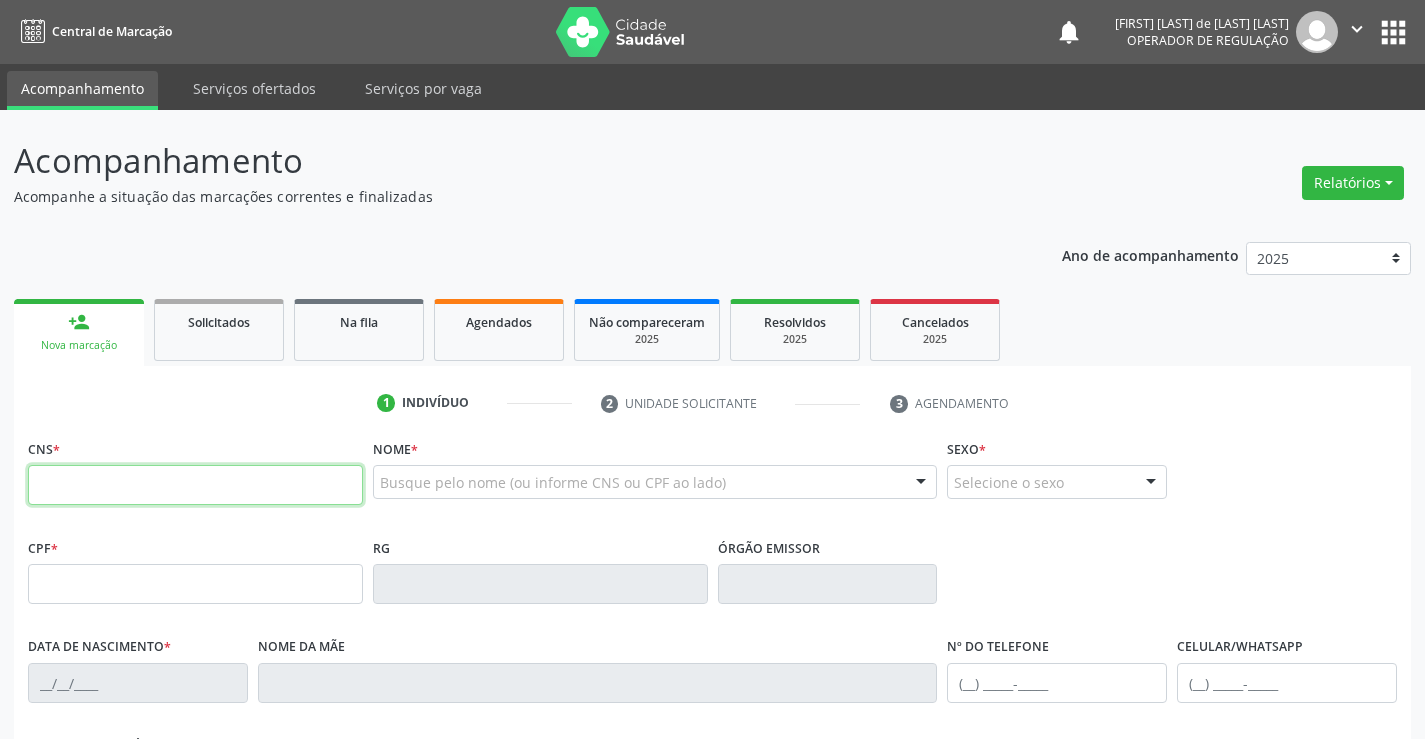 click at bounding box center (195, 485) 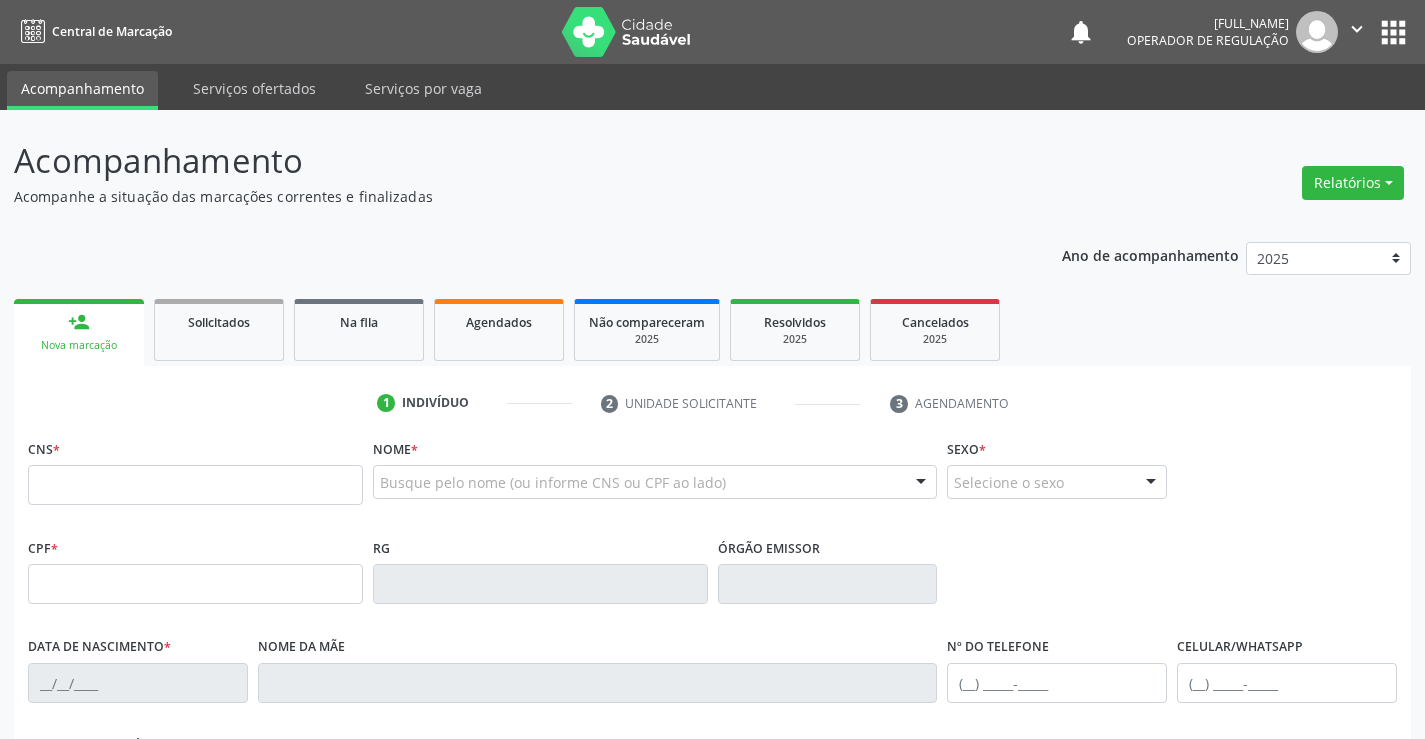 scroll, scrollTop: 0, scrollLeft: 0, axis: both 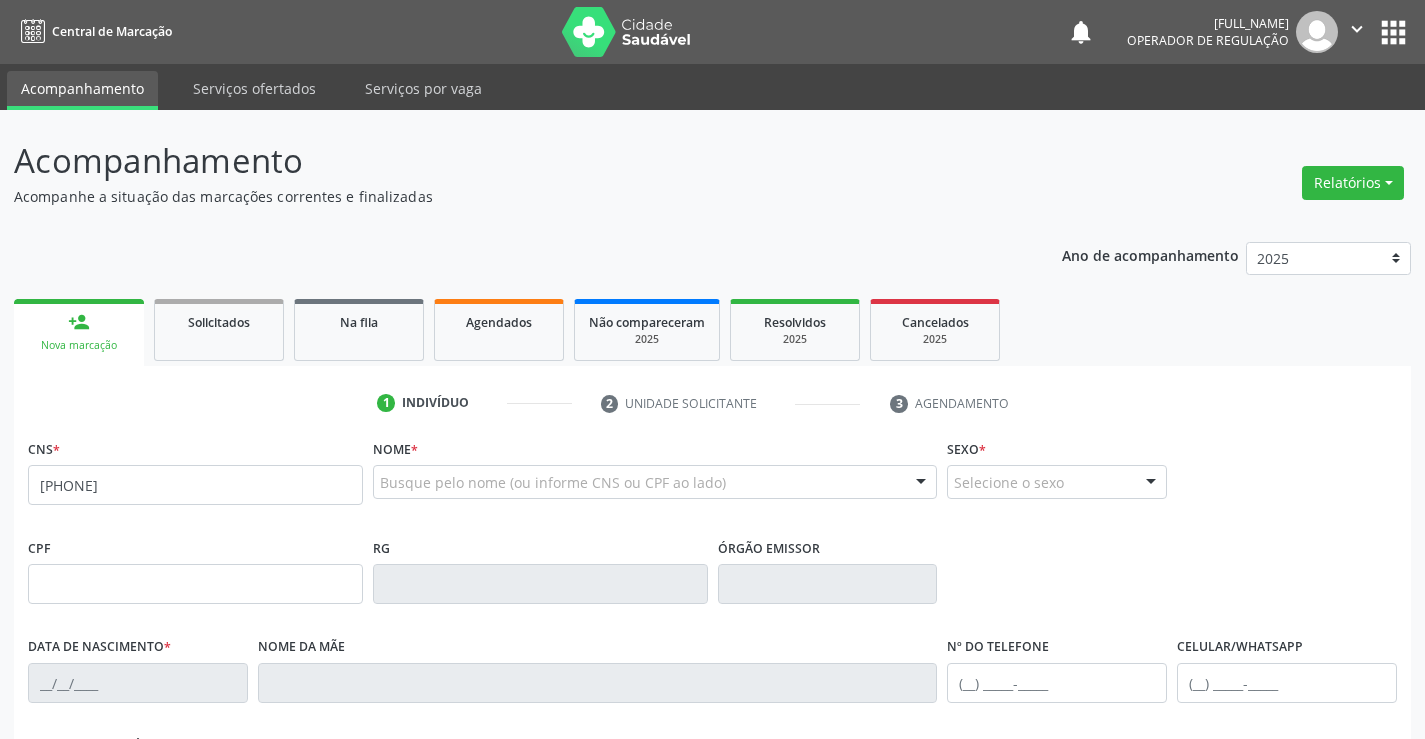 type on "708 2031 4716 2743" 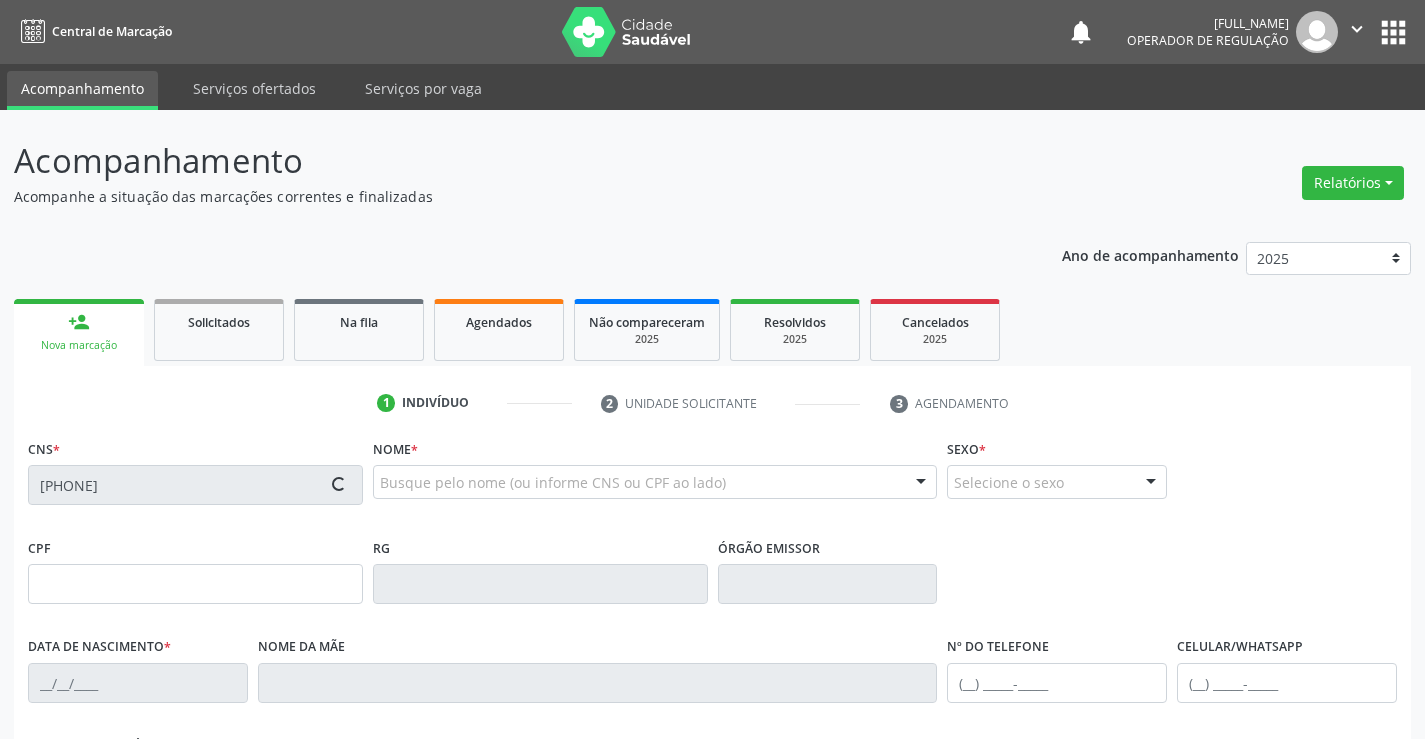 type on "1265564230" 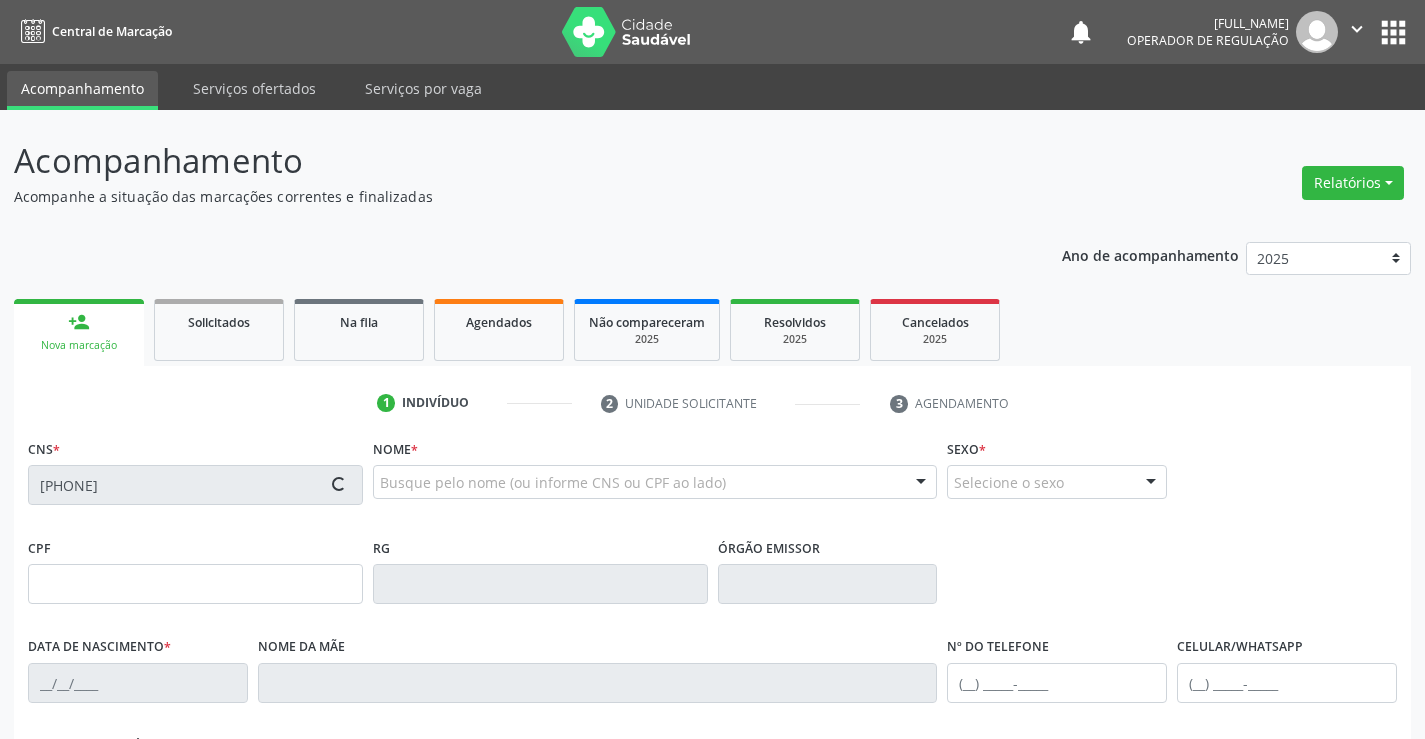 type on "31/05/1985" 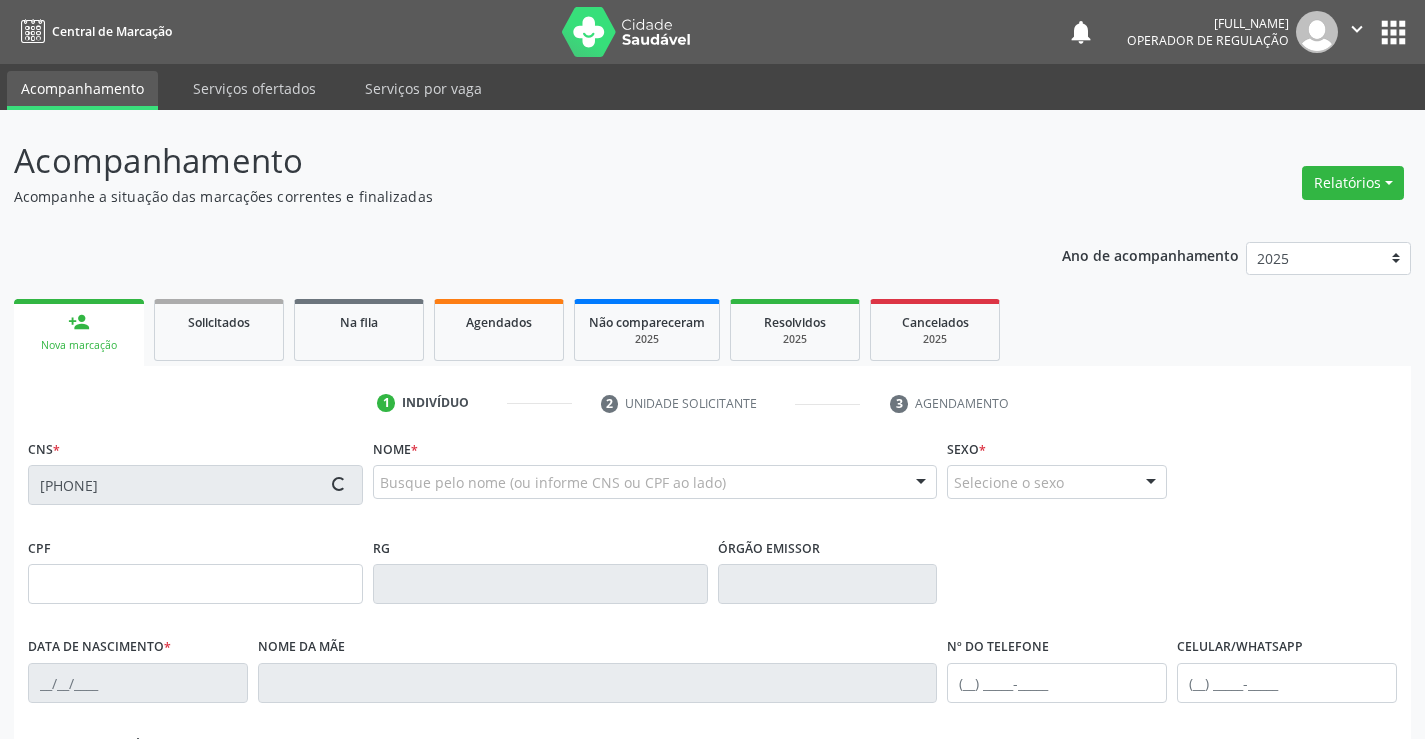type on "023.591.785-04" 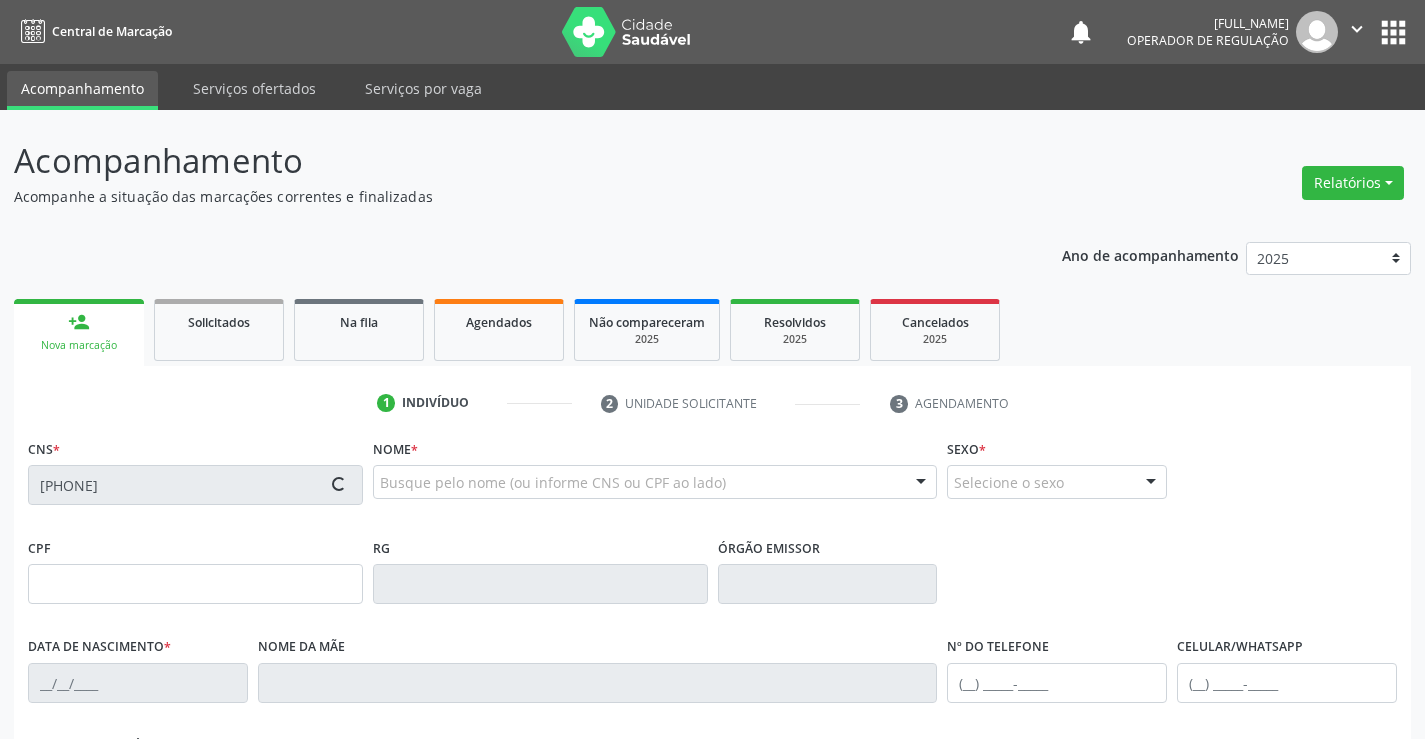type on "S/N" 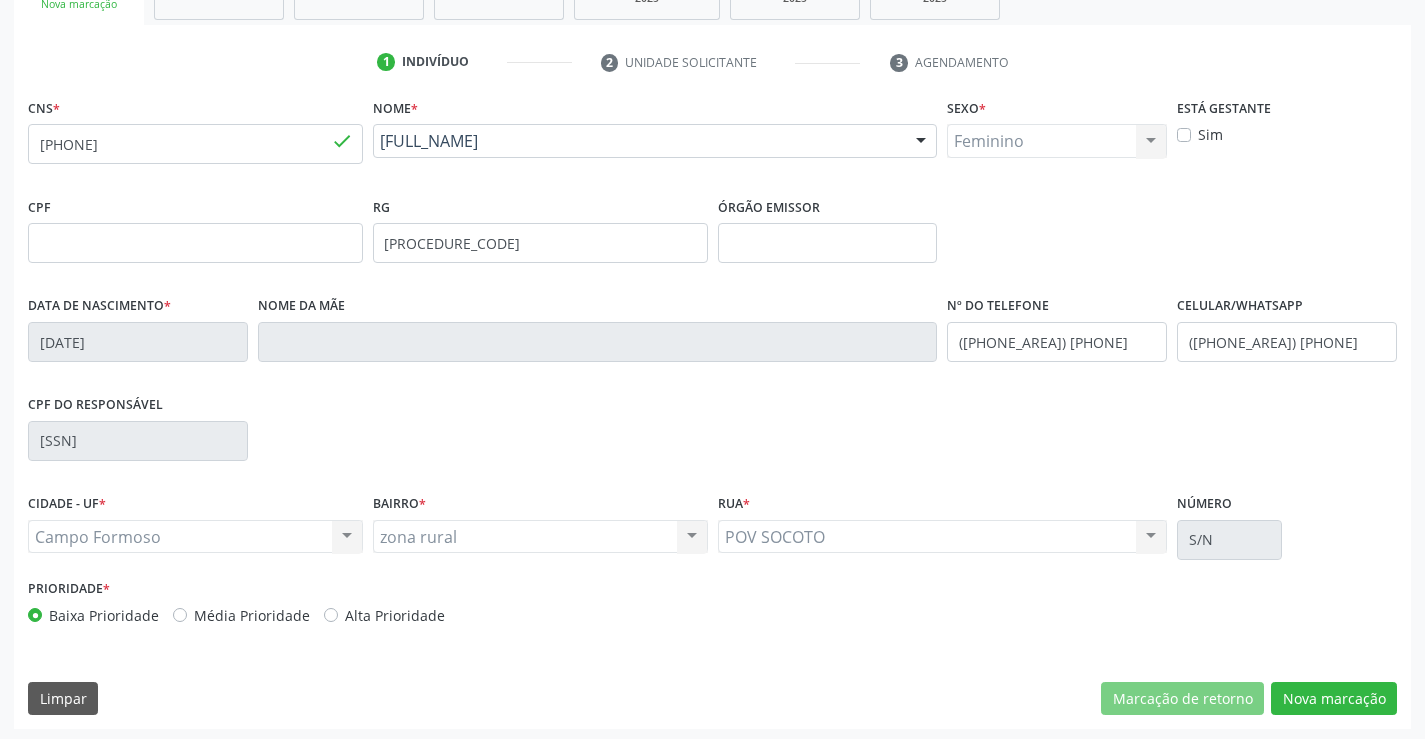 scroll, scrollTop: 345, scrollLeft: 0, axis: vertical 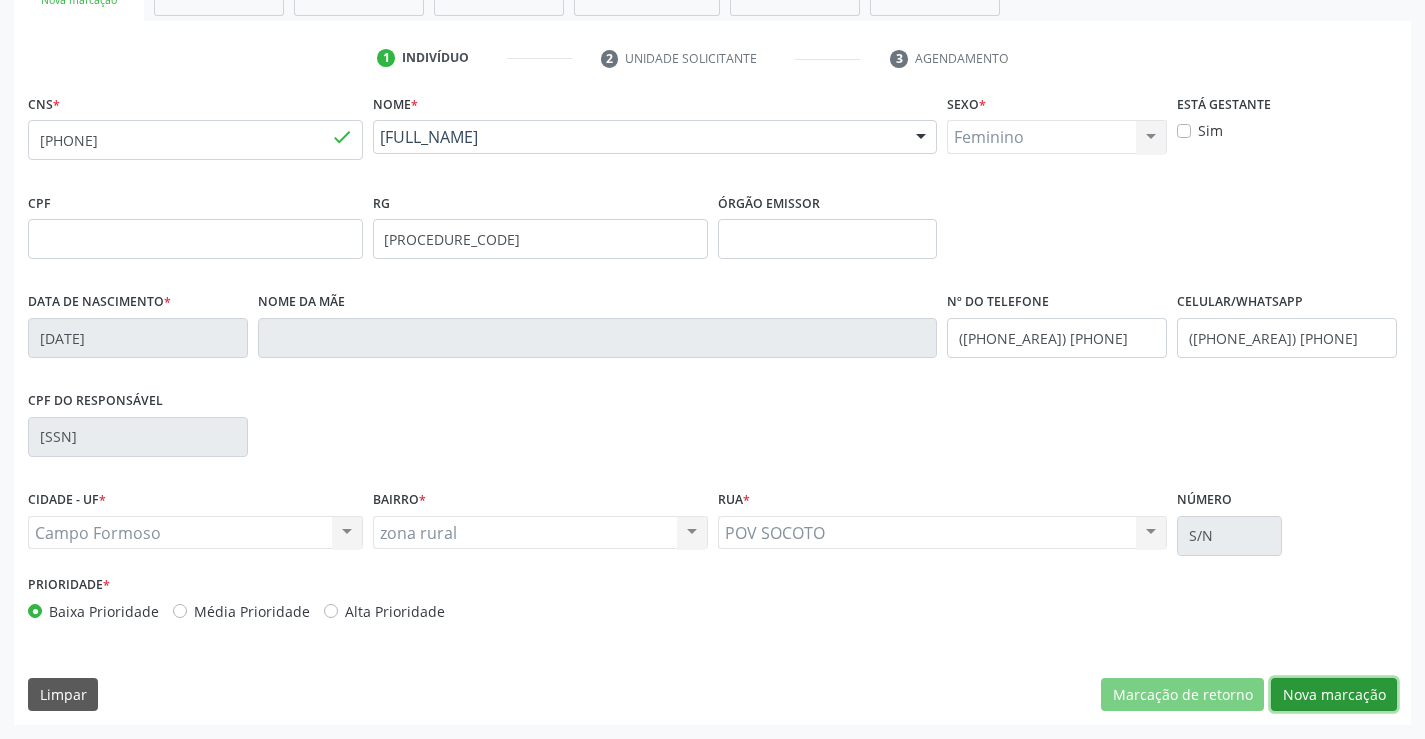 click on "Nova marcação" at bounding box center [1334, 695] 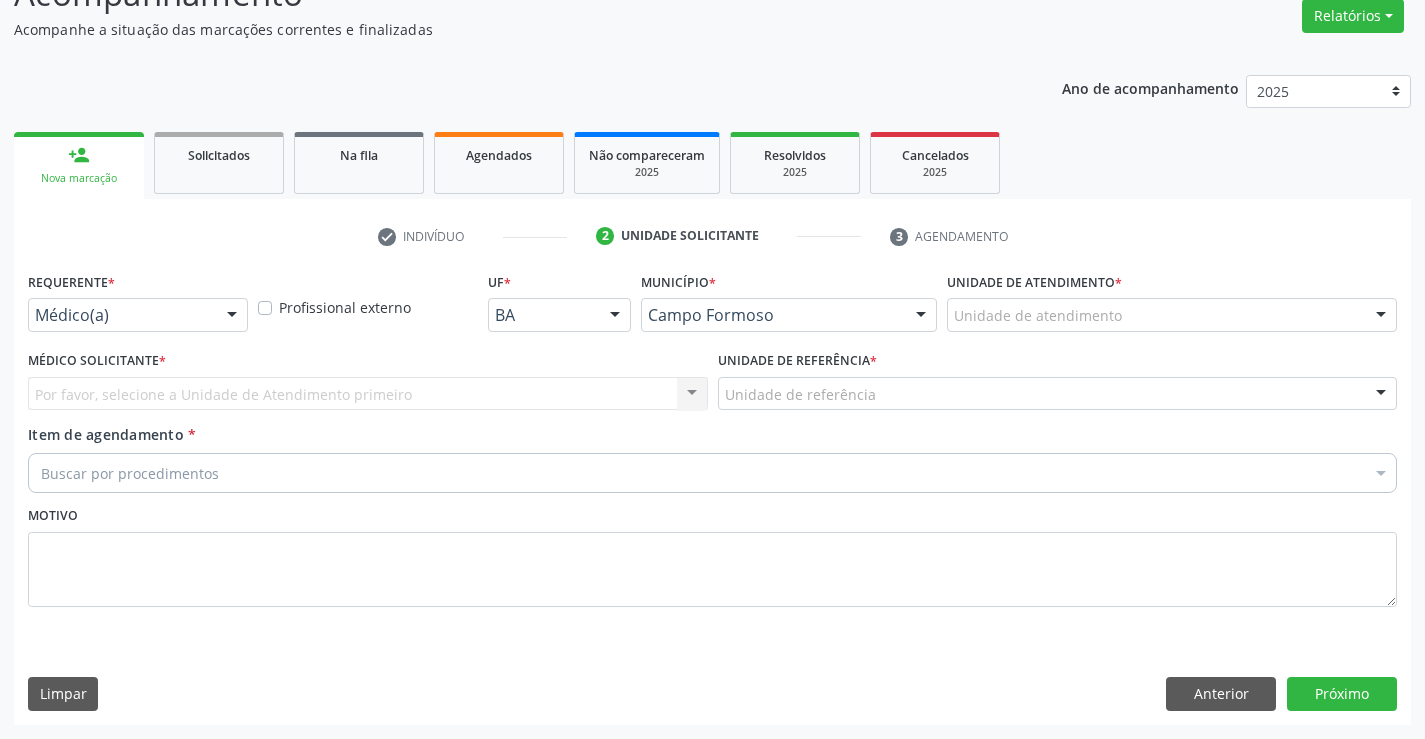scroll, scrollTop: 167, scrollLeft: 0, axis: vertical 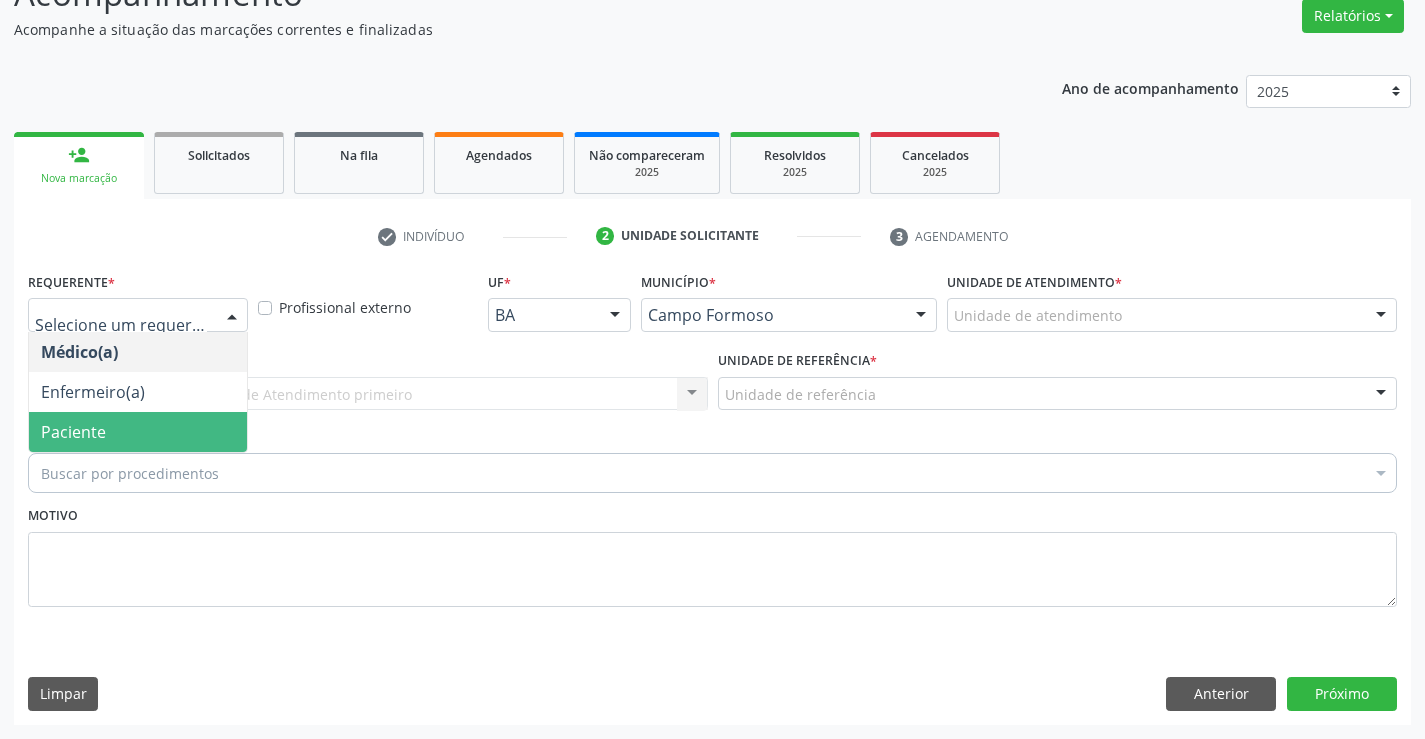 click on "Paciente" at bounding box center (73, 432) 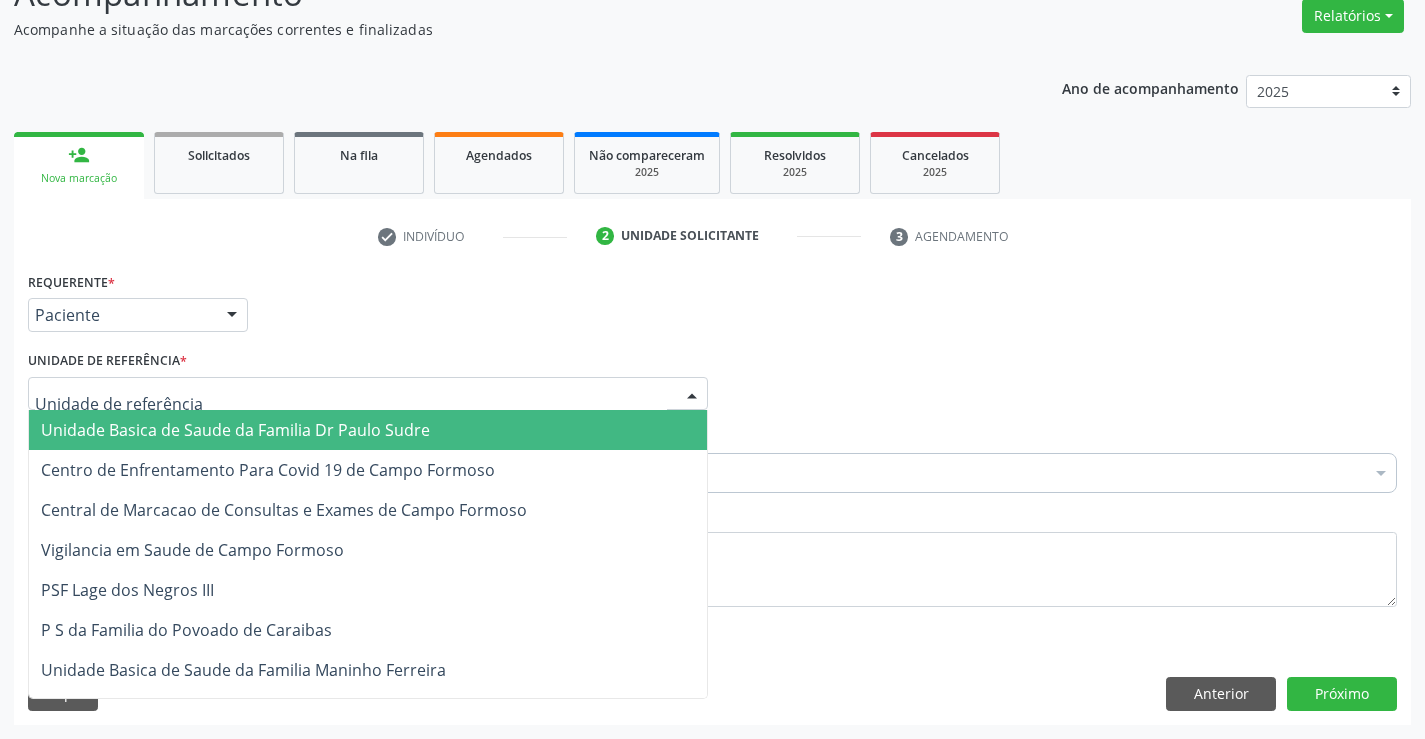 click on "Unidade Basica de Saude da Familia Dr Paulo Sudre" at bounding box center [235, 430] 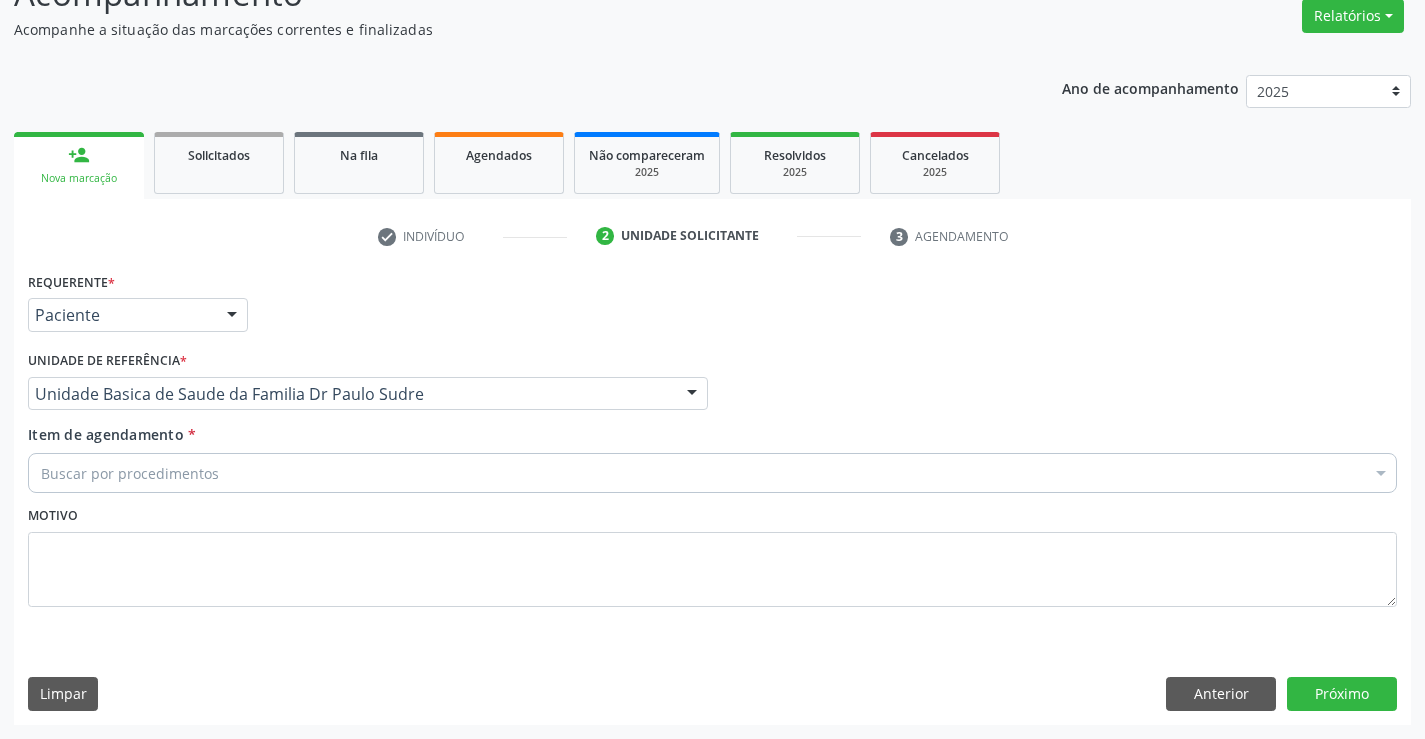 click on "Buscar por procedimentos" at bounding box center [712, 473] 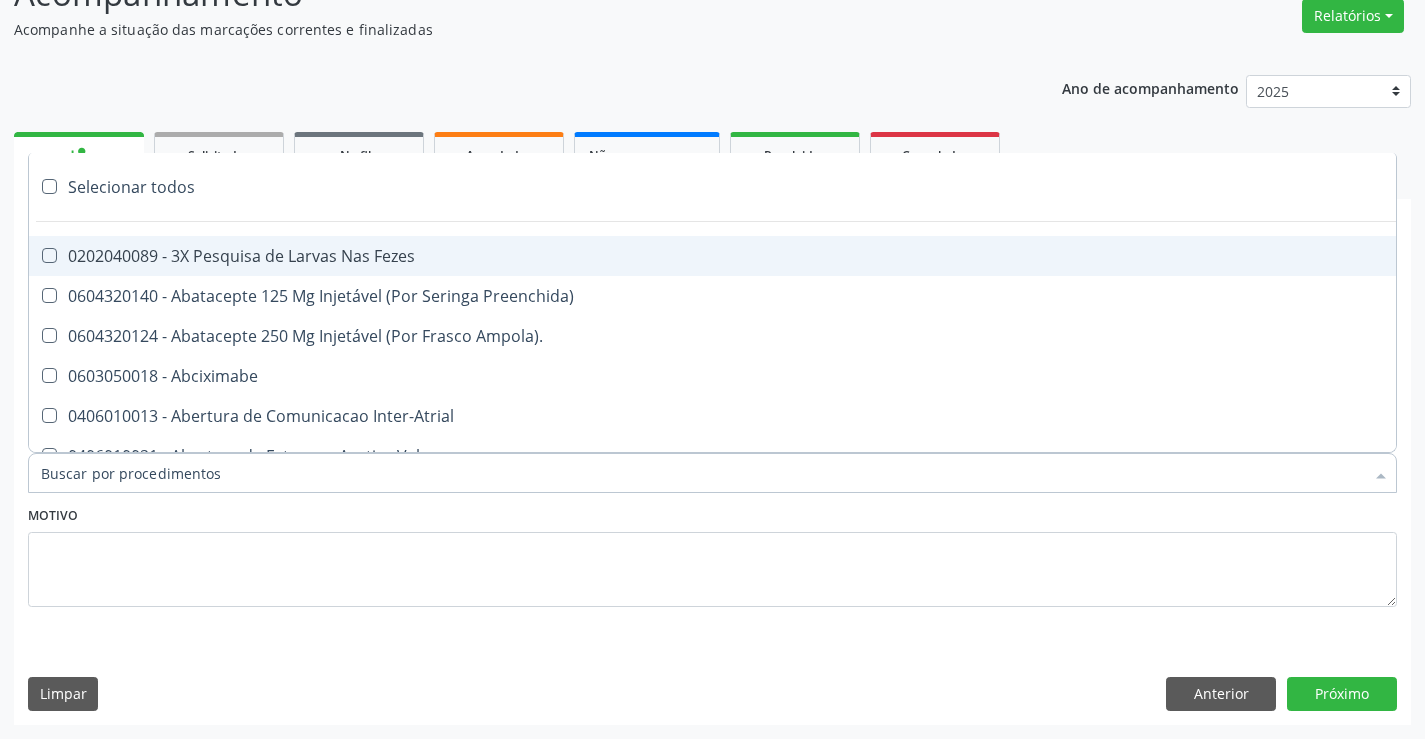 click on "Requerente
*
Paciente         Médico(a)   Enfermeiro(a)   Paciente
Nenhum resultado encontrado para: "   "
Não há nenhuma opção para ser exibida.
UF
BA         BA
Nenhum resultado encontrado para: "   "
Não há nenhuma opção para ser exibida.
Município
Campo Formoso         Campo Formoso
Nenhum resultado encontrado para: "   "
Não há nenhuma opção para ser exibida.
Médico Solicitante
Por favor, selecione a Unidade de Atendimento primeiro
Nenhum resultado encontrado para: "   "
Não há nenhuma opção para ser exibida.
Unidade de referência
*
Unidade Basica de Saude da Familia Dr Paulo Sudre         Unidade Basica de Saude da Familia Dr Paulo Sudre   Centro de Enfrentamento Para Covid 19 de Campo Formoso       PSF Lage dos Negros III" at bounding box center [712, 495] 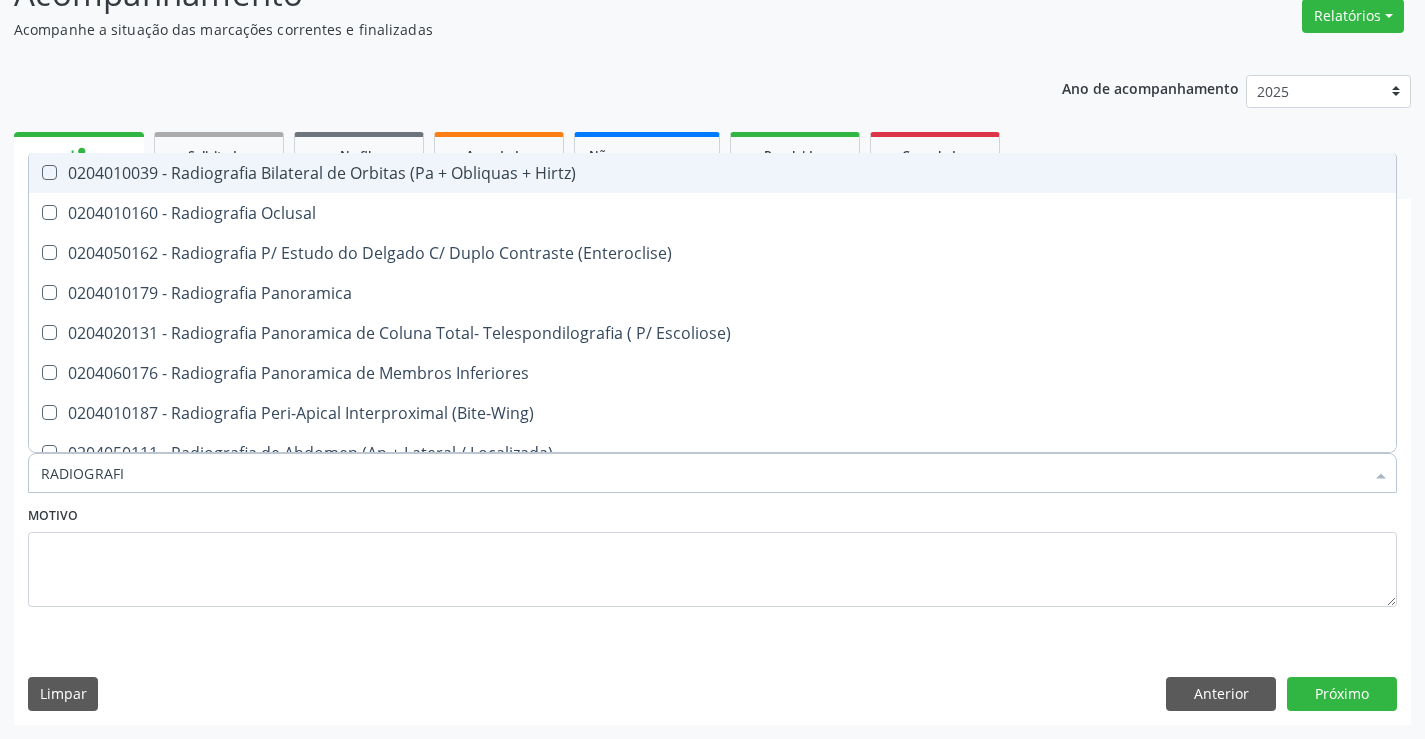 type on "RADIOGRAFIA" 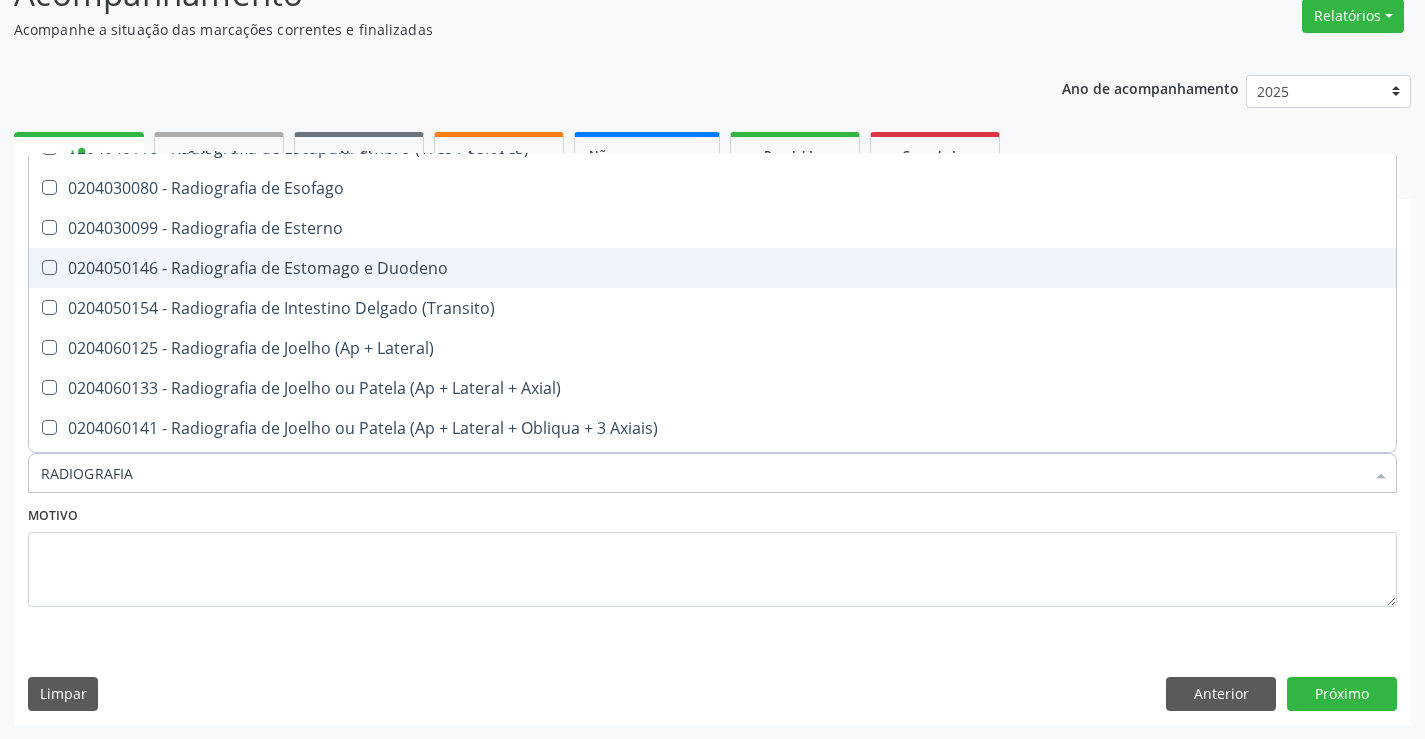 scroll, scrollTop: 1700, scrollLeft: 0, axis: vertical 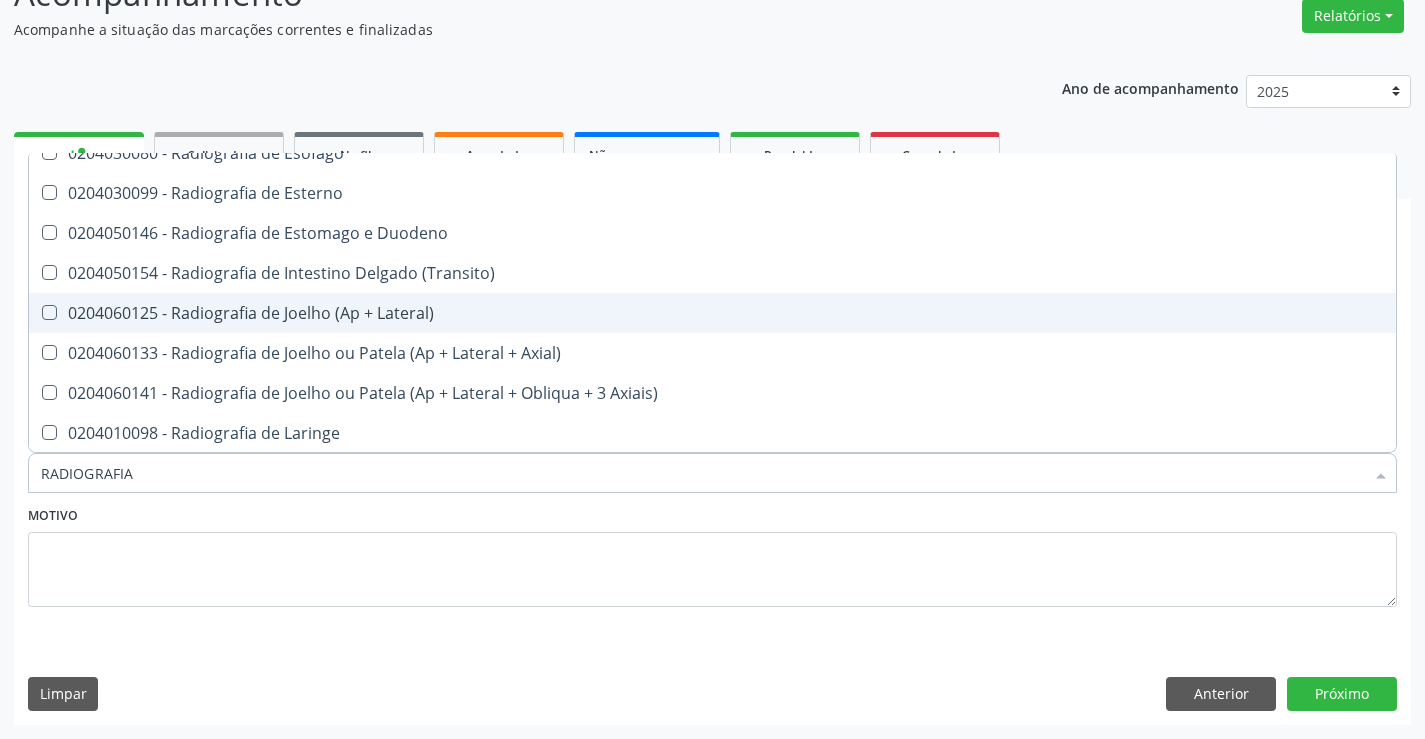 click on "0204060125 - Radiografia de Joelho (Ap + Lateral)" at bounding box center (712, 313) 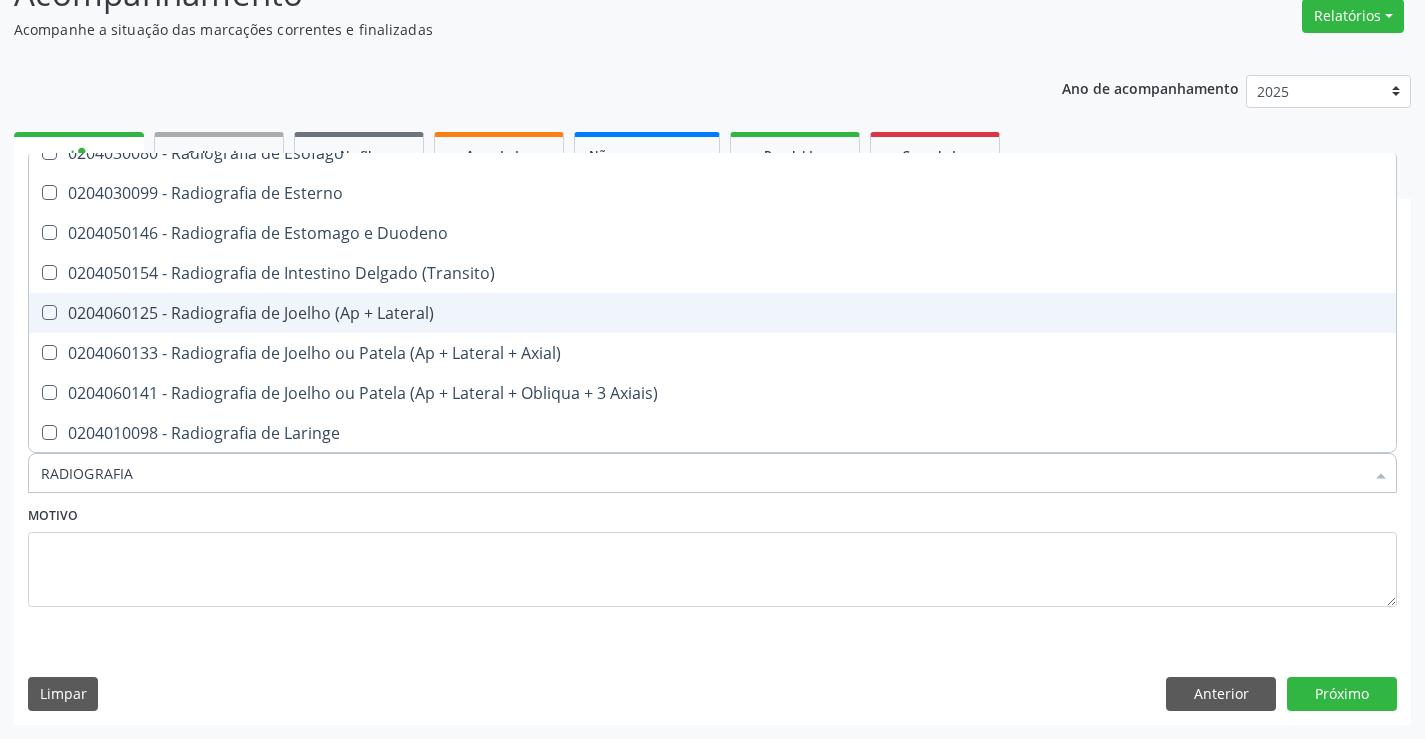 checkbox on "true" 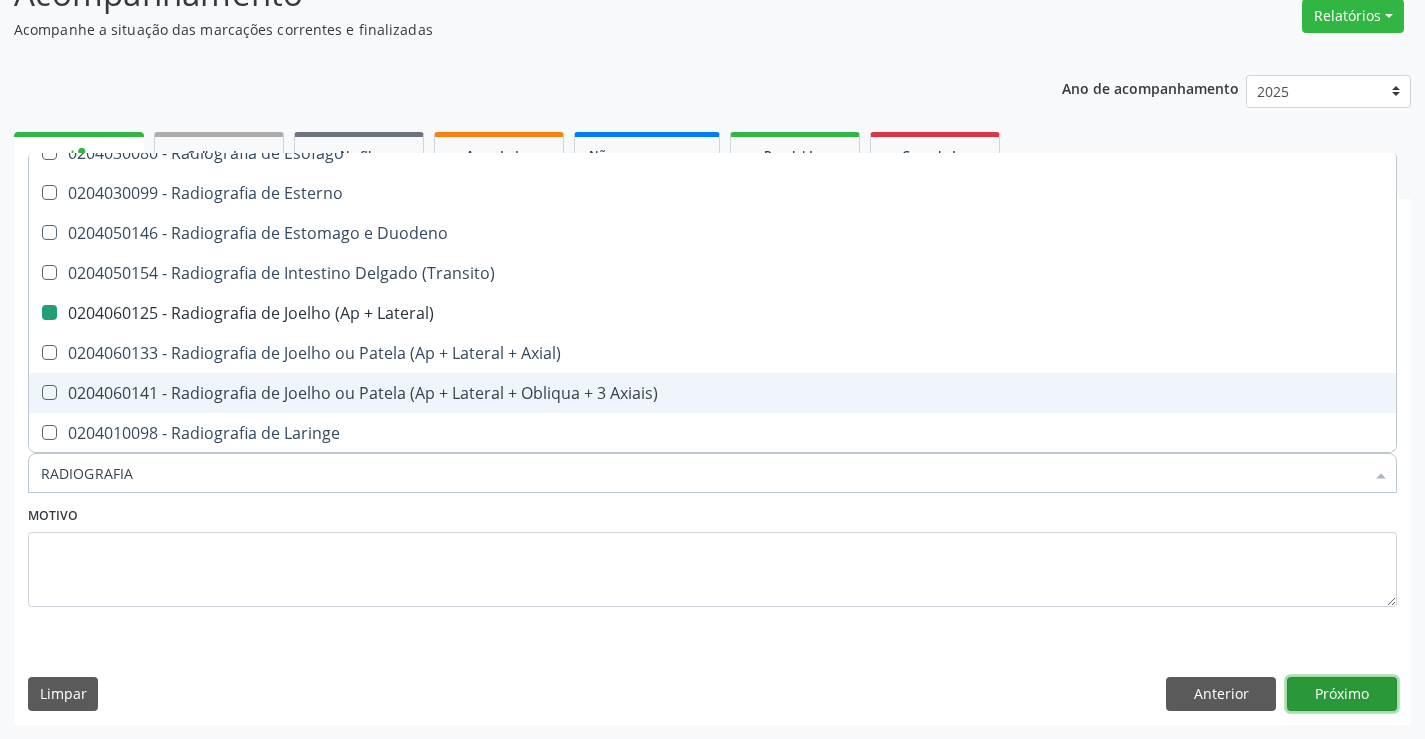 click on "Próximo" at bounding box center [1342, 694] 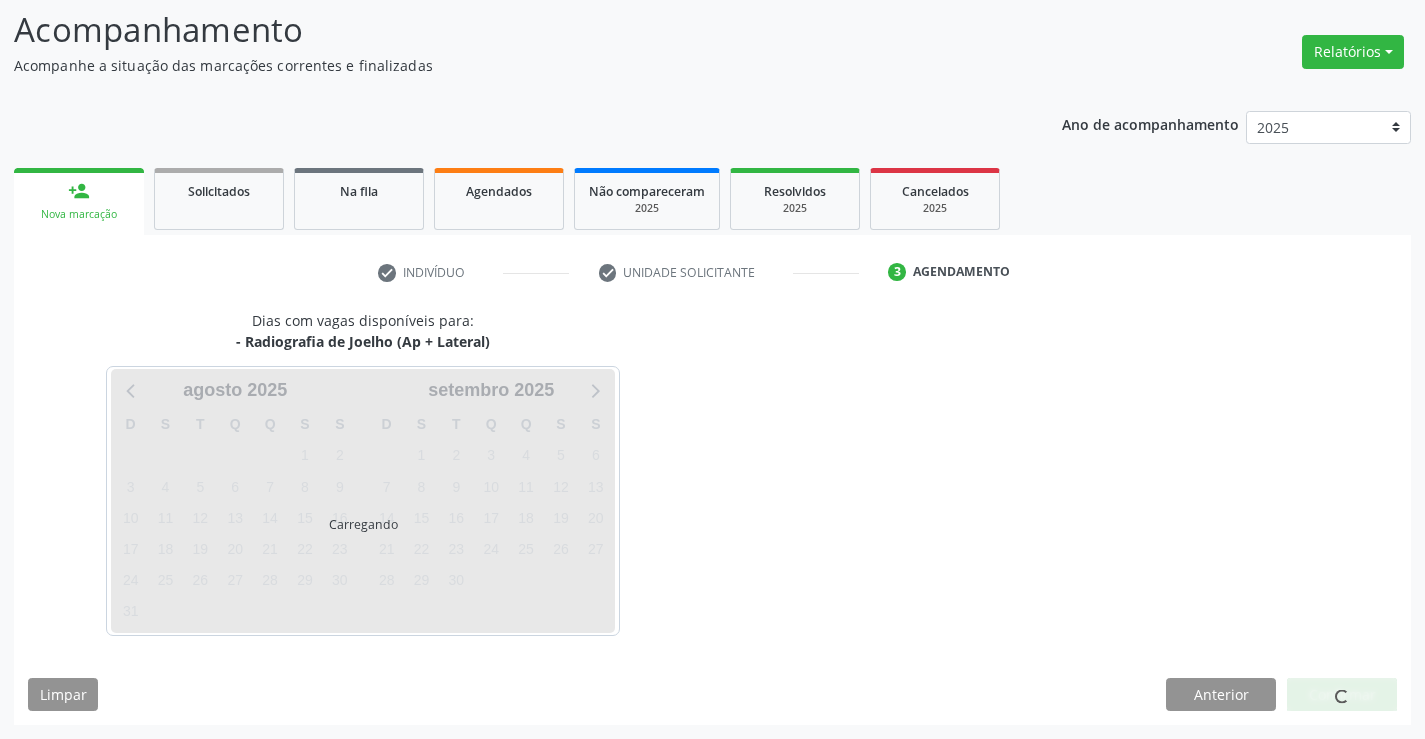 scroll, scrollTop: 131, scrollLeft: 0, axis: vertical 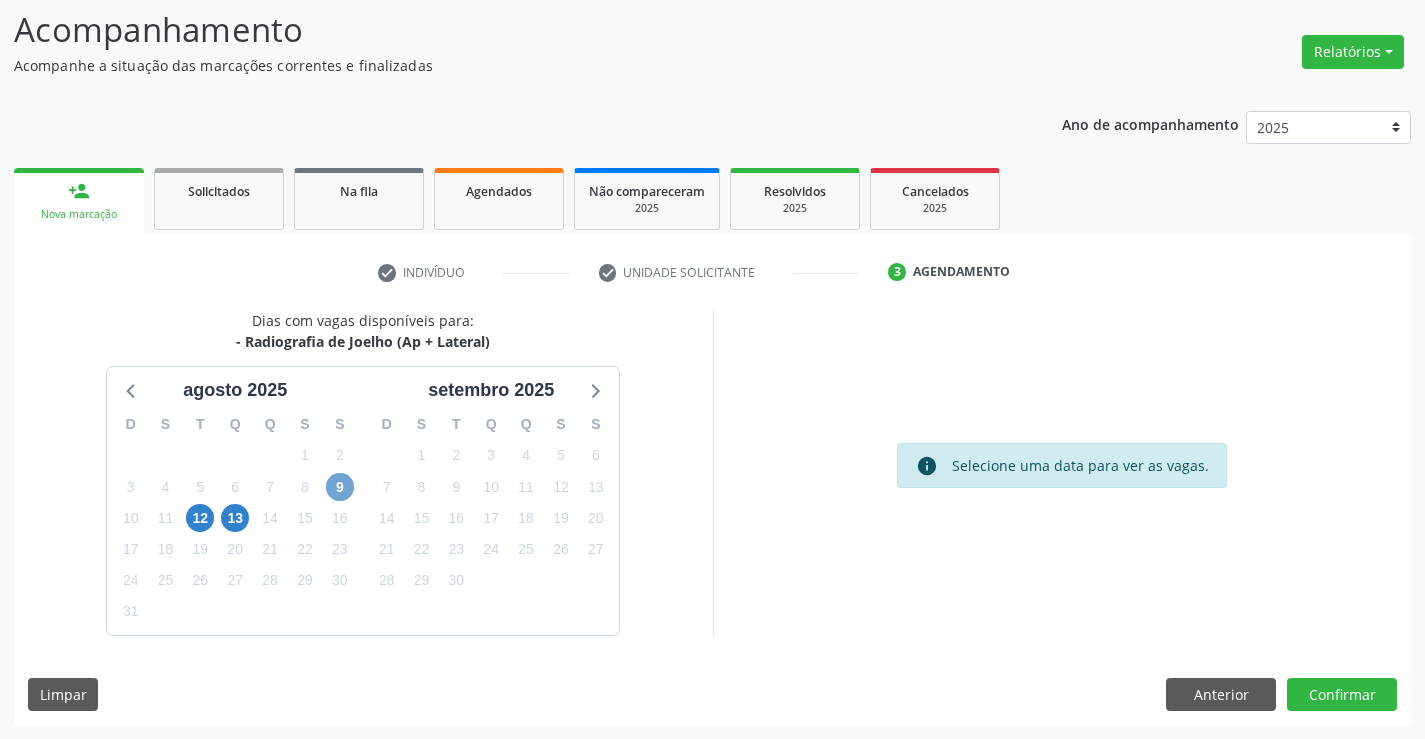 click on "9" at bounding box center [340, 487] 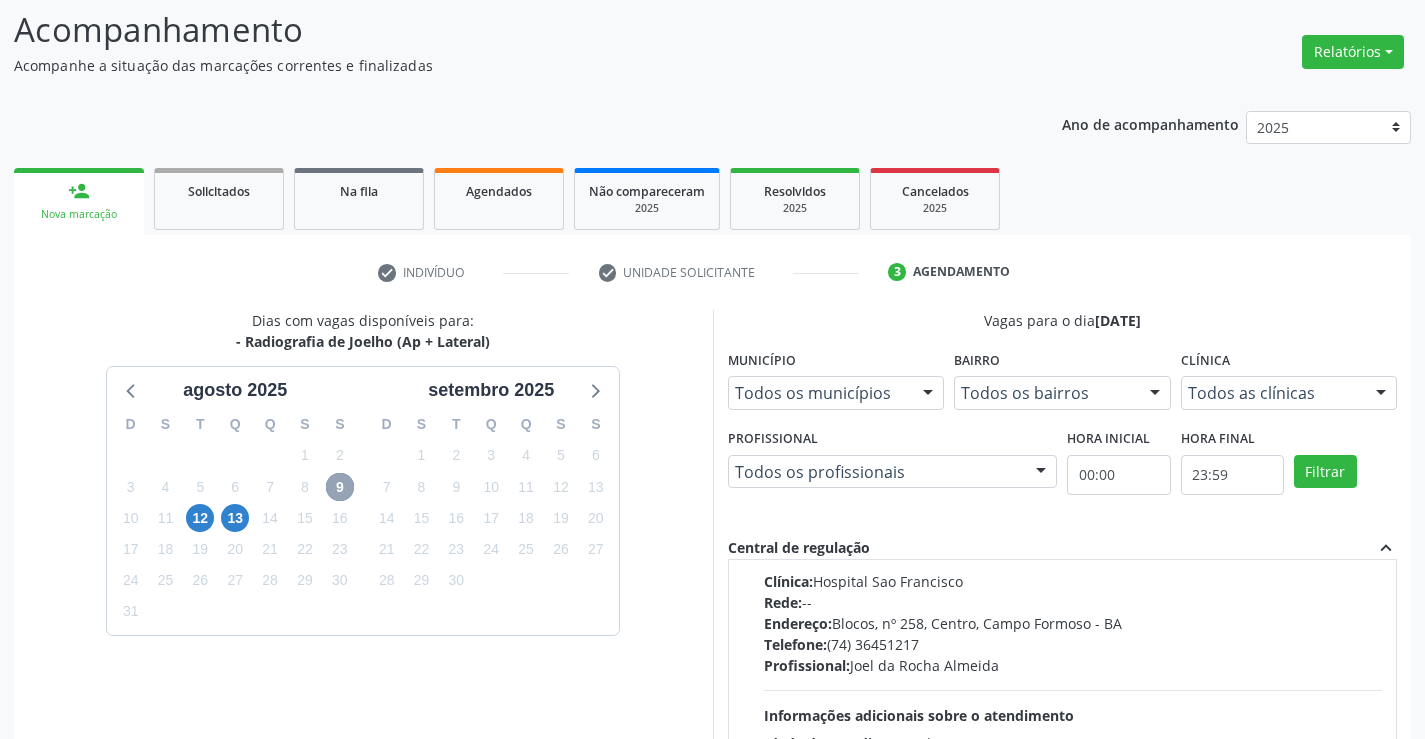 scroll, scrollTop: 0, scrollLeft: 0, axis: both 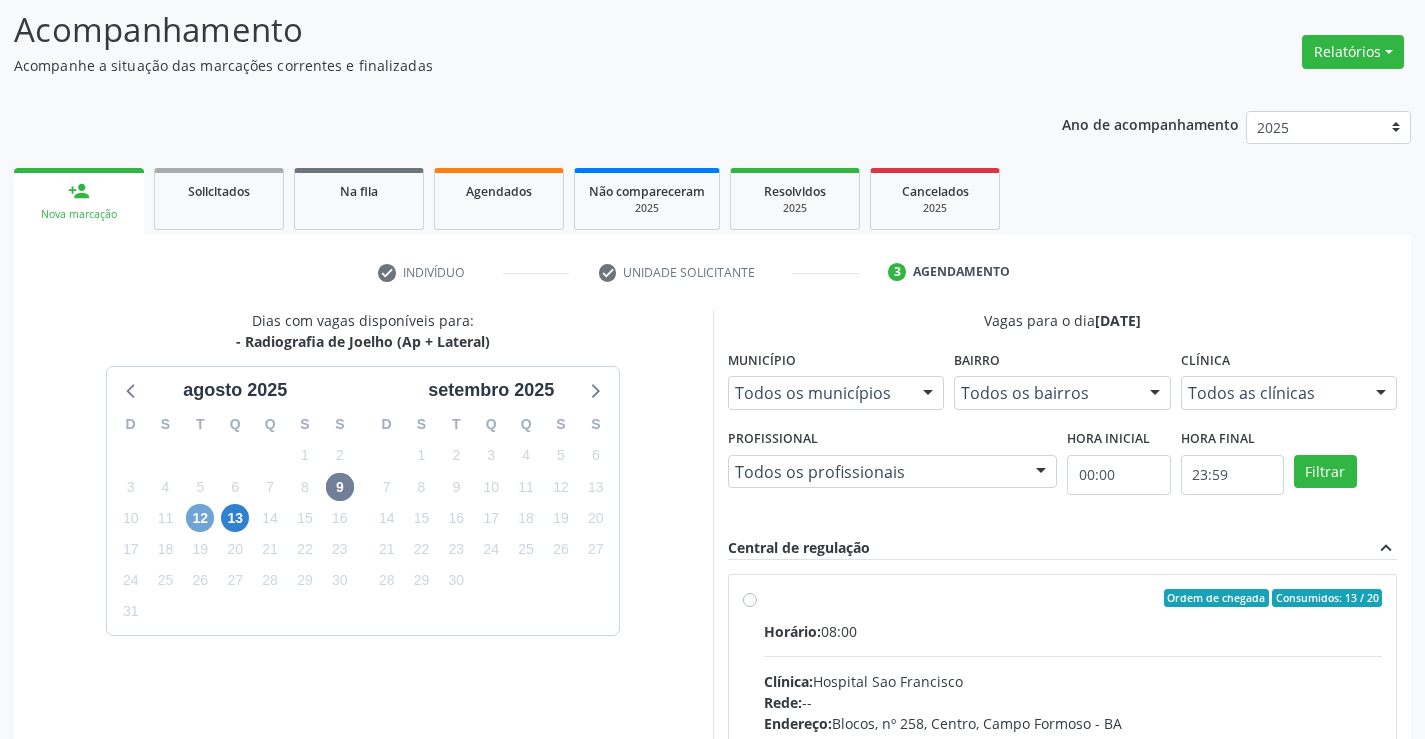 click on "12" at bounding box center (200, 518) 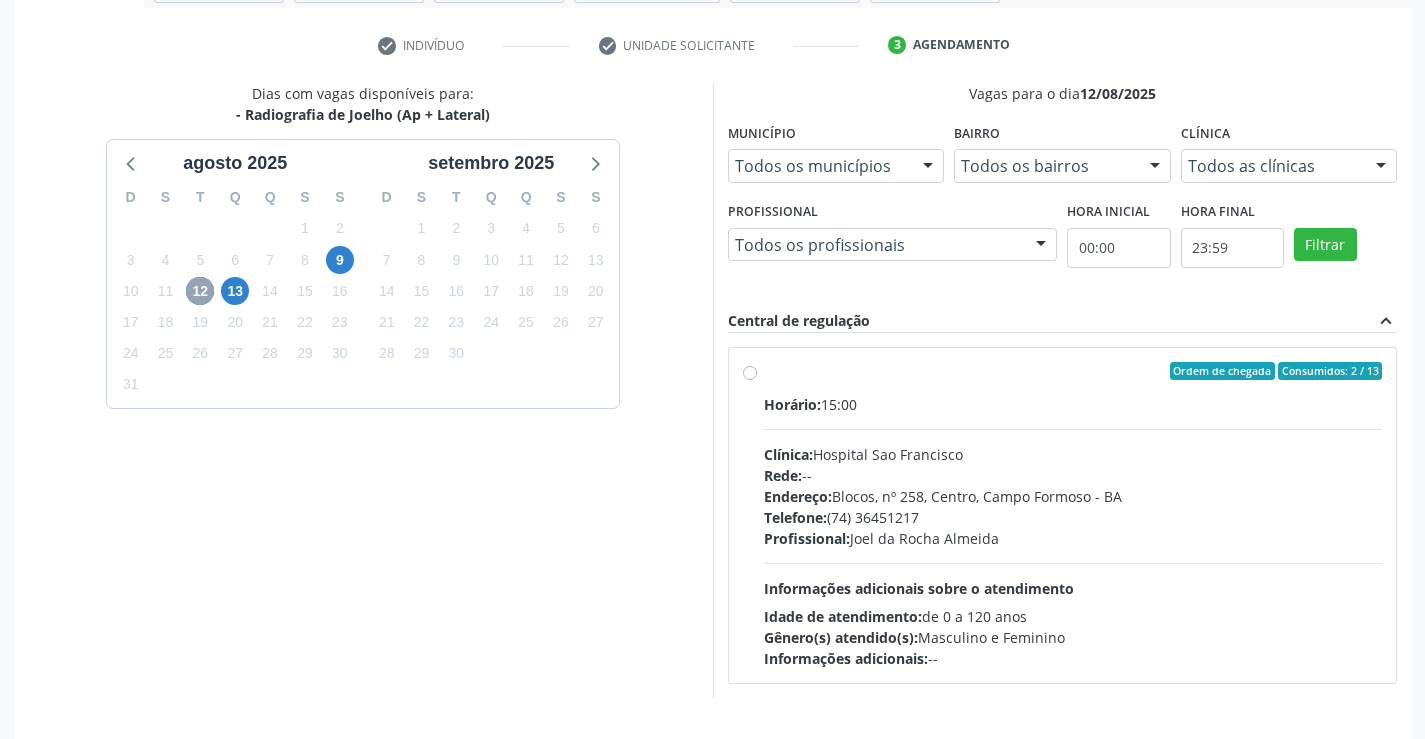 scroll, scrollTop: 420, scrollLeft: 0, axis: vertical 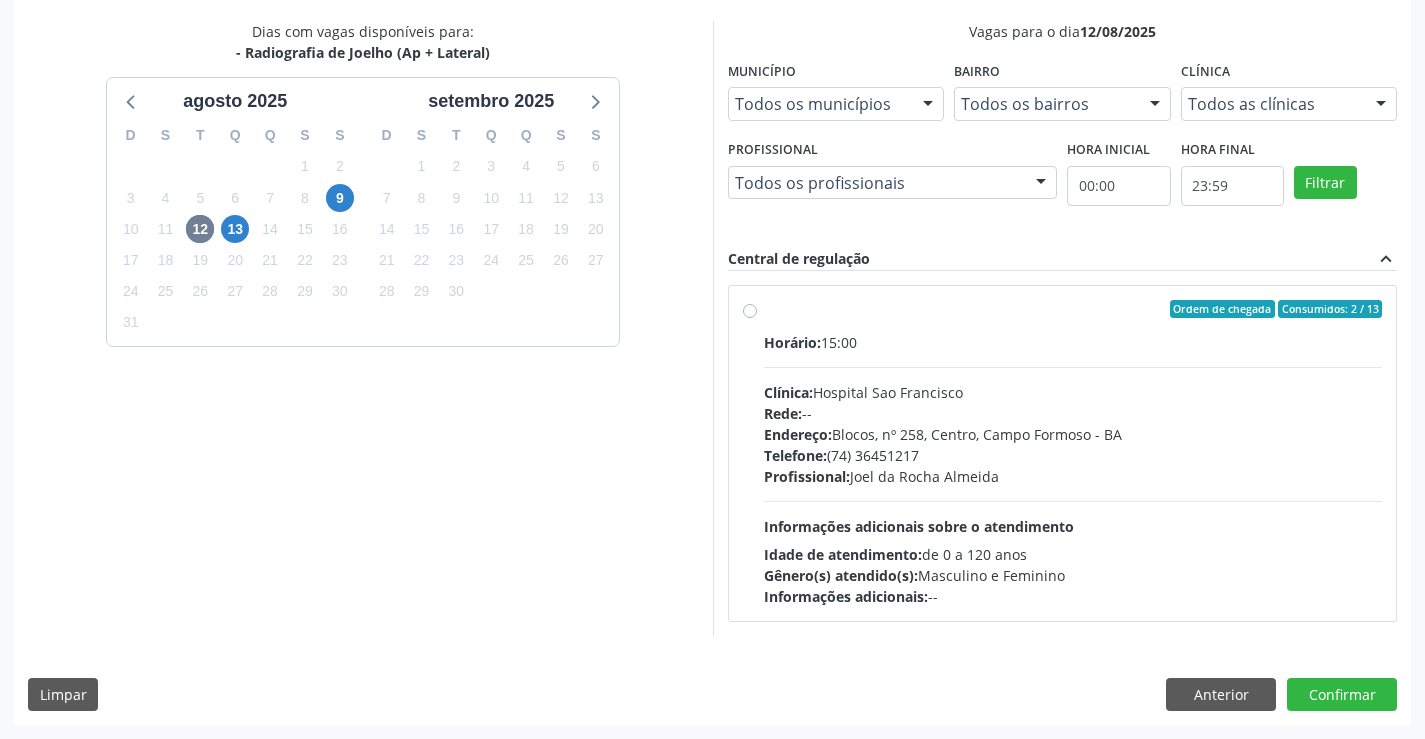 click on "Ordem de chegada
Consumidos: 2 / 13
Horário:   15:00
Clínica:  Hospital Sao Francisco
Rede:
--
Endereço:   Blocos, nº 258, Centro, Campo Formoso - BA
Telefone:   (74) 36451217
Profissional:
Joel da Rocha Almeida
Informações adicionais sobre o atendimento
Idade de atendimento:
de 0 a 120 anos
Gênero(s) atendido(s):
Masculino e Feminino
Informações adicionais:
--" at bounding box center (1073, 453) 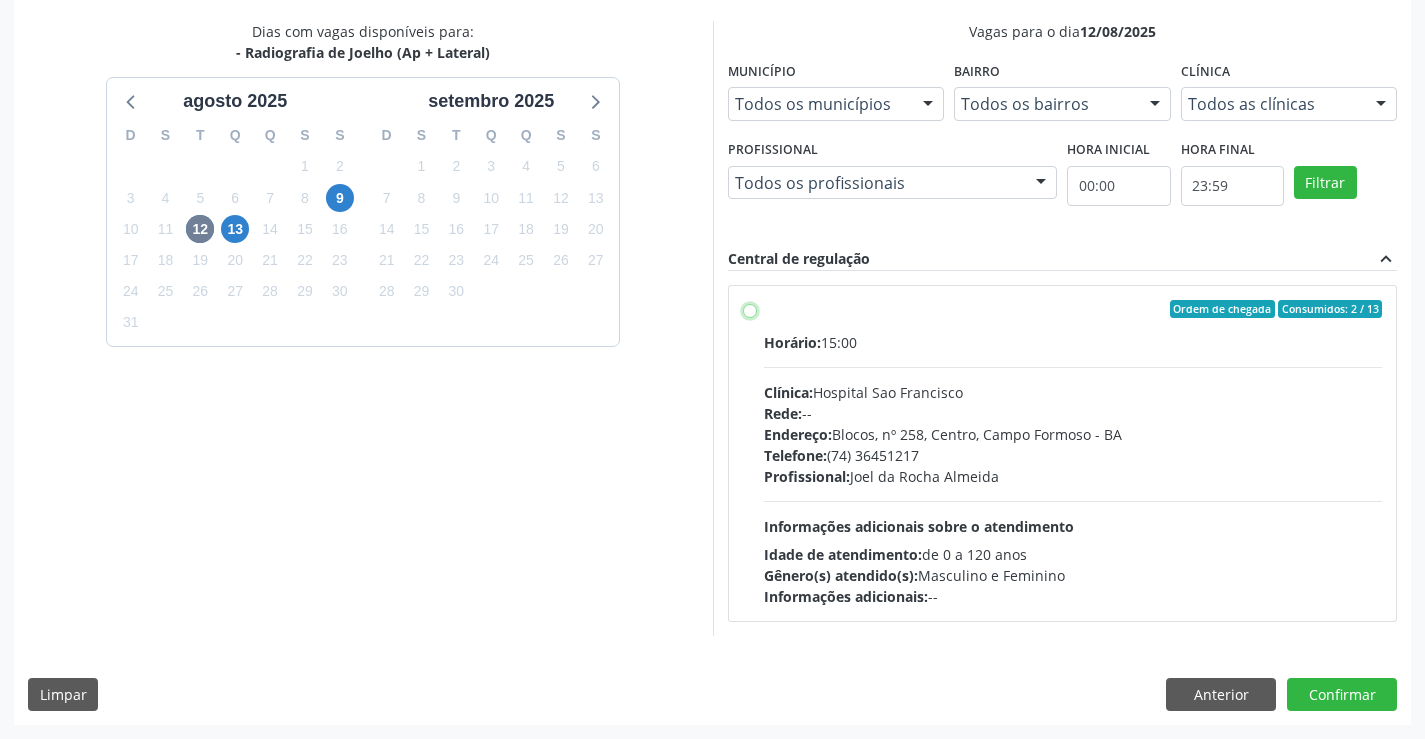 click on "Ordem de chegada
Consumidos: 2 / 13
Horário:   15:00
Clínica:  Hospital Sao Francisco
Rede:
--
Endereço:   Blocos, nº 258, Centro, Campo Formoso - BA
Telefone:   (74) 36451217
Profissional:
Joel da Rocha Almeida
Informações adicionais sobre o atendimento
Idade de atendimento:
de 0 a 120 anos
Gênero(s) atendido(s):
Masculino e Feminino
Informações adicionais:
--" at bounding box center (750, 309) 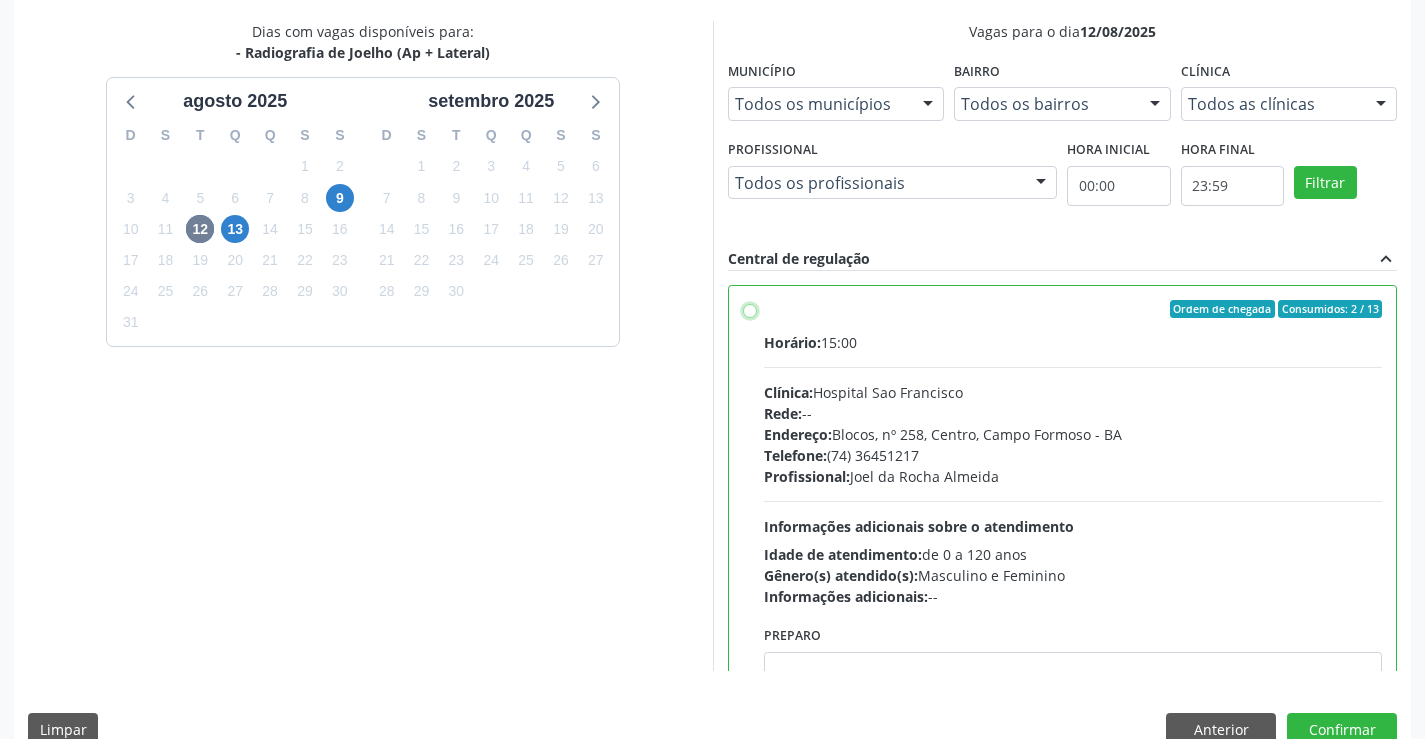 radio on "true" 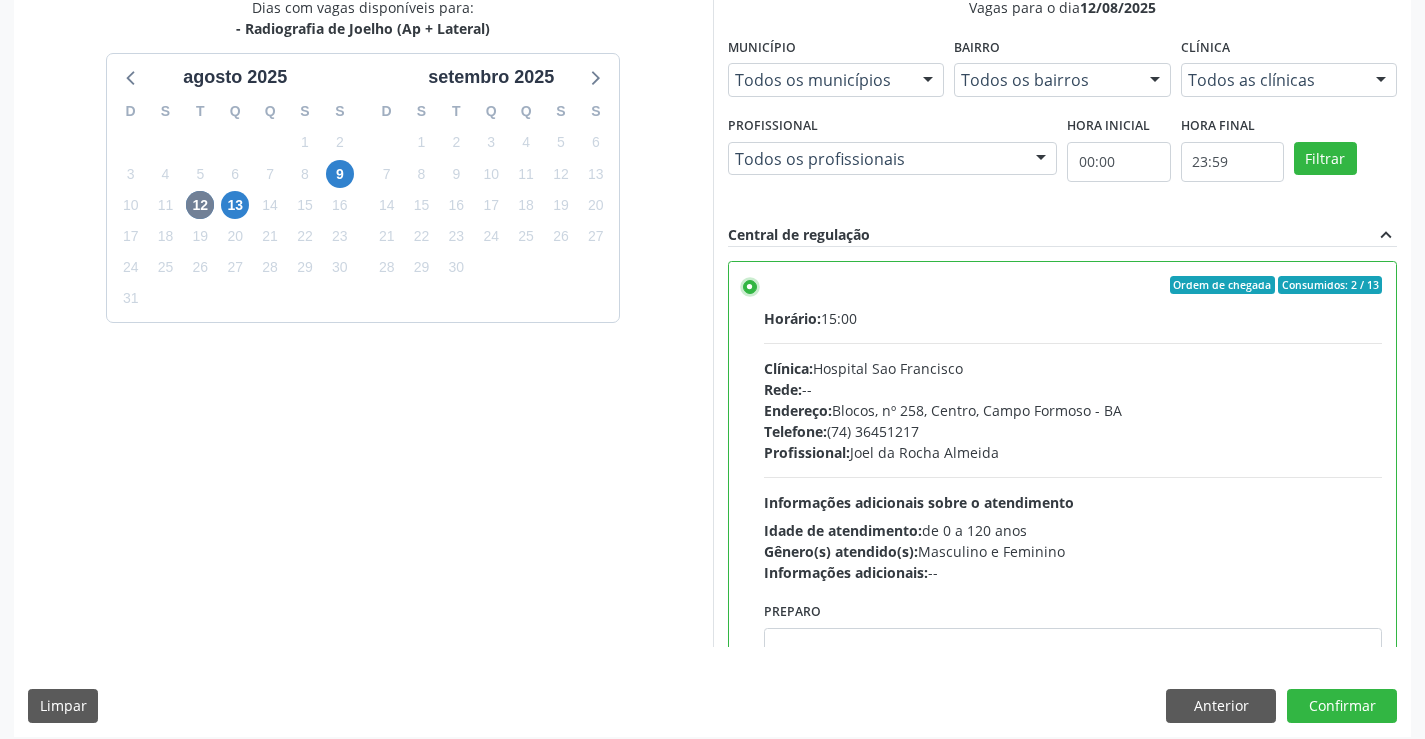 scroll, scrollTop: 456, scrollLeft: 0, axis: vertical 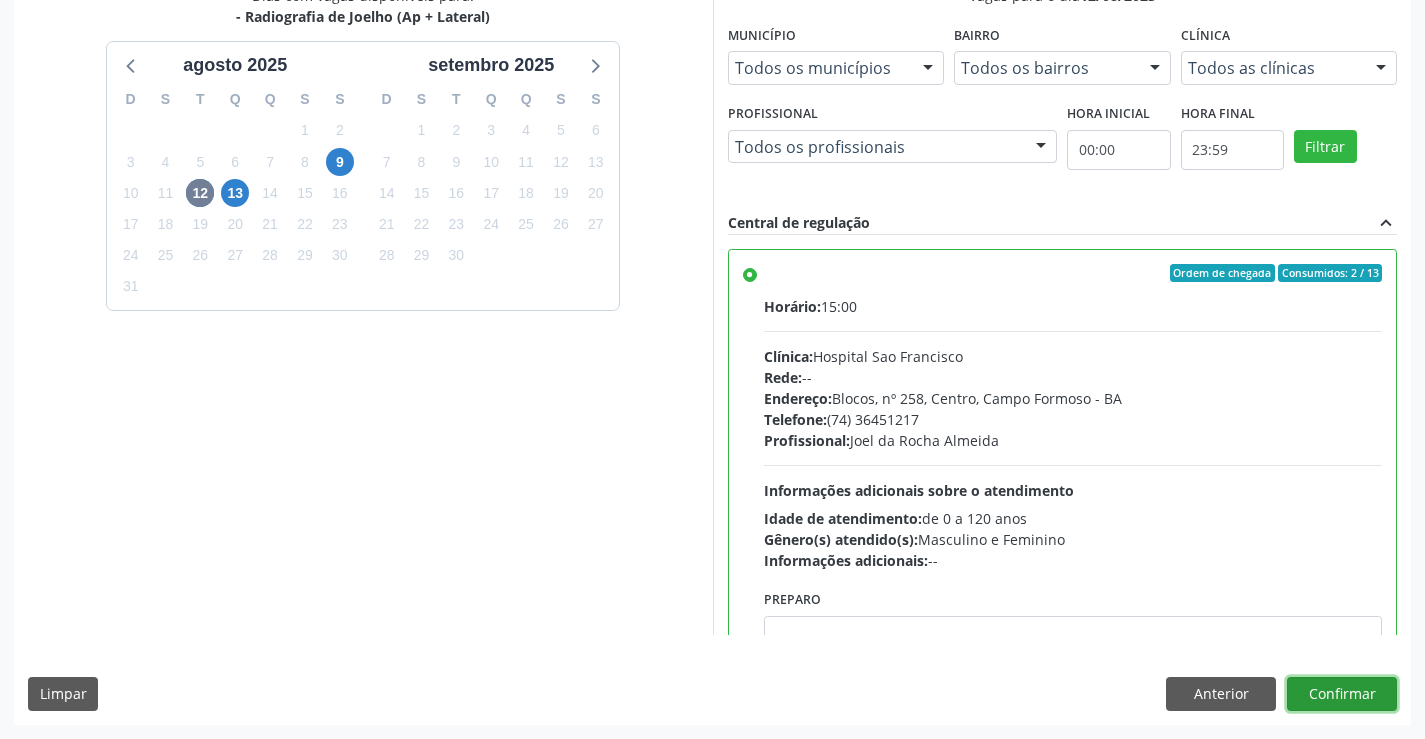 click on "Confirmar" at bounding box center [1342, 694] 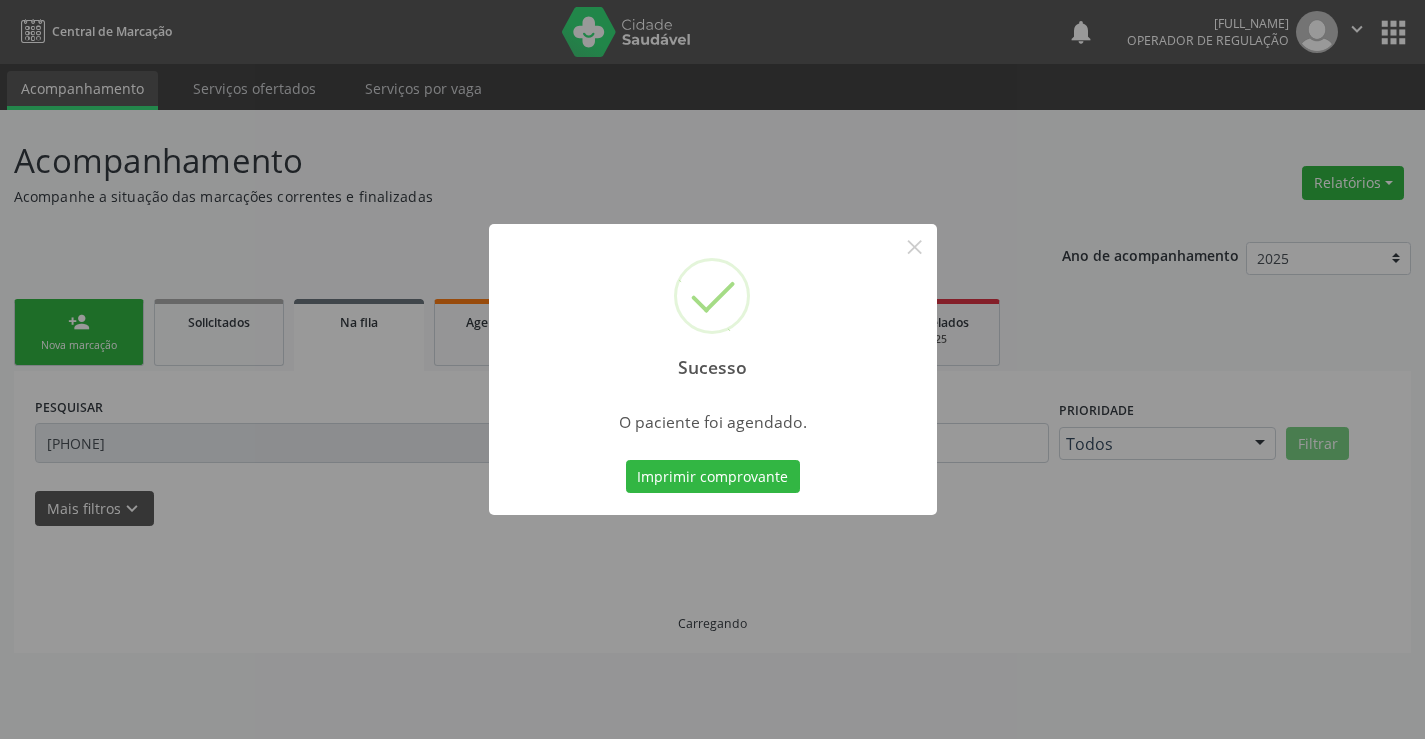scroll, scrollTop: 0, scrollLeft: 0, axis: both 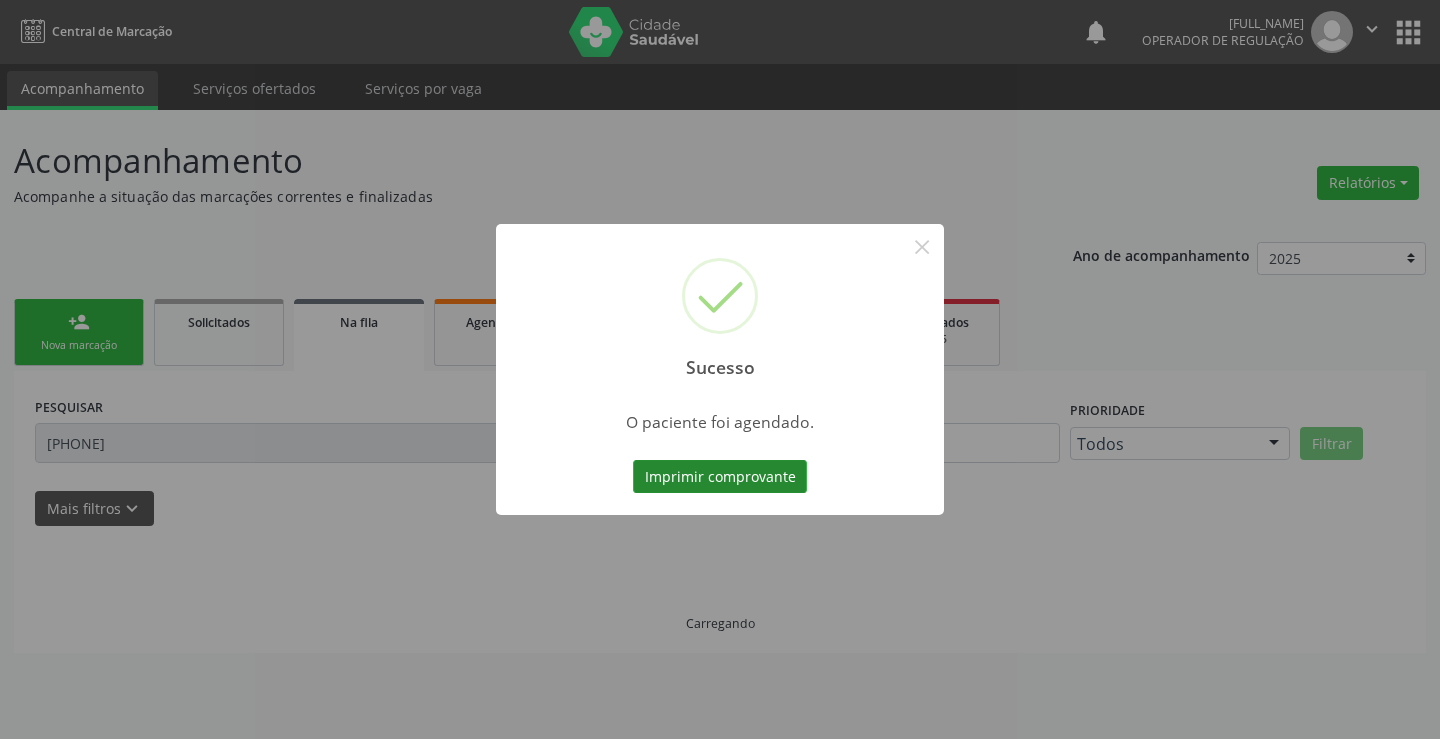 click on "Imprimir comprovante" at bounding box center [720, 477] 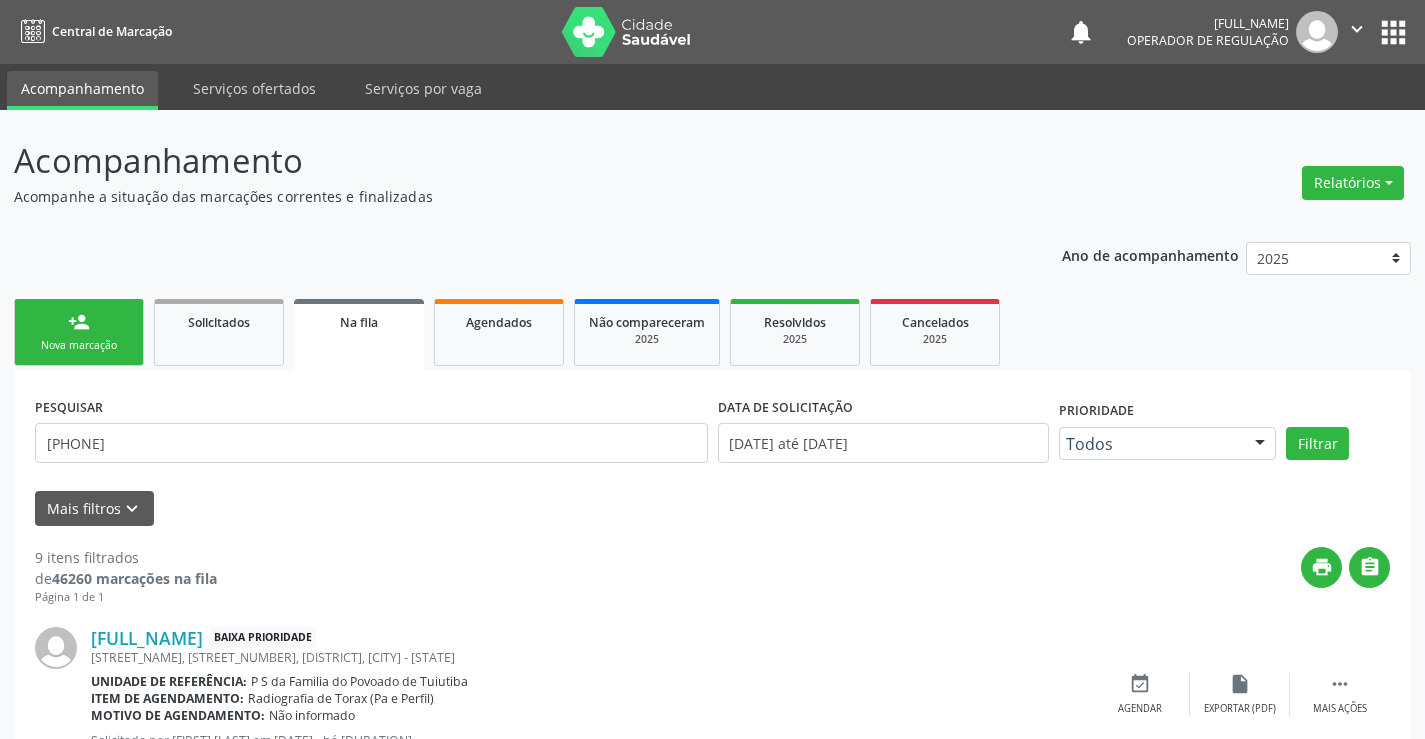 click on "person_add
Nova marcação" at bounding box center (79, 332) 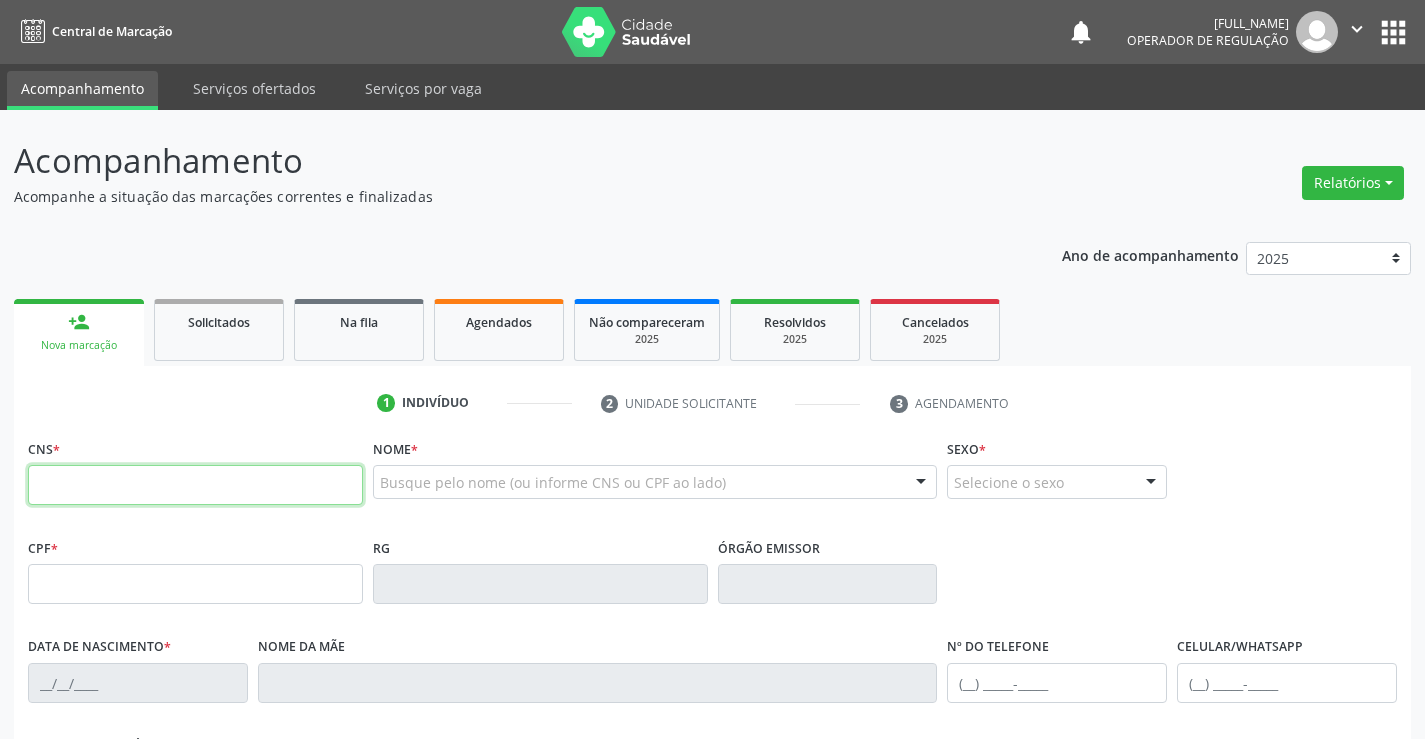 click at bounding box center (195, 485) 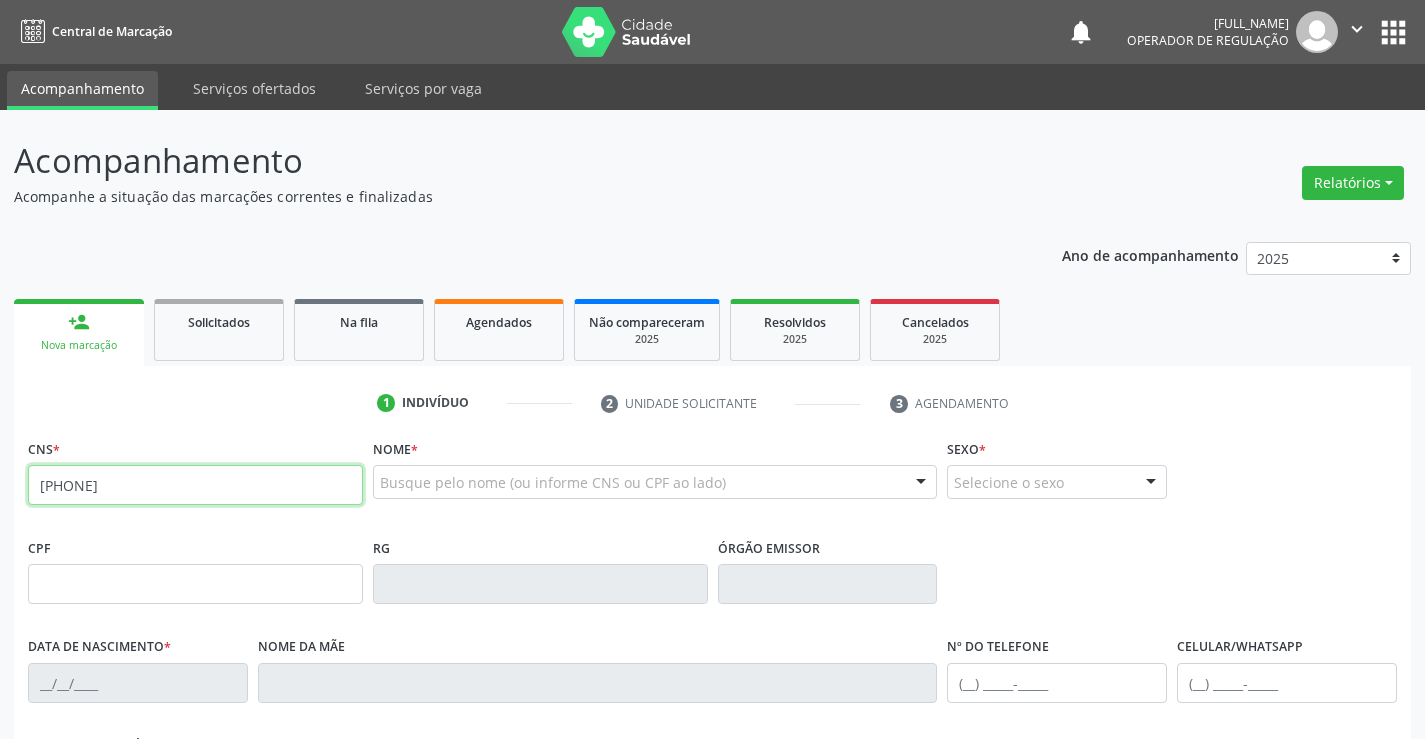 type on "705 8044 4134 4633" 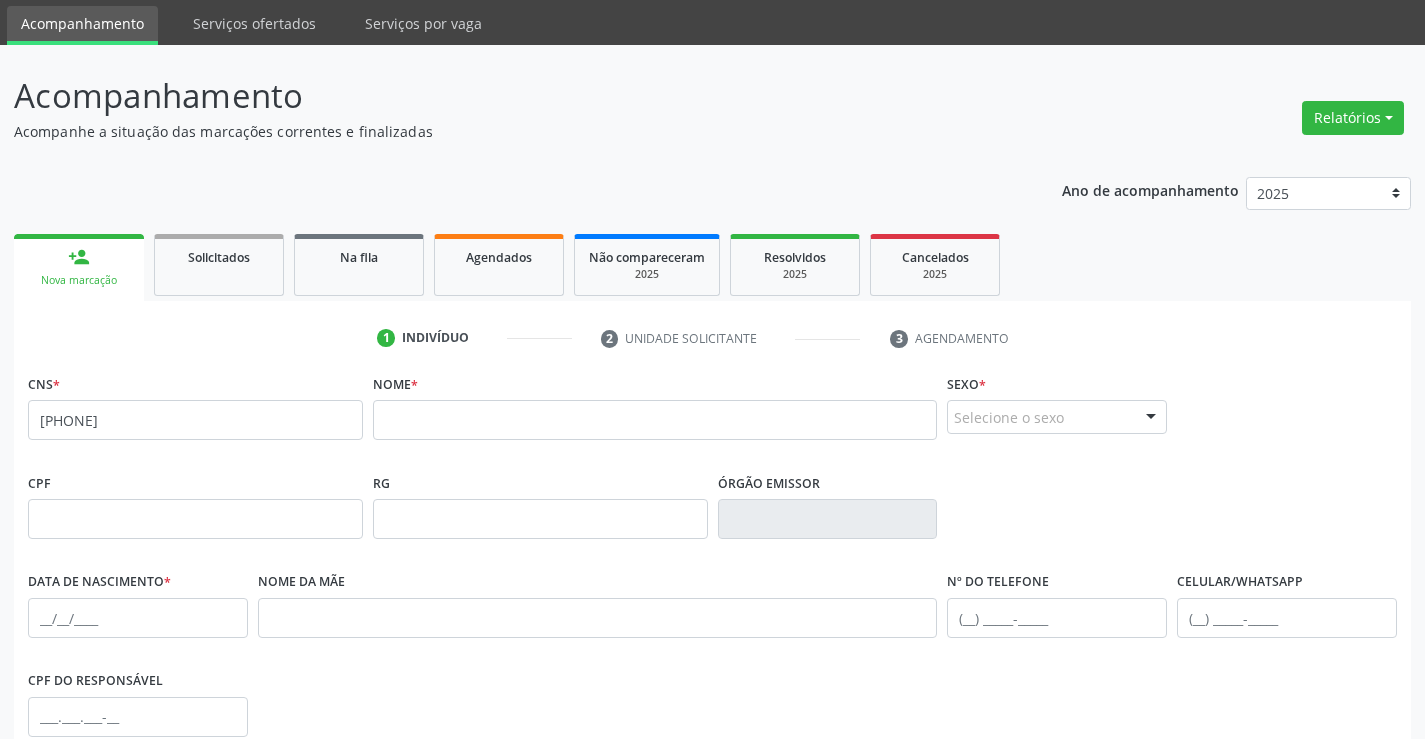 scroll, scrollTop: 100, scrollLeft: 0, axis: vertical 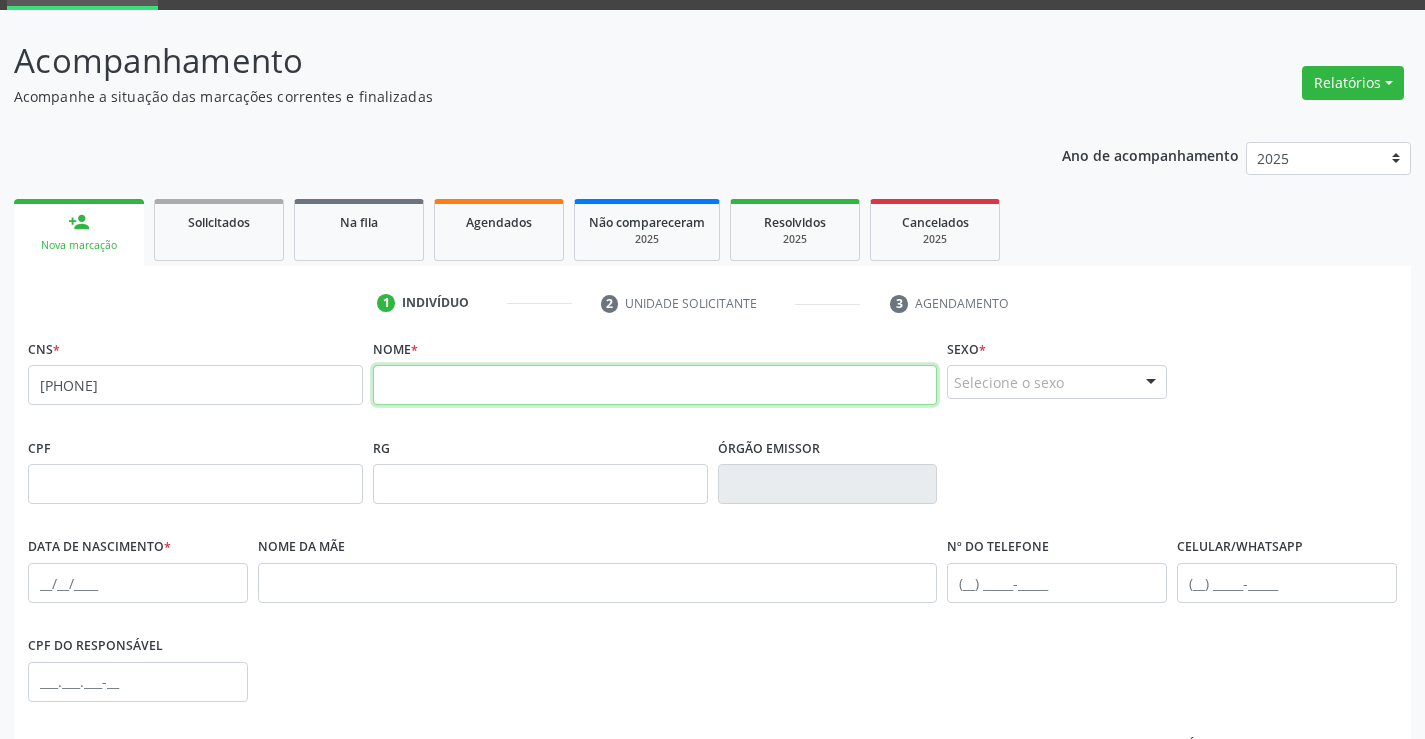 click at bounding box center (655, 385) 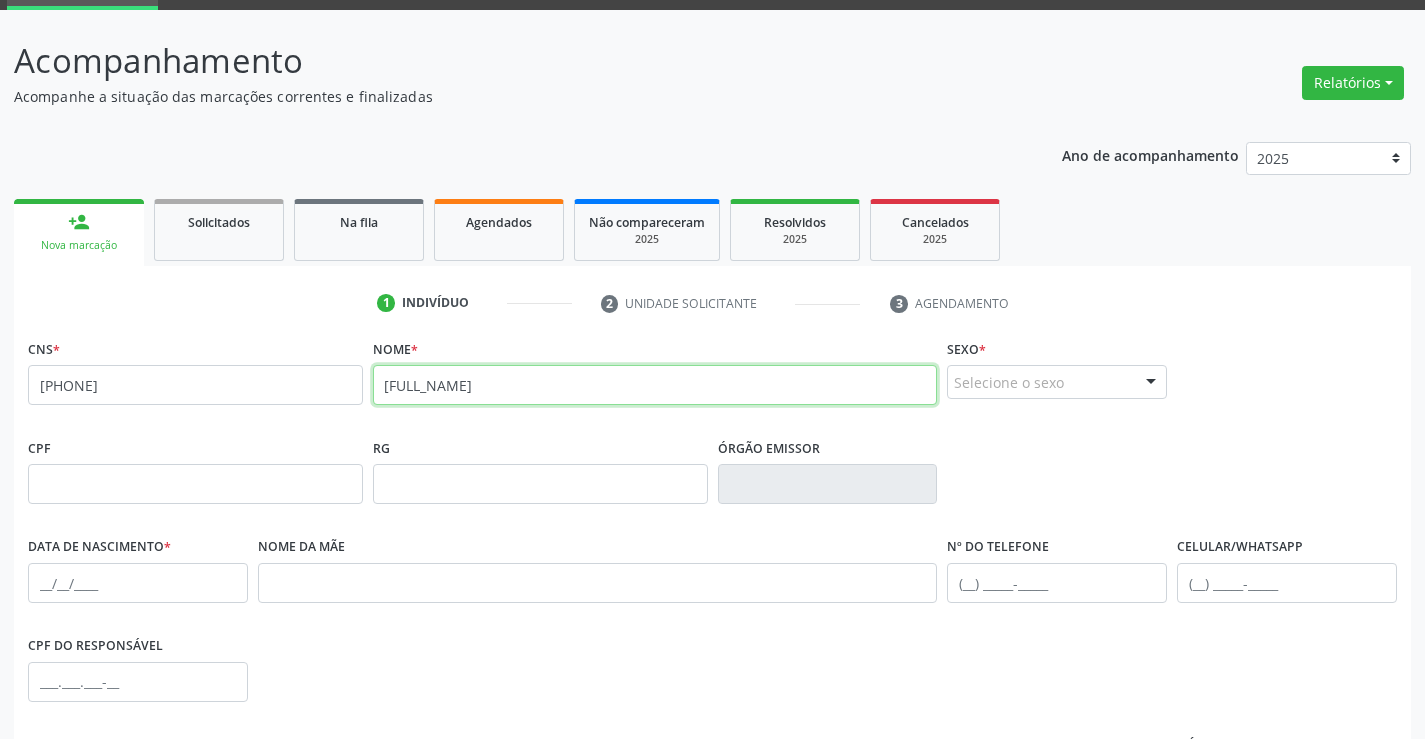 type on "SOLANGE CURAÇA DE CARVALHO HERMOGENES" 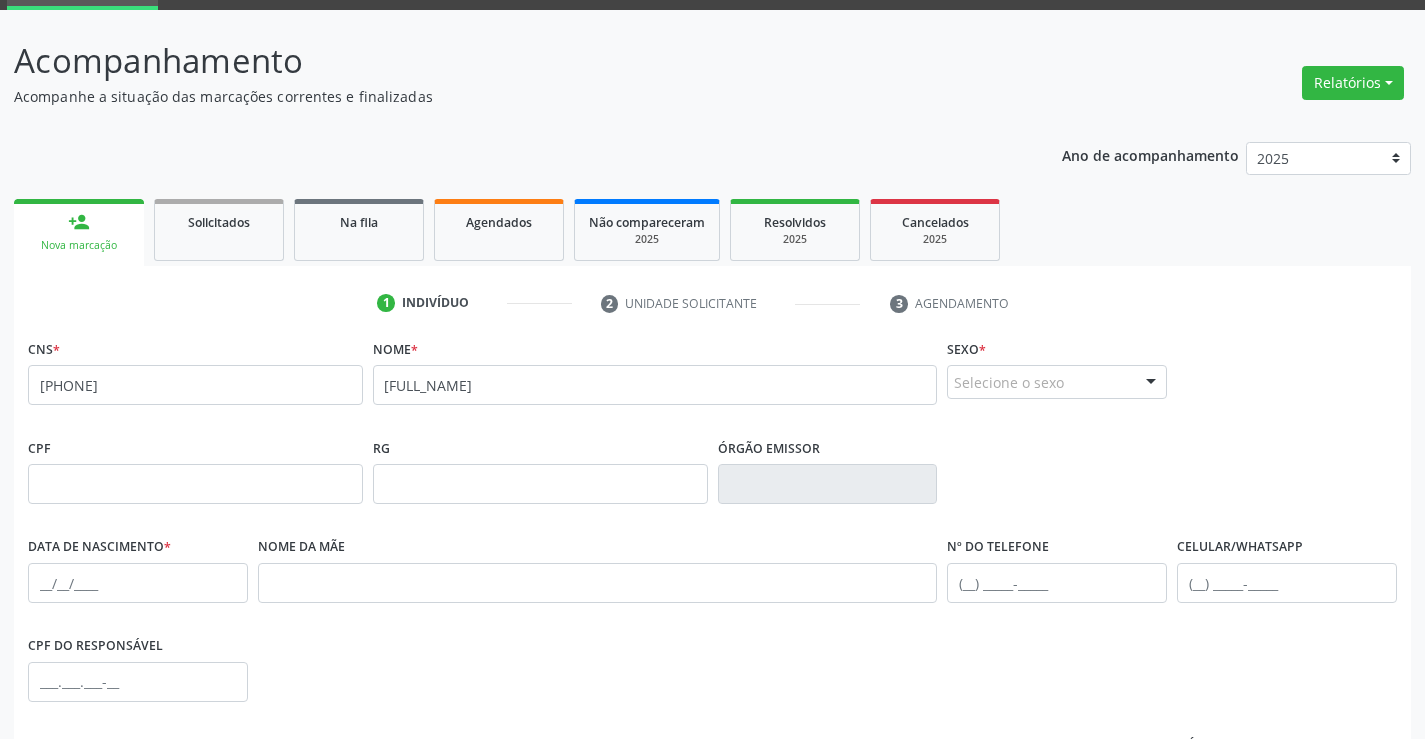 click on "Selecione o sexo" at bounding box center (1057, 382) 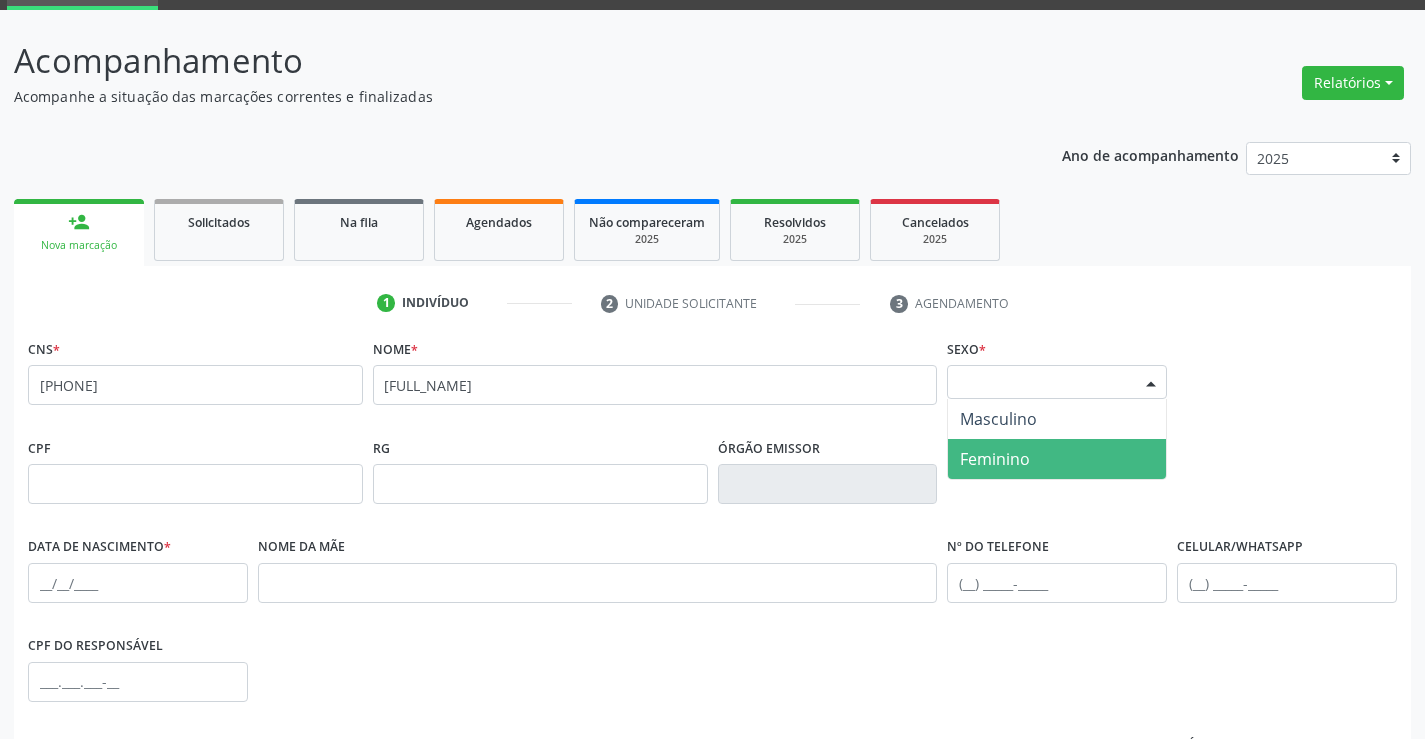 click on "Feminino" at bounding box center [995, 459] 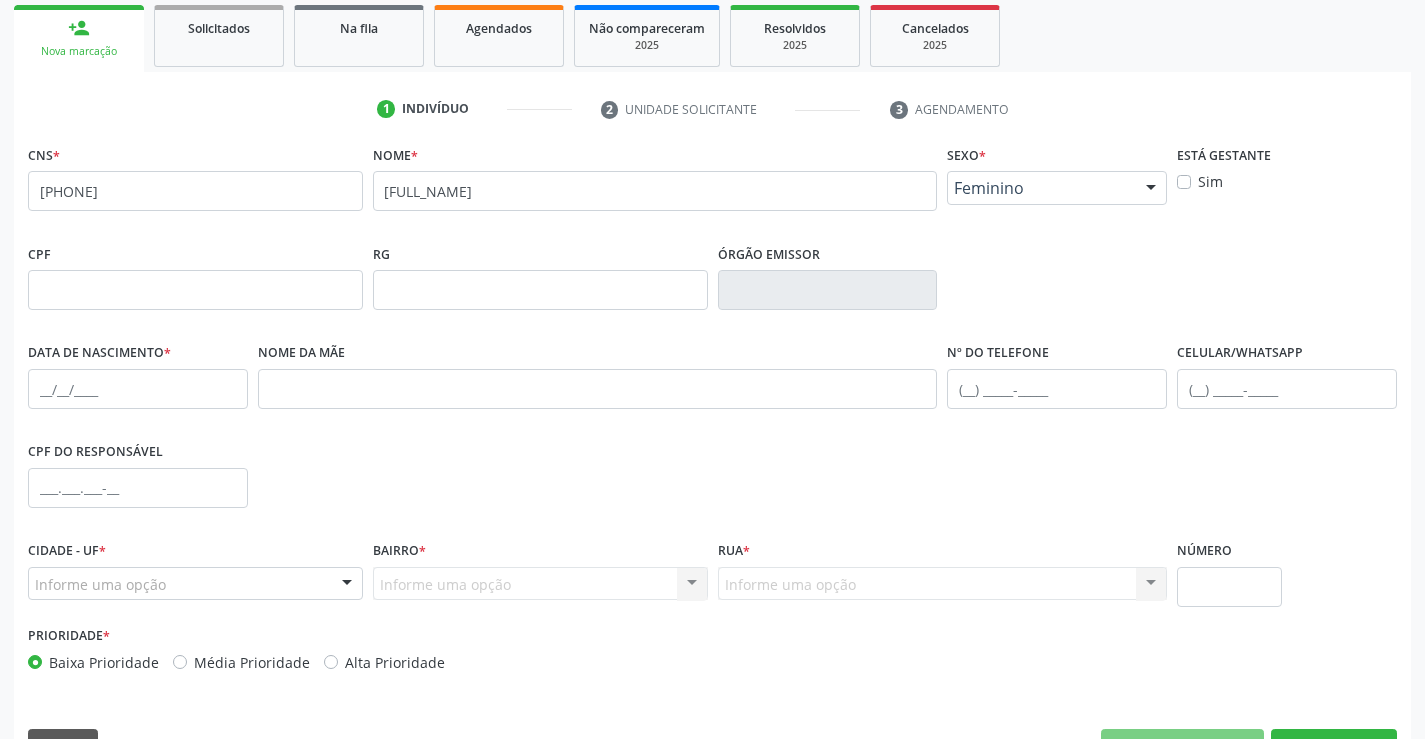 scroll, scrollTop: 300, scrollLeft: 0, axis: vertical 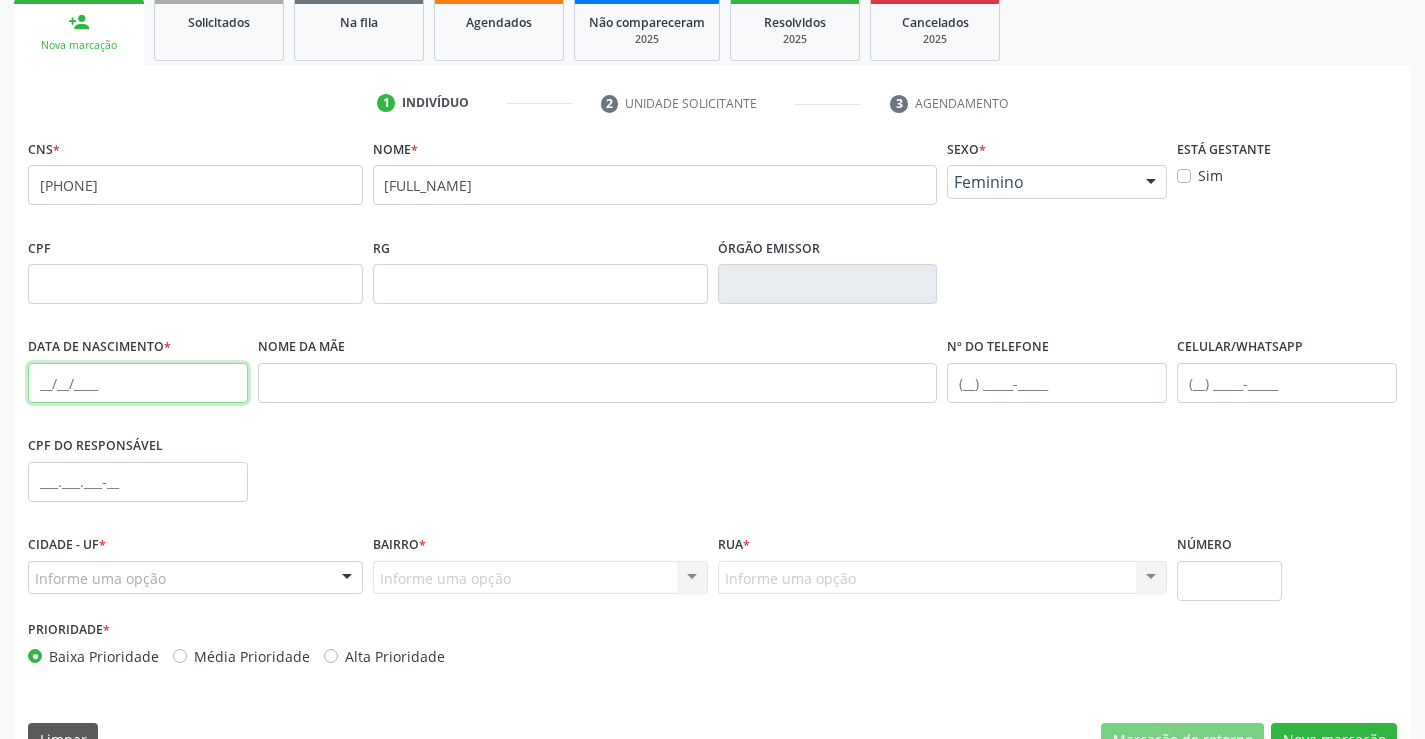 drag, startPoint x: 112, startPoint y: 390, endPoint x: 121, endPoint y: 385, distance: 10.29563 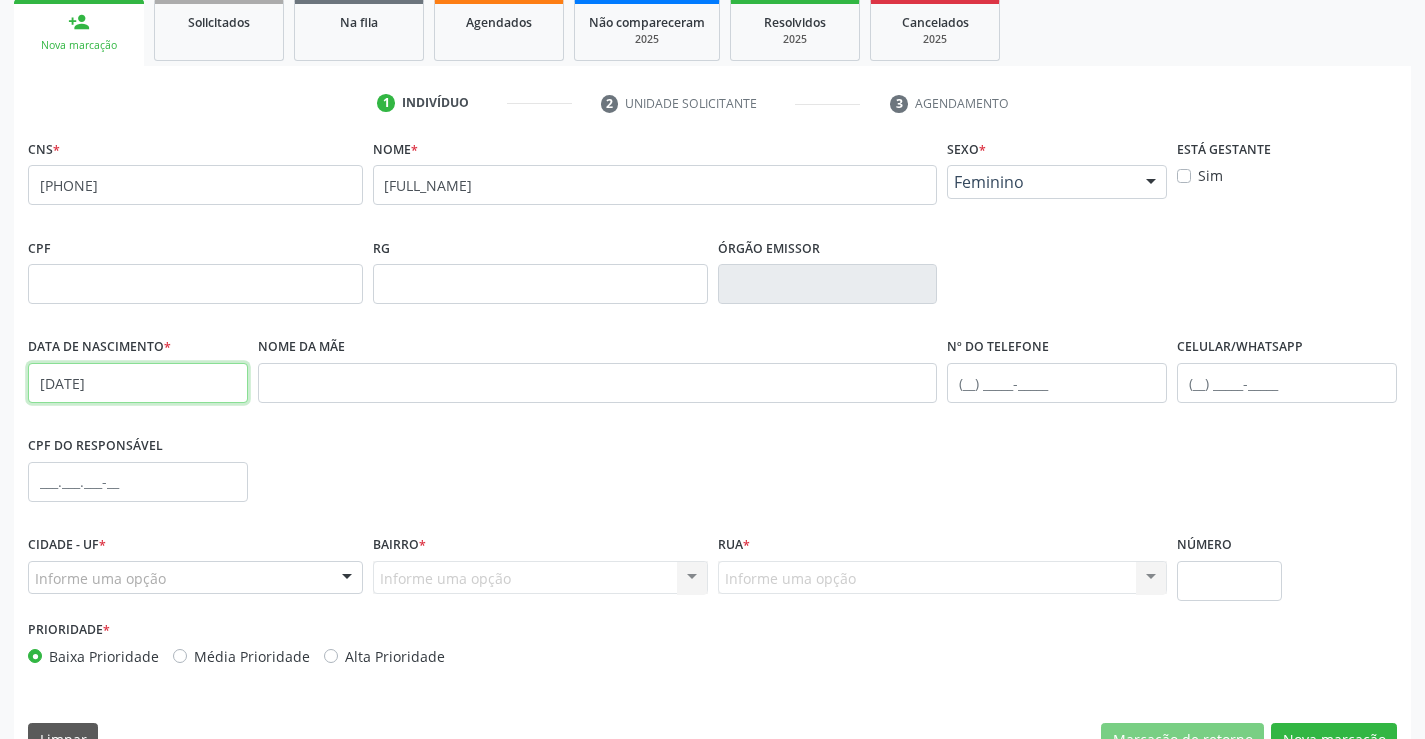 type on "15/07/1970" 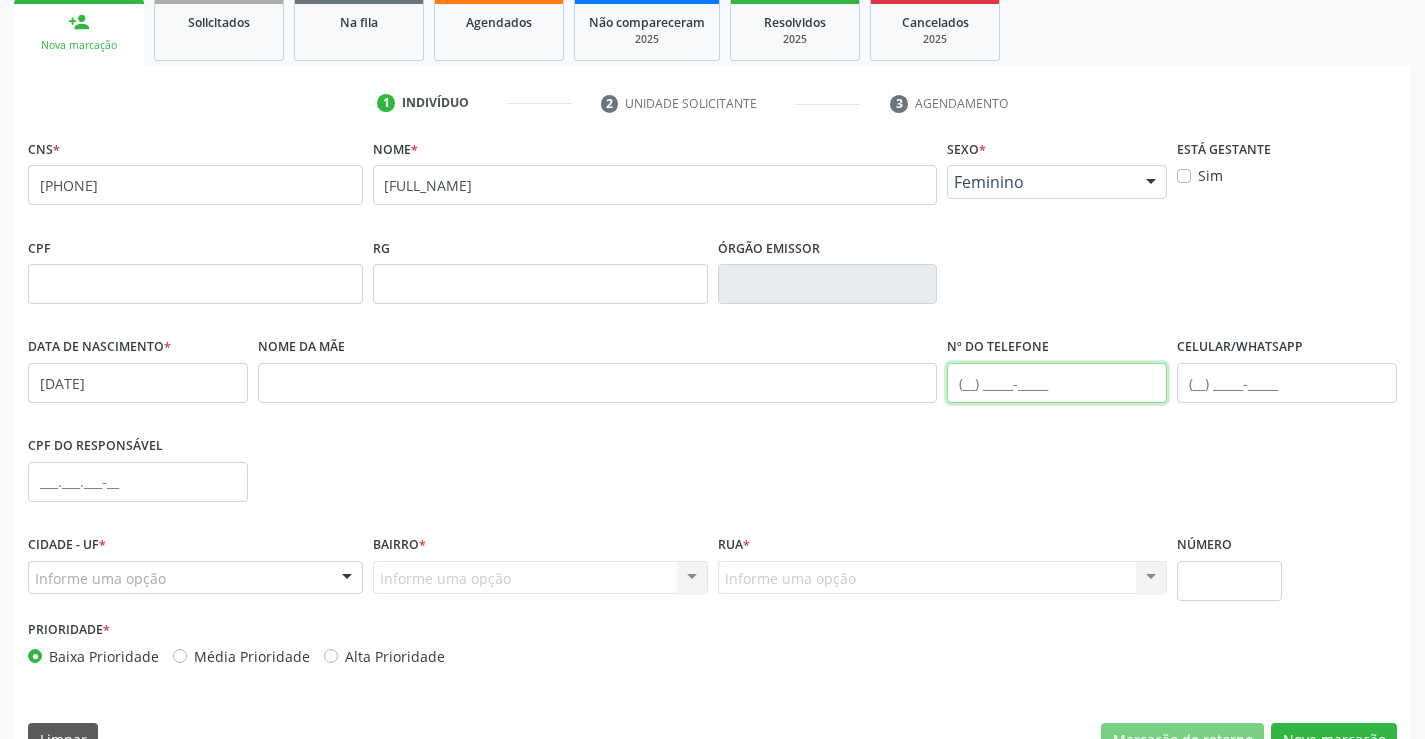 click at bounding box center (1057, 383) 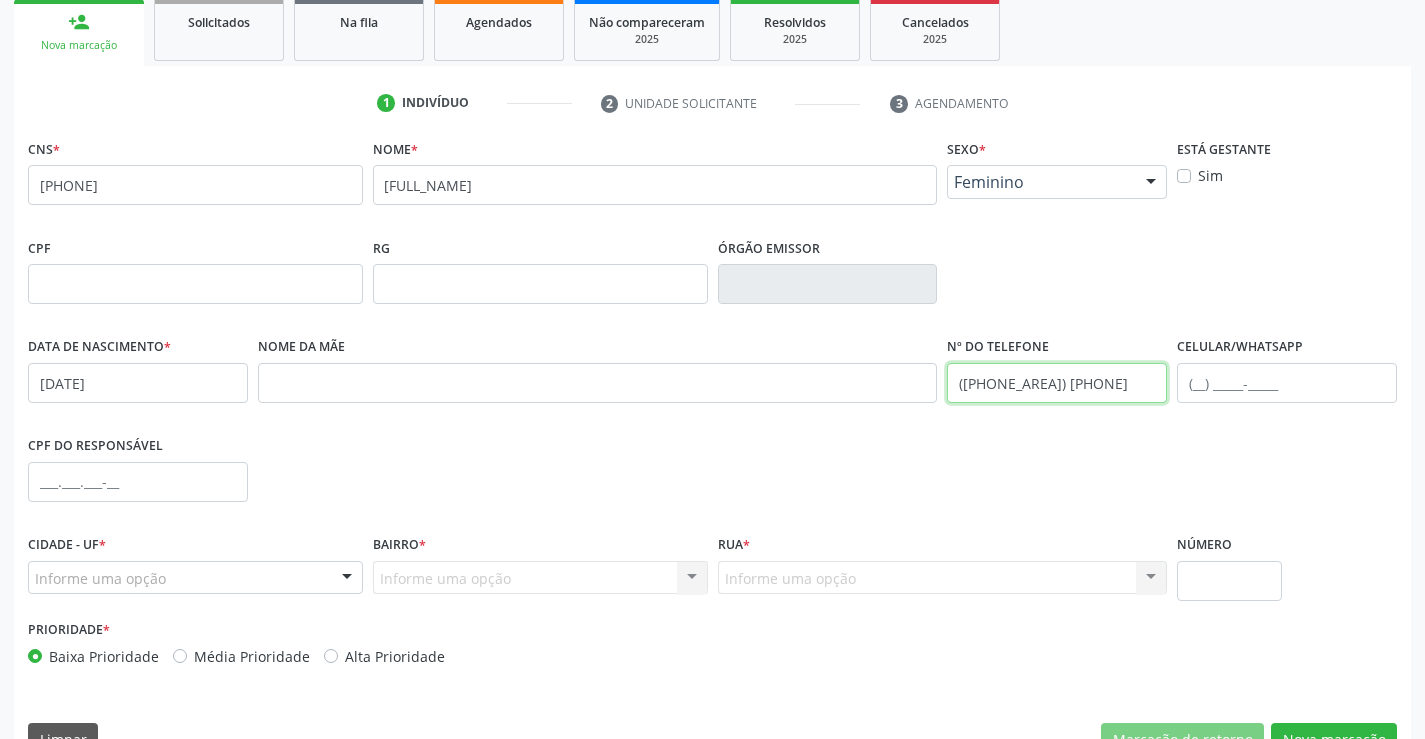 scroll, scrollTop: 345, scrollLeft: 0, axis: vertical 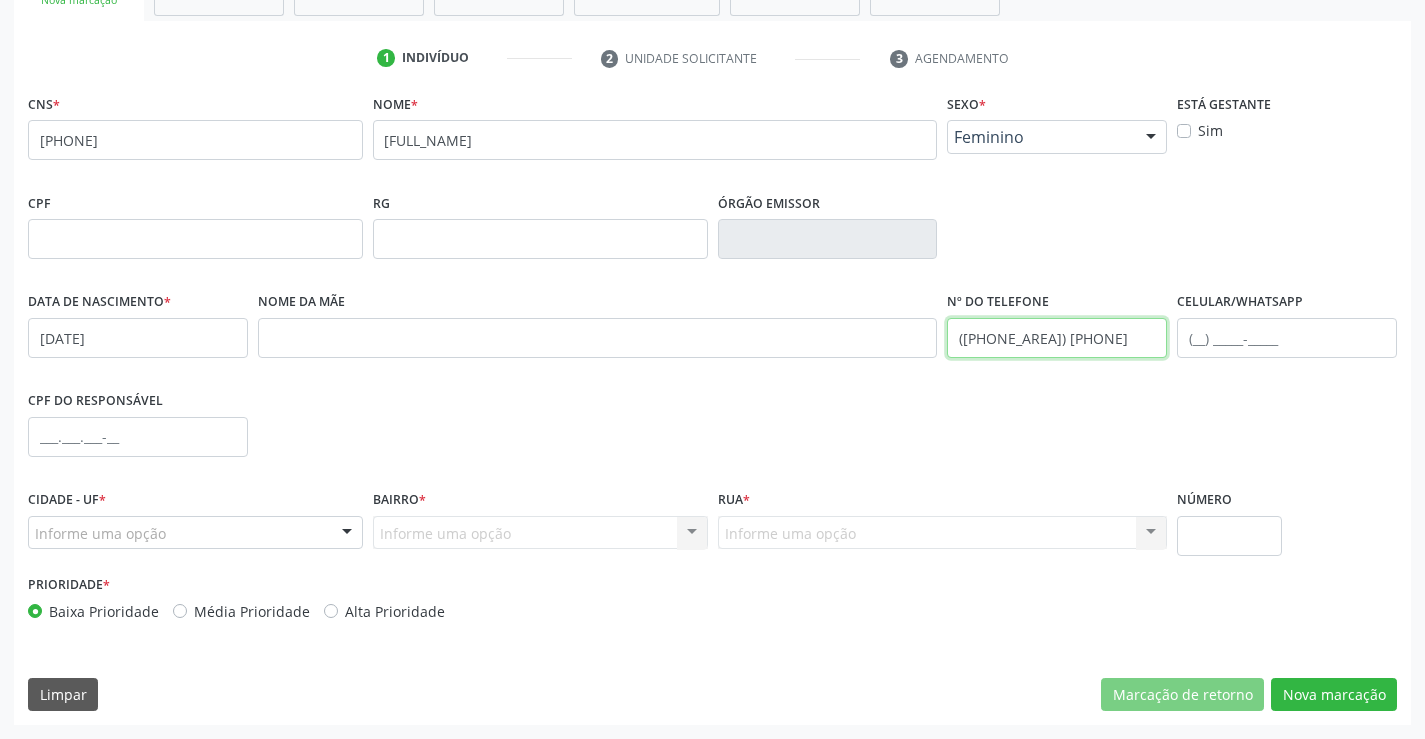 type on "(81) 99254-7009" 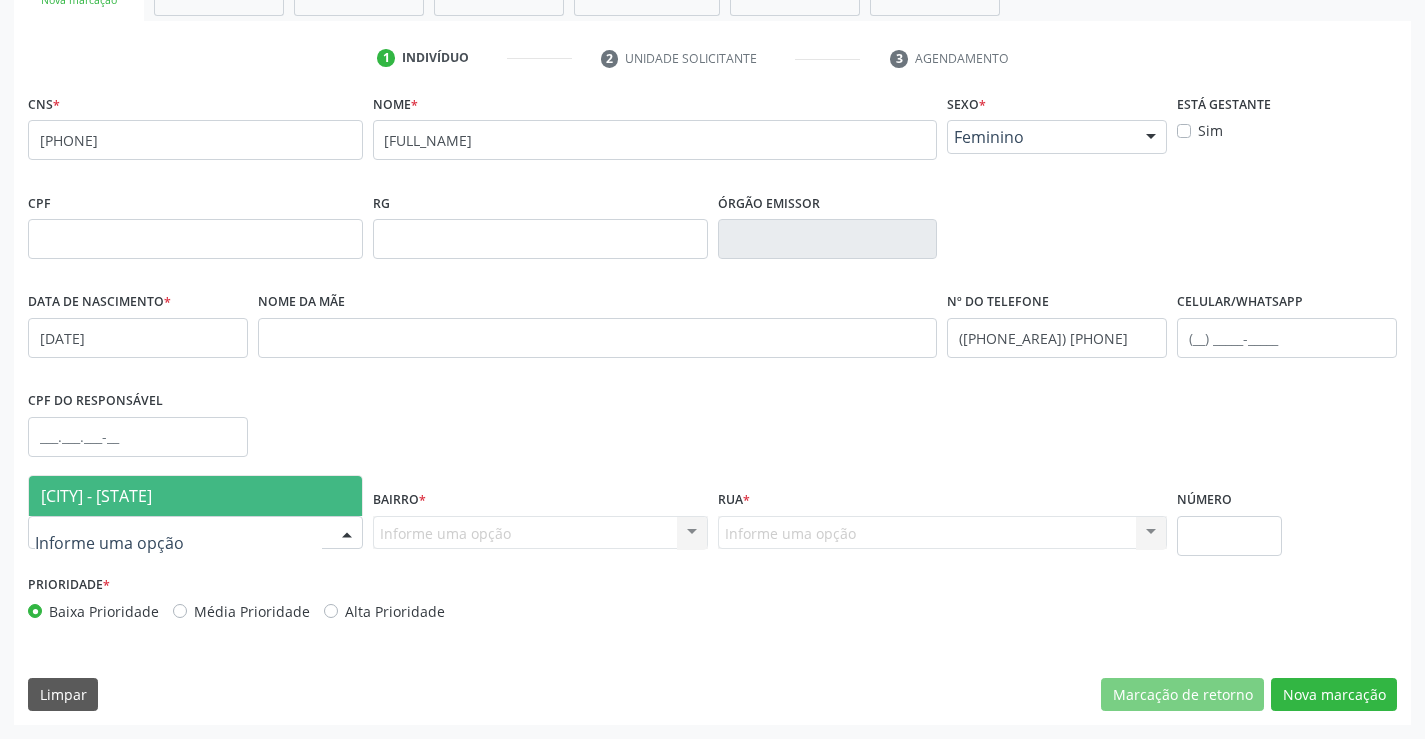 click at bounding box center [195, 533] 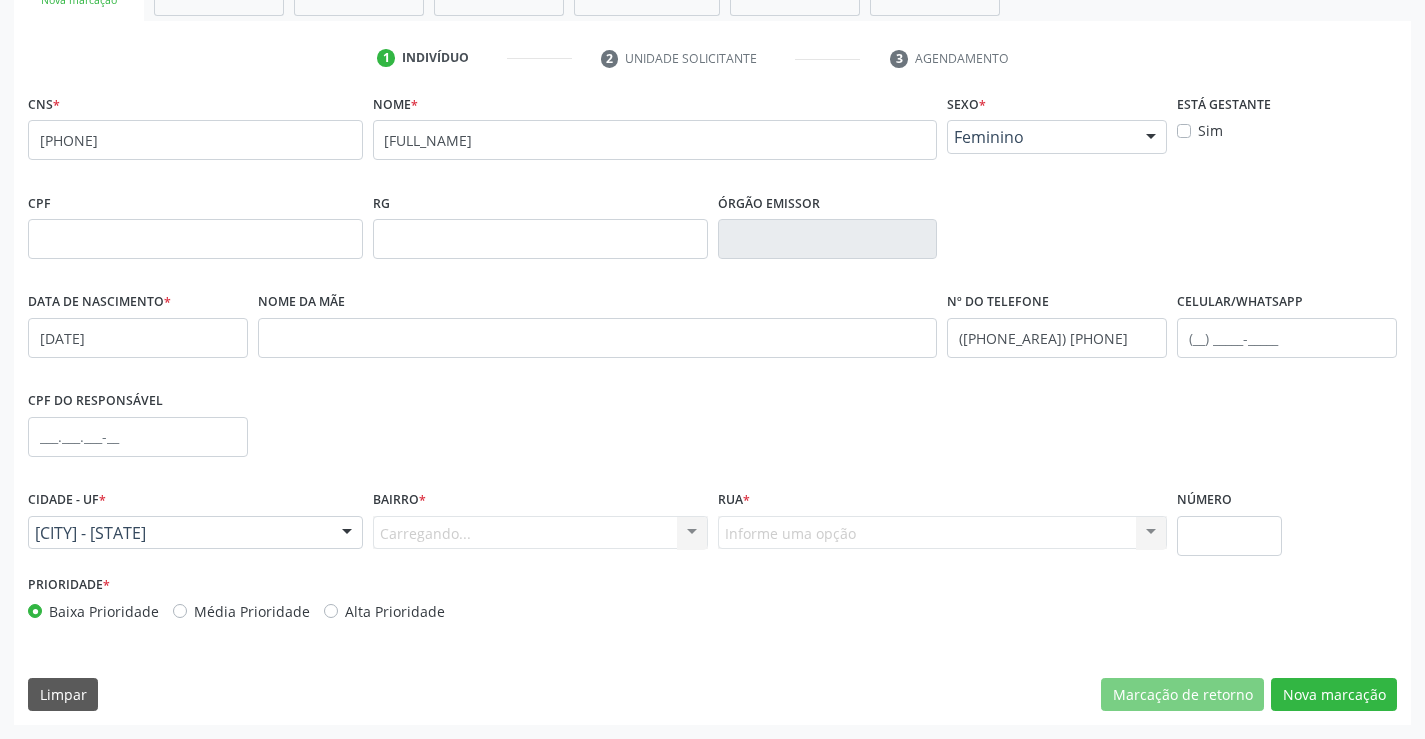 click on "Carregando...
Nenhum resultado encontrado para: "   "
Nenhuma opção encontrada. Digite para adicionar." at bounding box center [540, 533] 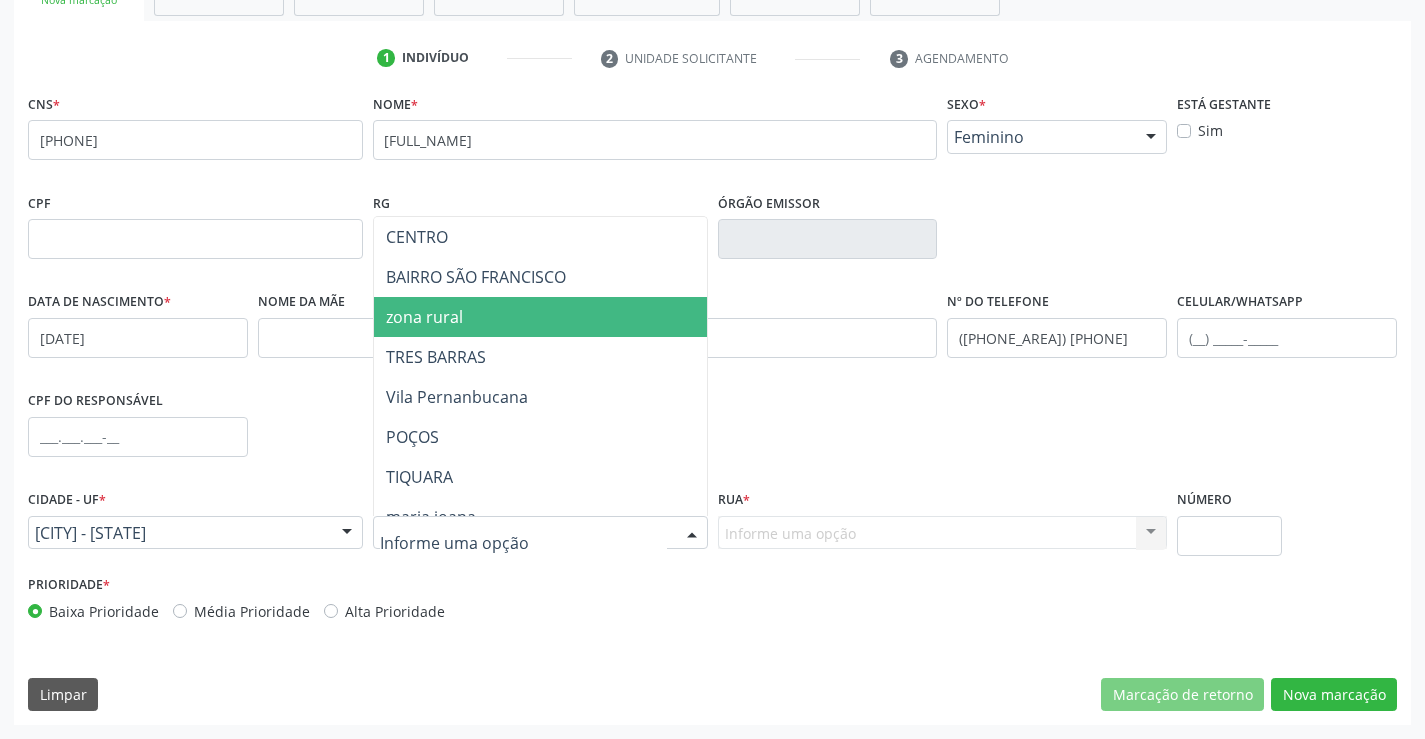 click on "zona rural" at bounding box center (424, 317) 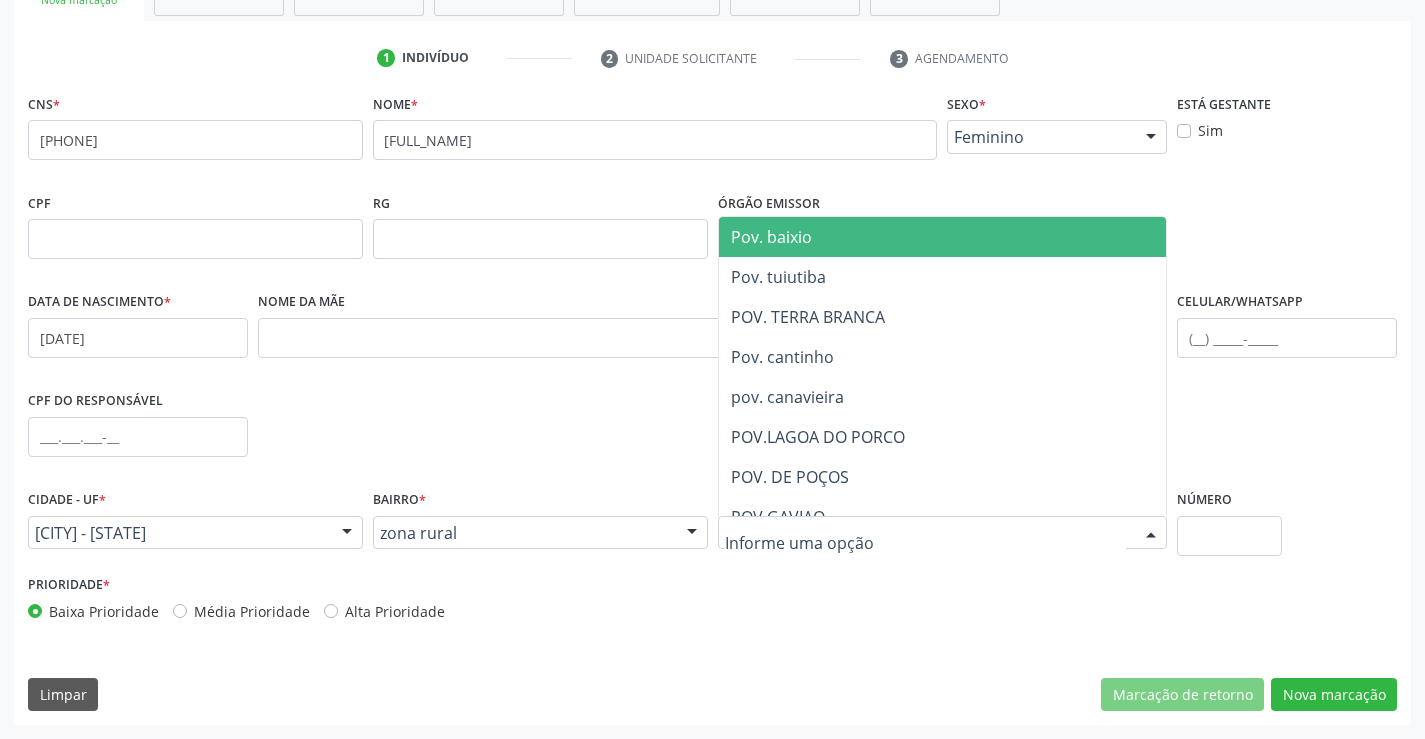 type on "Ç" 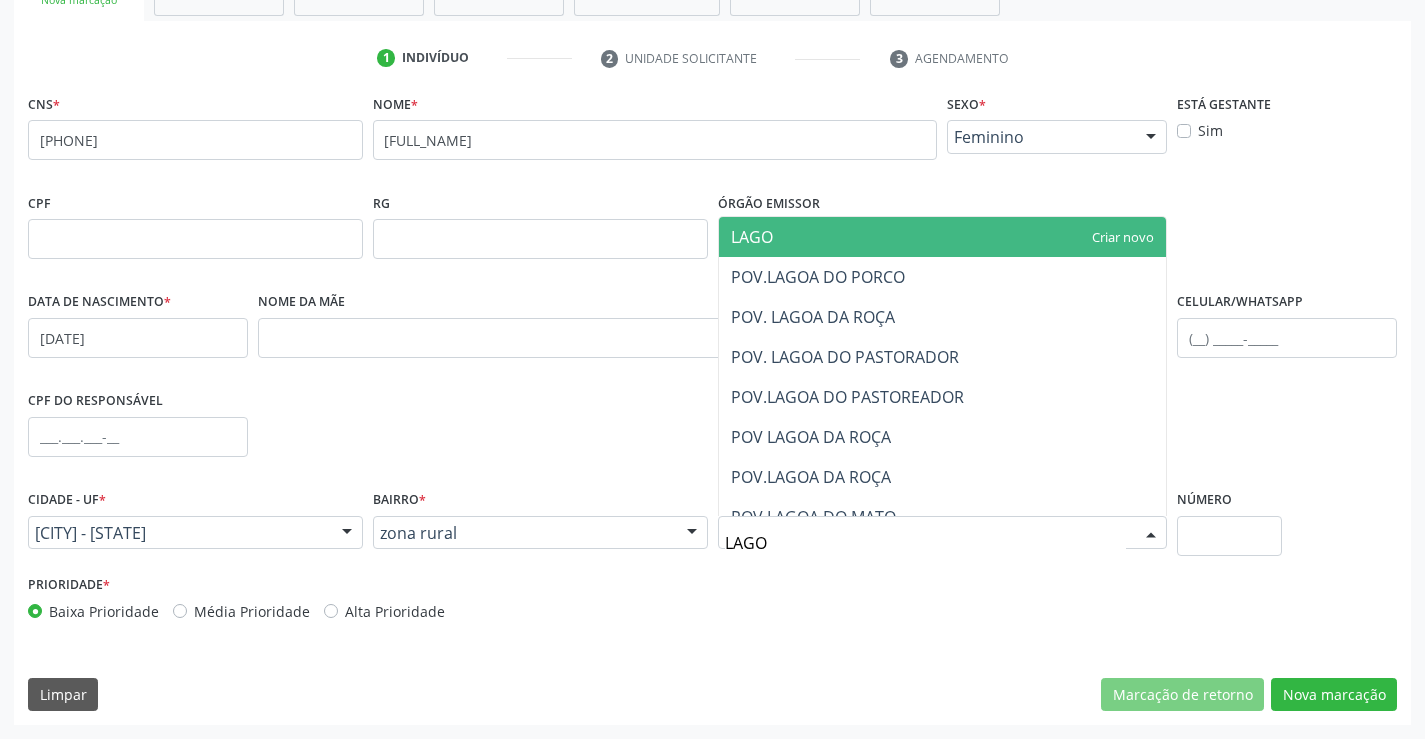type on "LAGOA" 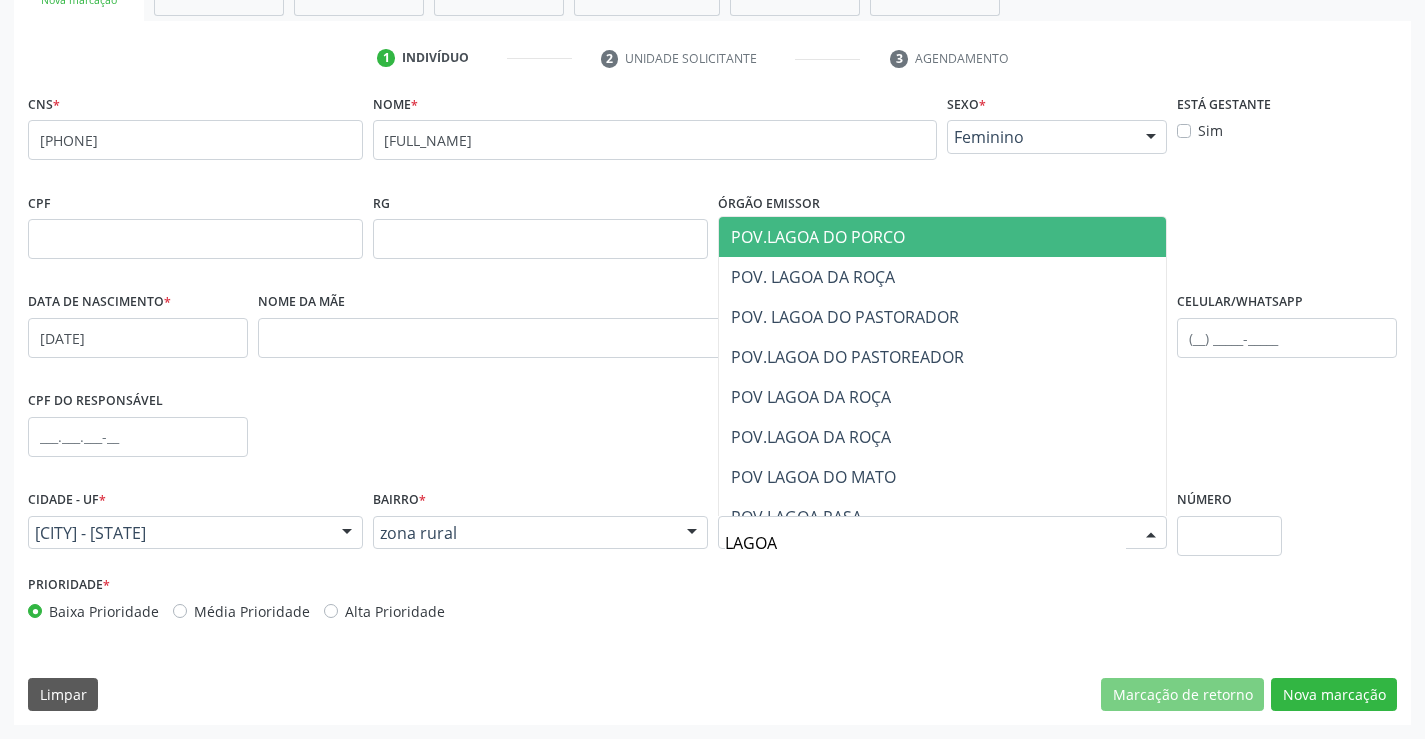 click on "POV.LAGOA DO PORCO" at bounding box center (818, 237) 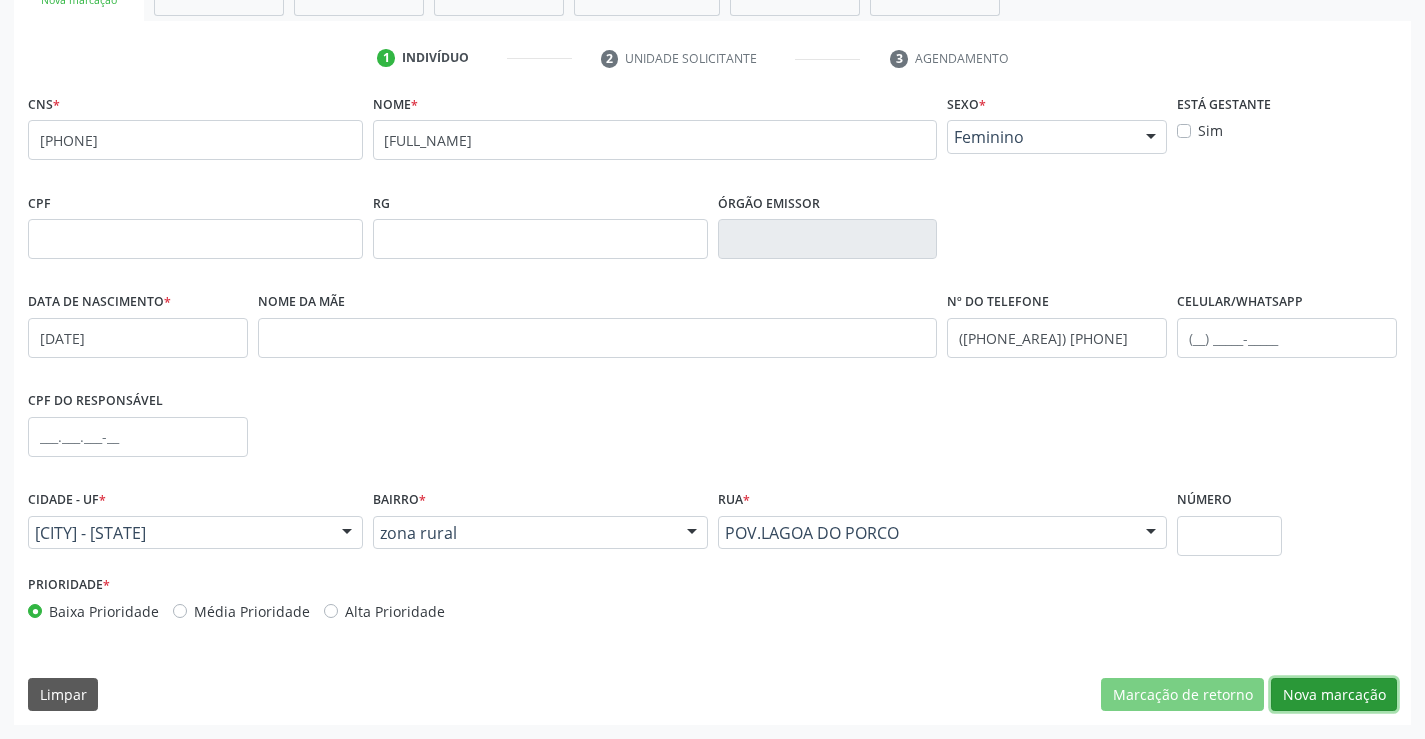 click on "Nova marcação" at bounding box center [1334, 695] 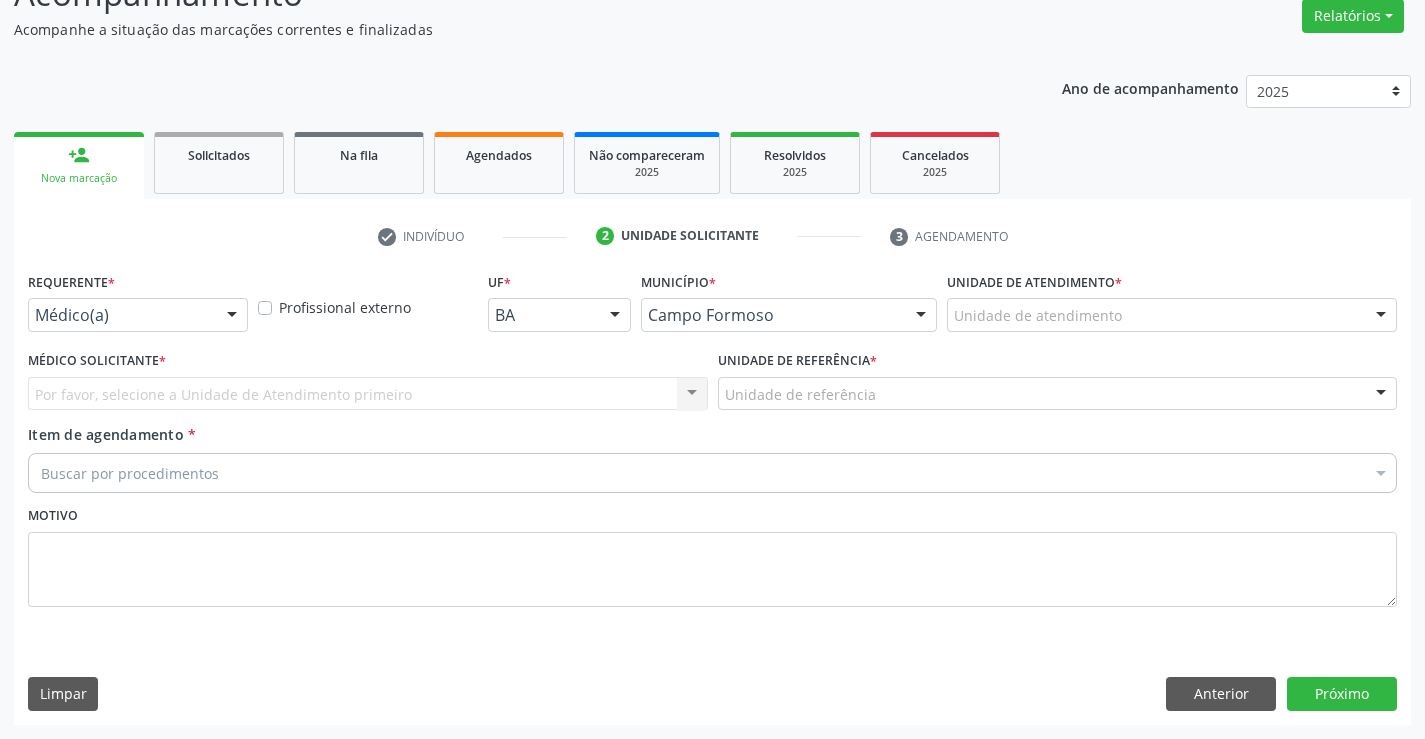 scroll, scrollTop: 167, scrollLeft: 0, axis: vertical 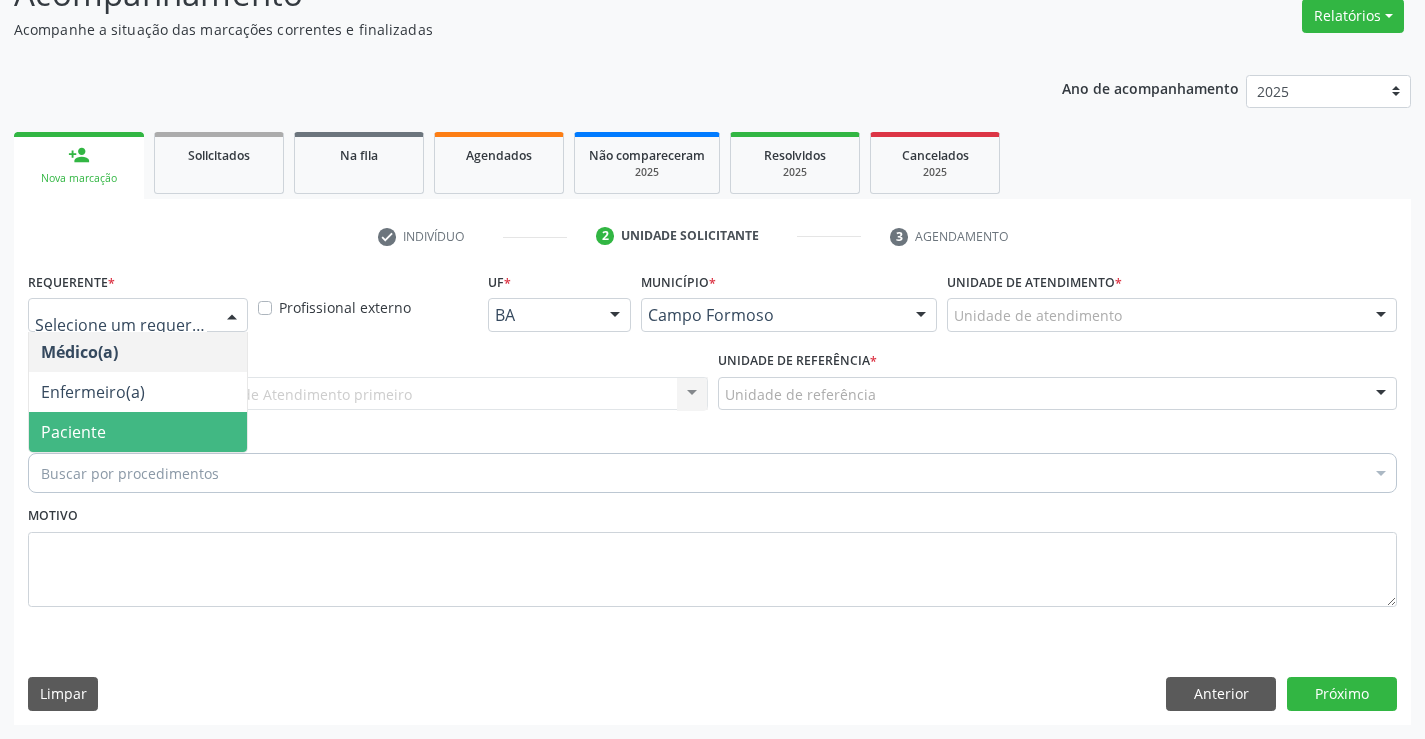 click on "Paciente" at bounding box center (73, 432) 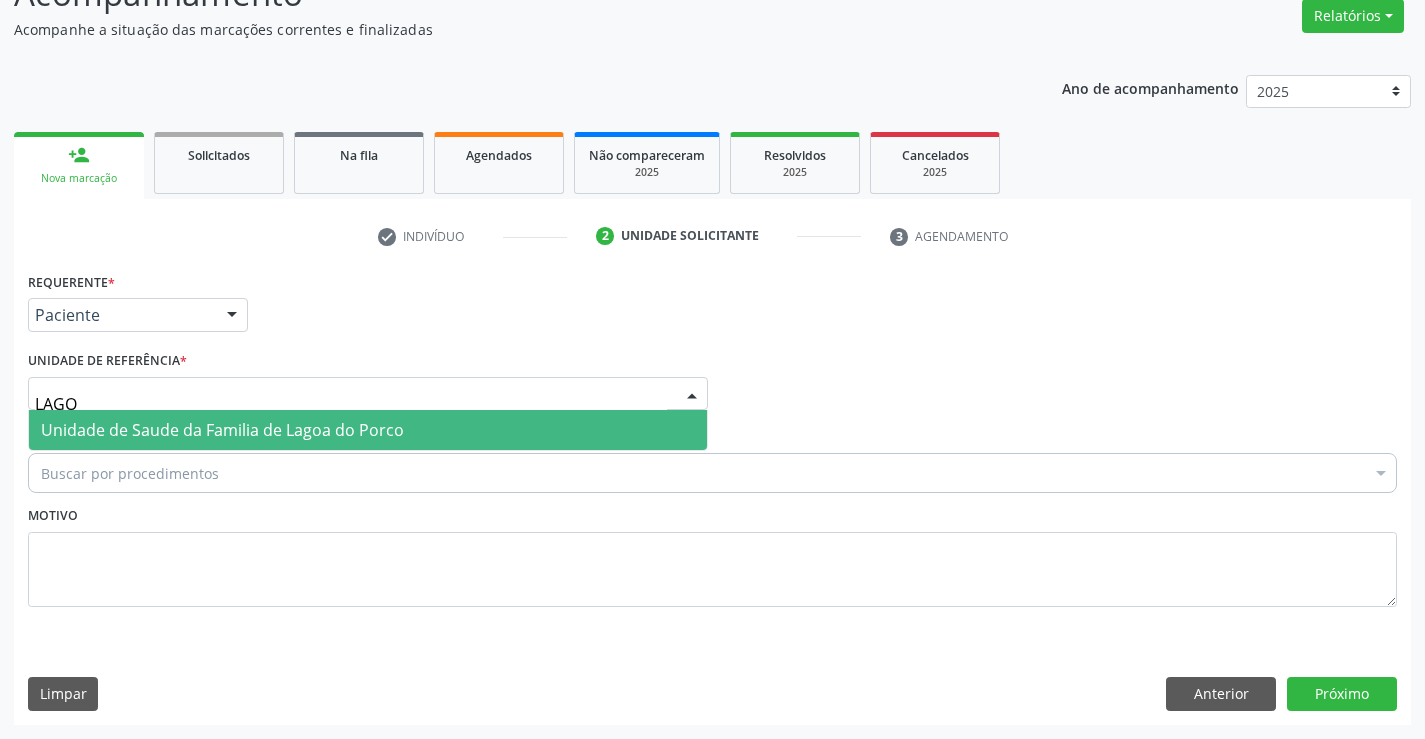 type on "LAGOA" 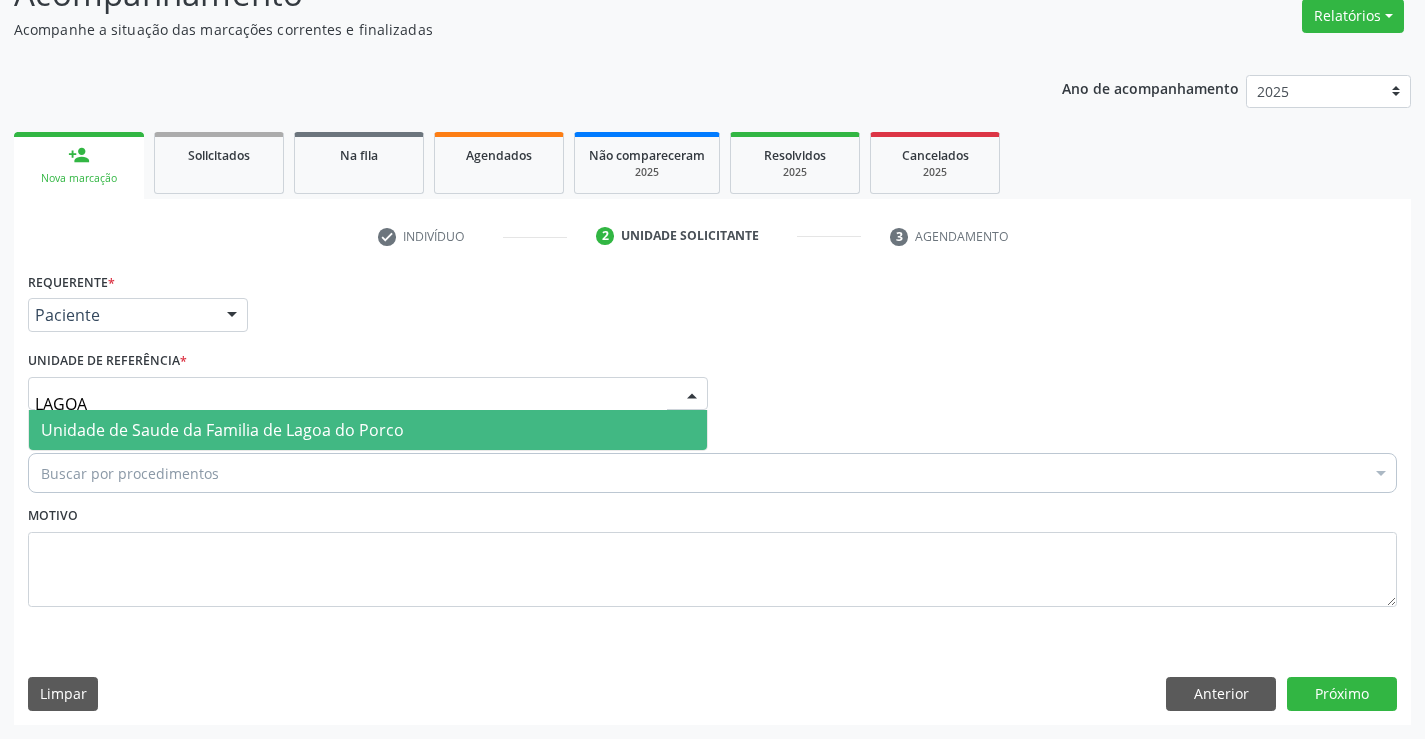 click on "Unidade de Saude da Familia de Lagoa do Porco" at bounding box center (368, 430) 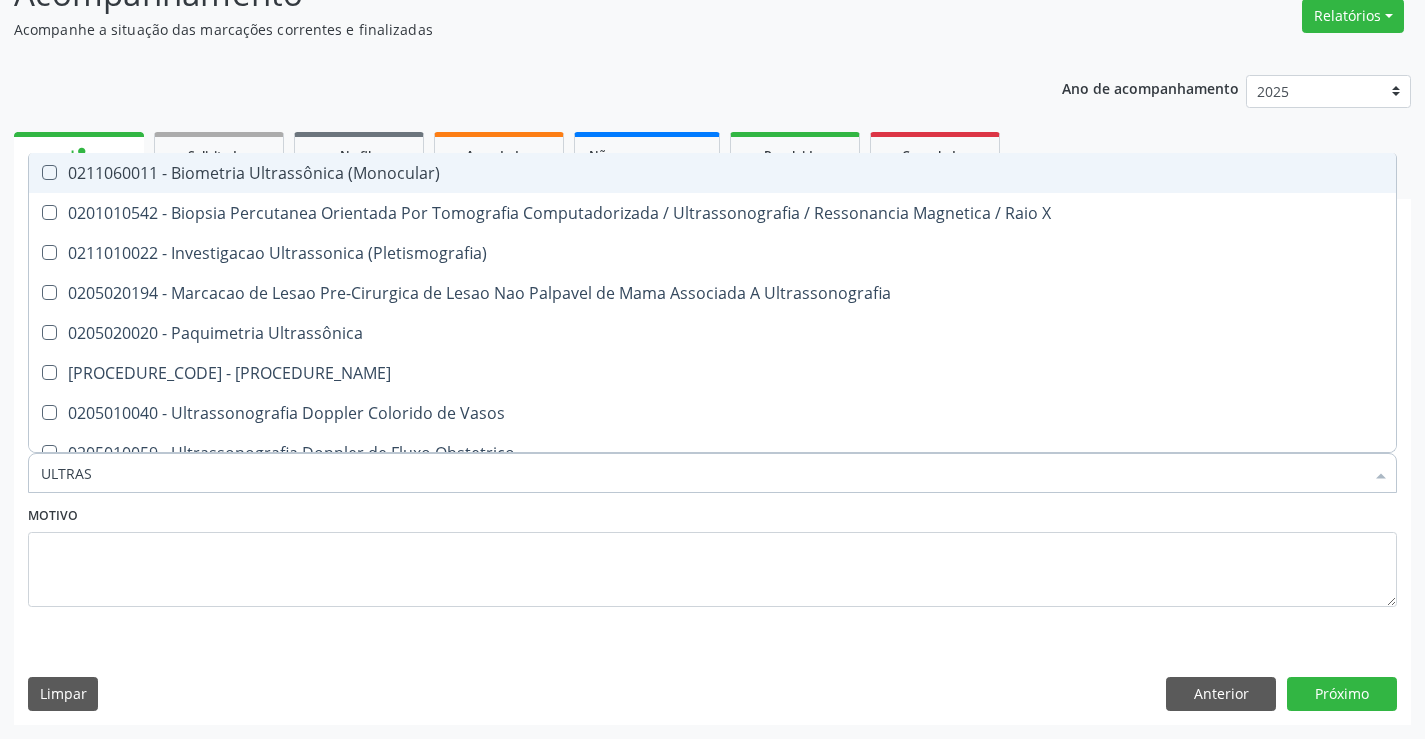 type on "ULTRASS" 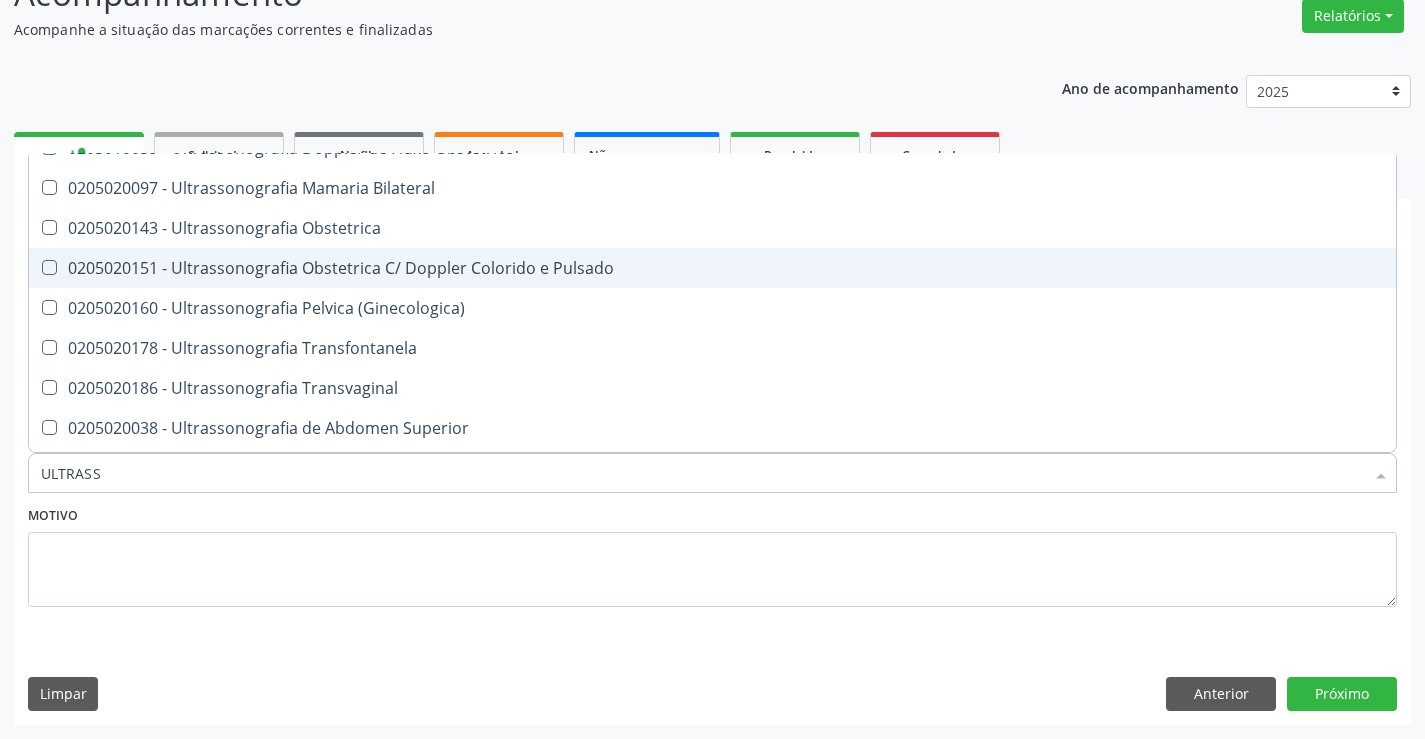 scroll, scrollTop: 300, scrollLeft: 0, axis: vertical 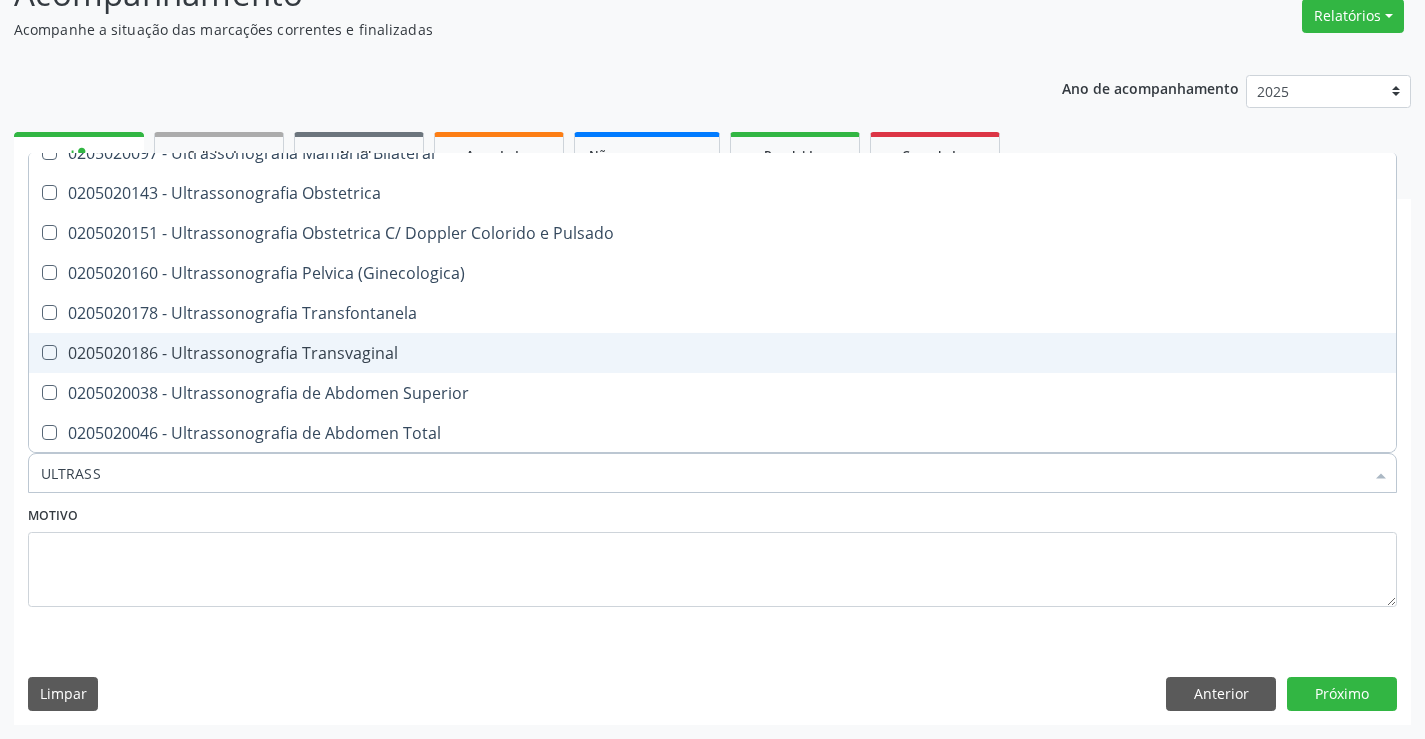 click on "0205020186 - Ultrassonografia Transvaginal" at bounding box center (712, 353) 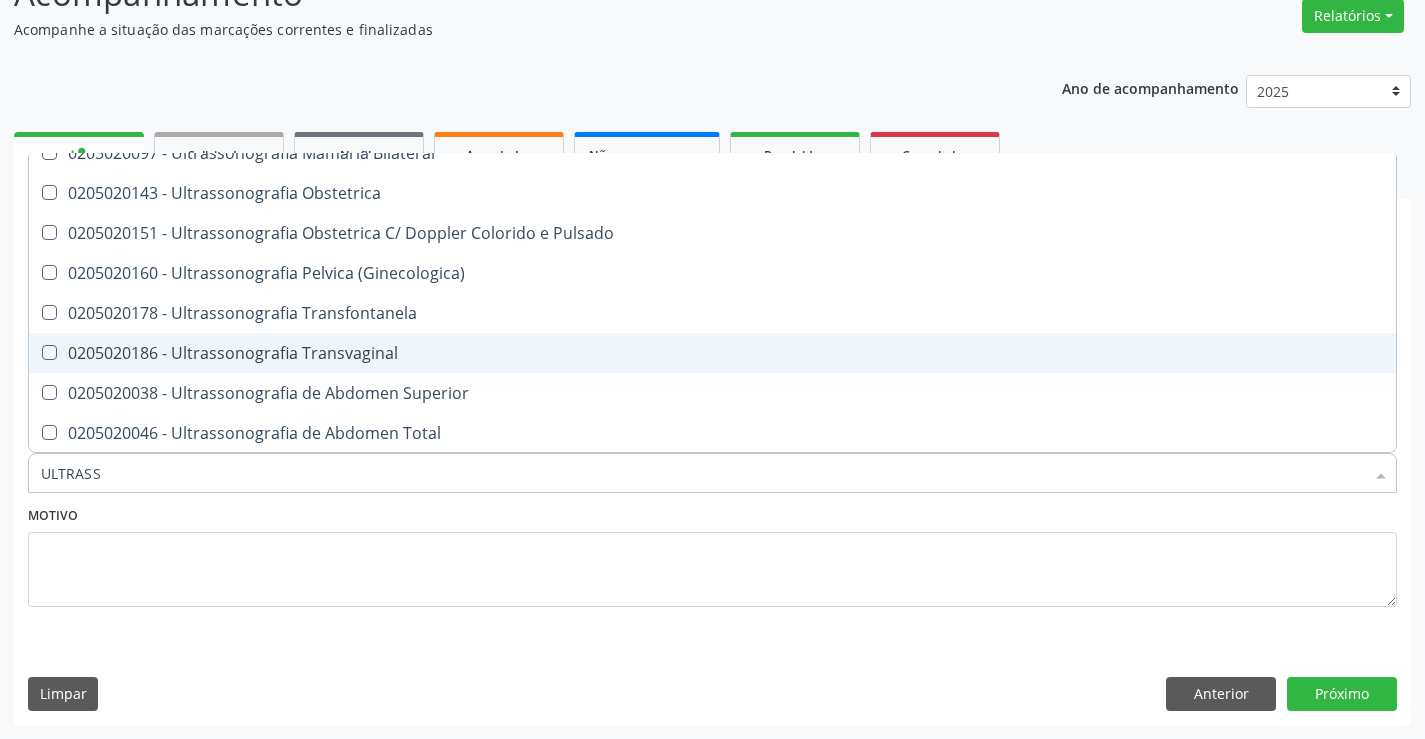 checkbox on "true" 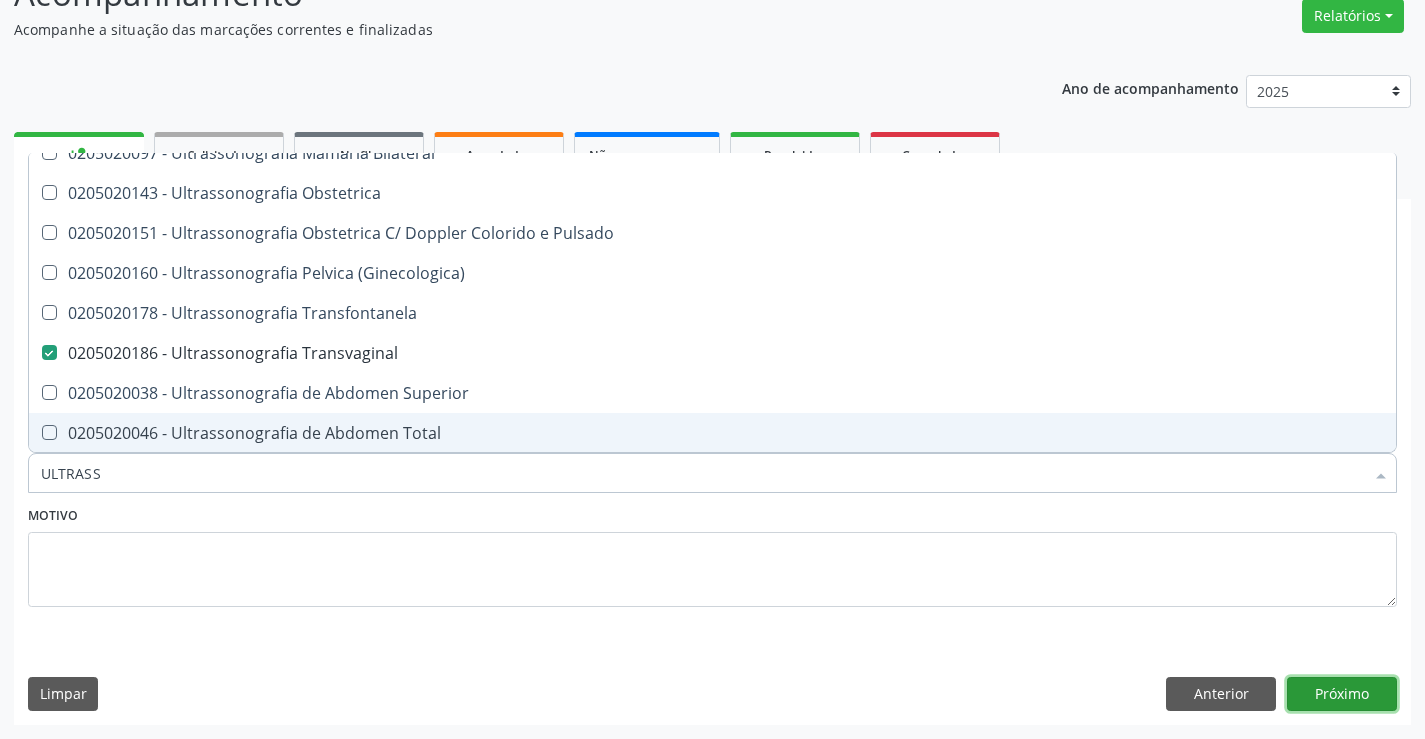 click on "Próximo" at bounding box center (1342, 694) 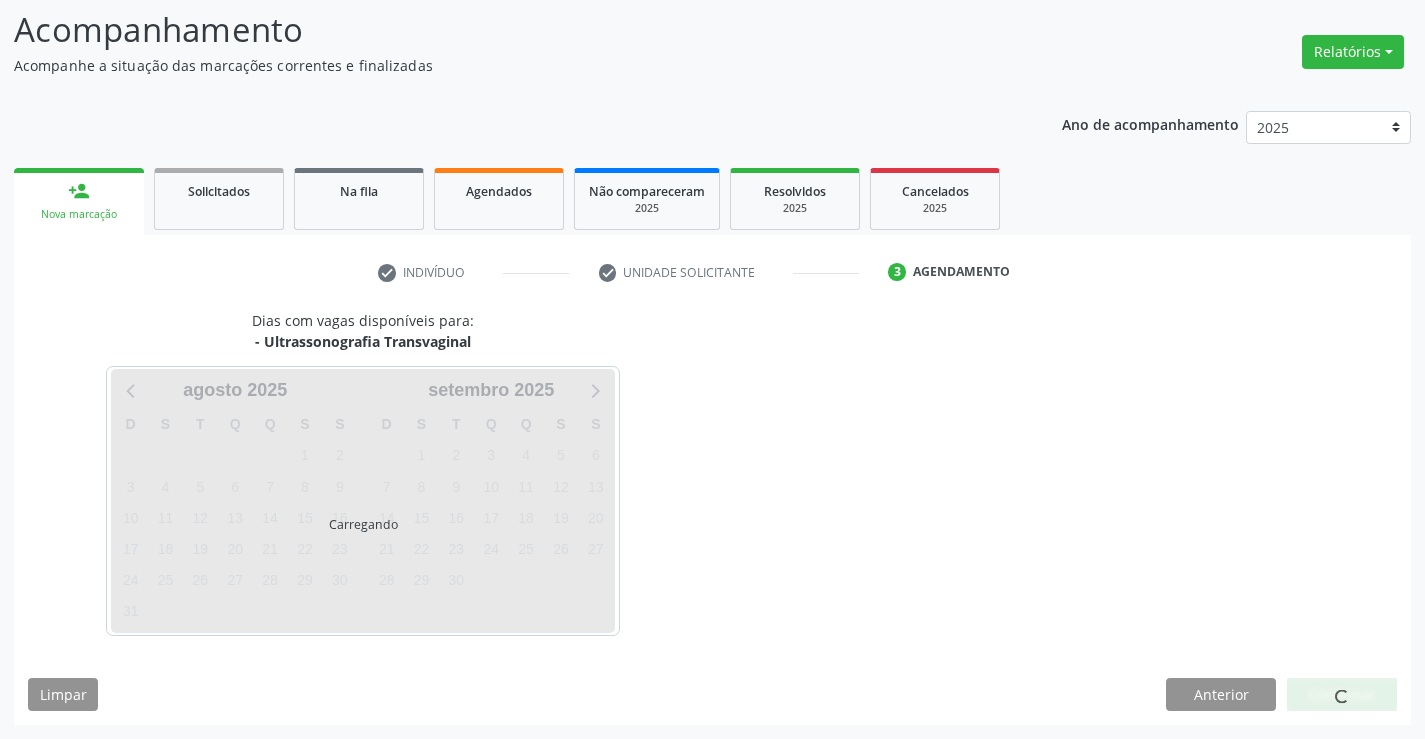 scroll, scrollTop: 131, scrollLeft: 0, axis: vertical 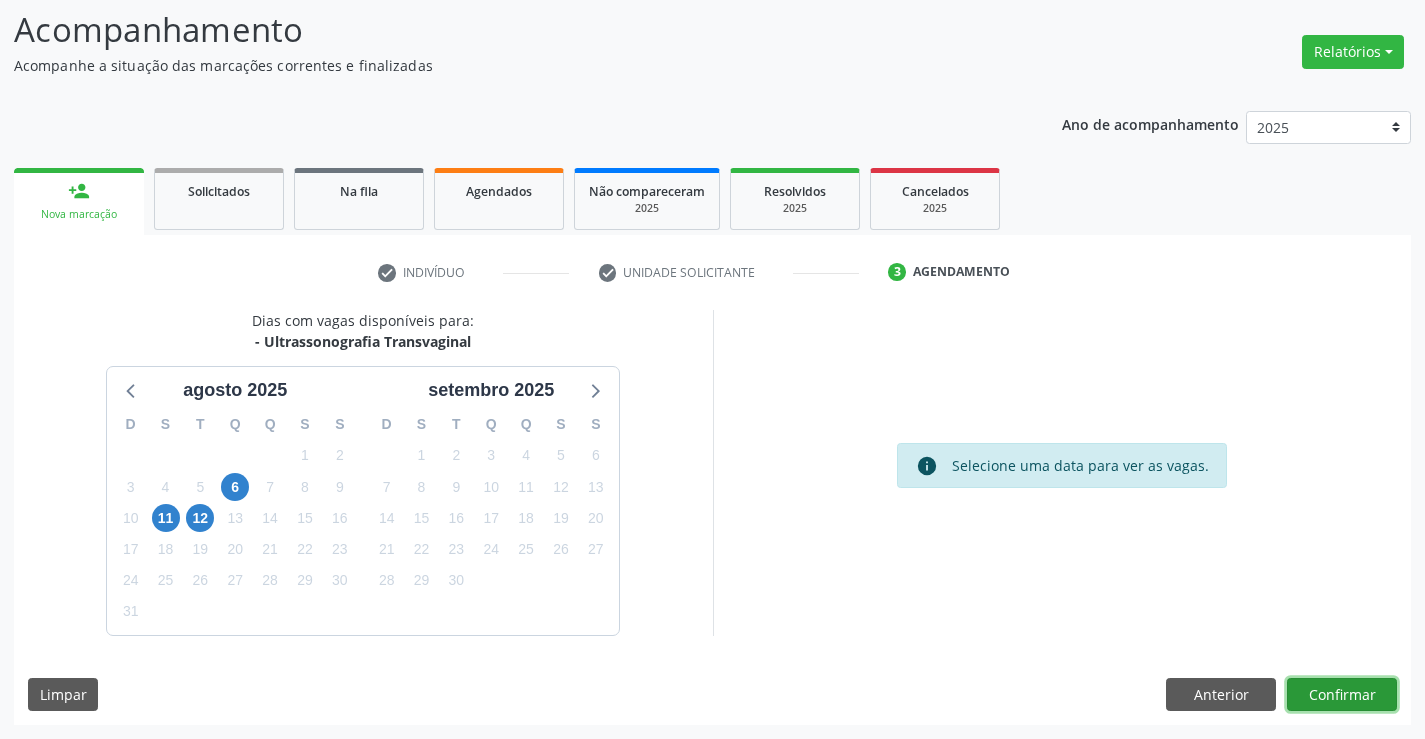 click on "Confirmar" at bounding box center [1342, 695] 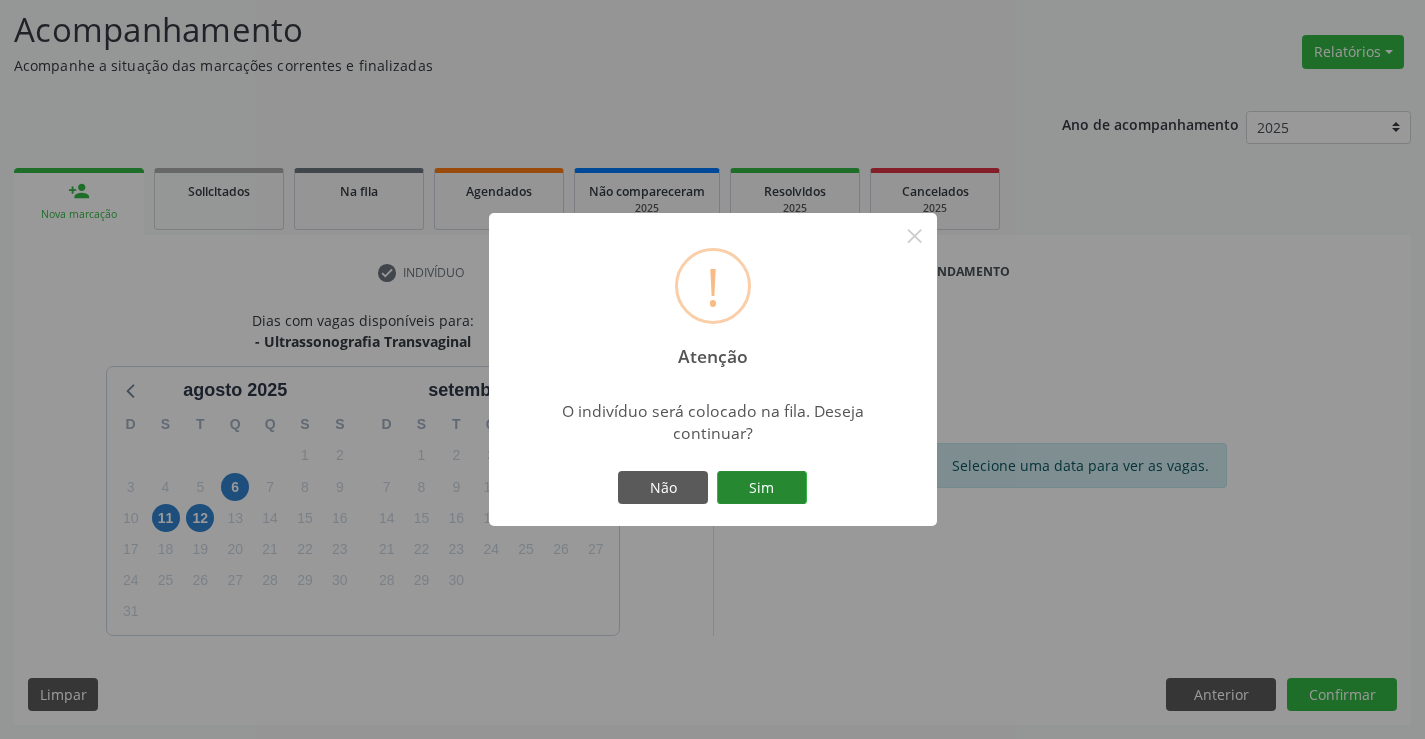 click on "Sim" at bounding box center (762, 488) 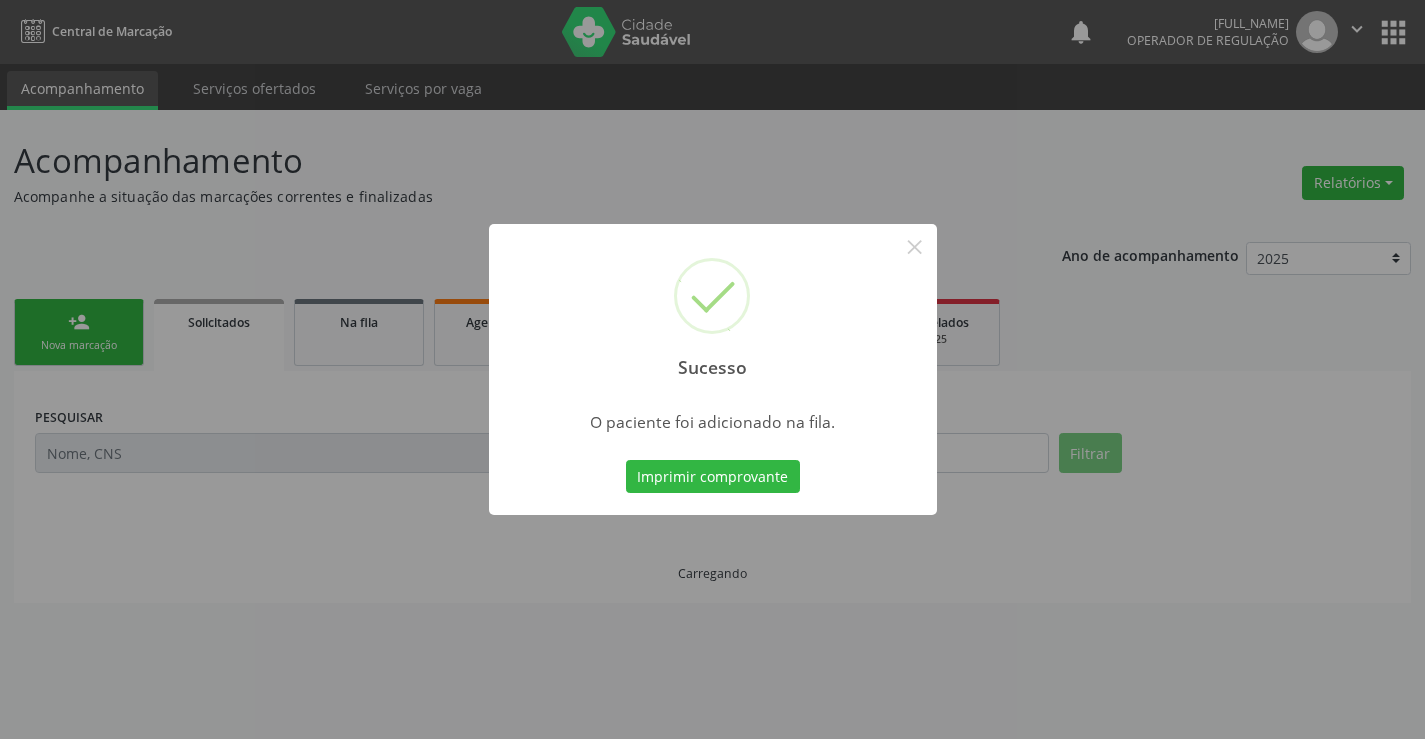 scroll, scrollTop: 0, scrollLeft: 0, axis: both 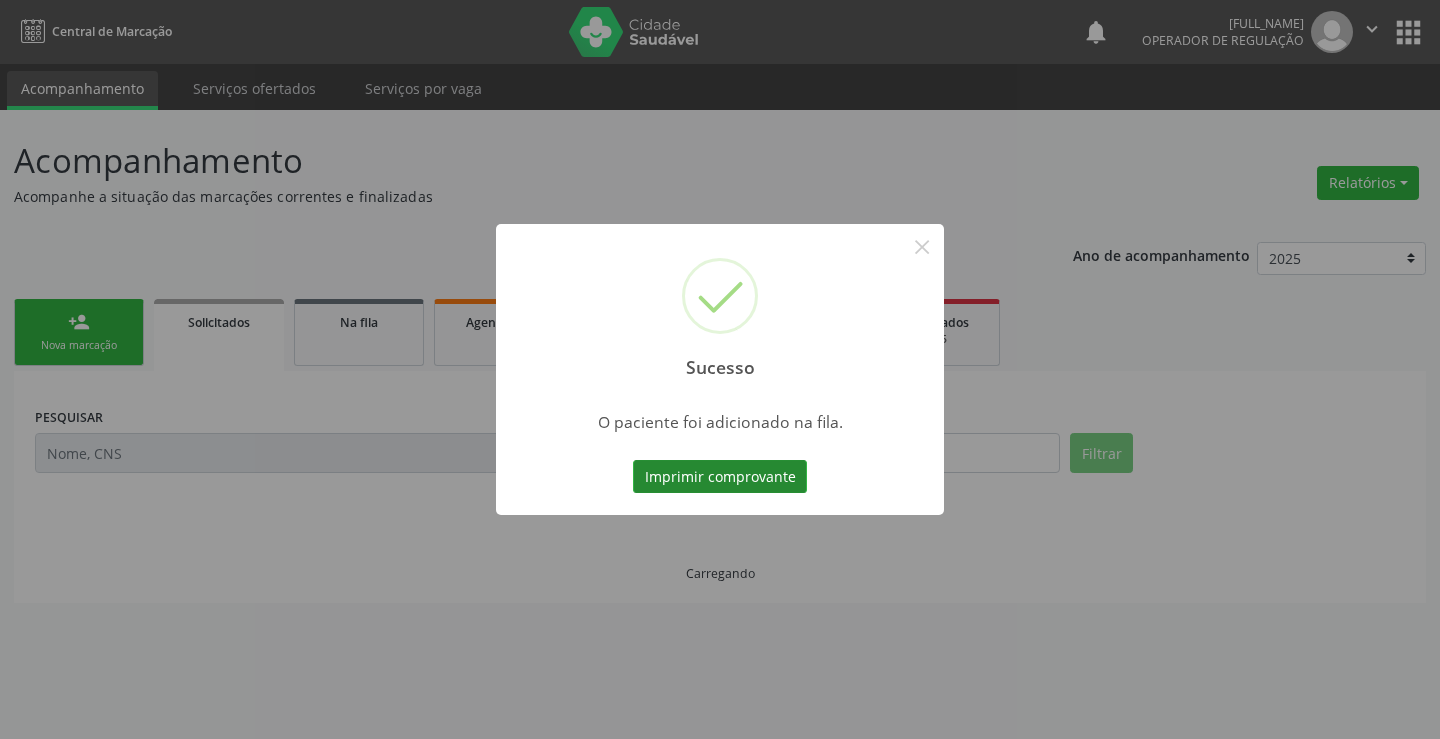 click on "Imprimir comprovante" at bounding box center [720, 477] 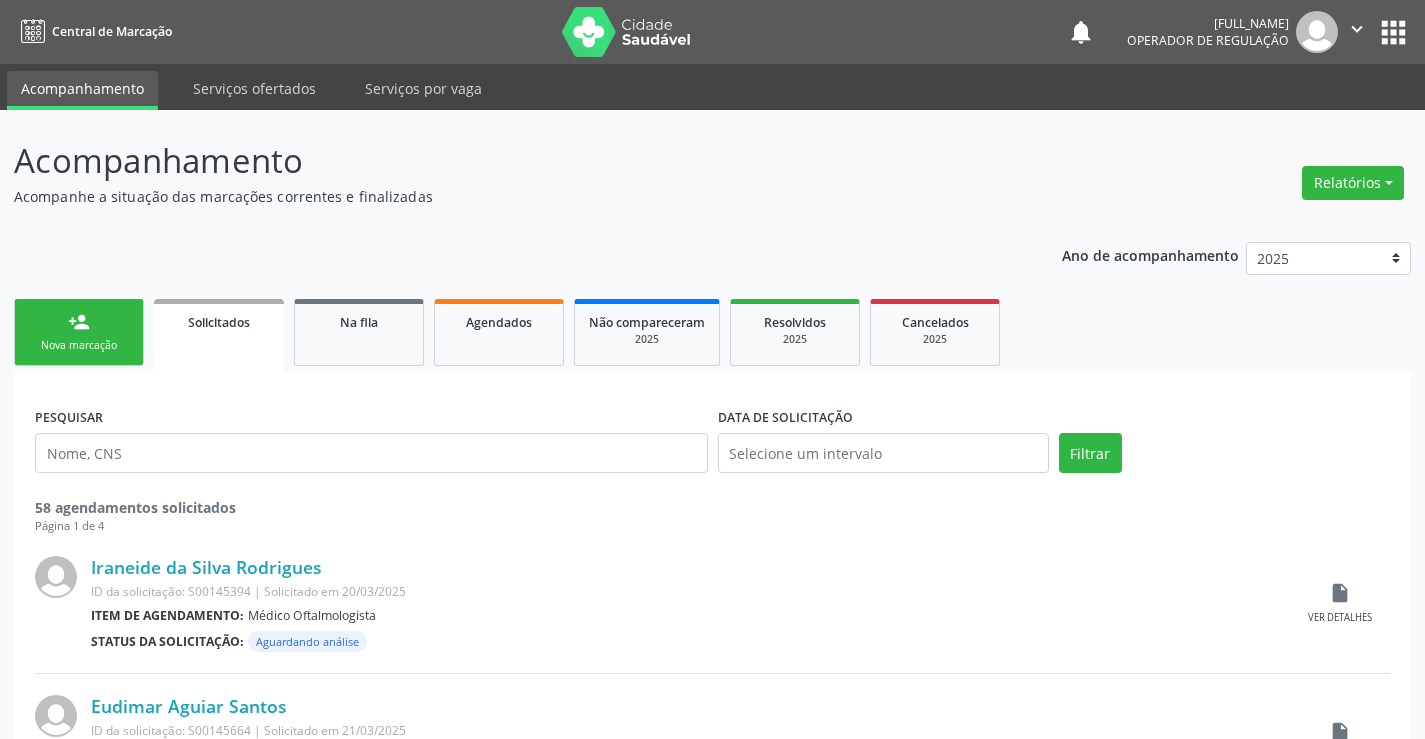 click on "Nova marcação" at bounding box center [79, 345] 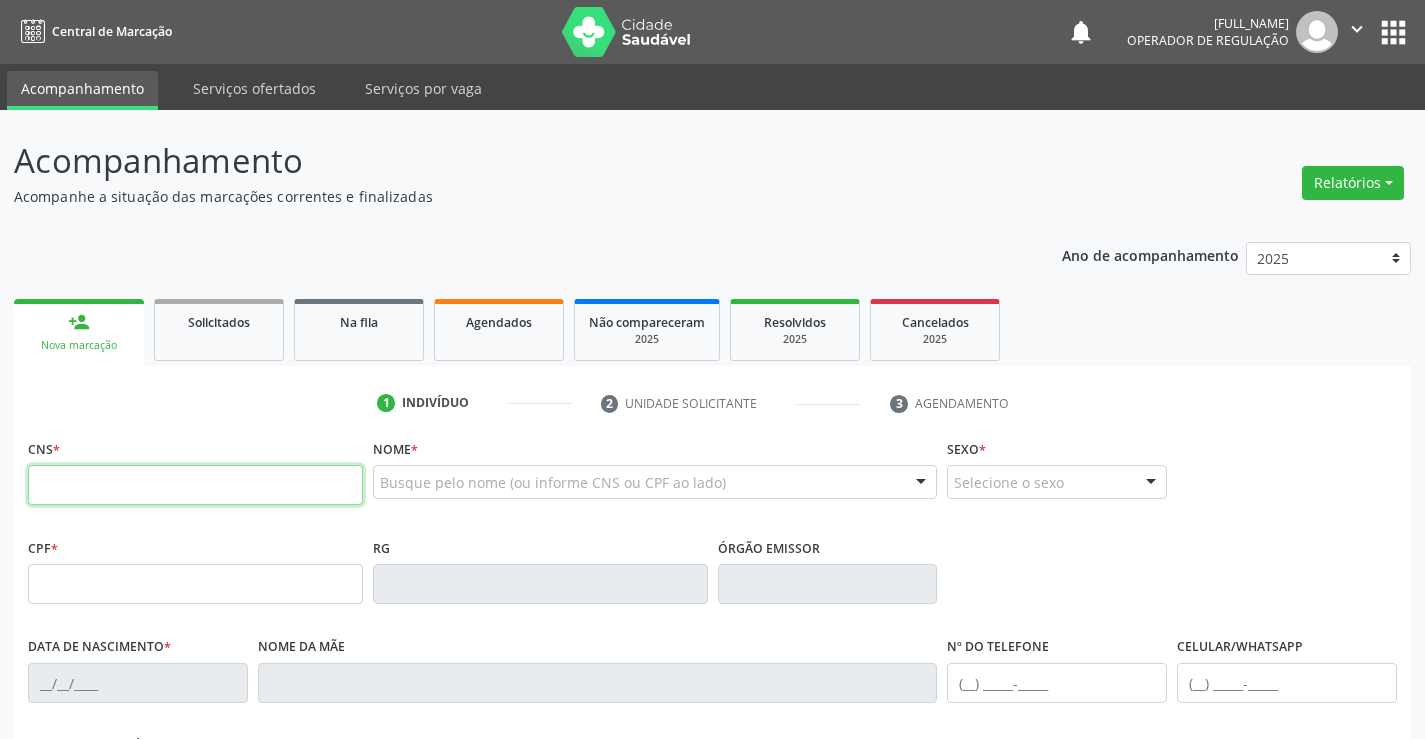 drag, startPoint x: 56, startPoint y: 342, endPoint x: 182, endPoint y: 502, distance: 203.65657 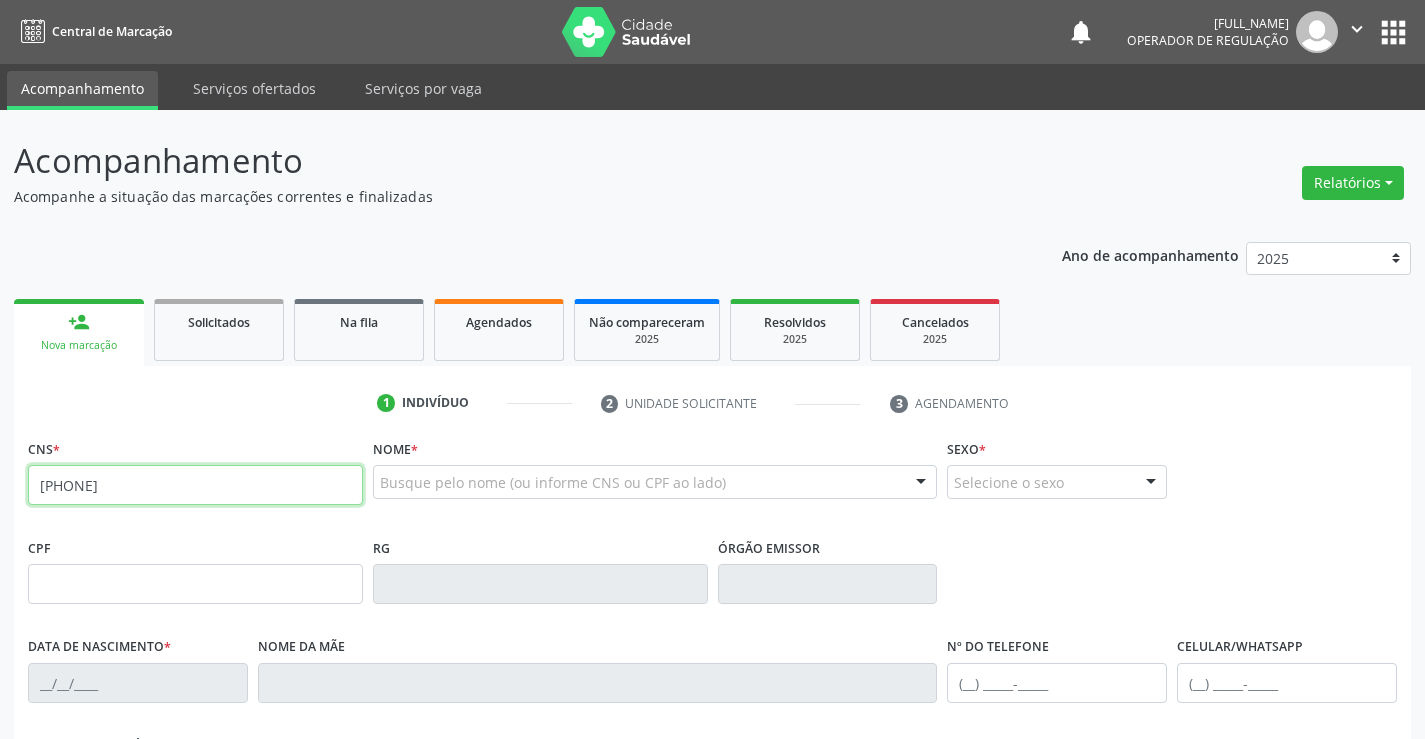 type on "704 8085 1767 9547" 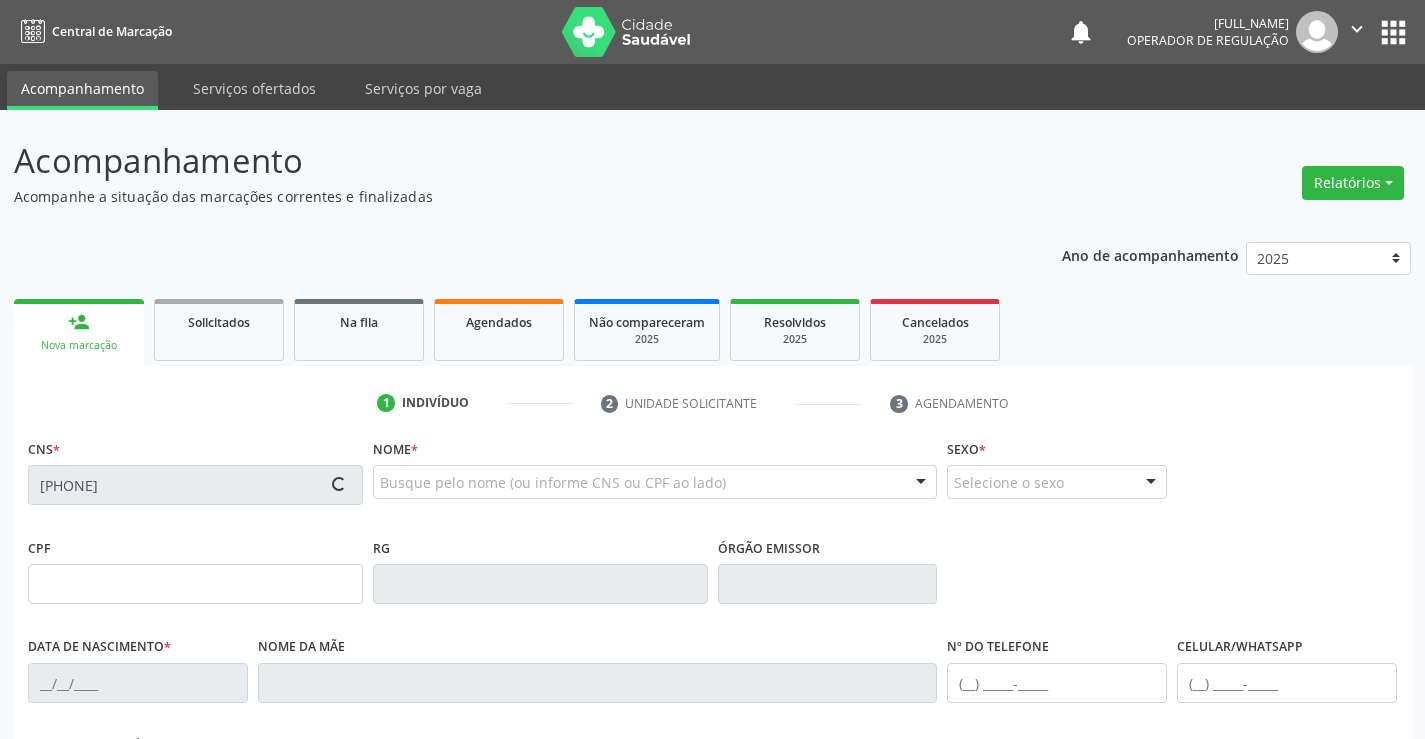 type on "0287308952" 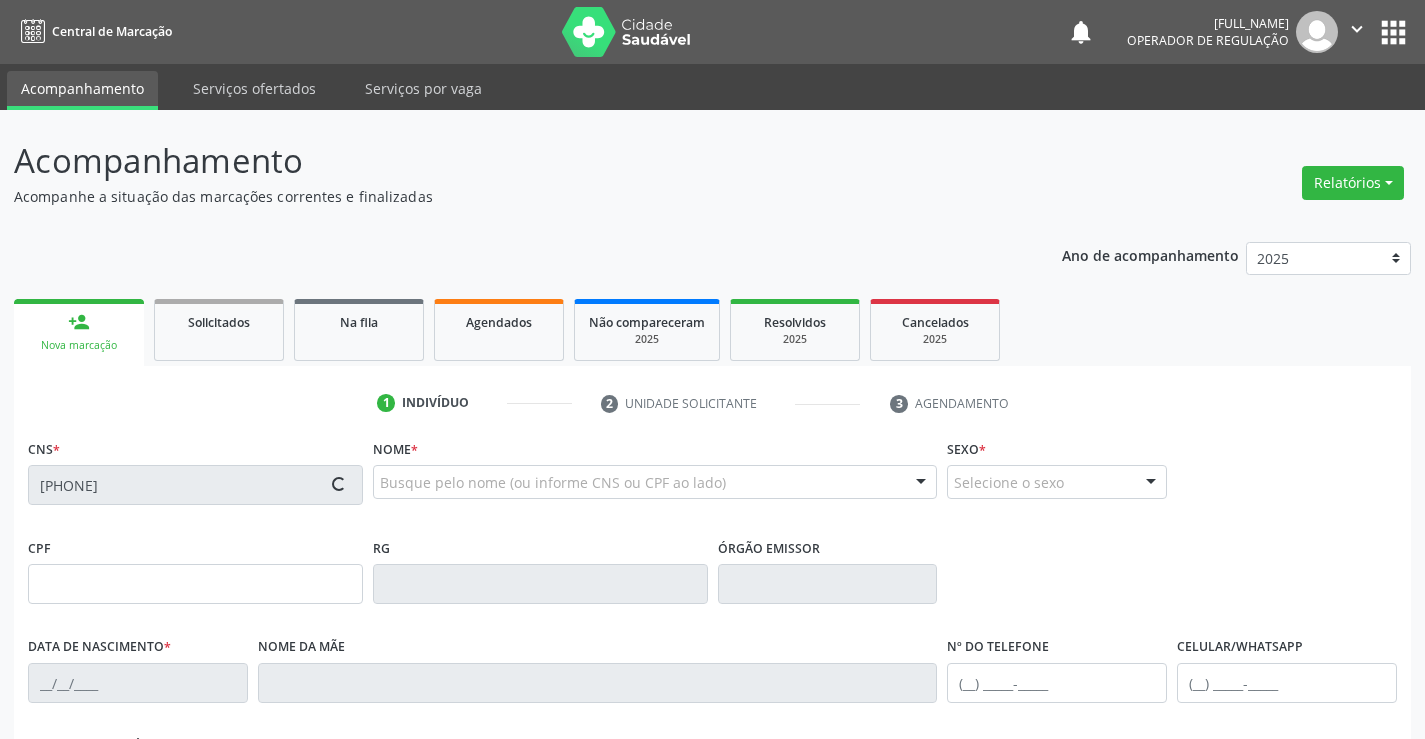 type on "09/03/1956" 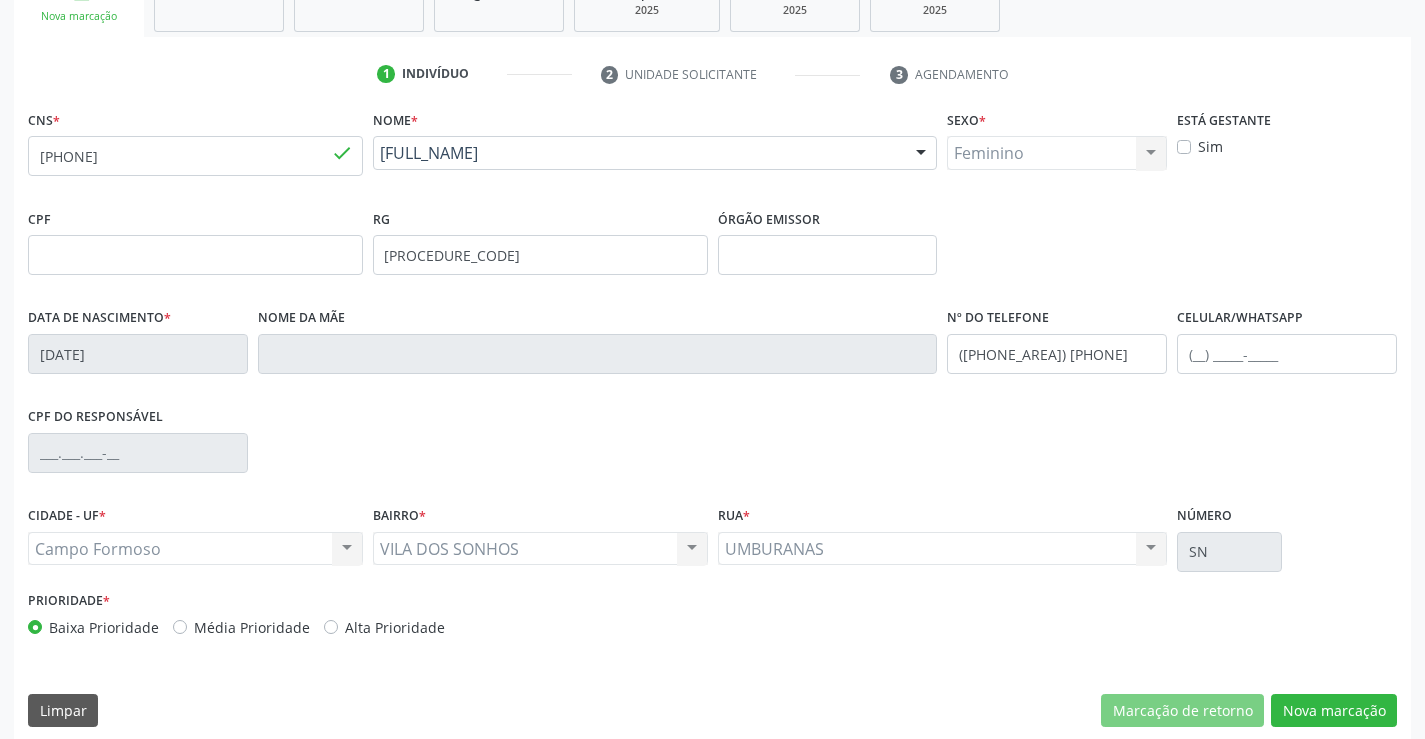 scroll, scrollTop: 345, scrollLeft: 0, axis: vertical 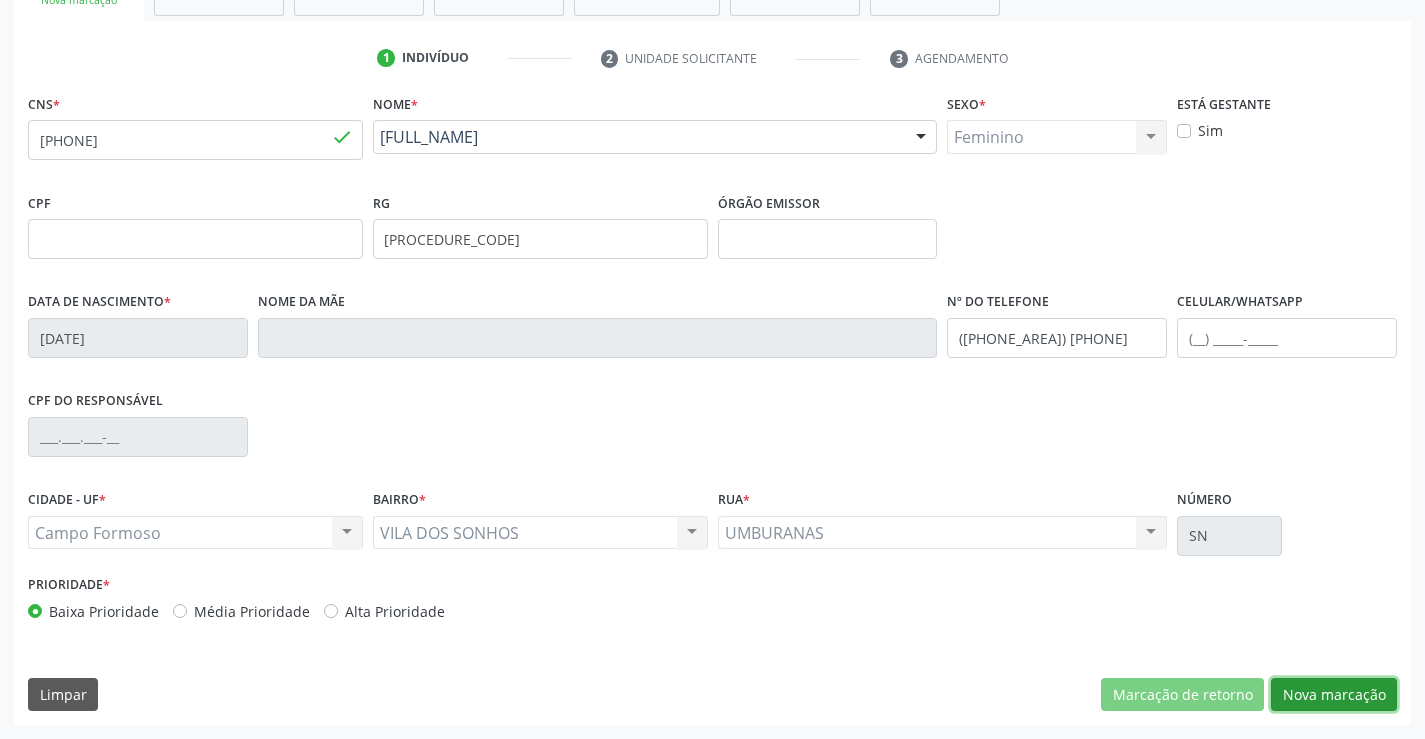 drag, startPoint x: 1325, startPoint y: 686, endPoint x: 1305, endPoint y: 684, distance: 20.09975 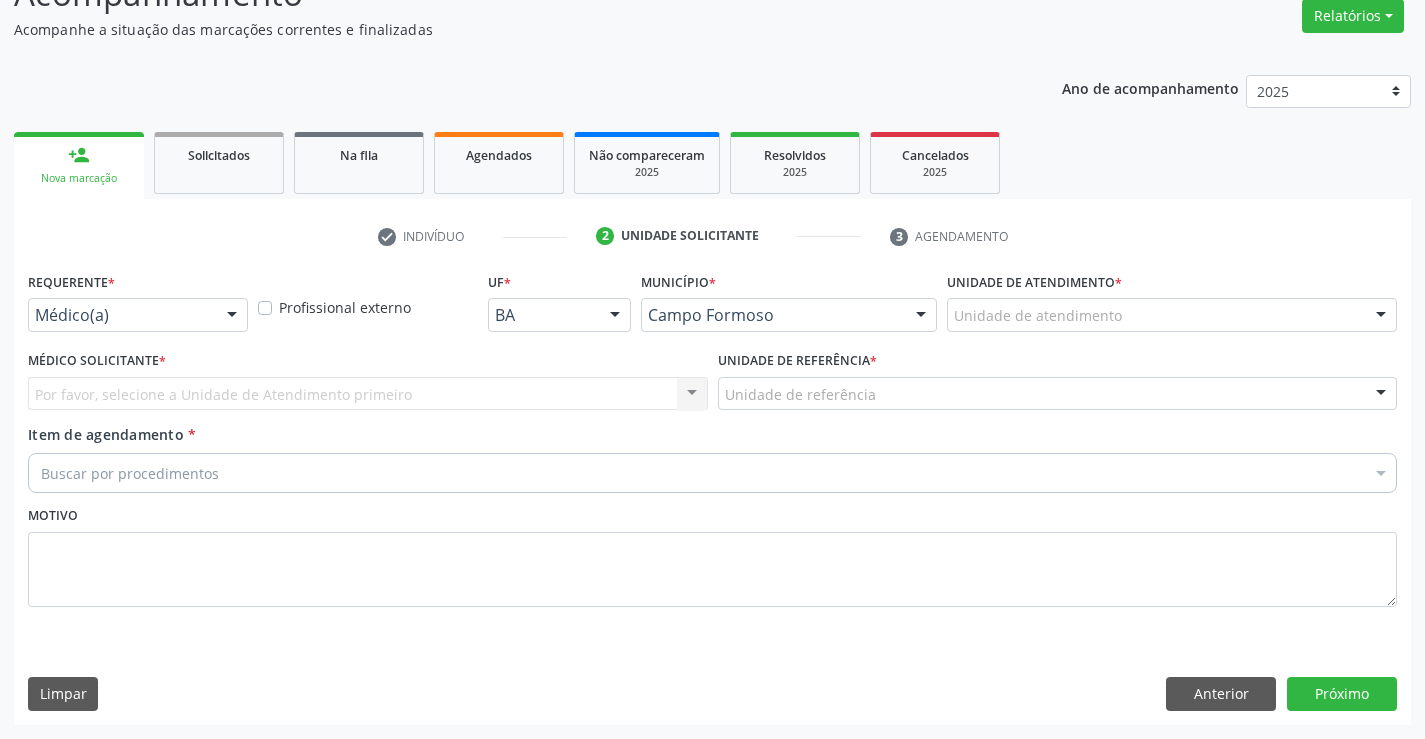 scroll, scrollTop: 167, scrollLeft: 0, axis: vertical 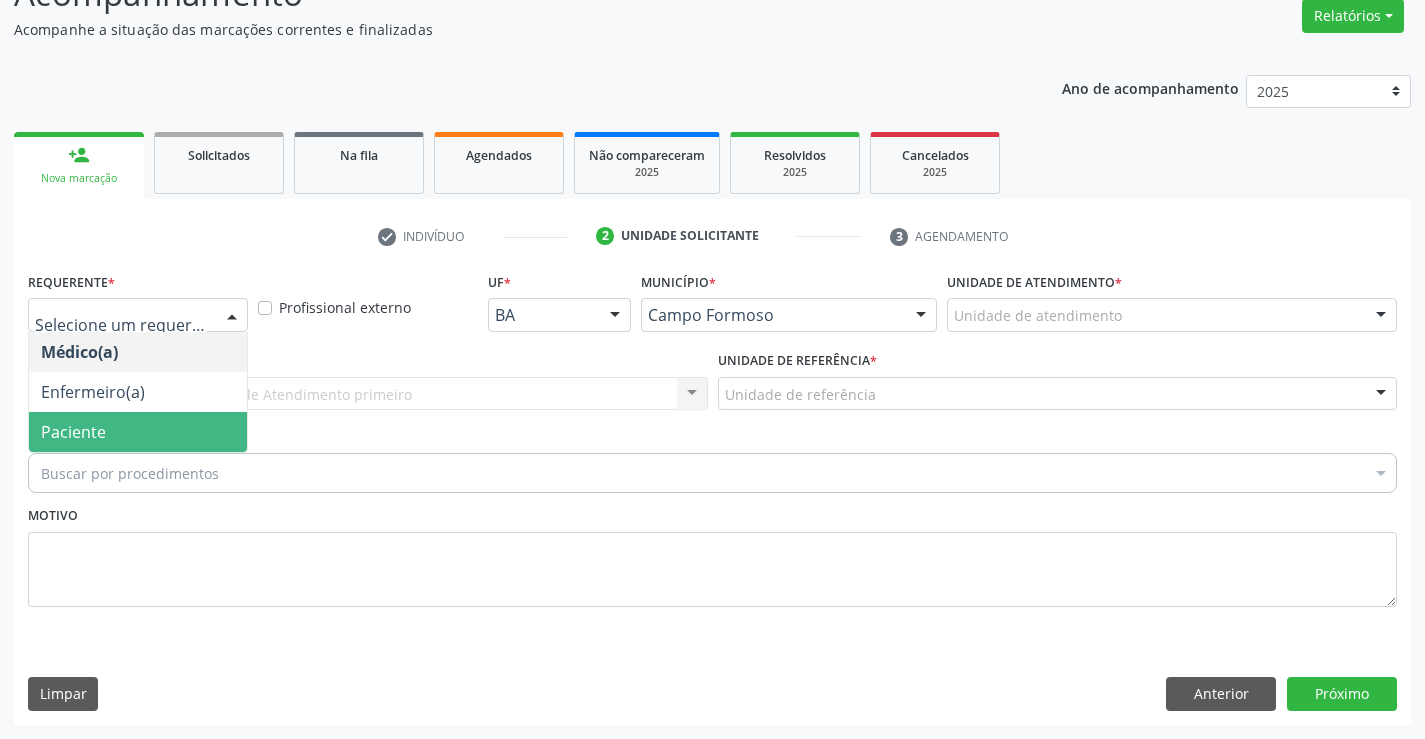 click on "Paciente" at bounding box center (73, 432) 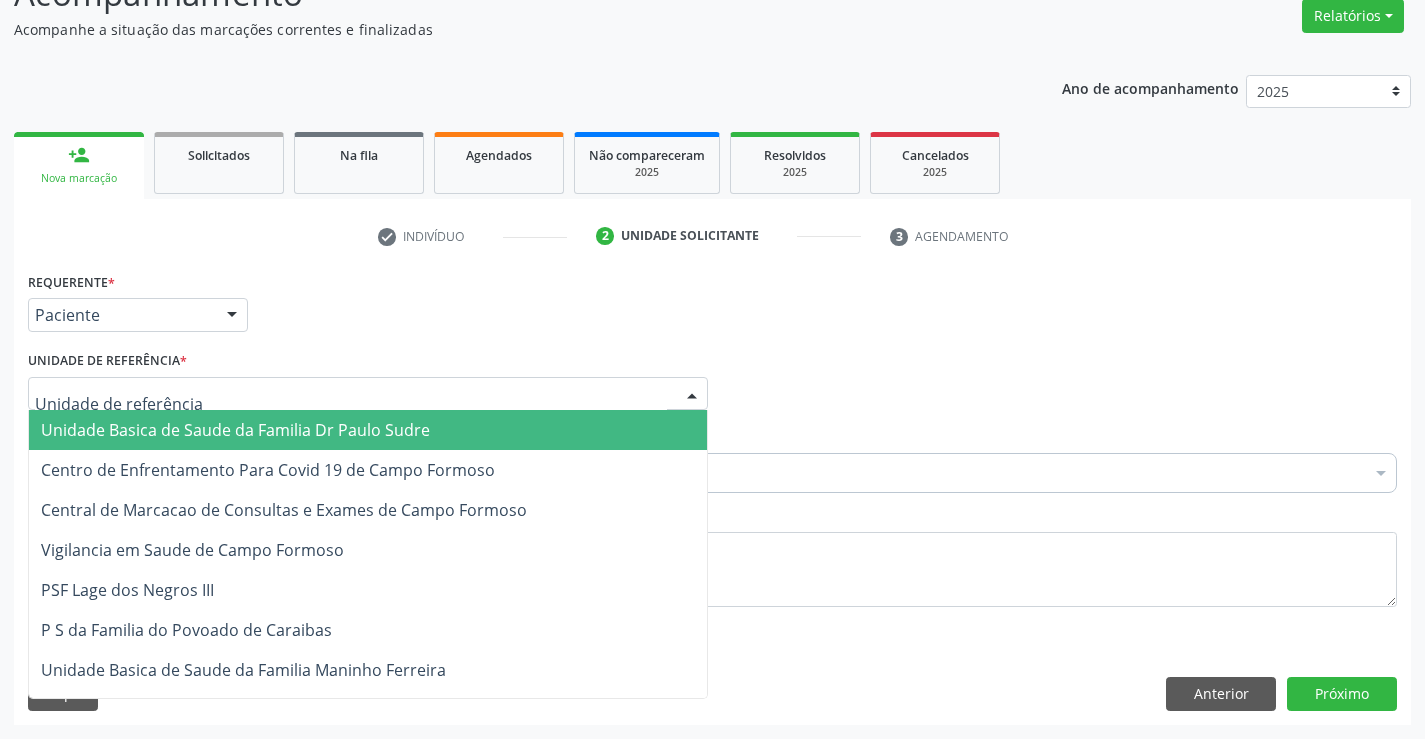 click on "Unidade Basica de Saude da Familia Dr Paulo Sudre" at bounding box center [235, 430] 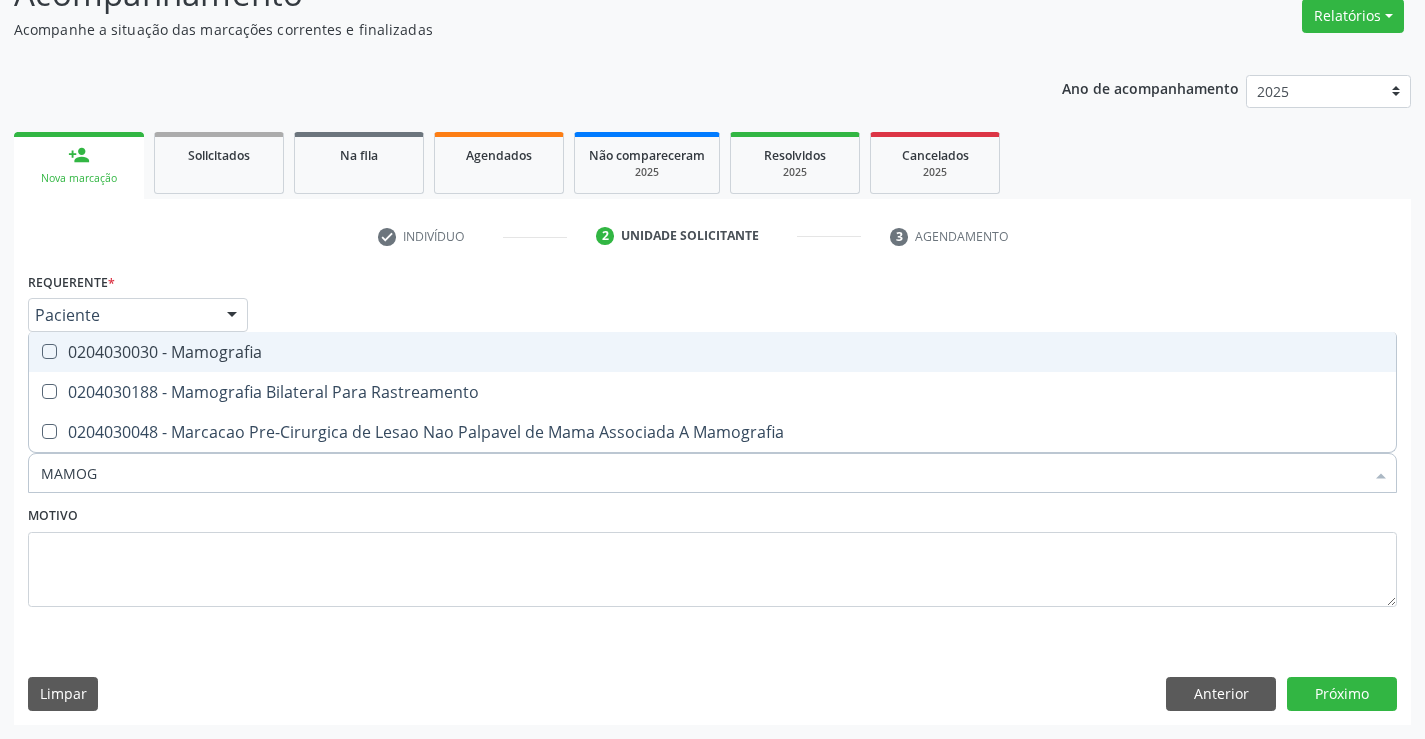 type on "MAMOGR" 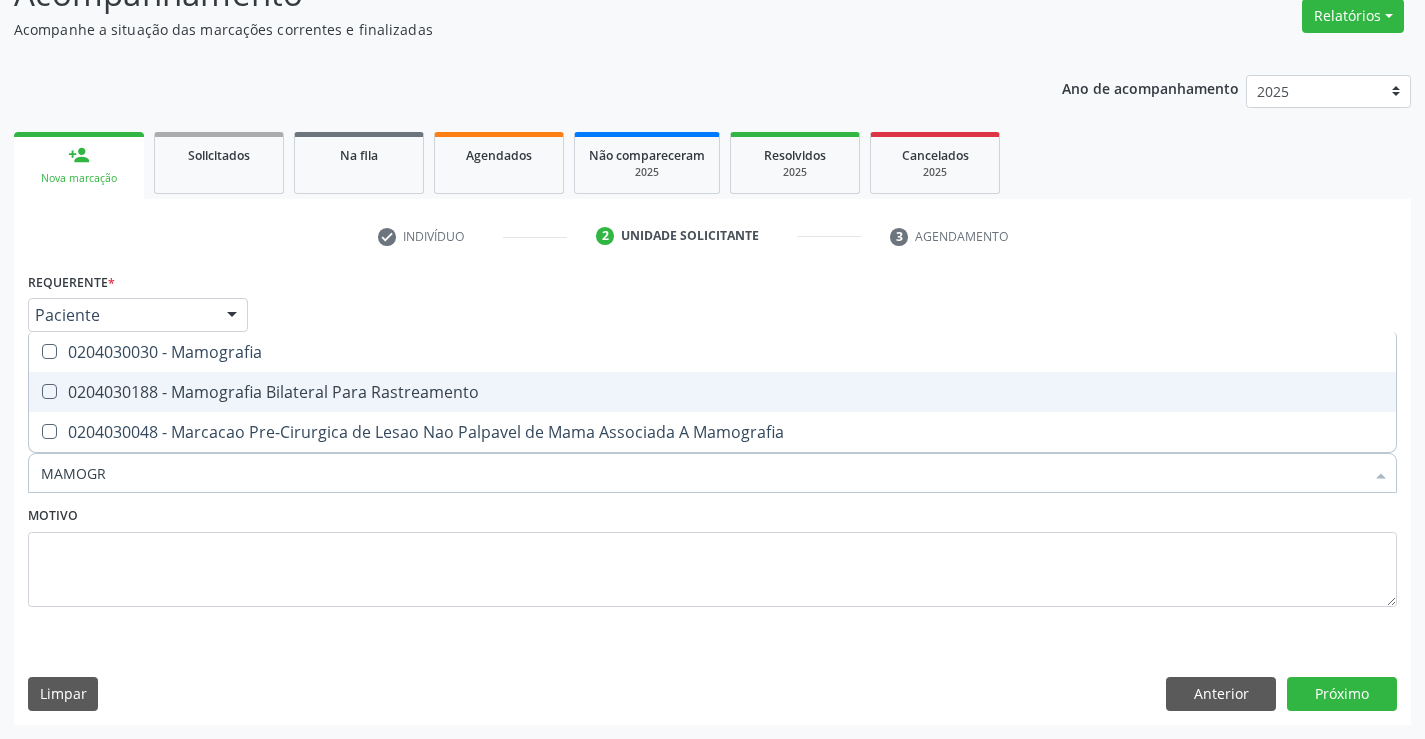 click on "0204030188 - Mamografia Bilateral Para Rastreamento" at bounding box center (712, 392) 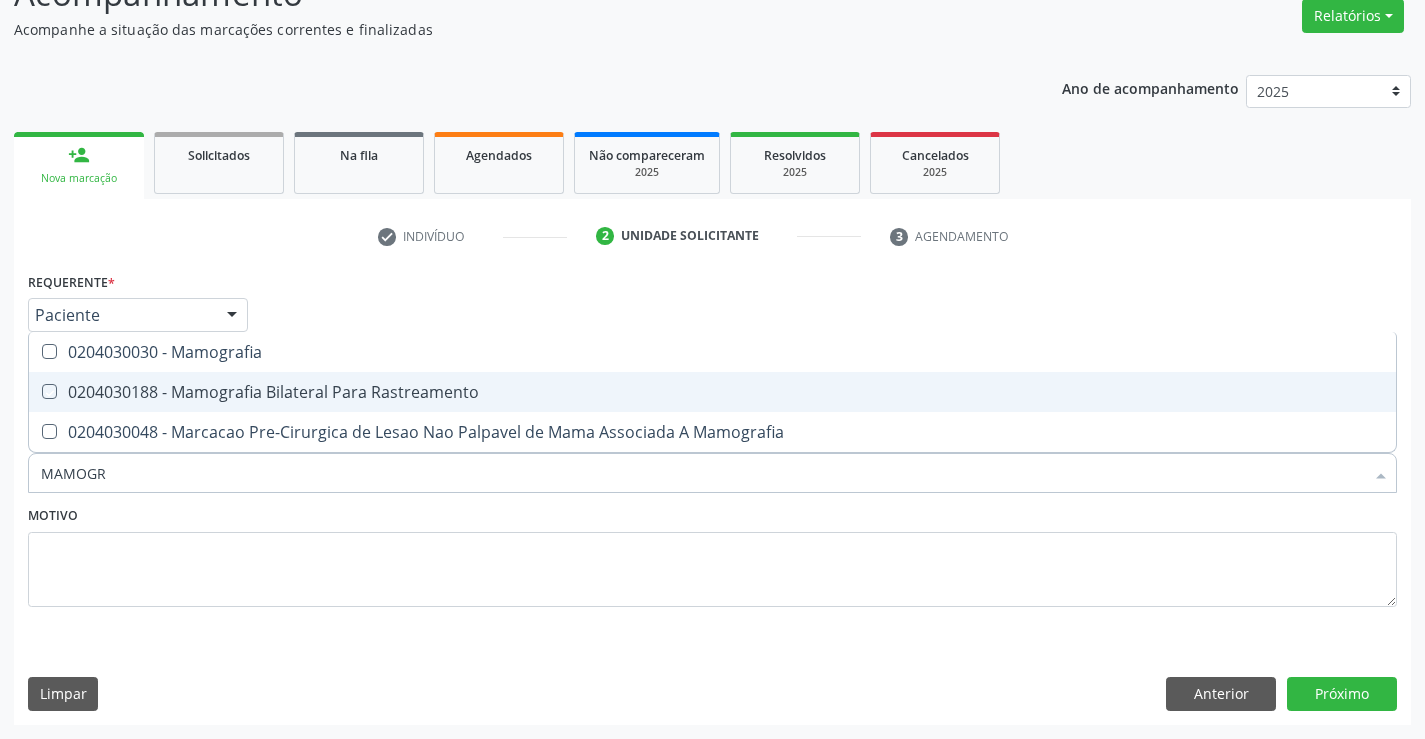 checkbox on "true" 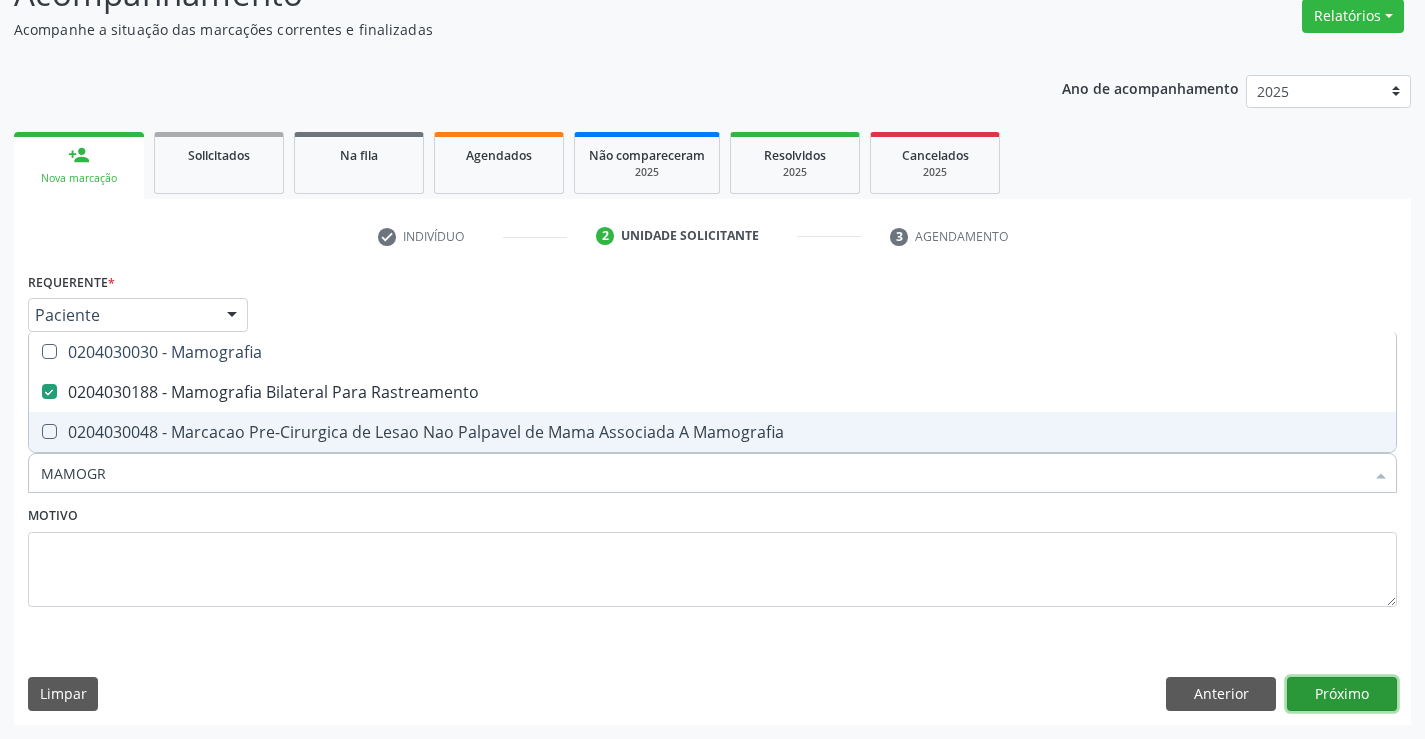 click on "Próximo" at bounding box center (1342, 694) 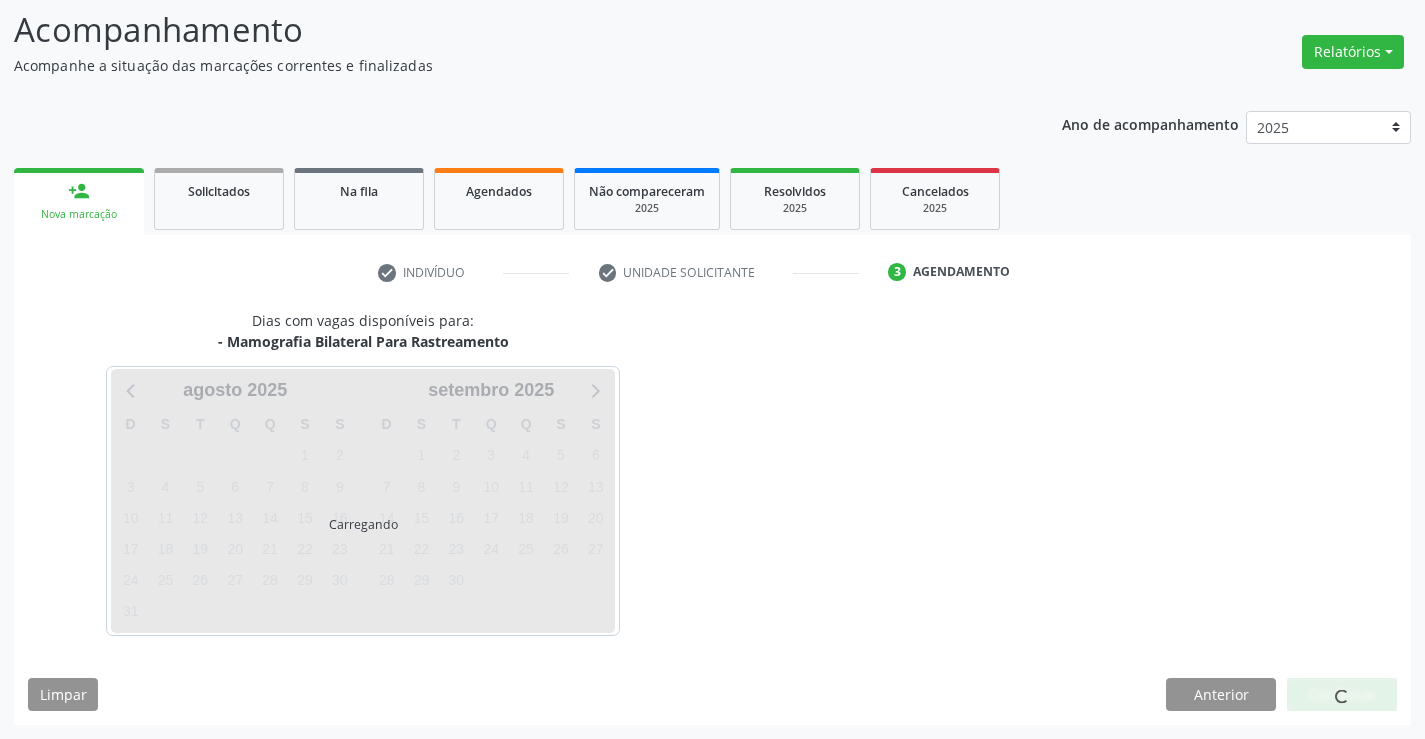 scroll, scrollTop: 131, scrollLeft: 0, axis: vertical 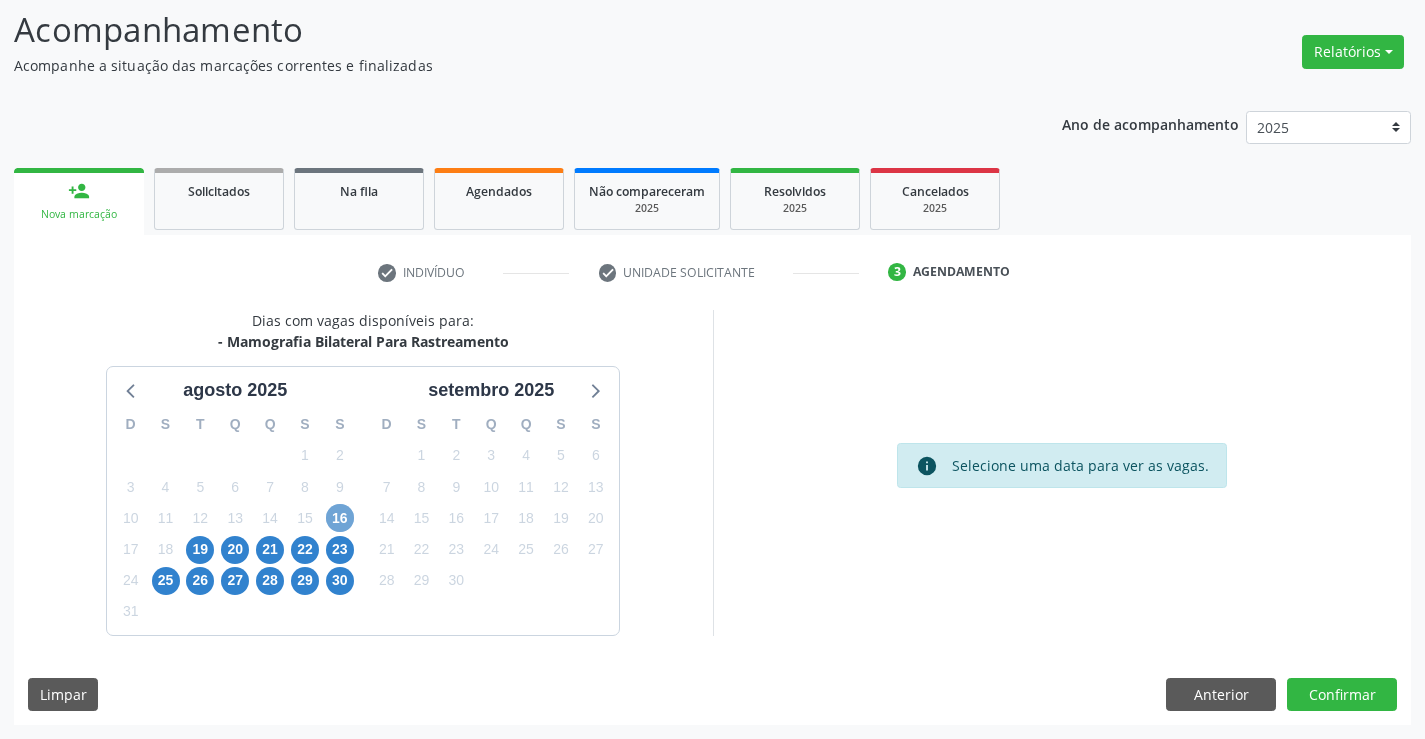 click on "16" at bounding box center (340, 518) 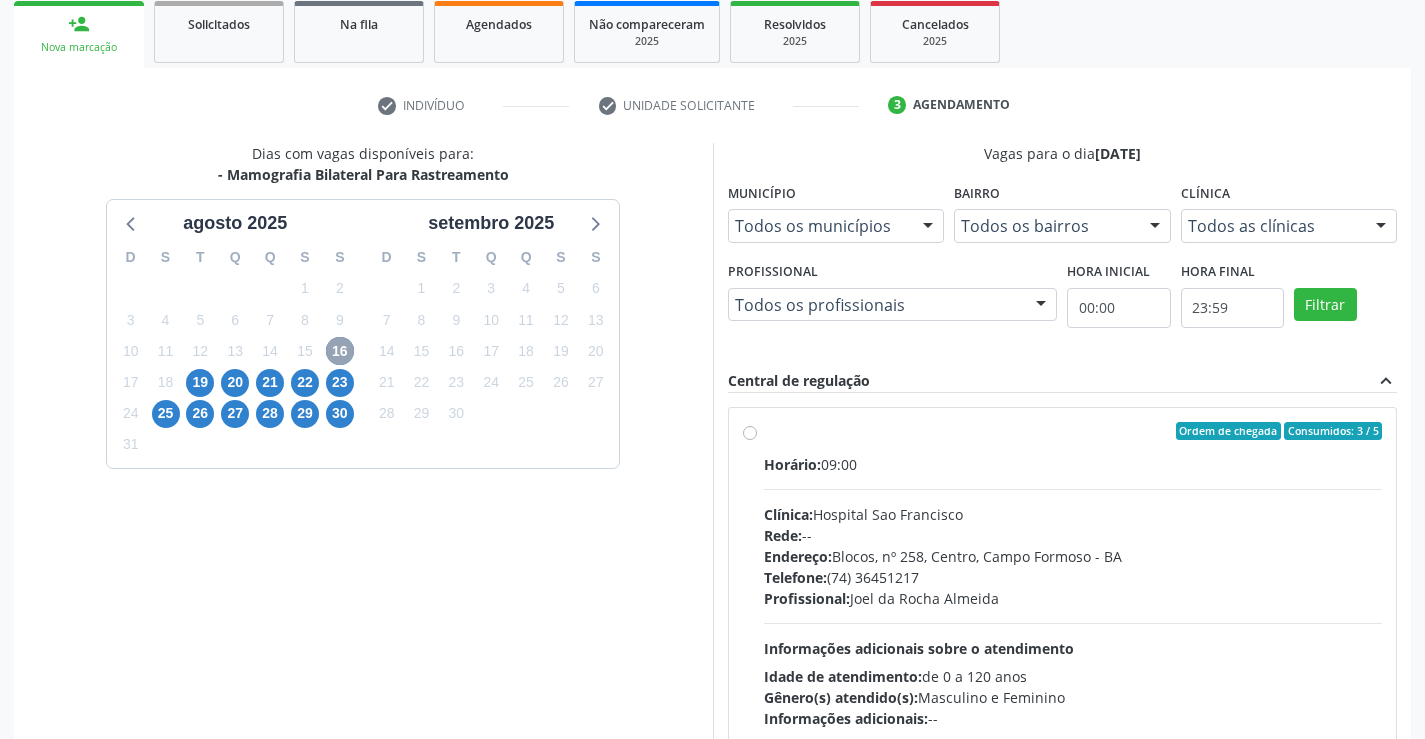 scroll, scrollTop: 331, scrollLeft: 0, axis: vertical 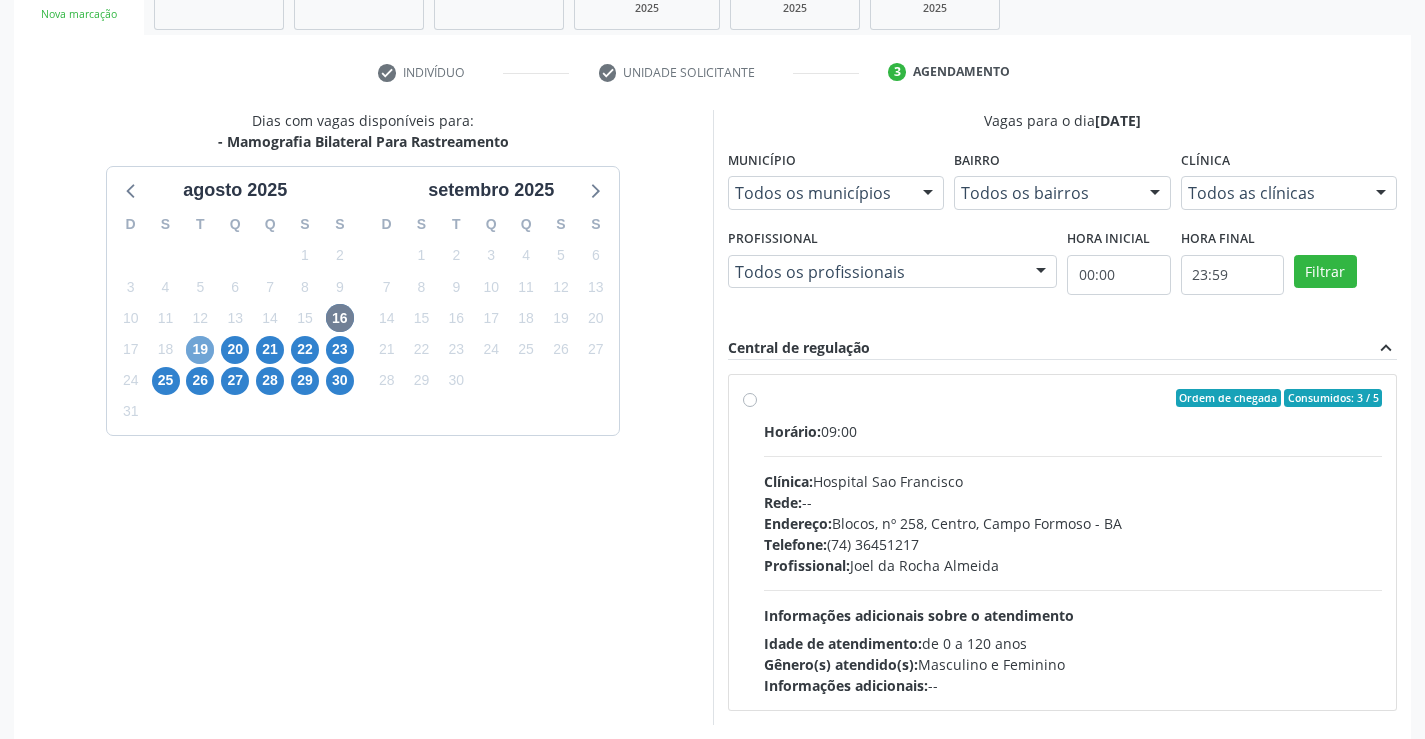 click on "19" at bounding box center [200, 350] 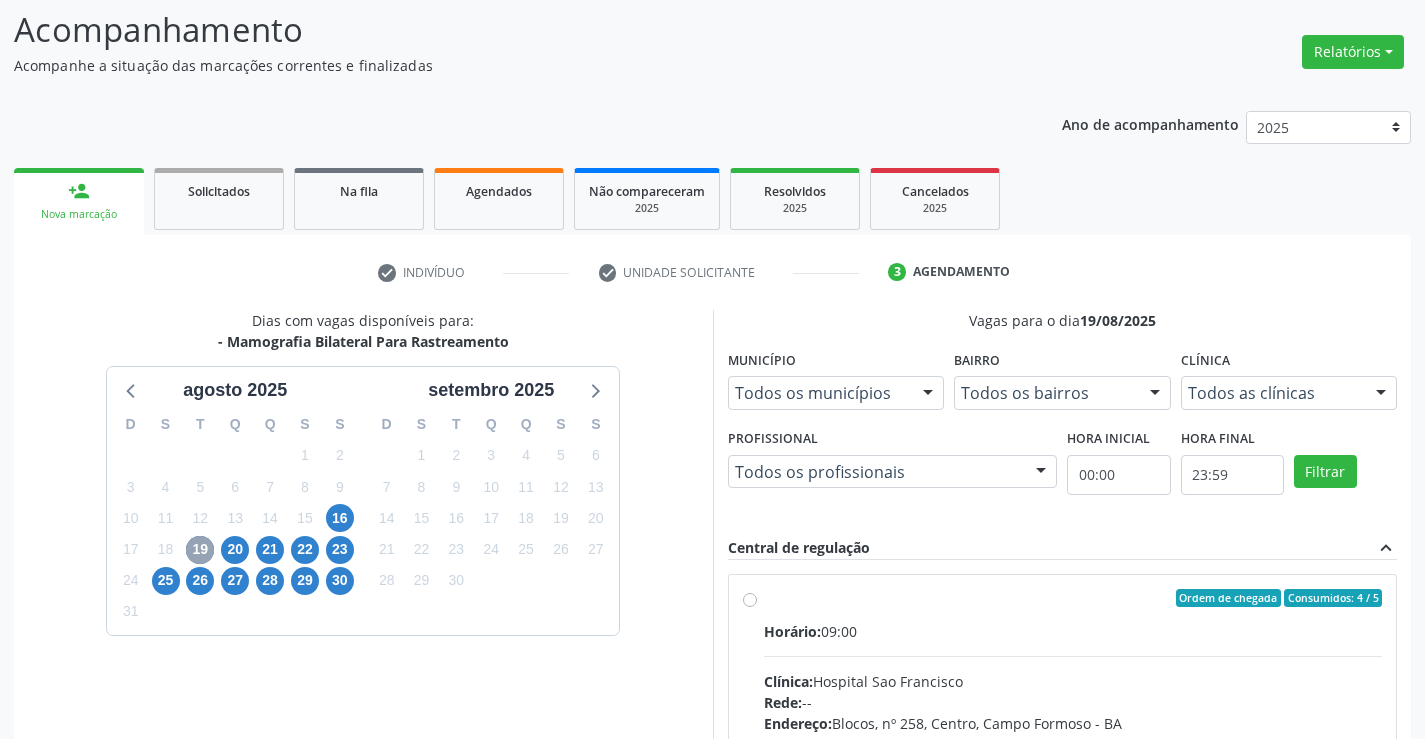 scroll, scrollTop: 331, scrollLeft: 0, axis: vertical 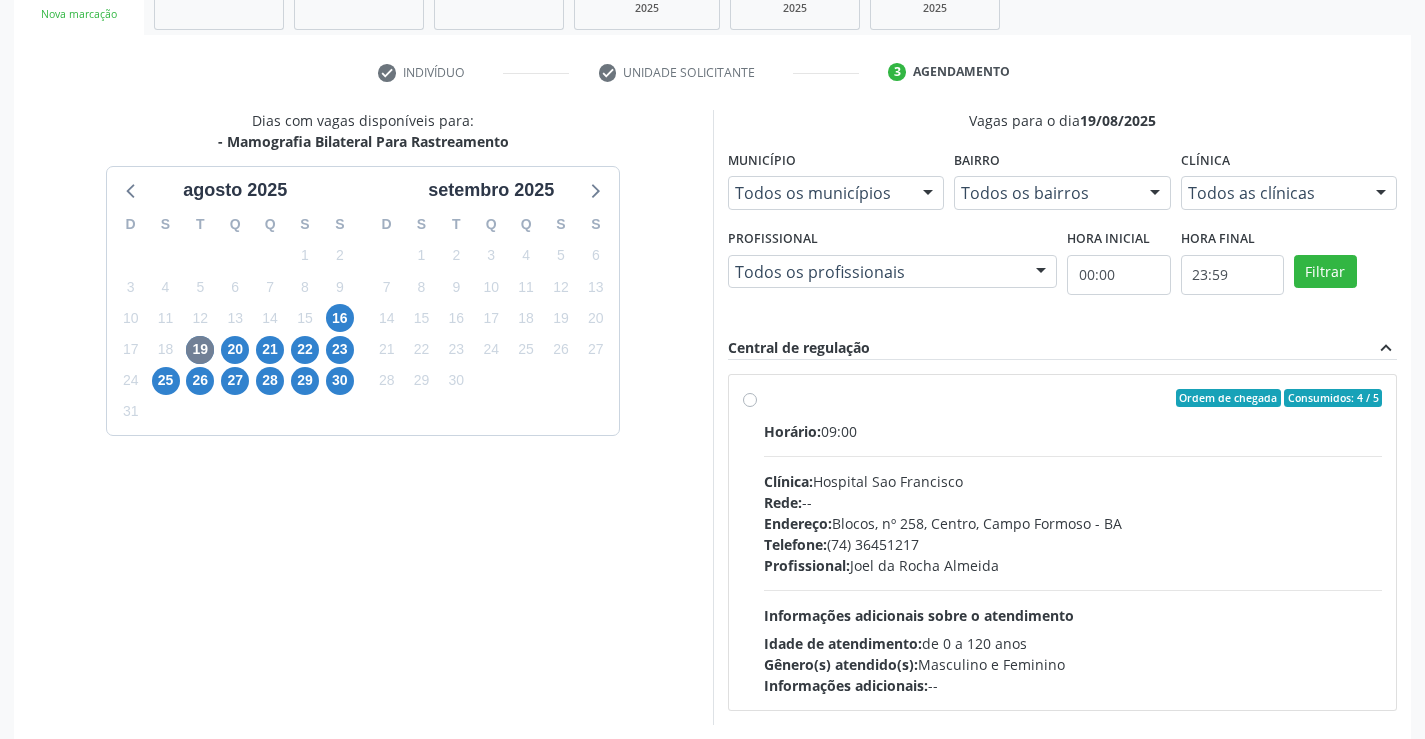 click on "Ordem de chegada
Consumidos: 4 / 5
Horário:   09:00
Clínica:  Hospital Sao Francisco
Rede:
--
Endereço:   Blocos, nº 258, Centro, Campo Formoso - BA
Telefone:   (74) 36451217
Profissional:
Joel da Rocha Almeida
Informações adicionais sobre o atendimento
Idade de atendimento:
de 0 a 120 anos
Gênero(s) atendido(s):
Masculino e Feminino
Informações adicionais:
--" at bounding box center [1073, 542] 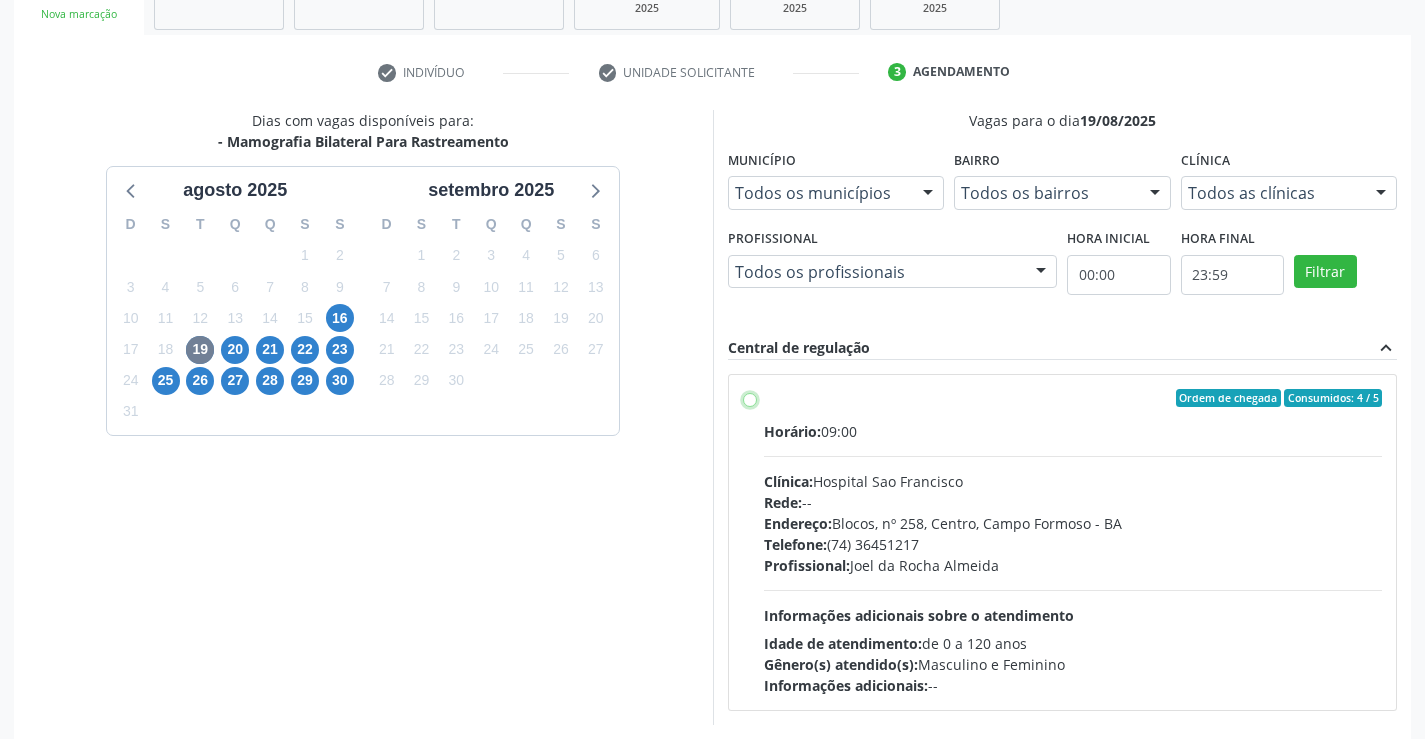 click on "Ordem de chegada
Consumidos: 4 / 5
Horário:   09:00
Clínica:  Hospital Sao Francisco
Rede:
--
Endereço:   Blocos, nº 258, Centro, Campo Formoso - BA
Telefone:   (74) 36451217
Profissional:
Joel da Rocha Almeida
Informações adicionais sobre o atendimento
Idade de atendimento:
de 0 a 120 anos
Gênero(s) atendido(s):
Masculino e Feminino
Informações adicionais:
--" at bounding box center (750, 398) 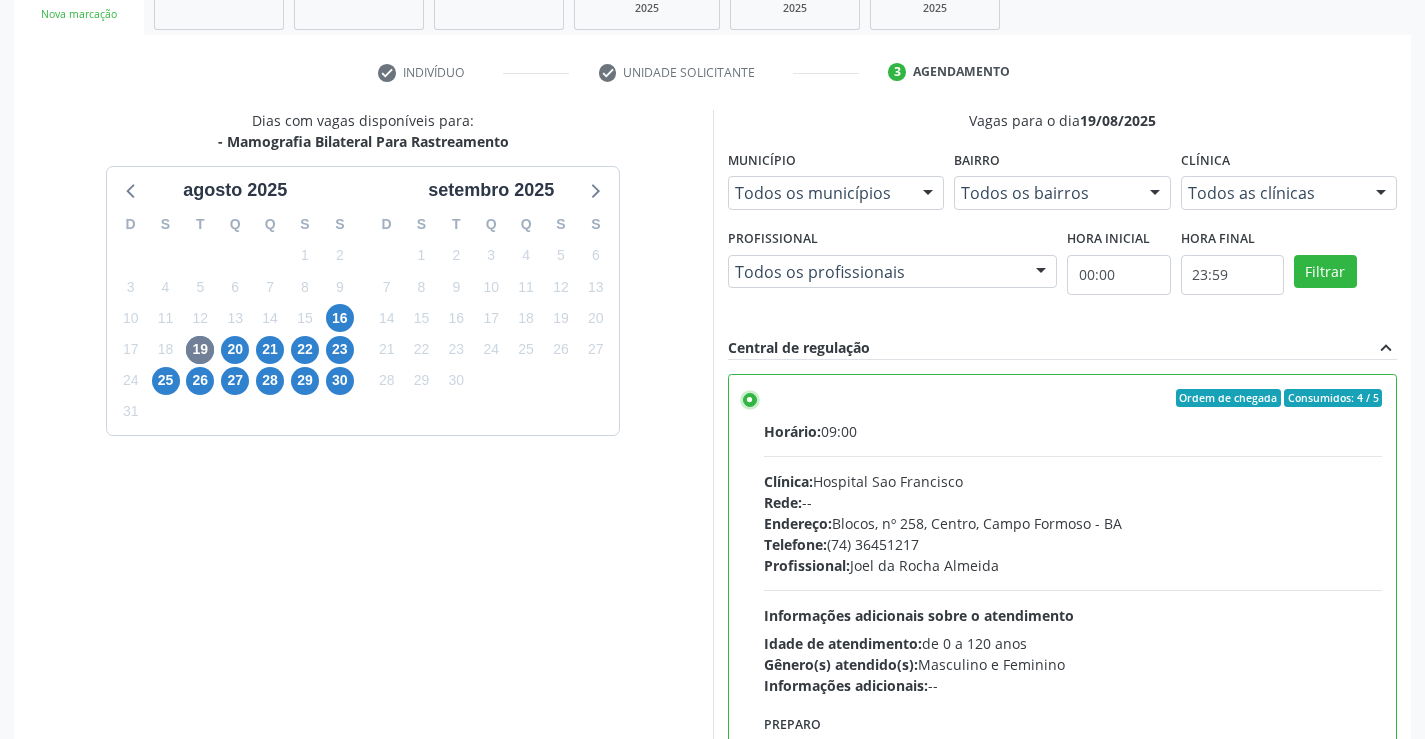 scroll, scrollTop: 99, scrollLeft: 0, axis: vertical 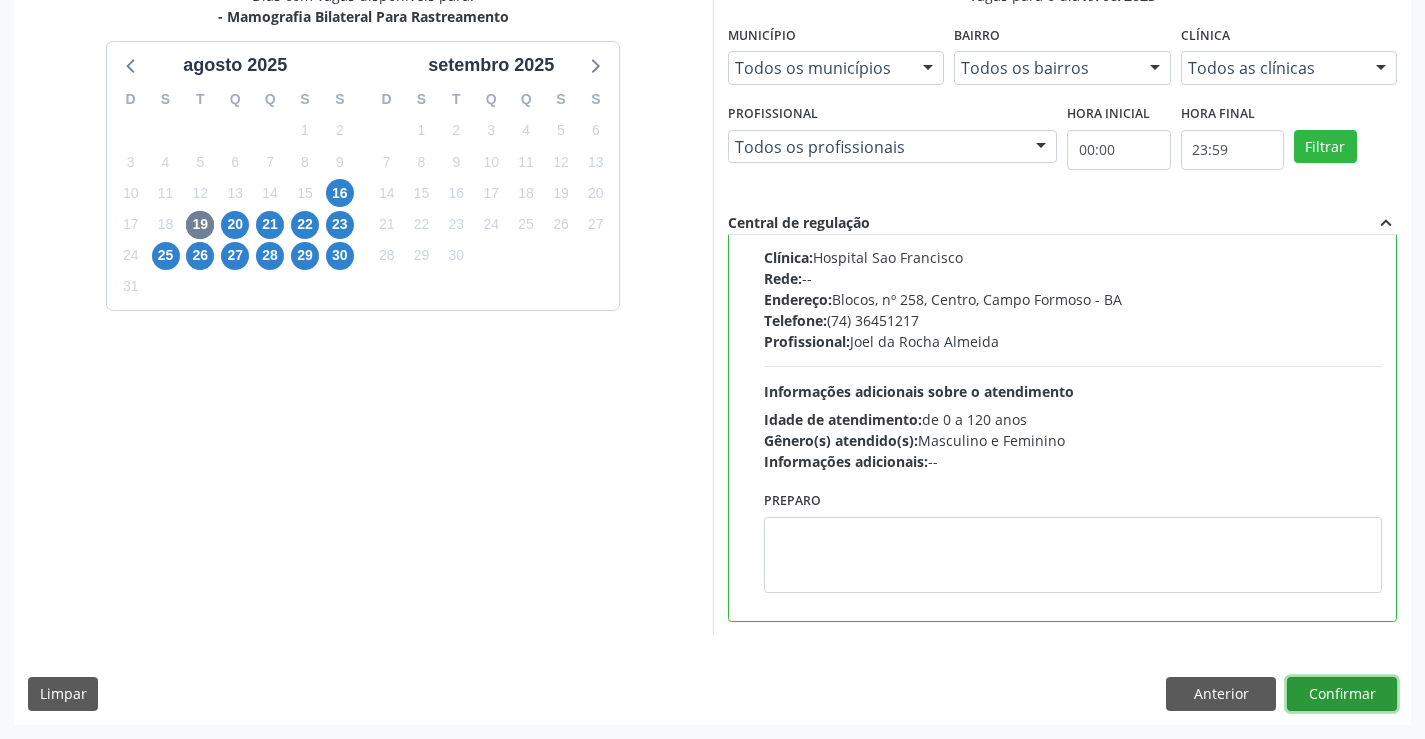 click on "Confirmar" at bounding box center [1342, 694] 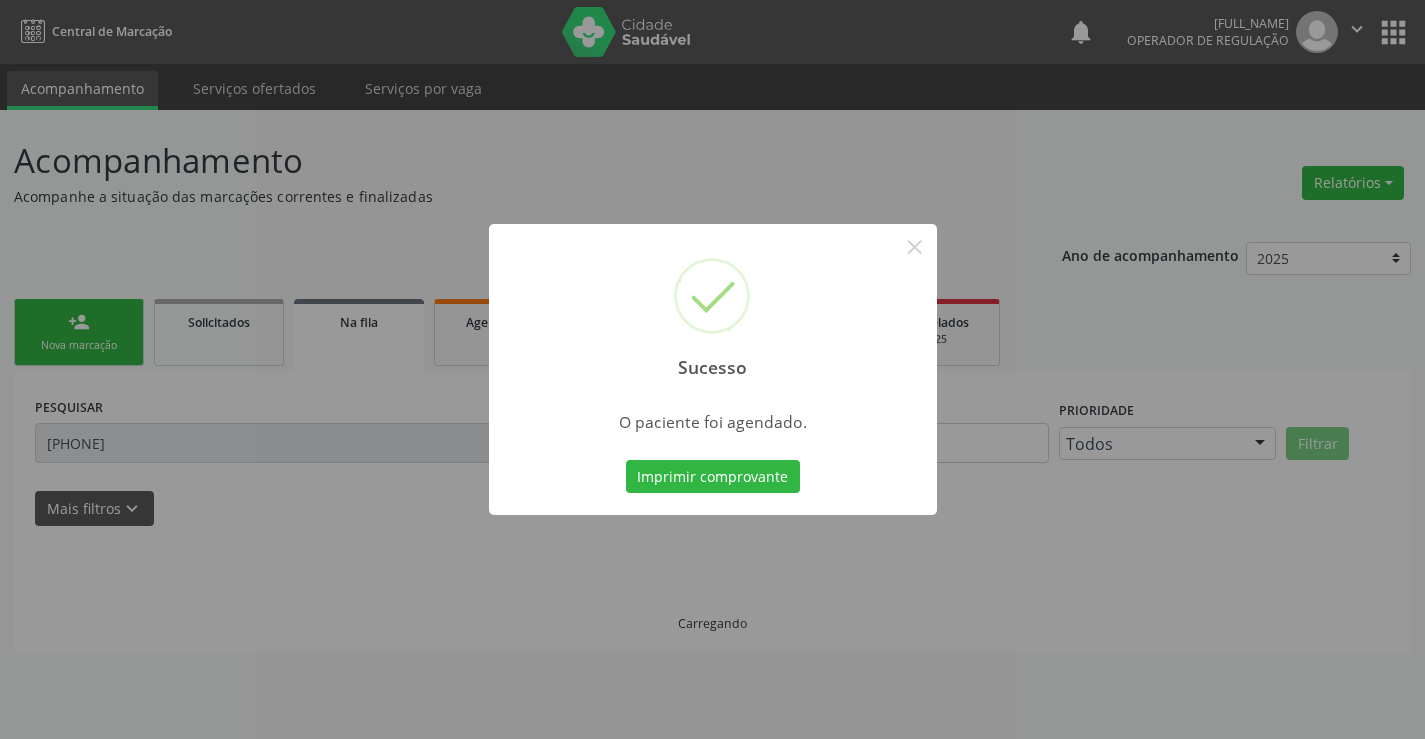 scroll, scrollTop: 0, scrollLeft: 0, axis: both 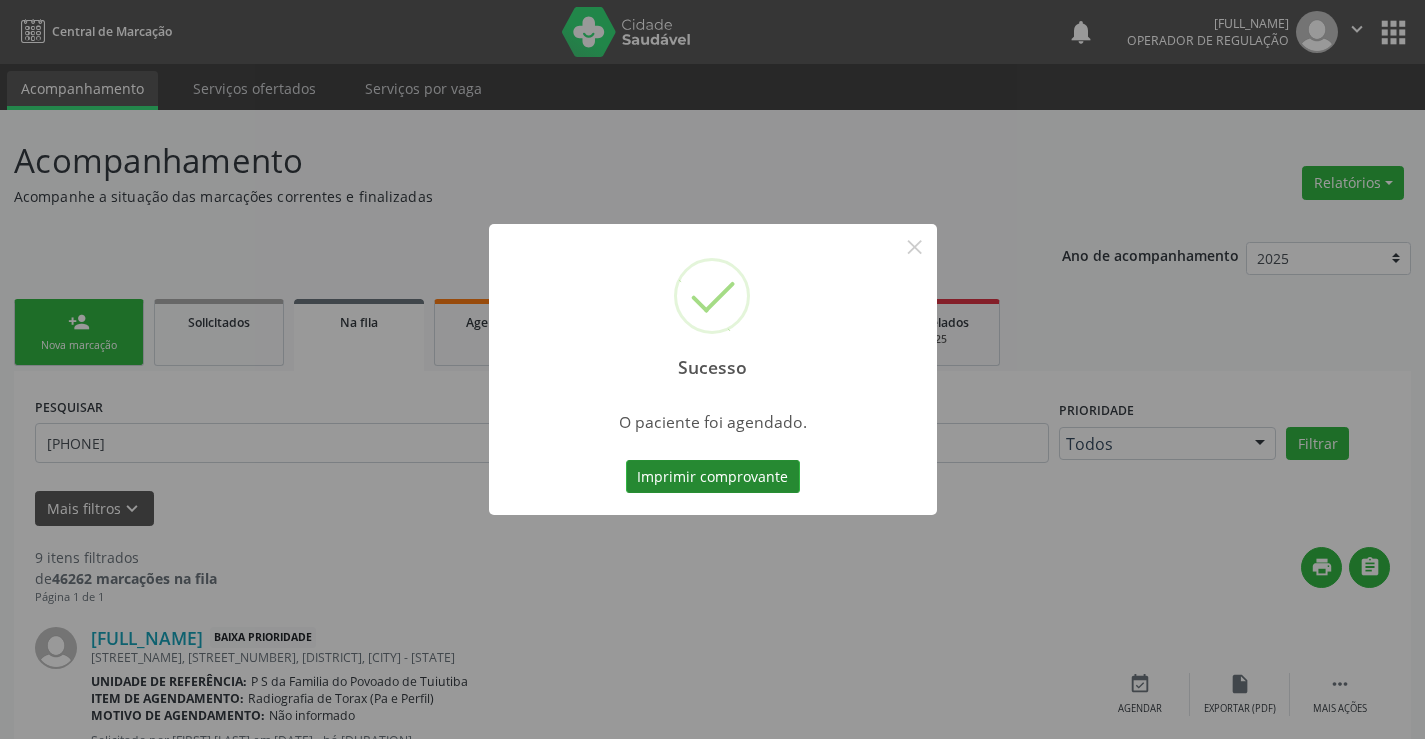 click on "Imprimir comprovante" at bounding box center [713, 477] 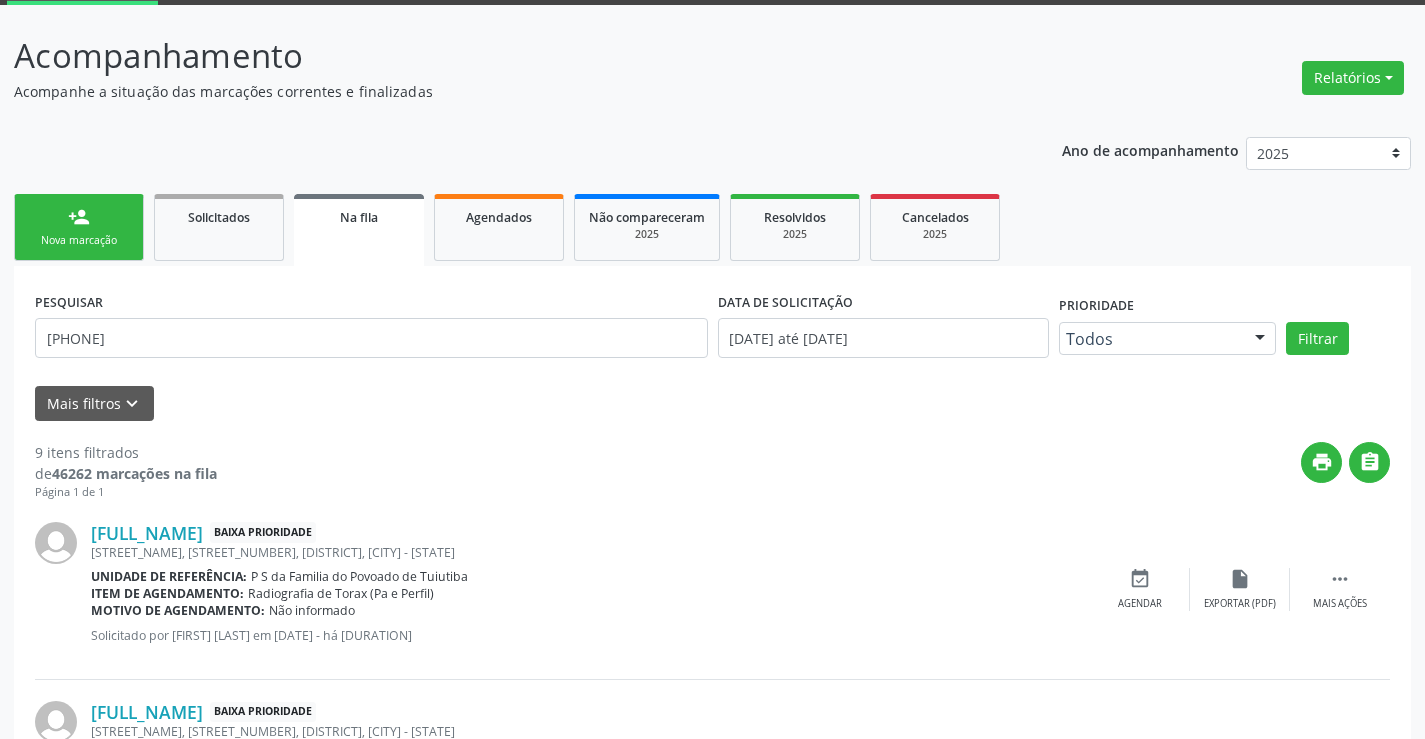 scroll, scrollTop: 0, scrollLeft: 0, axis: both 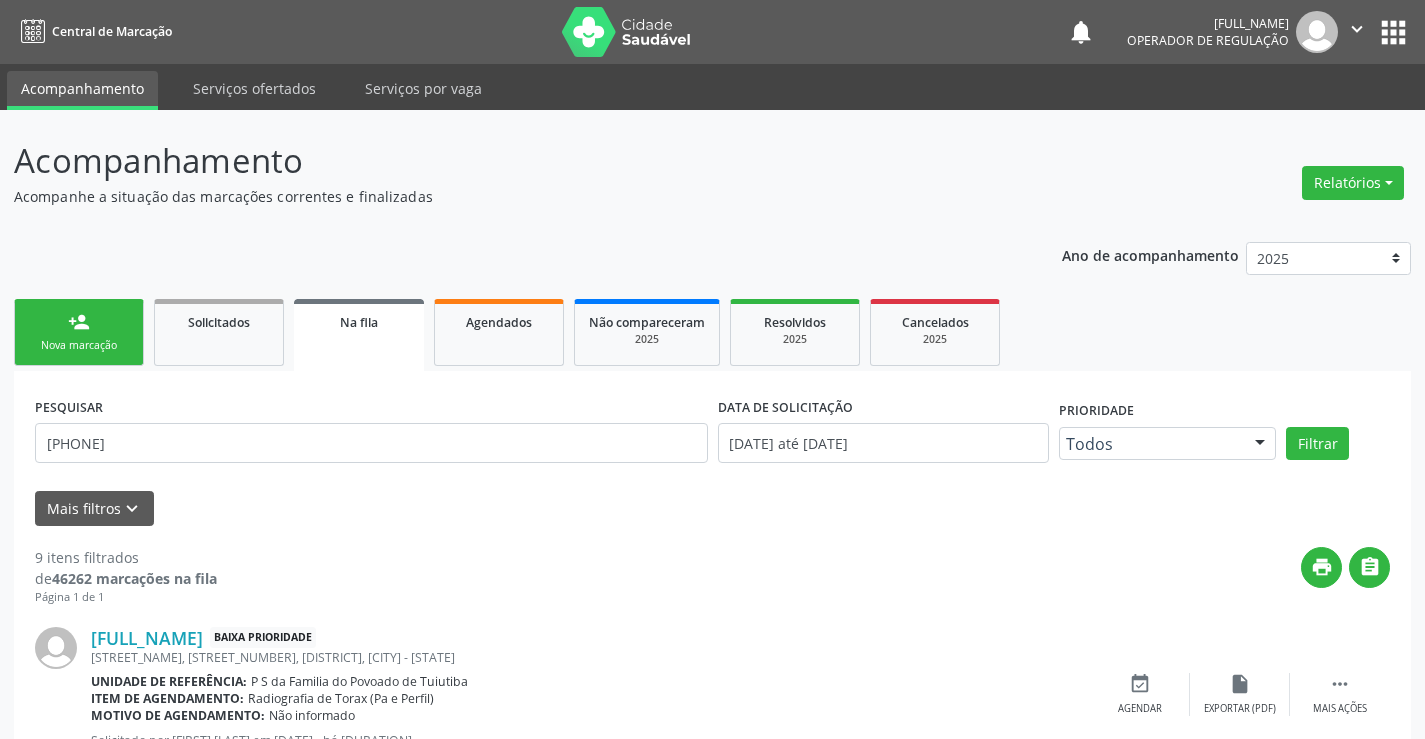 click on "Nova marcação" at bounding box center [79, 345] 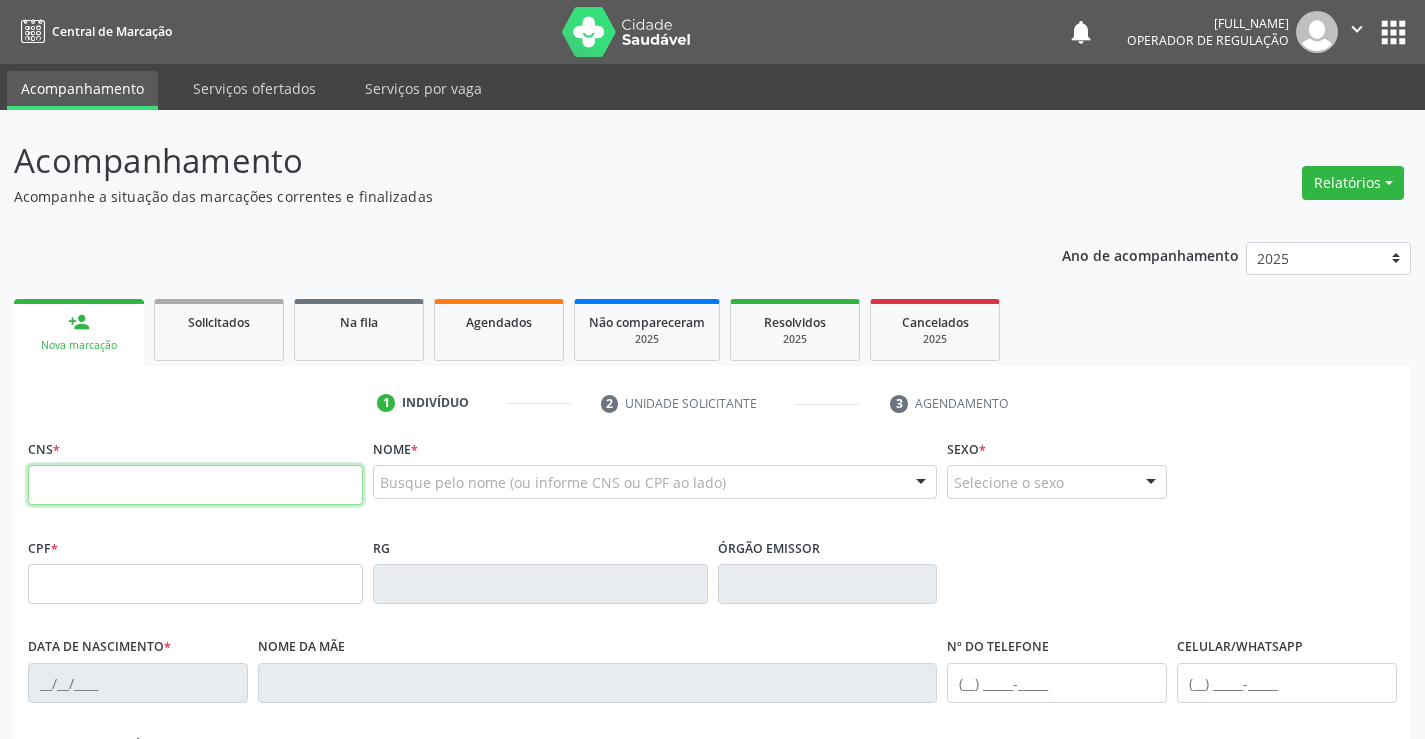 click at bounding box center (195, 485) 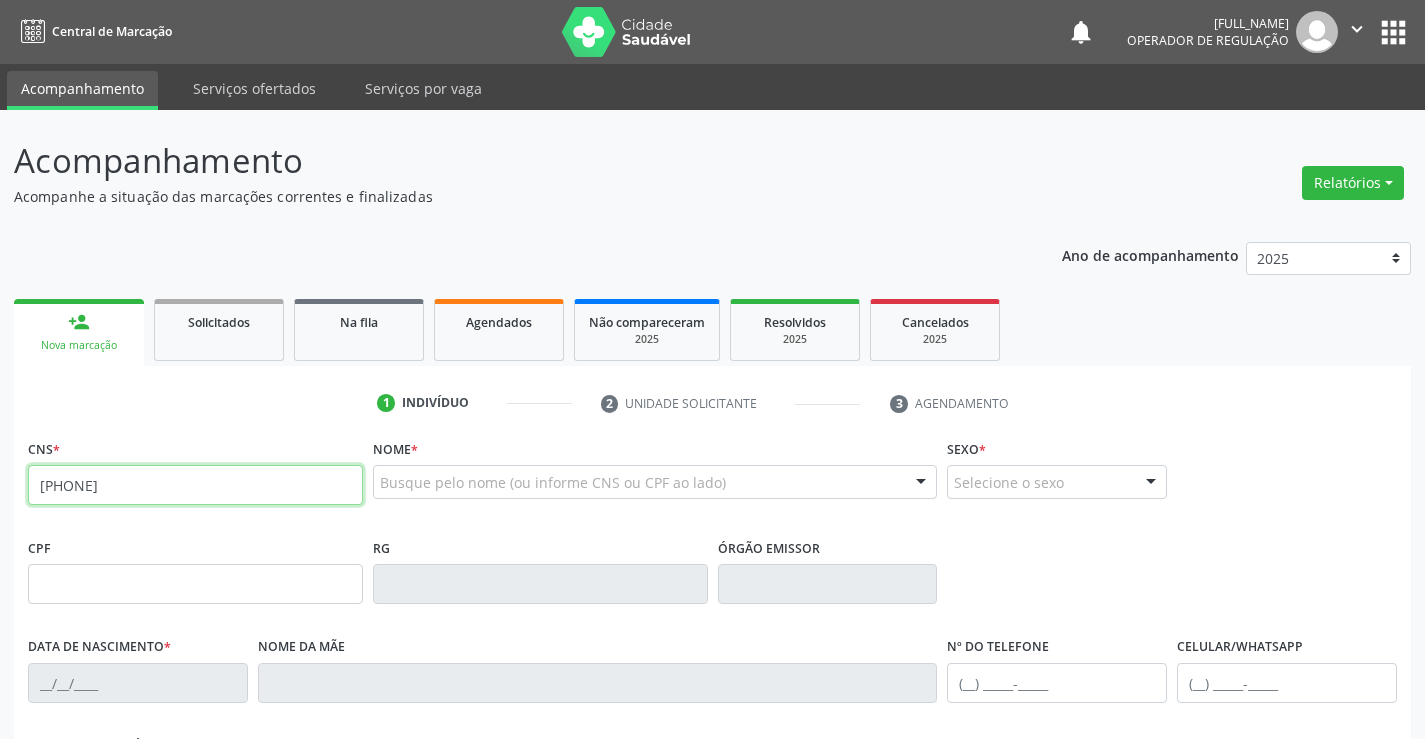 type on "706 8012 2791 3520" 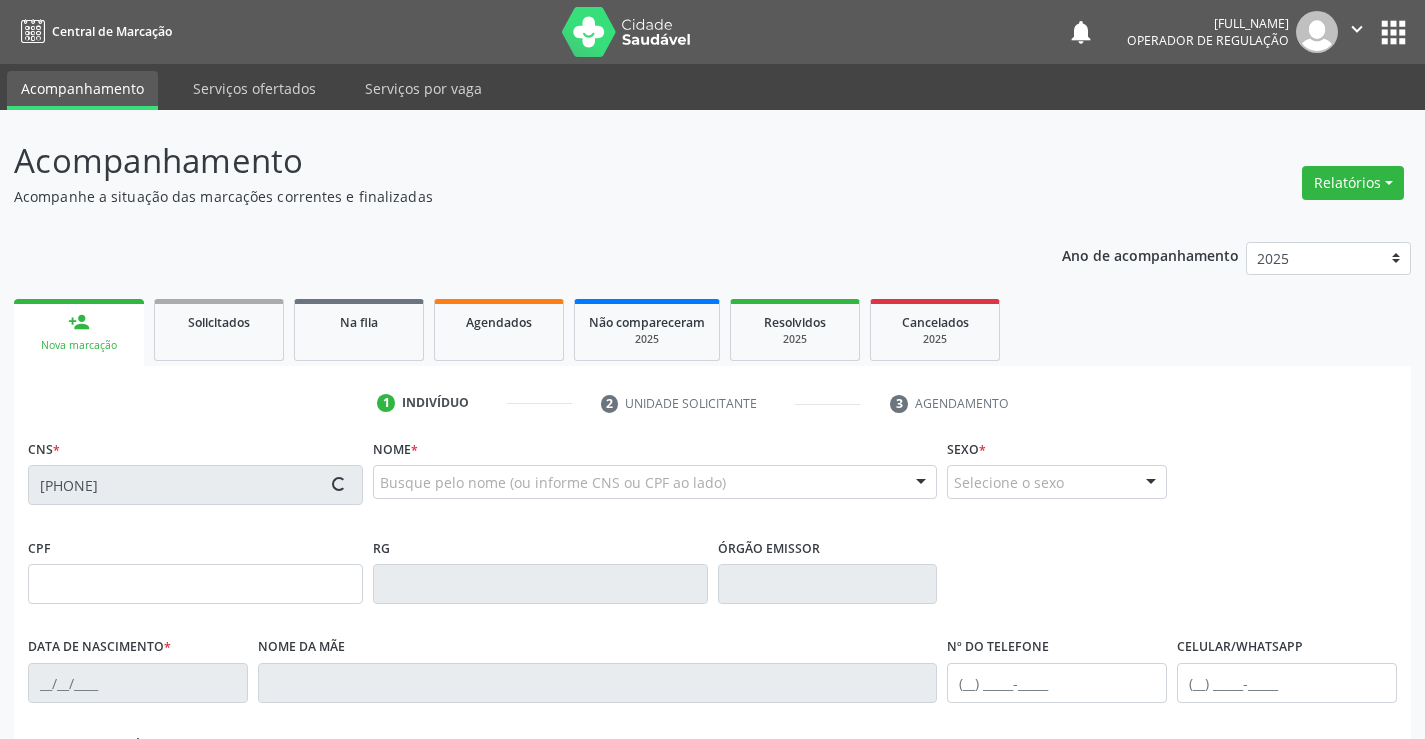 type on "1307804055" 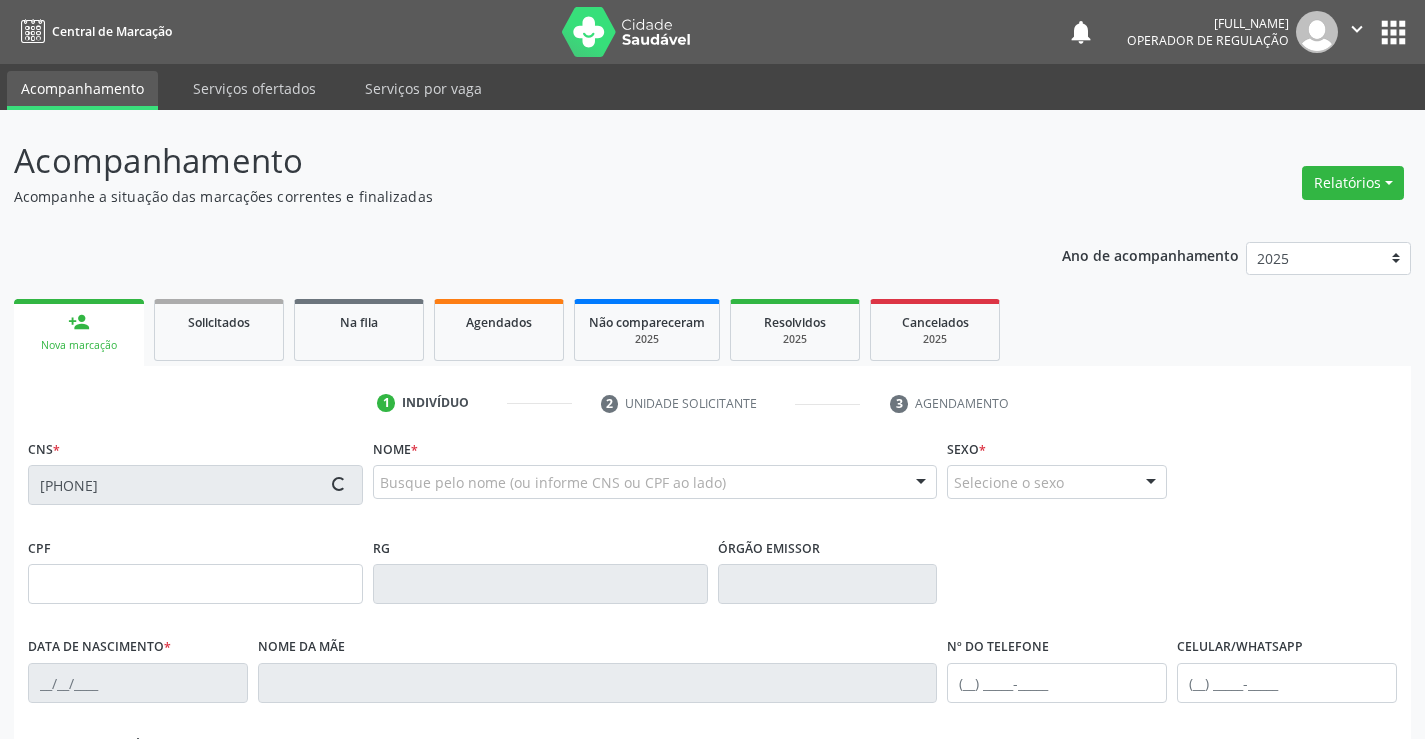 type on "20/04/1984" 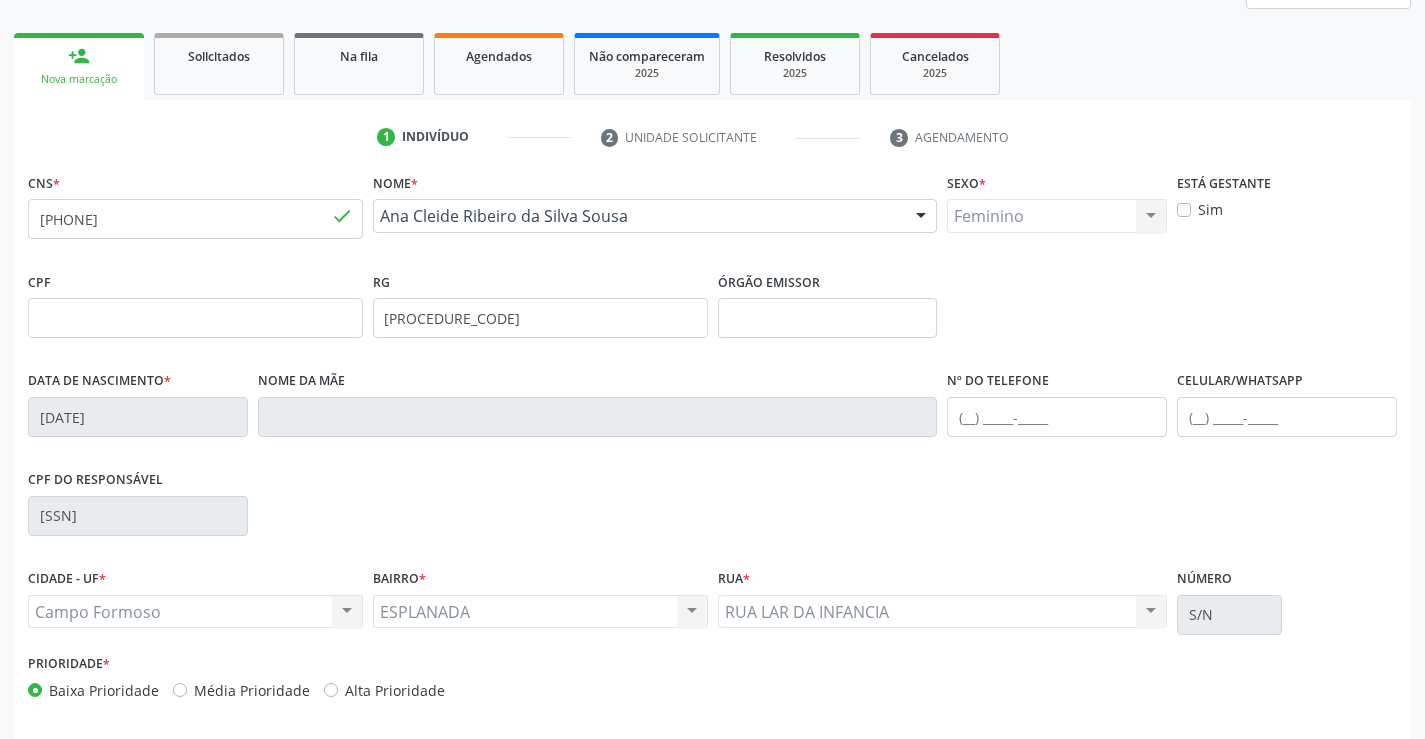 scroll, scrollTop: 345, scrollLeft: 0, axis: vertical 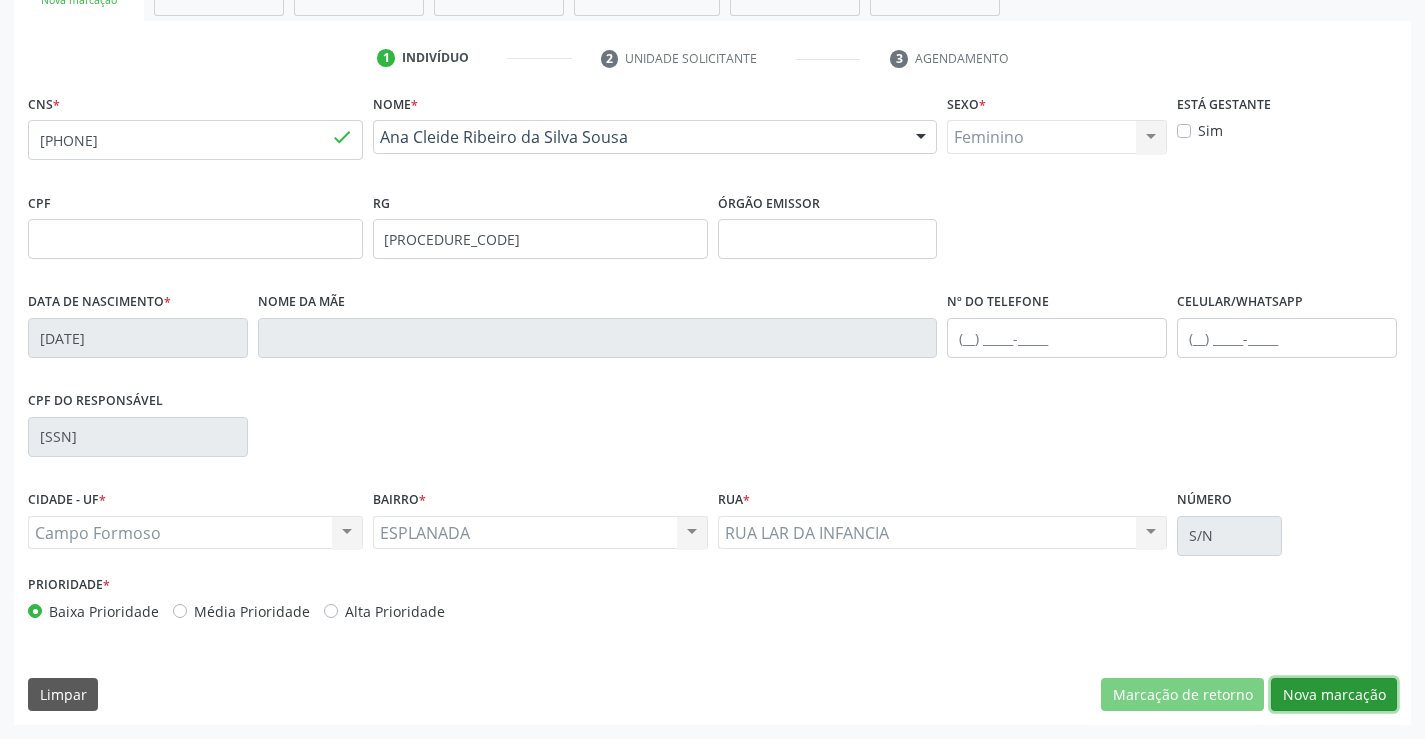 click on "Nova marcação" at bounding box center (1334, 695) 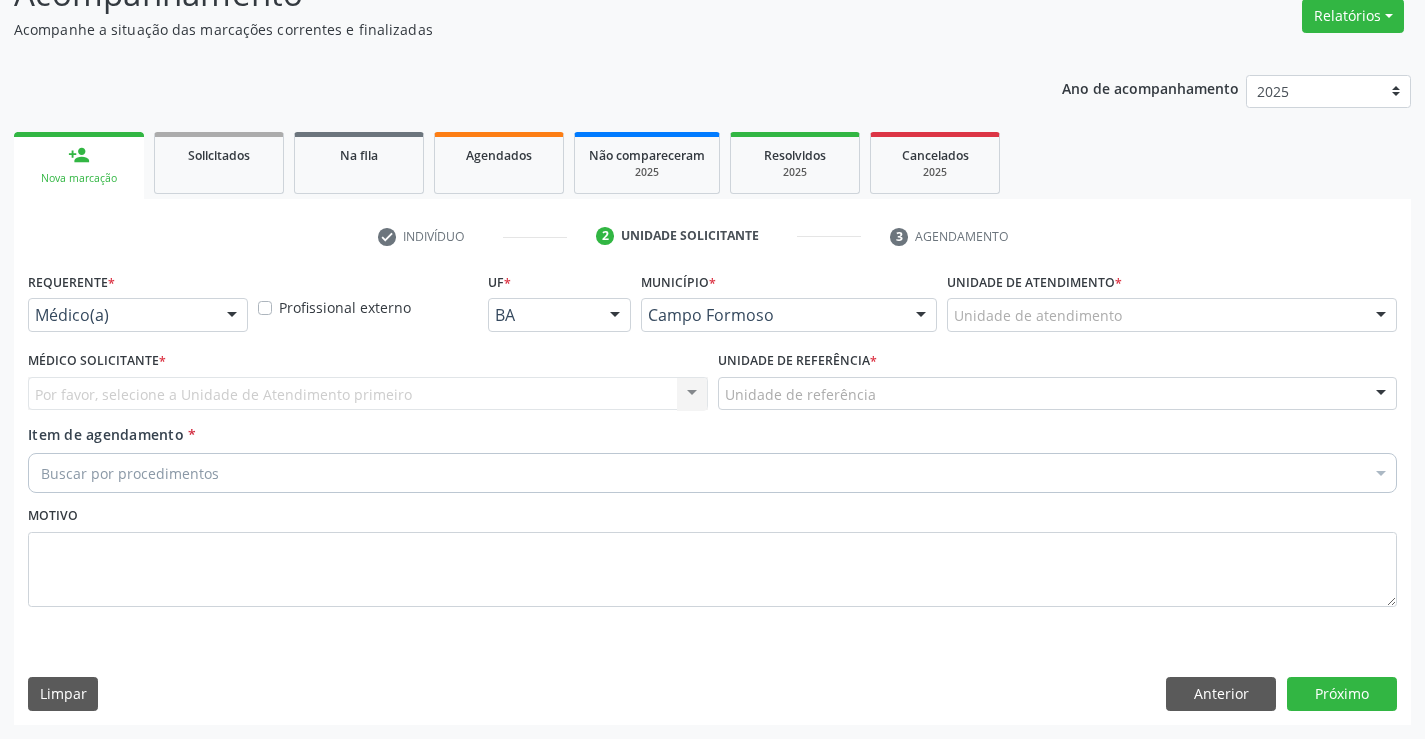 scroll, scrollTop: 167, scrollLeft: 0, axis: vertical 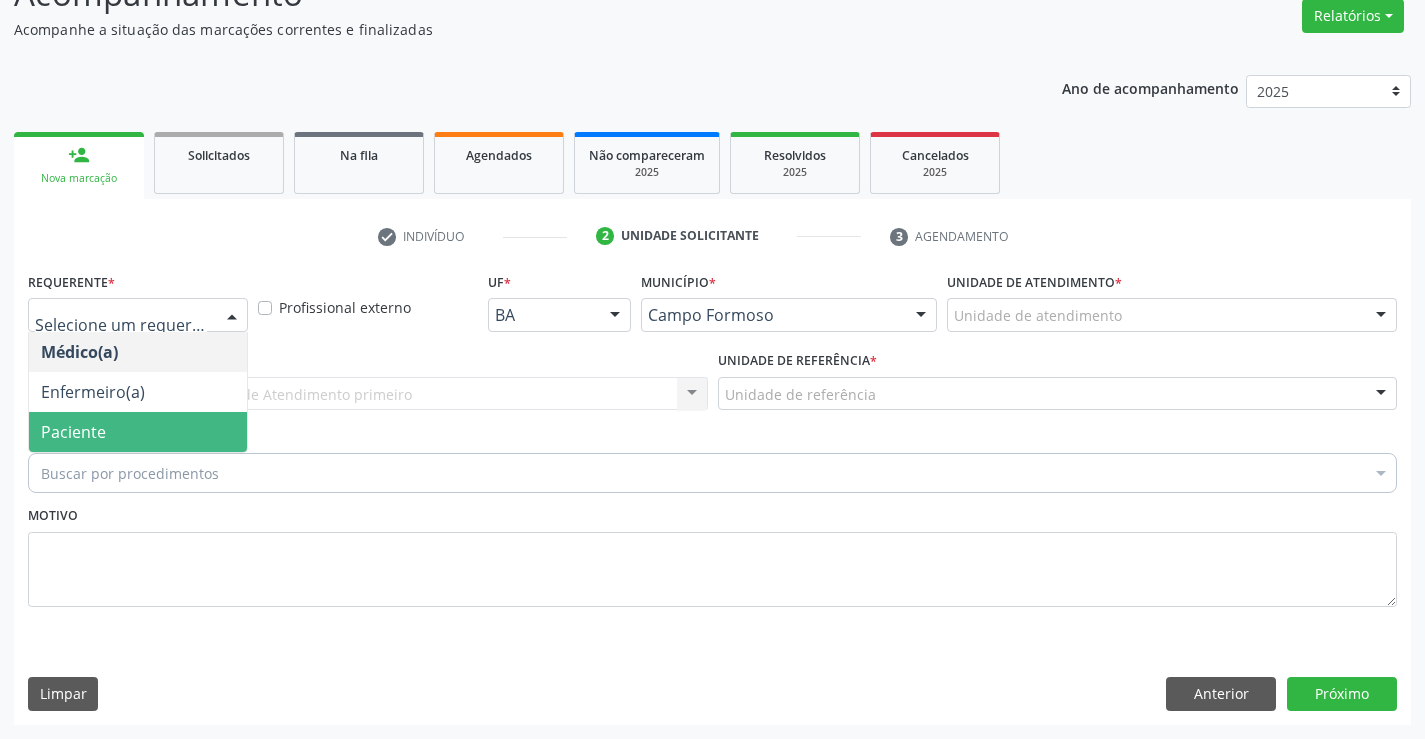 click on "Paciente" at bounding box center (73, 432) 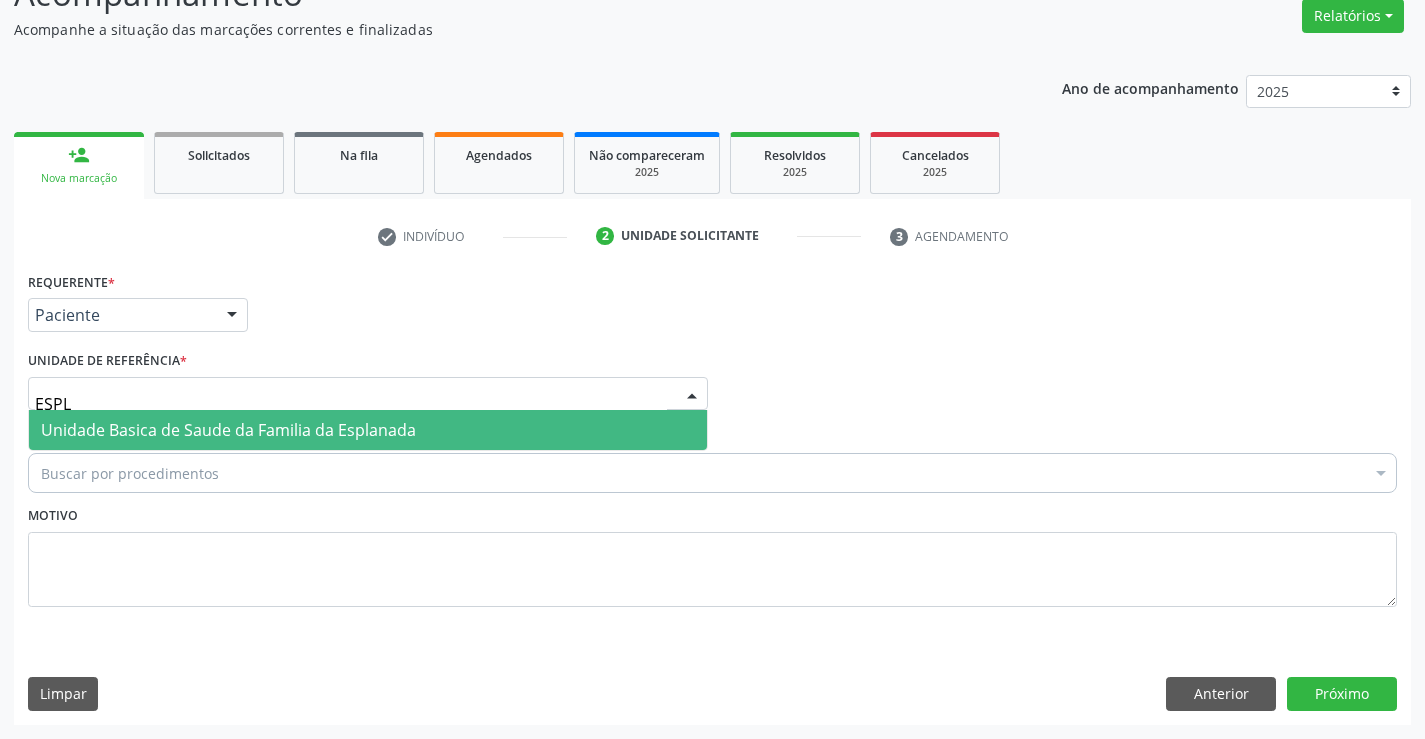 type on "ESPLA" 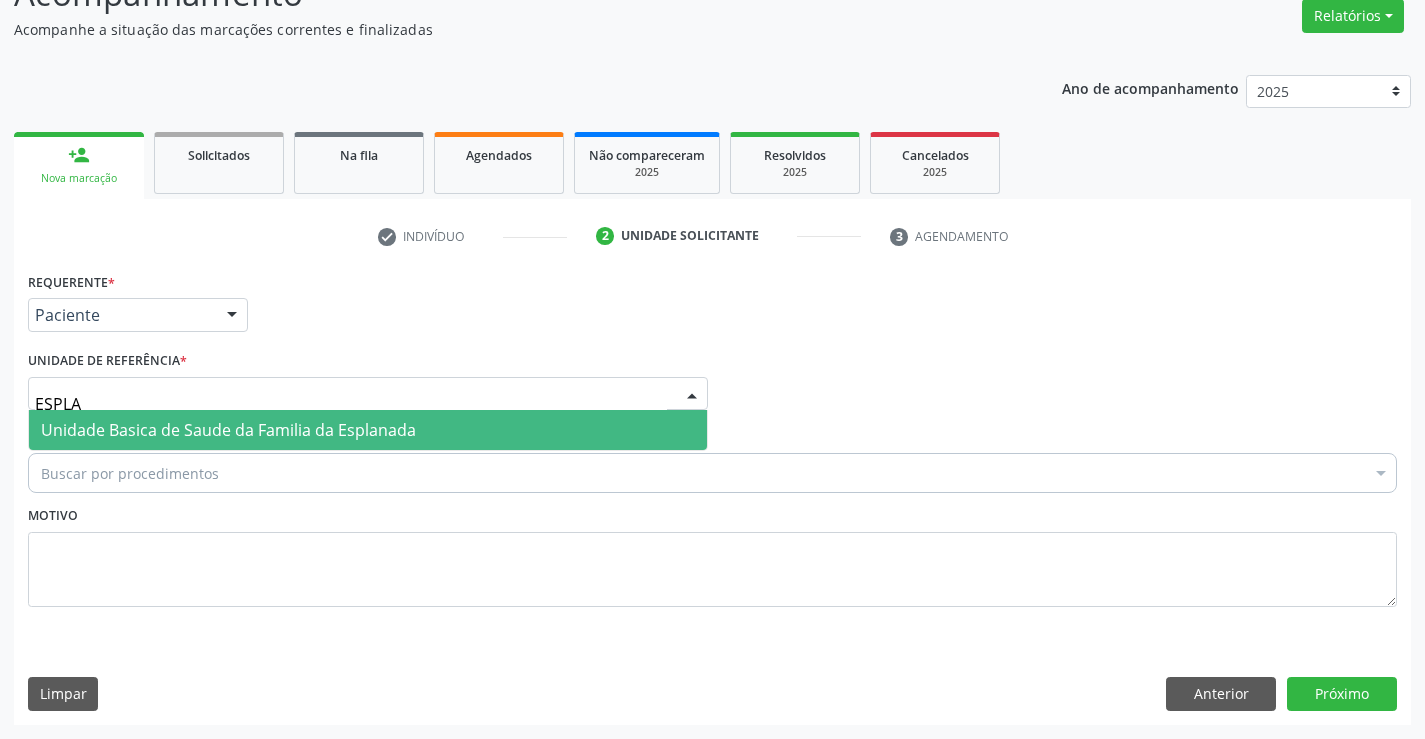 click on "Unidade Basica de Saude da Familia da Esplanada" at bounding box center (228, 430) 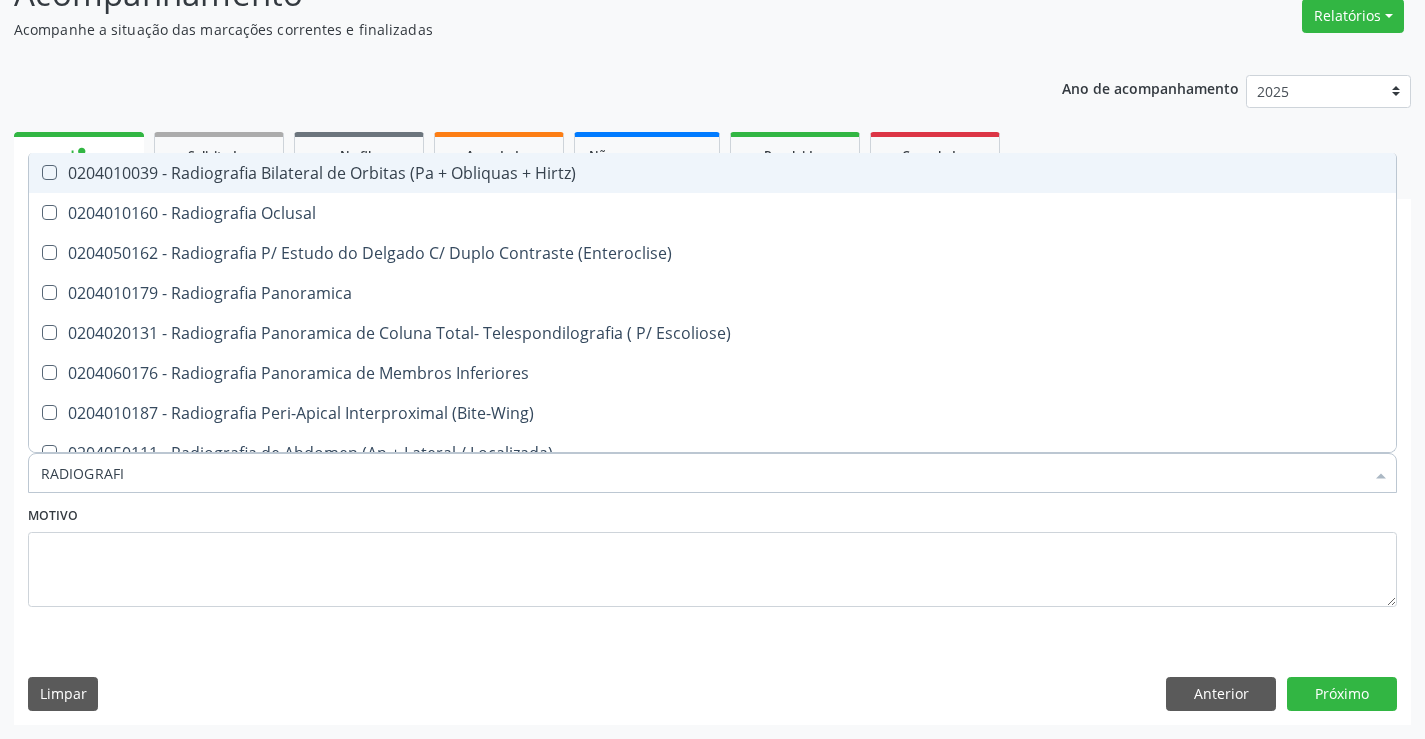 type on "RADIOGRAFIA" 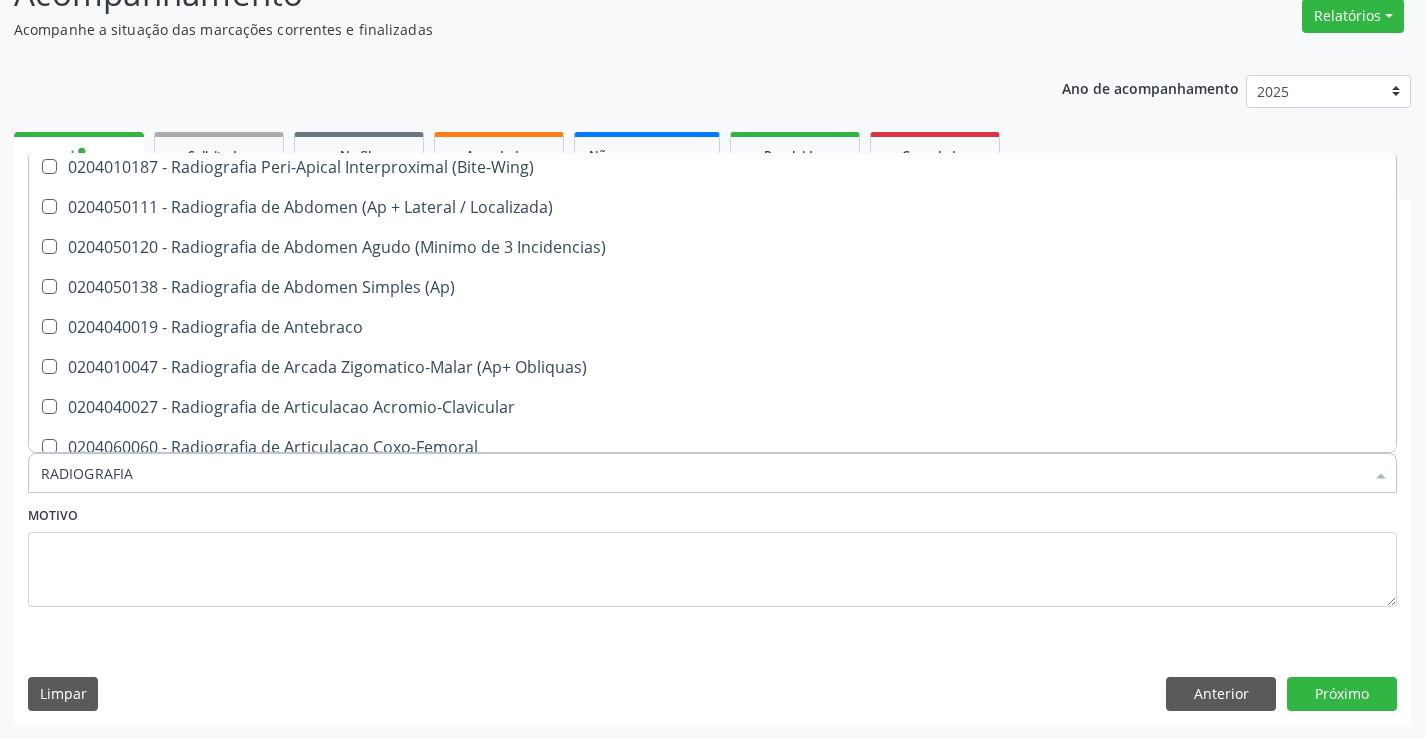 scroll, scrollTop: 0, scrollLeft: 0, axis: both 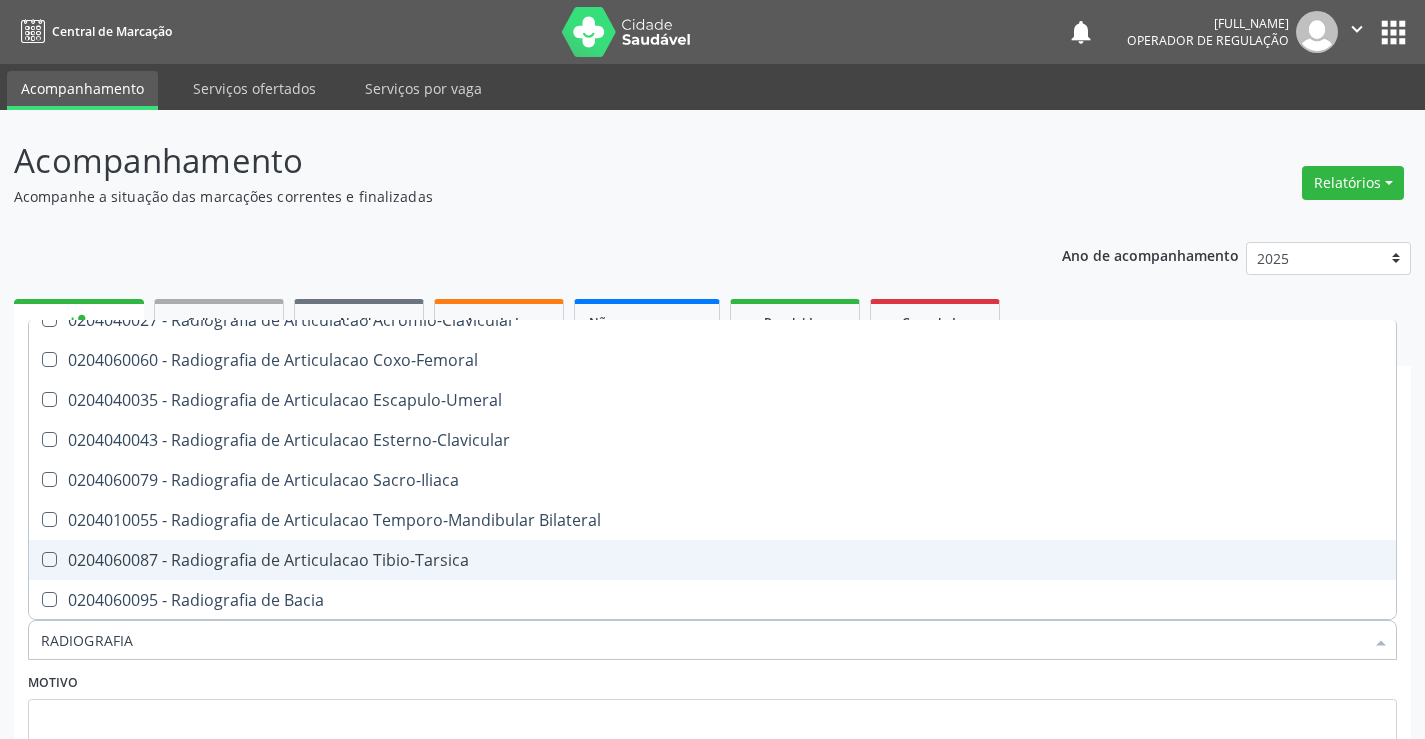 click on "0204060087 - Radiografia de Articulacao Tibio-Tarsica" at bounding box center [712, 560] 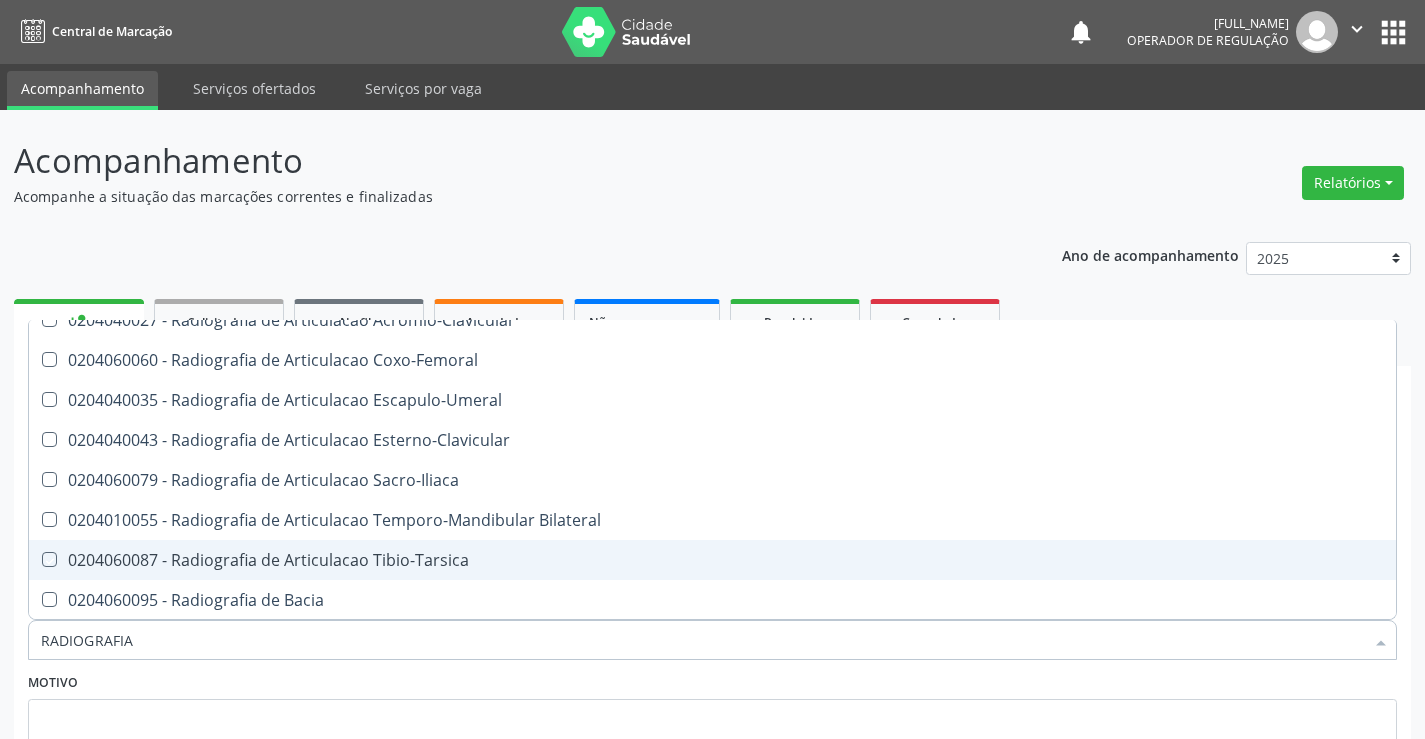checkbox on "true" 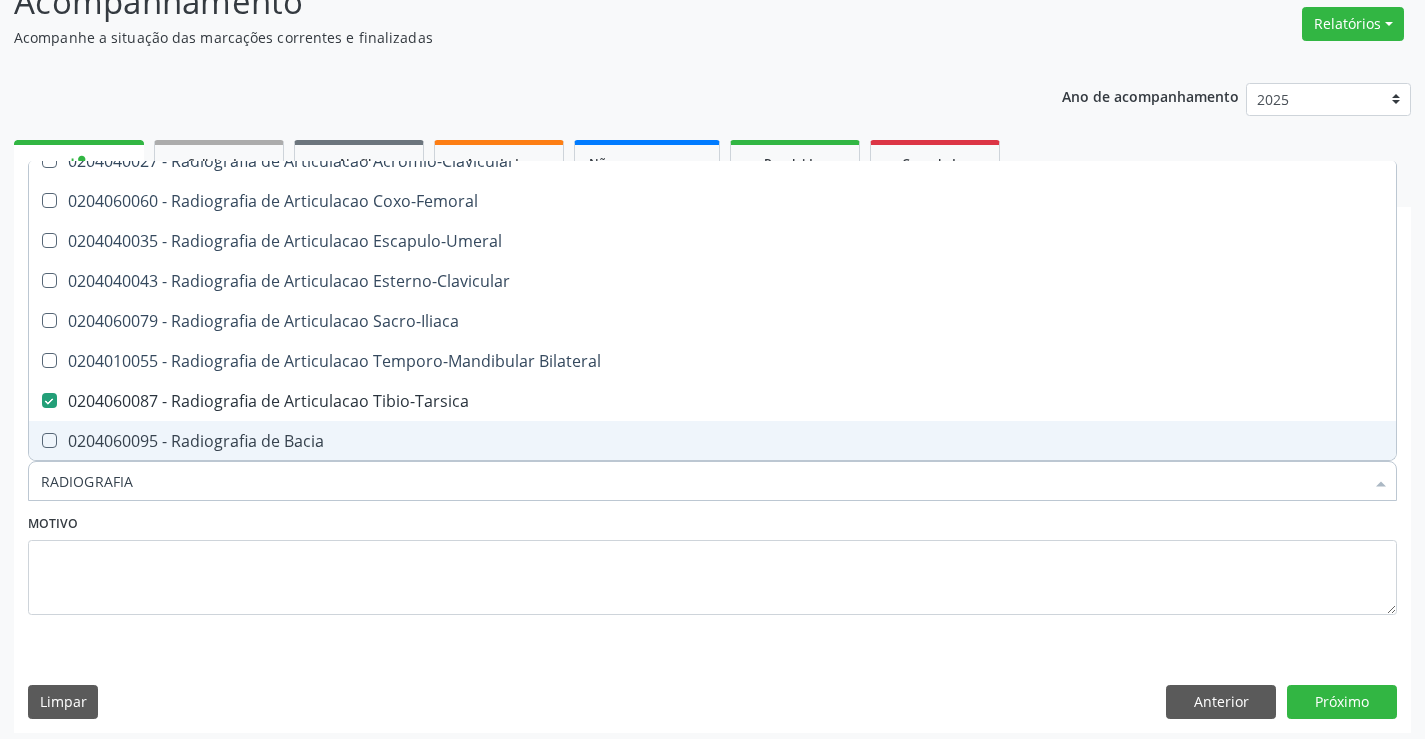 scroll, scrollTop: 167, scrollLeft: 0, axis: vertical 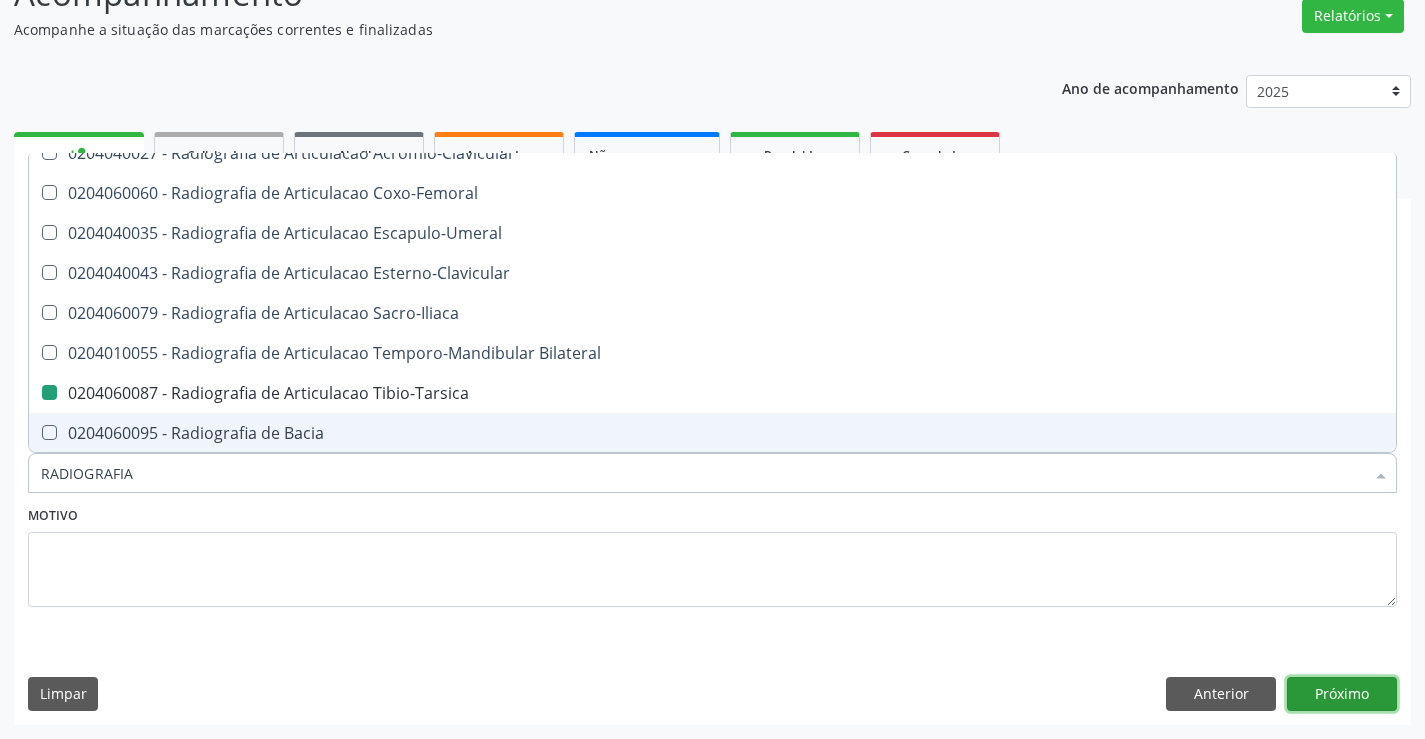 click on "Próximo" at bounding box center (1342, 694) 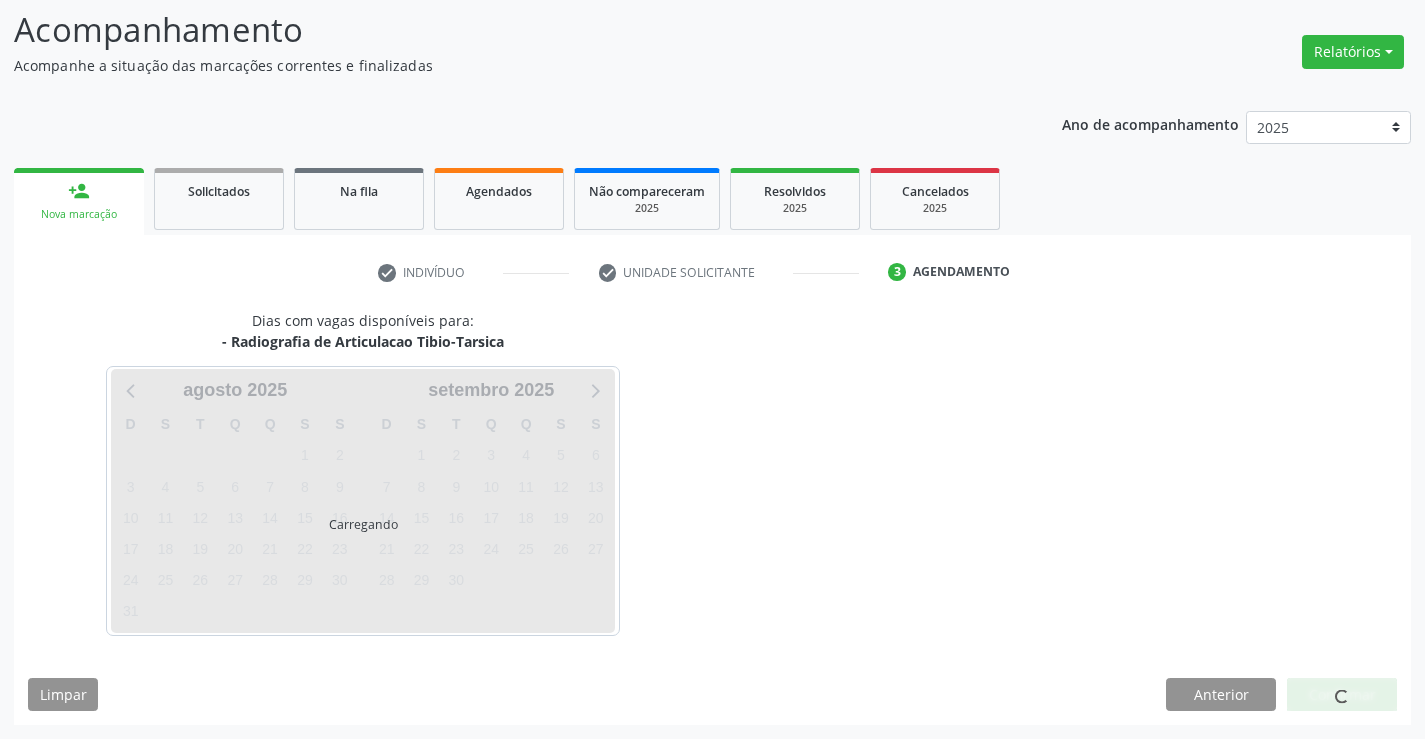 scroll, scrollTop: 131, scrollLeft: 0, axis: vertical 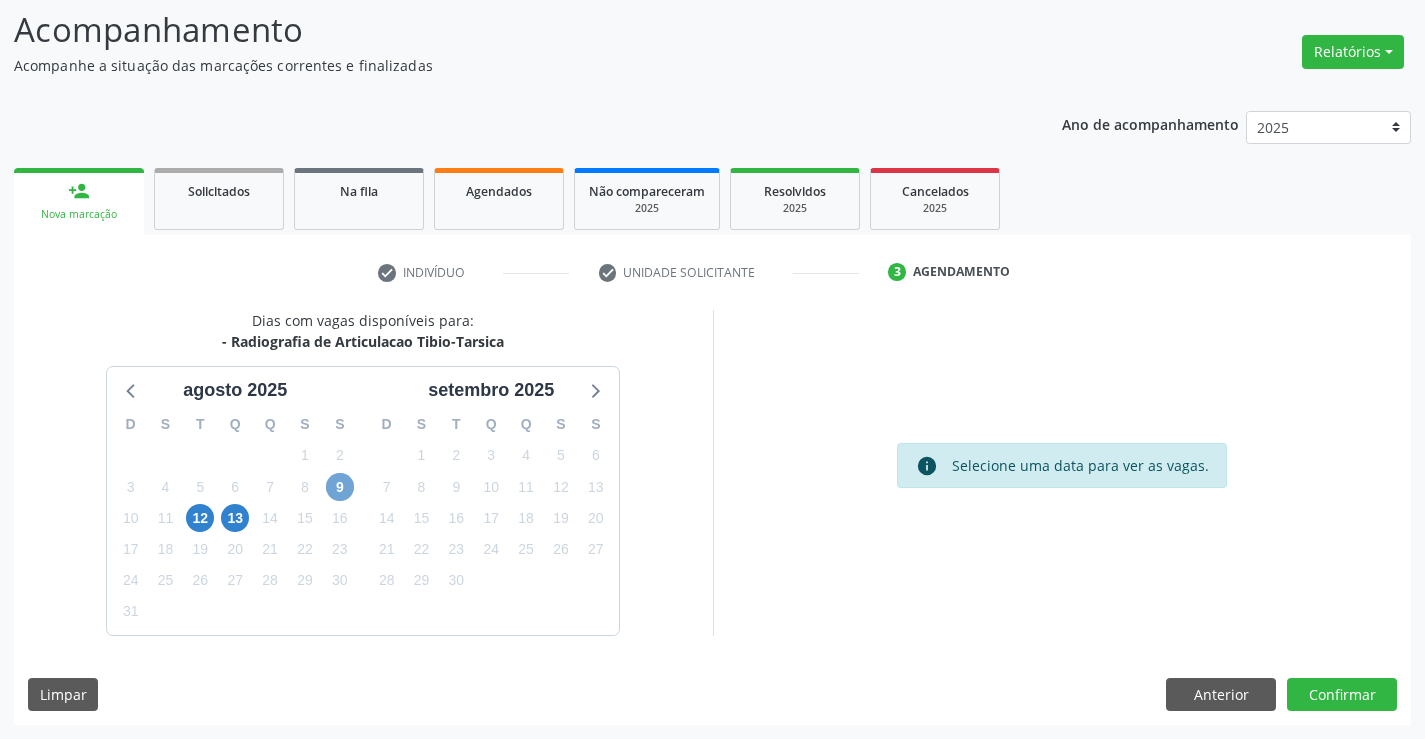 click on "9" at bounding box center (340, 487) 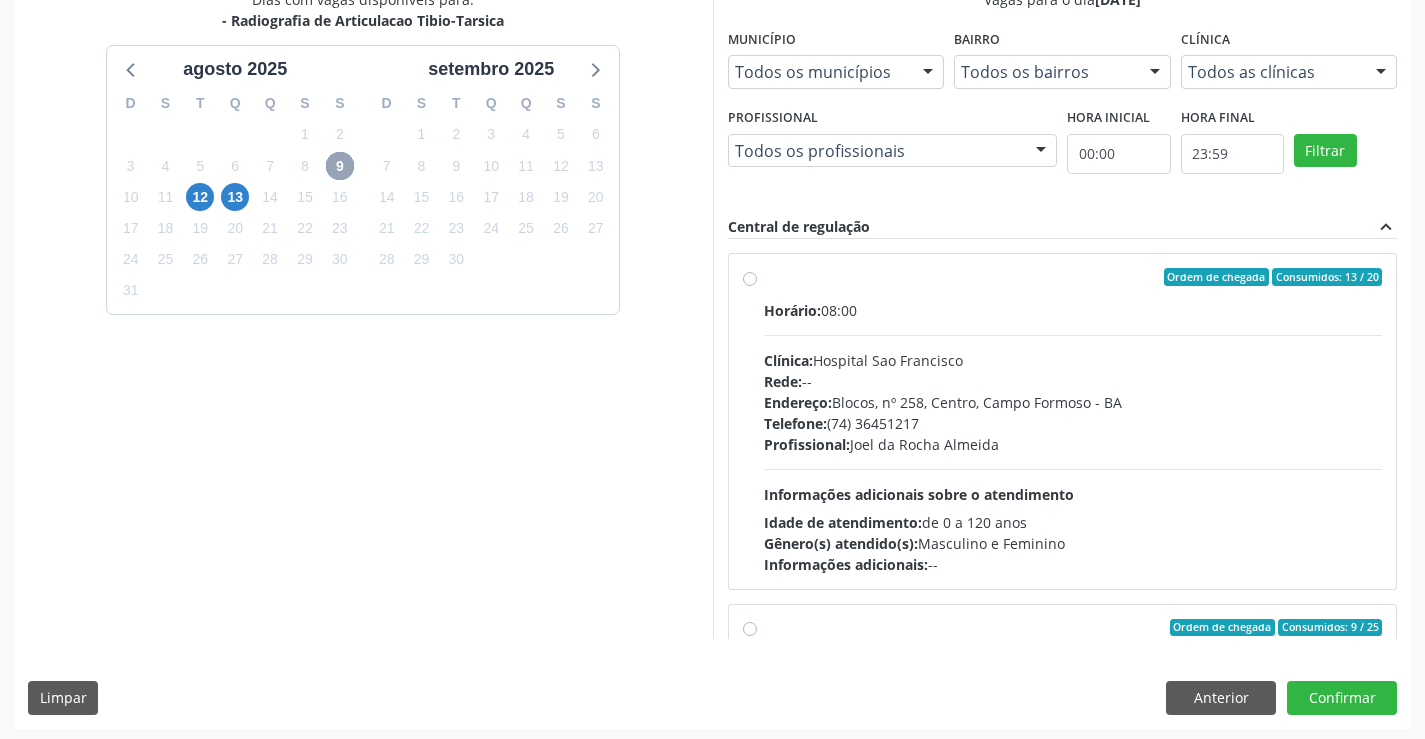 scroll, scrollTop: 456, scrollLeft: 0, axis: vertical 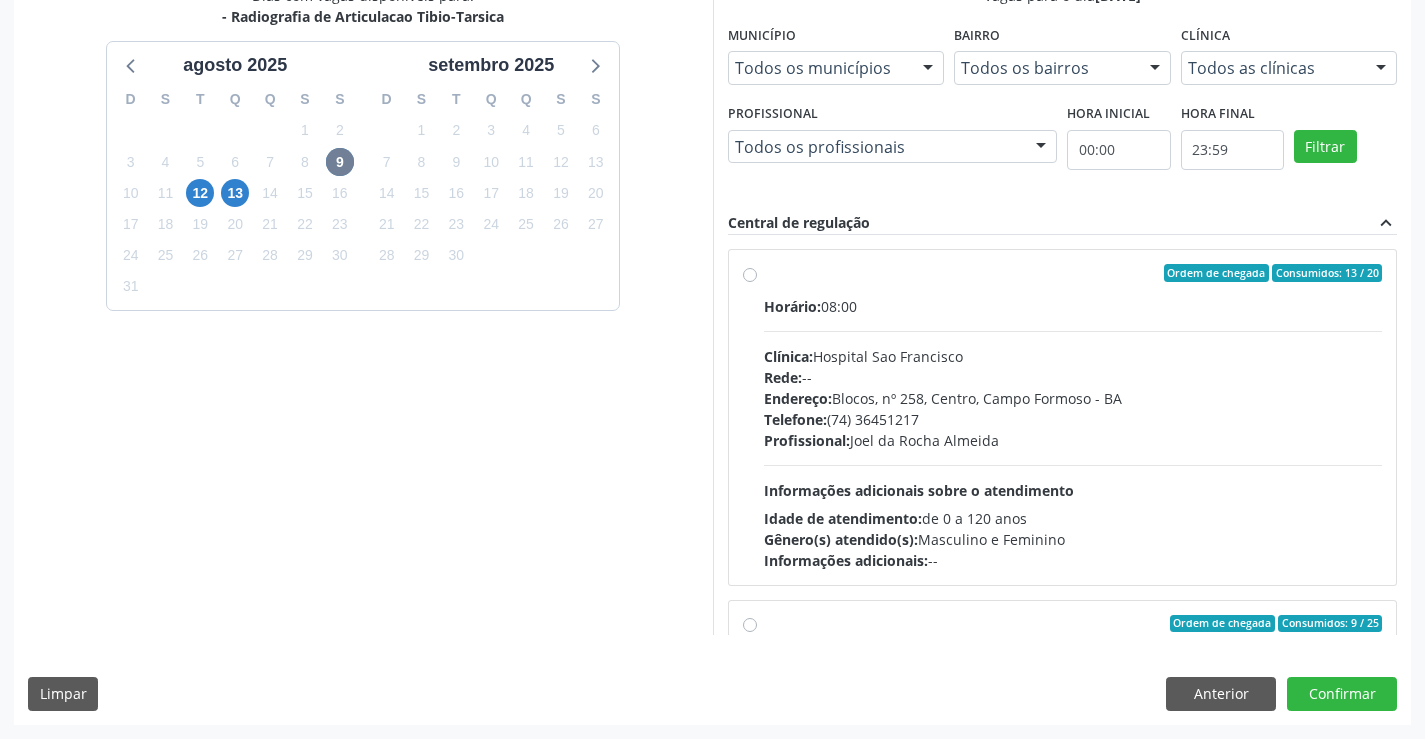 click on "Ordem de chegada
Consumidos: 13 / 20
Horário:   08:00
Clínica:  Hospital Sao Francisco
Rede:
--
Endereço:   Blocos, nº 258, Centro, Campo Formoso - BA
Telefone:   (74) 36451217
Profissional:
Joel da Rocha Almeida
Informações adicionais sobre o atendimento
Idade de atendimento:
de 0 a 120 anos
Gênero(s) atendido(s):
Masculino e Feminino
Informações adicionais:
--" at bounding box center (1073, 417) 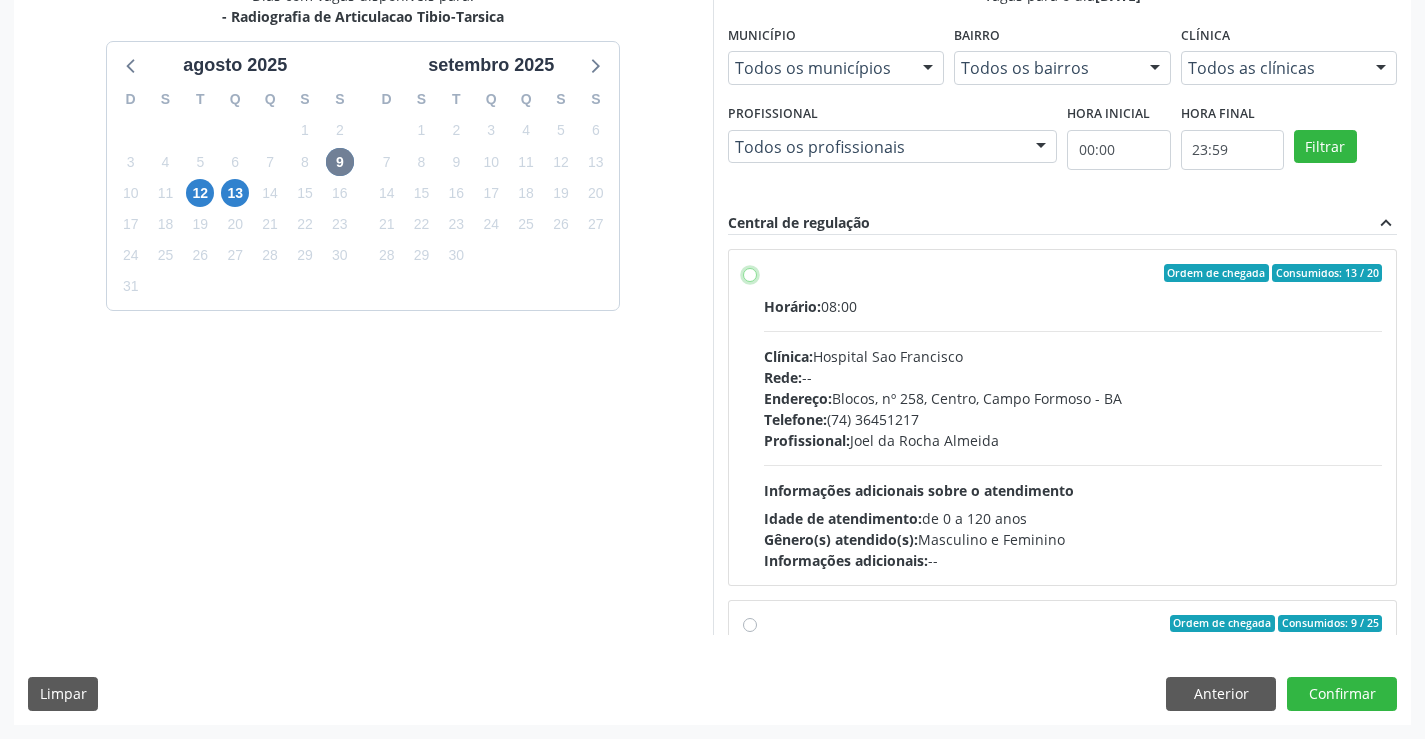 click on "Ordem de chegada
Consumidos: 13 / 20
Horário:   08:00
Clínica:  Hospital Sao Francisco
Rede:
--
Endereço:   Blocos, nº 258, Centro, Campo Formoso - BA
Telefone:   (74) 36451217
Profissional:
Joel da Rocha Almeida
Informações adicionais sobre o atendimento
Idade de atendimento:
de 0 a 120 anos
Gênero(s) atendido(s):
Masculino e Feminino
Informações adicionais:
--" at bounding box center (750, 273) 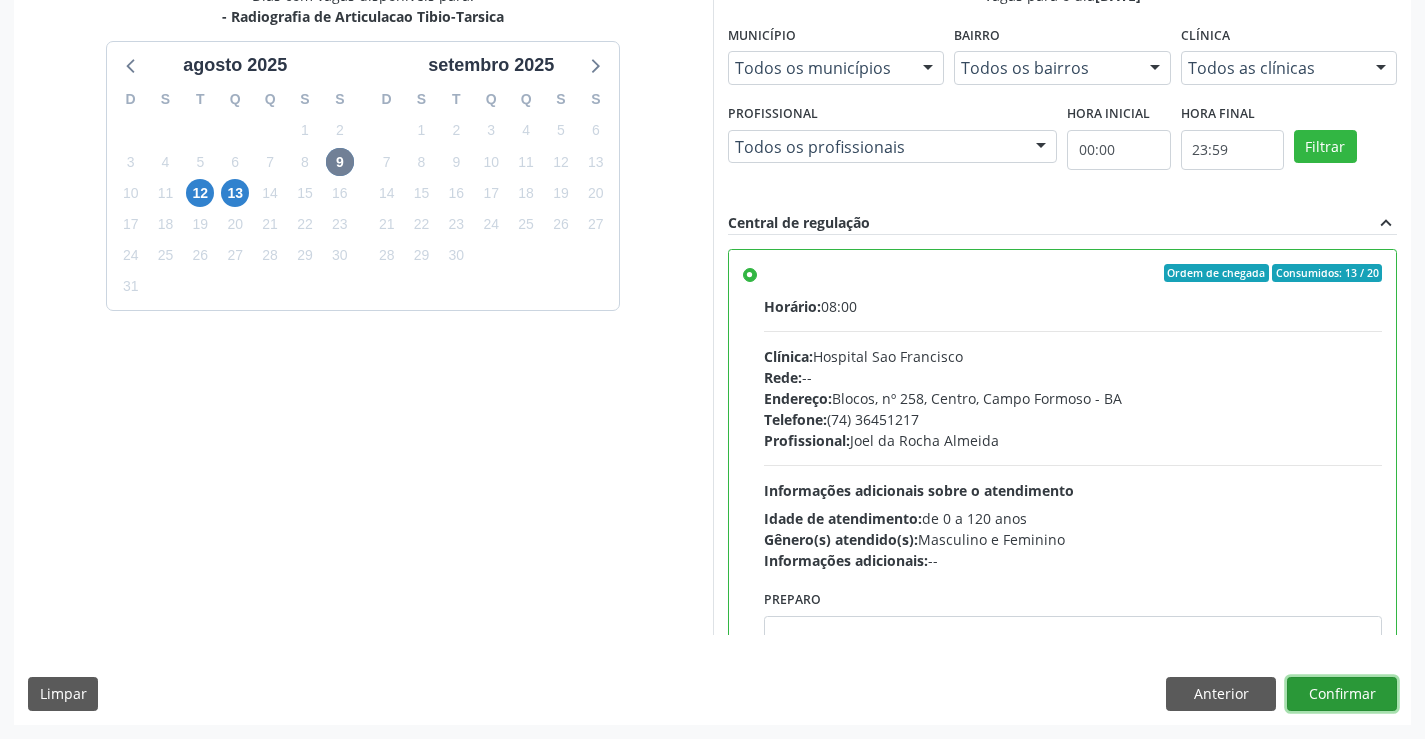 click on "Confirmar" at bounding box center (1342, 694) 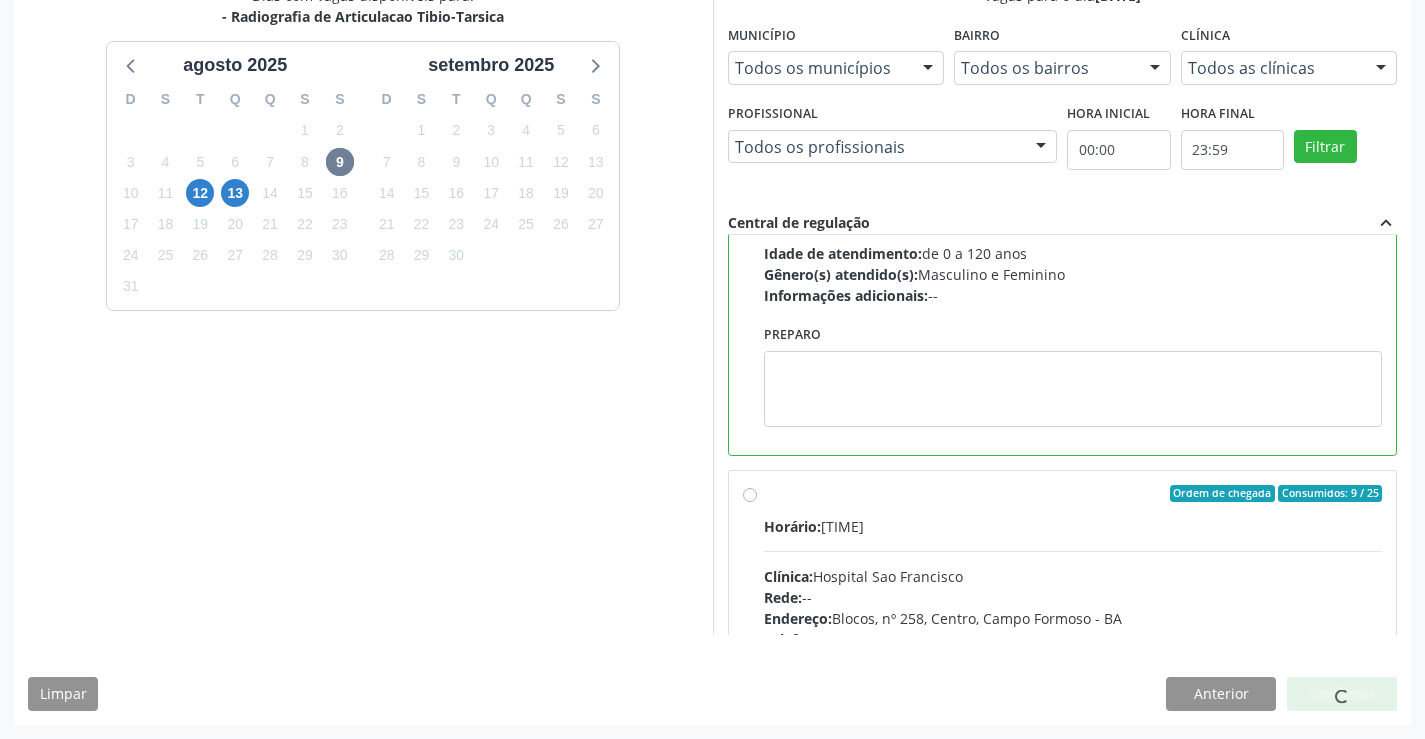 scroll, scrollTop: 300, scrollLeft: 0, axis: vertical 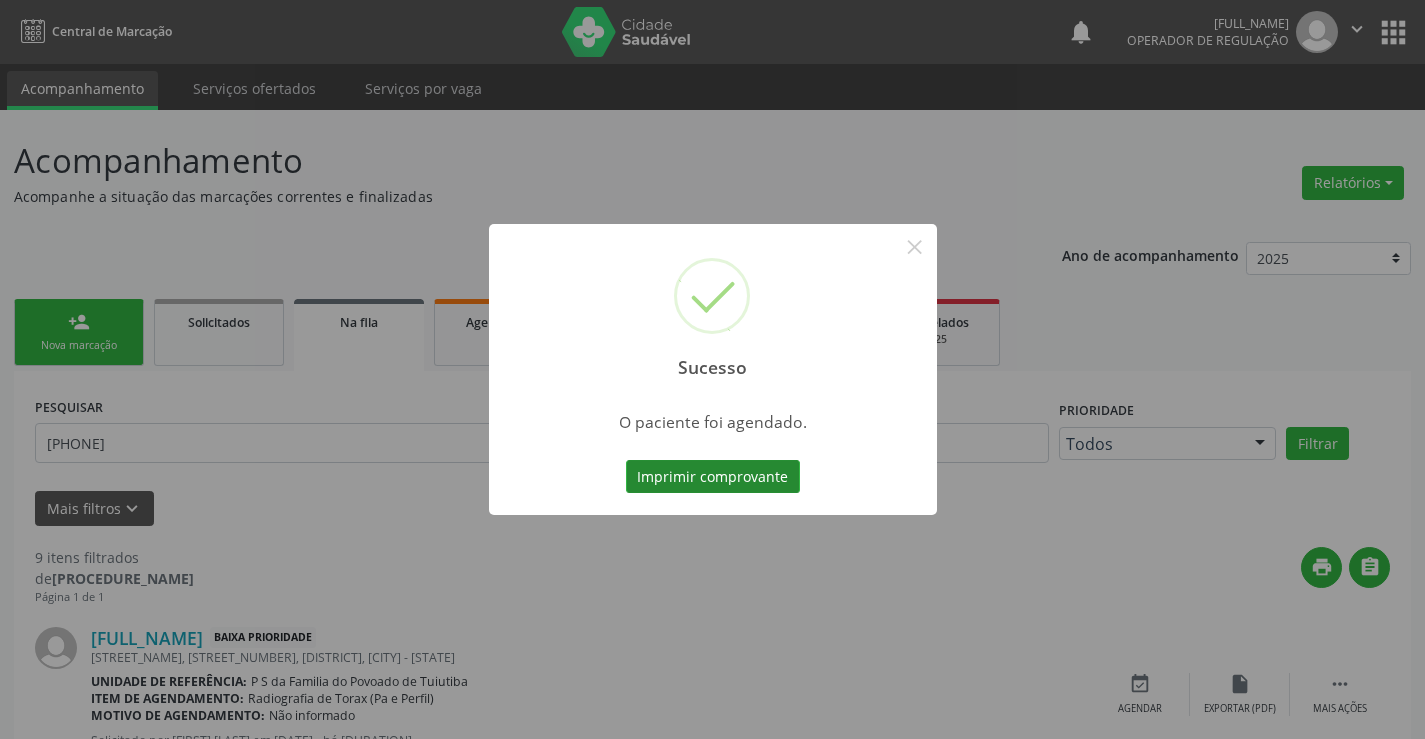 click on "Imprimir comprovante" at bounding box center [713, 477] 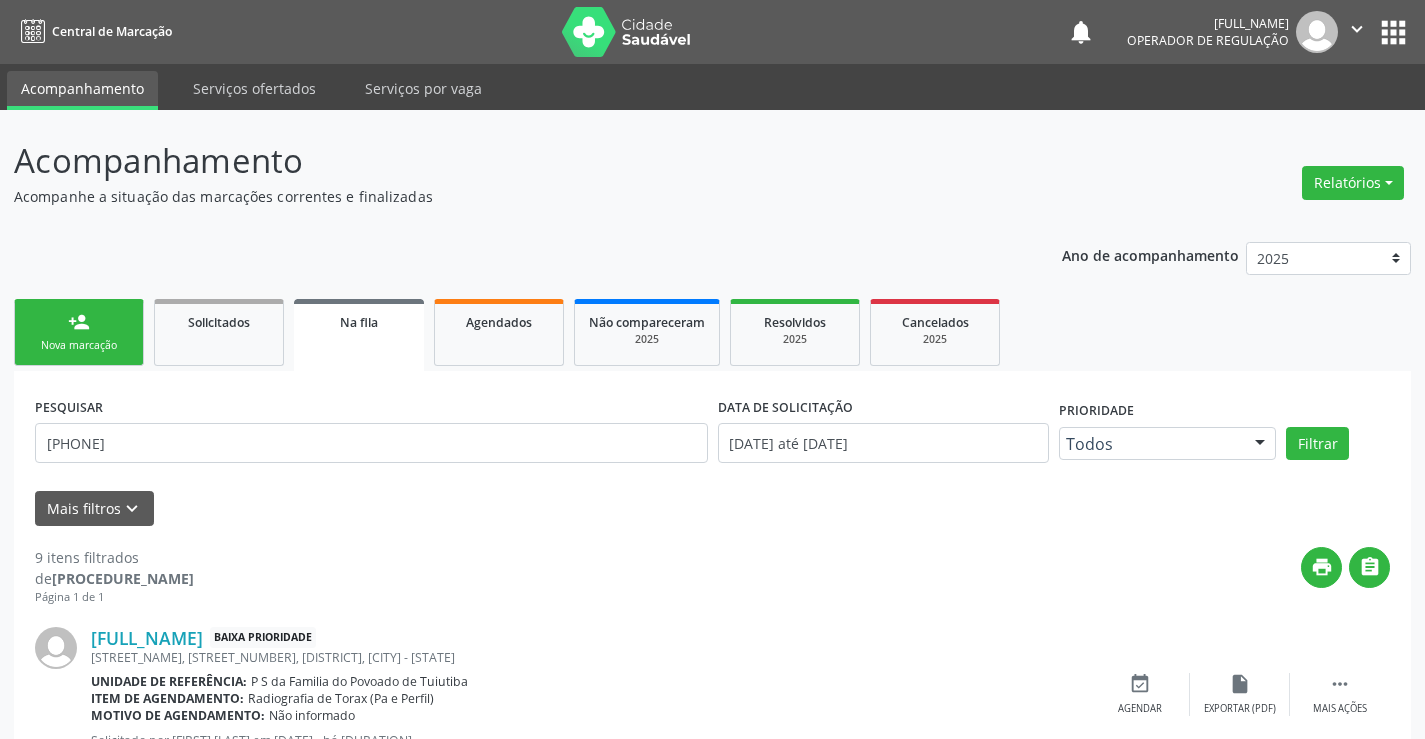 click on "person_add" at bounding box center [79, 322] 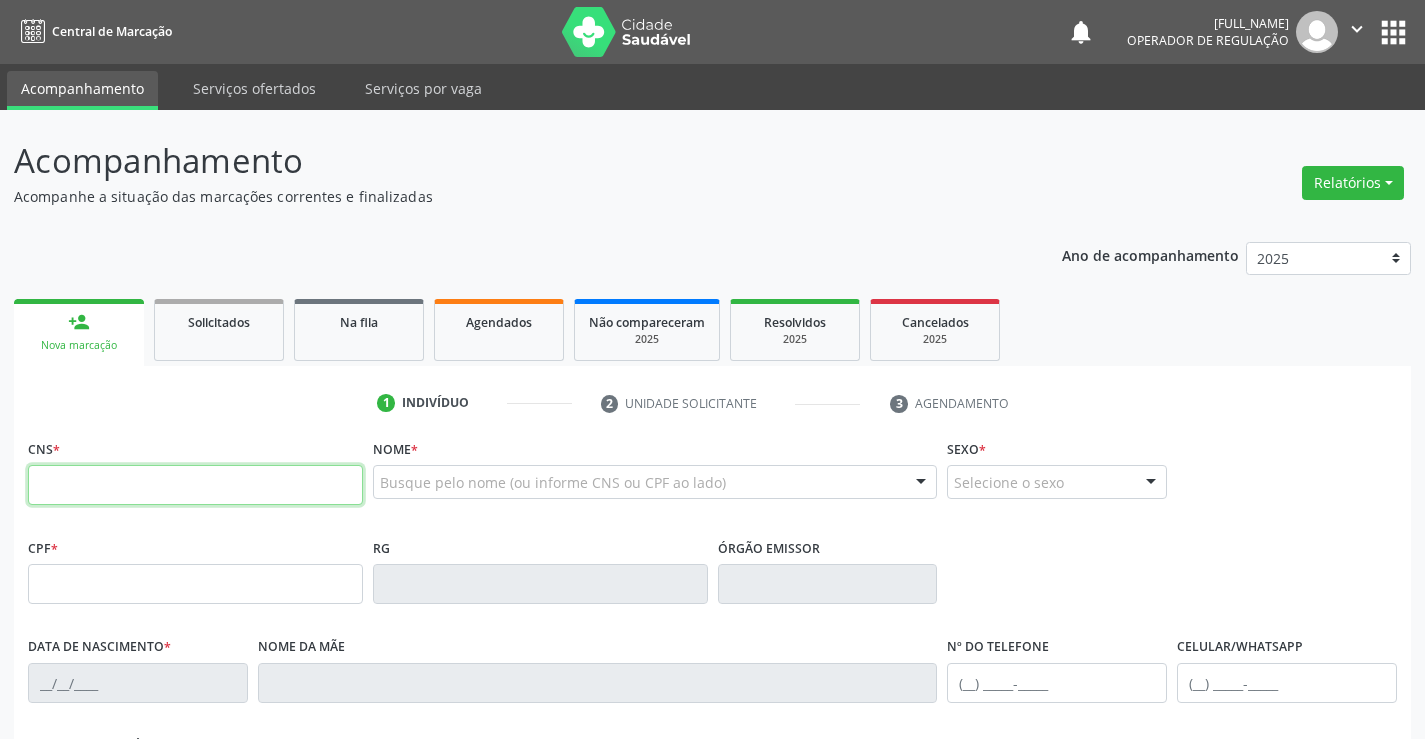 click at bounding box center [195, 485] 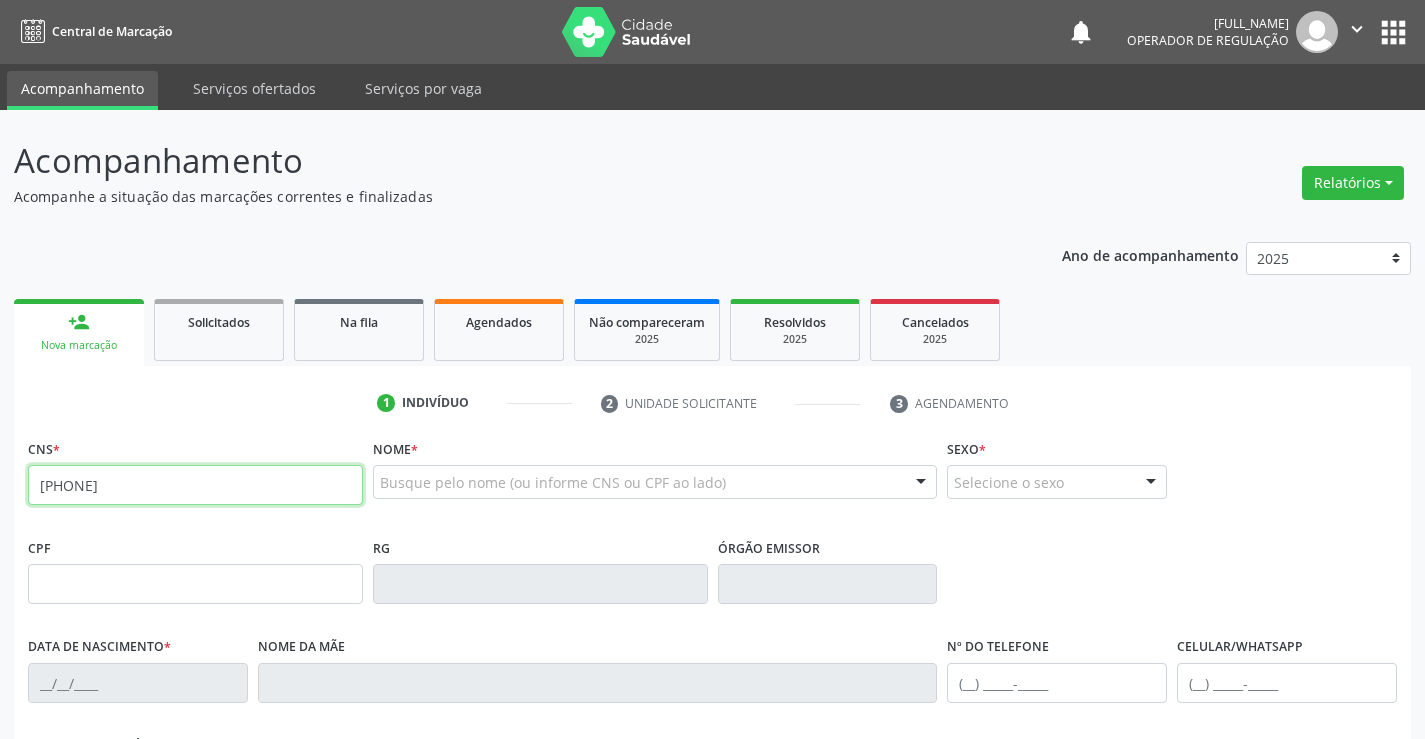type on "706 4051 8382 7281" 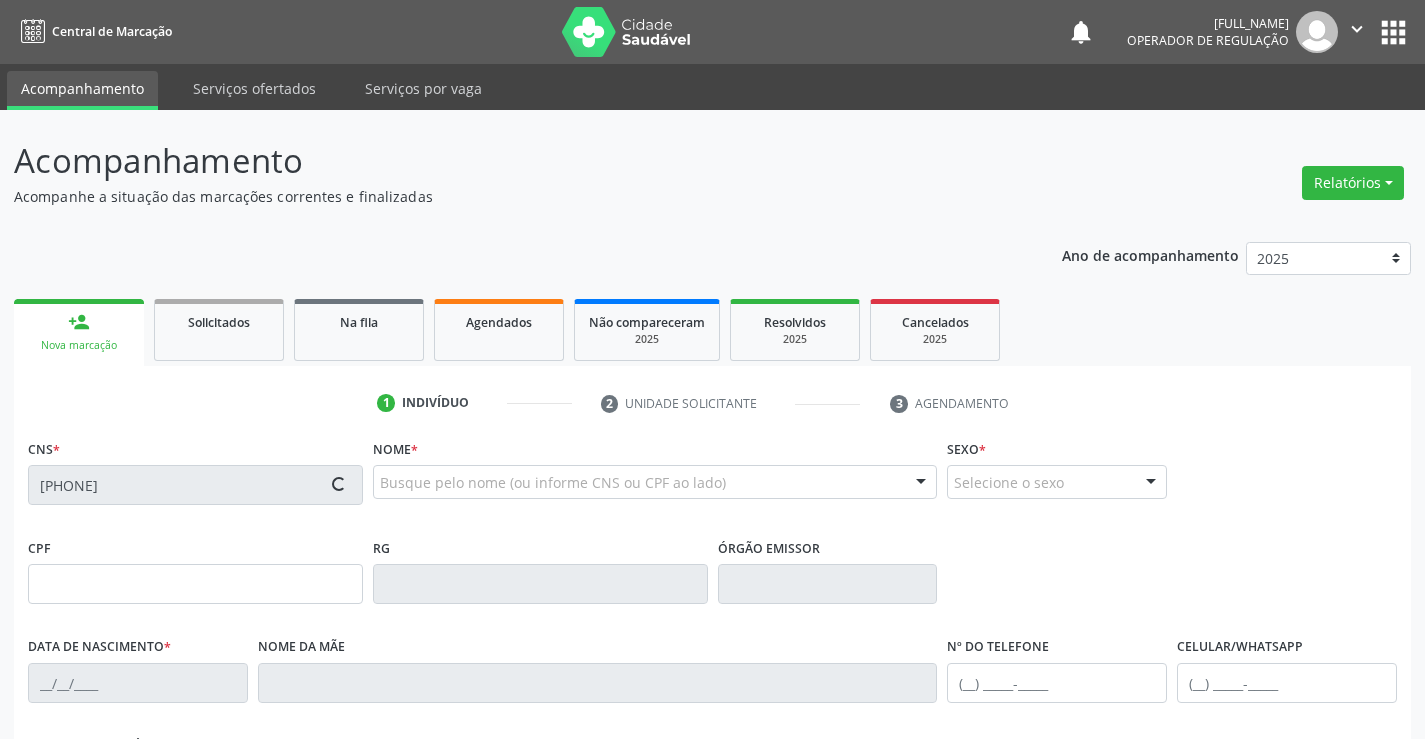 type on "0160344905" 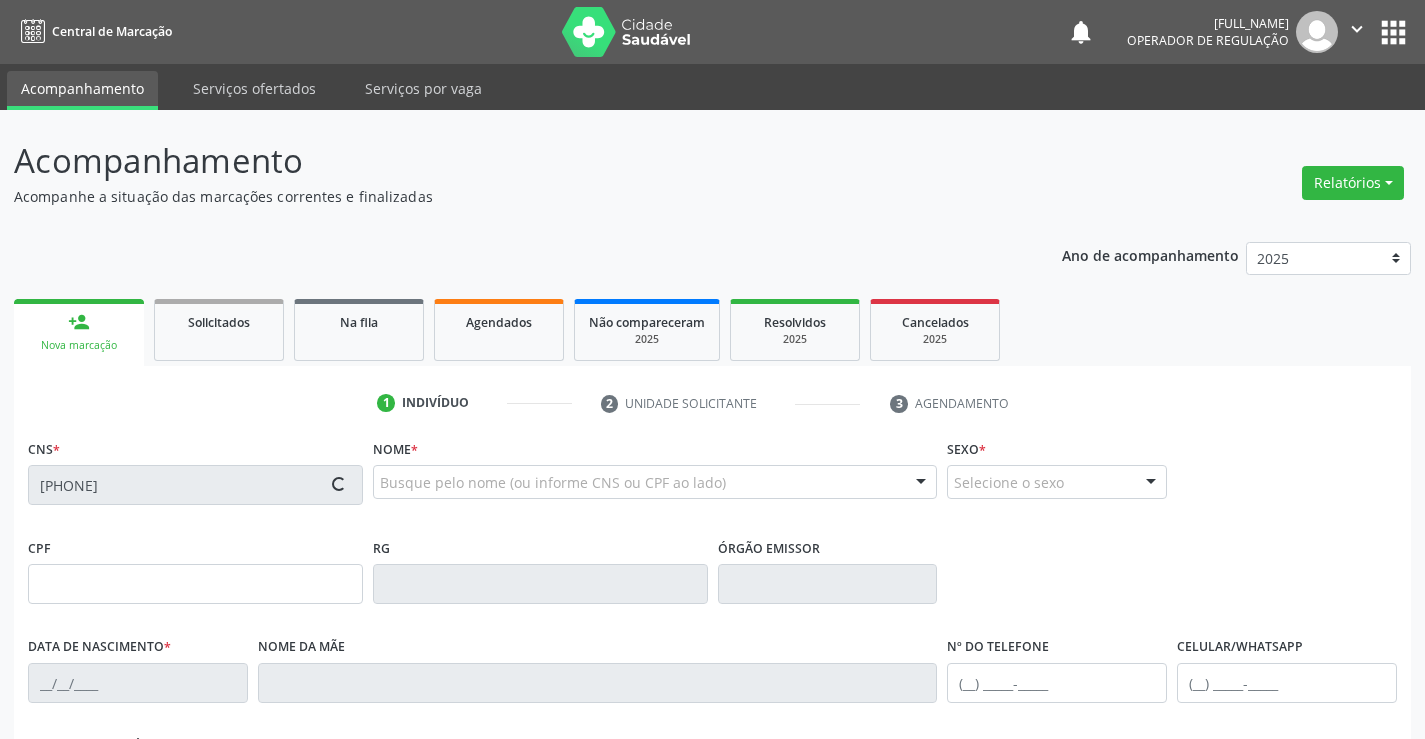 type on "18/11/1954" 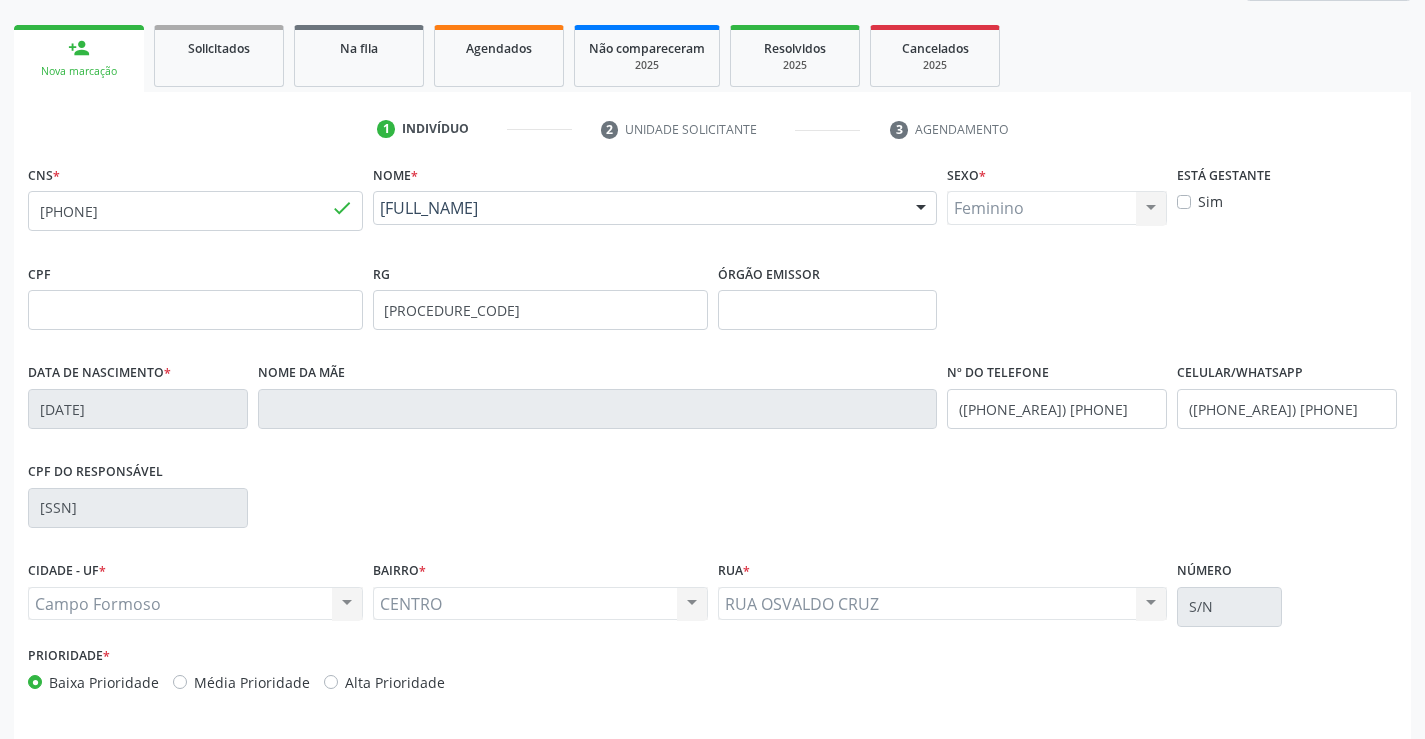 scroll, scrollTop: 300, scrollLeft: 0, axis: vertical 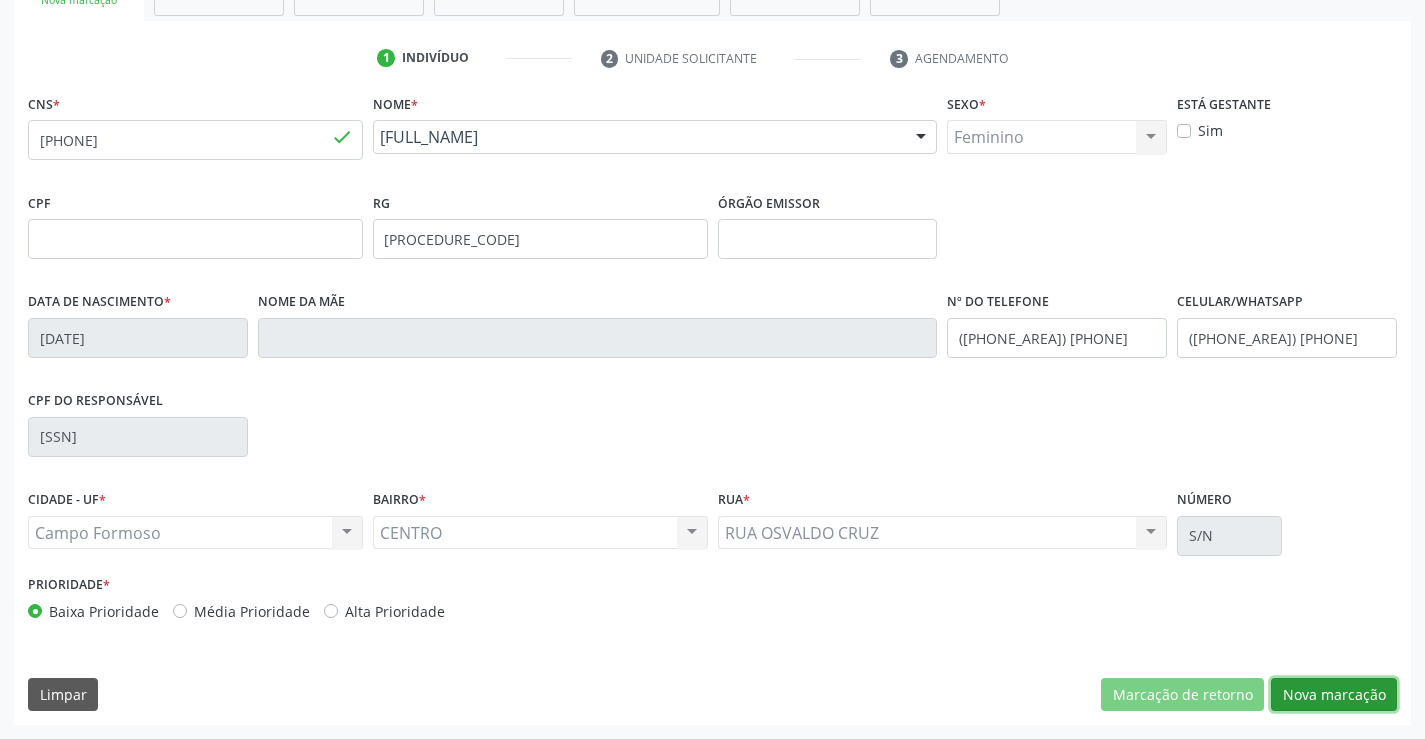 click on "Nova marcação" at bounding box center [1334, 695] 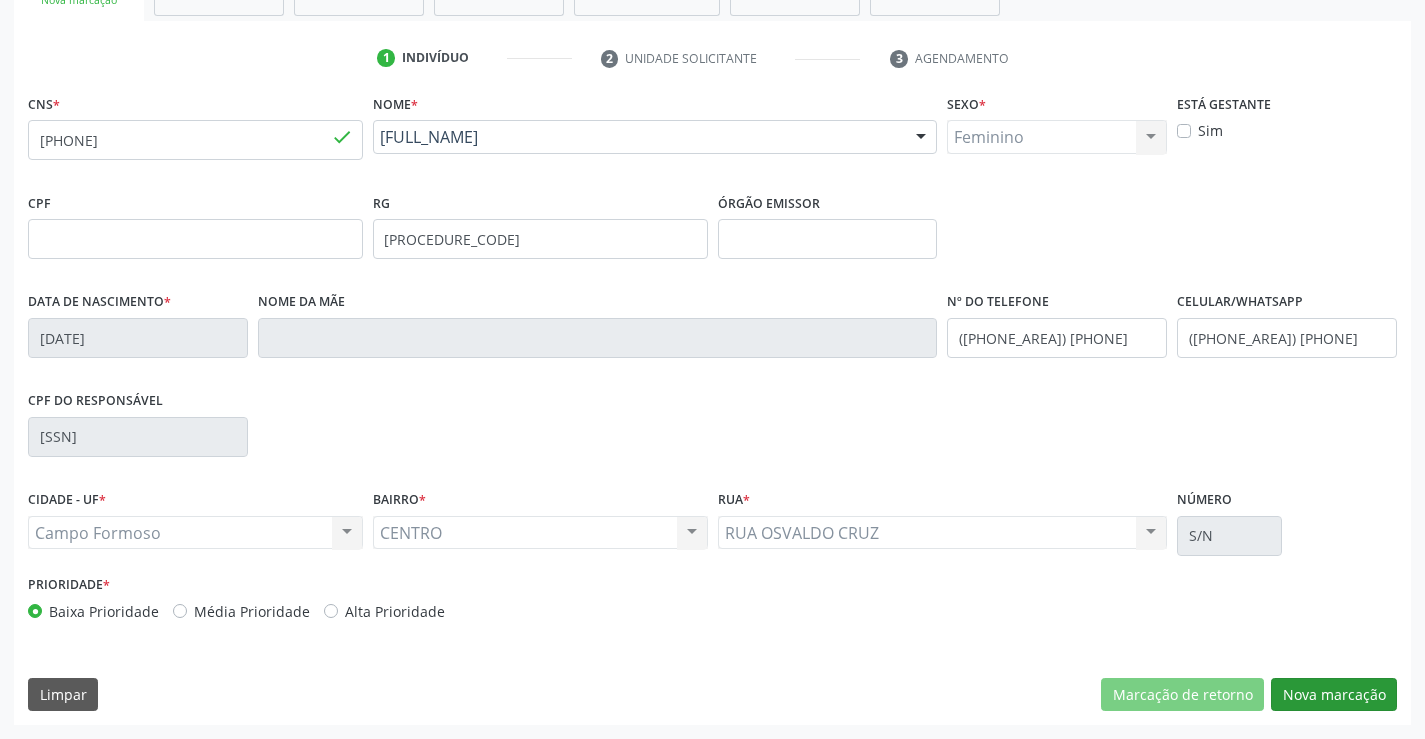 scroll, scrollTop: 167, scrollLeft: 0, axis: vertical 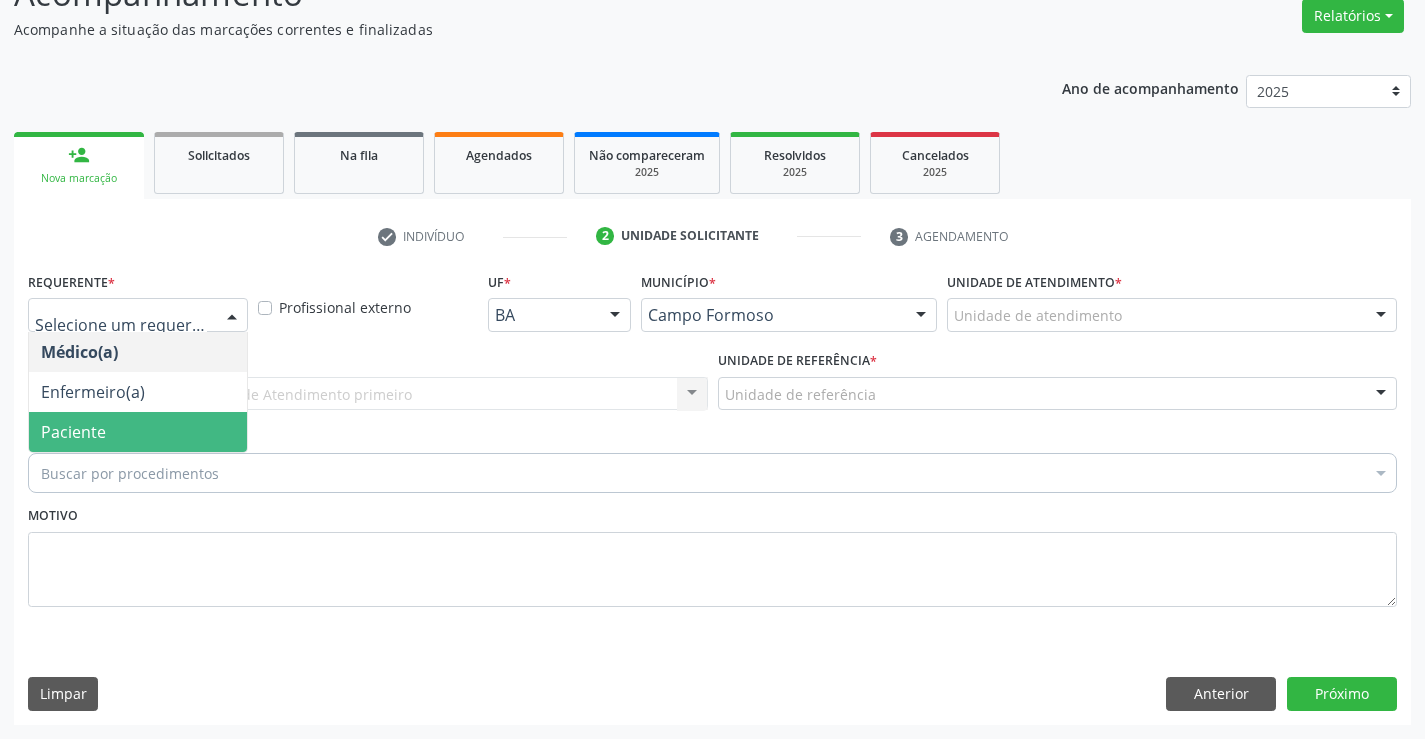 click on "Paciente" at bounding box center (138, 432) 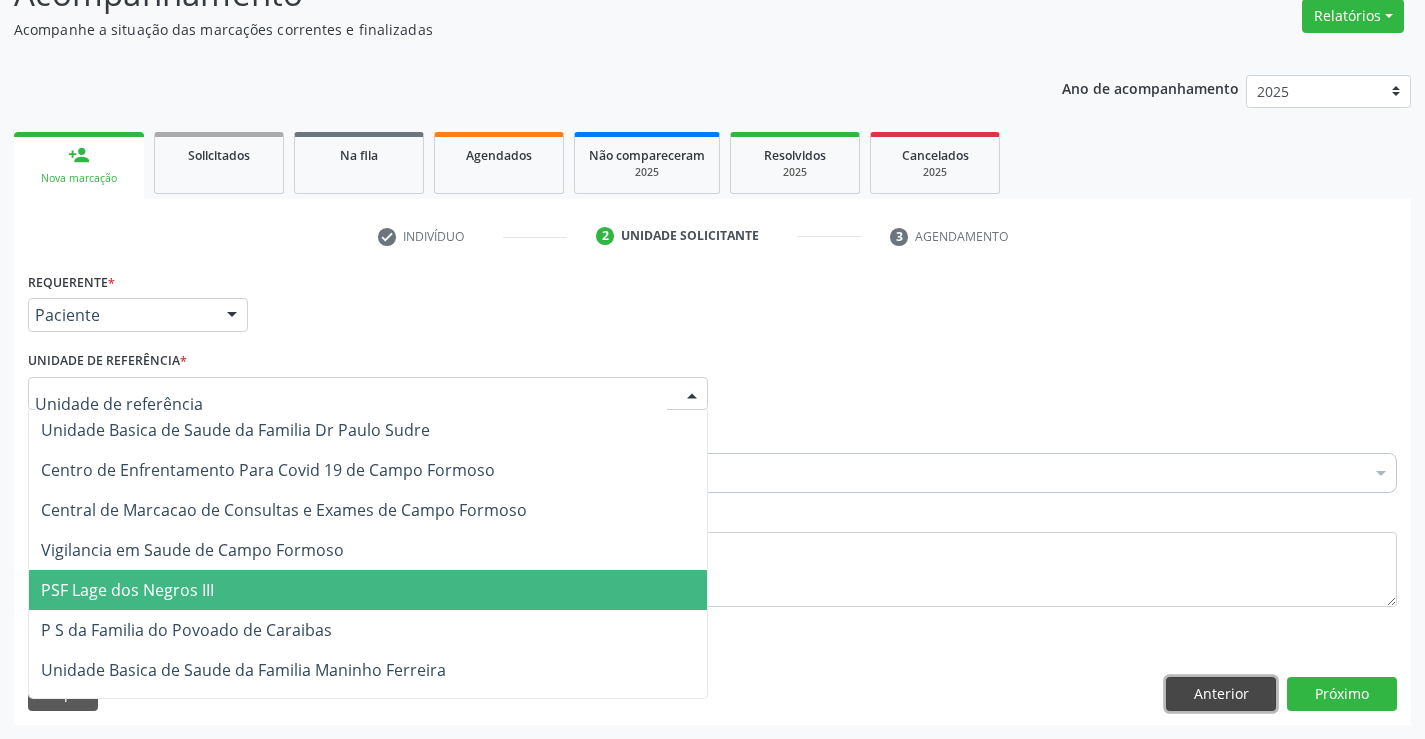 click on "Anterior" at bounding box center (1221, 694) 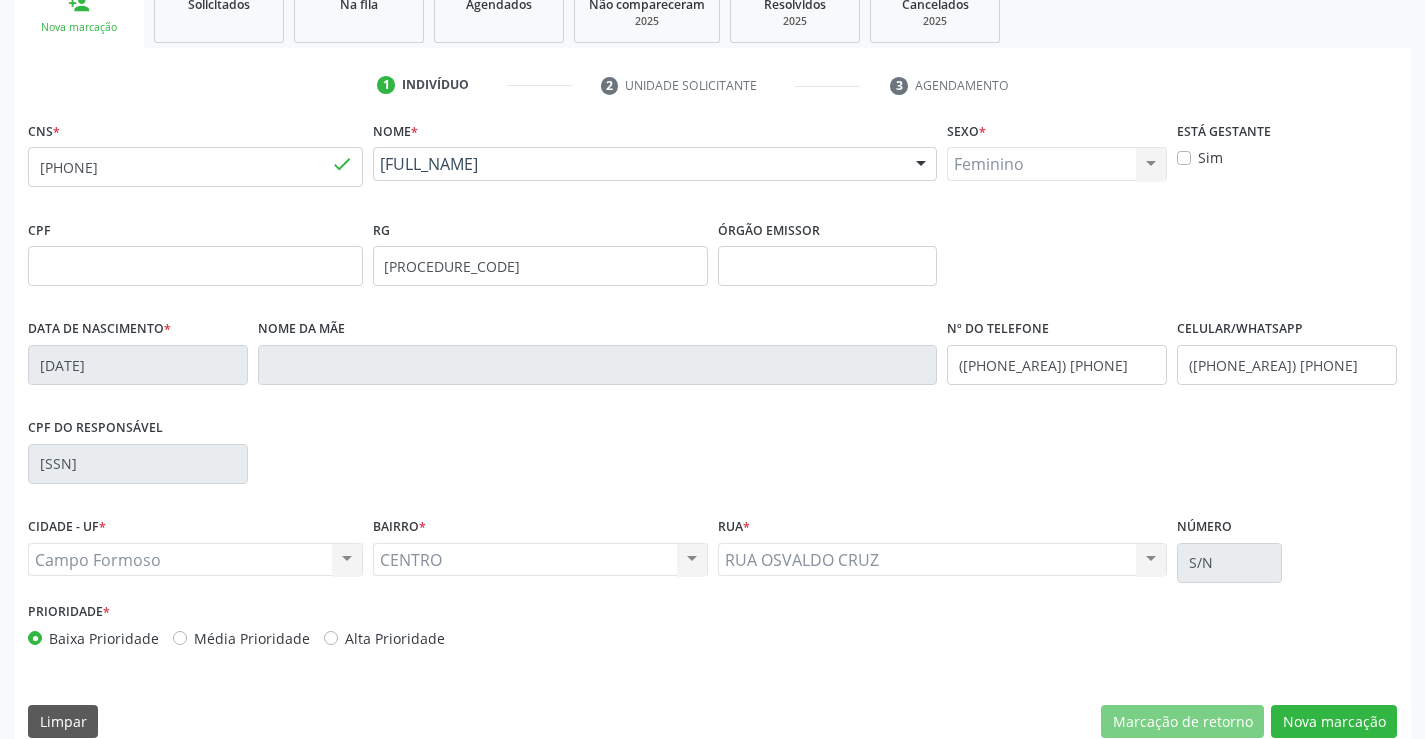 scroll, scrollTop: 345, scrollLeft: 0, axis: vertical 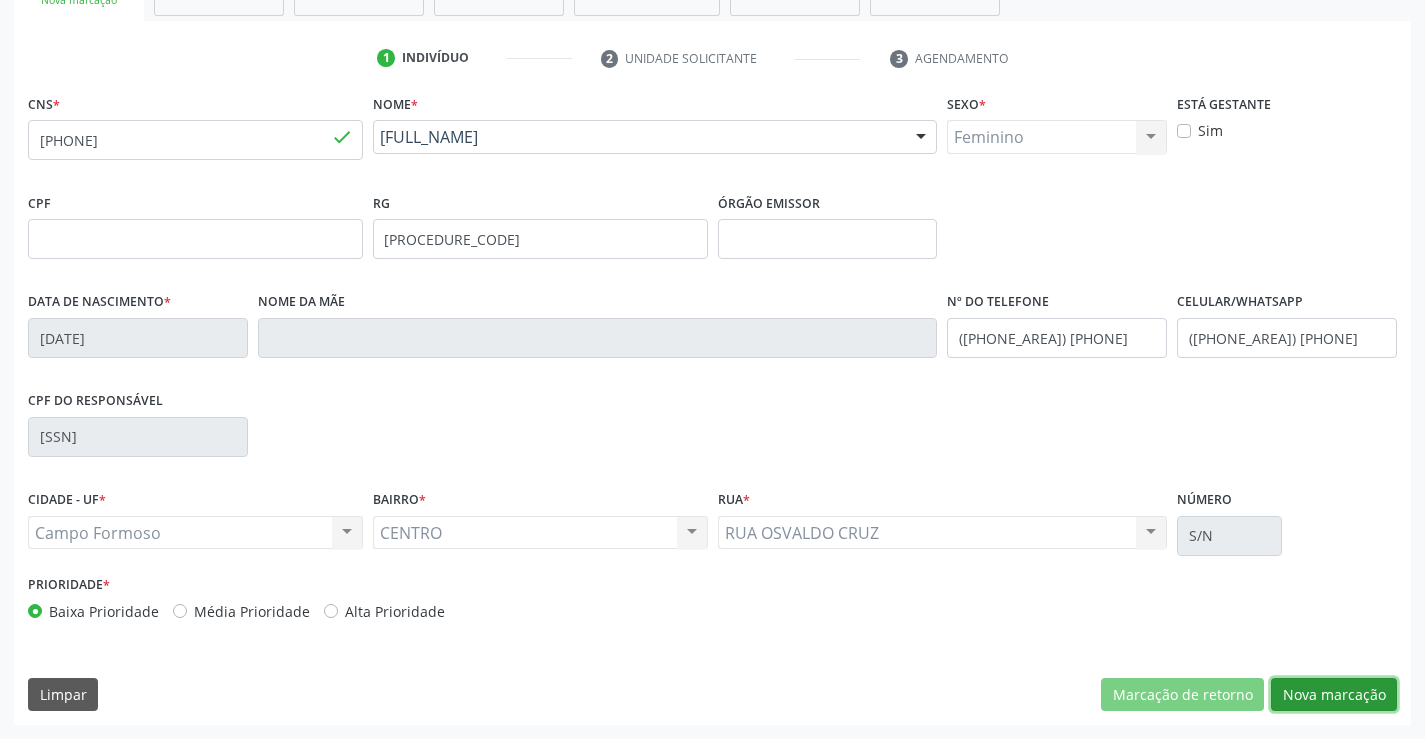 click on "Nova marcação" at bounding box center [1334, 695] 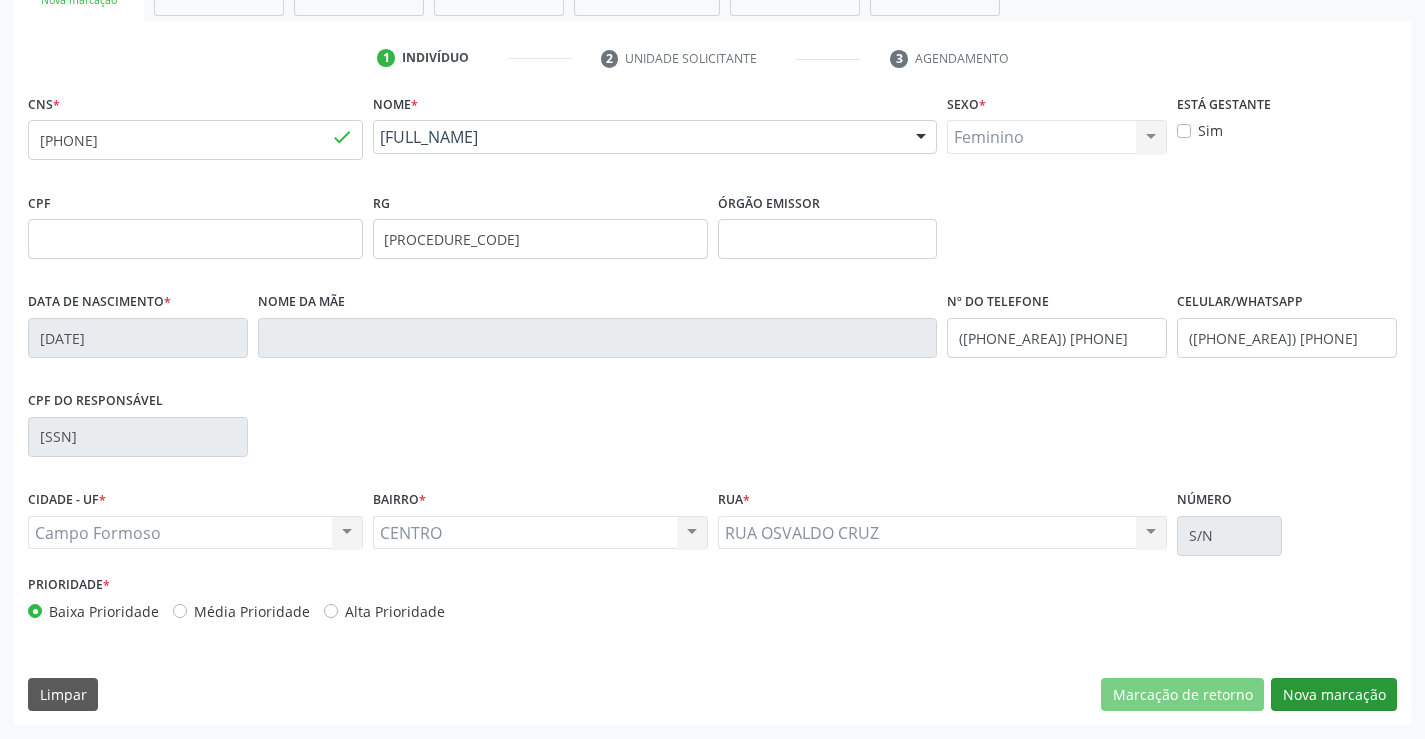 scroll, scrollTop: 167, scrollLeft: 0, axis: vertical 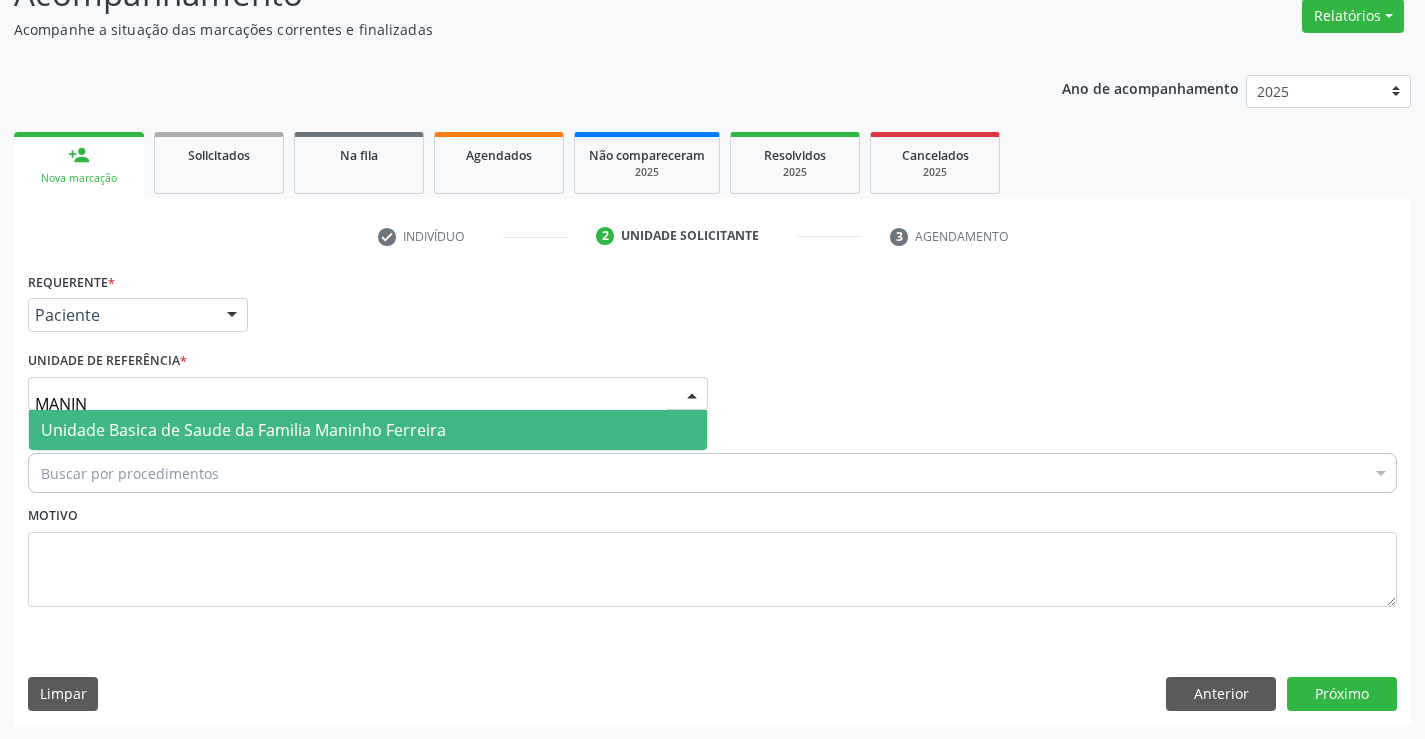 type on "MANINH" 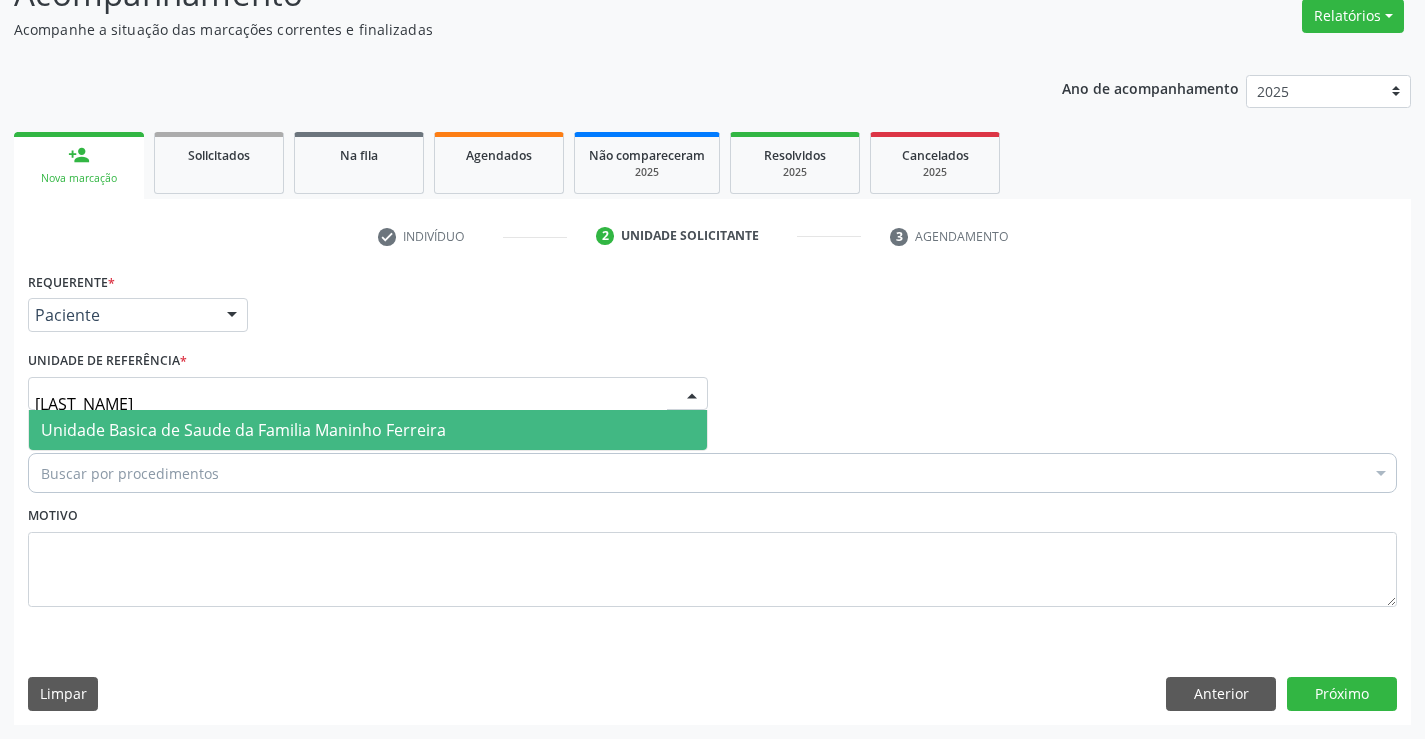 click on "Unidade Basica de Saude da Familia Maninho Ferreira" at bounding box center [243, 430] 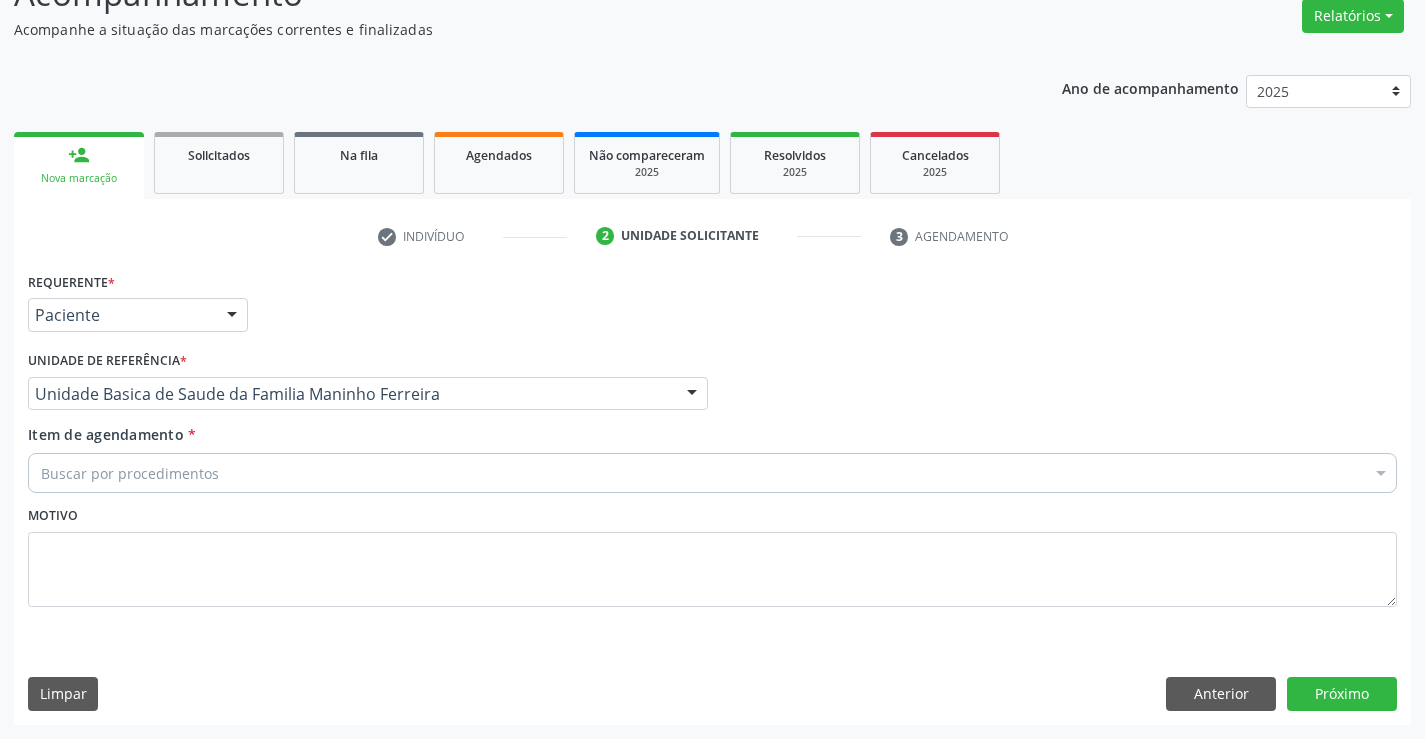 click on "Buscar por procedimentos" at bounding box center (712, 473) 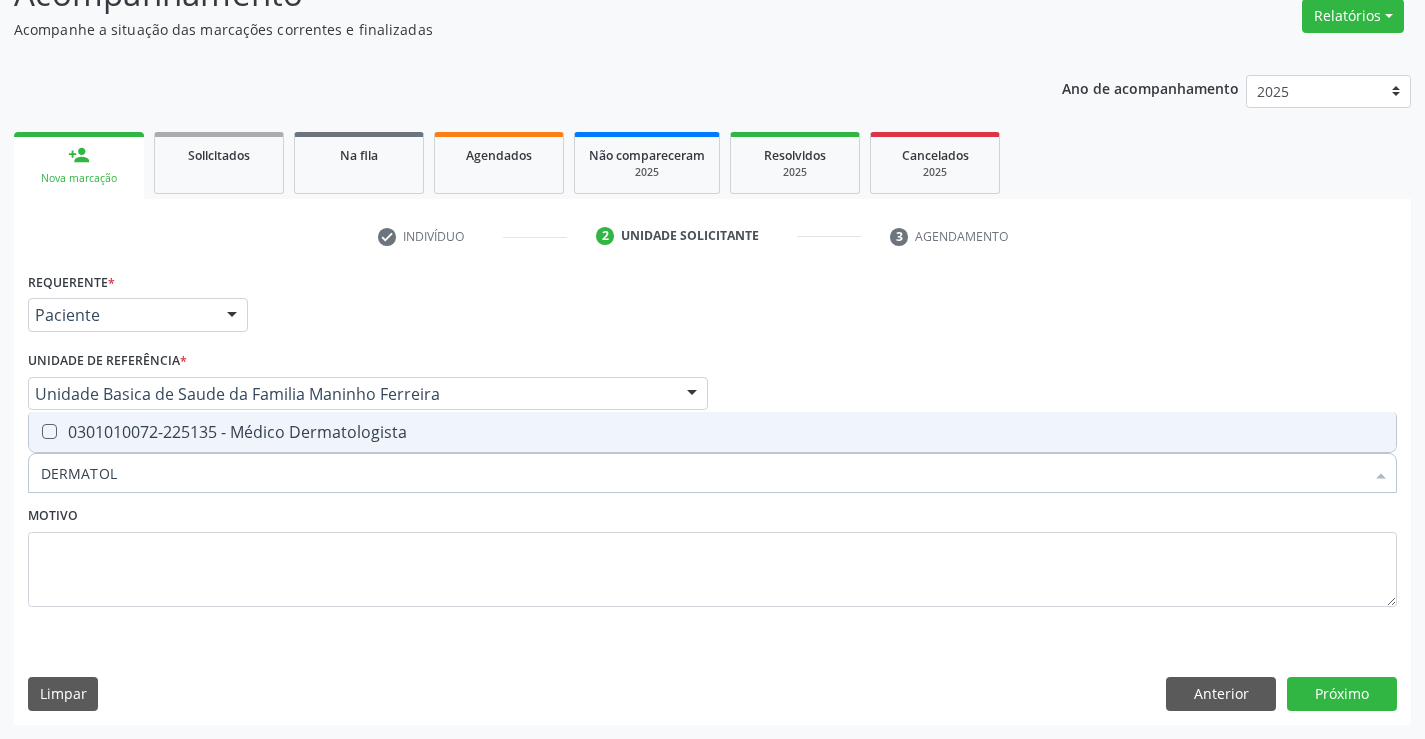 type on "DERMATOLO" 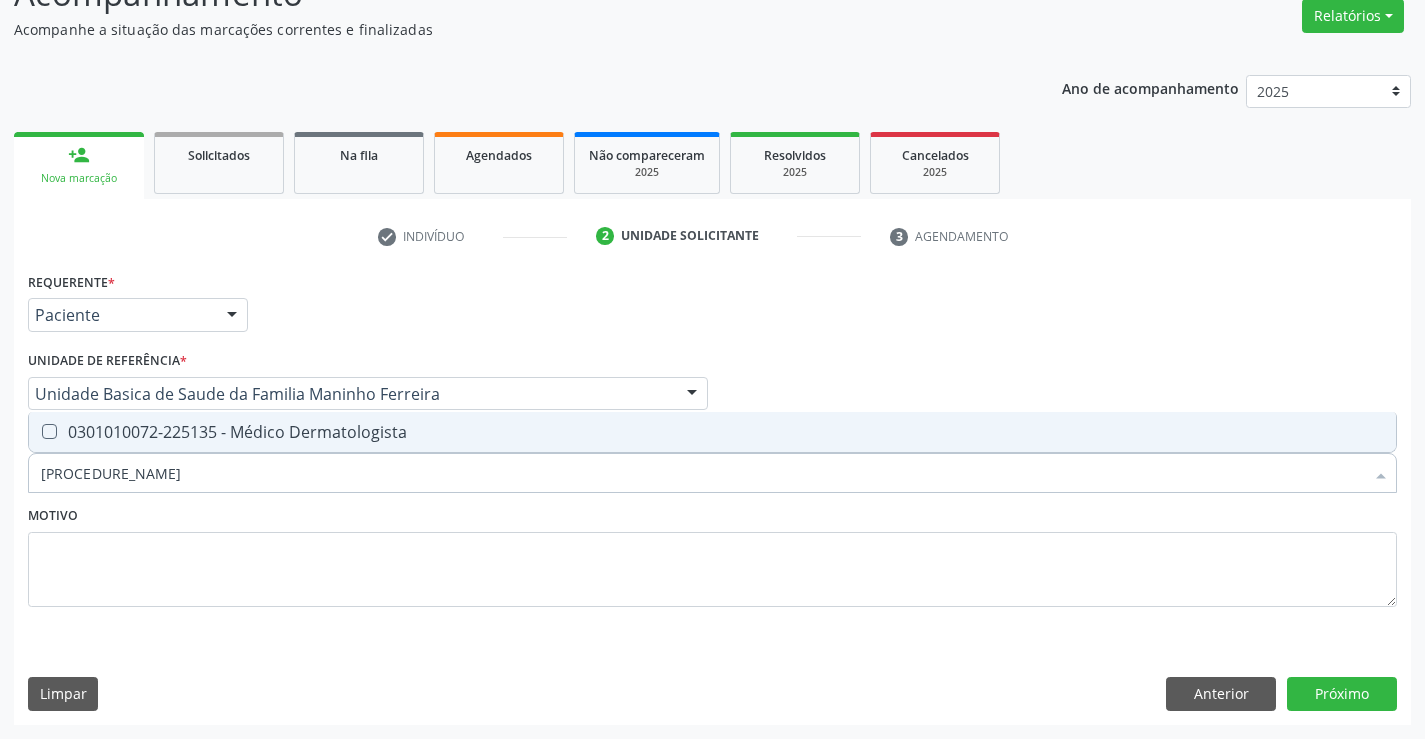 click on "0301010072-225135 - Médico Dermatologista" at bounding box center (712, 432) 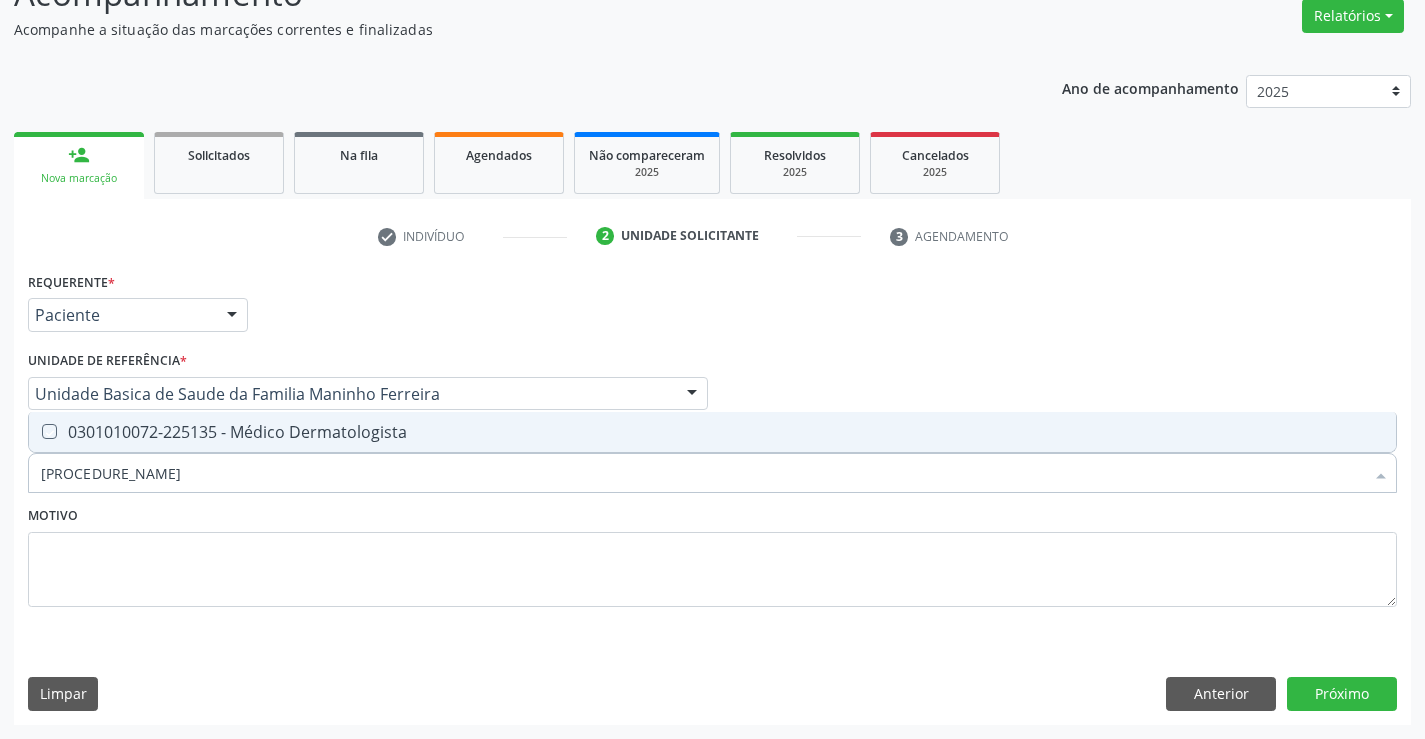 checkbox on "true" 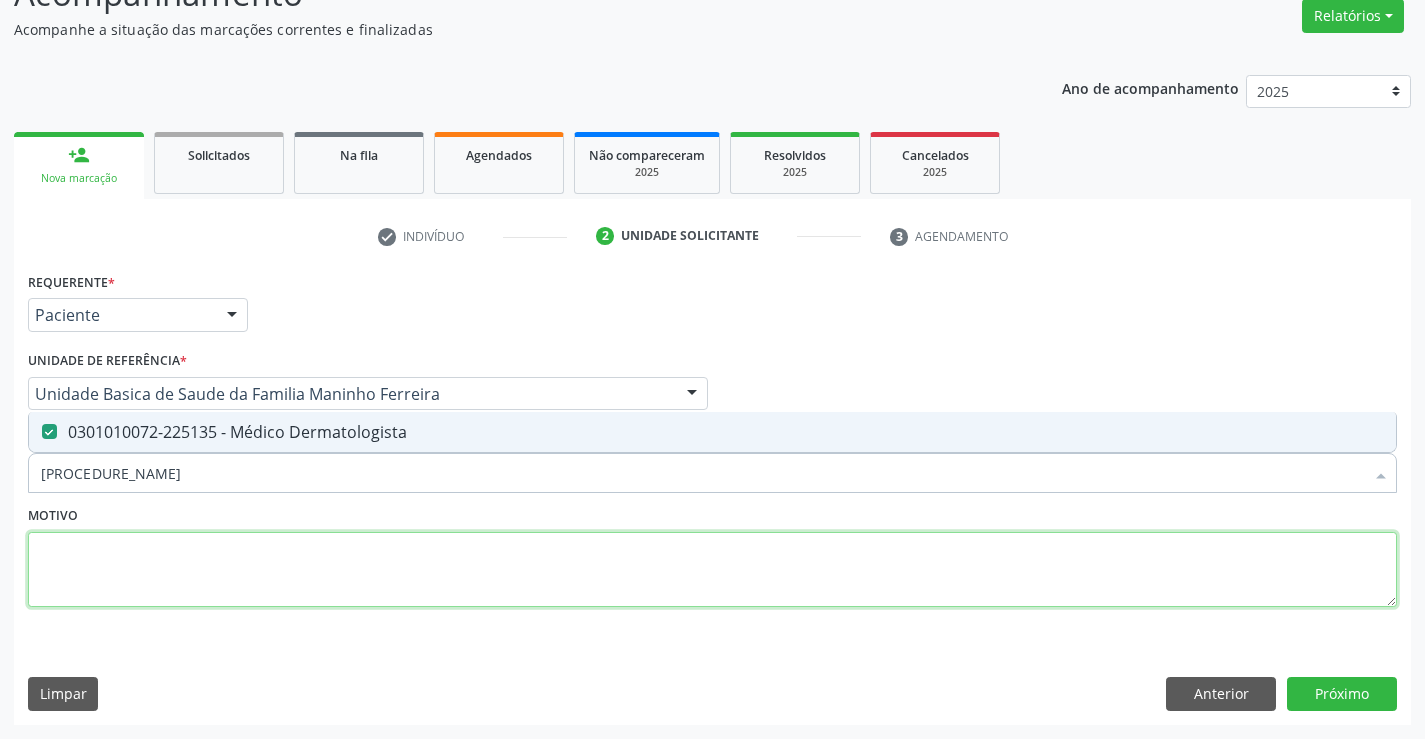 click at bounding box center [712, 570] 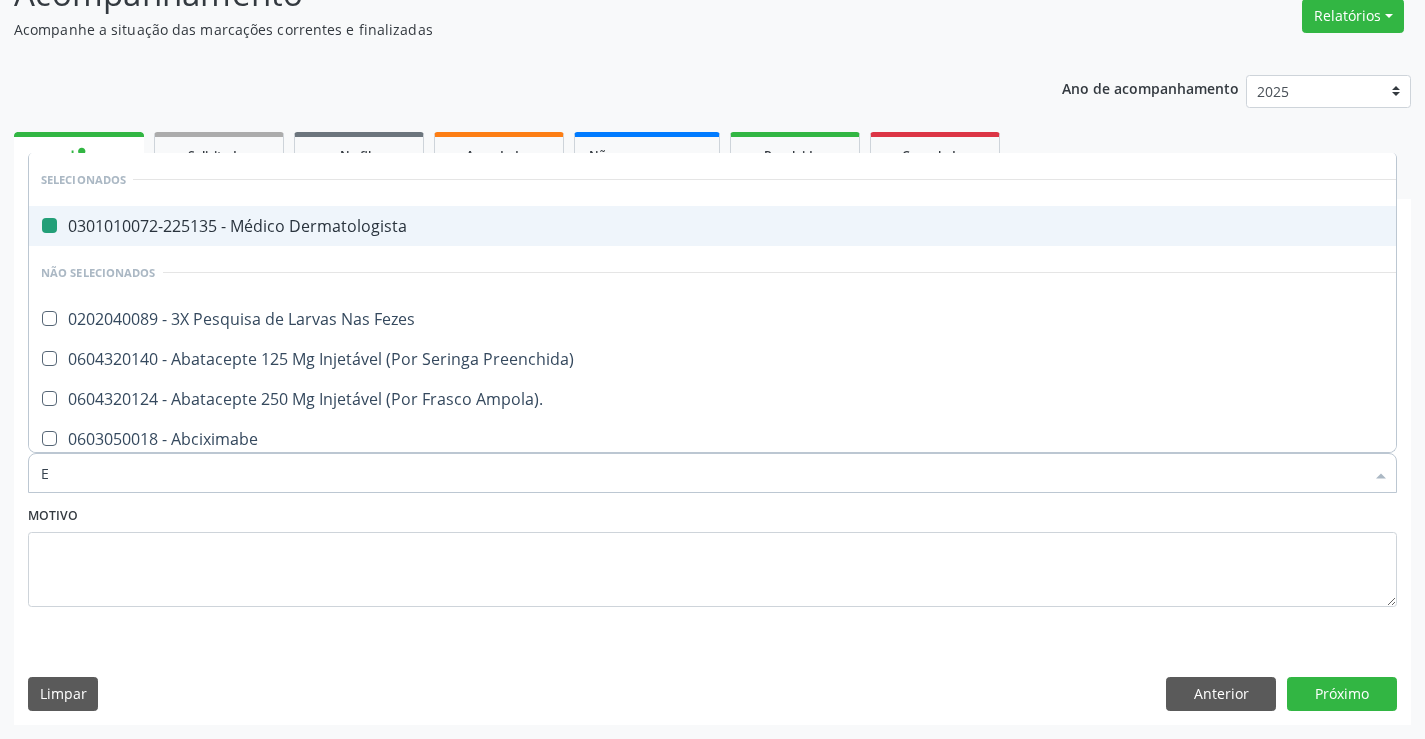type on "EC" 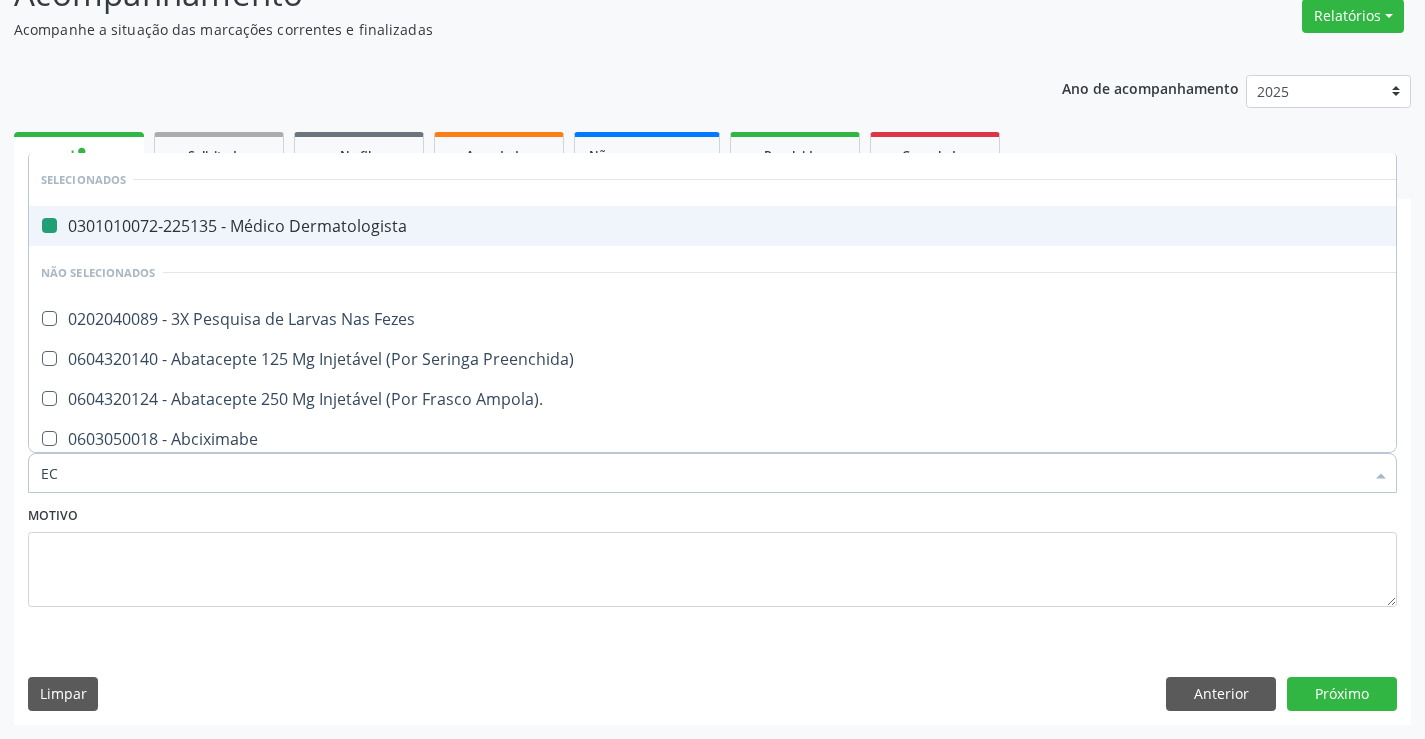 checkbox on "false" 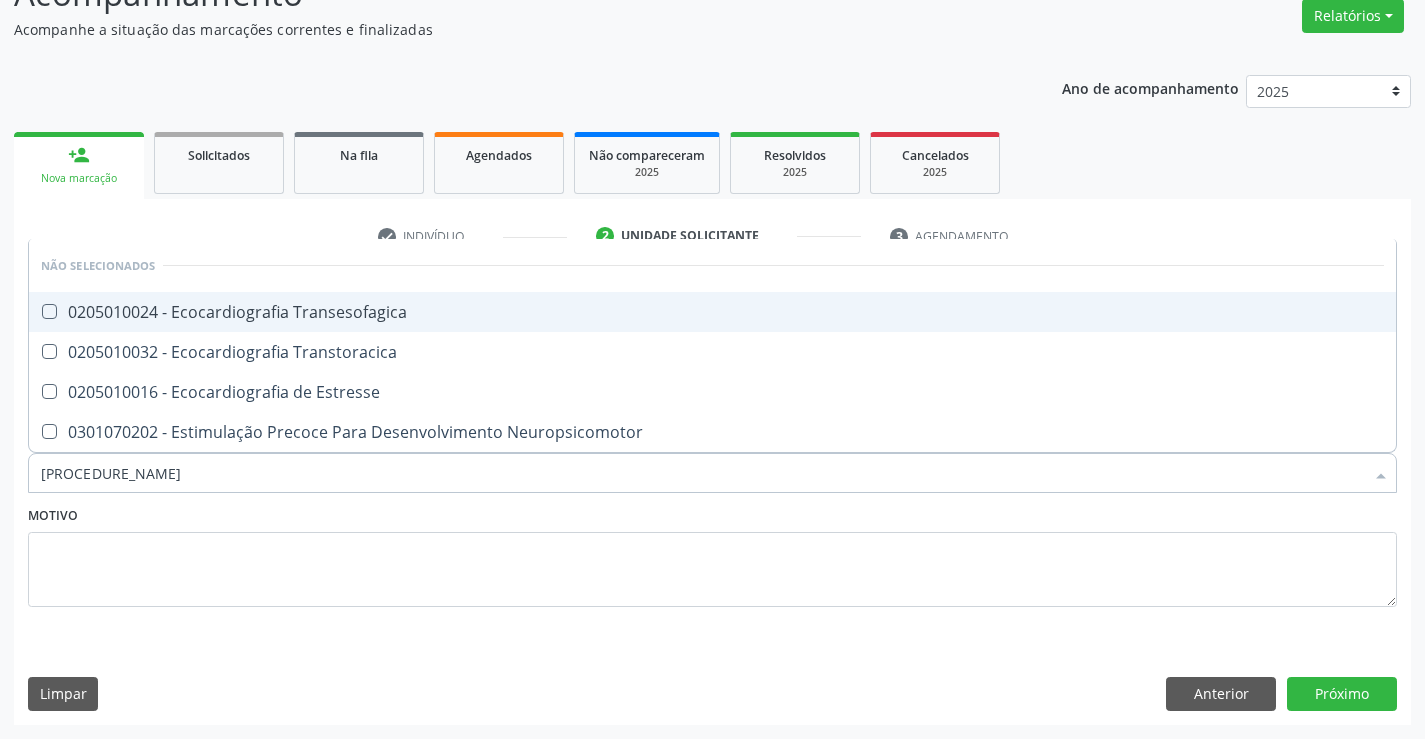 type on "ECOCA" 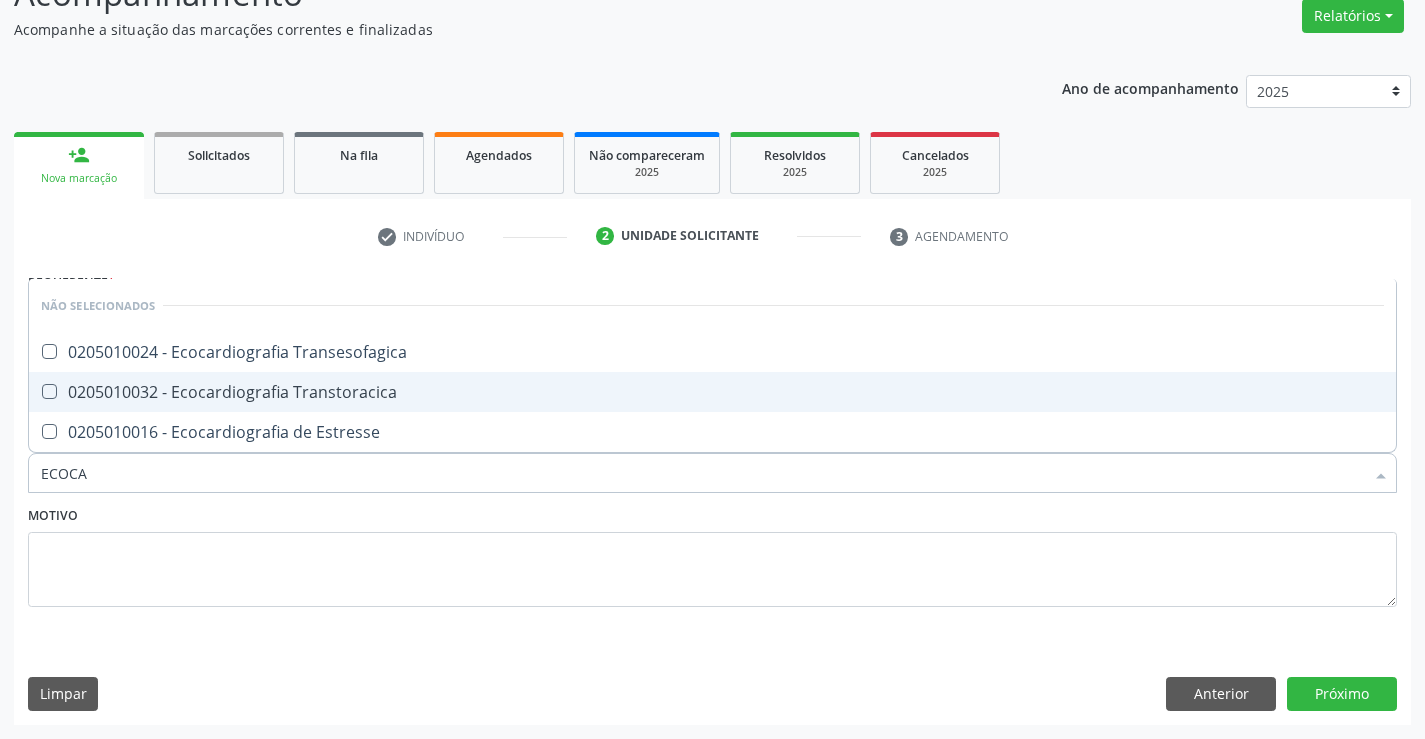 click on "0205010032 - Ecocardiografia Transtoracica" at bounding box center (712, 392) 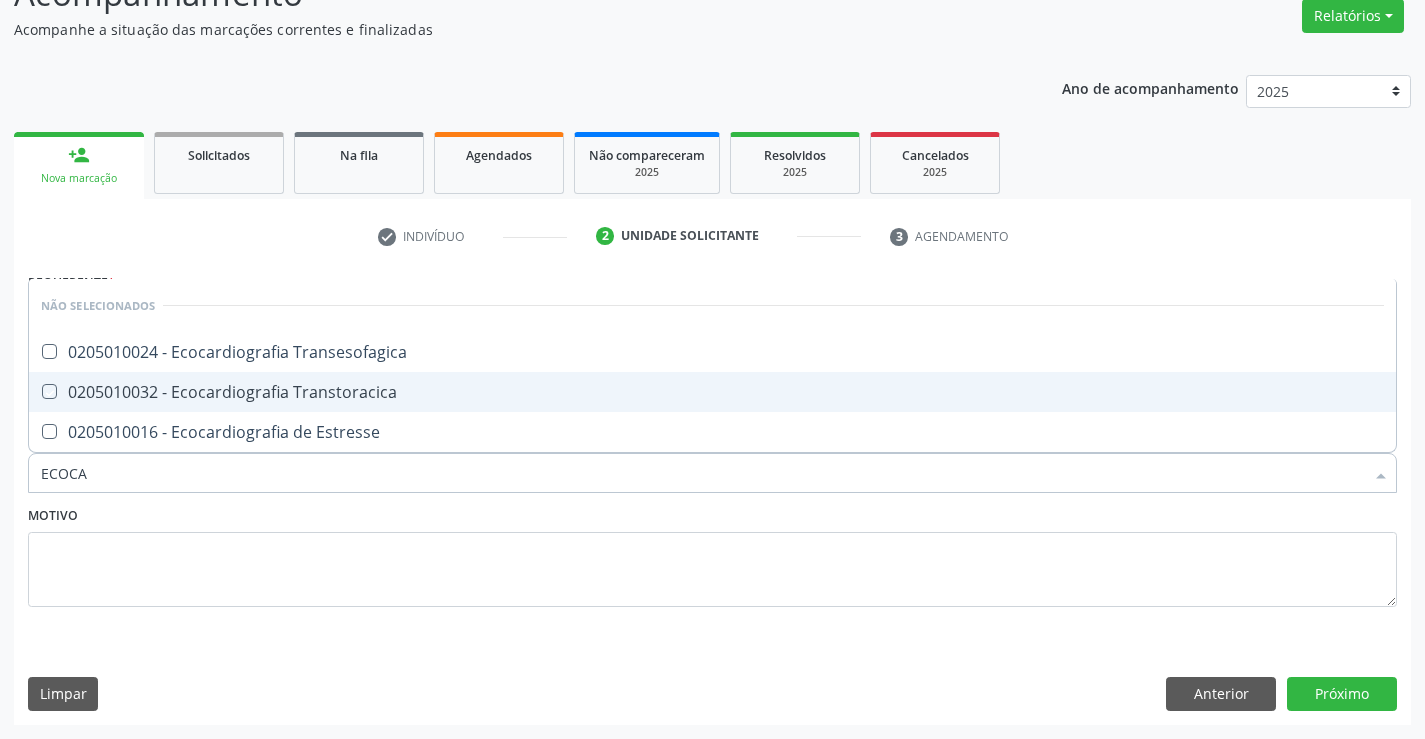 checkbox on "true" 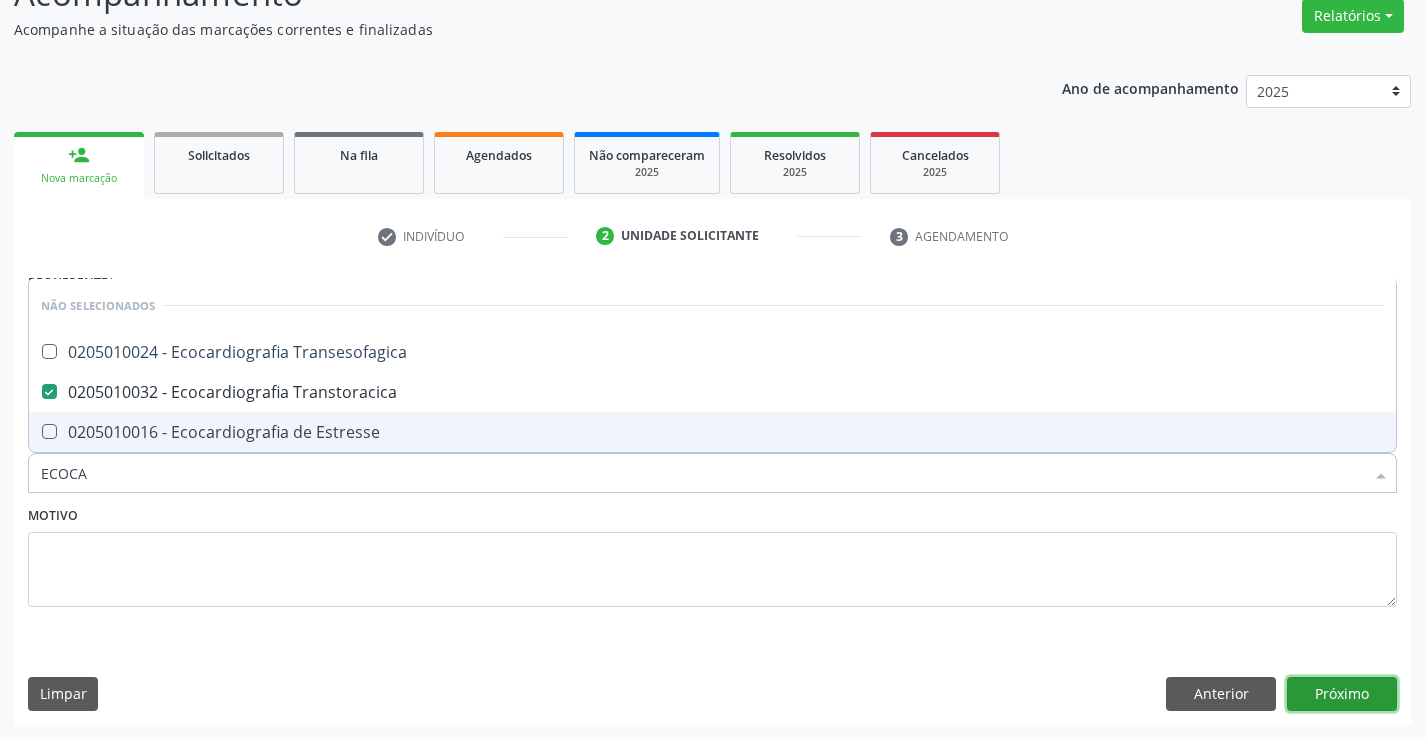 click on "Próximo" at bounding box center (1342, 694) 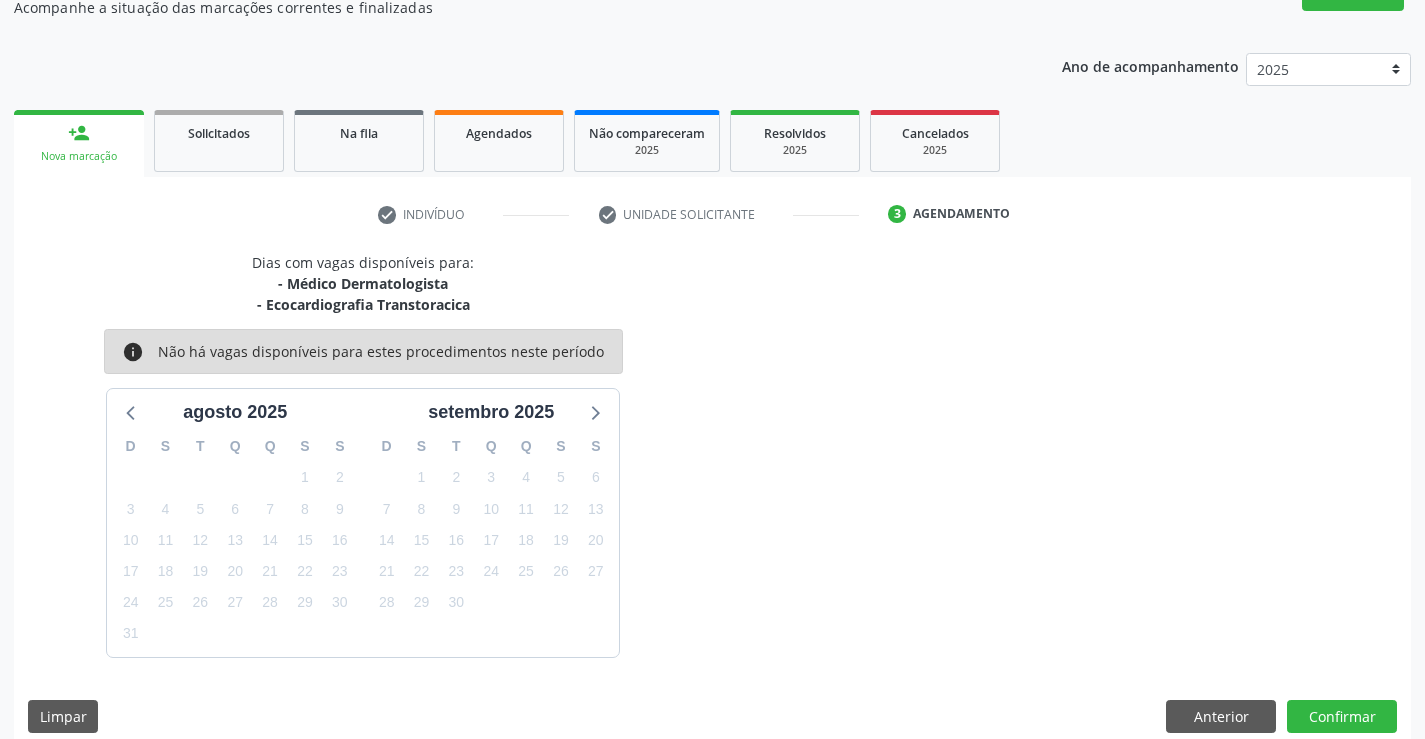 scroll, scrollTop: 211, scrollLeft: 0, axis: vertical 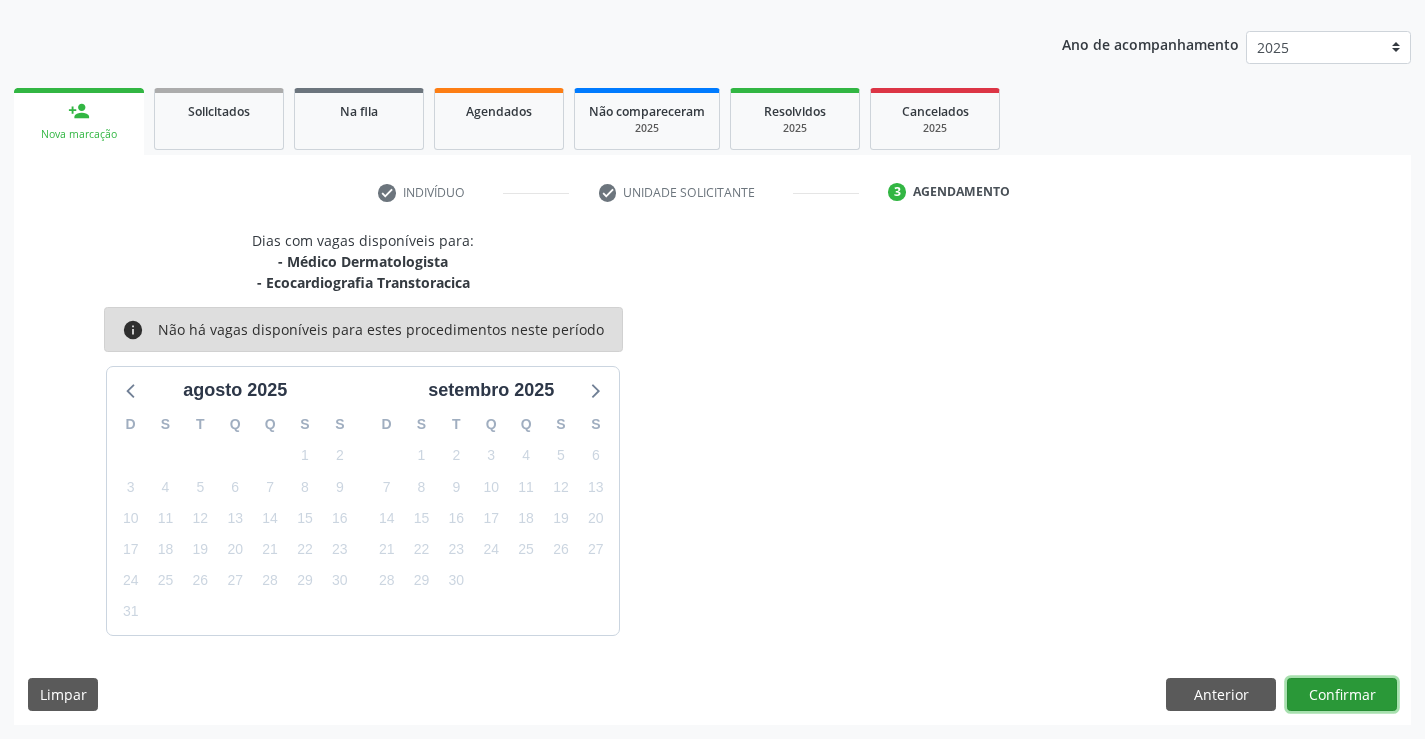 click on "Confirmar" at bounding box center [1342, 695] 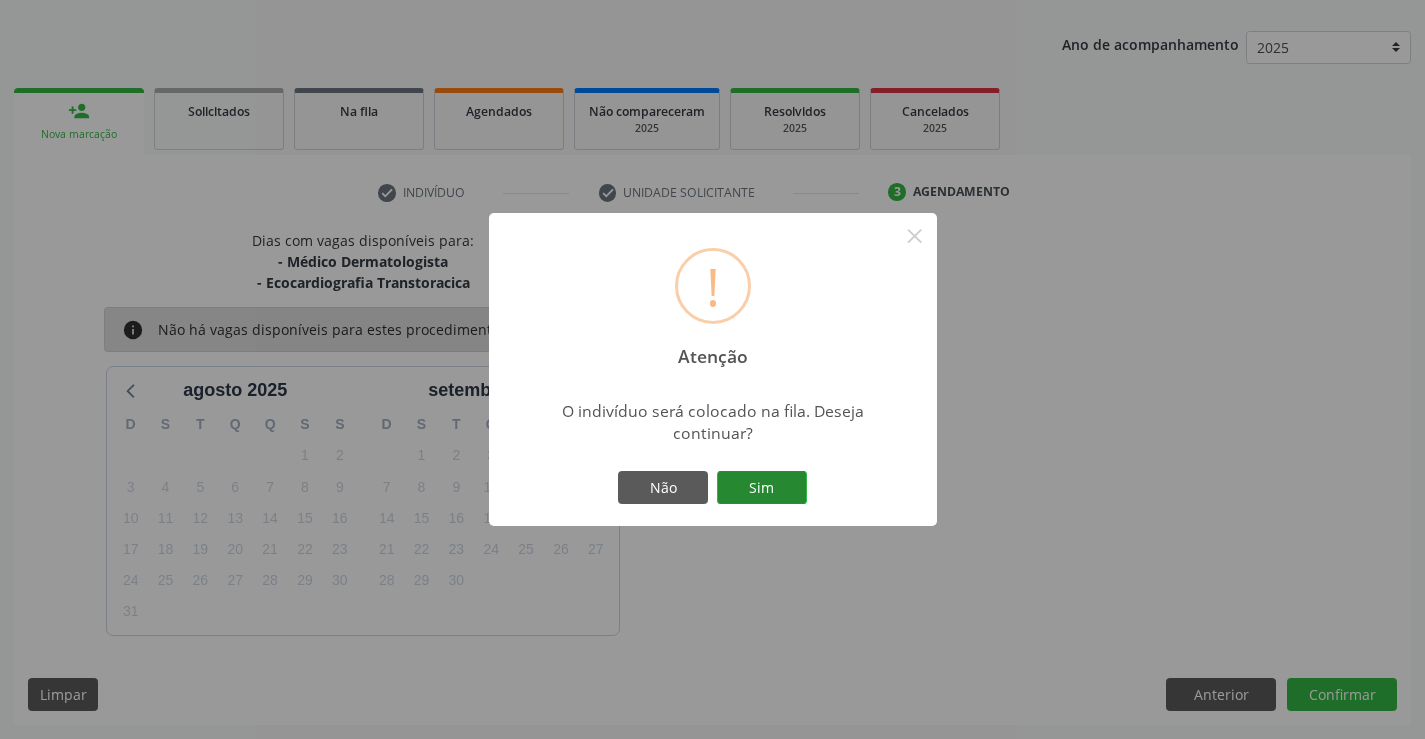 click on "Sim" at bounding box center [762, 488] 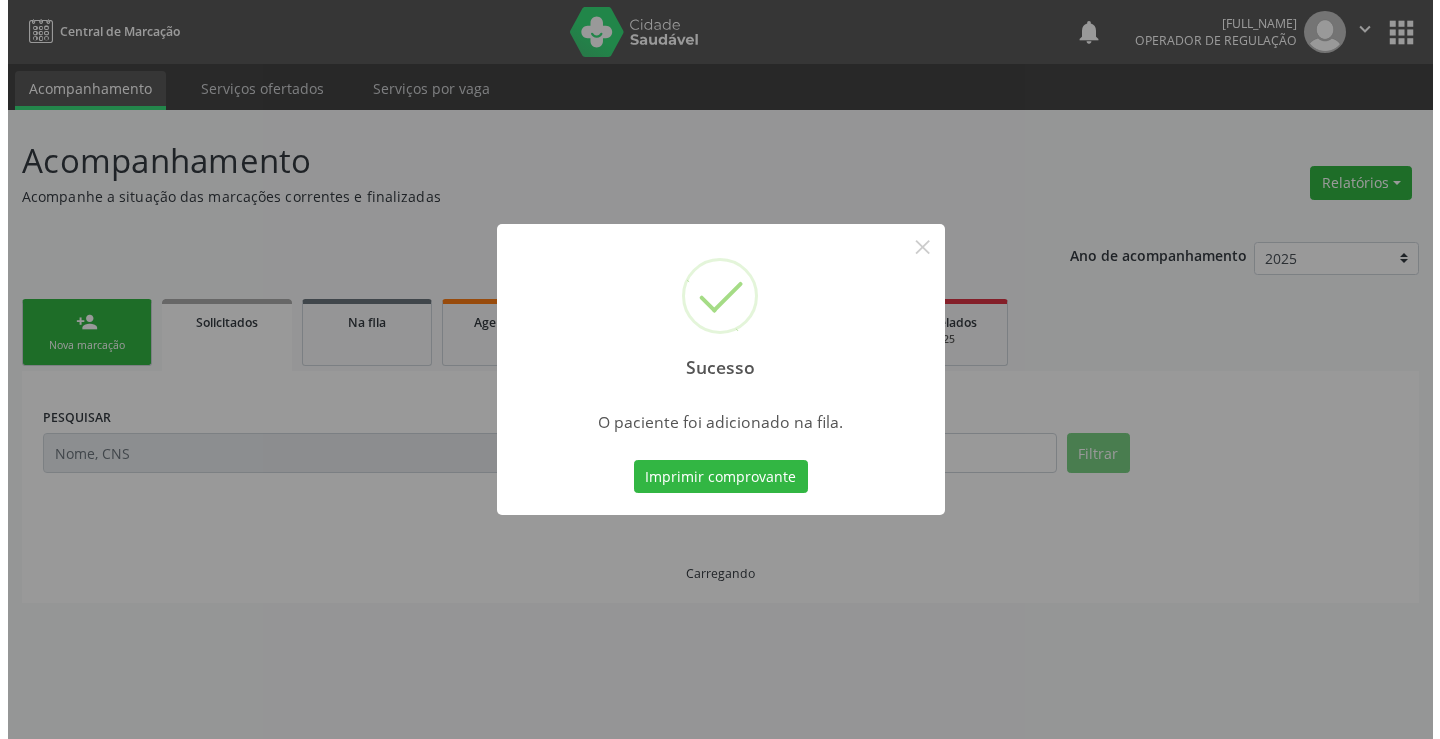 scroll, scrollTop: 0, scrollLeft: 0, axis: both 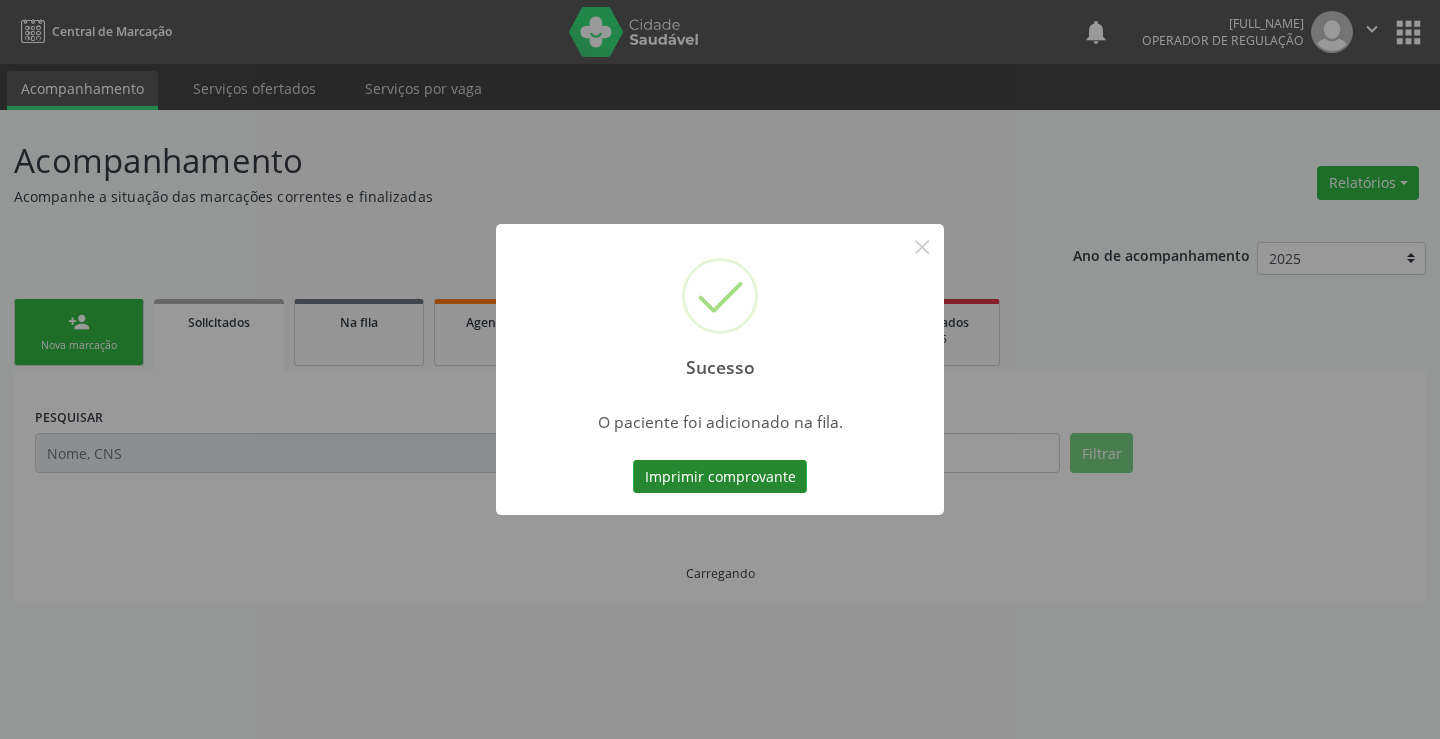 click on "Imprimir comprovante" at bounding box center [720, 477] 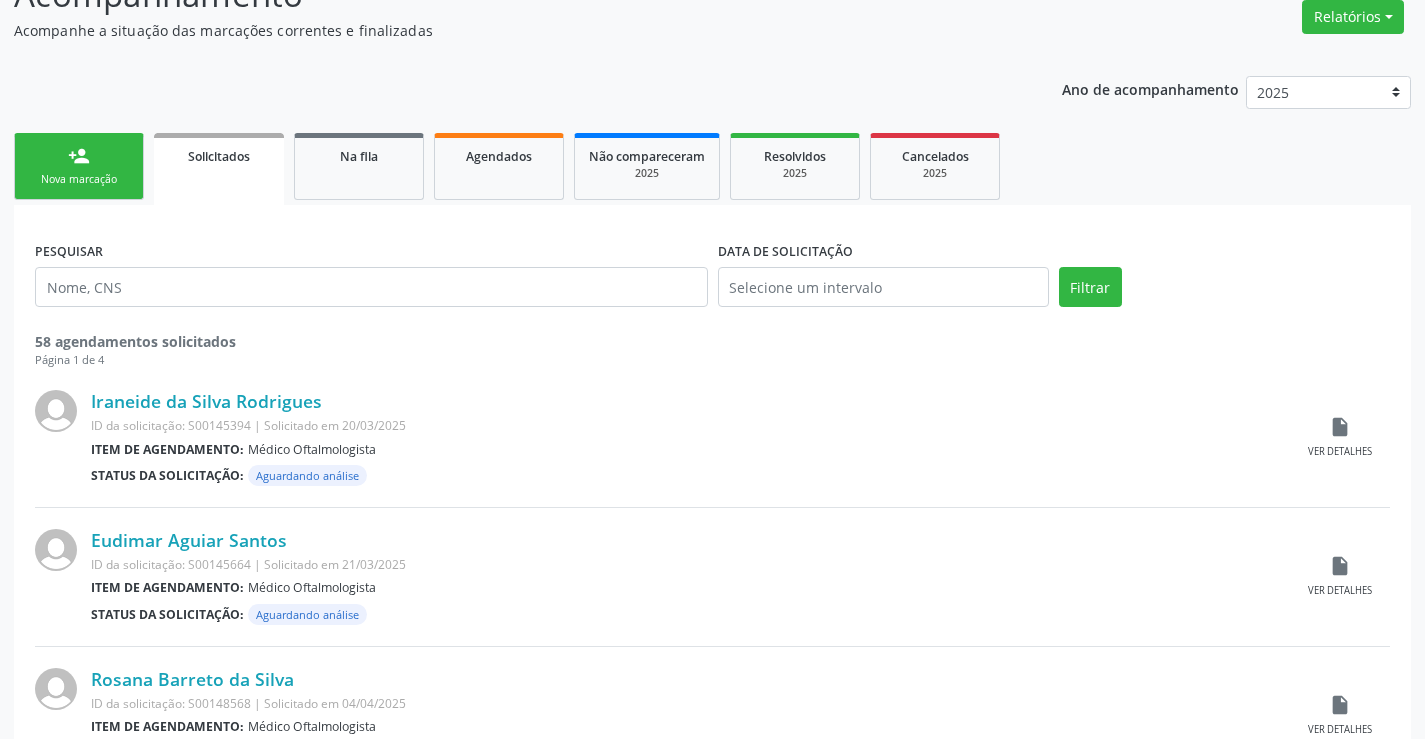 scroll, scrollTop: 0, scrollLeft: 0, axis: both 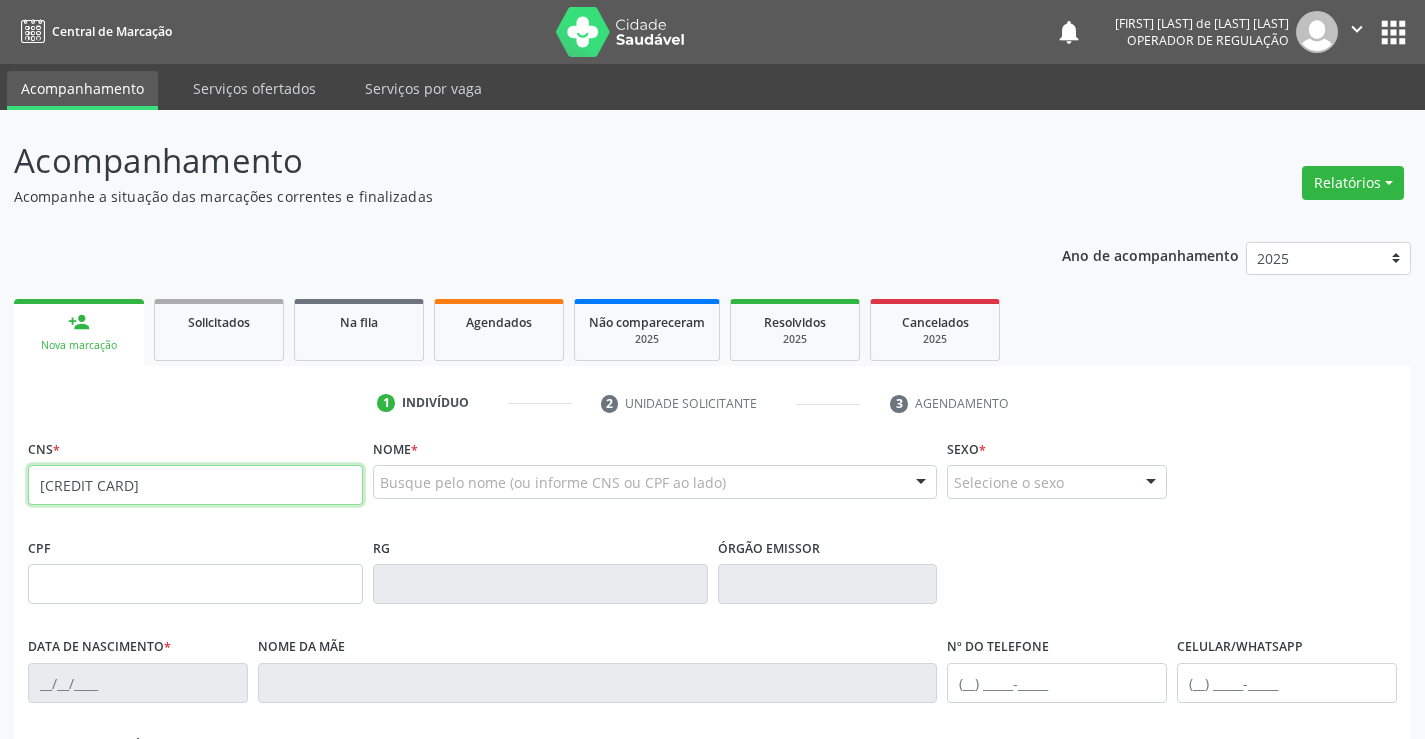 type on "700 2069 3279 3329" 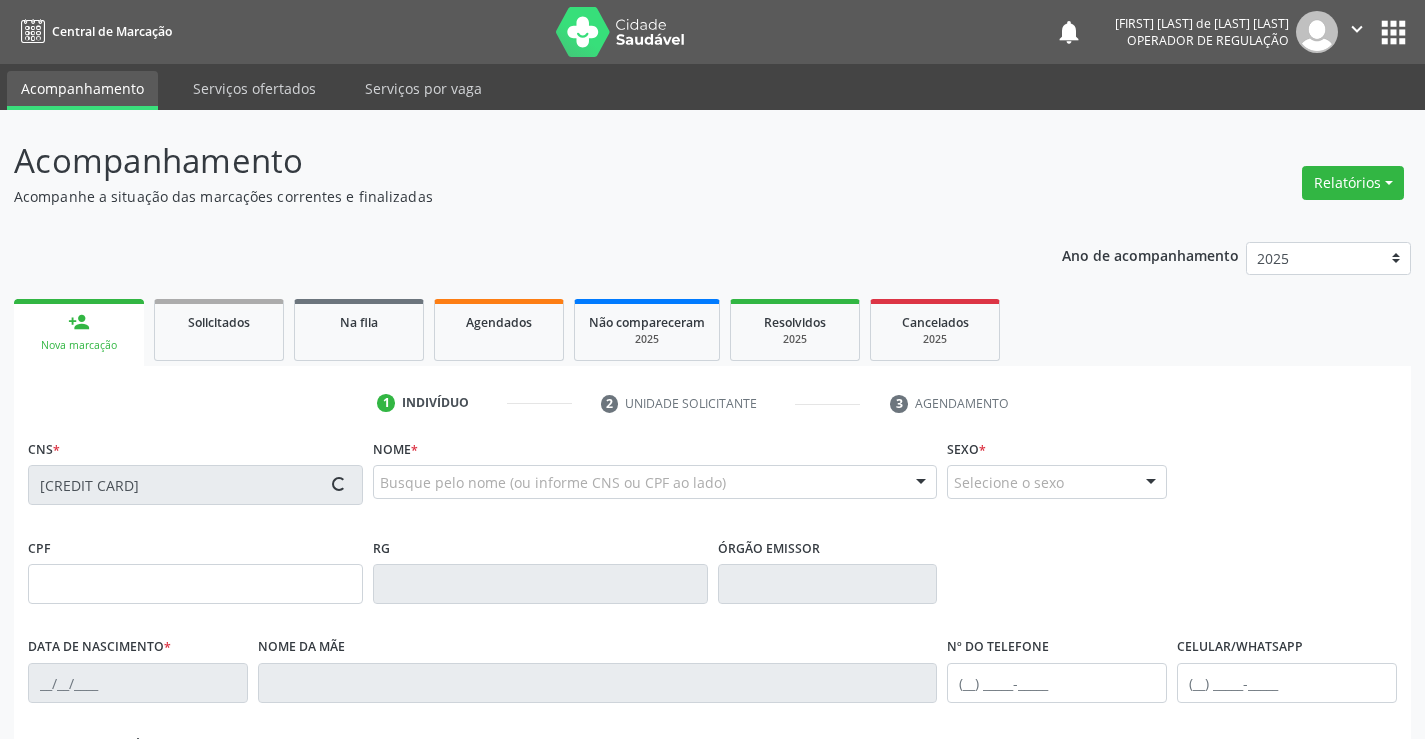 type on "12/03/2019" 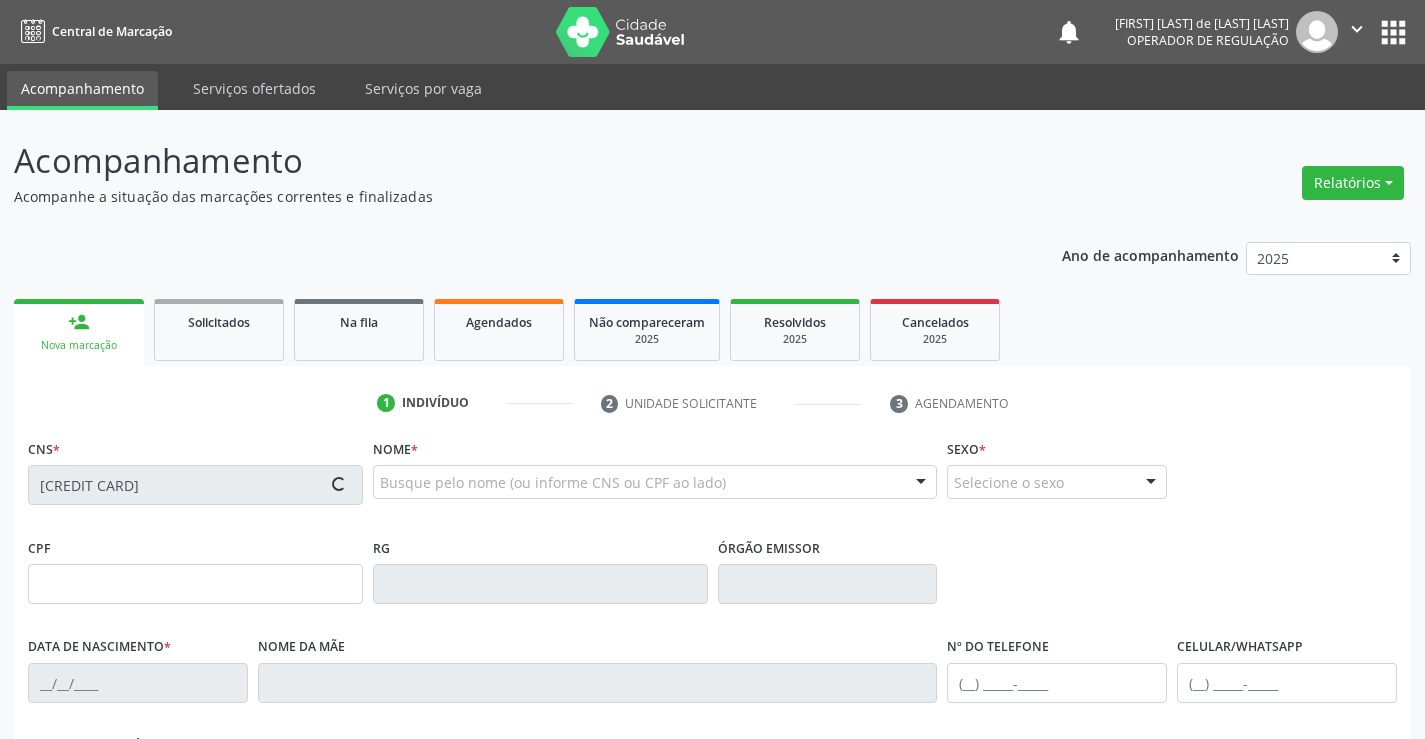 type on "(74) 9943-4725" 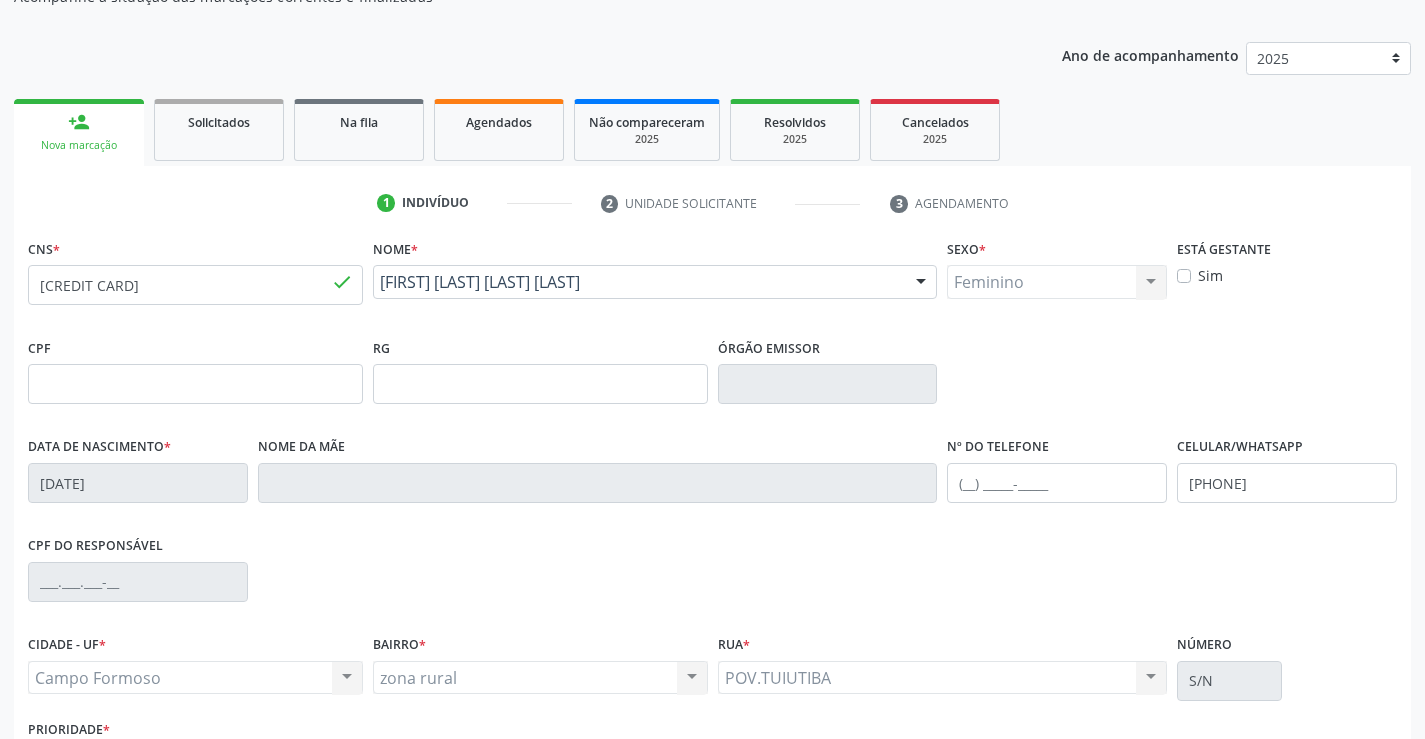 scroll, scrollTop: 345, scrollLeft: 0, axis: vertical 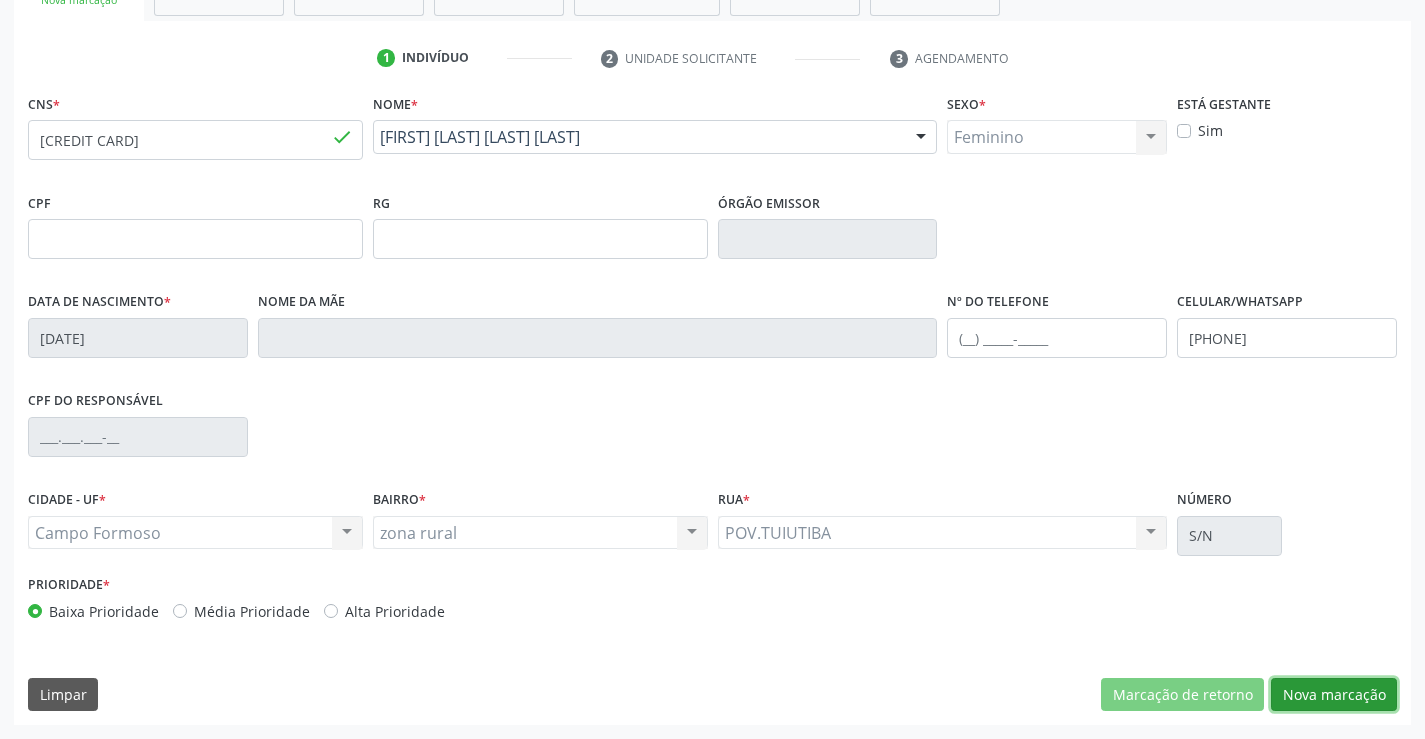 click on "Nova marcação" at bounding box center (1334, 695) 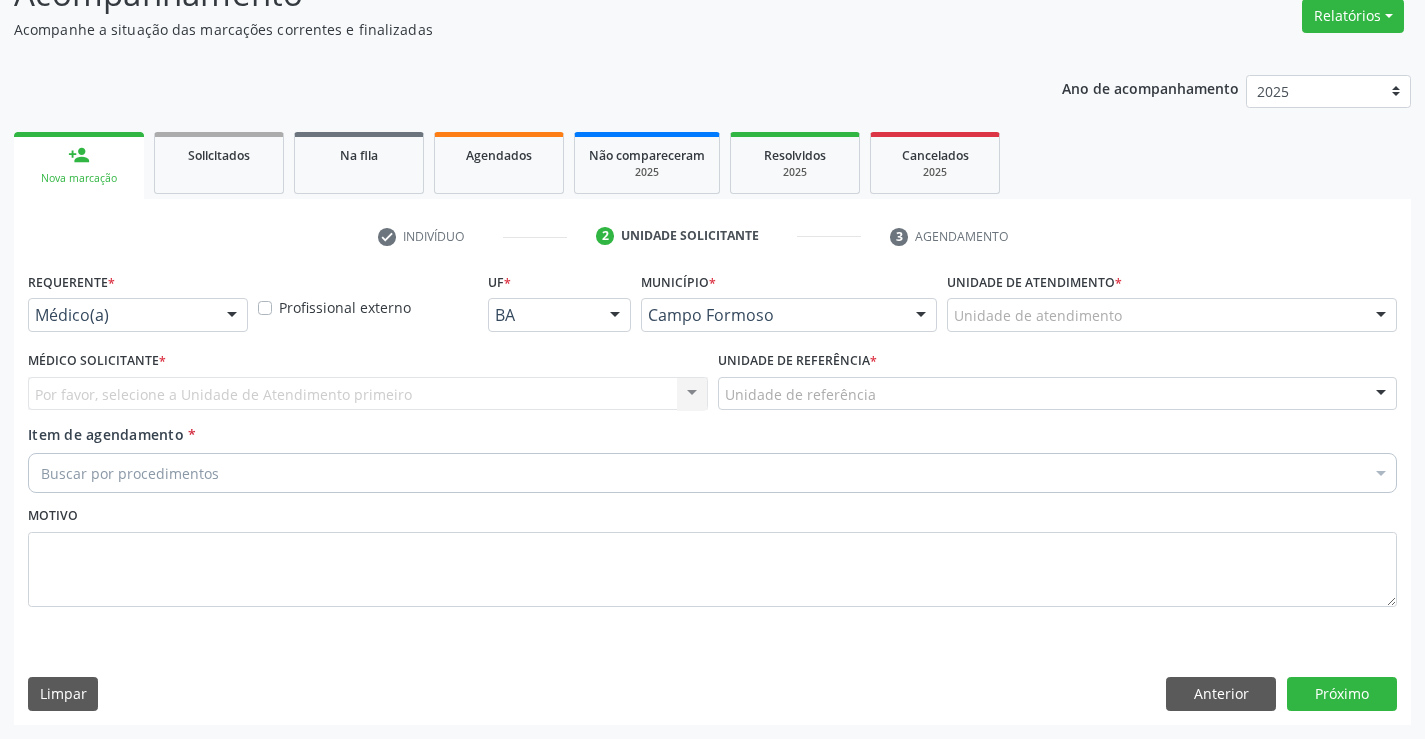 scroll, scrollTop: 167, scrollLeft: 0, axis: vertical 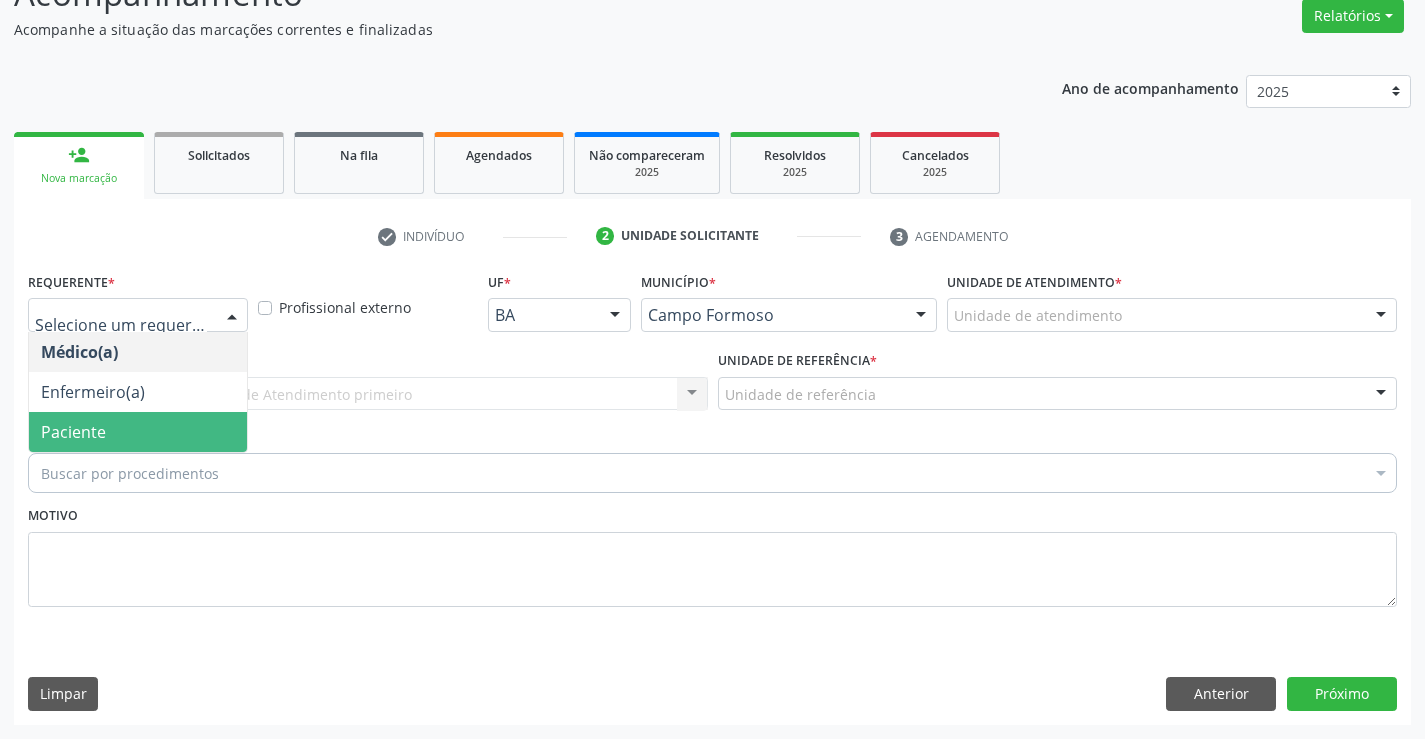click on "Paciente" at bounding box center [73, 432] 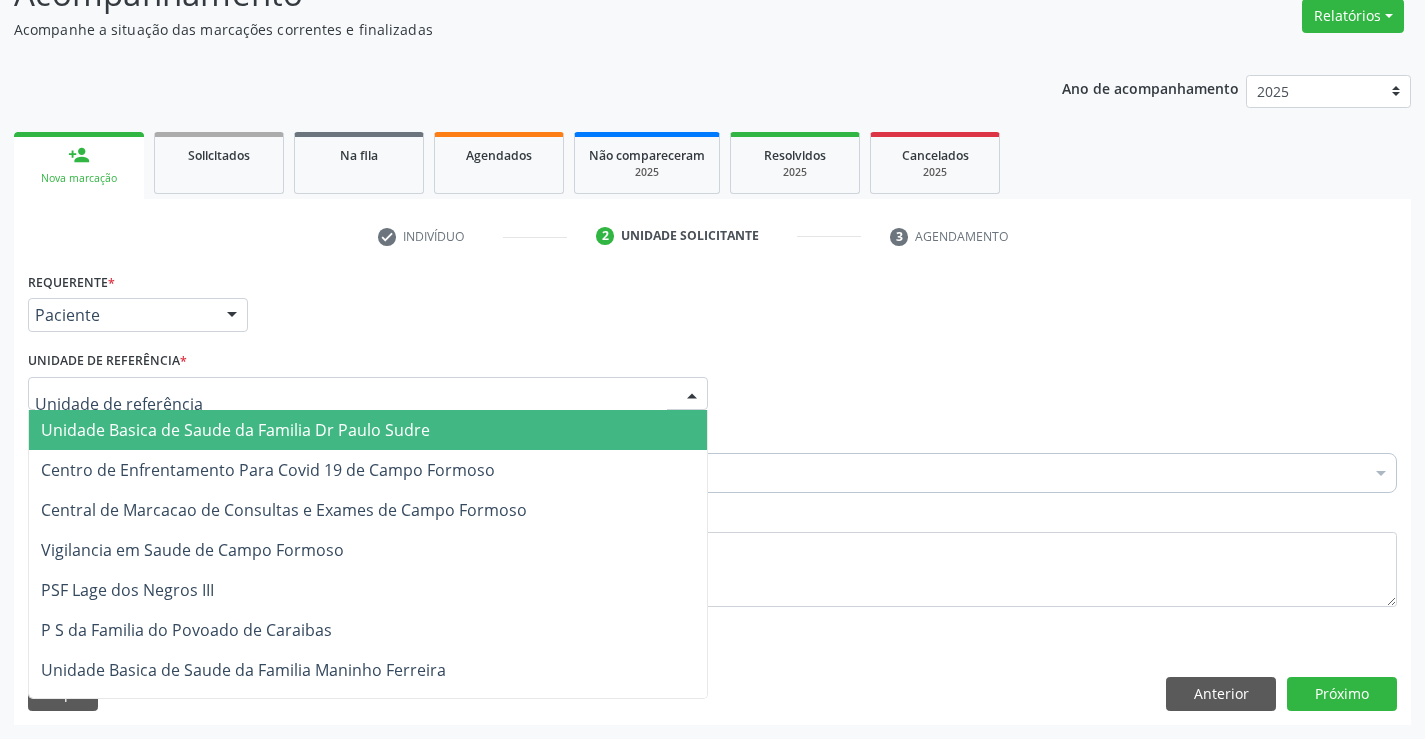 click at bounding box center [368, 394] 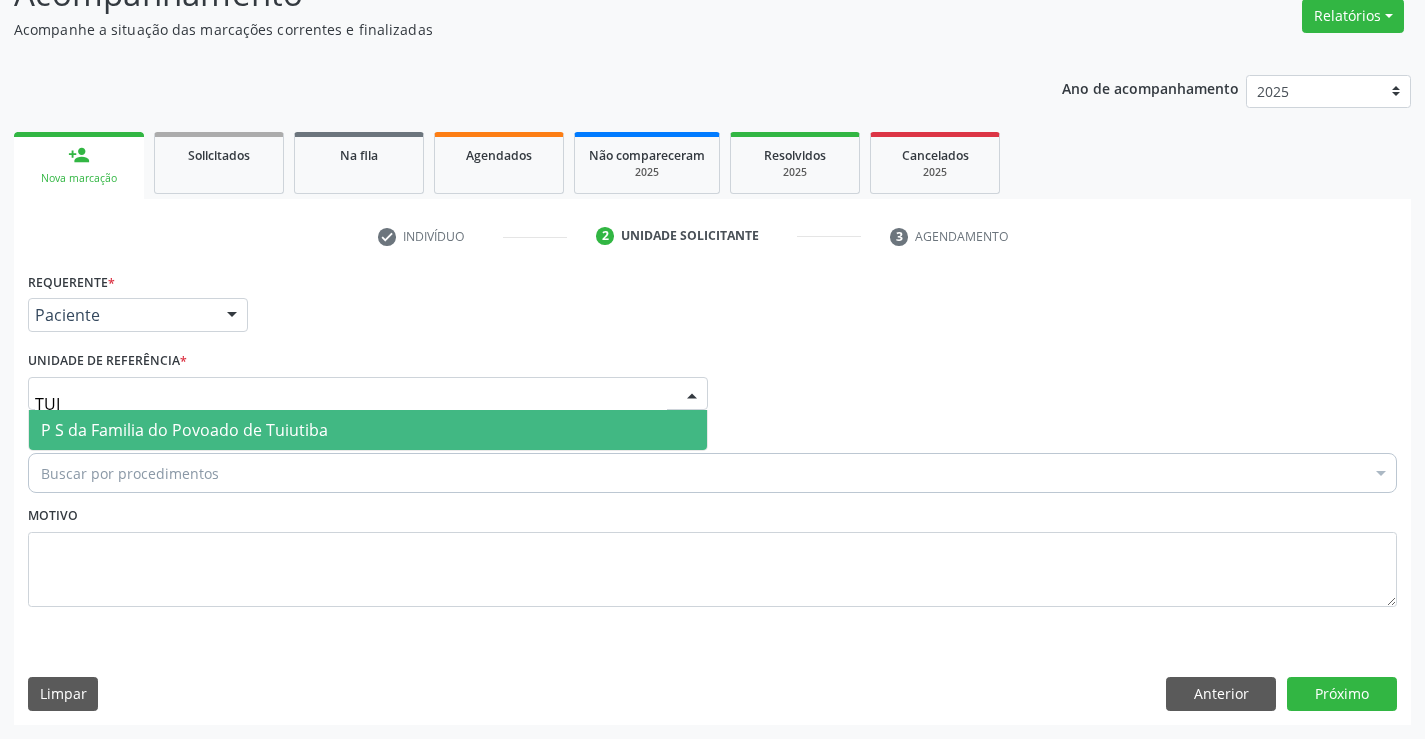 type on "TUIU" 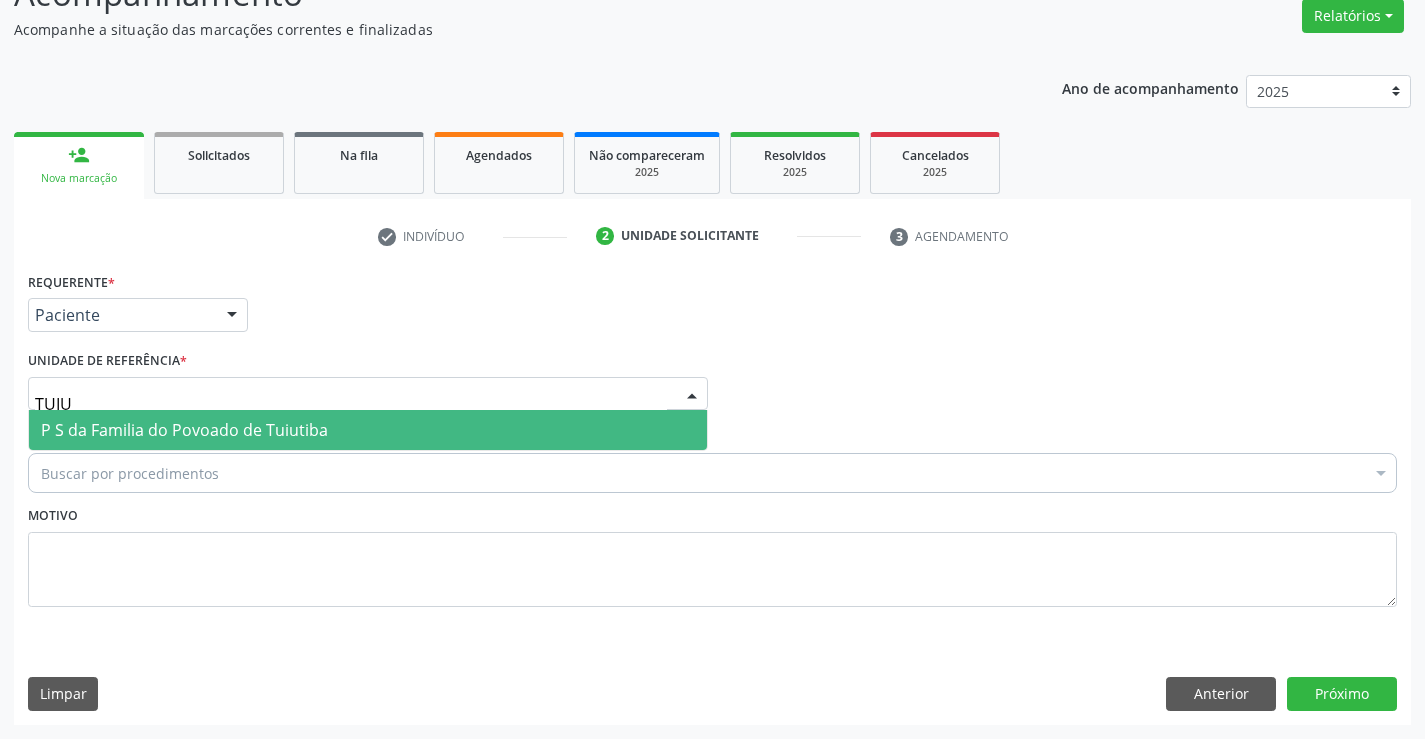 click on "P S da Familia do Povoado de Tuiutiba" at bounding box center [368, 430] 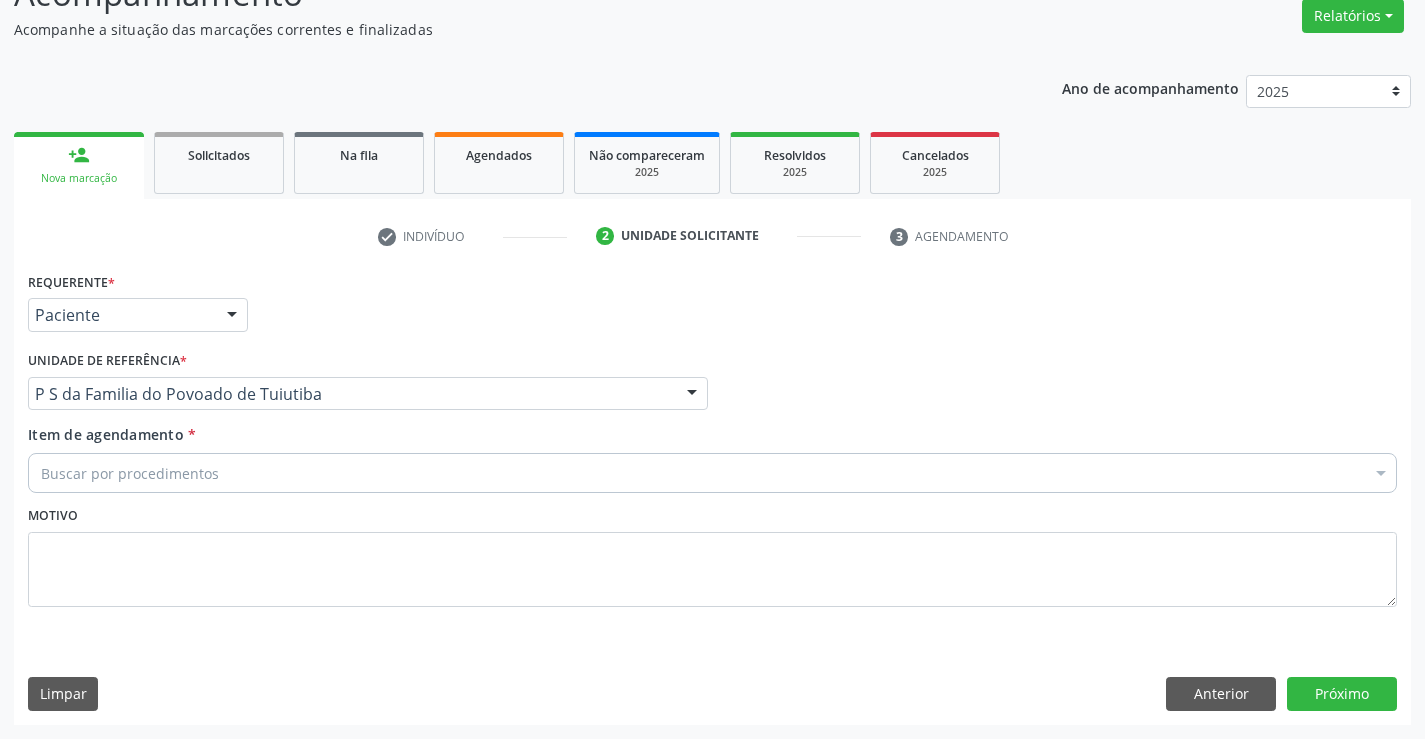 click on "Buscar por procedimentos" at bounding box center [712, 473] 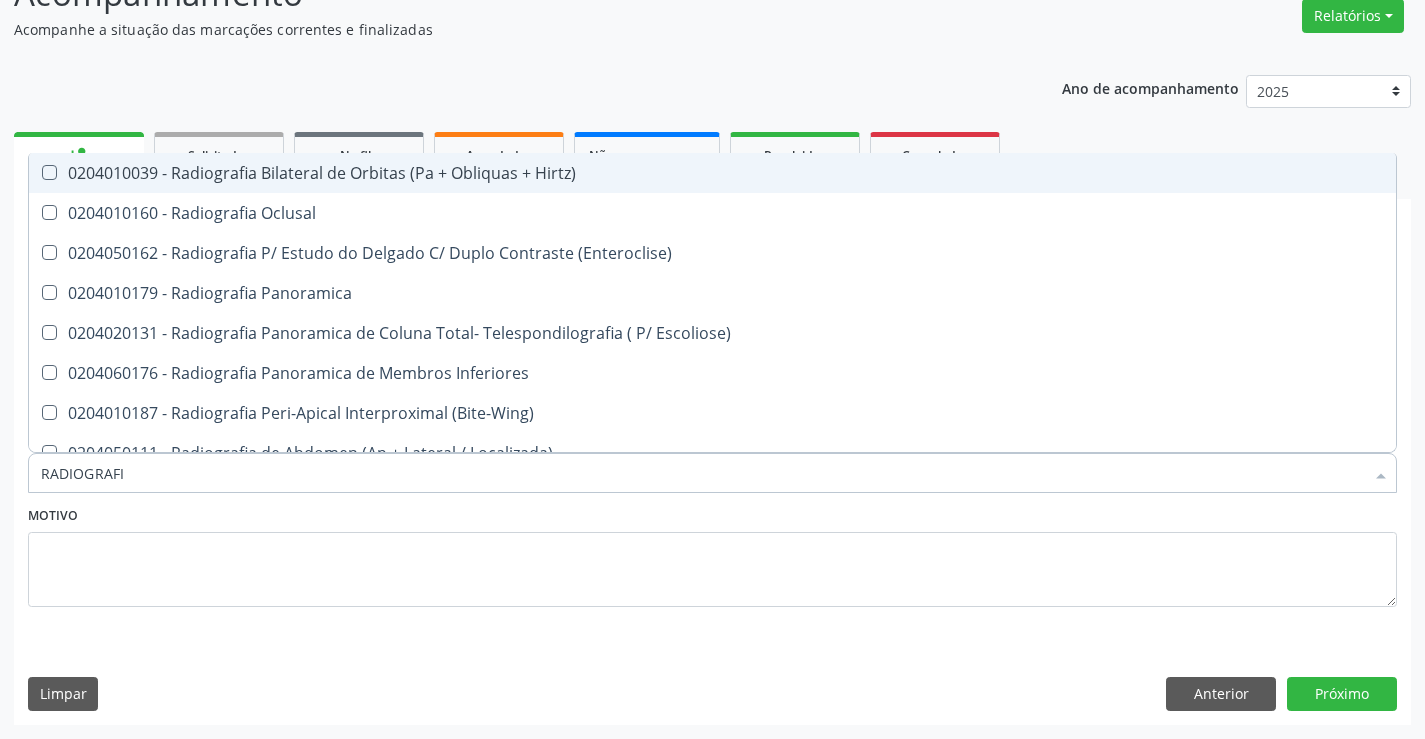 type on "RADIOGRAFIA" 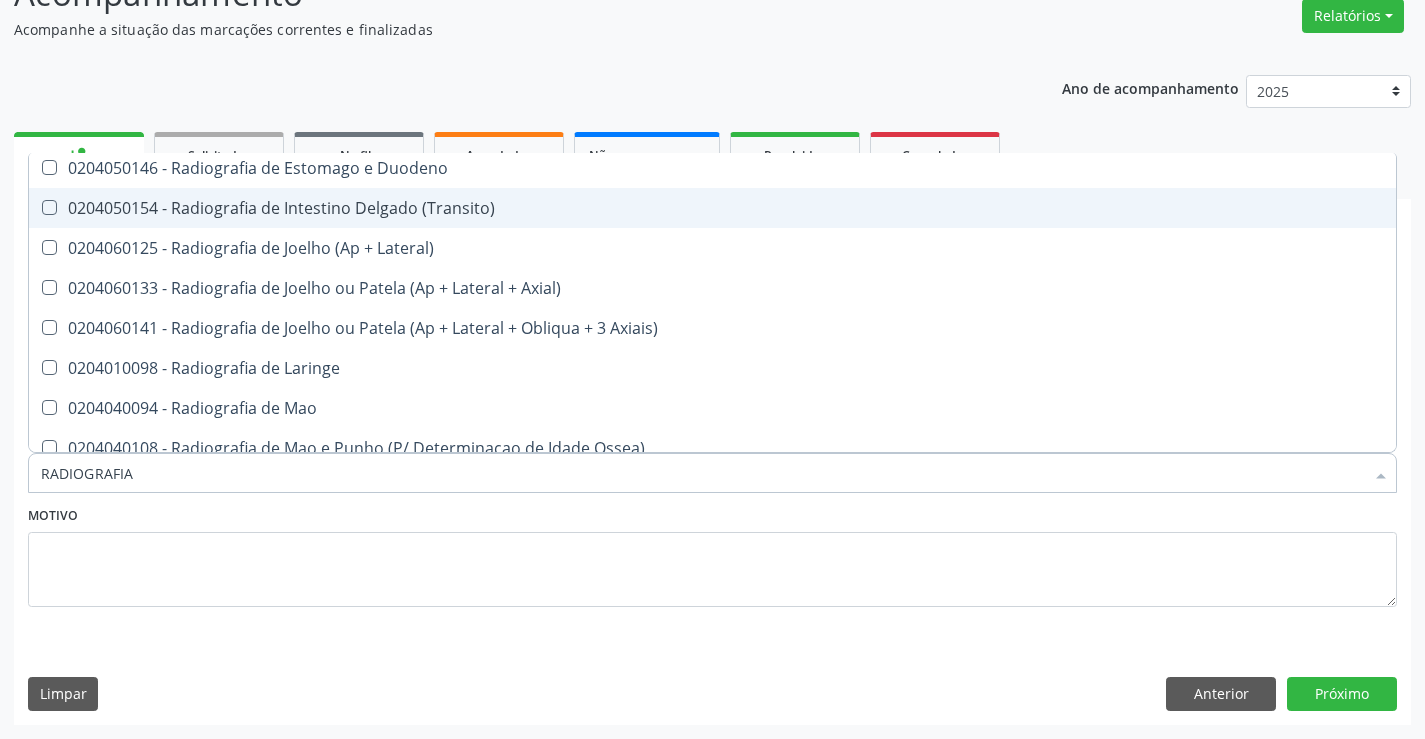 scroll, scrollTop: 1800, scrollLeft: 0, axis: vertical 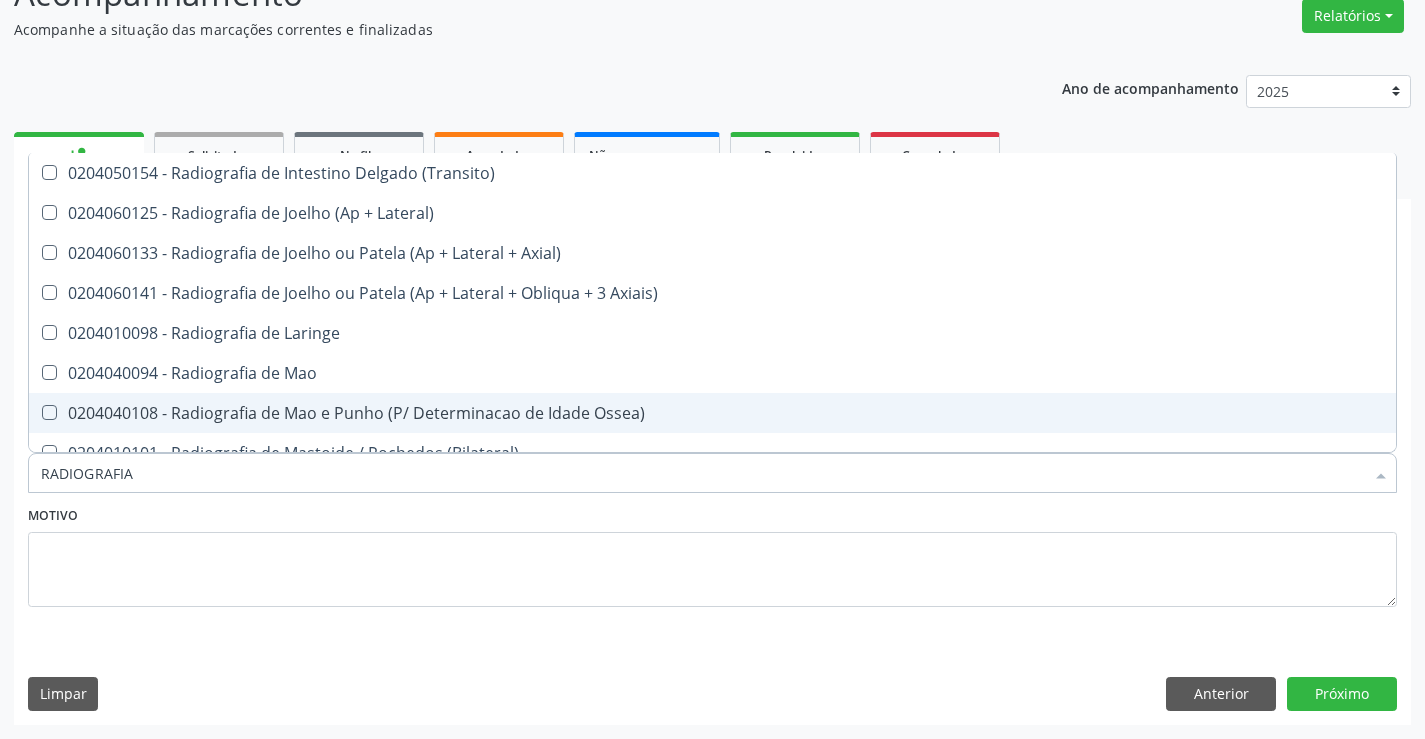 click on "0204040108 - Radiografia de Mao e Punho (P/ Determinacao de Idade Ossea)" at bounding box center (712, 413) 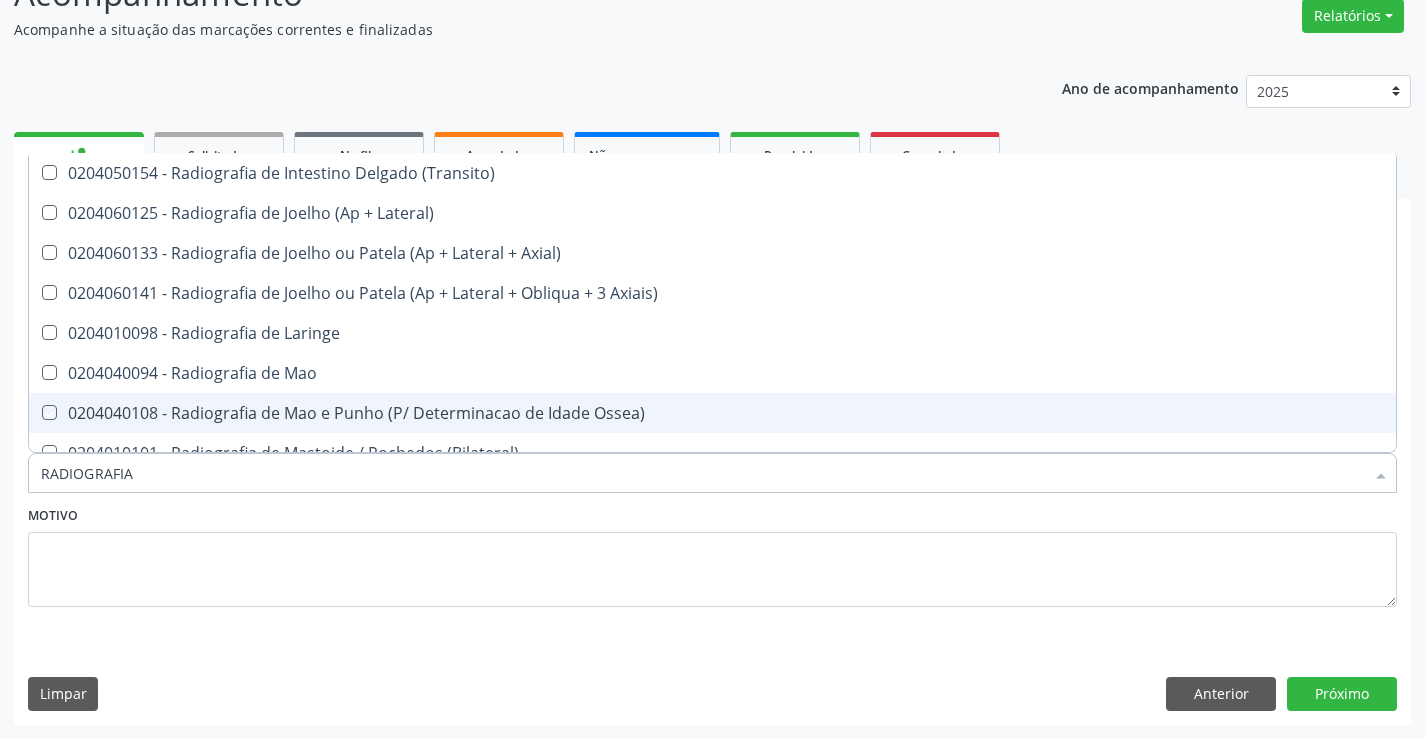 checkbox on "true" 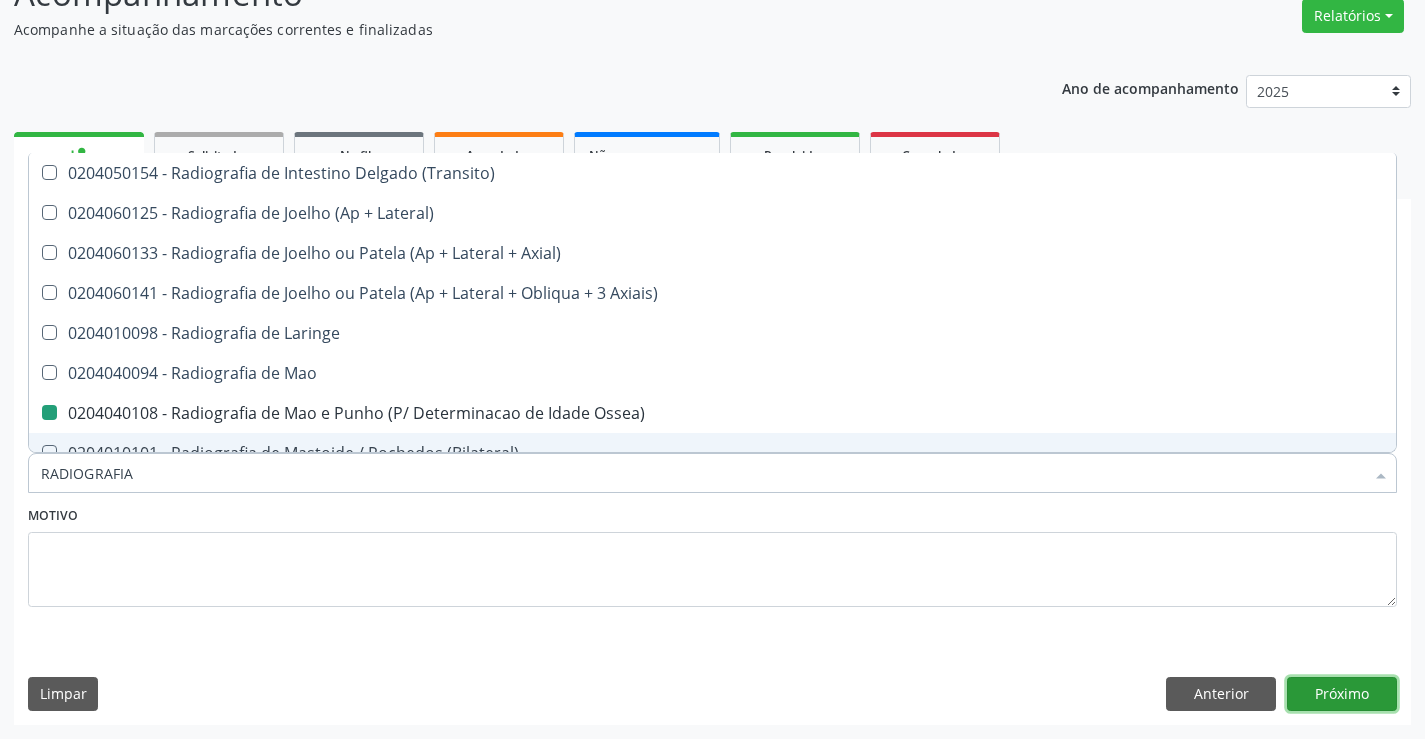 click on "Próximo" at bounding box center (1342, 694) 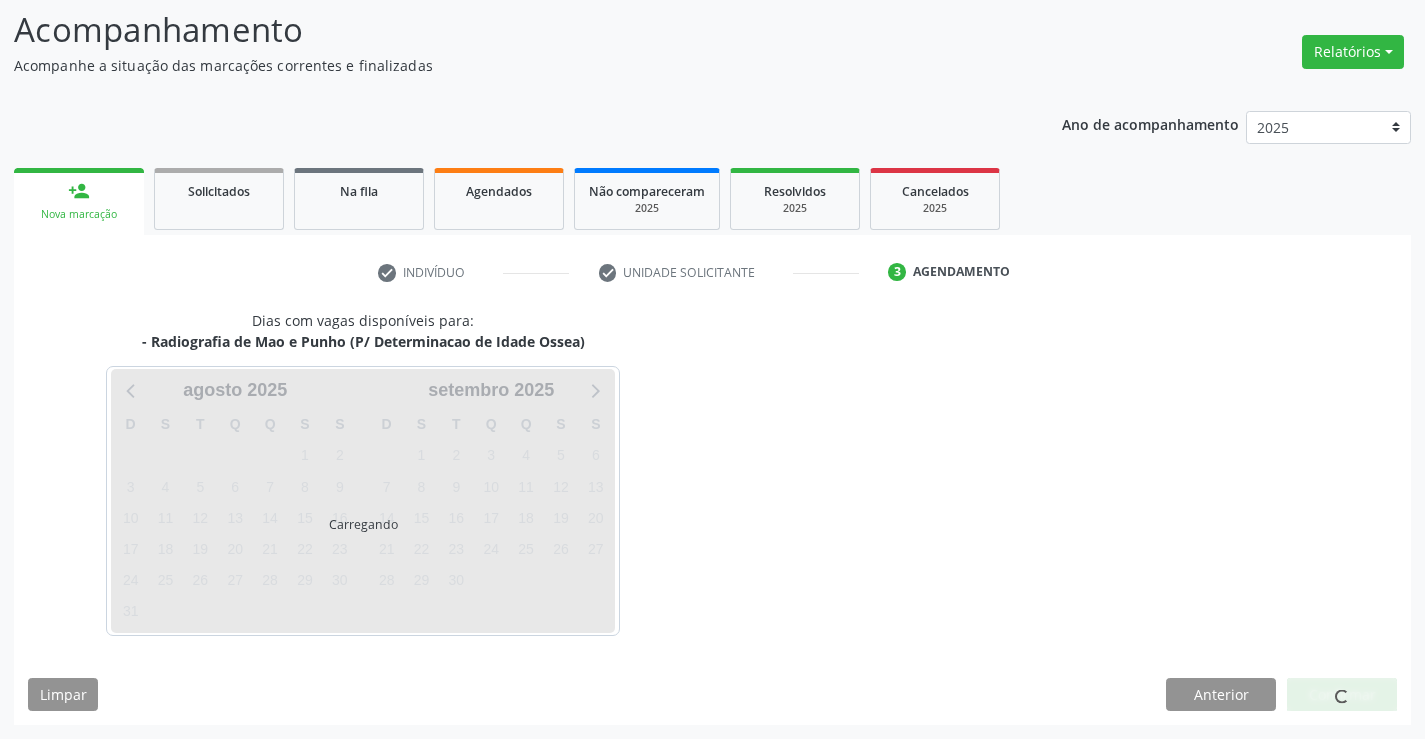 scroll, scrollTop: 131, scrollLeft: 0, axis: vertical 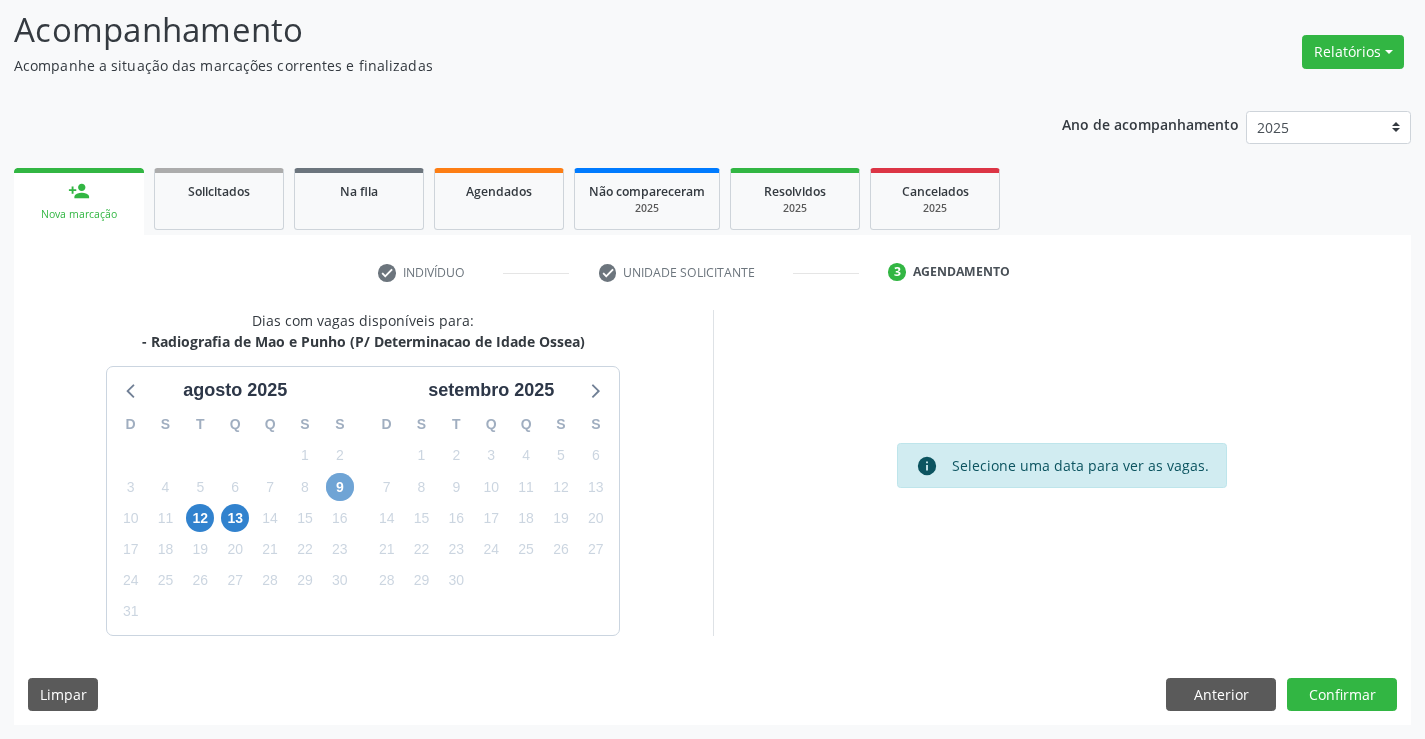 click on "9" at bounding box center [340, 487] 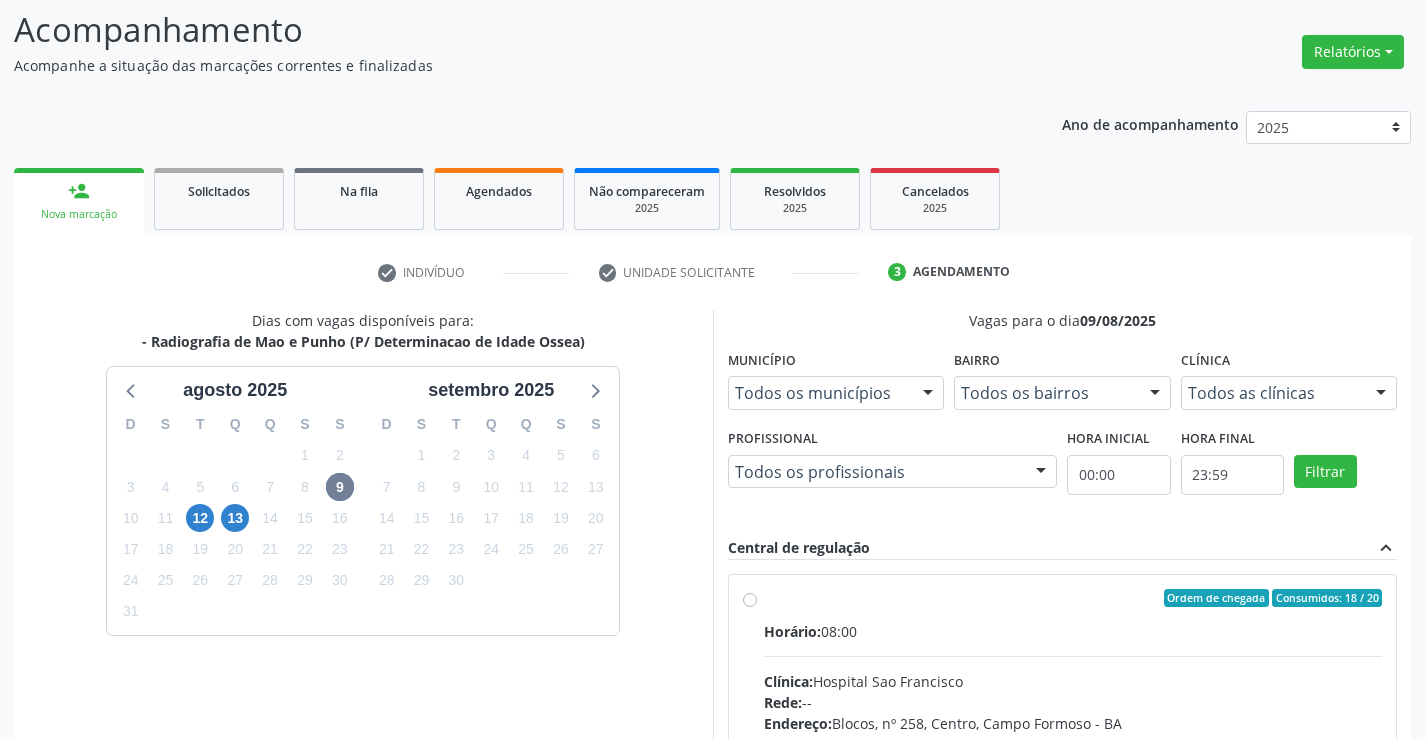 click on "Ordem de chegada
Consumidos: 18 / 20
Horário:   08:00
Clínica:  Hospital Sao Francisco
Rede:
--
Endereço:   Blocos, nº 258, Centro, Campo Formoso - BA
Telefone:   (74) 36451217
Profissional:
Joel da Rocha Almeida
Informações adicionais sobre o atendimento
Idade de atendimento:
de 0 a 120 anos
Gênero(s) atendido(s):
Masculino e Feminino
Informações adicionais:
--" at bounding box center [1073, 742] 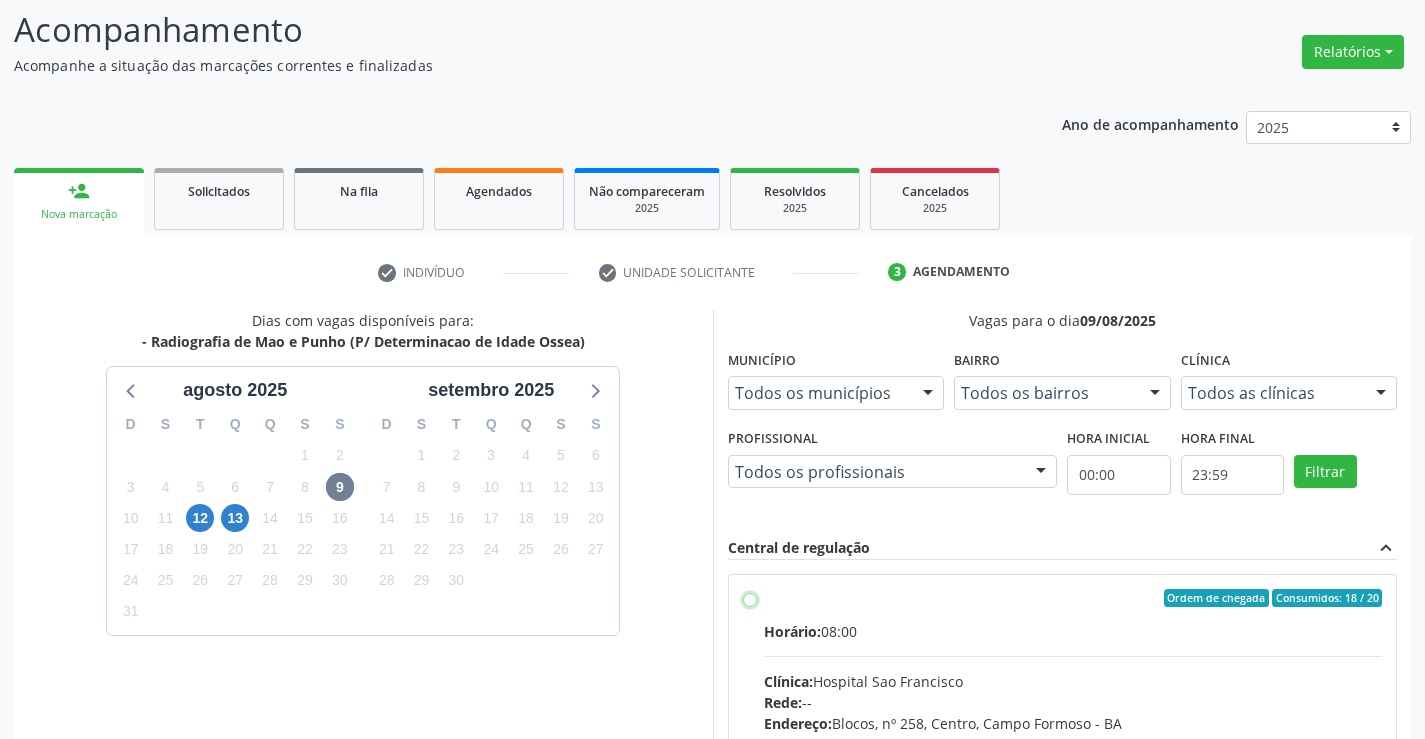 click on "Ordem de chegada
Consumidos: 18 / 20
Horário:   08:00
Clínica:  Hospital Sao Francisco
Rede:
--
Endereço:   Blocos, nº 258, Centro, Campo Formoso - BA
Telefone:   (74) 36451217
Profissional:
Joel da Rocha Almeida
Informações adicionais sobre o atendimento
Idade de atendimento:
de 0 a 120 anos
Gênero(s) atendido(s):
Masculino e Feminino
Informações adicionais:
--" at bounding box center (750, 598) 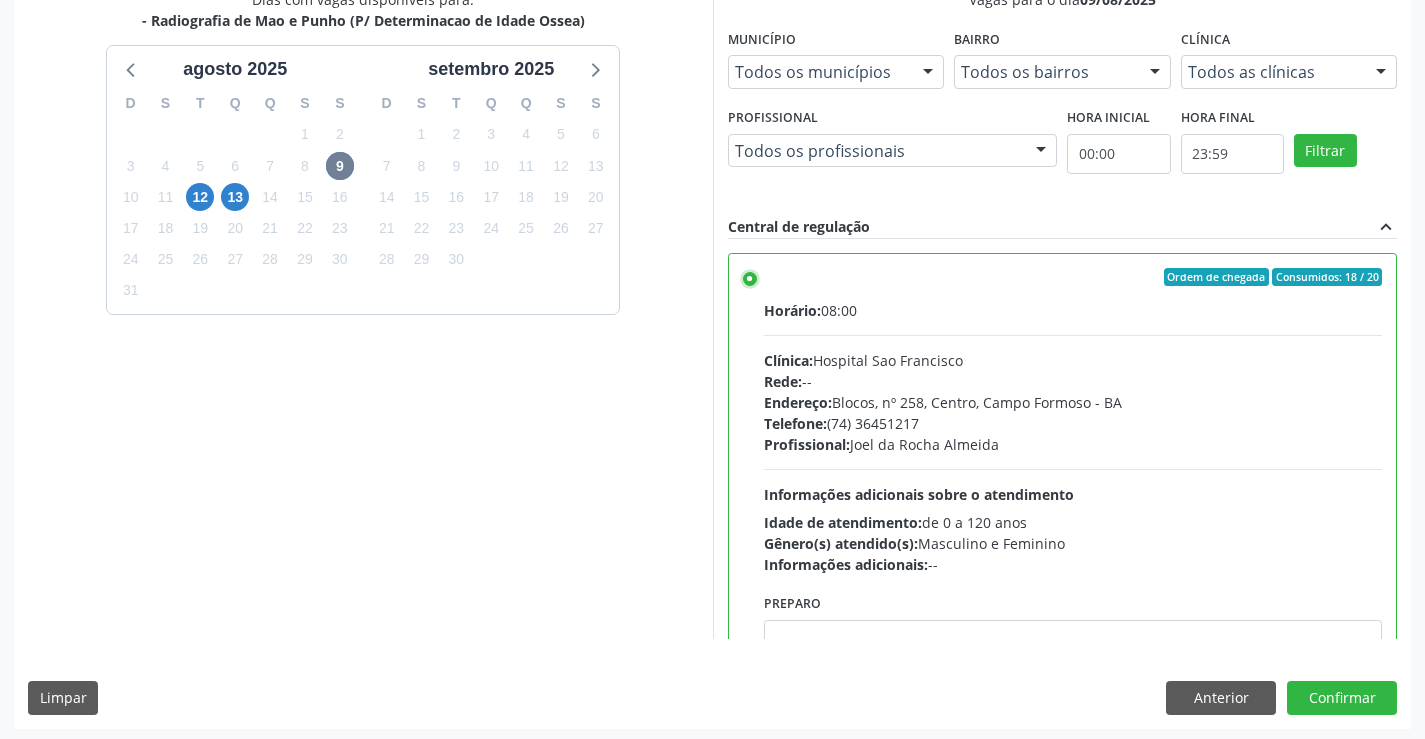 scroll, scrollTop: 456, scrollLeft: 0, axis: vertical 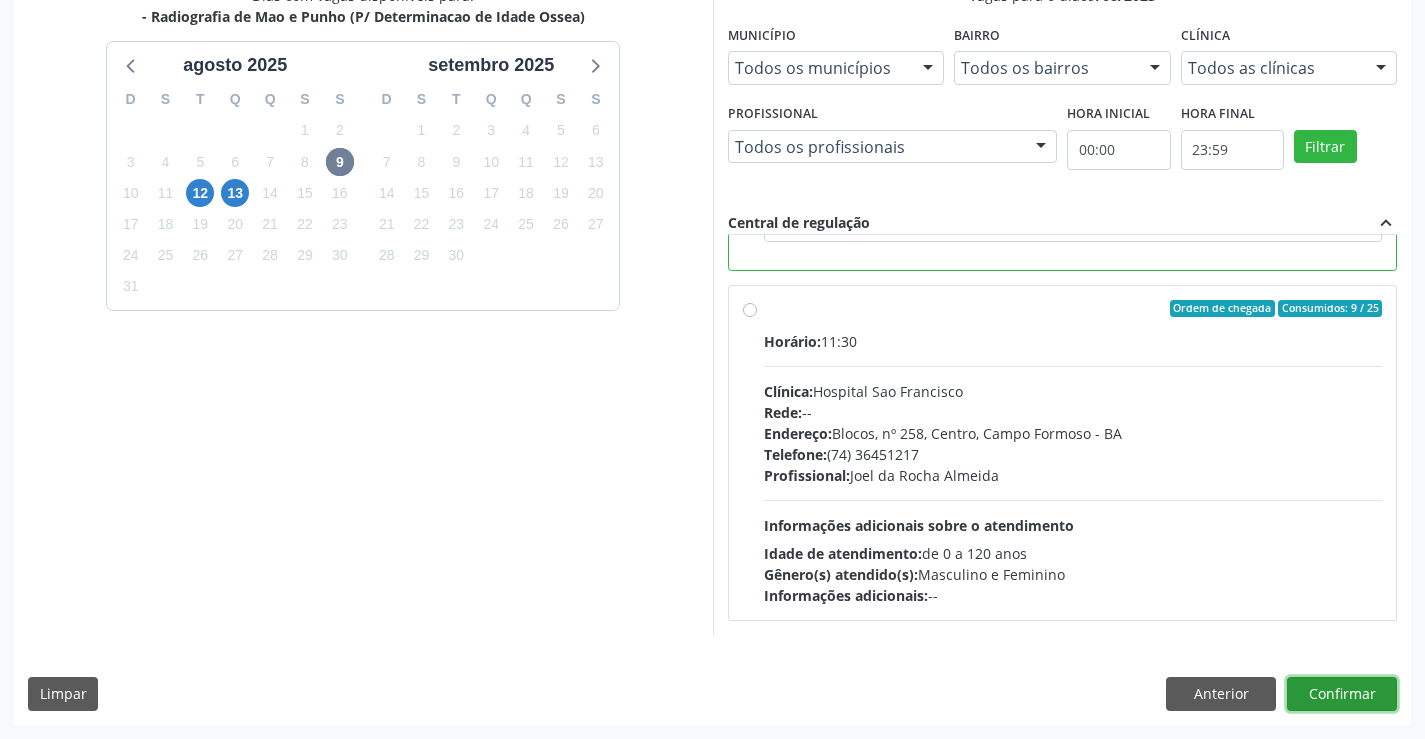 click on "Confirmar" at bounding box center [1342, 694] 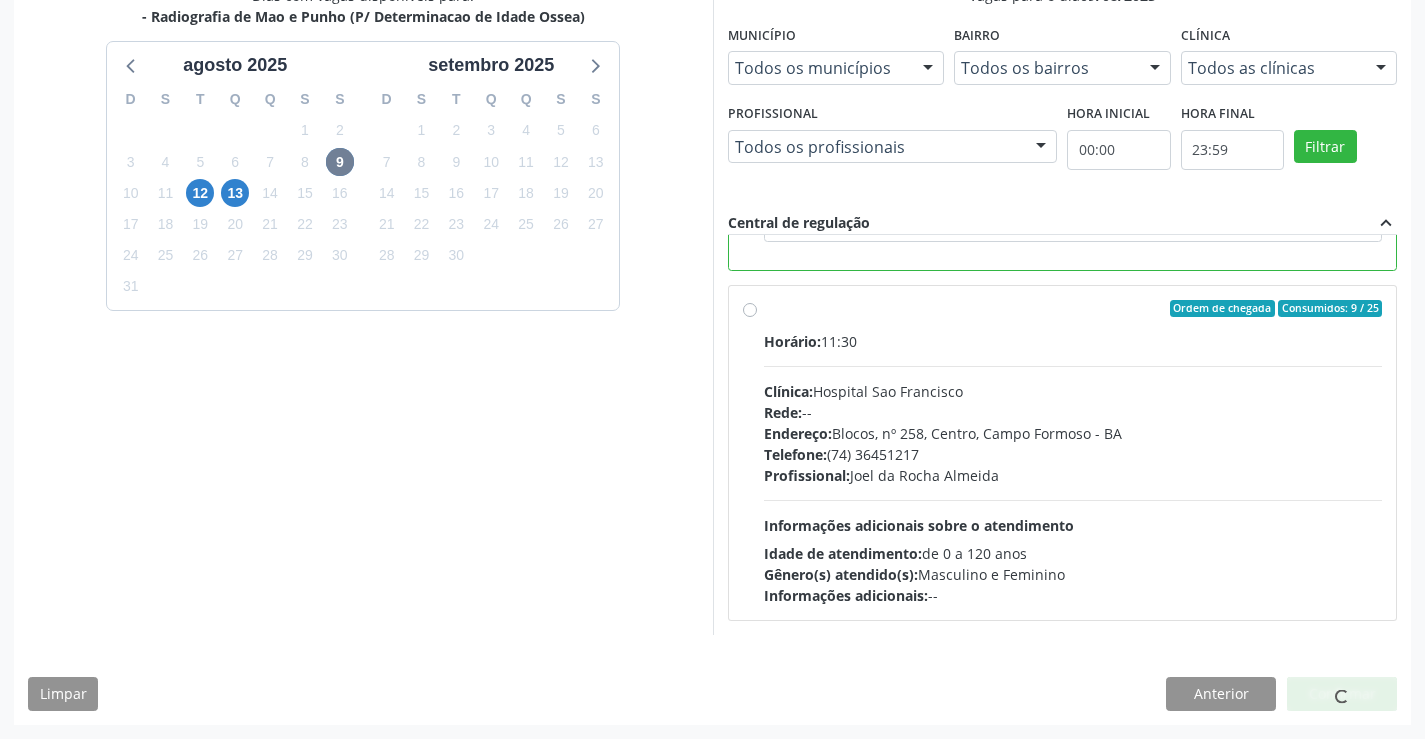 scroll, scrollTop: 0, scrollLeft: 0, axis: both 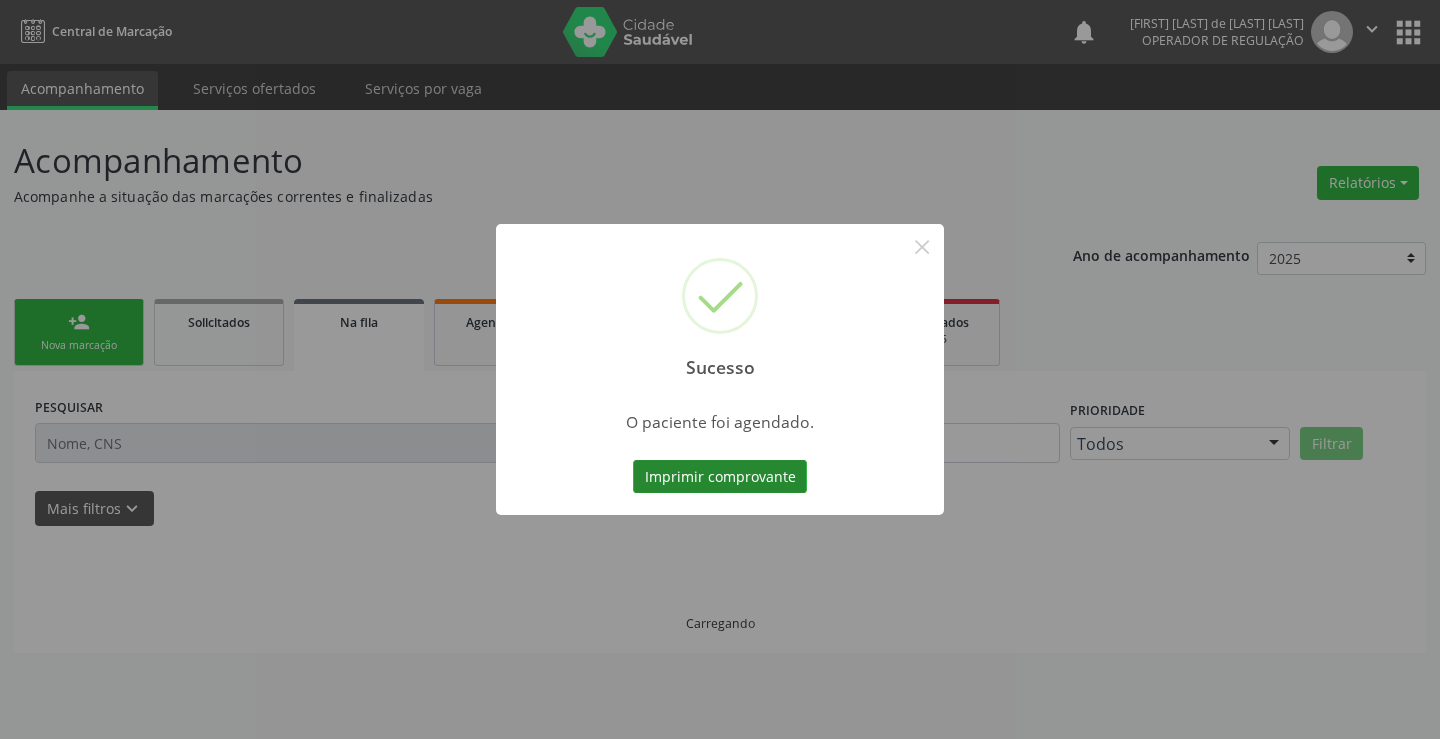 click on "Imprimir comprovante" at bounding box center [720, 477] 